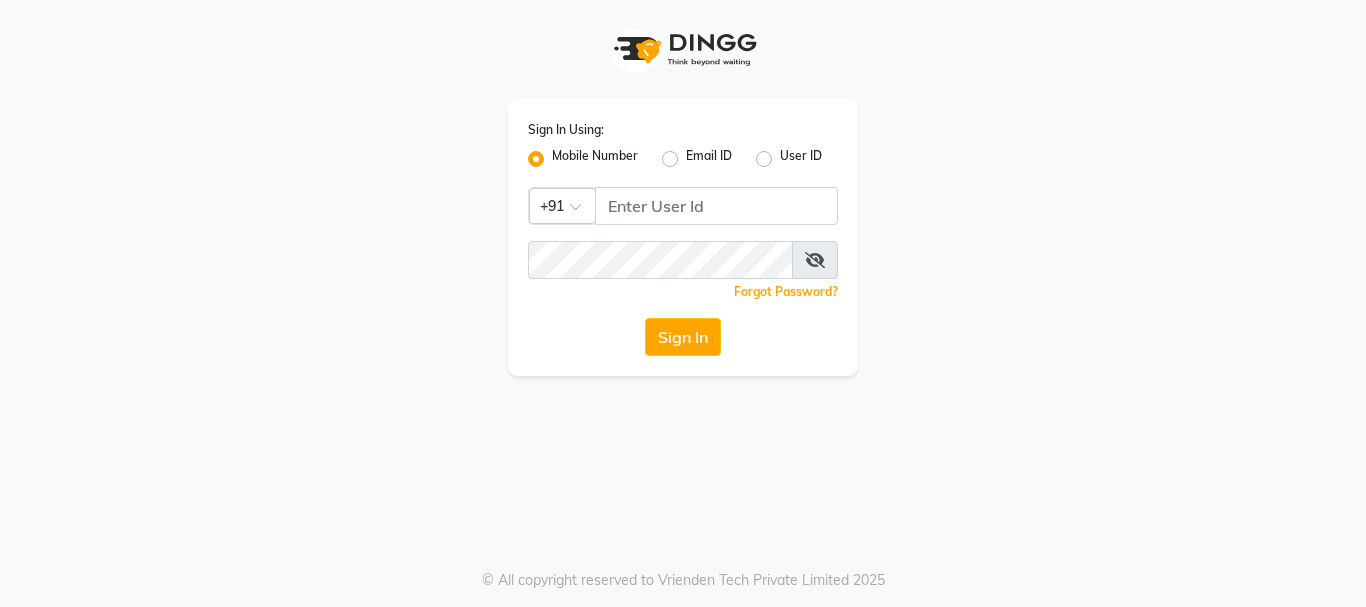 scroll, scrollTop: 0, scrollLeft: 0, axis: both 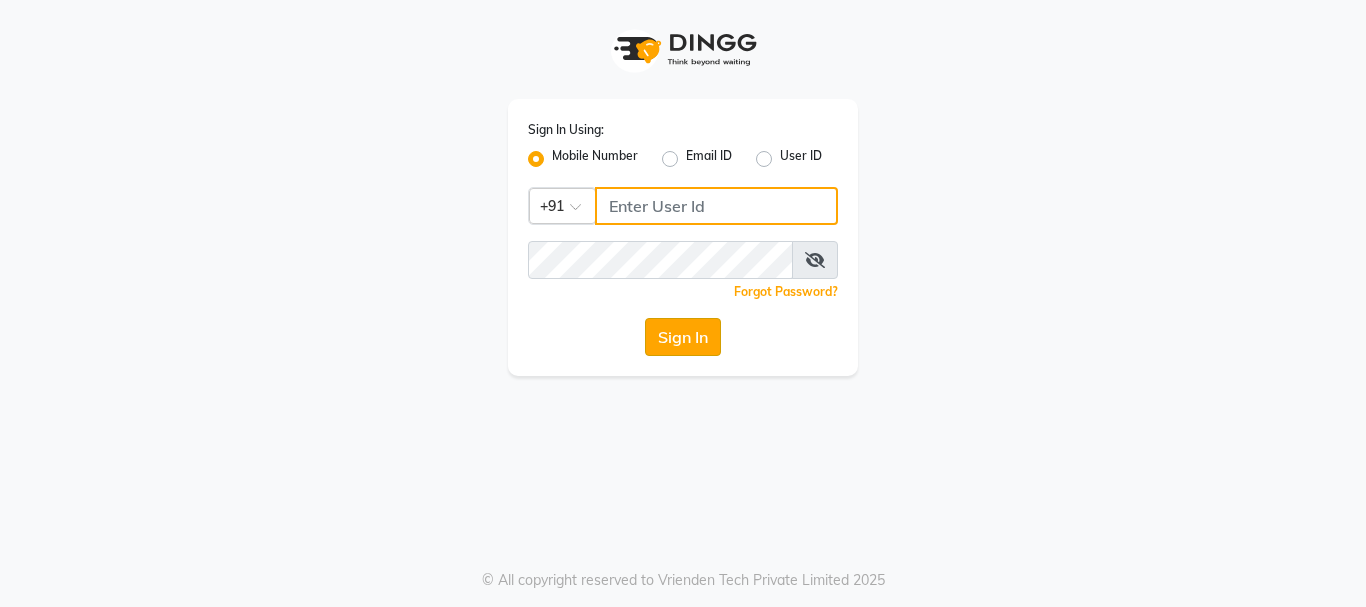 type on "9158581276" 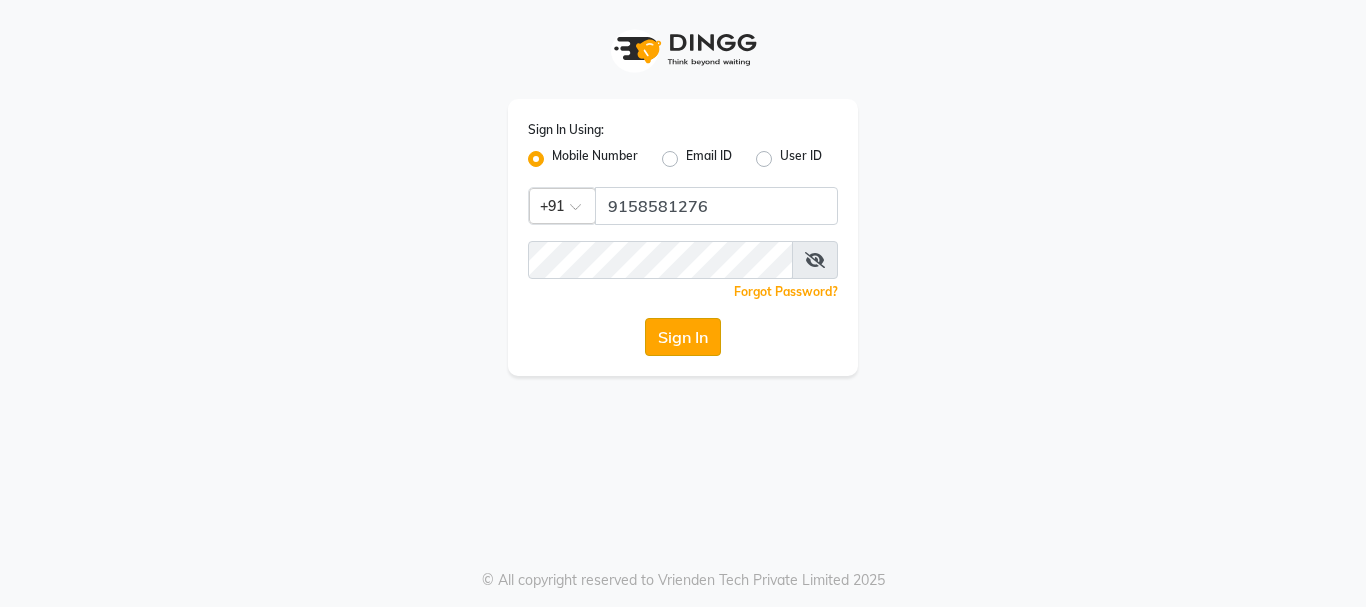 click on "Sign In" 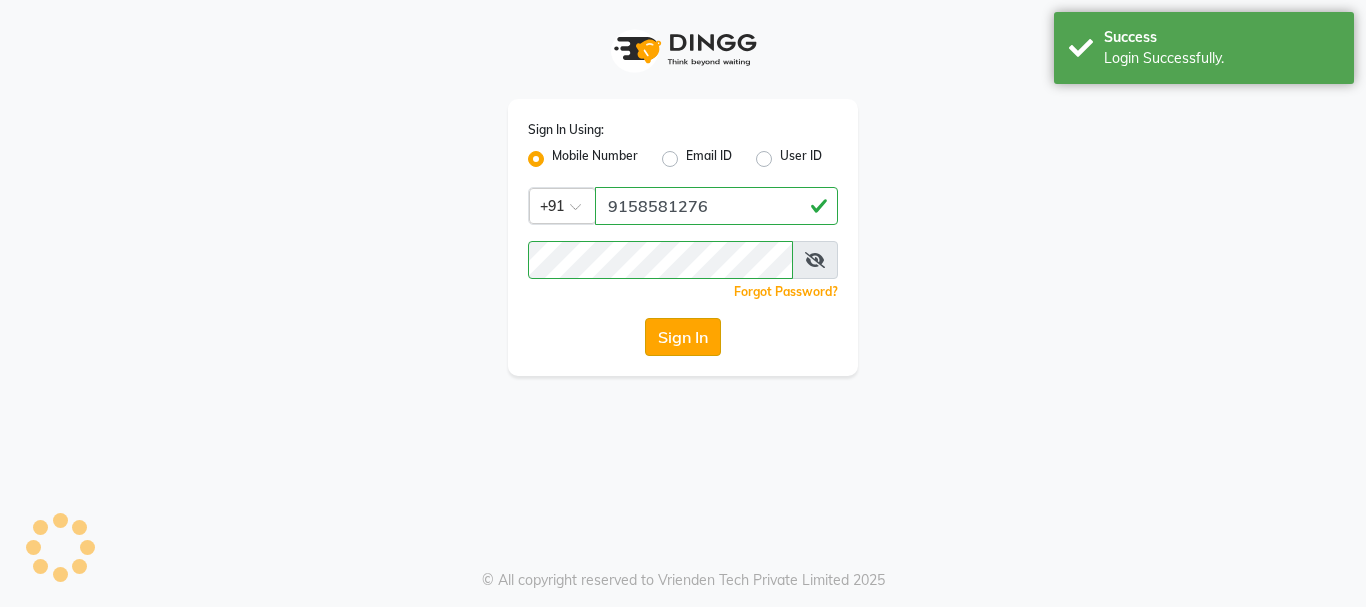 select on "service" 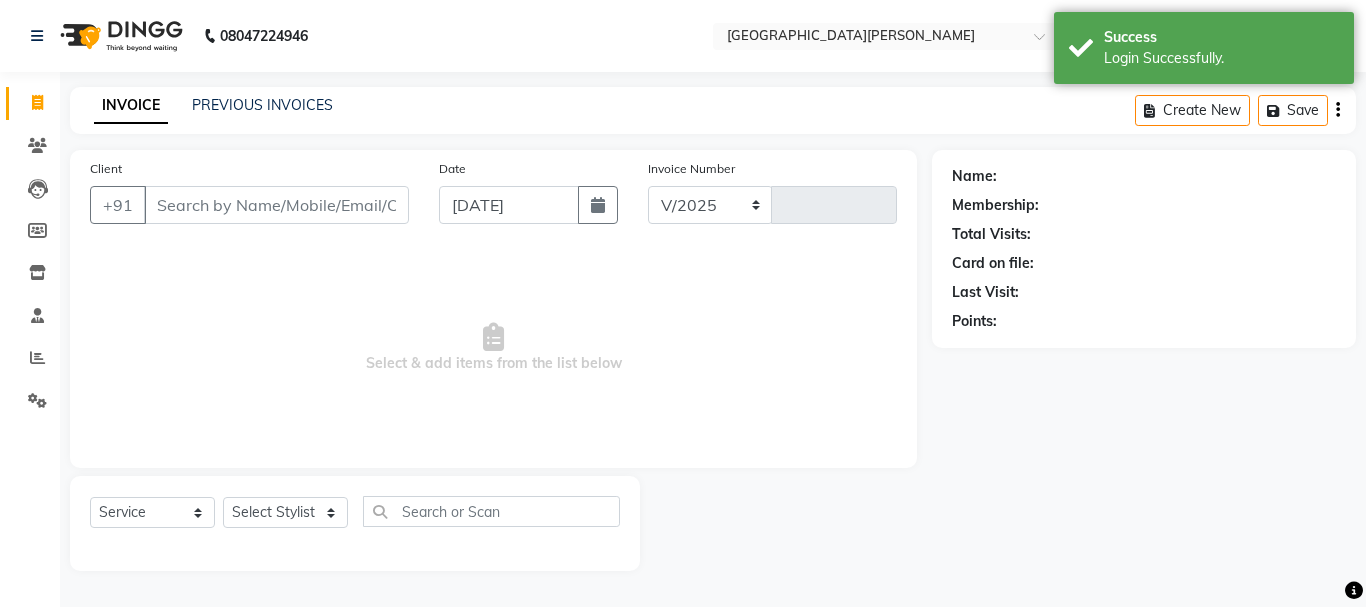 select on "911" 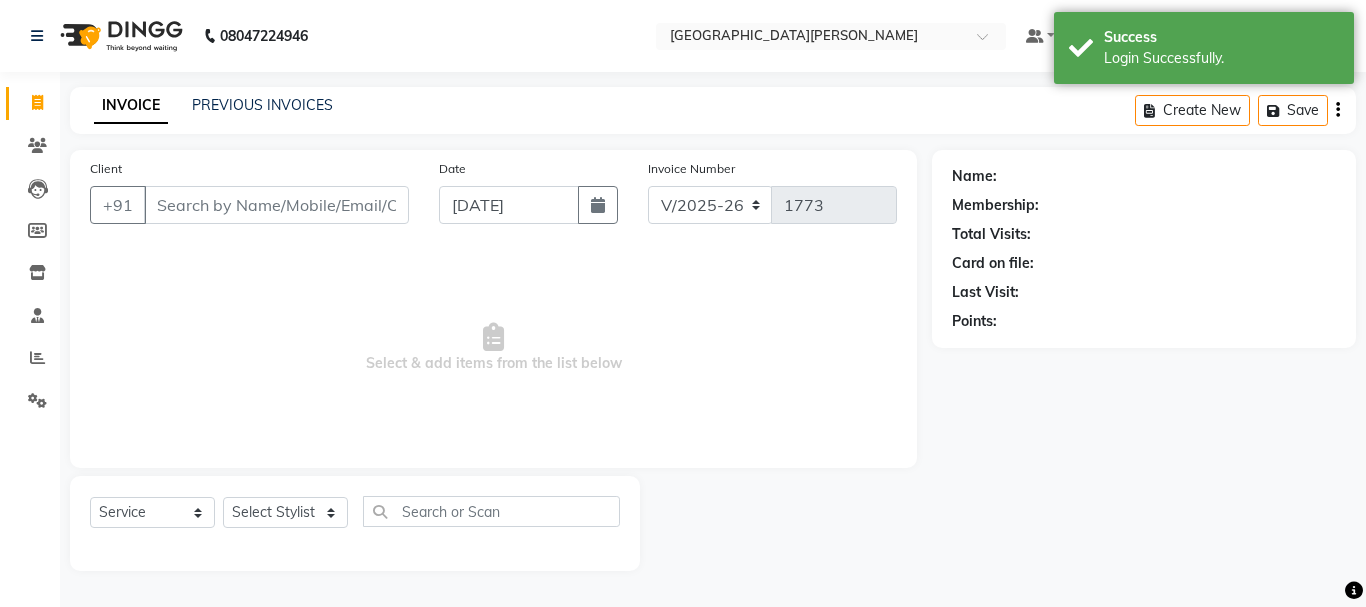 select on "en" 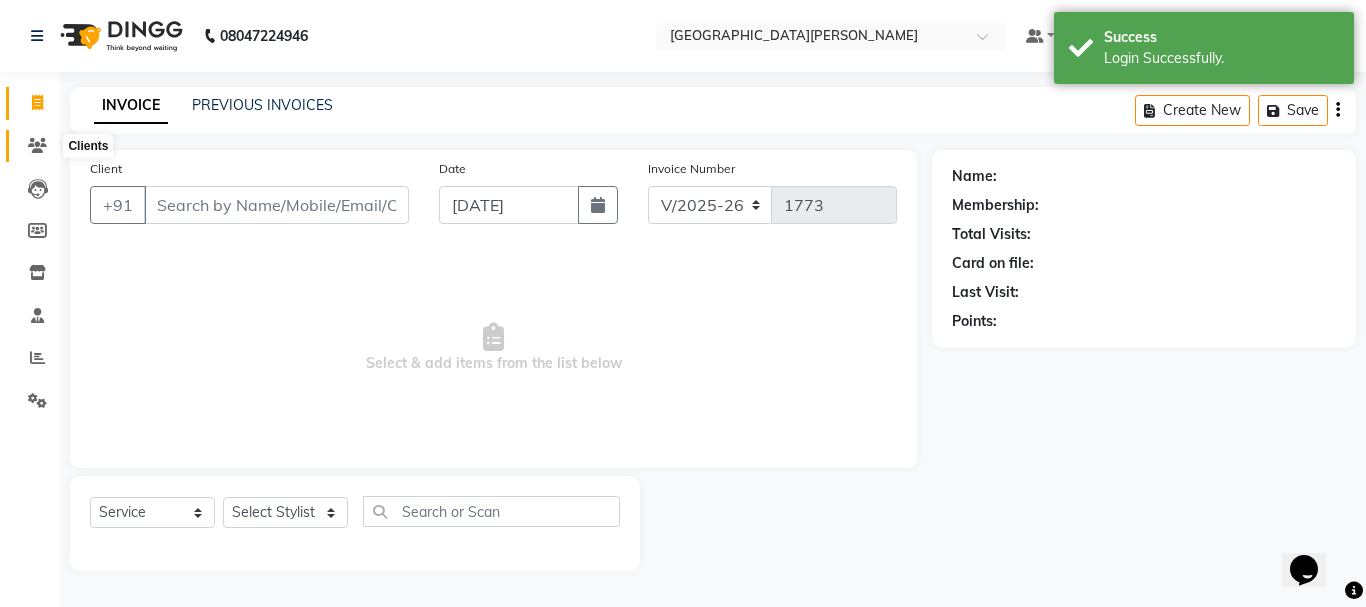 scroll, scrollTop: 0, scrollLeft: 0, axis: both 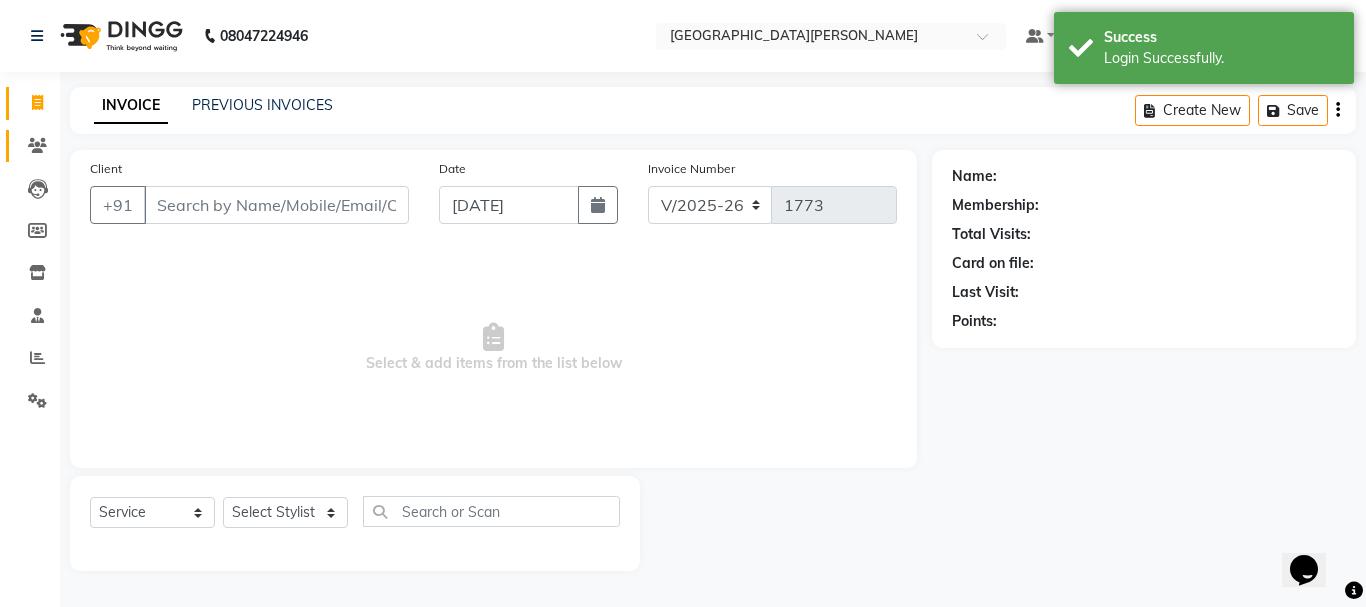 click on "Clients" 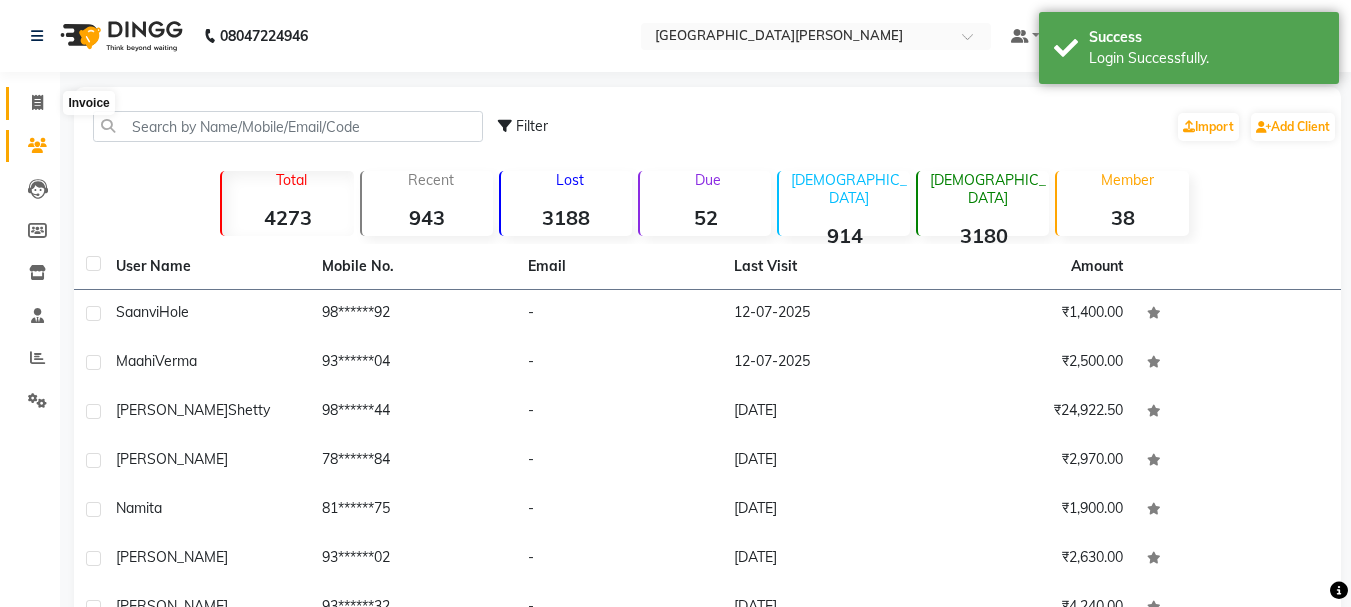 click 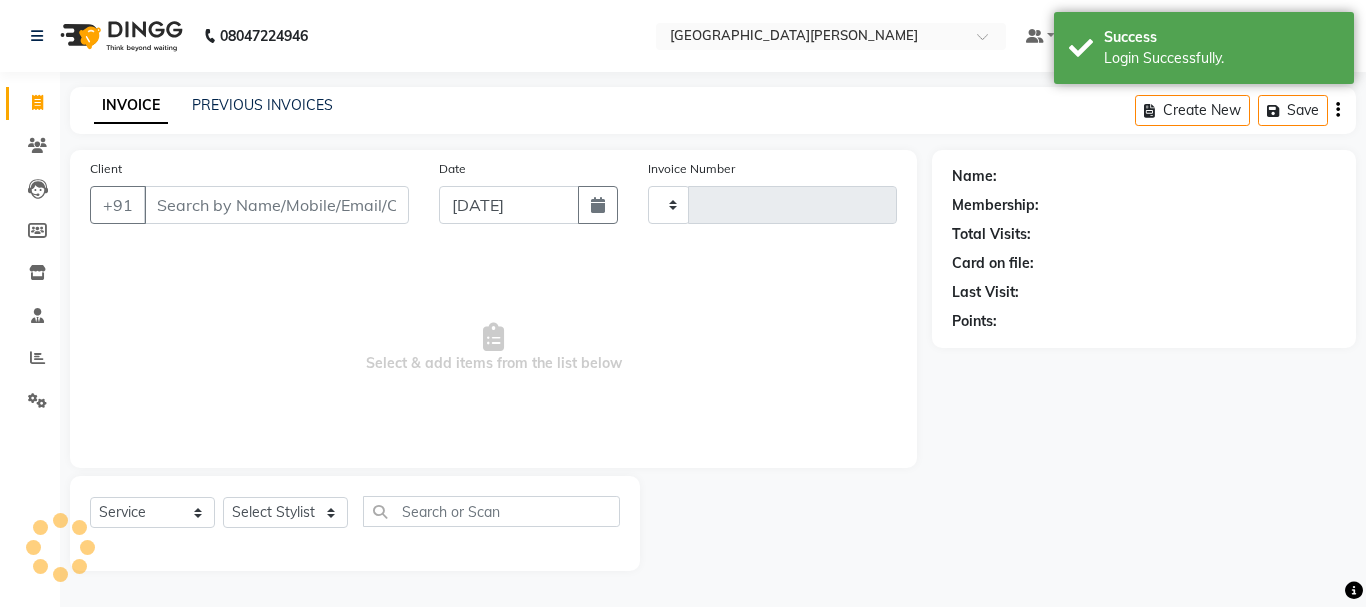 type on "1773" 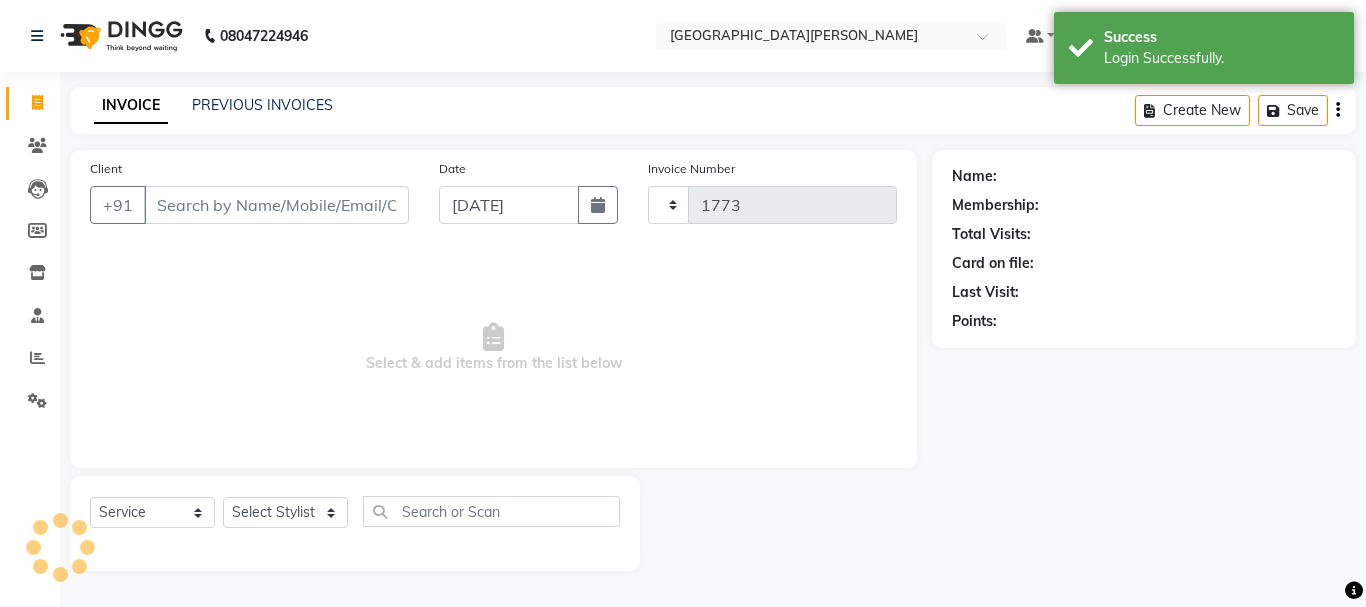 select on "911" 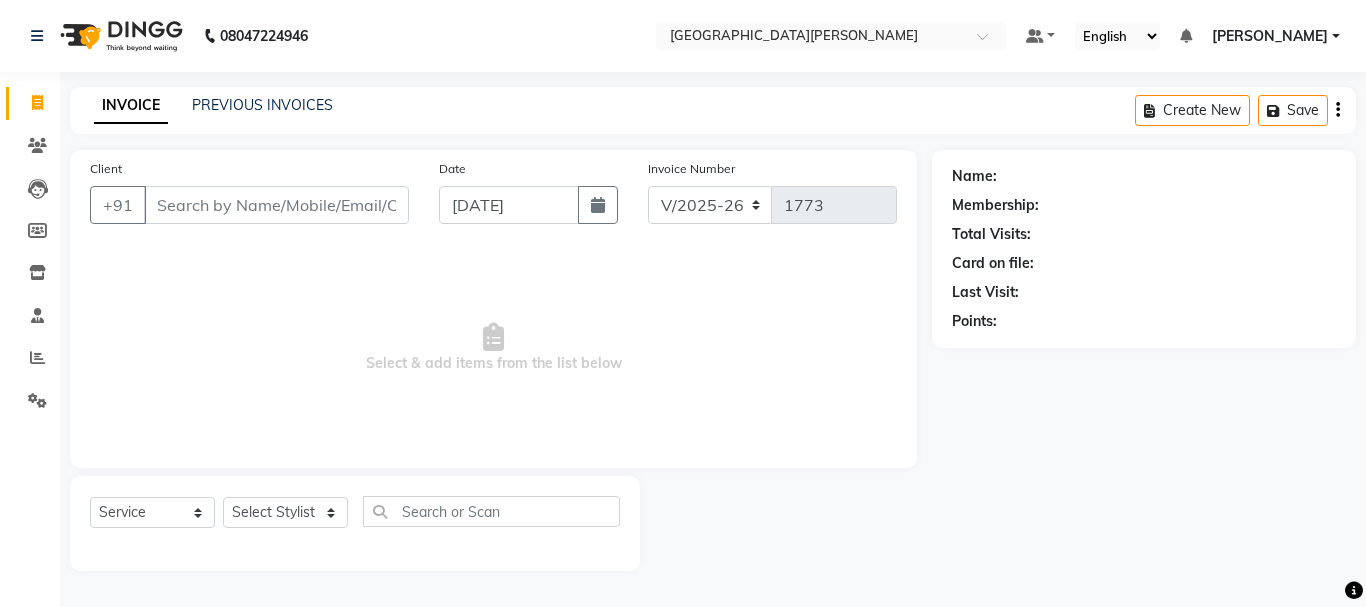 drag, startPoint x: 355, startPoint y: 469, endPoint x: 325, endPoint y: 250, distance: 221.04524 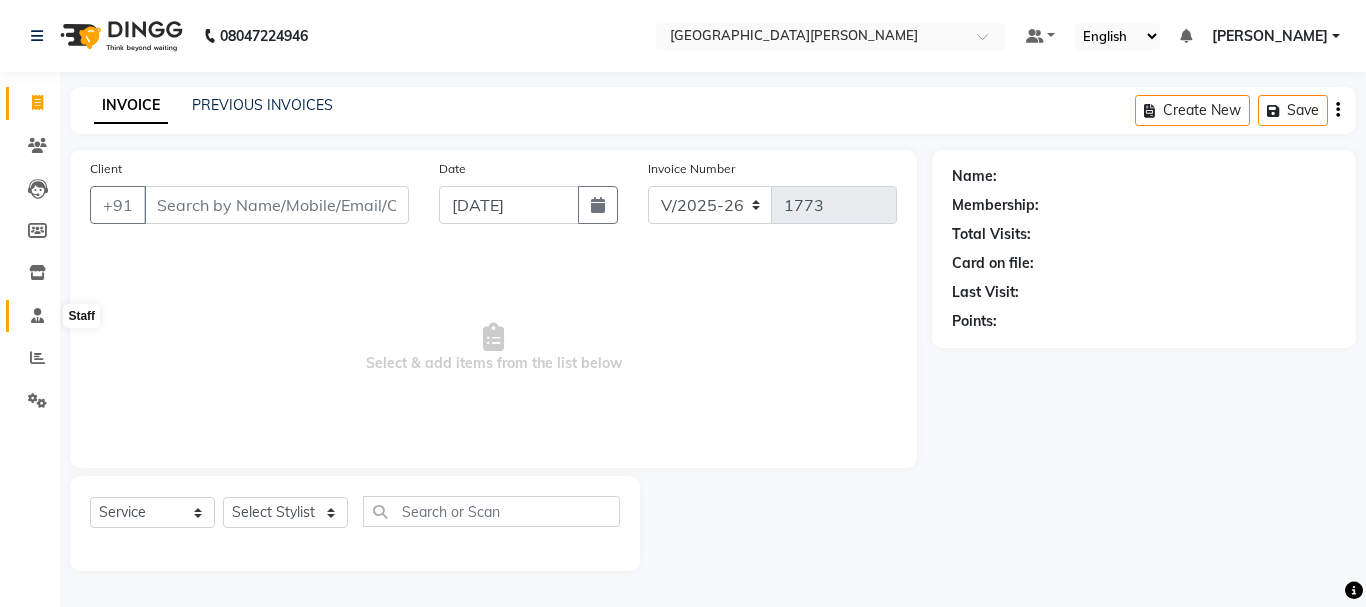click 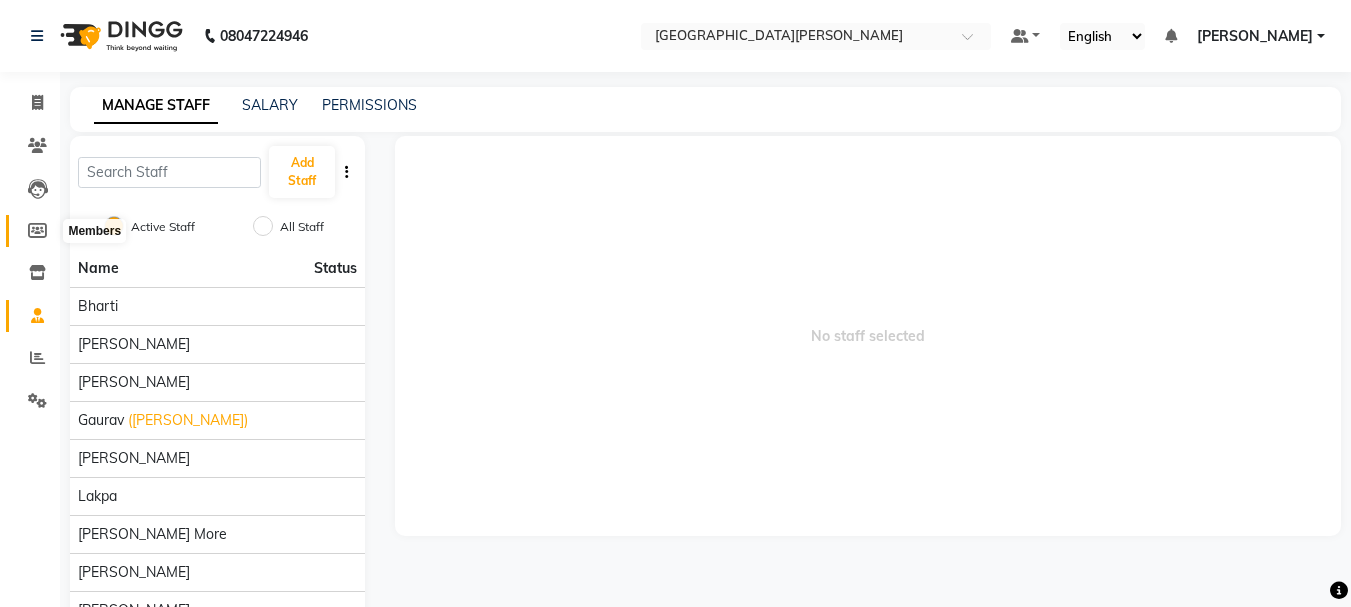 click 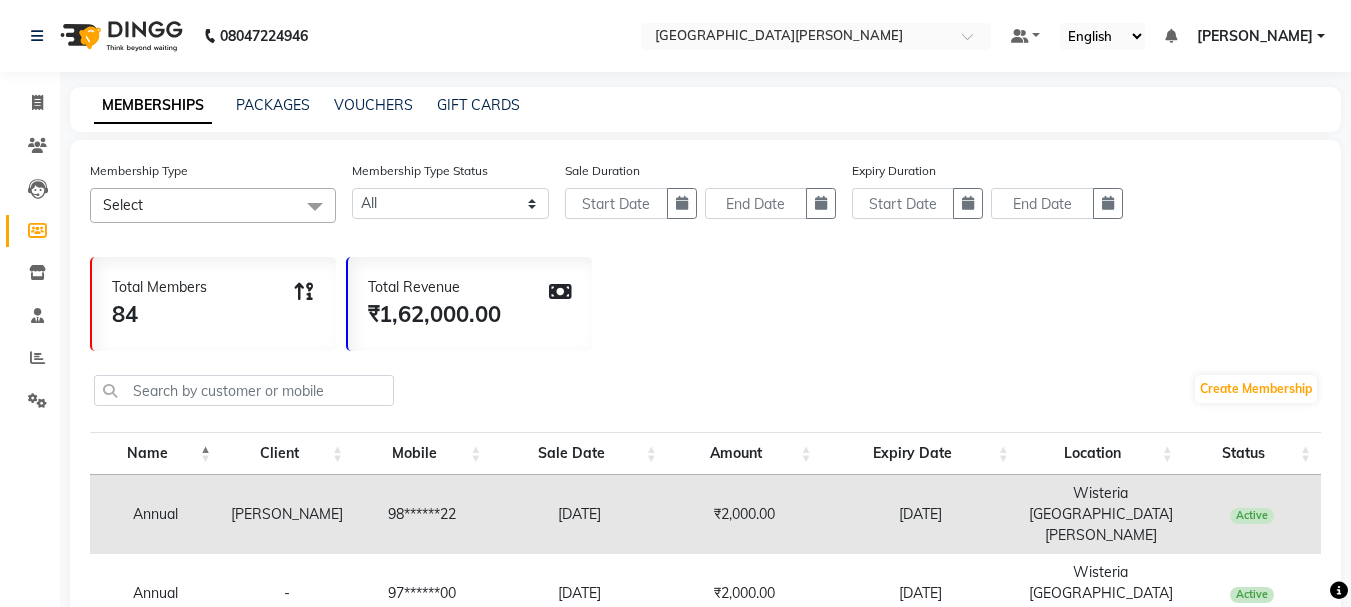 click on "Inventory" 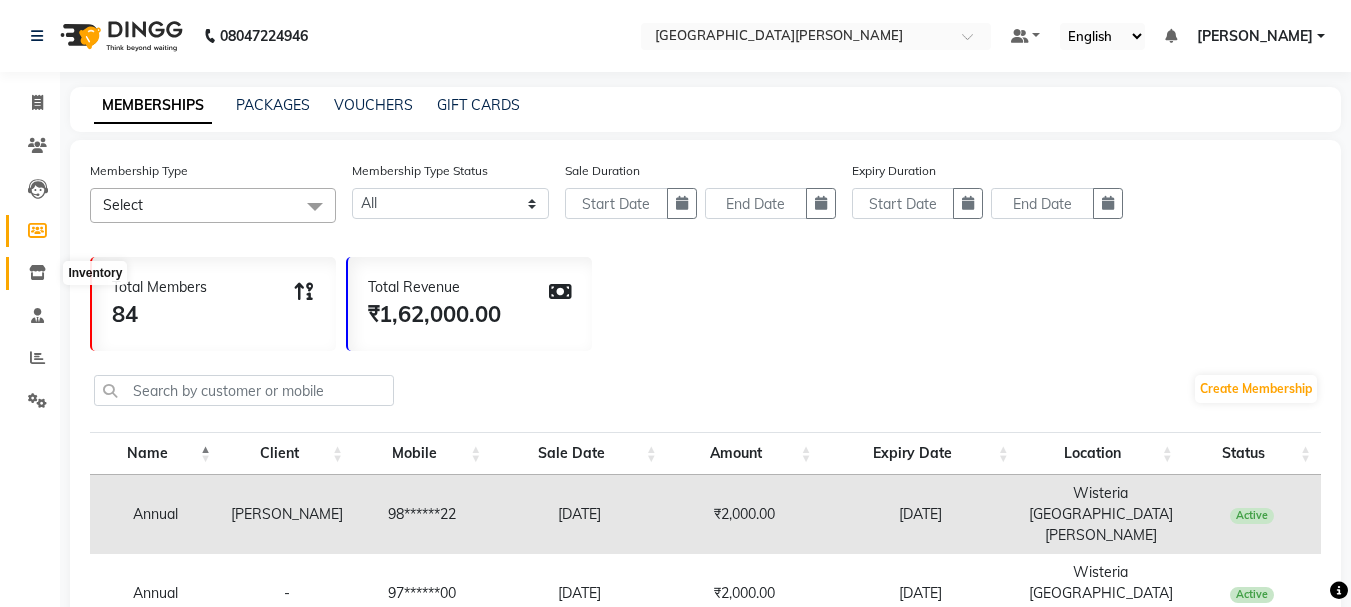 click 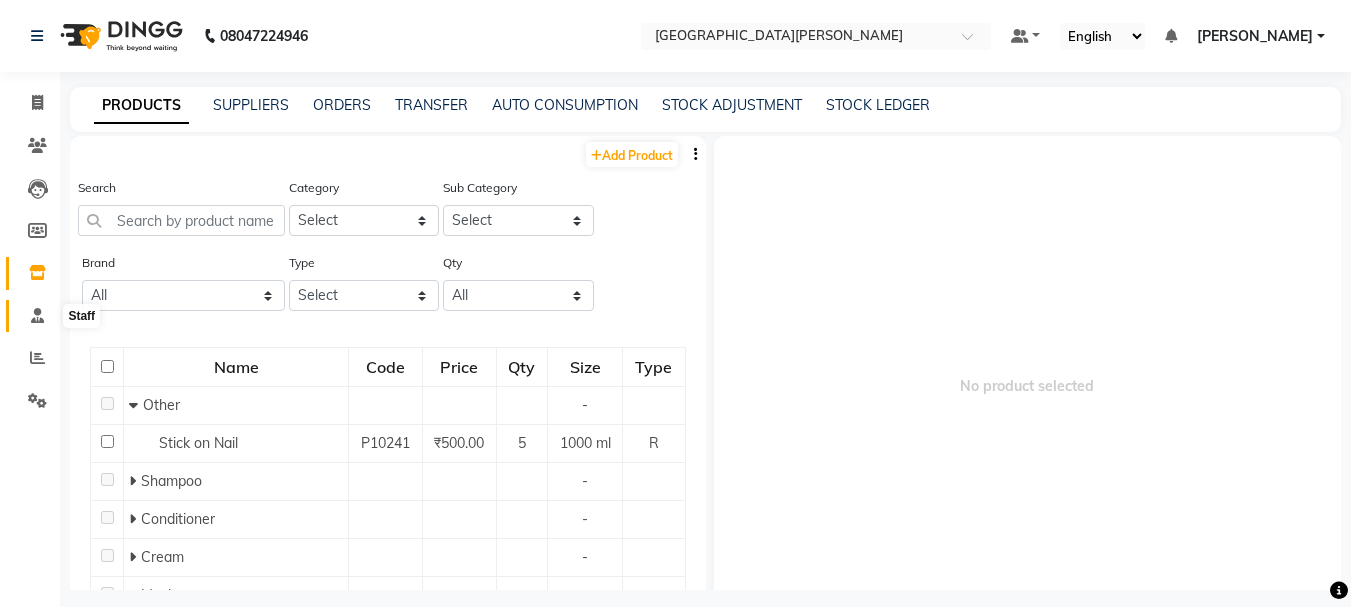 click 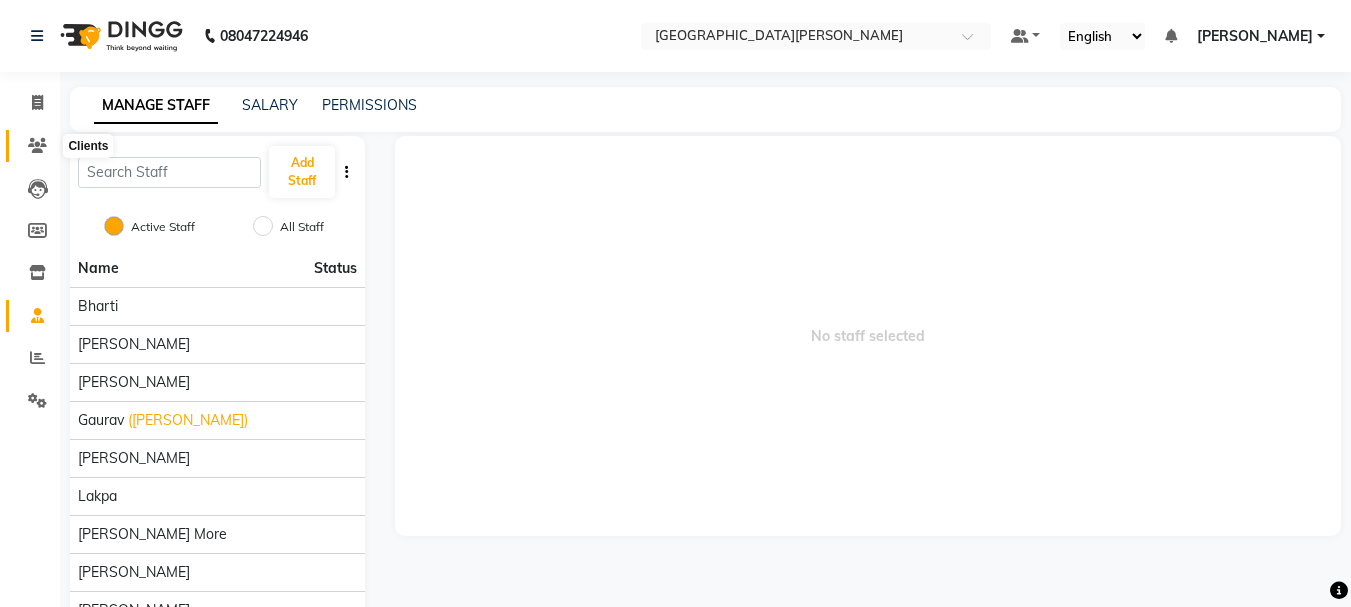 click 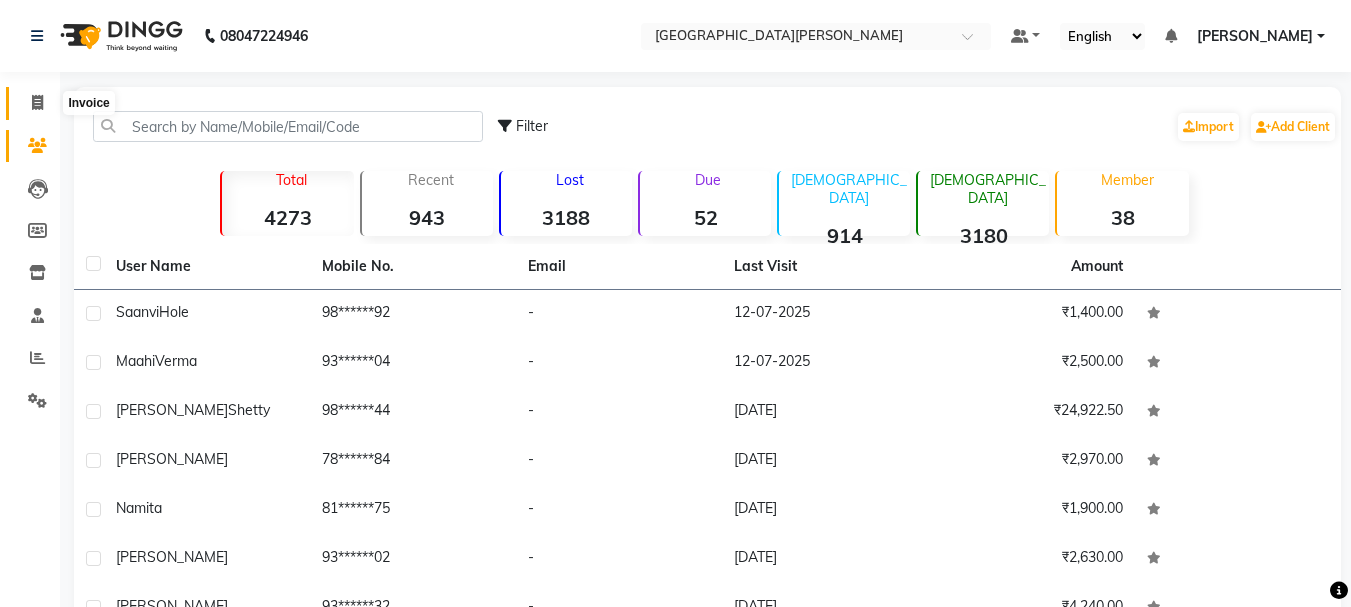 click 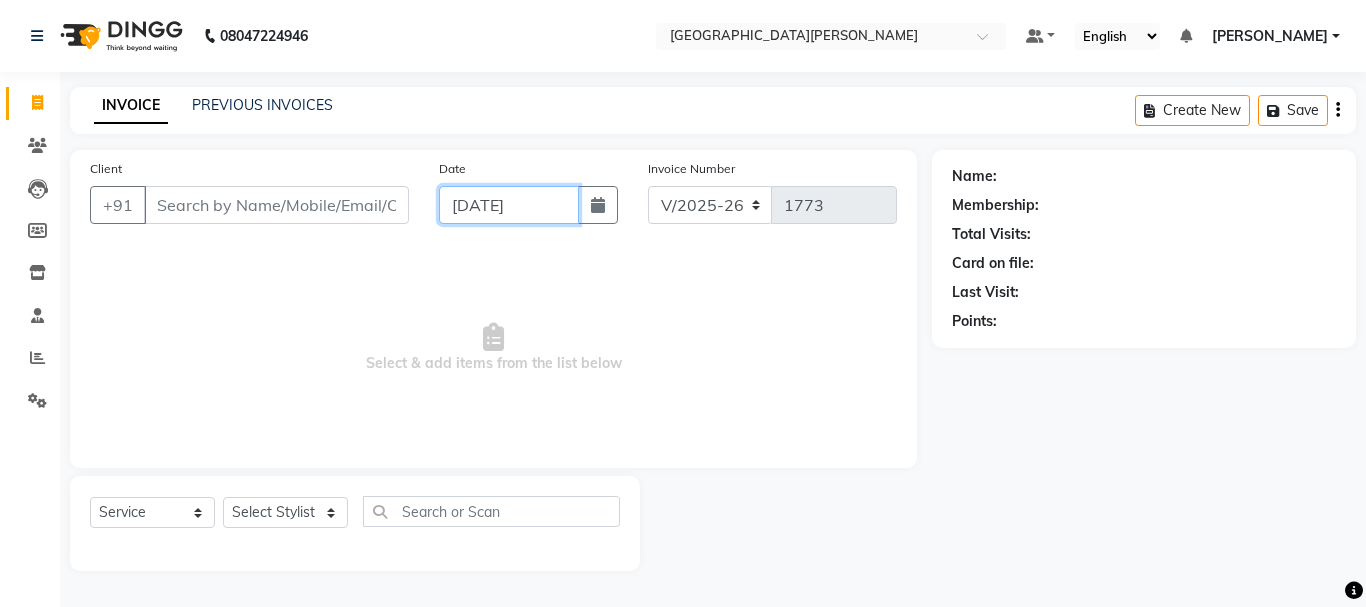click on "[DATE]" 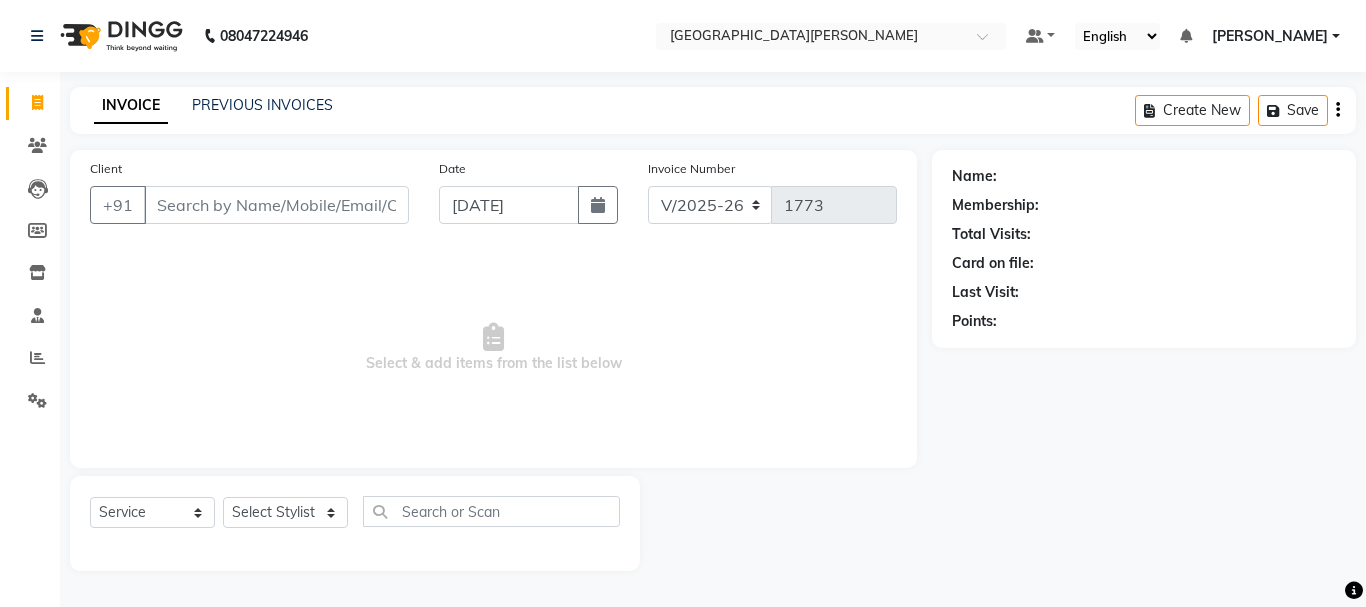 select on "7" 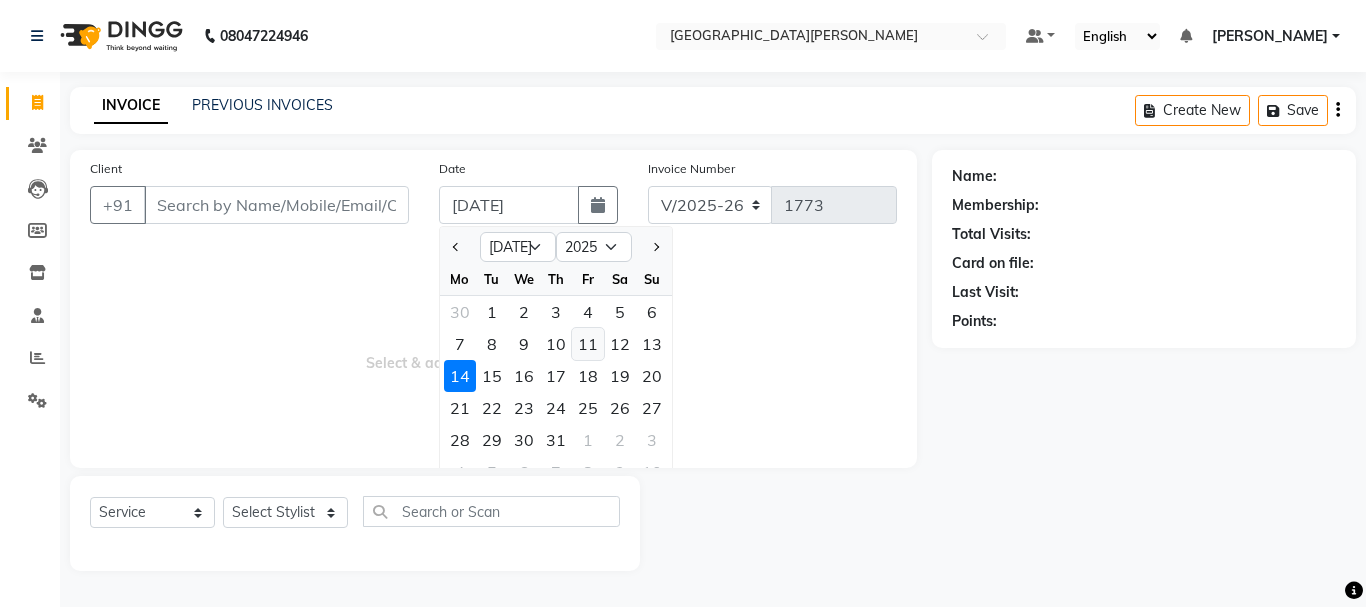 click on "11" 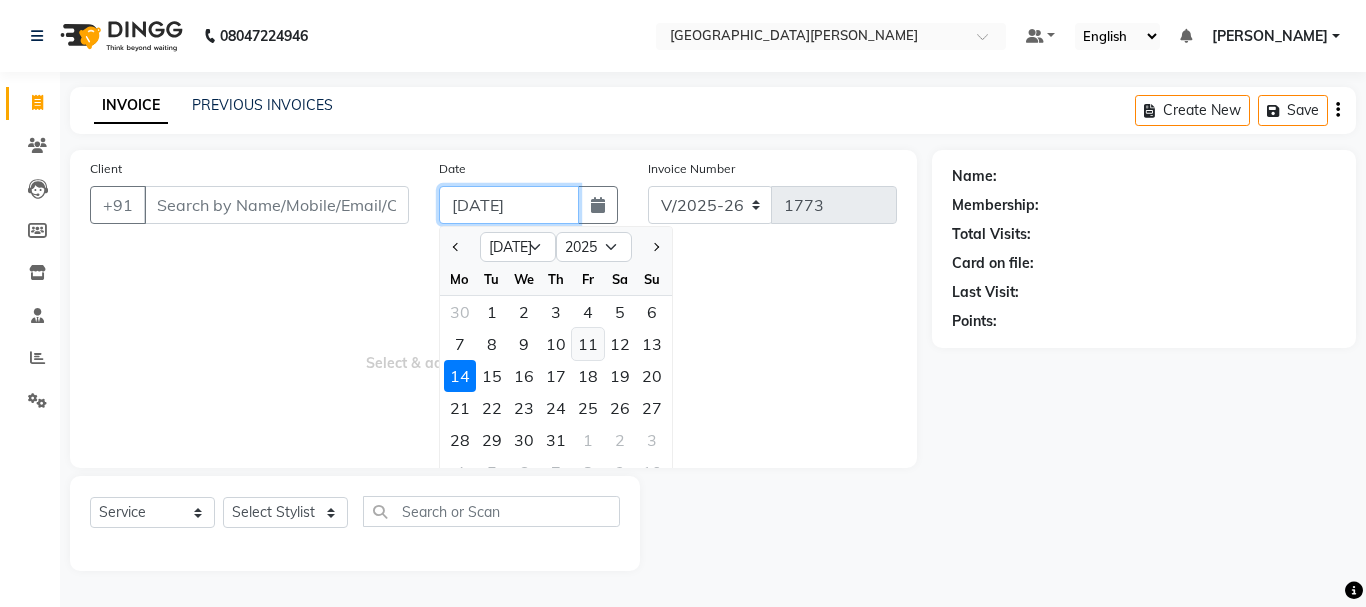type on "[DATE]" 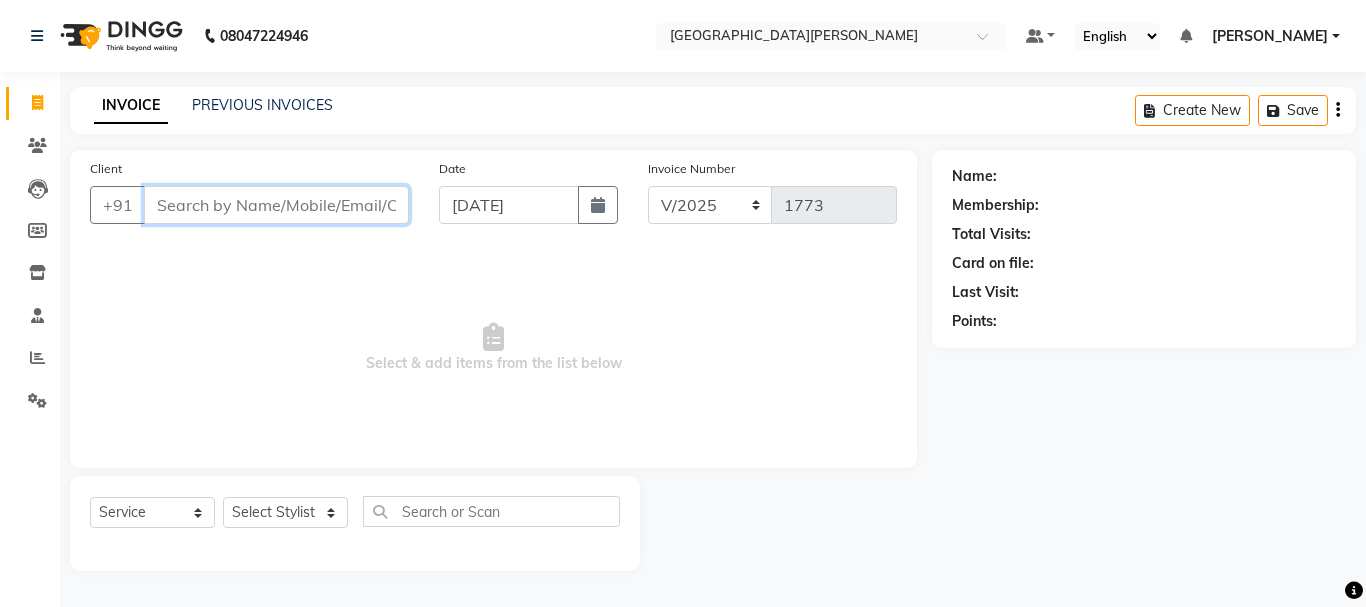 click on "Client" at bounding box center [276, 205] 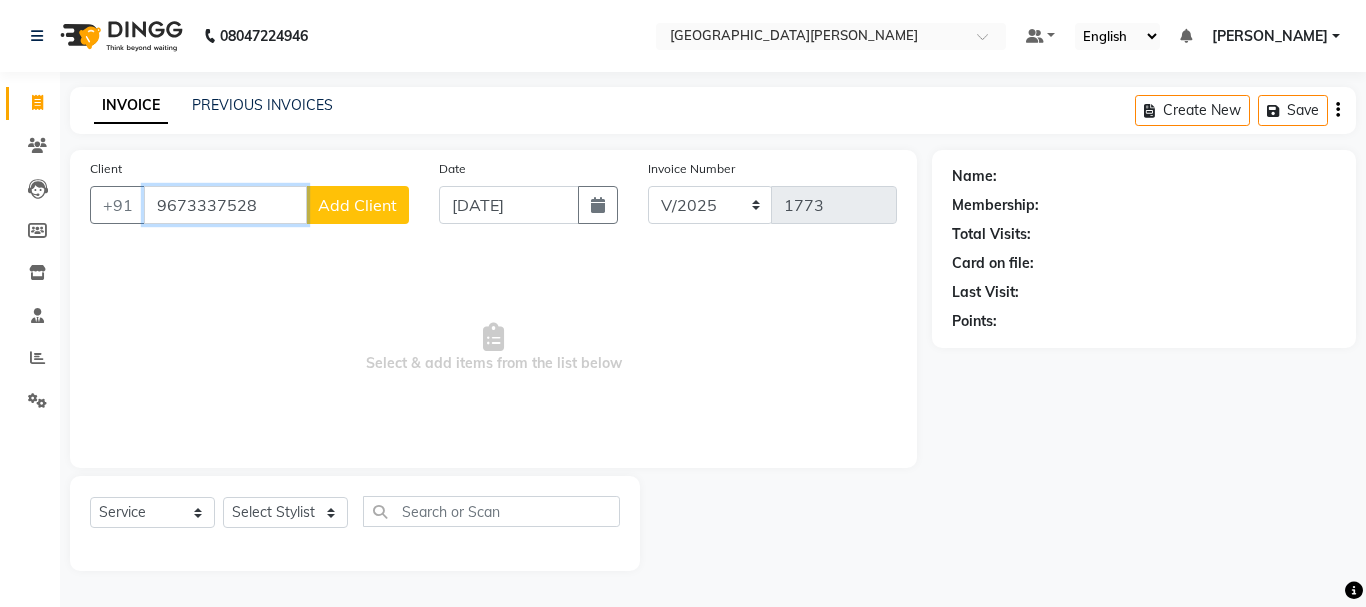 type on "9673337528" 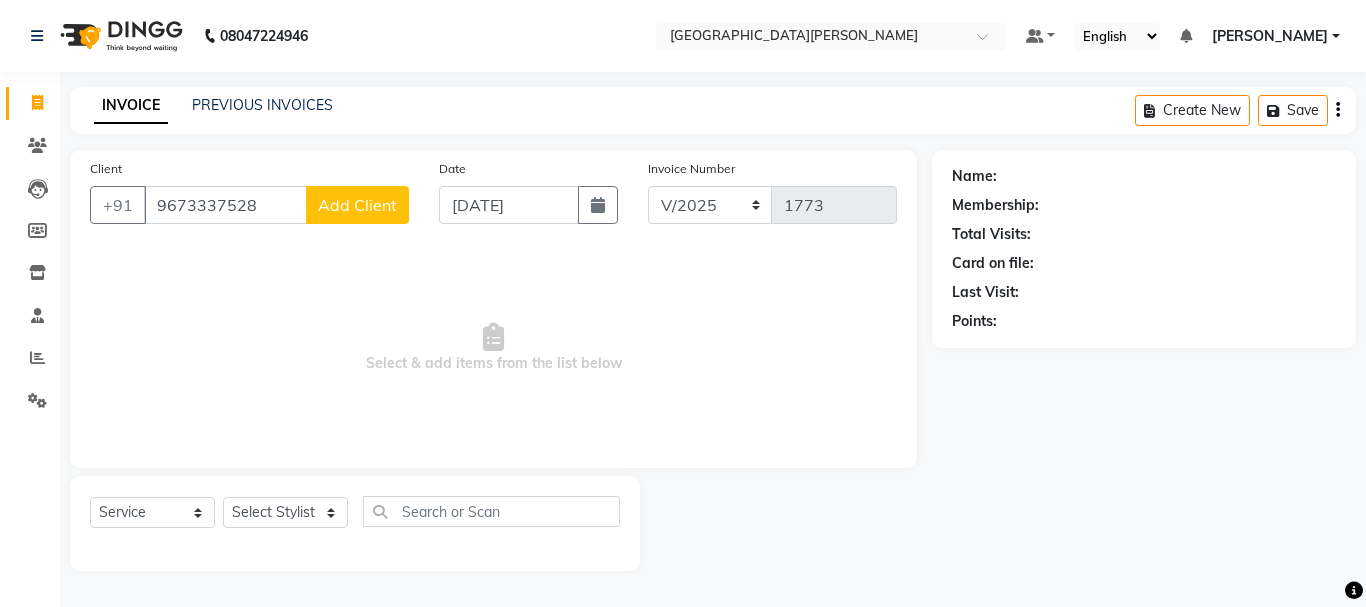 click on "Add Client" 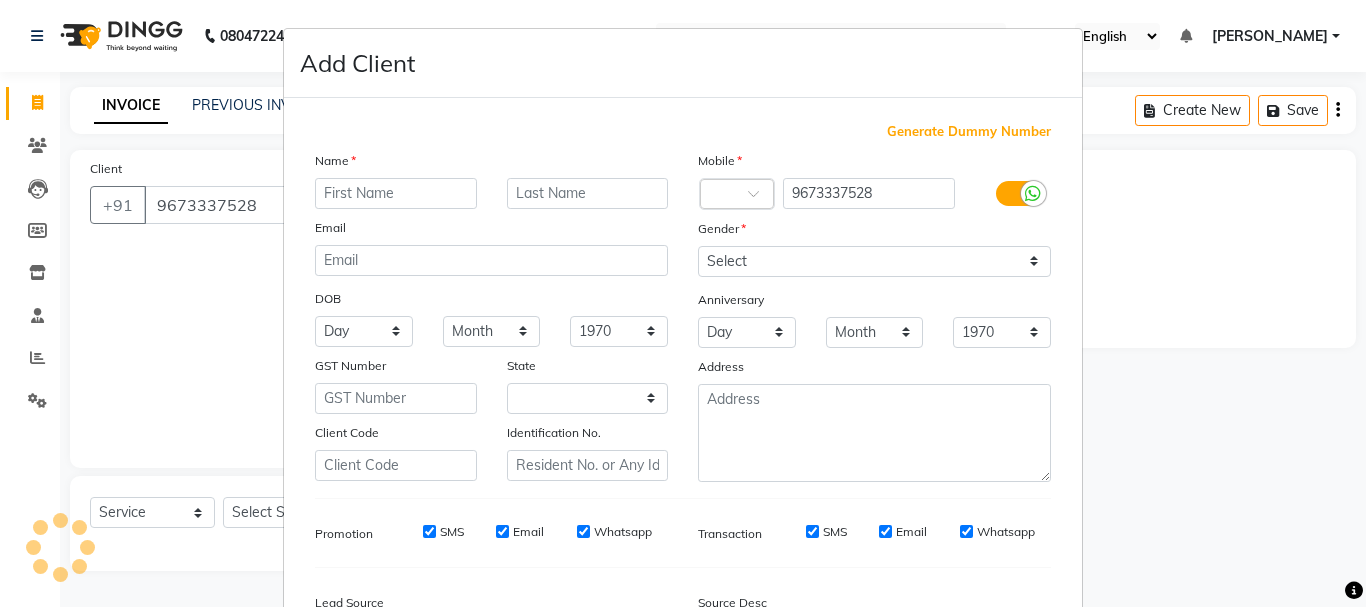 select on "22" 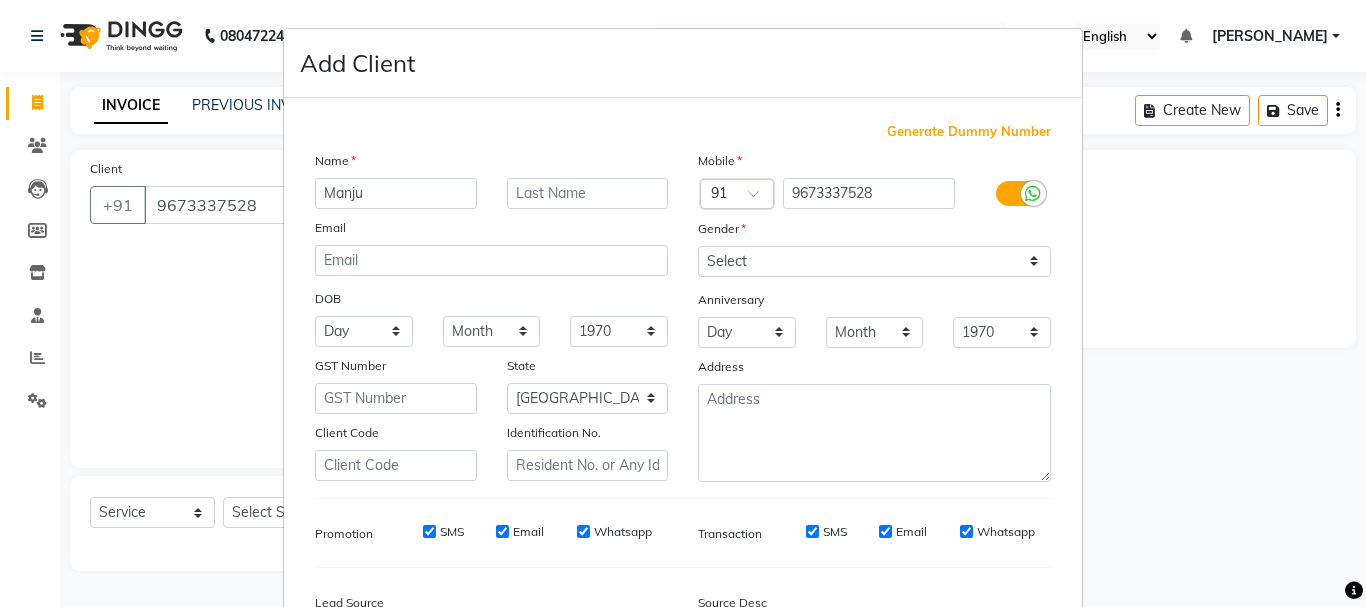 type on "Manju" 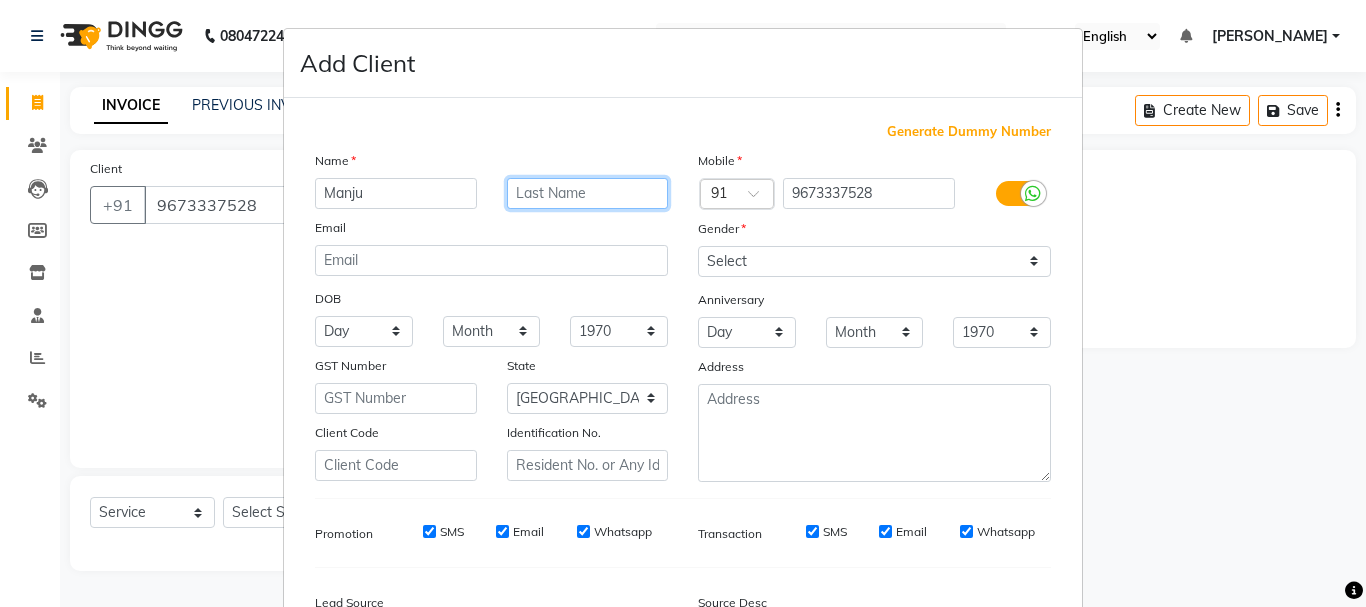 click at bounding box center (588, 193) 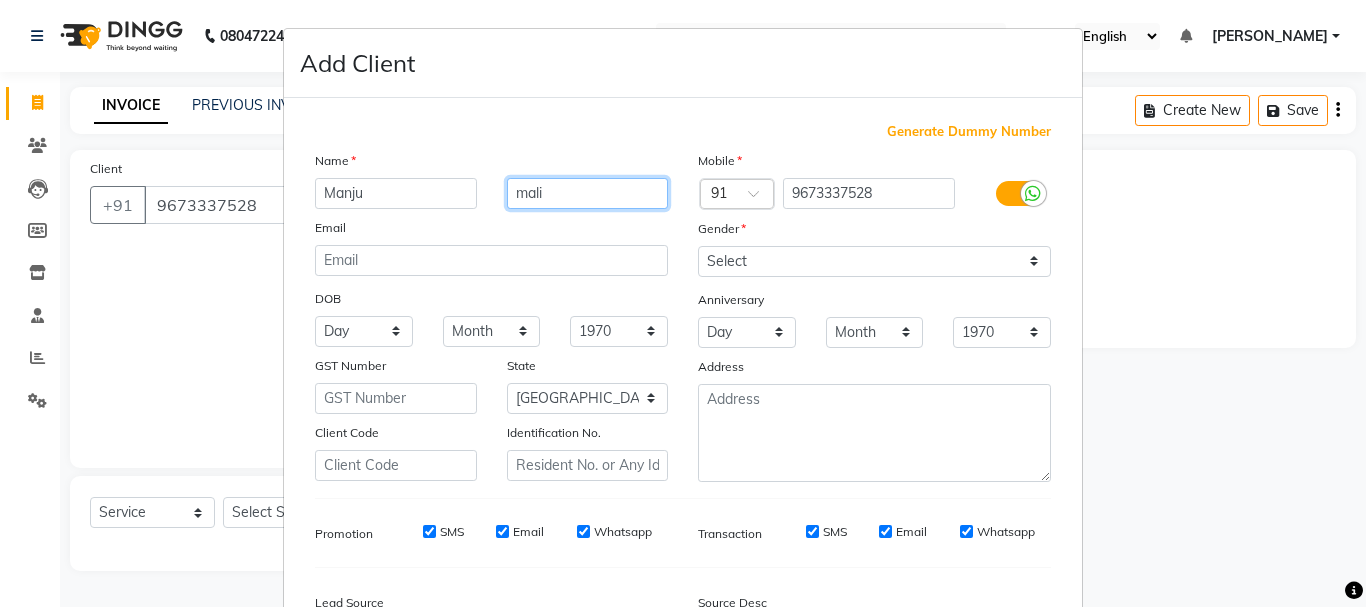 type on "mali" 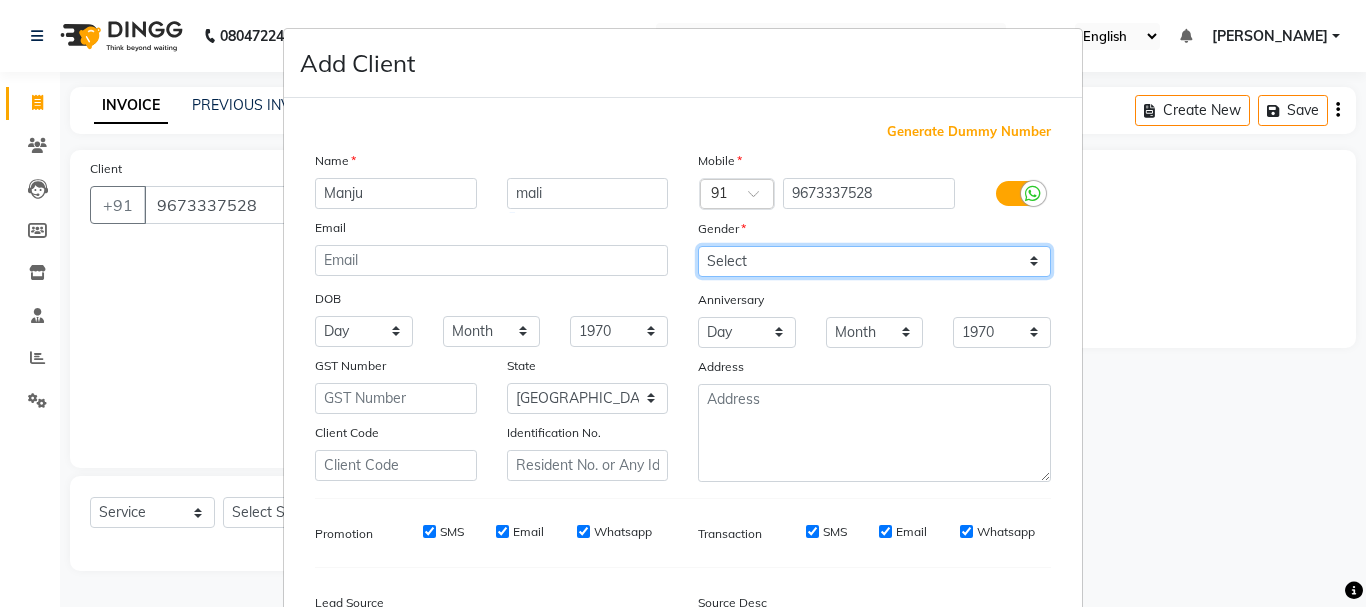 click on "Select [DEMOGRAPHIC_DATA] [DEMOGRAPHIC_DATA] Other Prefer Not To Say" at bounding box center (874, 261) 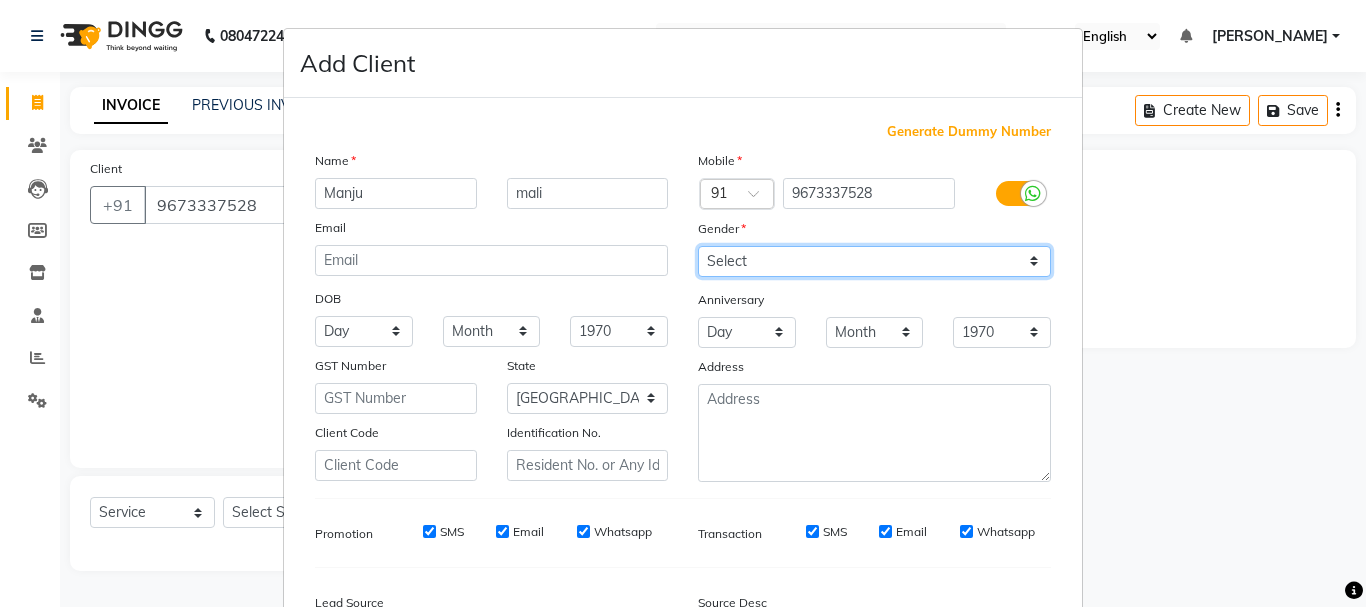 select on "[DEMOGRAPHIC_DATA]" 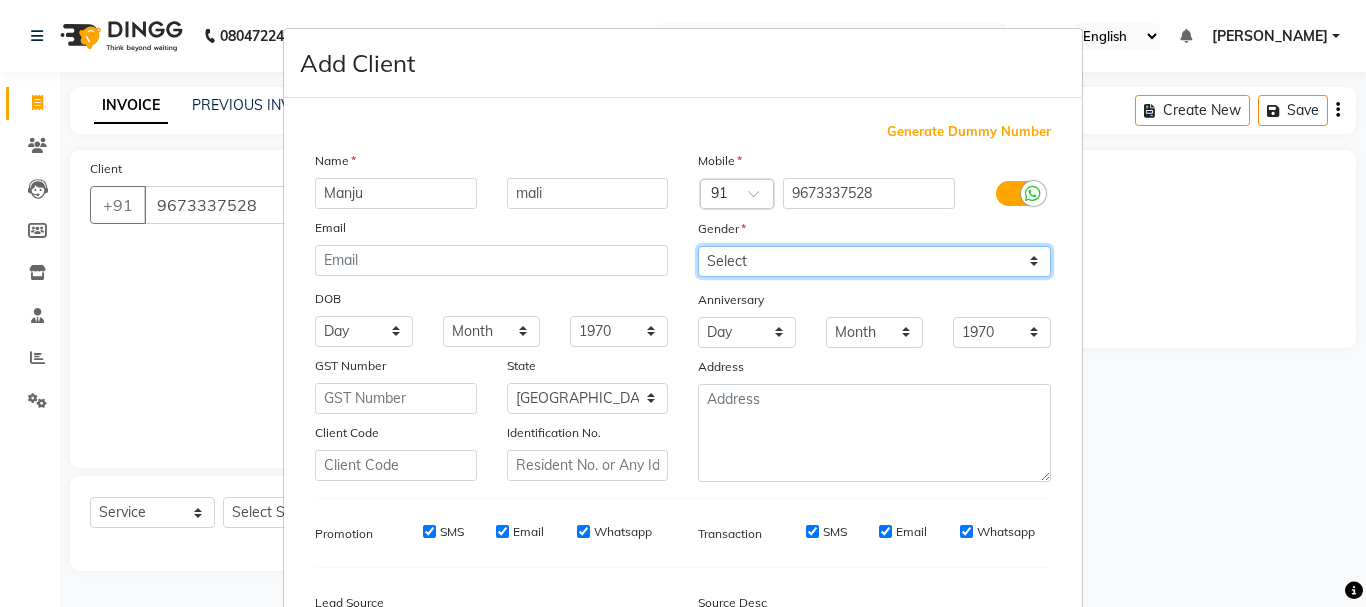 click on "Select [DEMOGRAPHIC_DATA] [DEMOGRAPHIC_DATA] Other Prefer Not To Say" at bounding box center (874, 261) 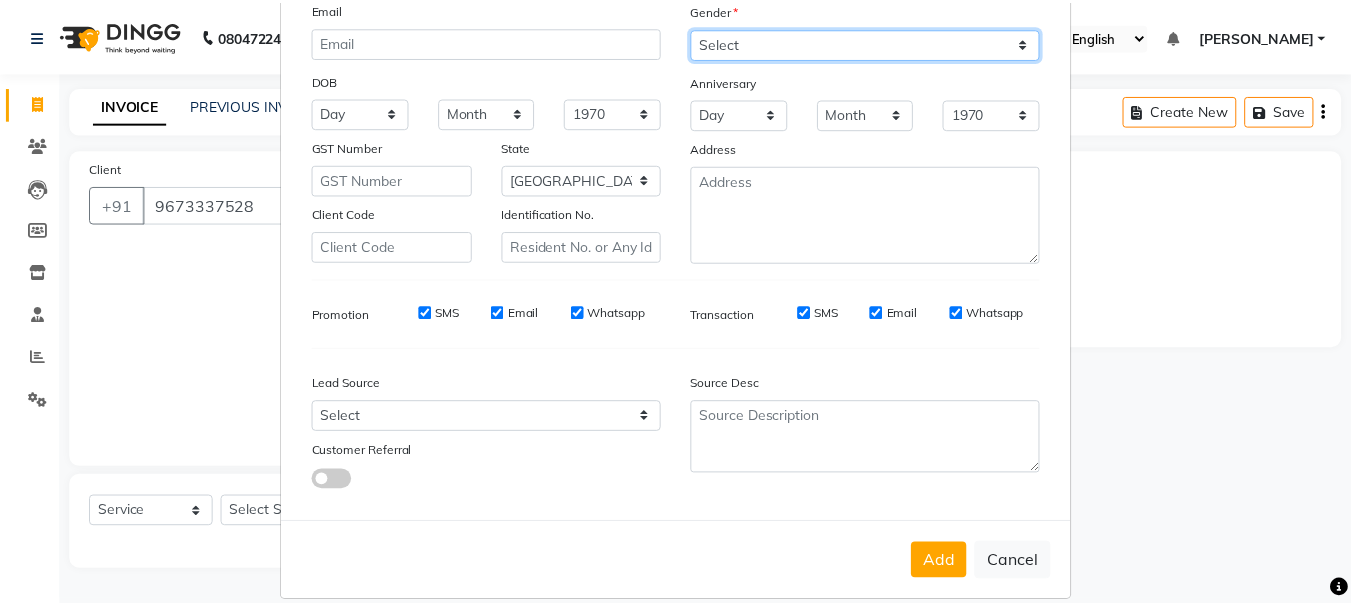 scroll, scrollTop: 242, scrollLeft: 0, axis: vertical 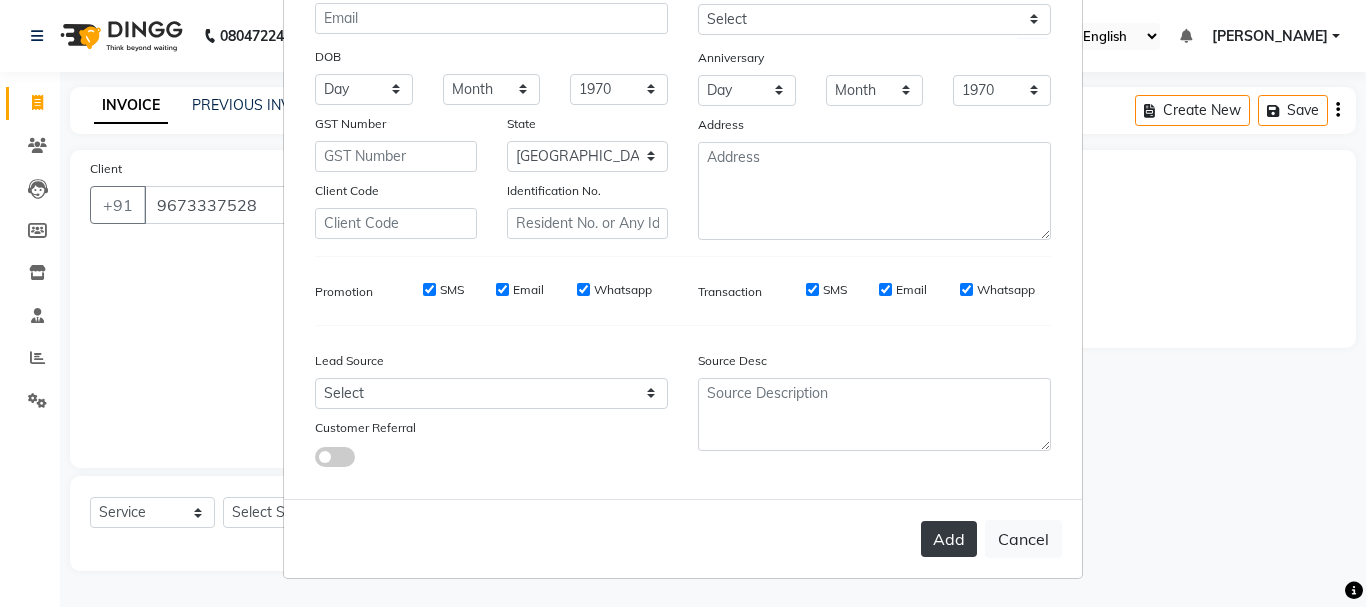 click on "Add" at bounding box center (949, 539) 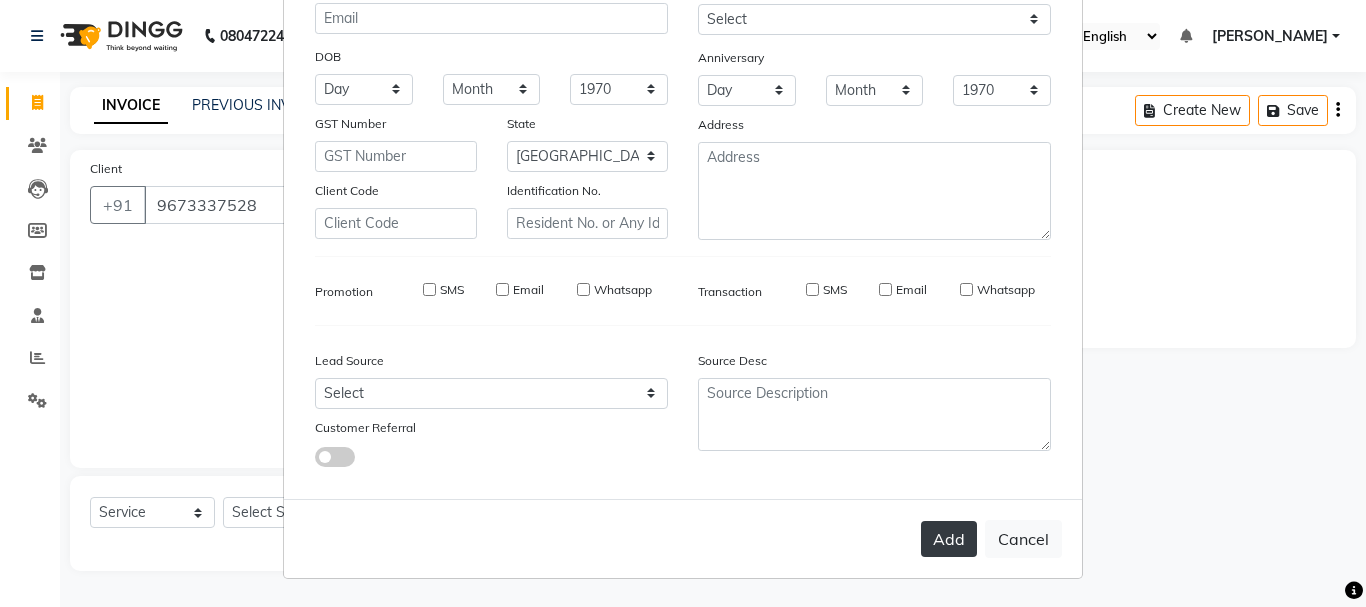 type on "96******28" 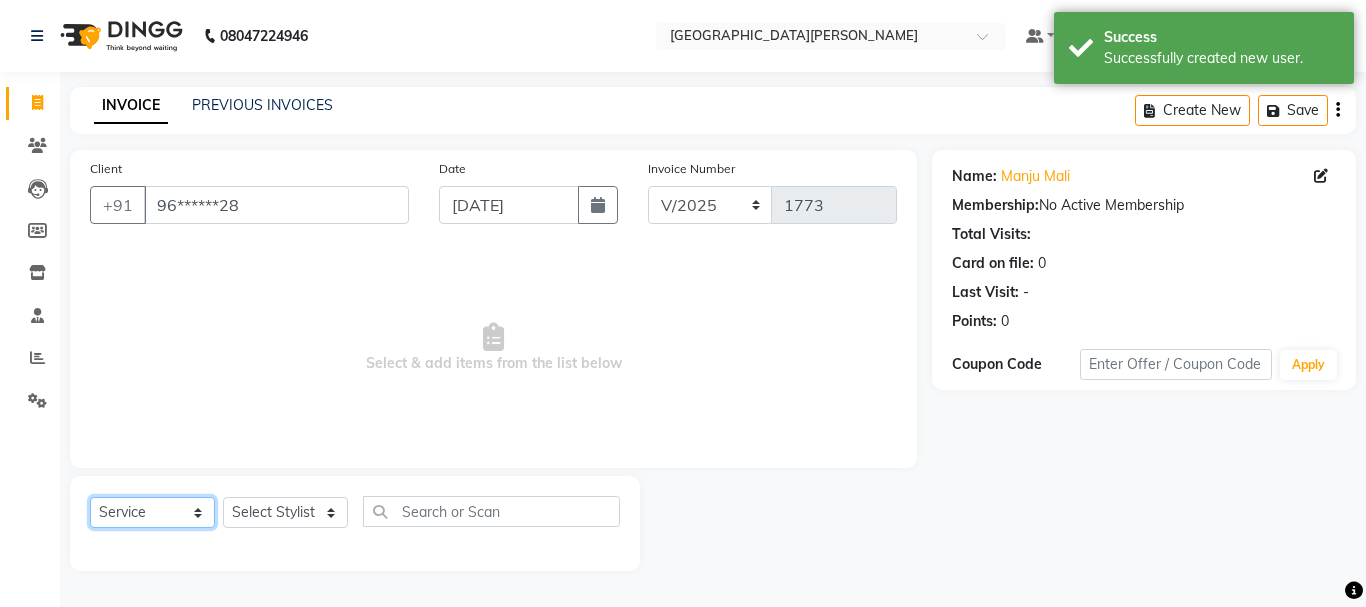 click on "Select  Service  Product  Membership  Package Voucher Prepaid Gift Card" 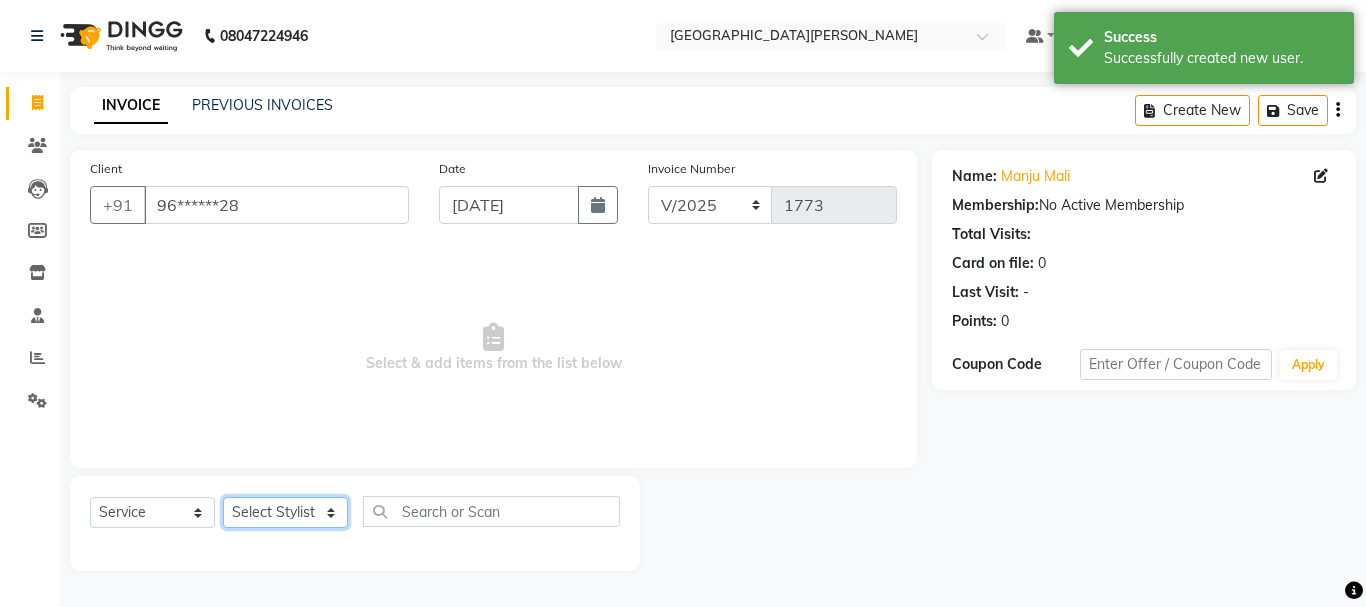 click on "Select Stylist Bharti [PERSON_NAME] [PERSON_NAME] [PERSON_NAME] [PERSON_NAME] more [PERSON_NAME] Partner id [PERSON_NAME] [PERSON_NAME]  Rahul [PERSON_NAME] [PERSON_NAME] [PERSON_NAME] [PERSON_NAME]" 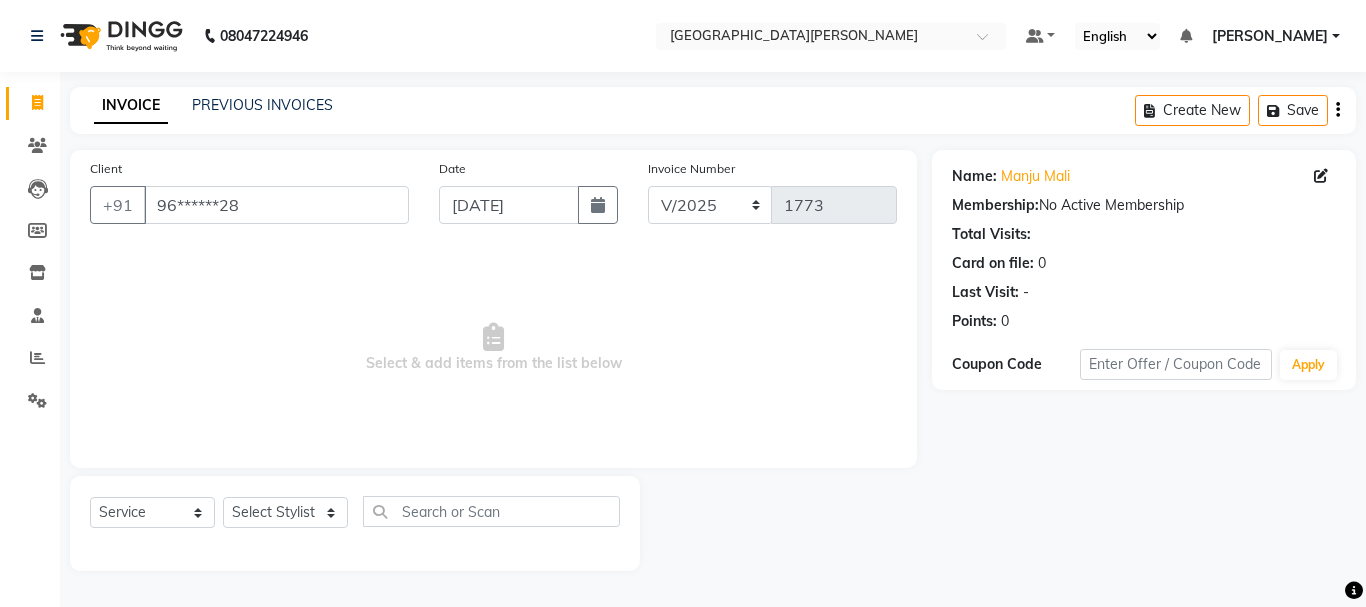 click on "Select & add items from the list below" at bounding box center [493, 348] 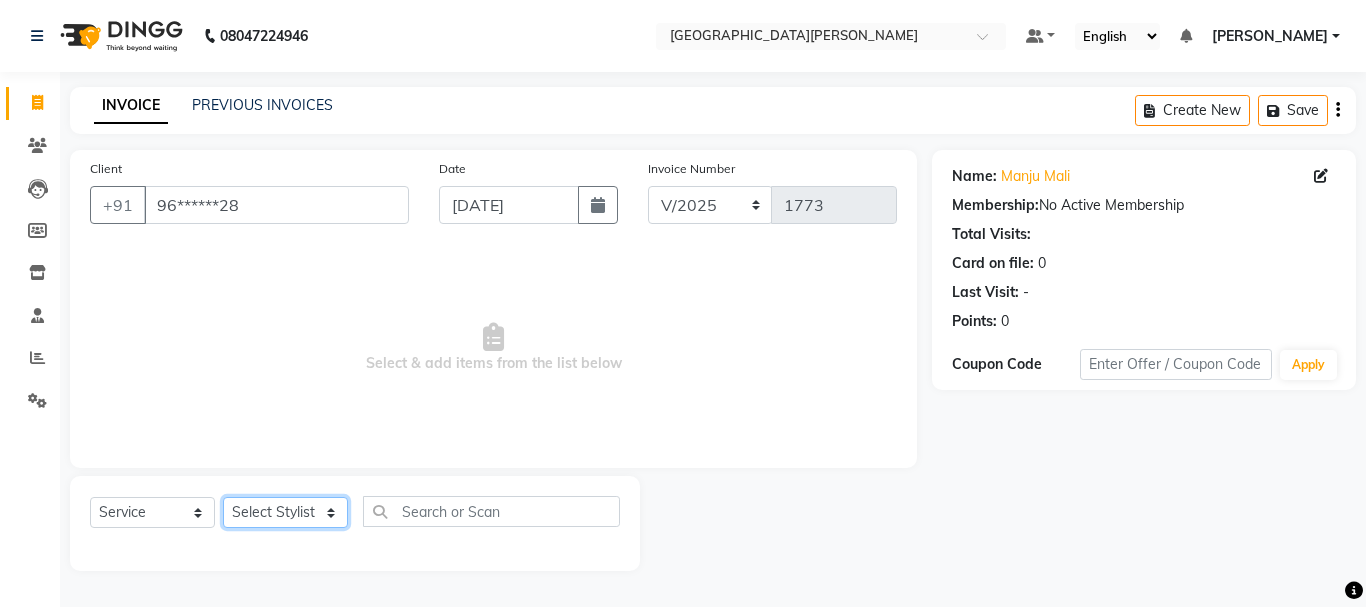 click on "Select Stylist Bharti [PERSON_NAME] [PERSON_NAME] [PERSON_NAME] [PERSON_NAME] more [PERSON_NAME] Partner id [PERSON_NAME] [PERSON_NAME]  Rahul [PERSON_NAME] [PERSON_NAME] [PERSON_NAME] [PERSON_NAME]" 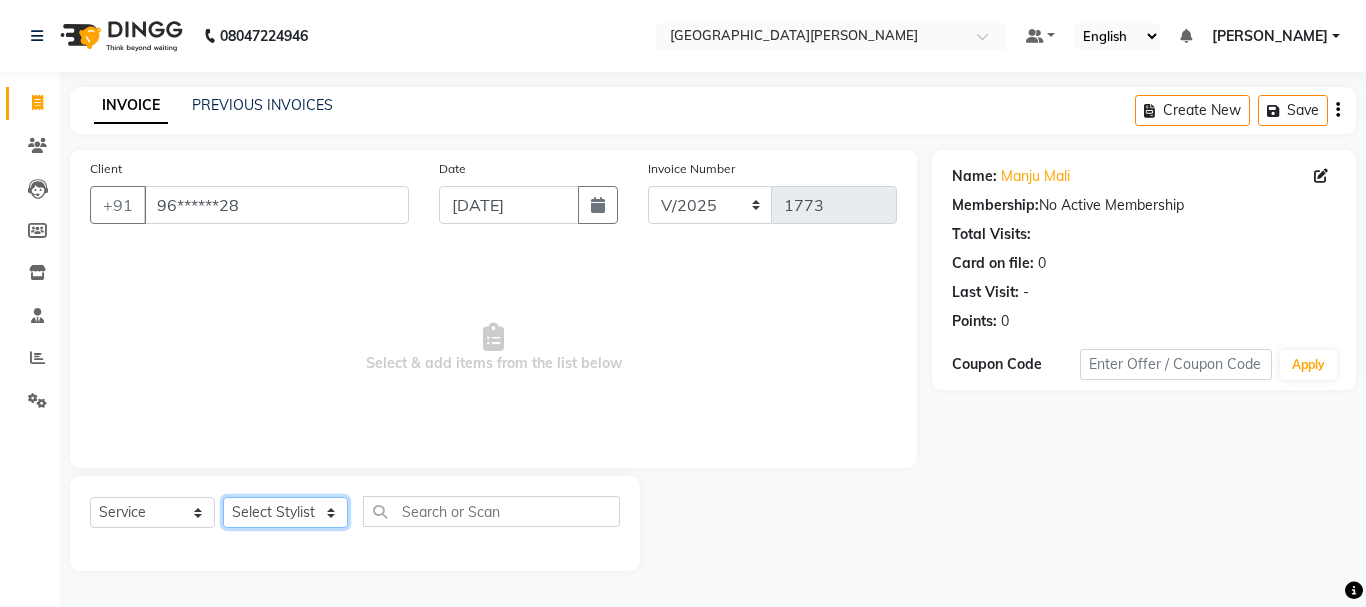 select on "15252" 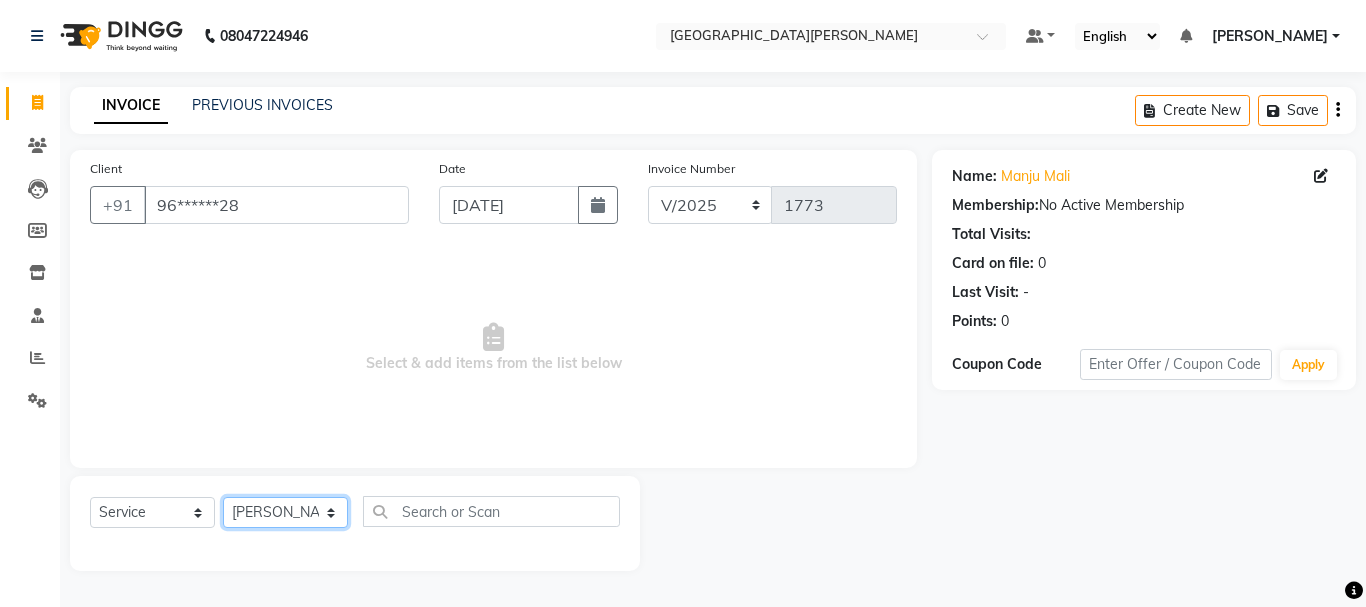click on "Select Stylist Bharti [PERSON_NAME] [PERSON_NAME] [PERSON_NAME] [PERSON_NAME] more [PERSON_NAME] Partner id [PERSON_NAME] [PERSON_NAME]  Rahul [PERSON_NAME] [PERSON_NAME] [PERSON_NAME] [PERSON_NAME]" 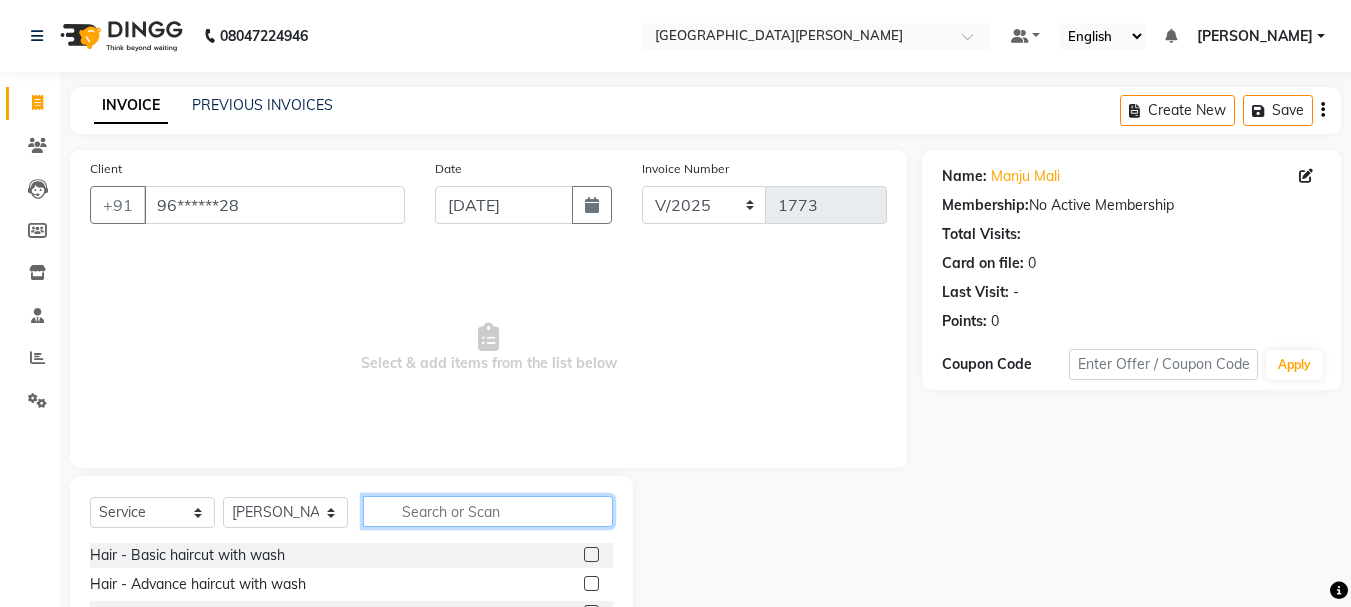click 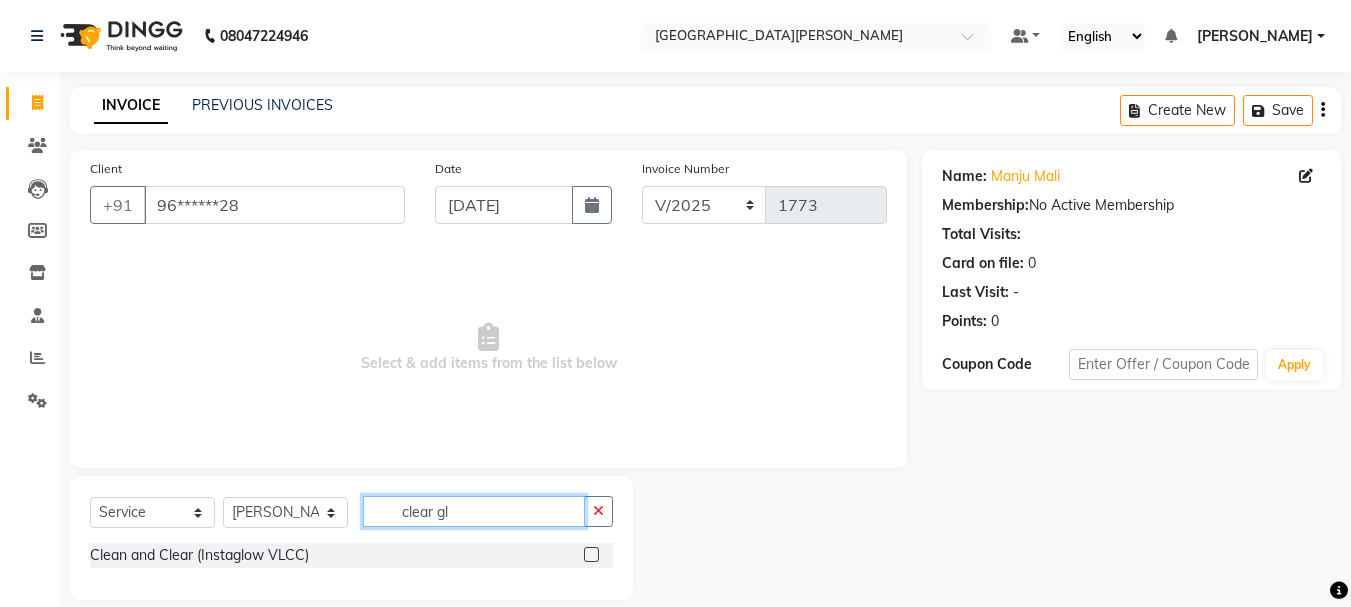 type on "clear gl" 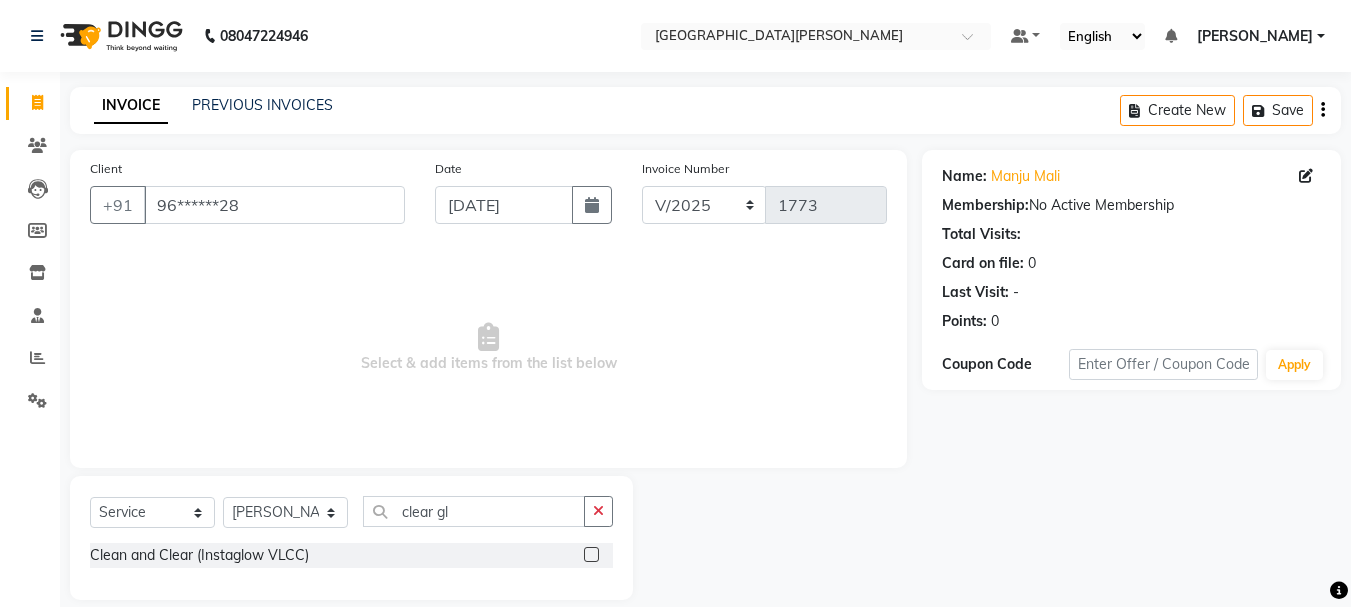 click 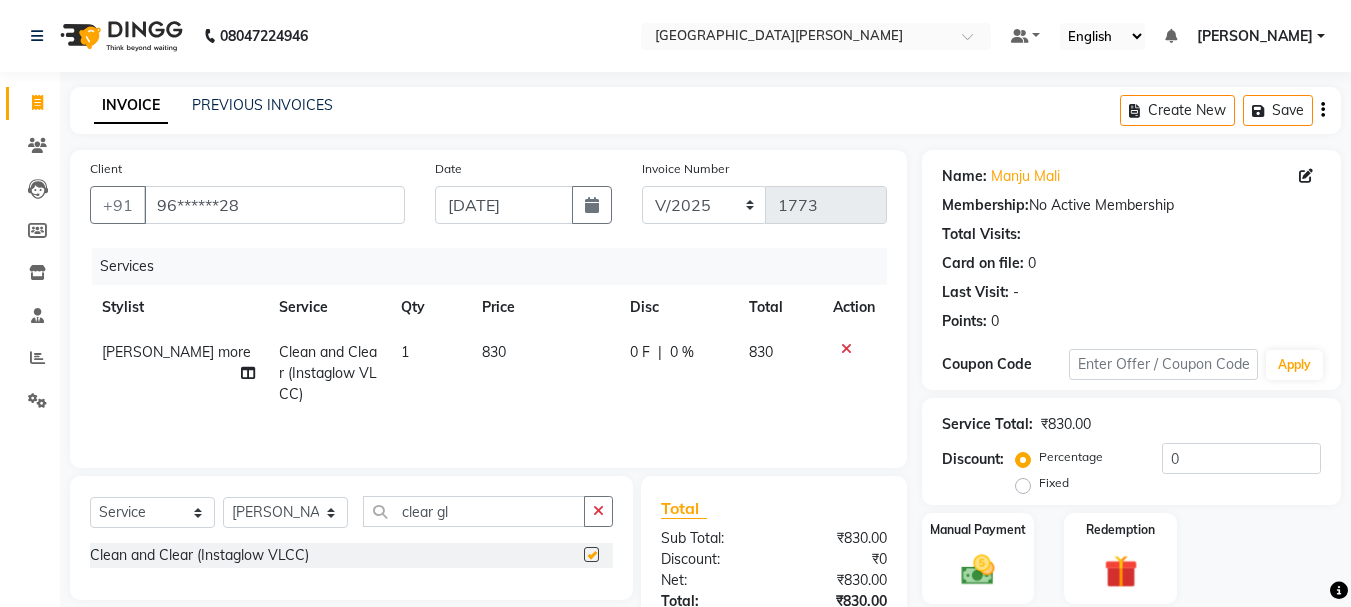 checkbox on "false" 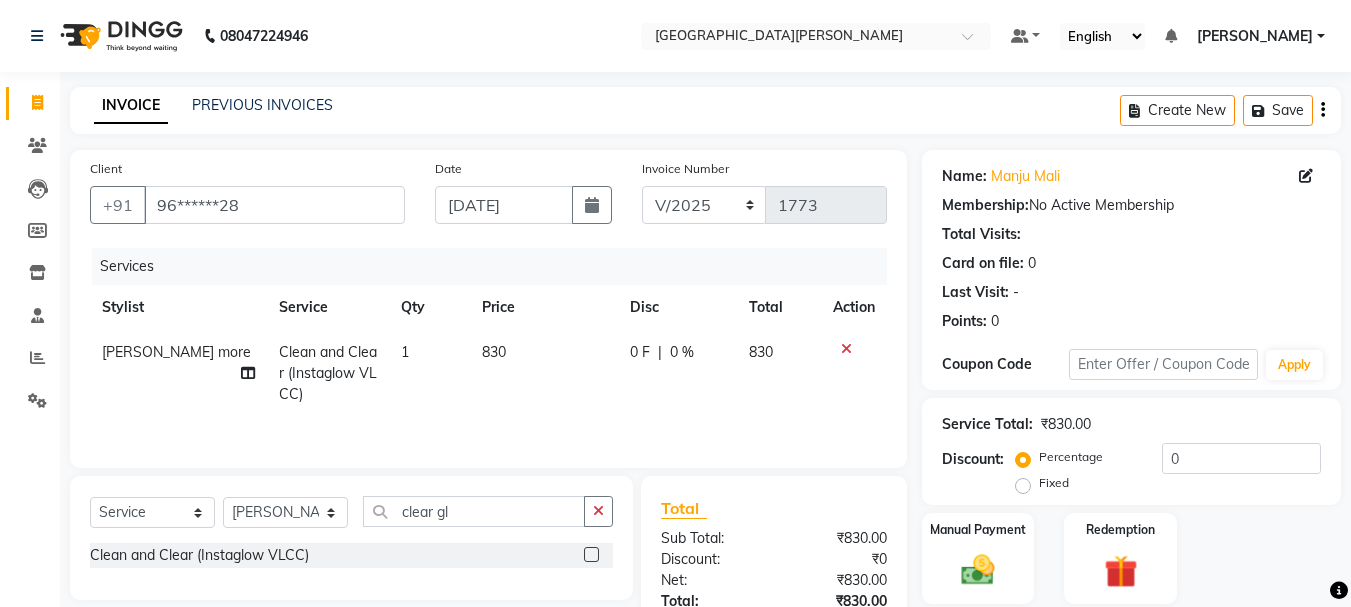 click 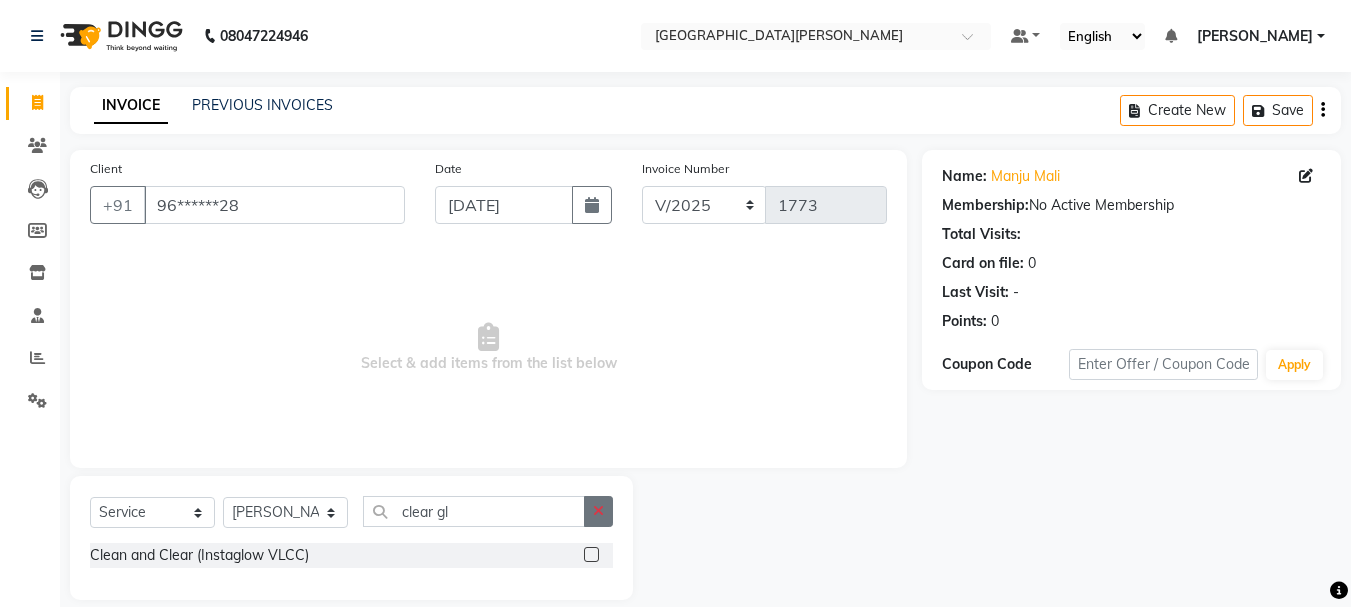 click 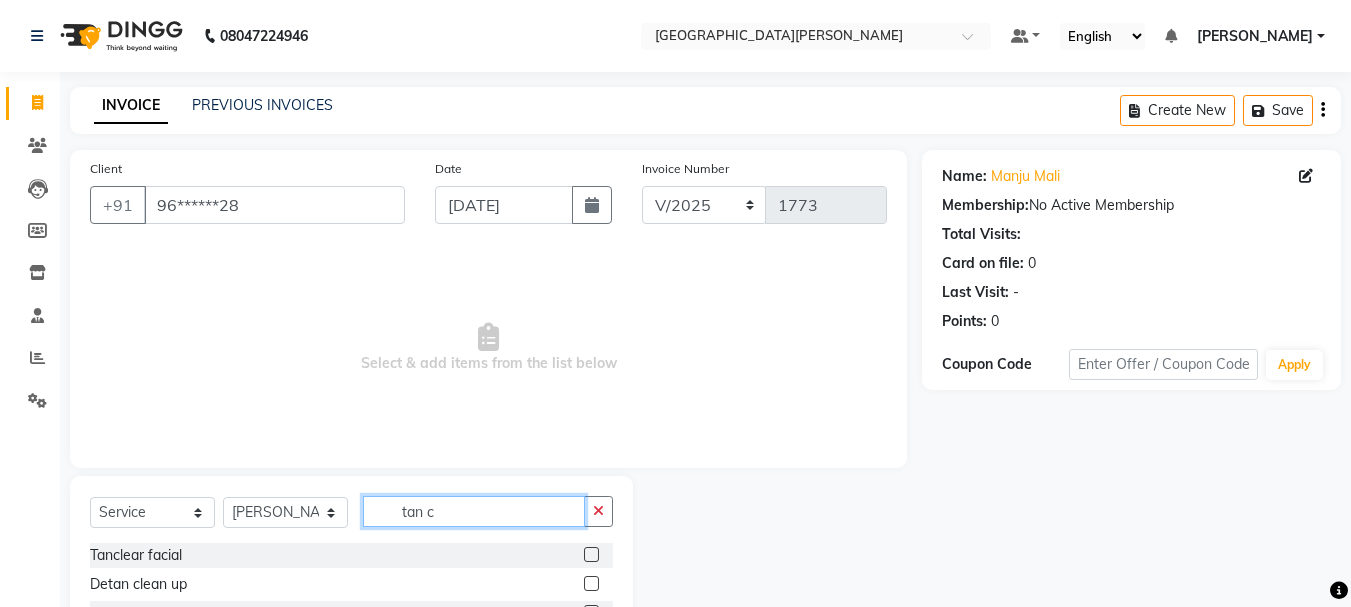 type on "tan c" 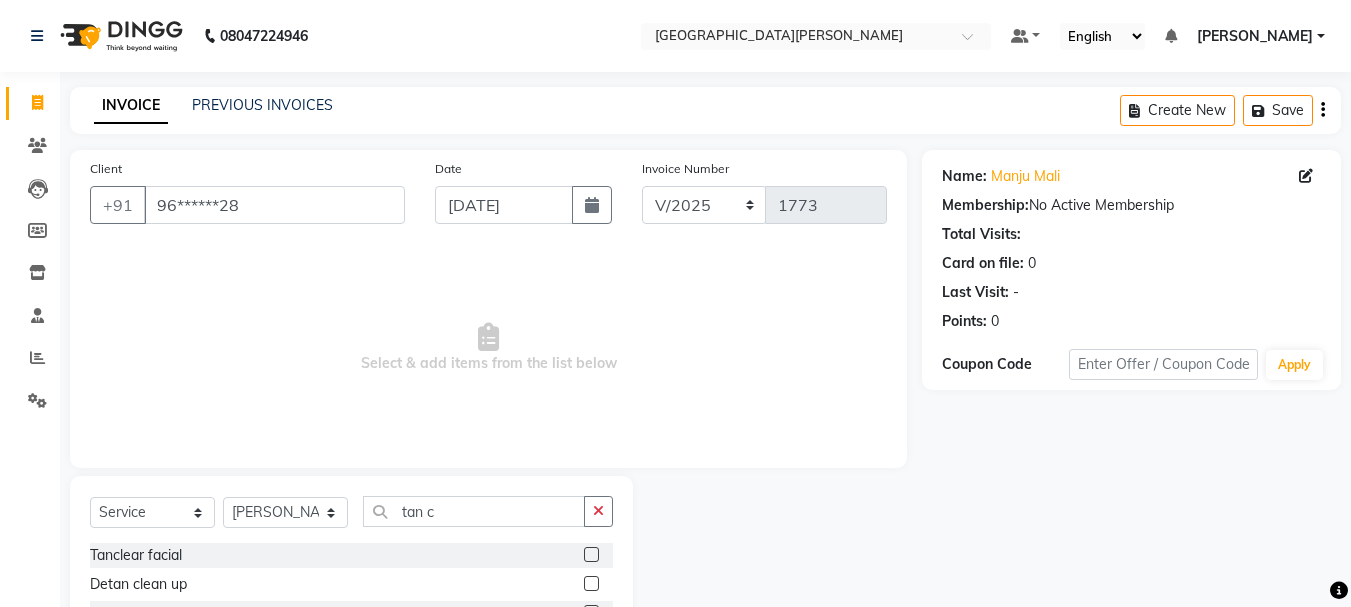 click 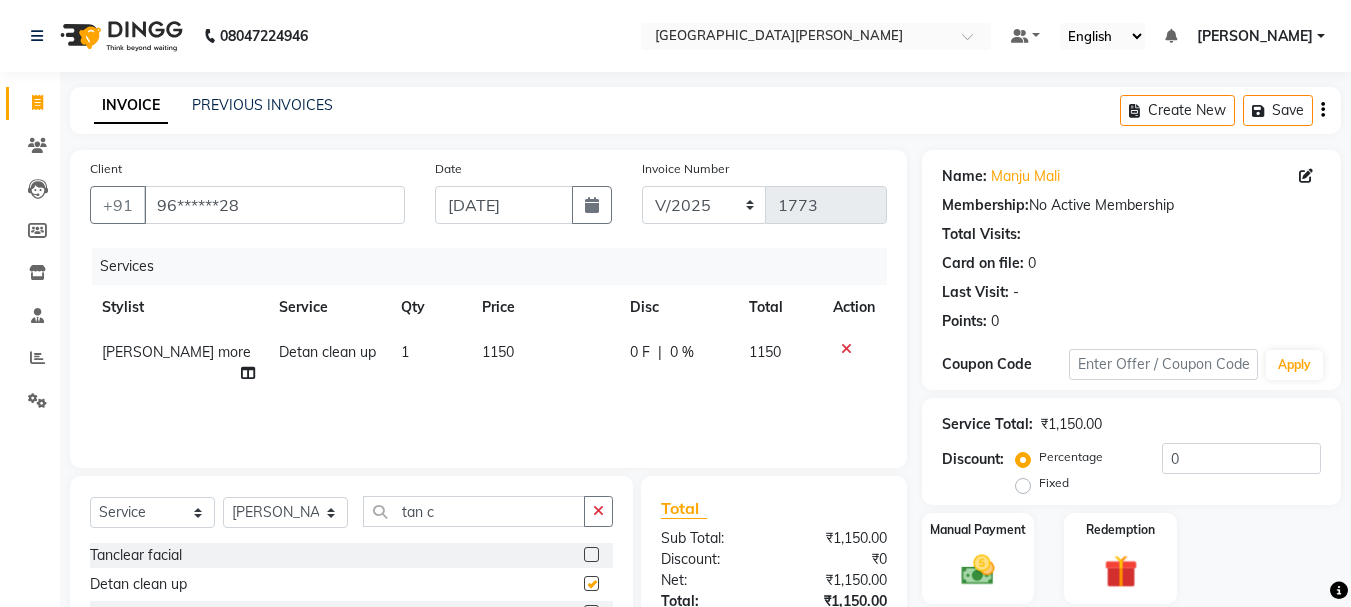 checkbox on "false" 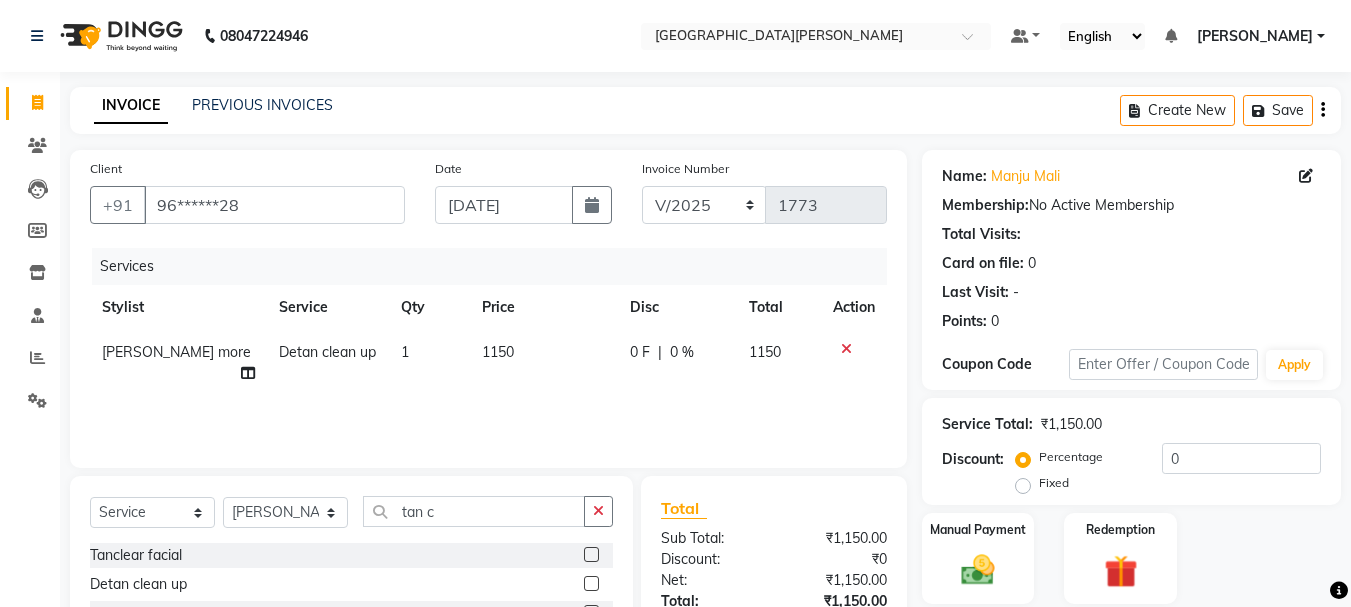 click 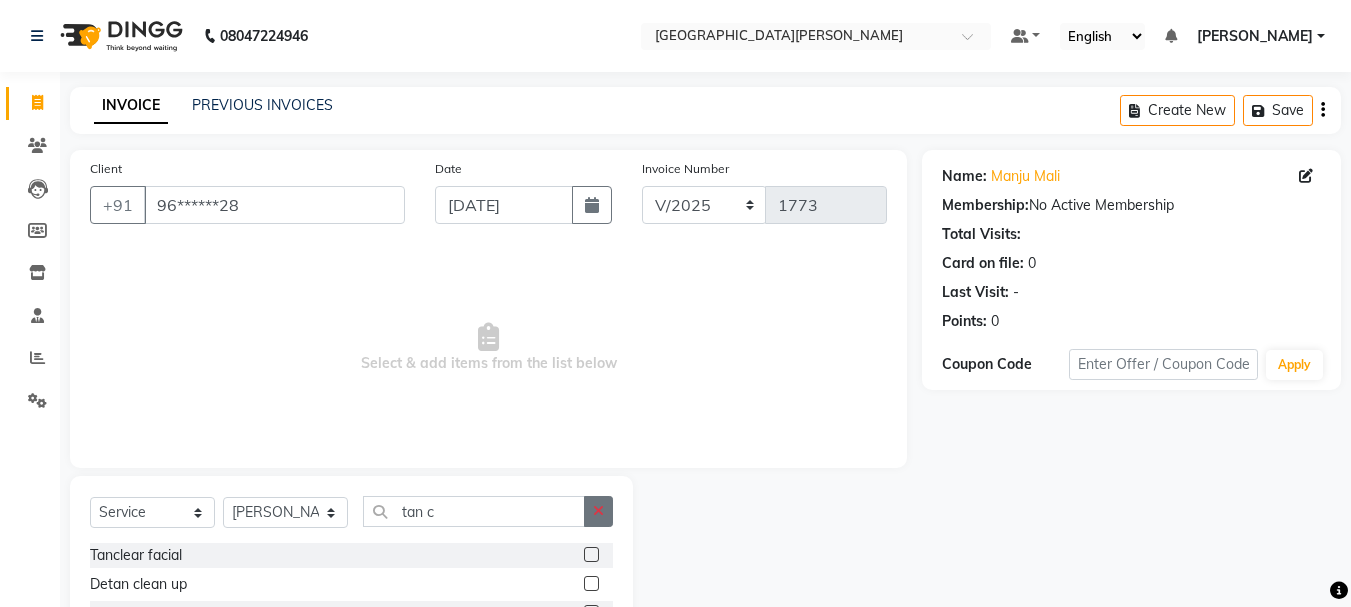 click 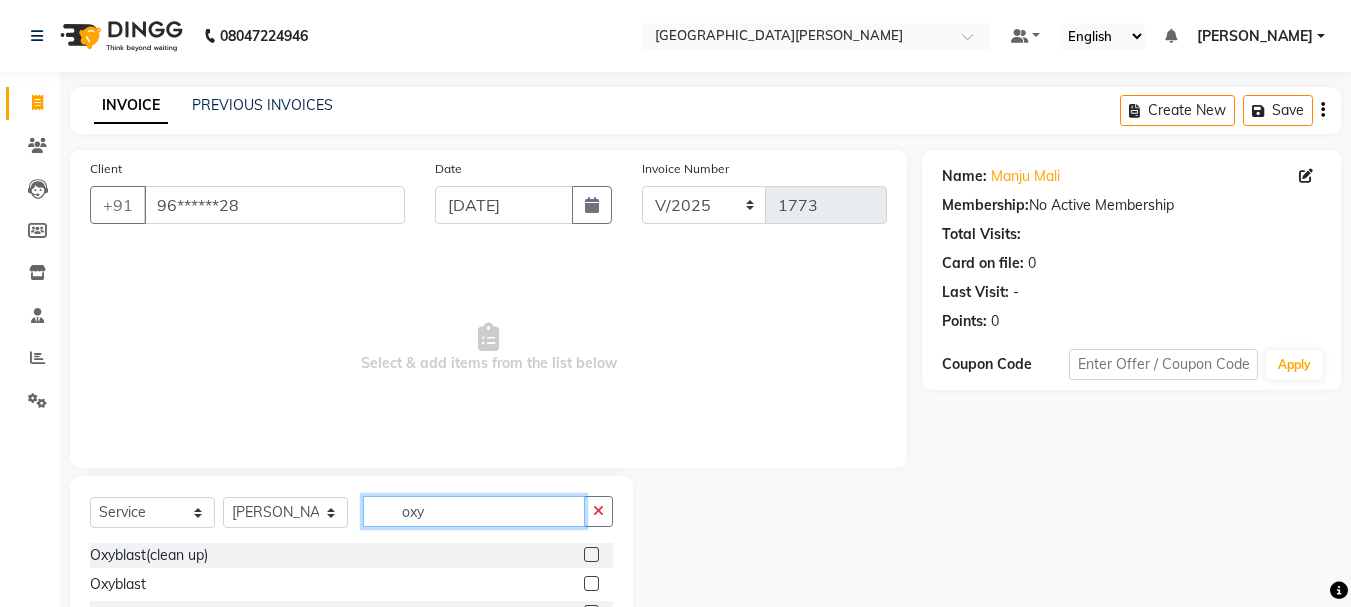type on "oxy" 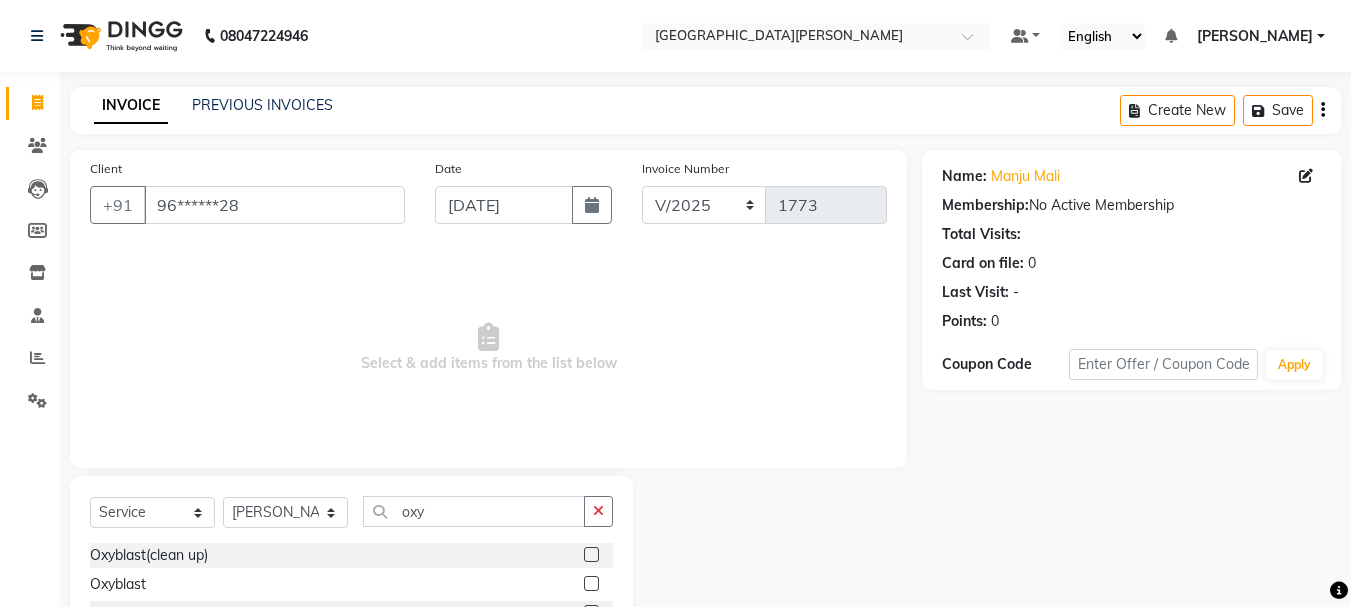 click 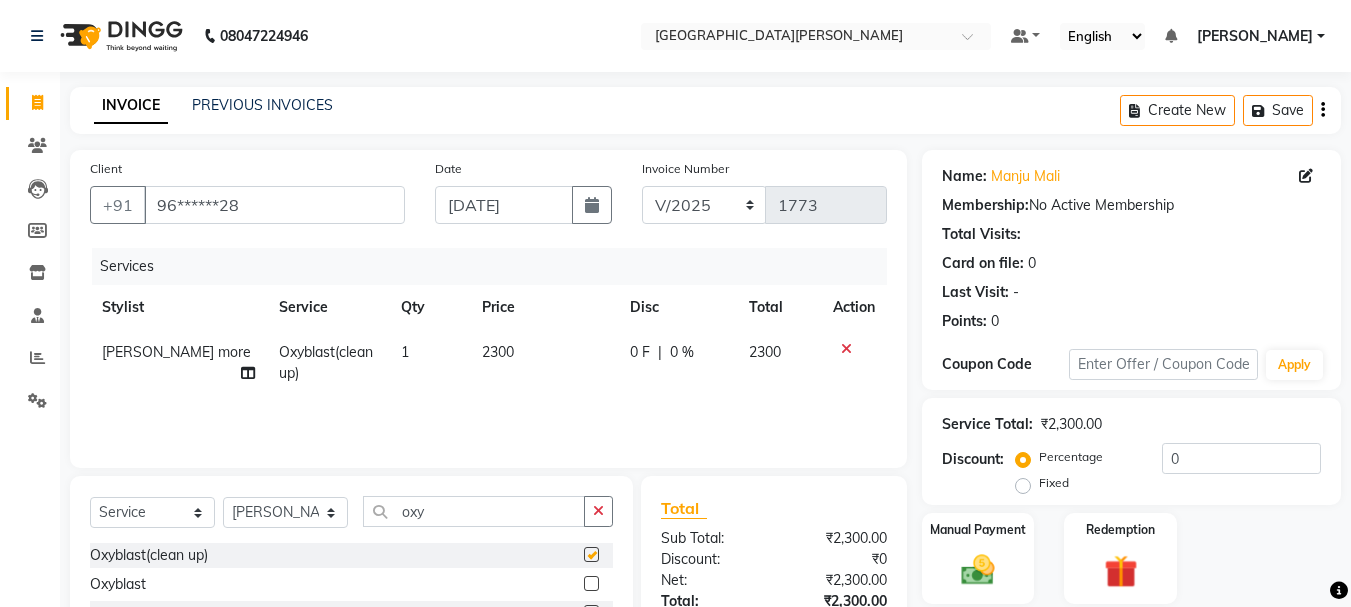 checkbox on "false" 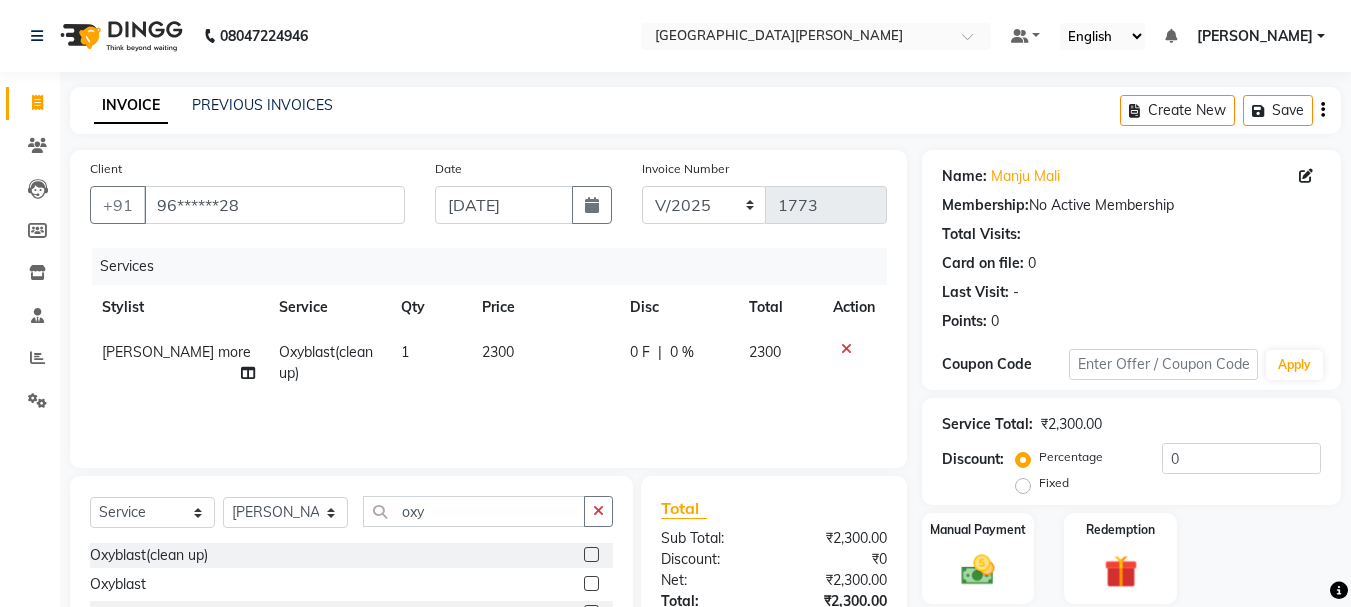 click on "2300" 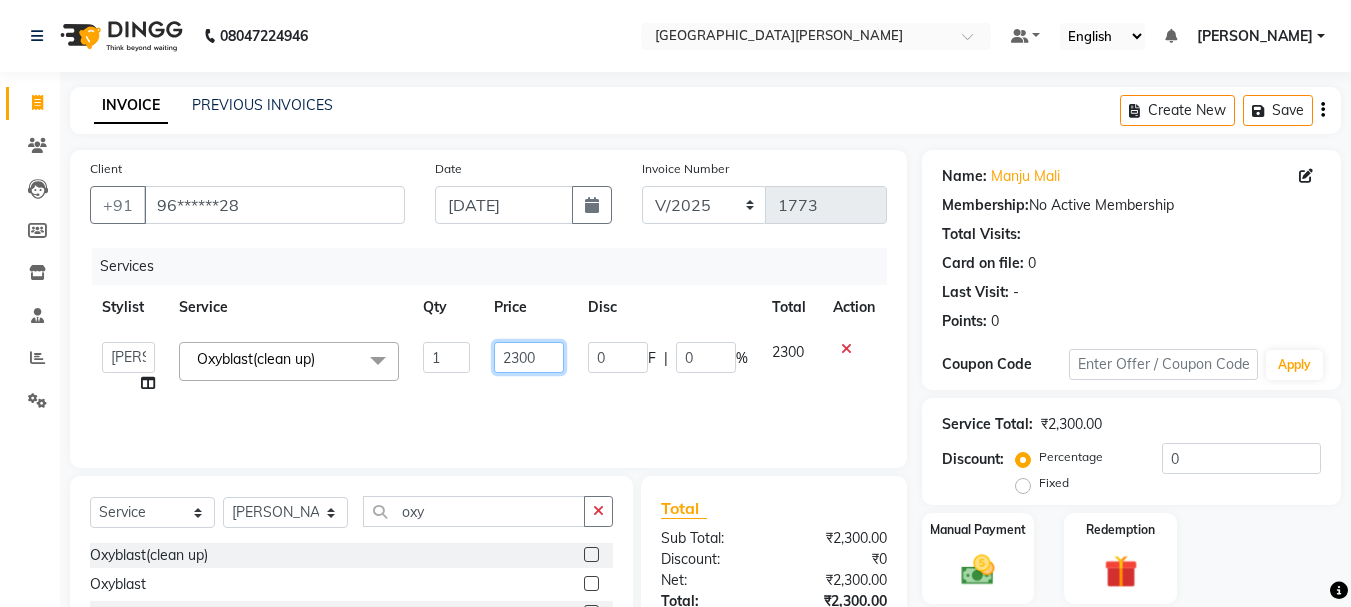 click on "2300" 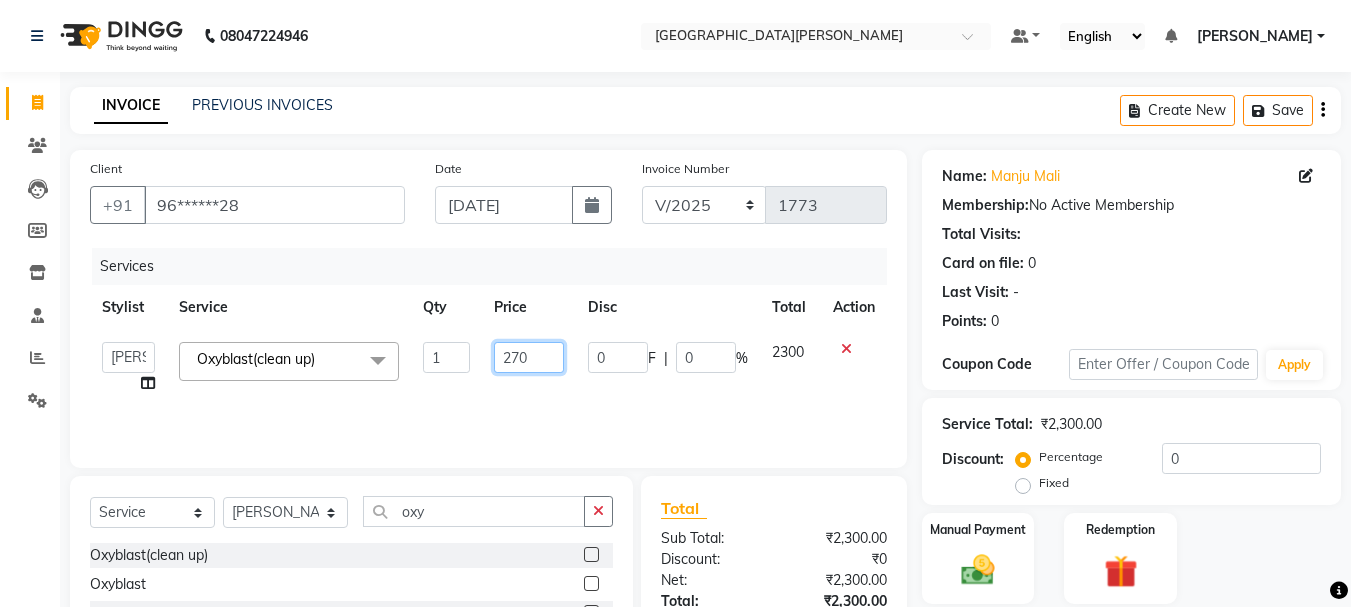 type on "2750" 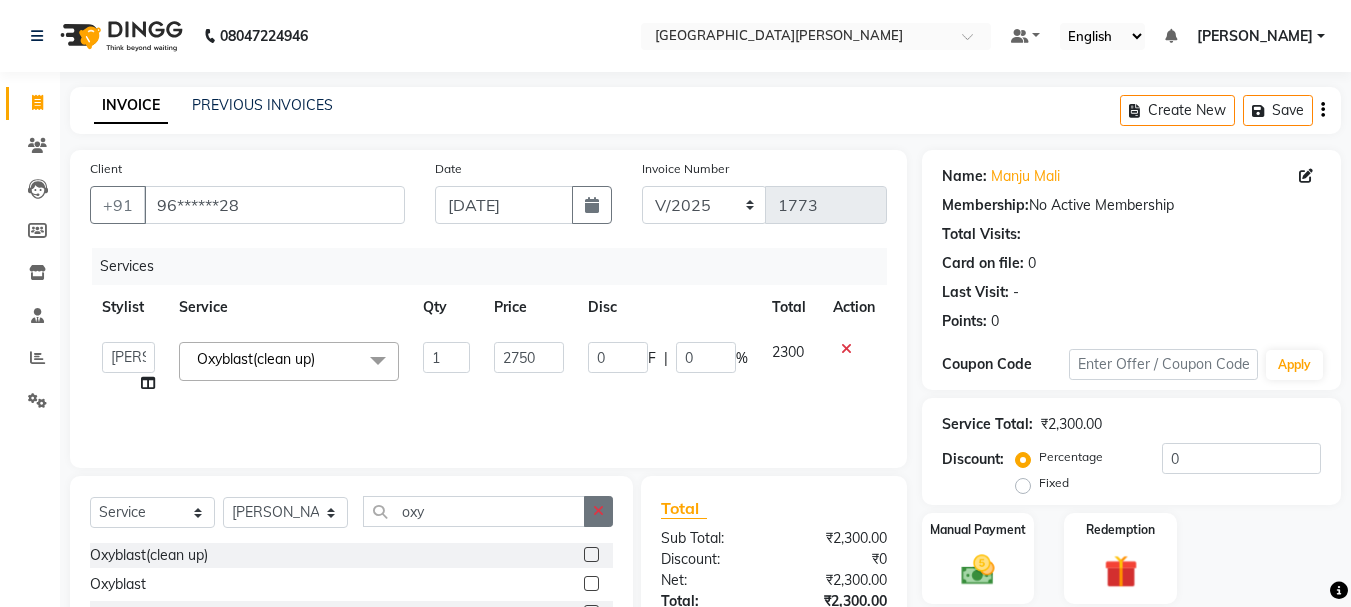 click 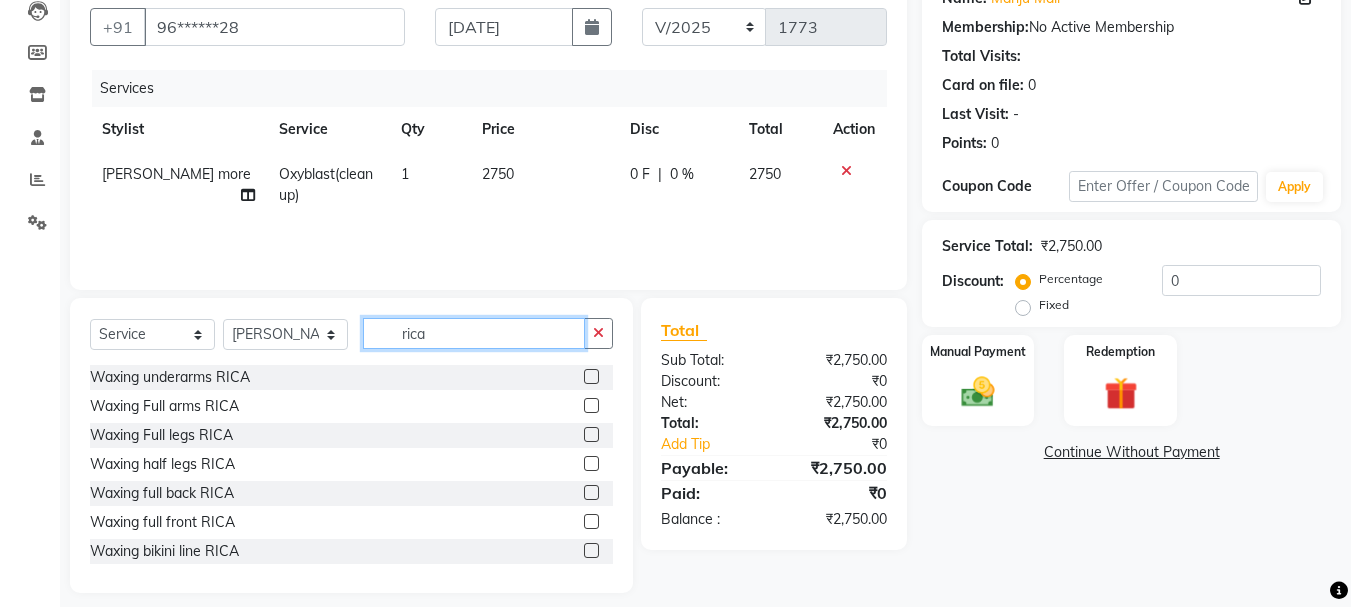 scroll, scrollTop: 194, scrollLeft: 0, axis: vertical 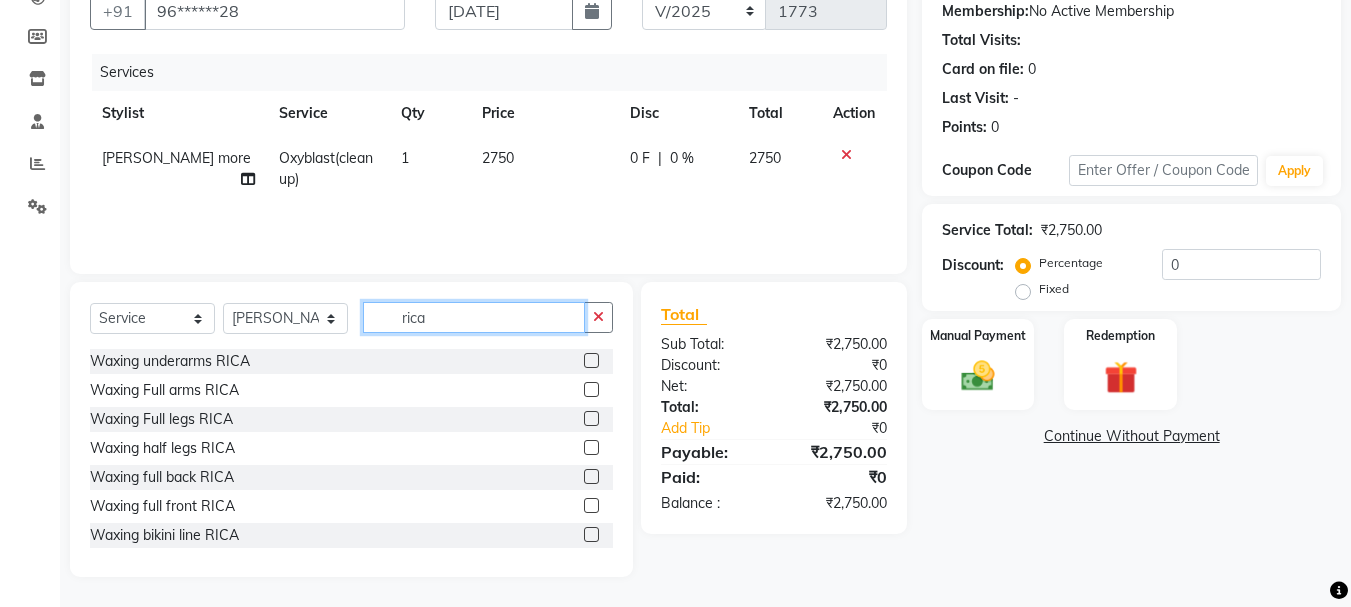 type on "rica" 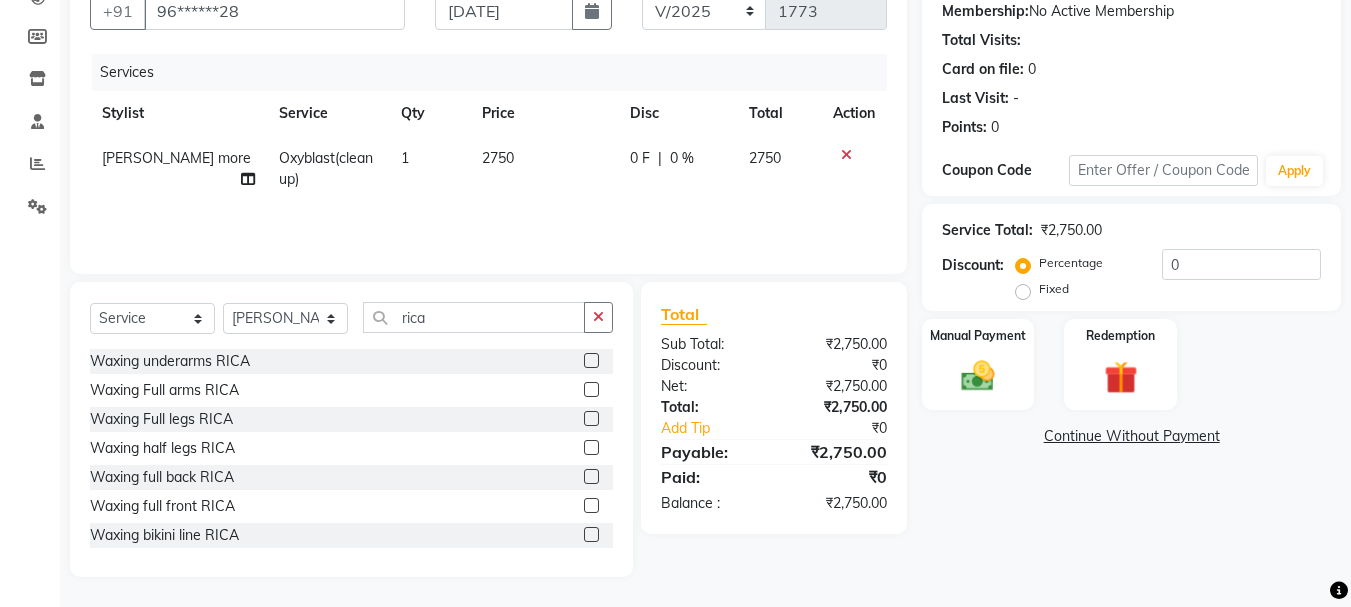 click 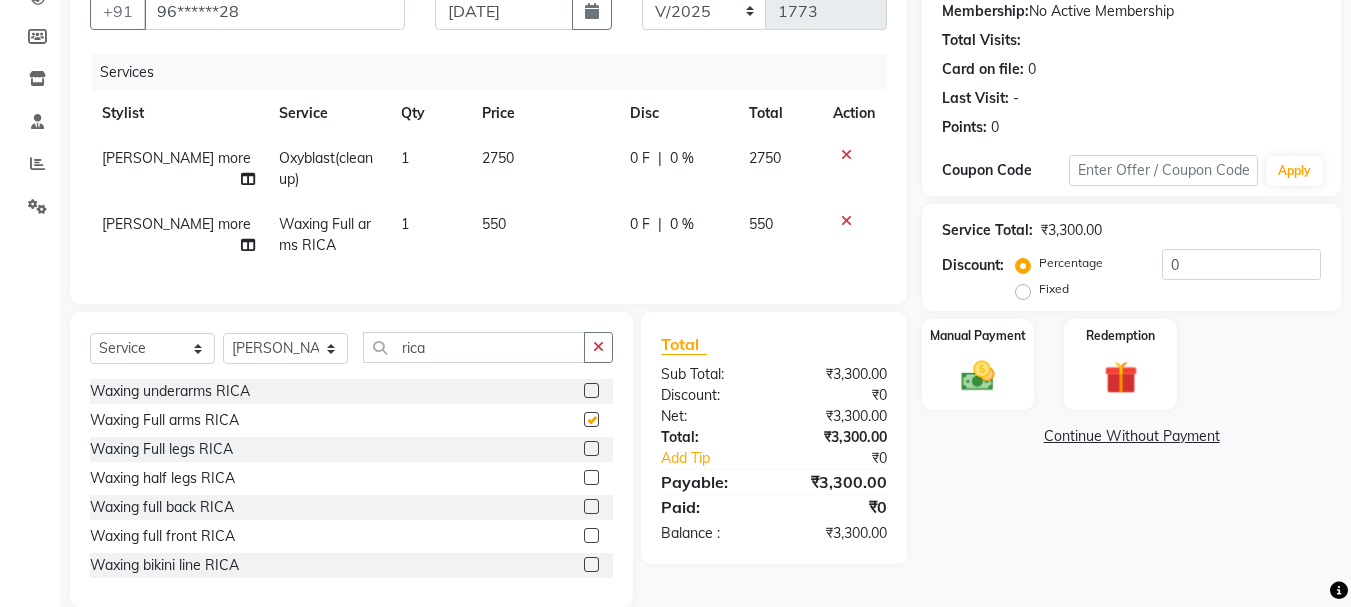 checkbox on "false" 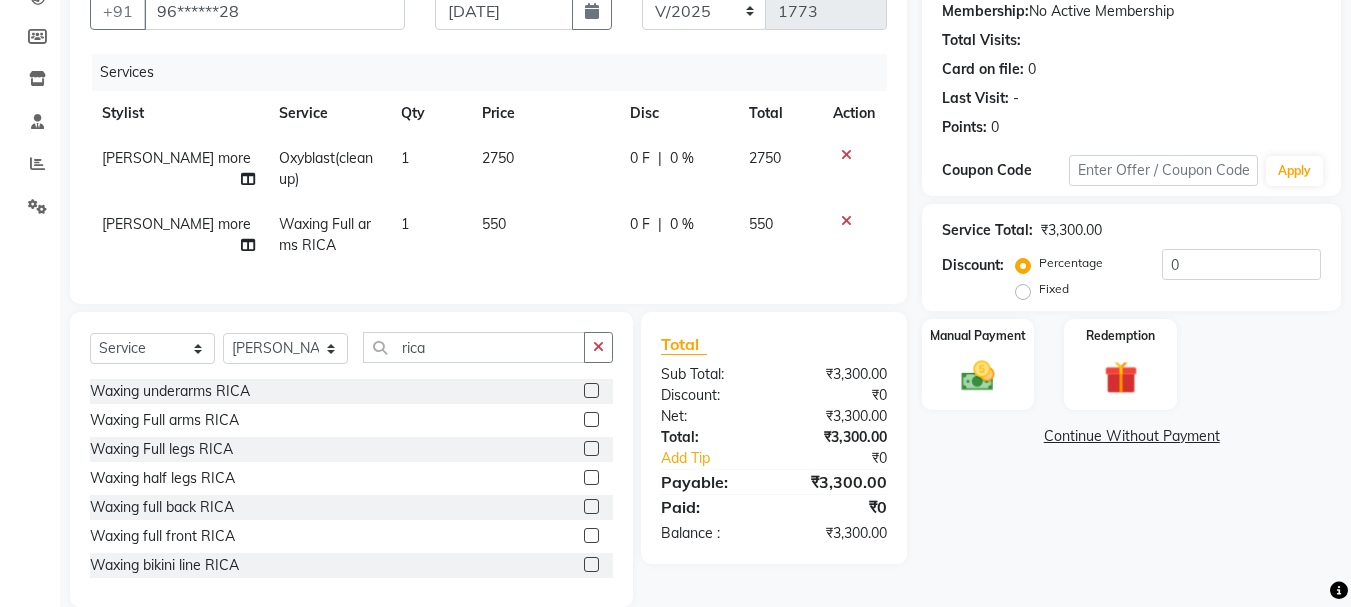 click 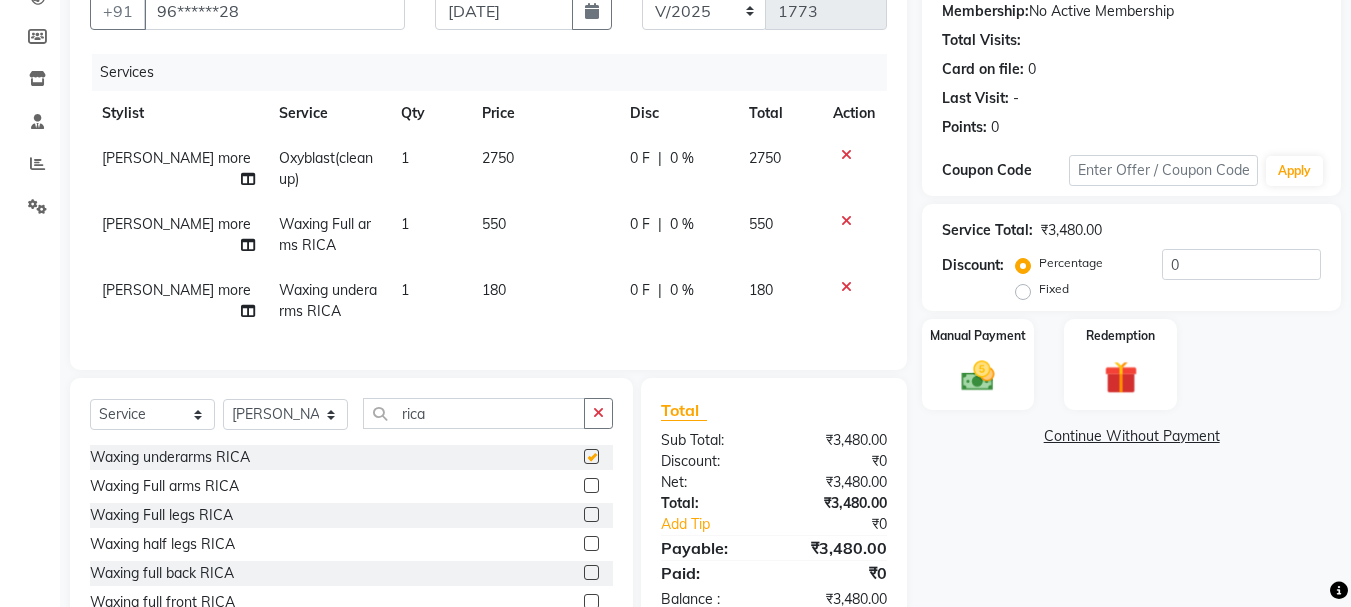 checkbox on "false" 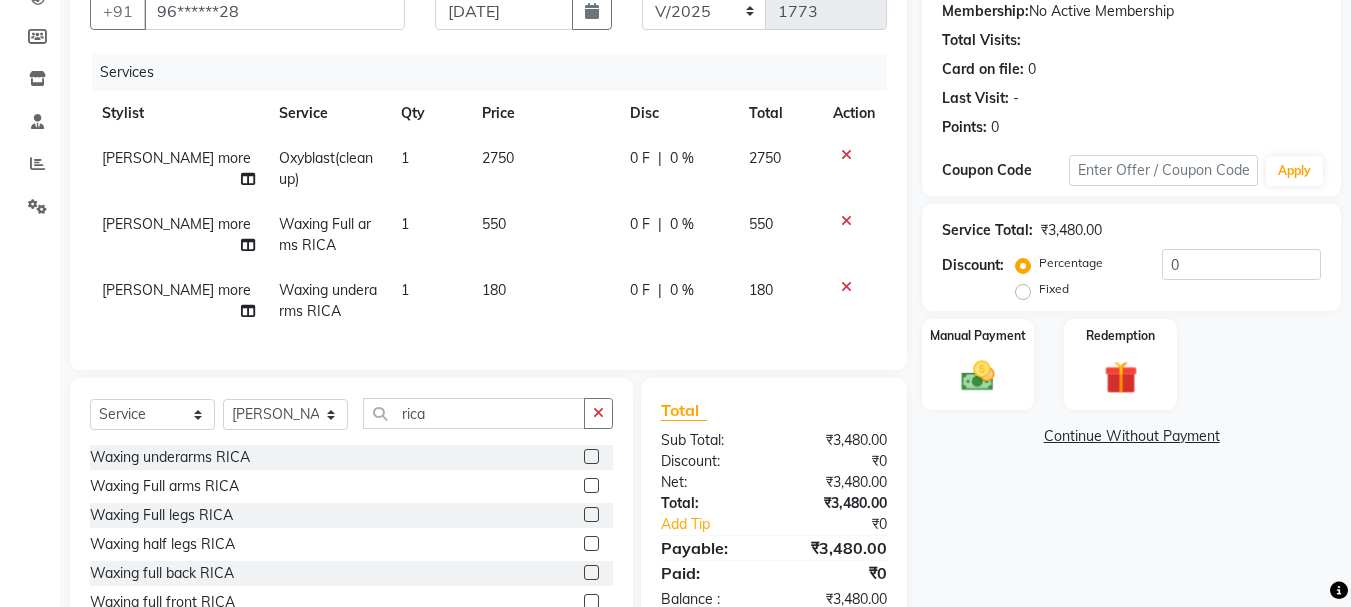 click 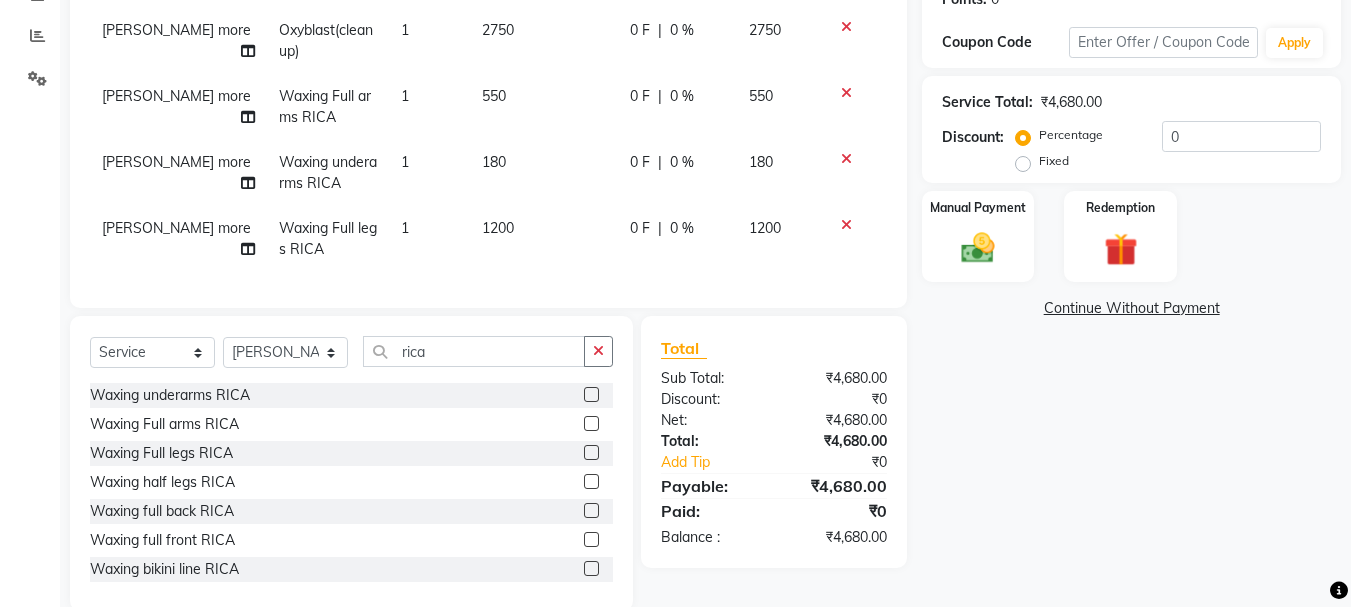 scroll, scrollTop: 327, scrollLeft: 0, axis: vertical 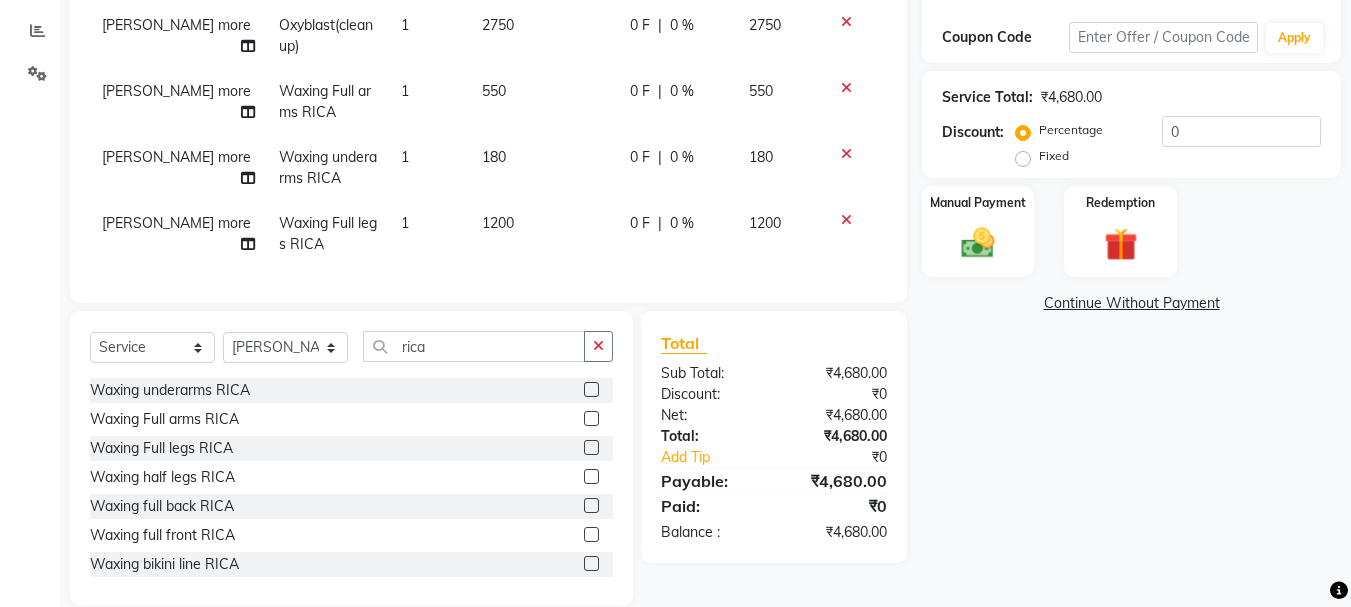 click 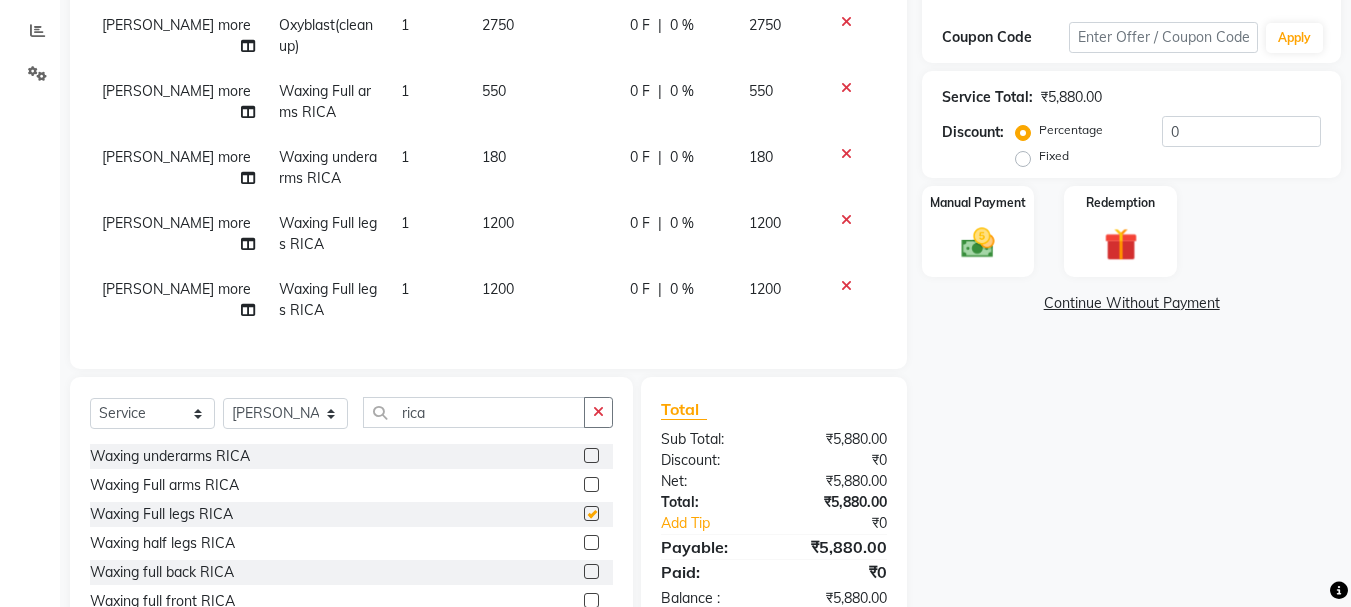 checkbox on "false" 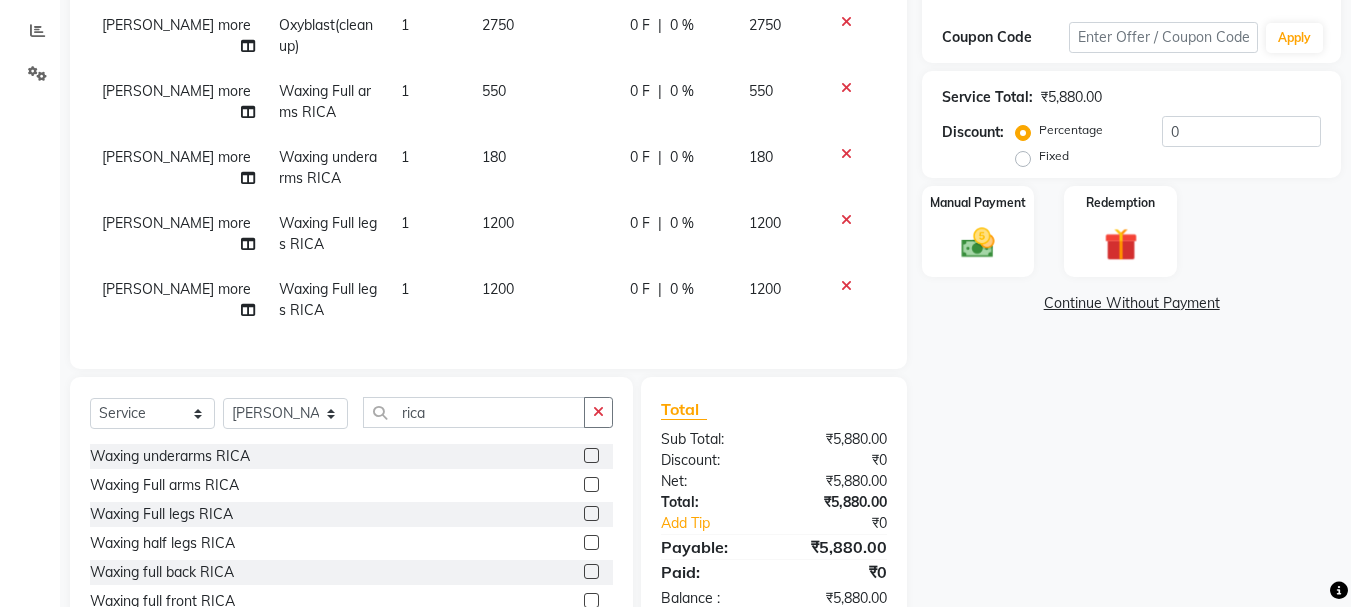 click 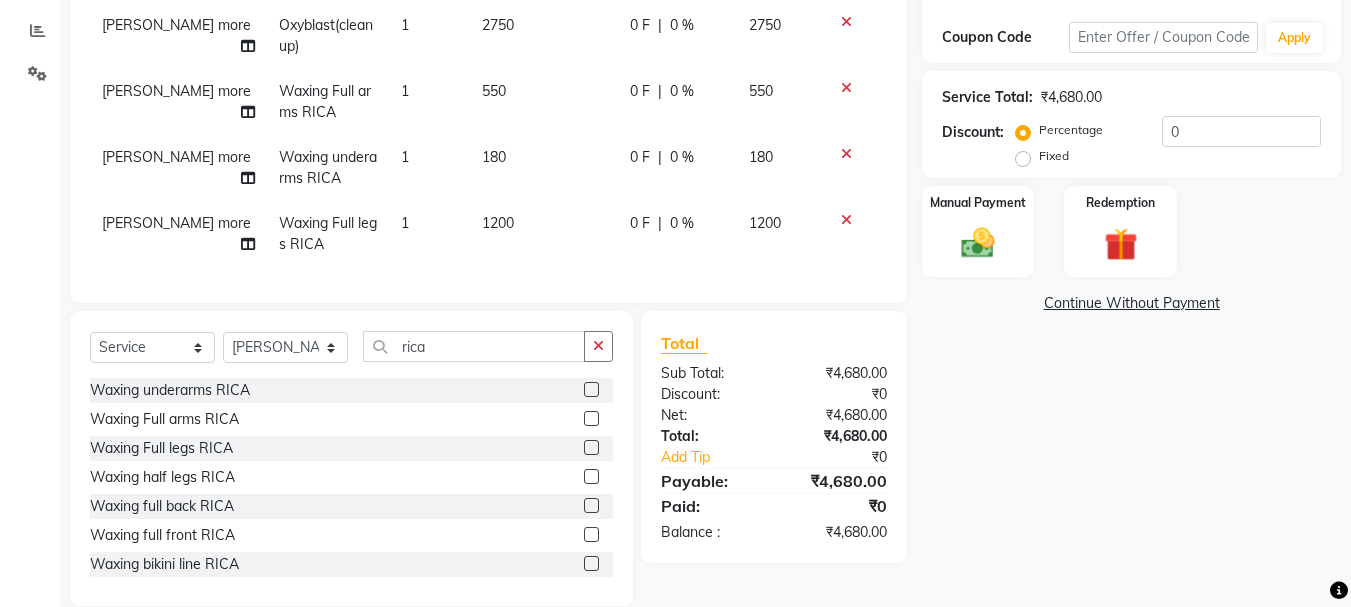 click 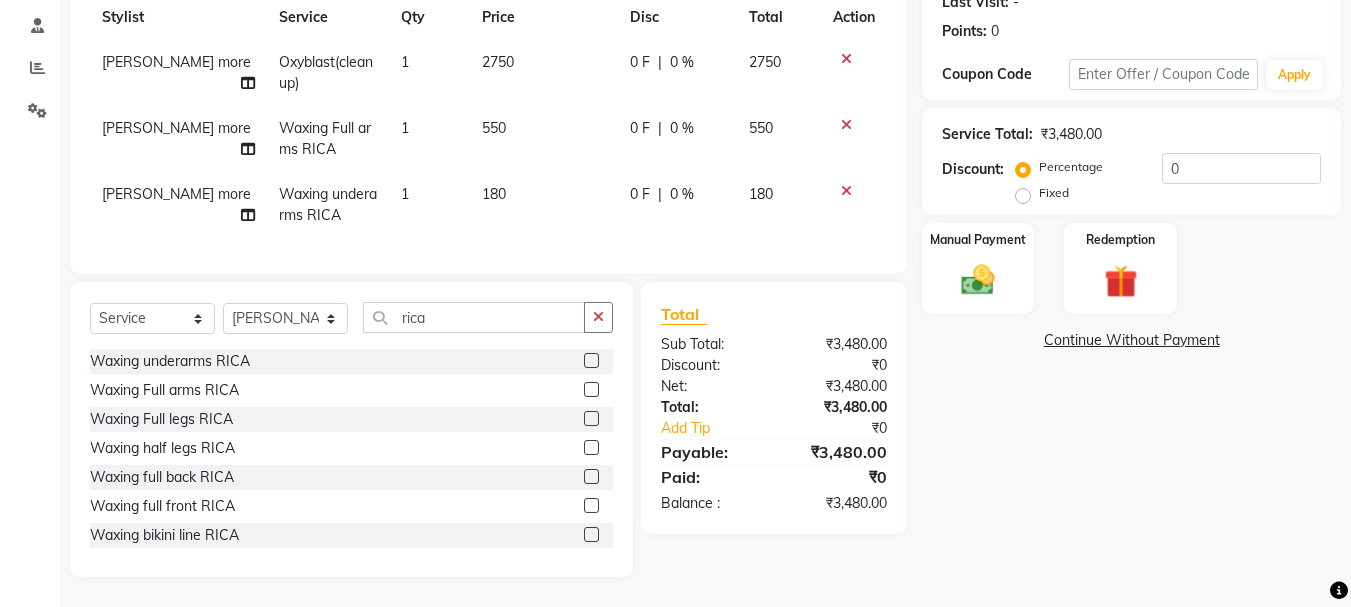 scroll, scrollTop: 305, scrollLeft: 0, axis: vertical 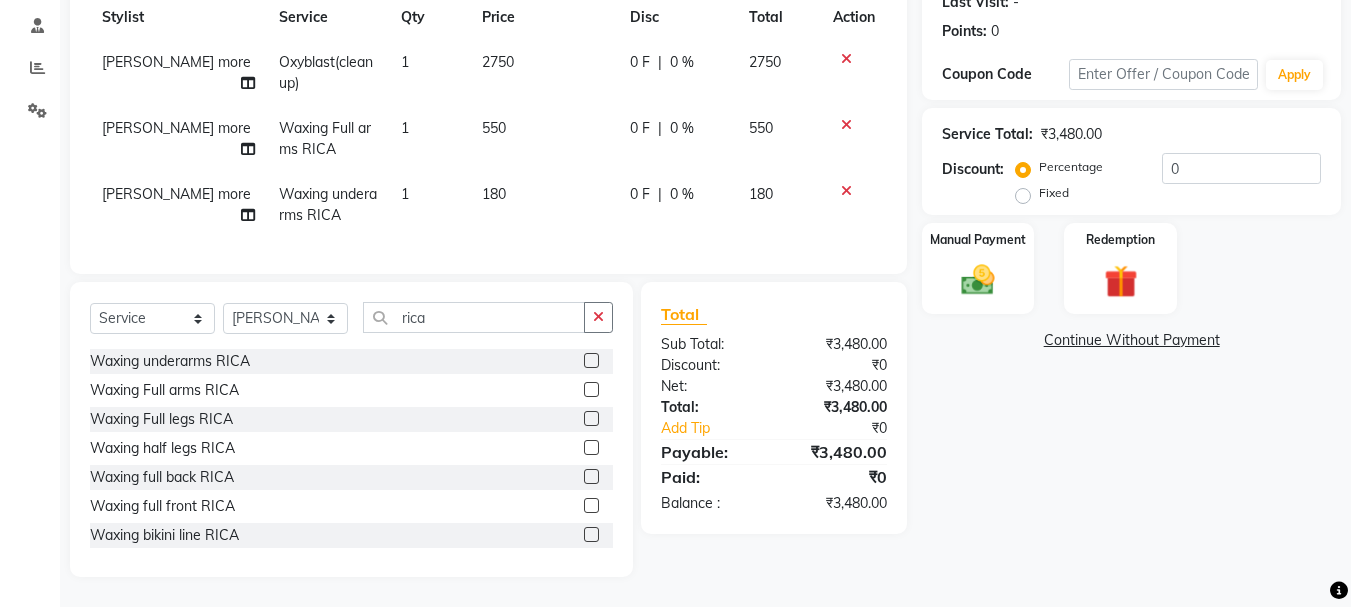 click 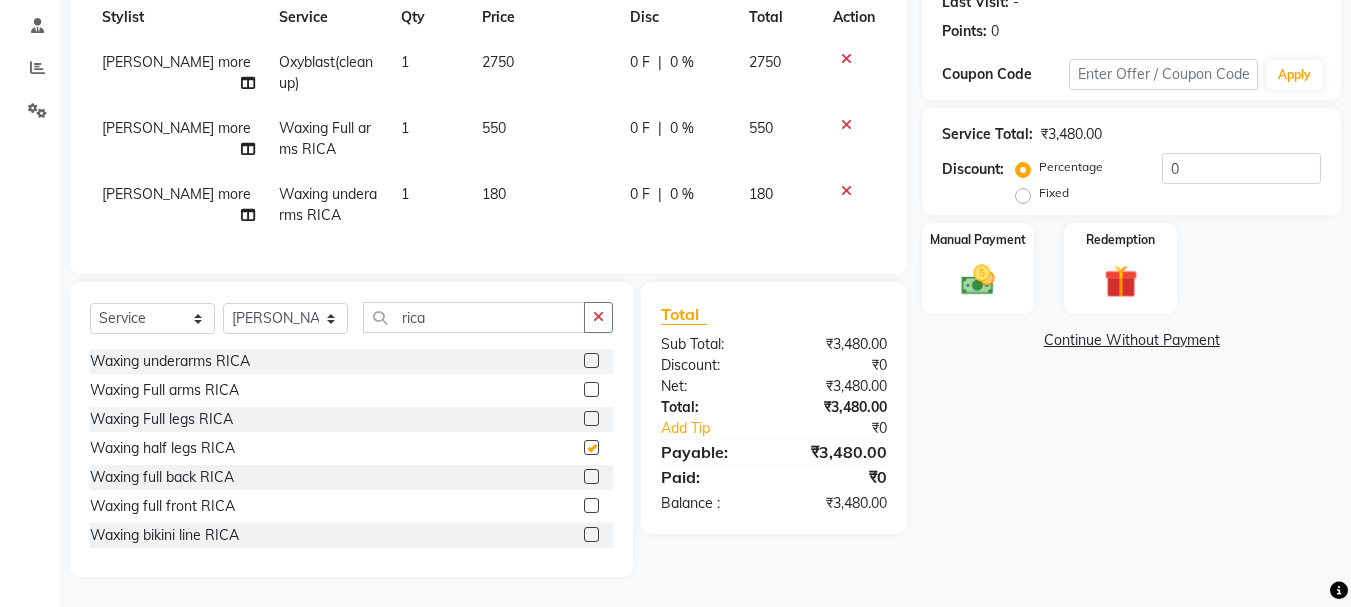 scroll, scrollTop: 327, scrollLeft: 0, axis: vertical 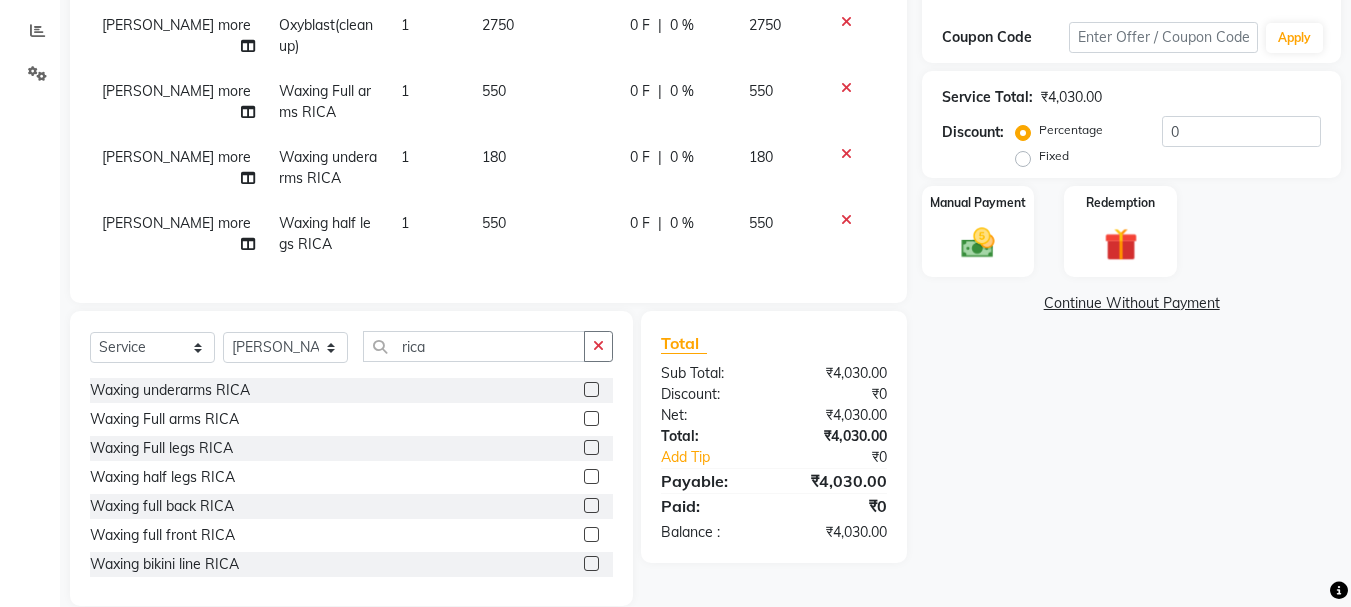 checkbox on "false" 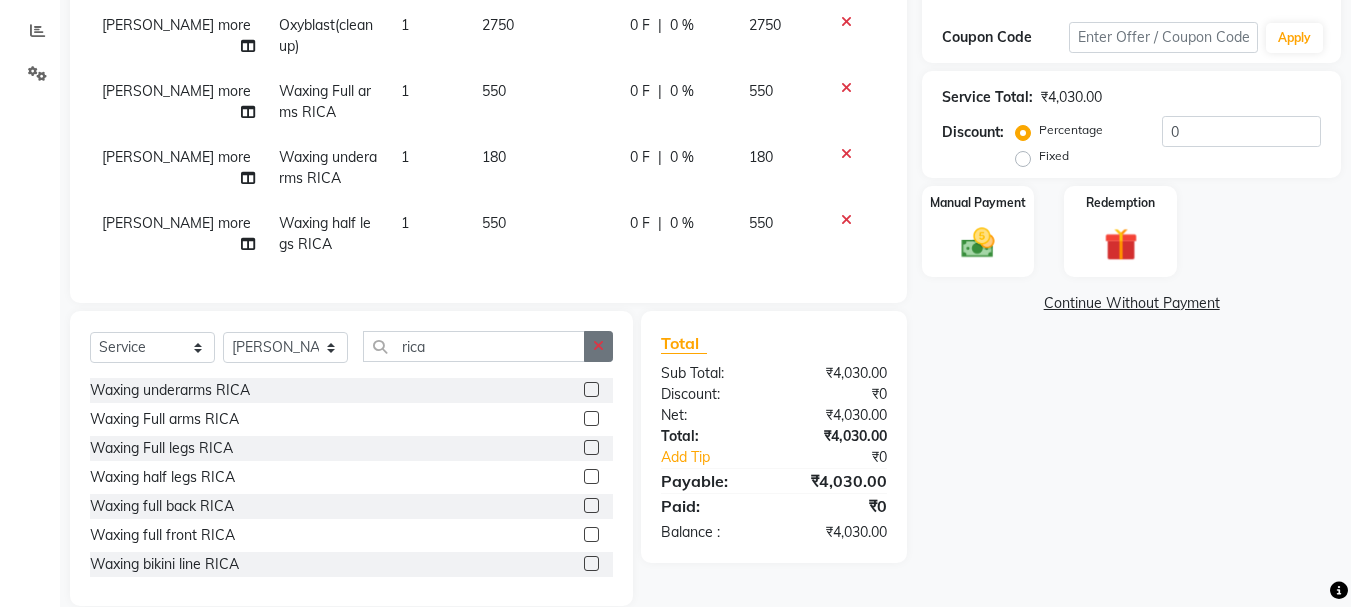 click 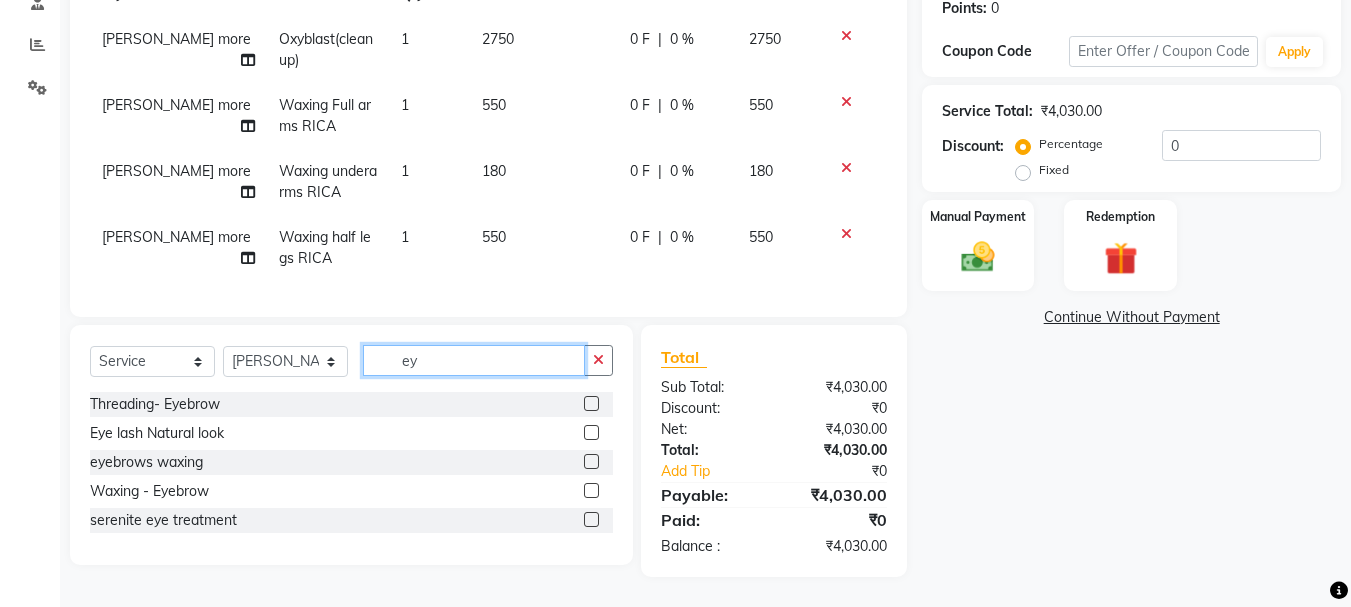 type on "ey" 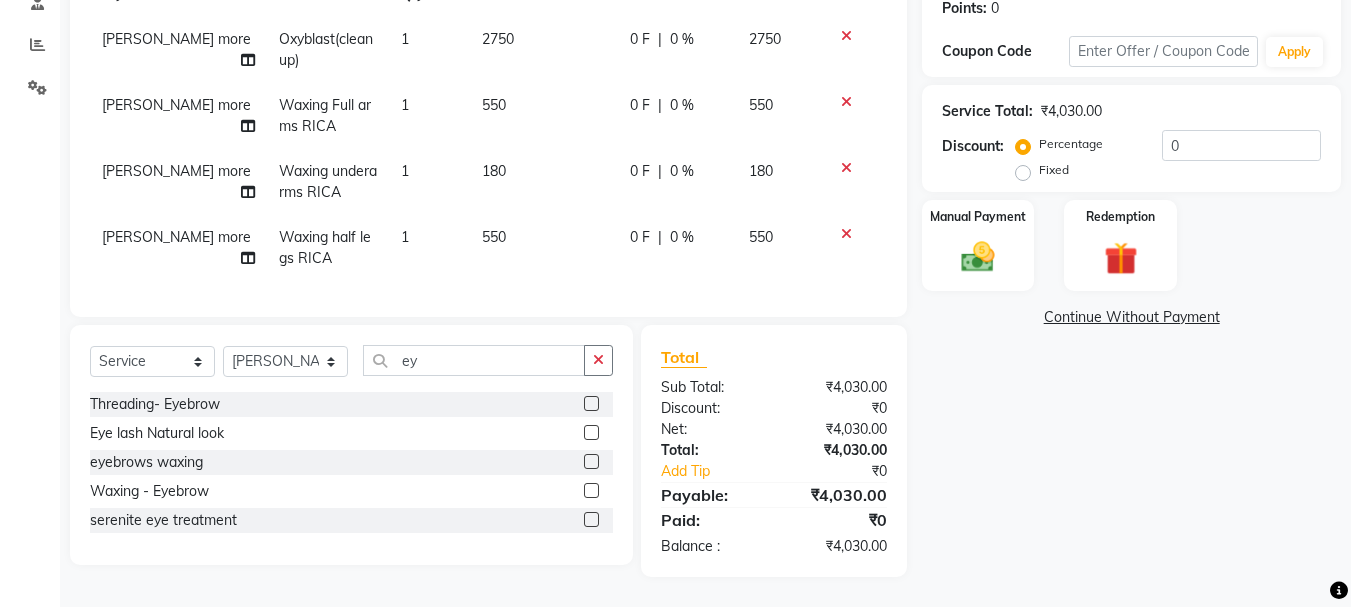 click 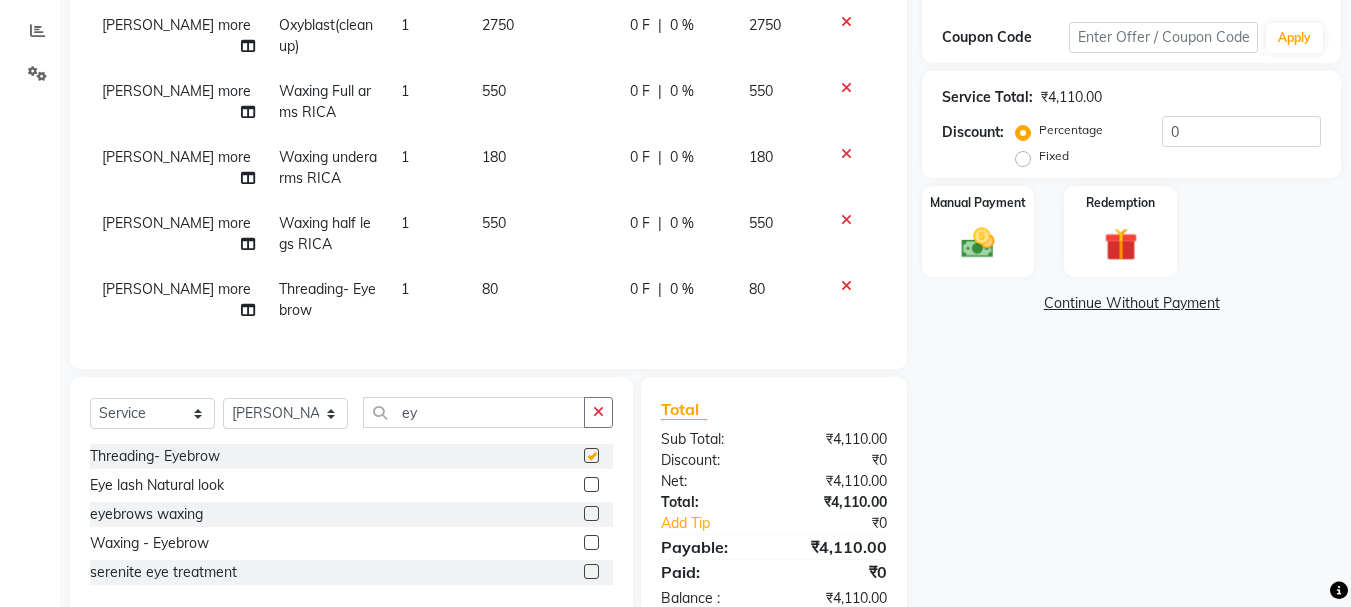 checkbox on "false" 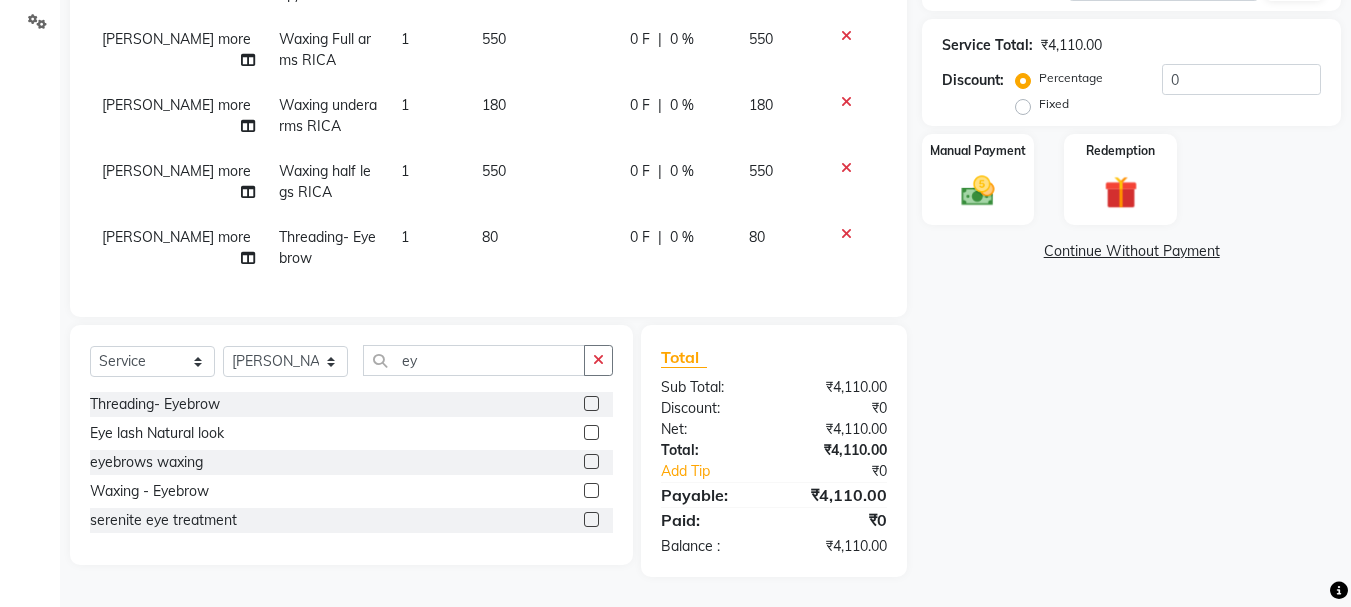 scroll, scrollTop: 394, scrollLeft: 0, axis: vertical 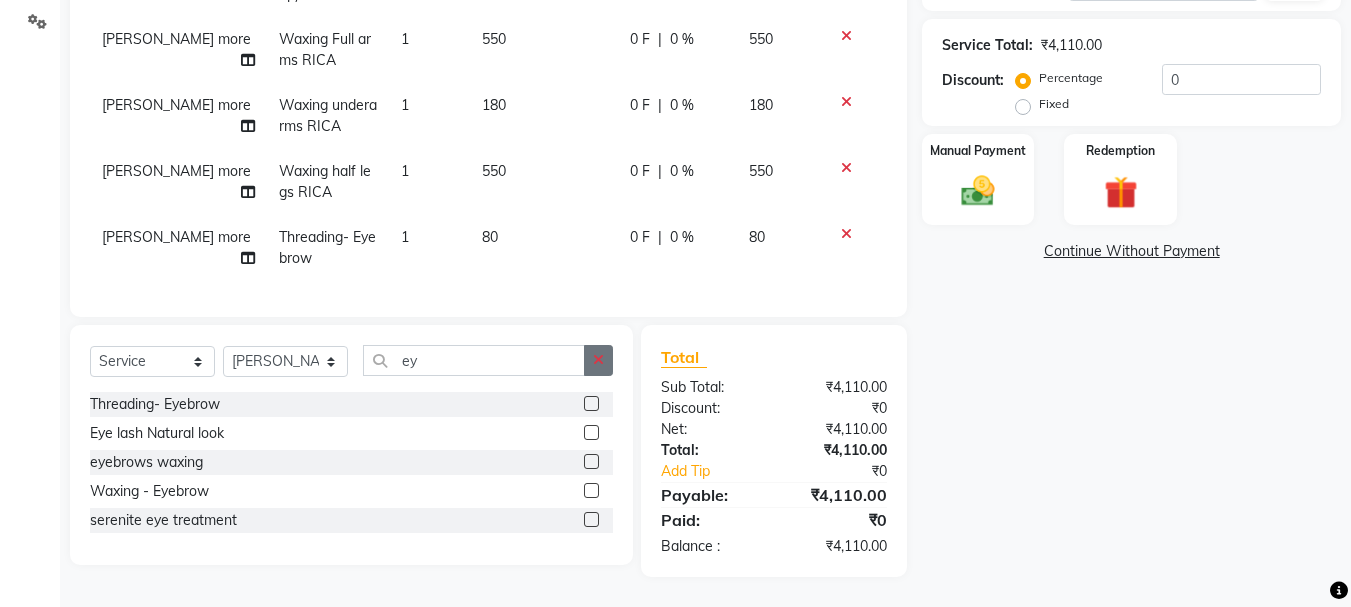 click 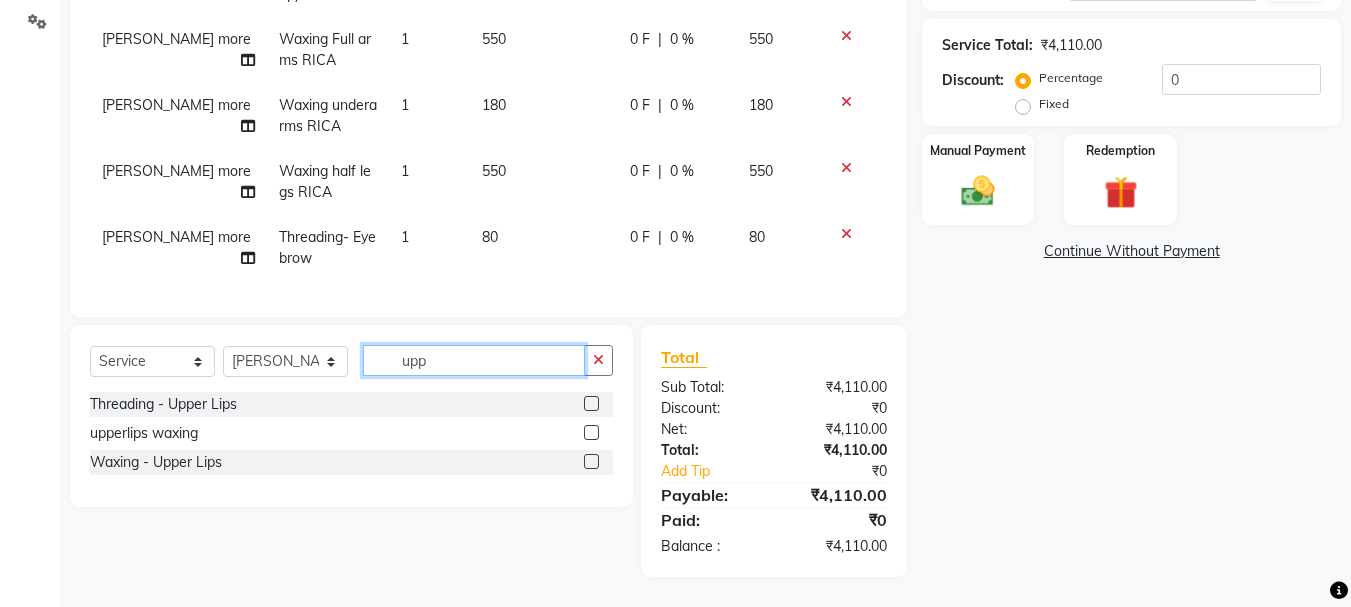 type on "upp" 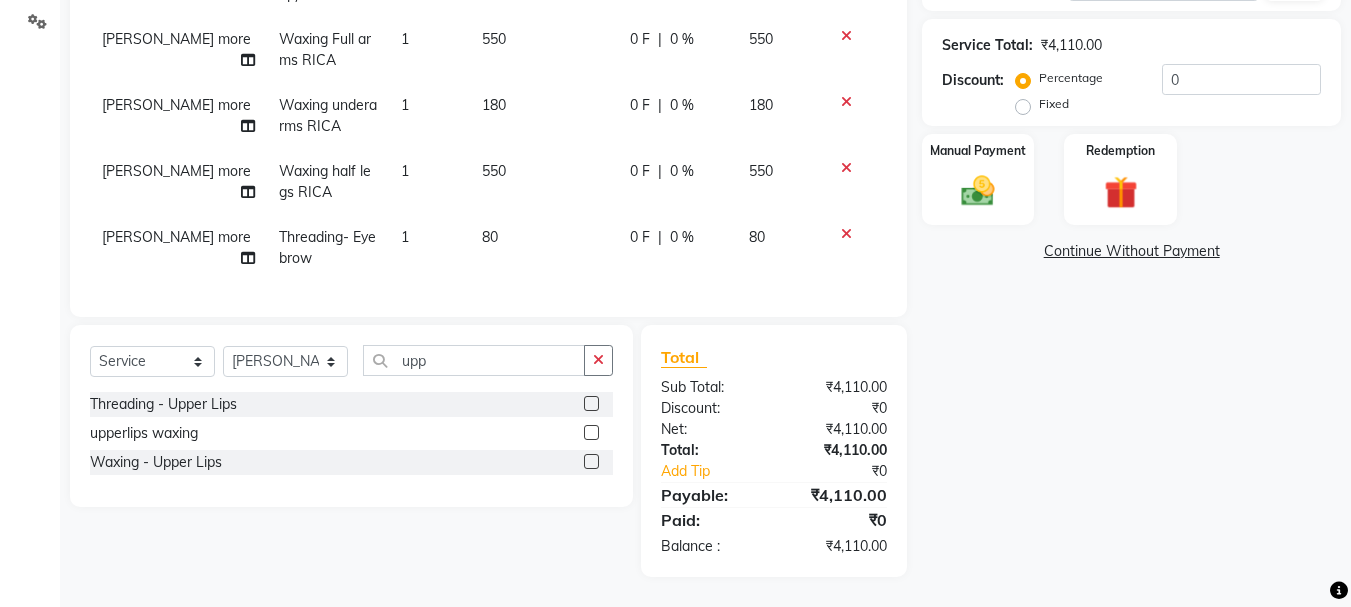 click 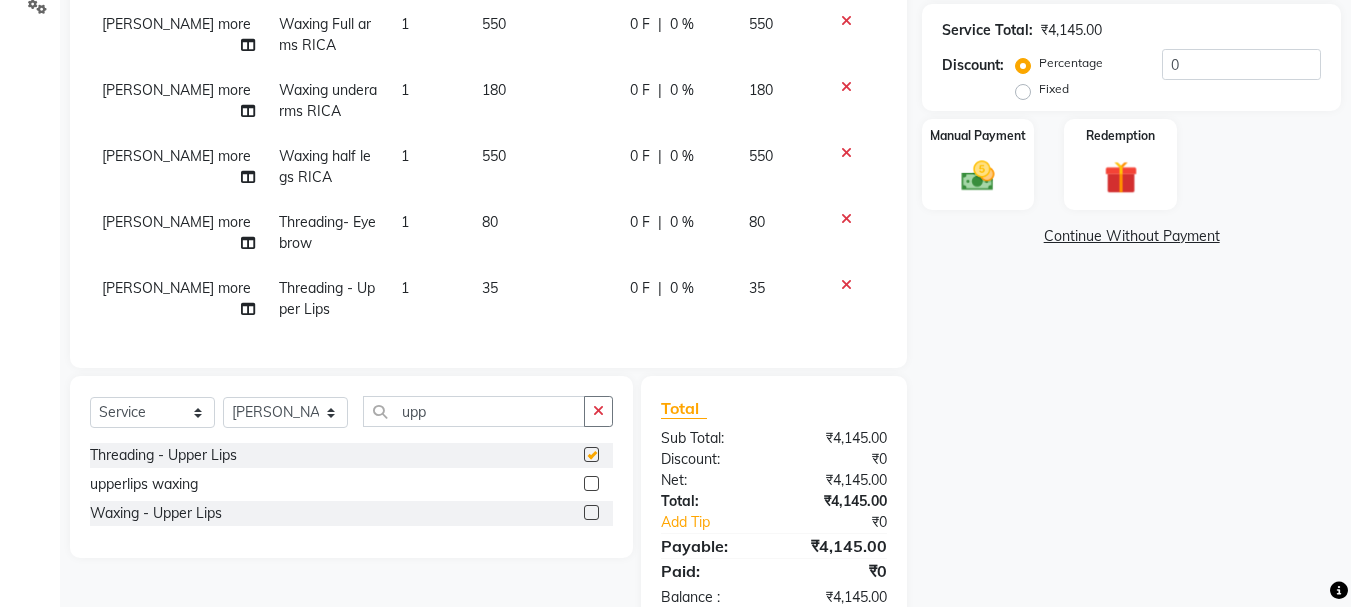 checkbox on "false" 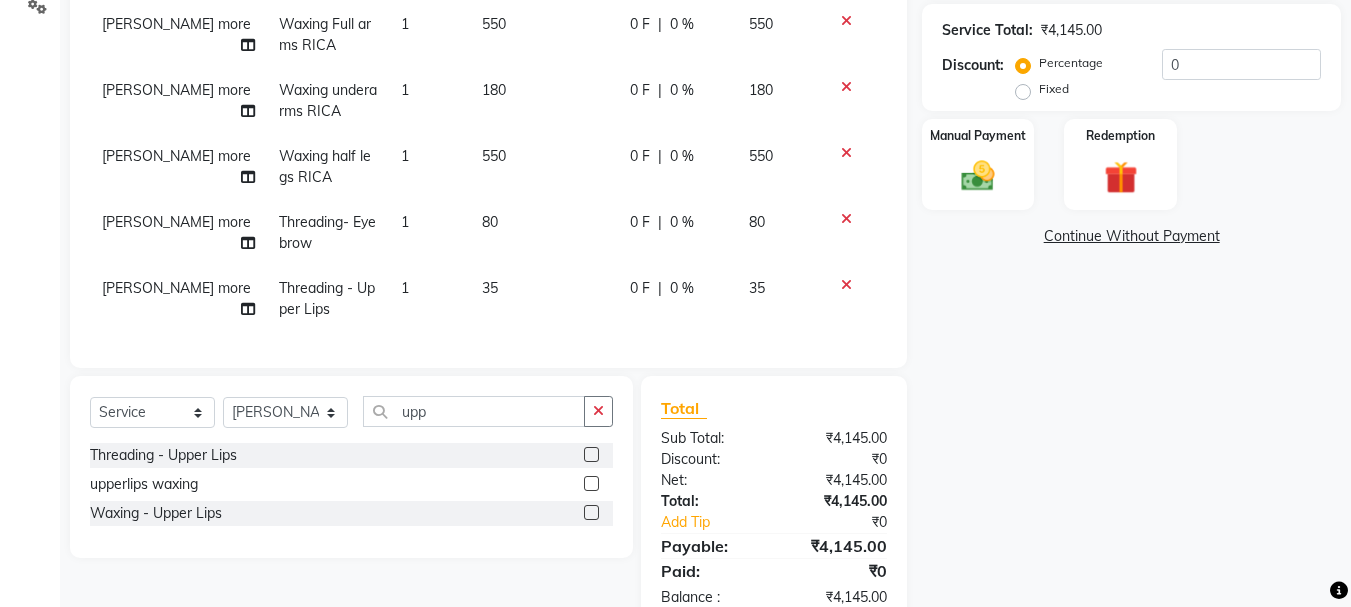 scroll, scrollTop: 9, scrollLeft: 0, axis: vertical 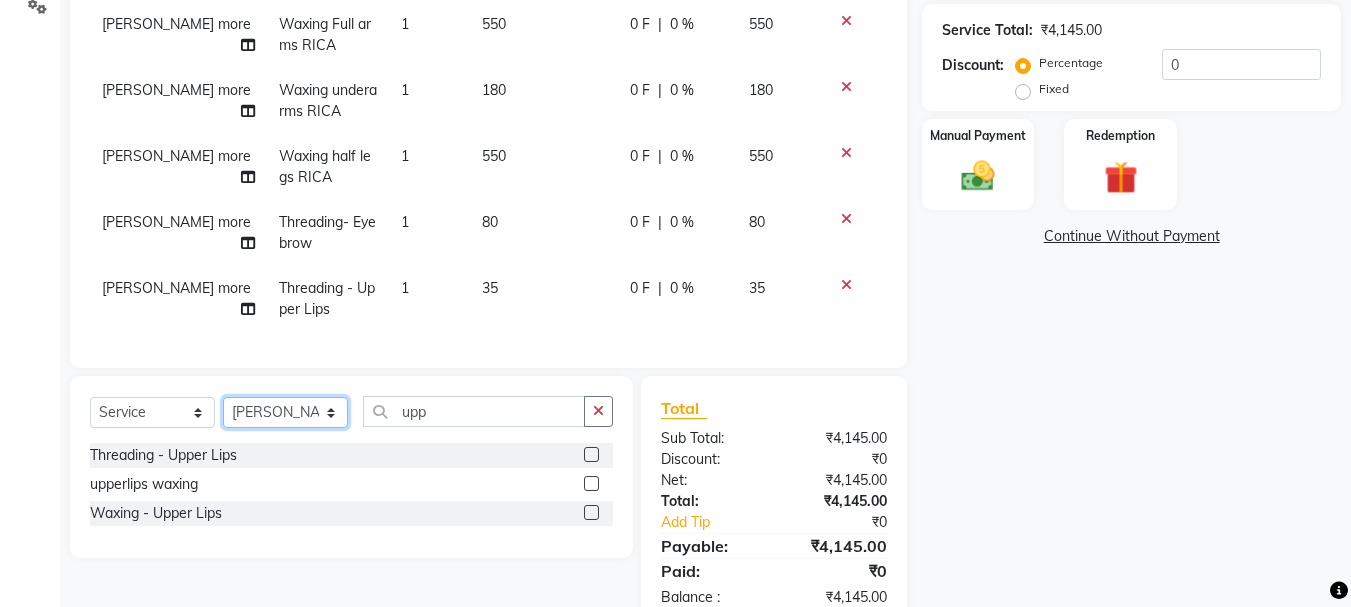 click on "Select Stylist Bharti [PERSON_NAME] [PERSON_NAME] [PERSON_NAME] [PERSON_NAME] more [PERSON_NAME] Partner id [PERSON_NAME] [PERSON_NAME]  Rahul [PERSON_NAME] [PERSON_NAME] [PERSON_NAME] [PERSON_NAME]" 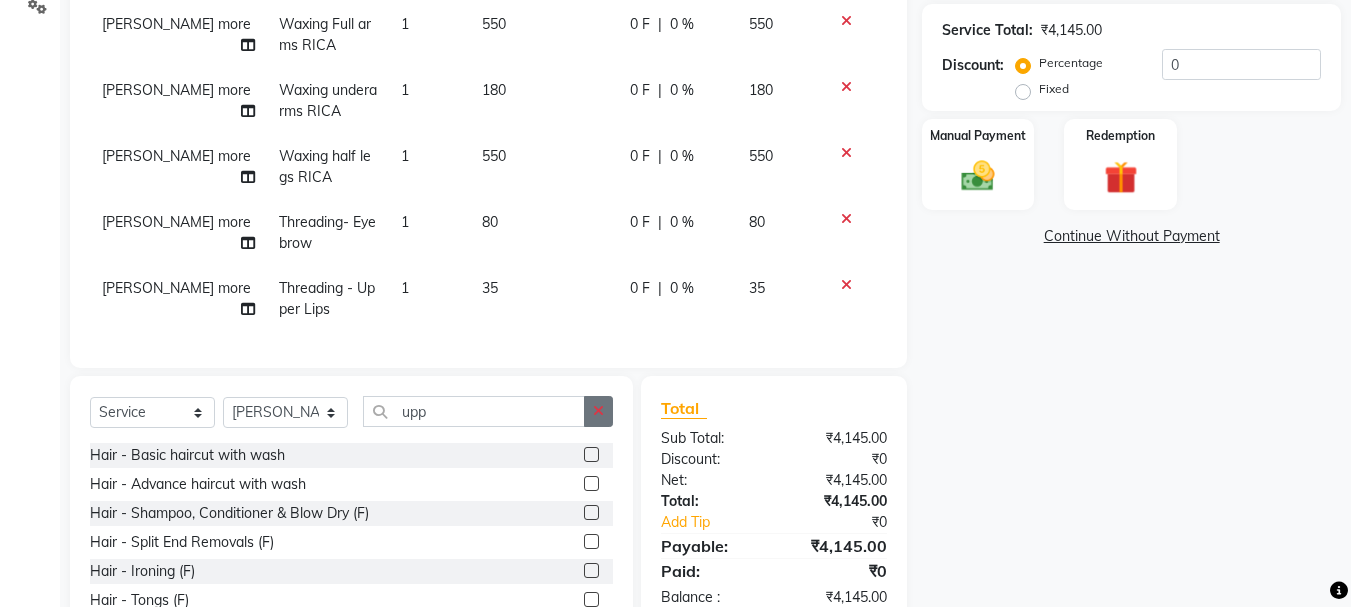 click 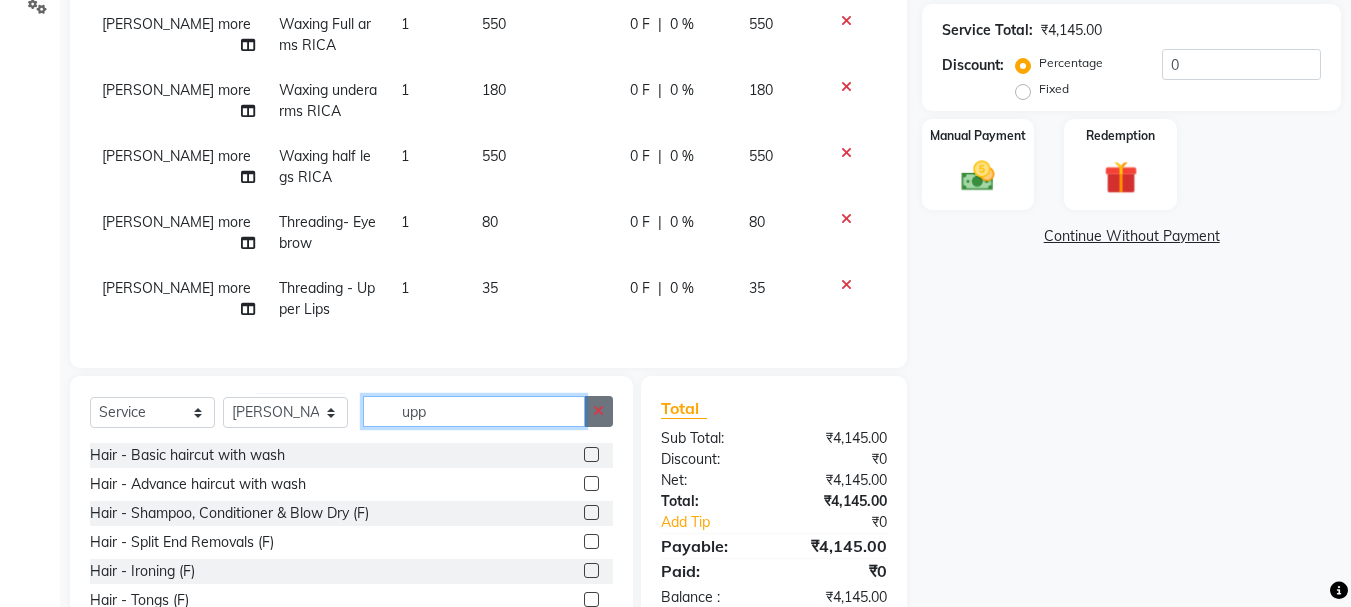 type 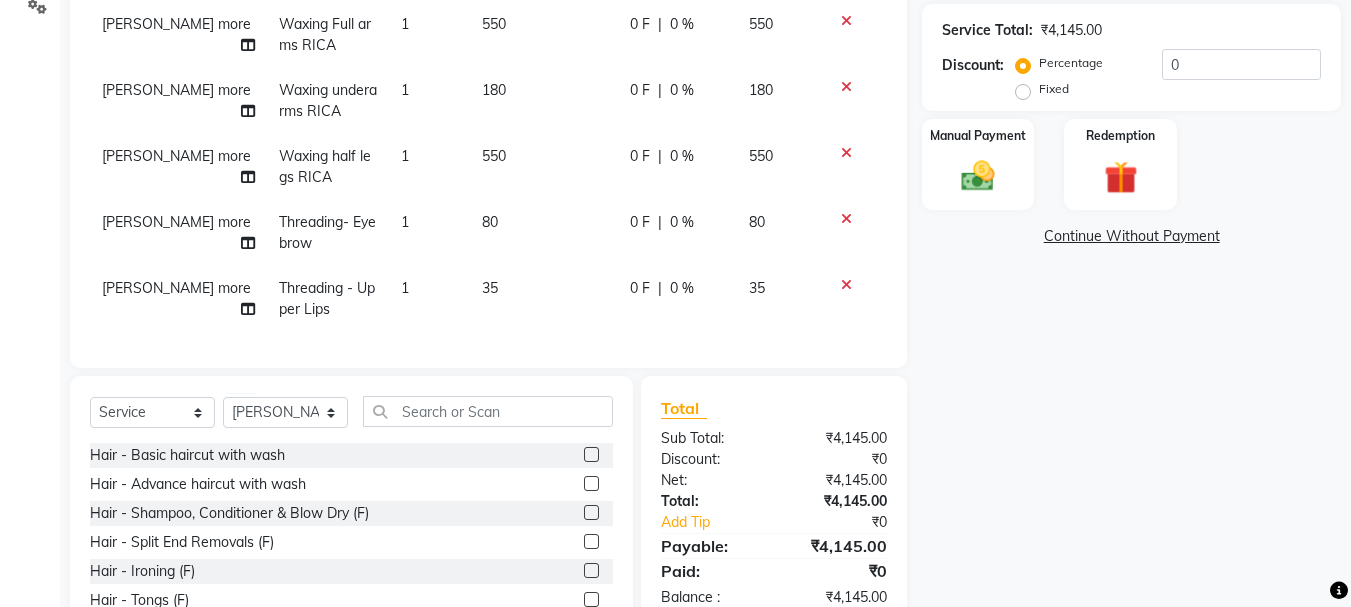 click 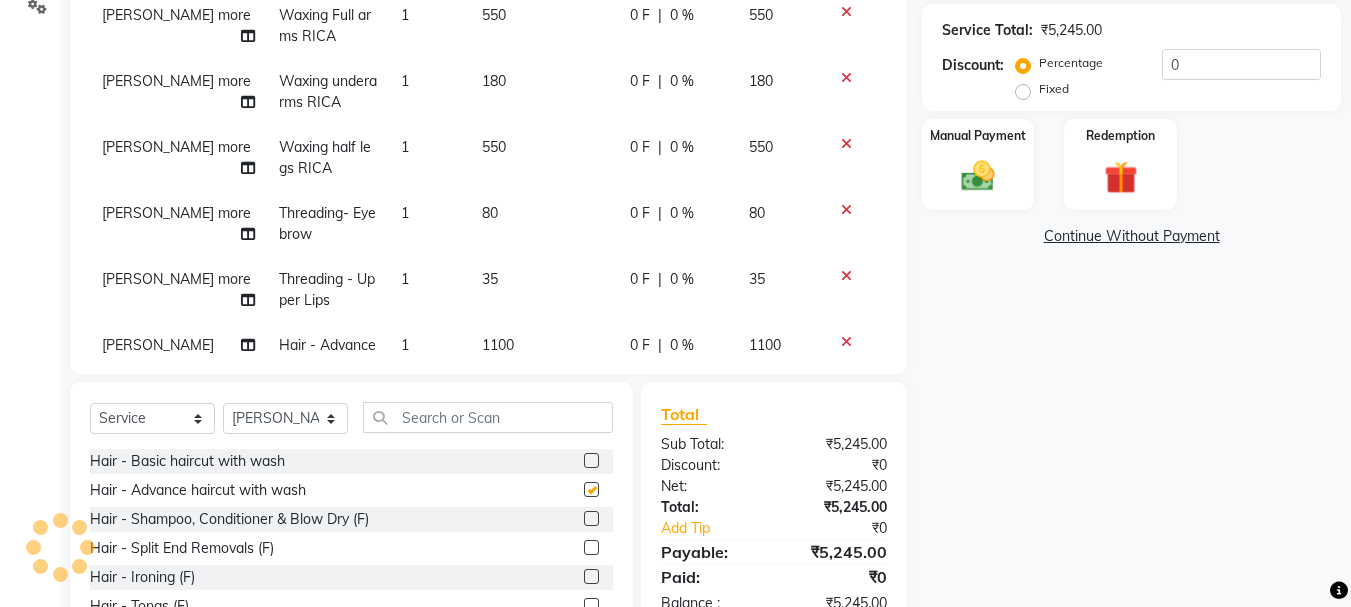 checkbox on "false" 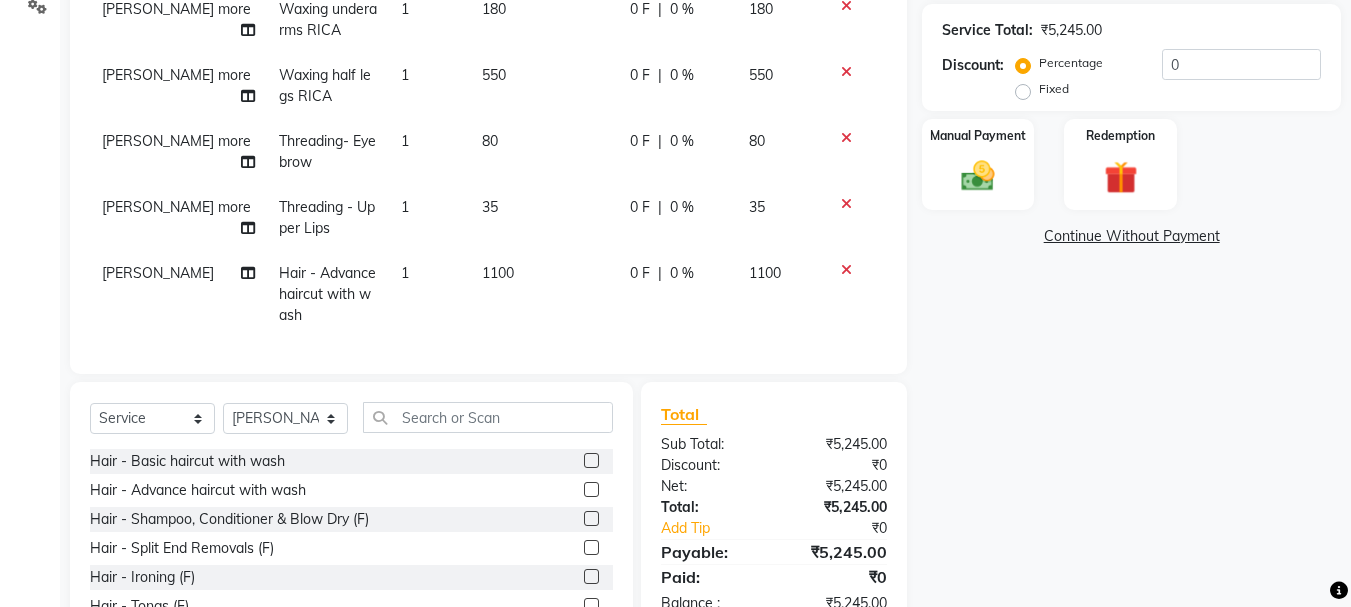 scroll, scrollTop: 96, scrollLeft: 0, axis: vertical 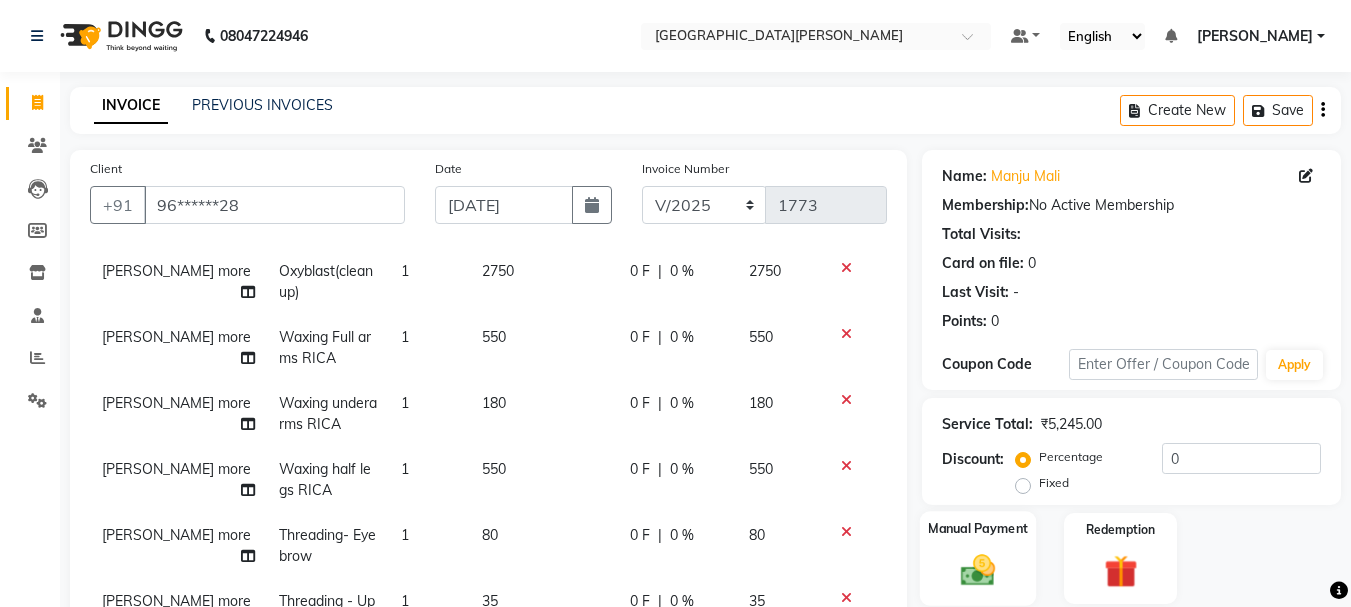click 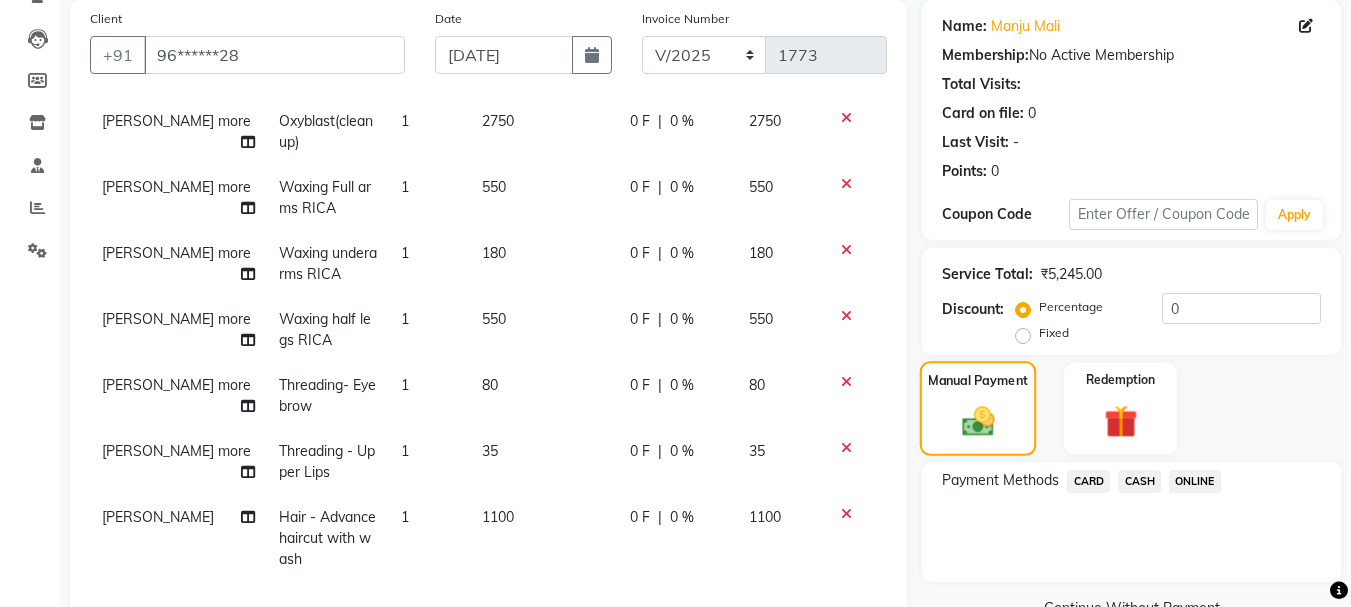 scroll, scrollTop: 208, scrollLeft: 0, axis: vertical 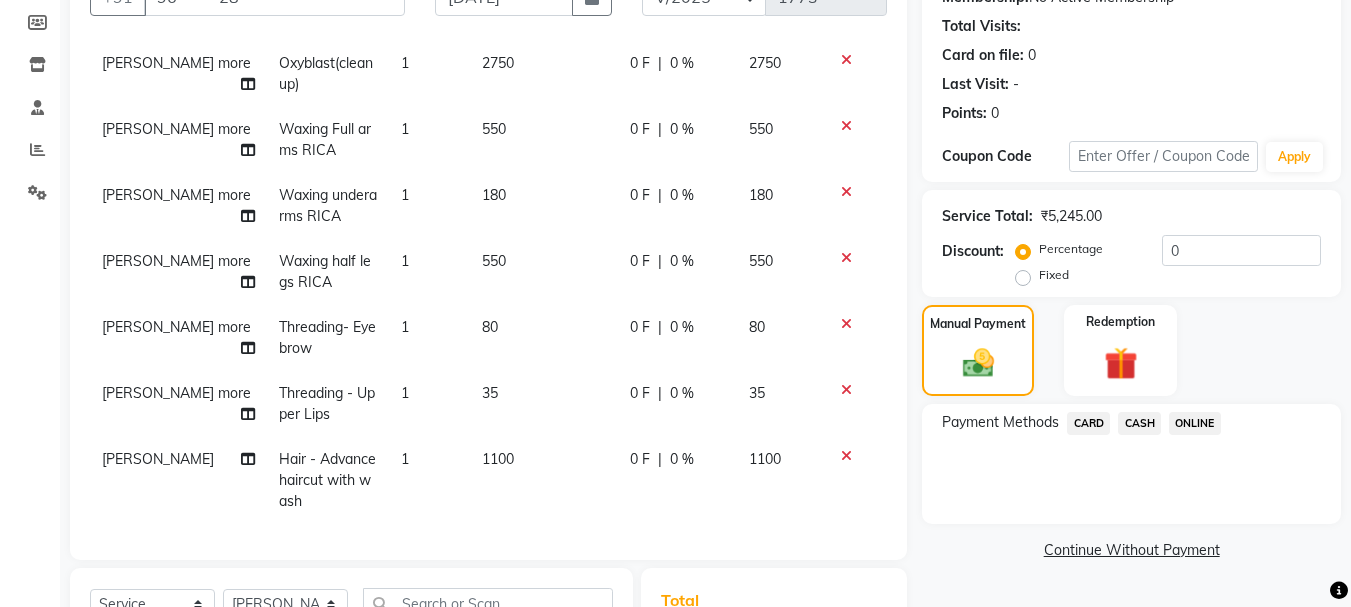 click on "CASH" 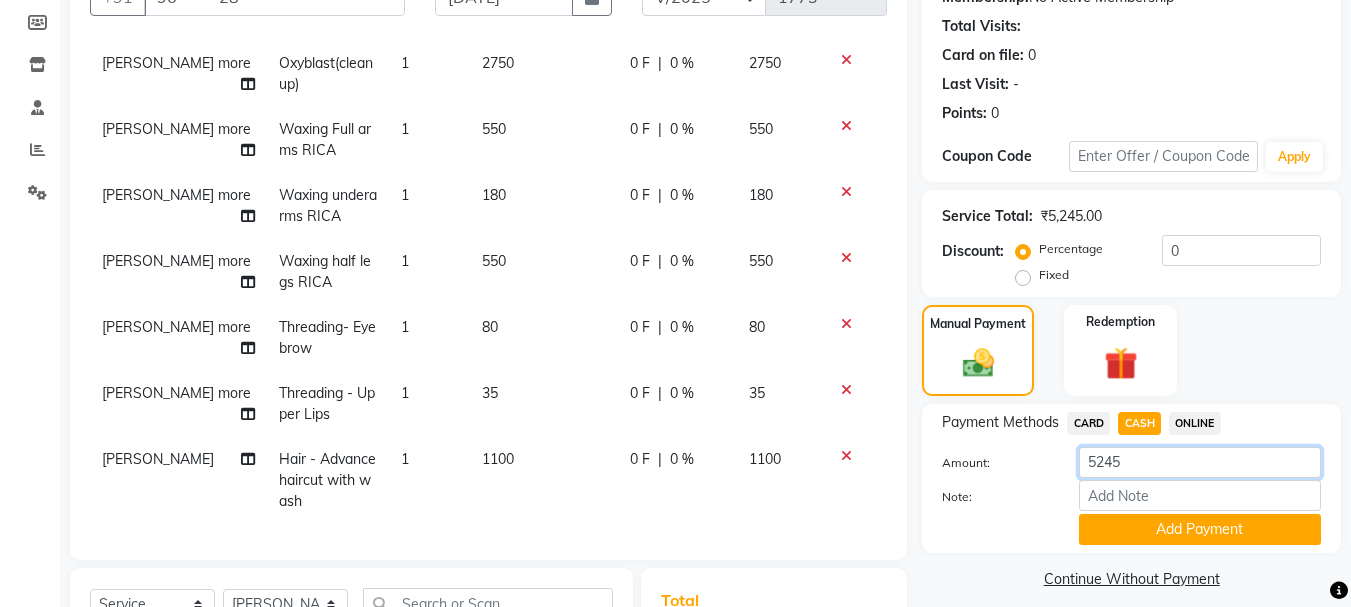 click on "5245" 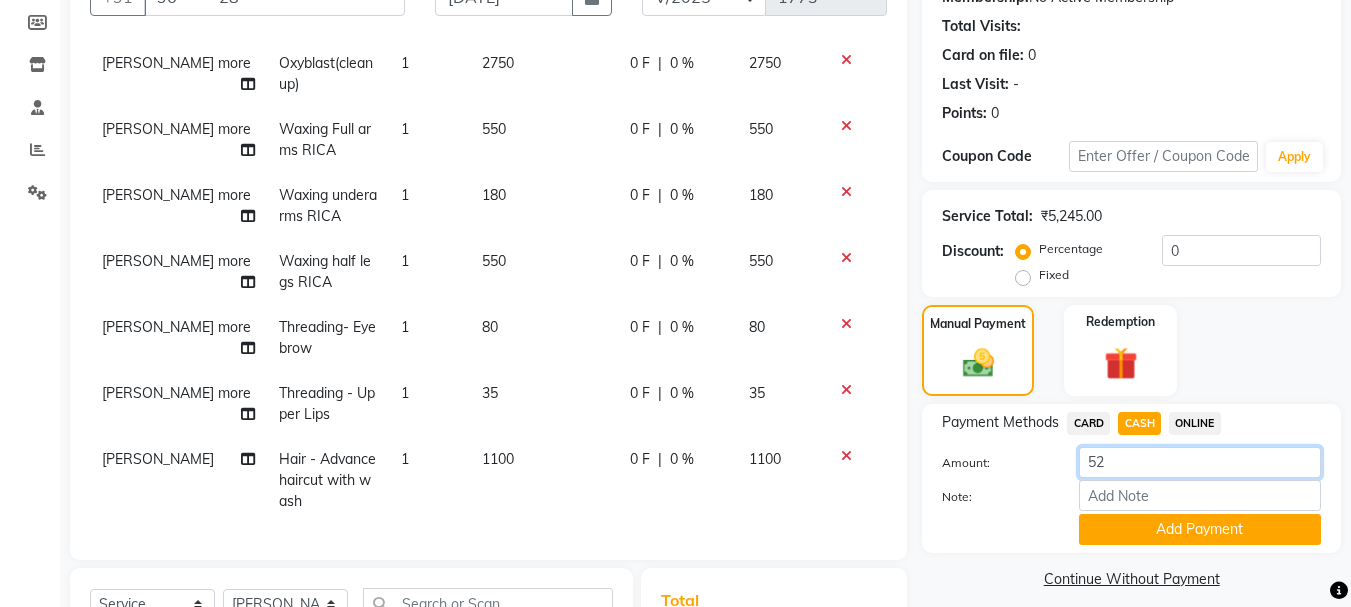 type on "5" 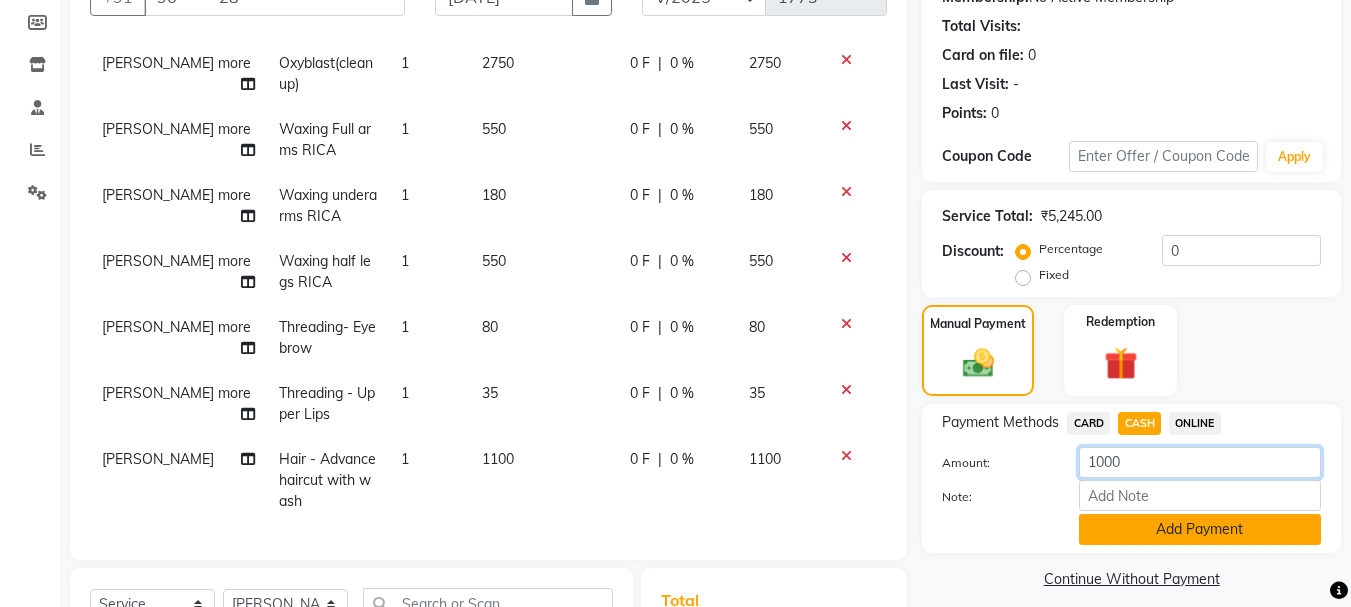 type on "1000" 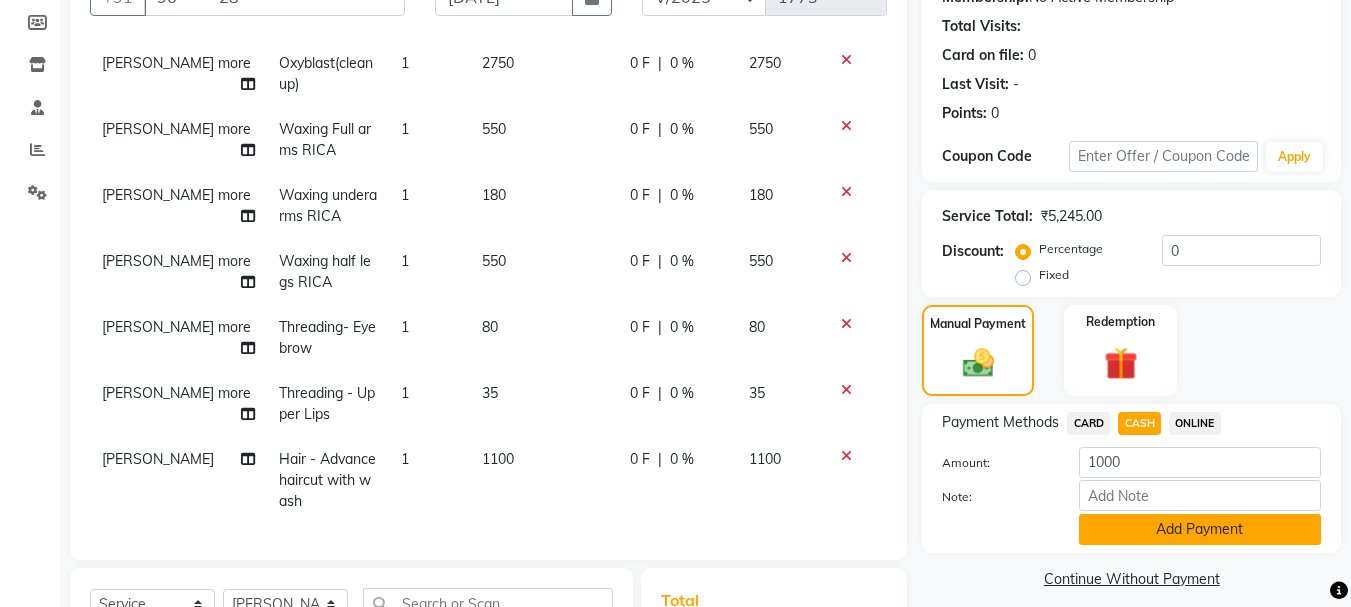 click on "Add Payment" 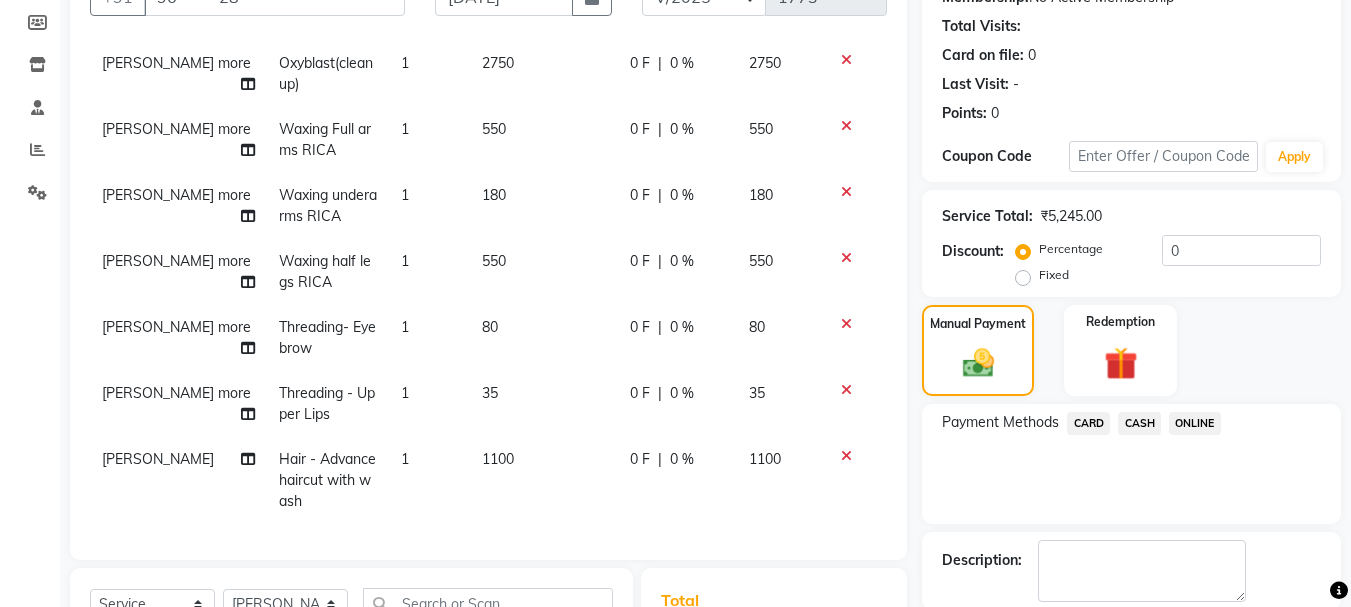 click on "ONLINE" 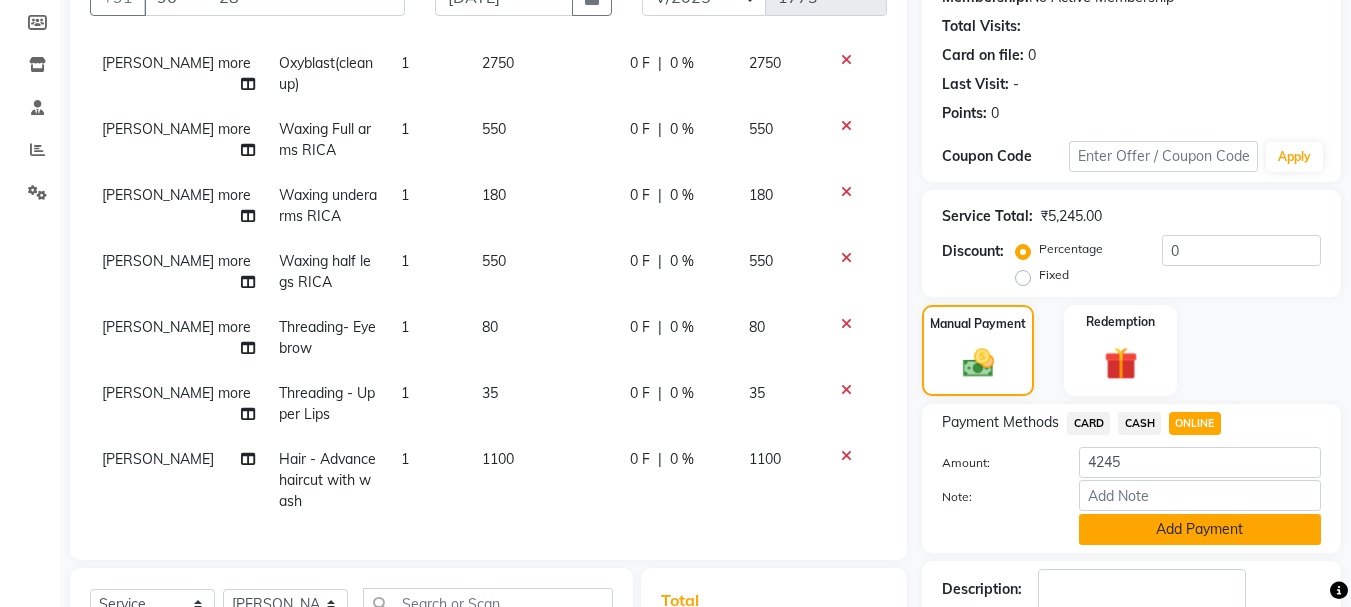 click on "Add Payment" 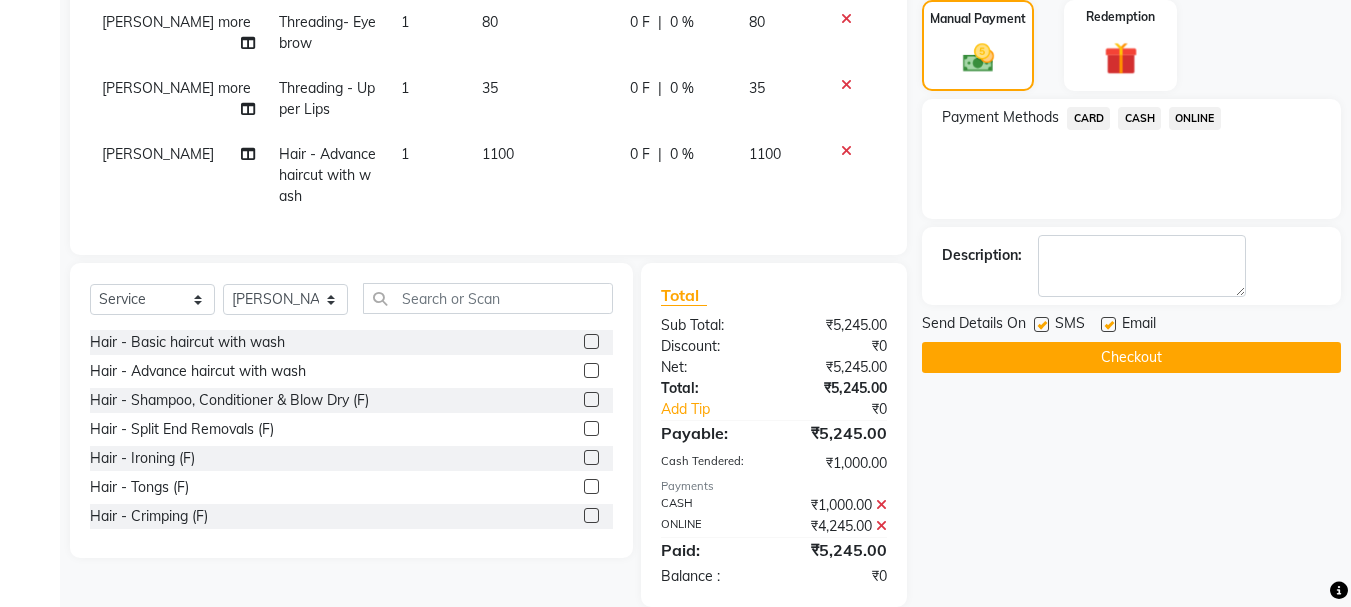 scroll, scrollTop: 543, scrollLeft: 0, axis: vertical 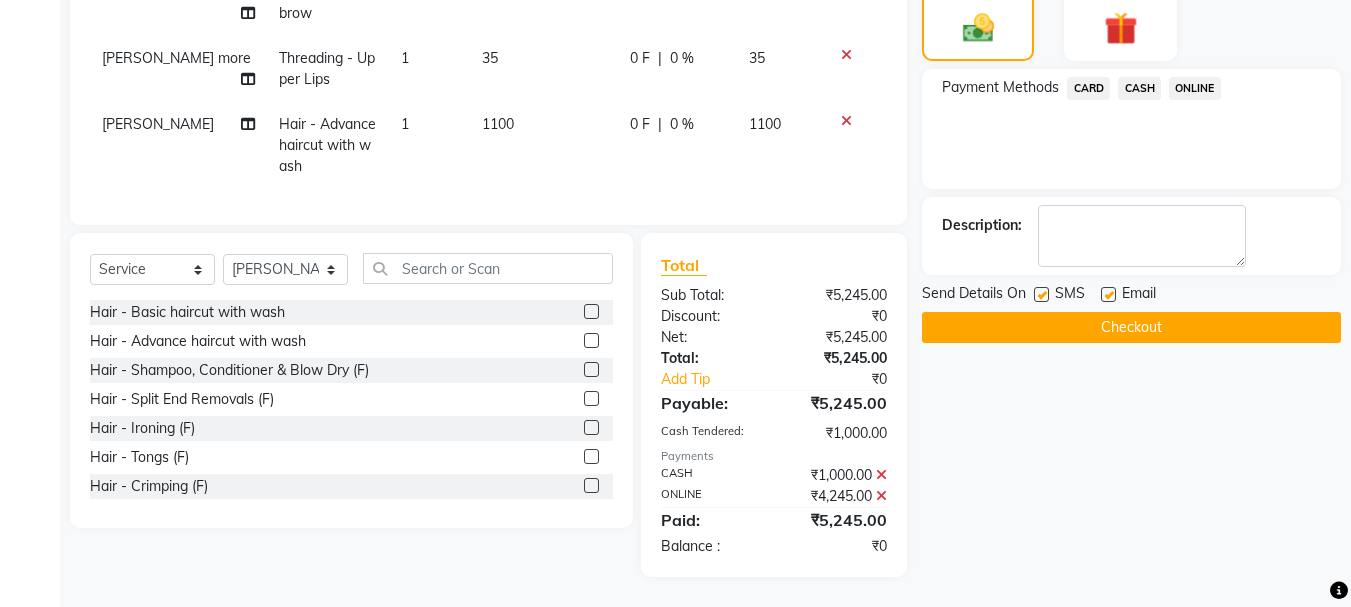 click on "Checkout" 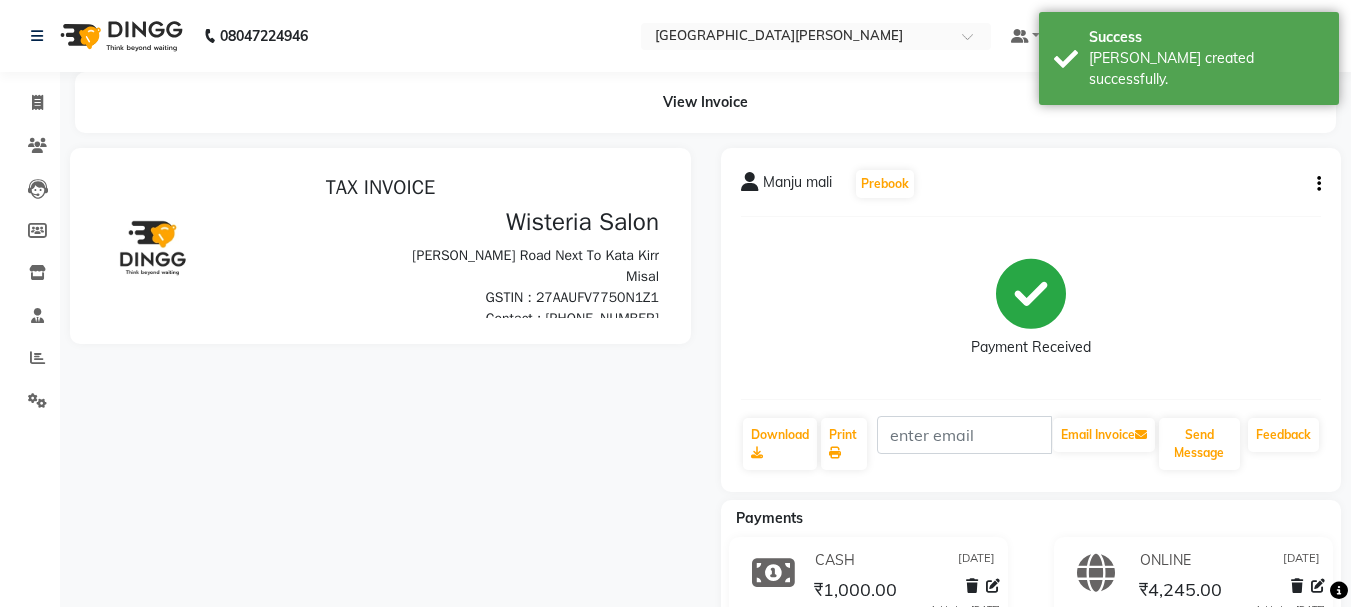 scroll, scrollTop: 0, scrollLeft: 0, axis: both 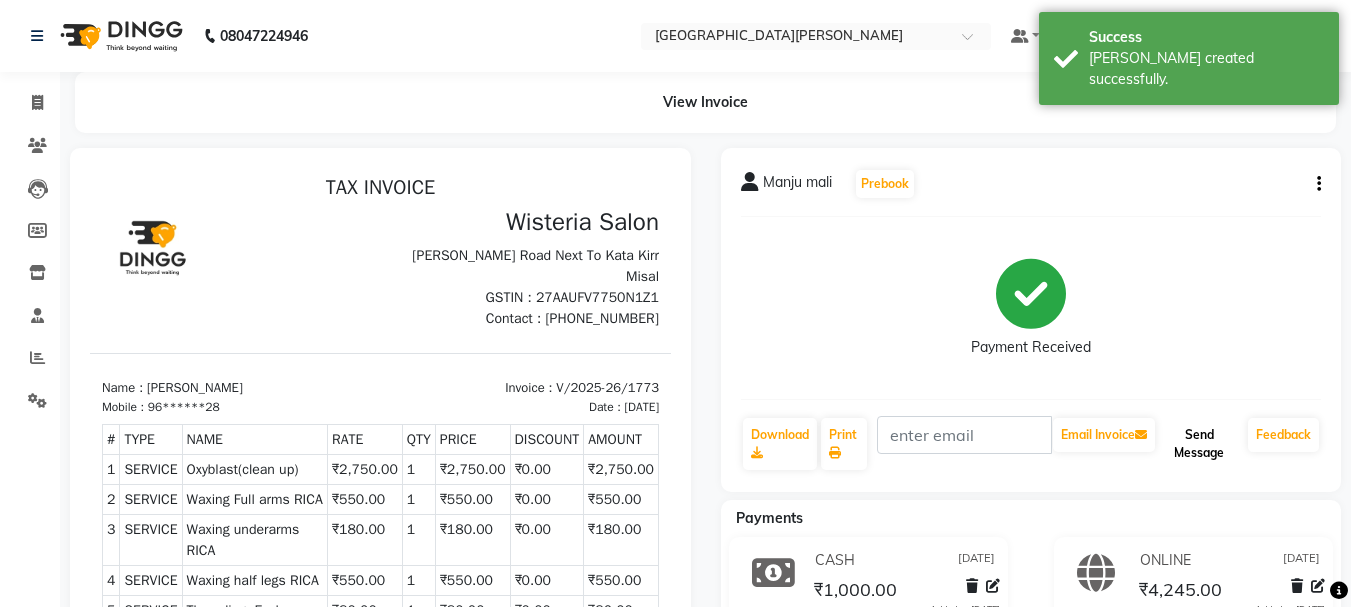 click on "Send Message" 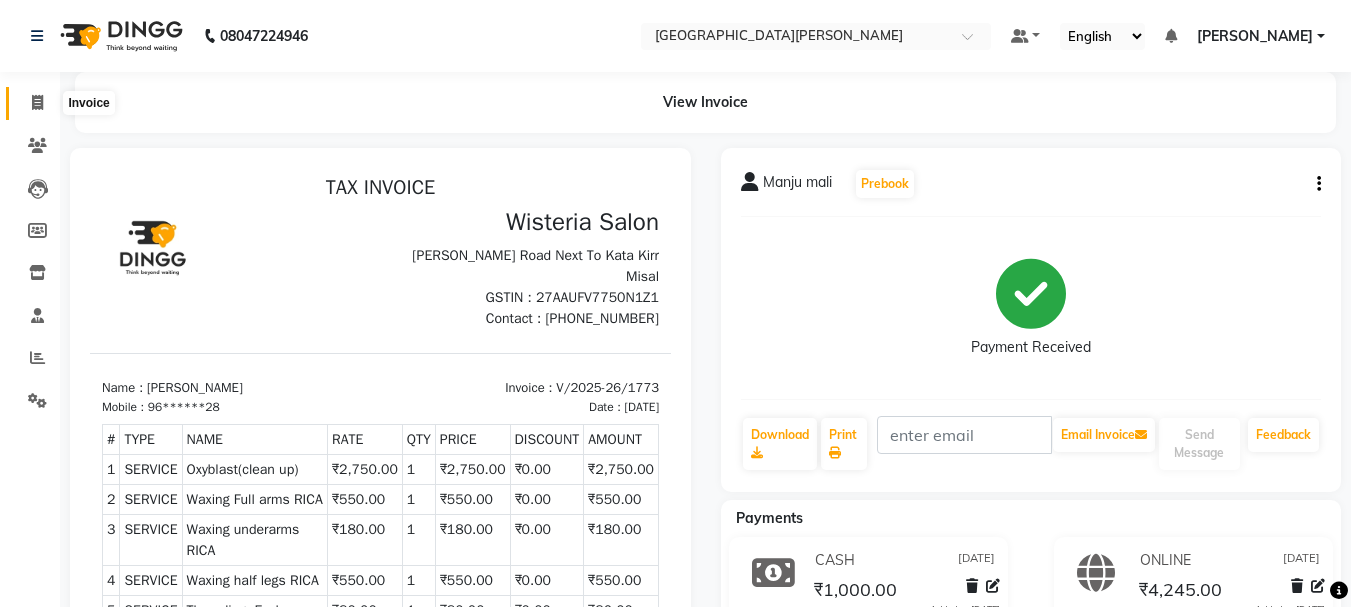 click 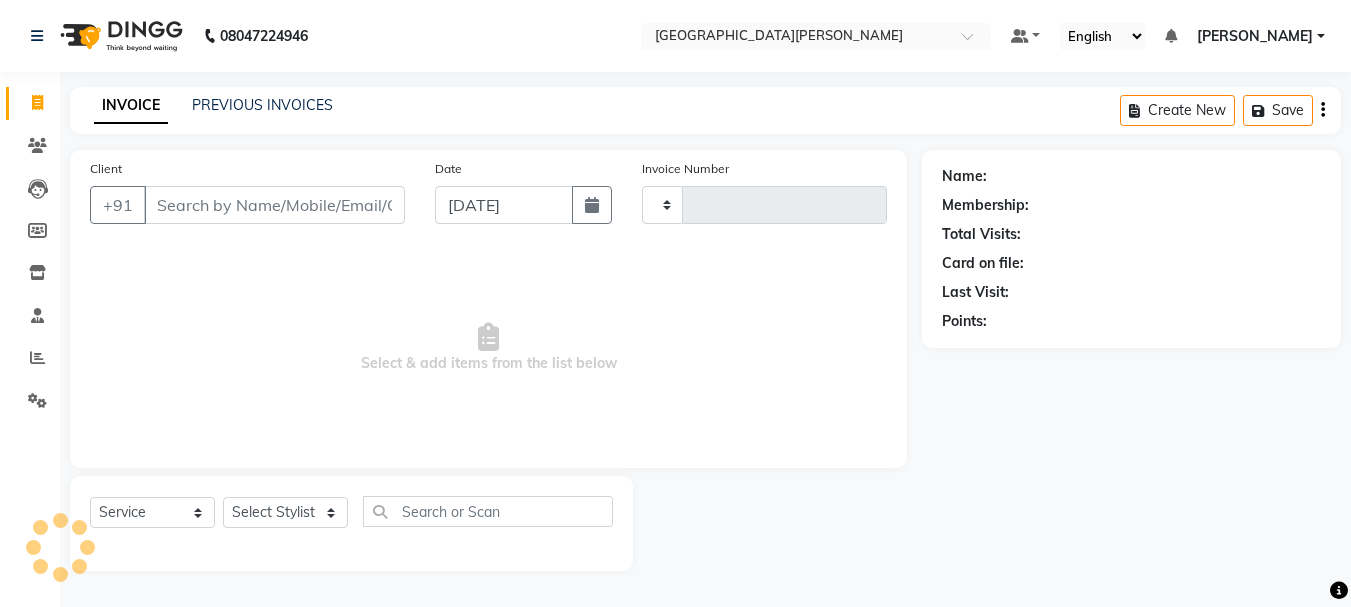 type on "1774" 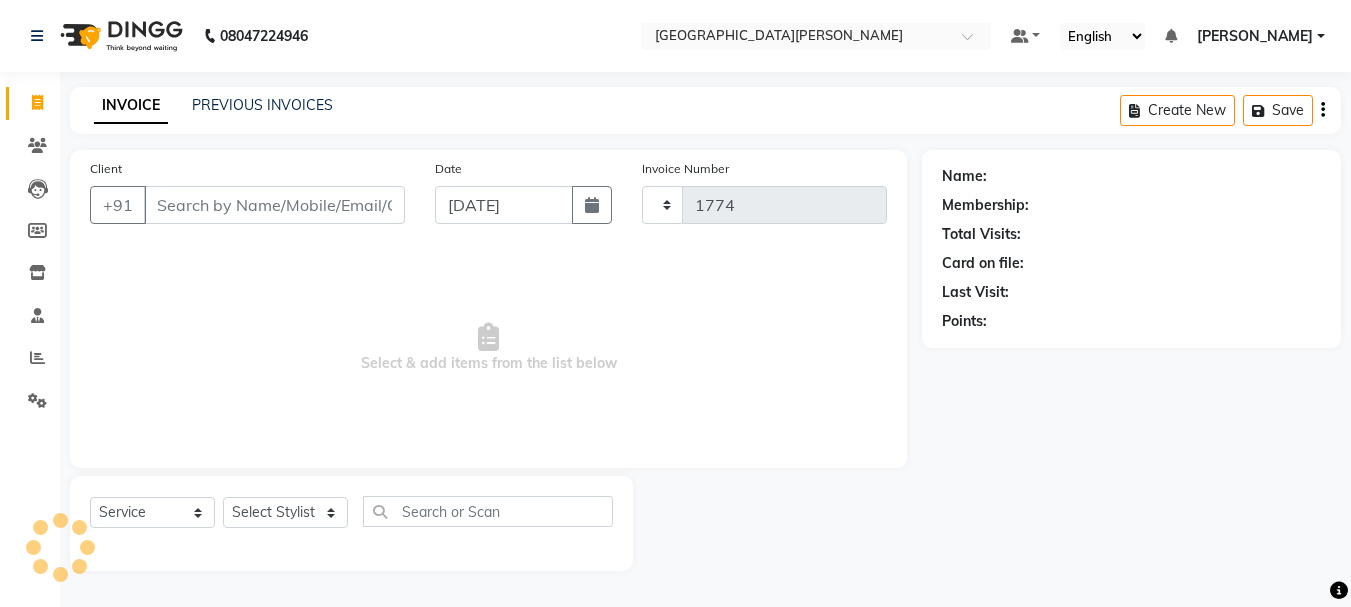 select on "911" 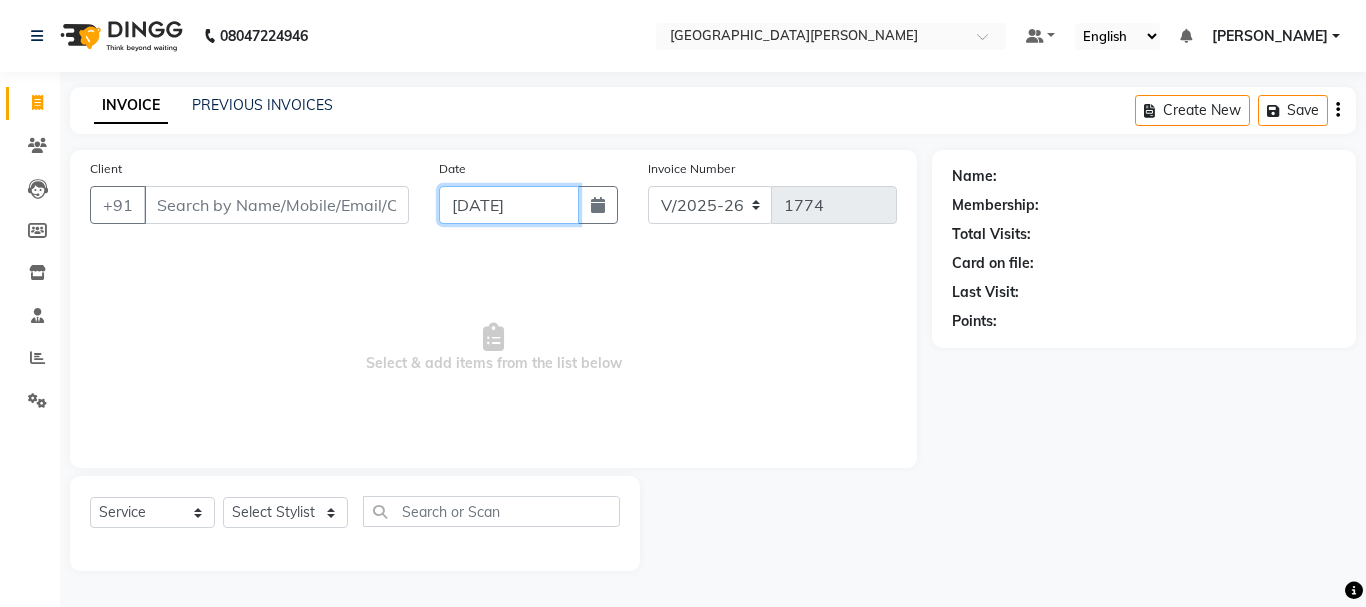 click on "[DATE]" 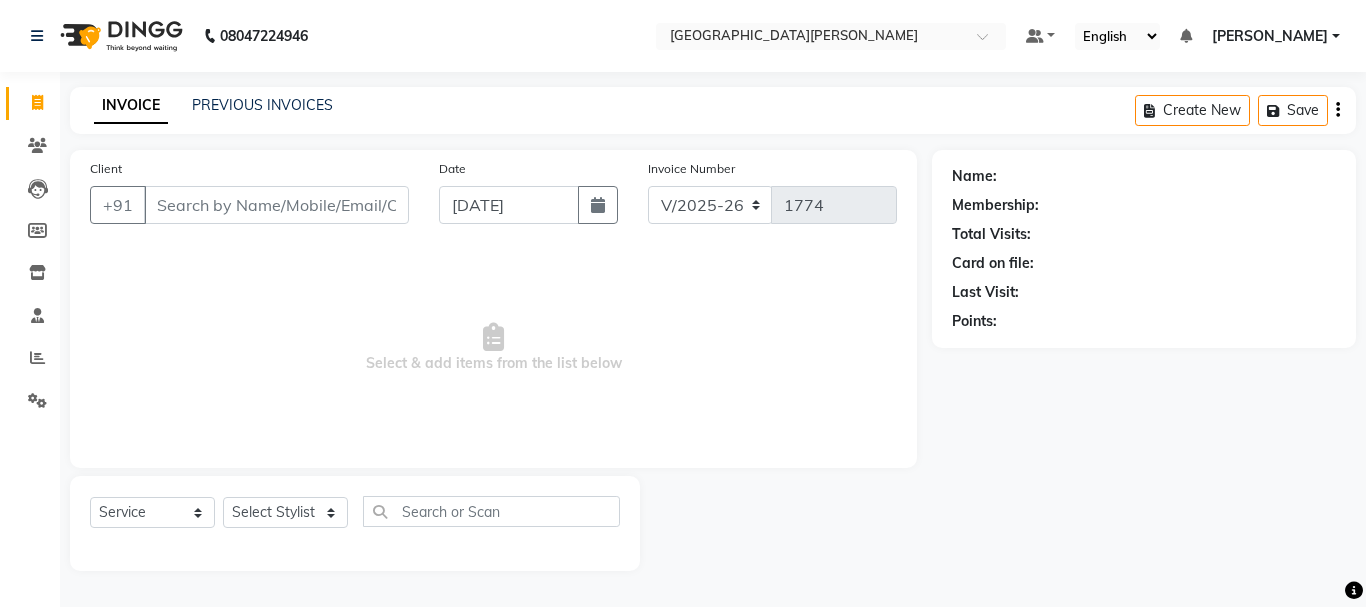 select on "7" 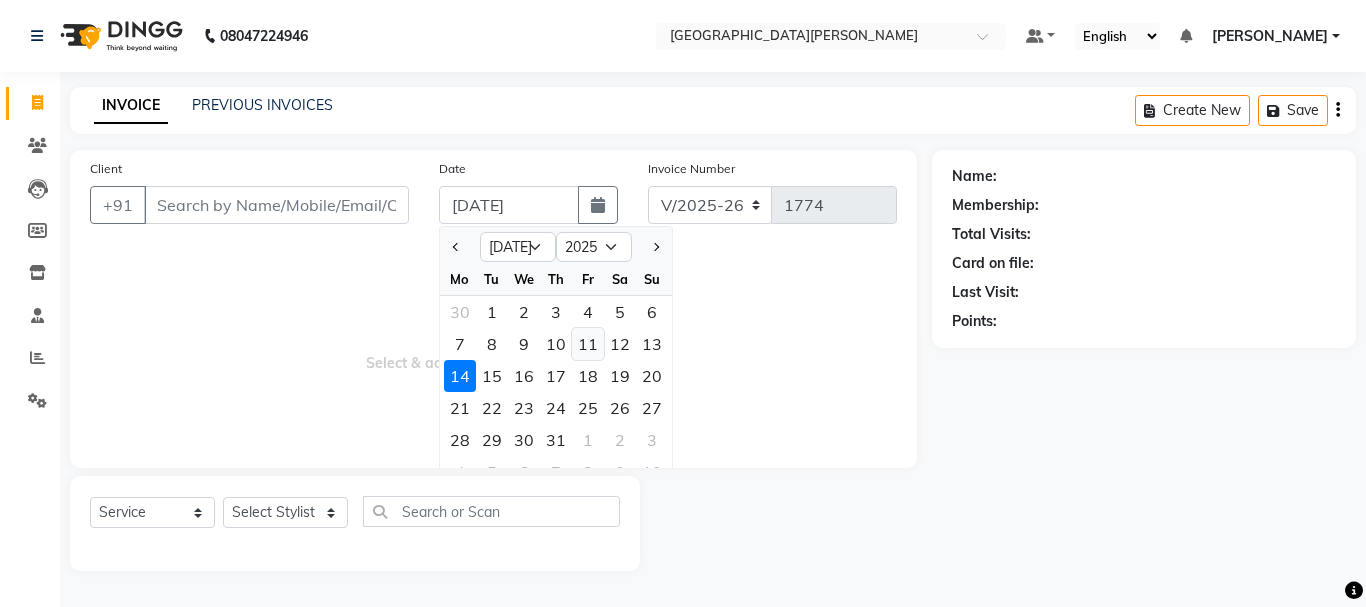 click on "11" 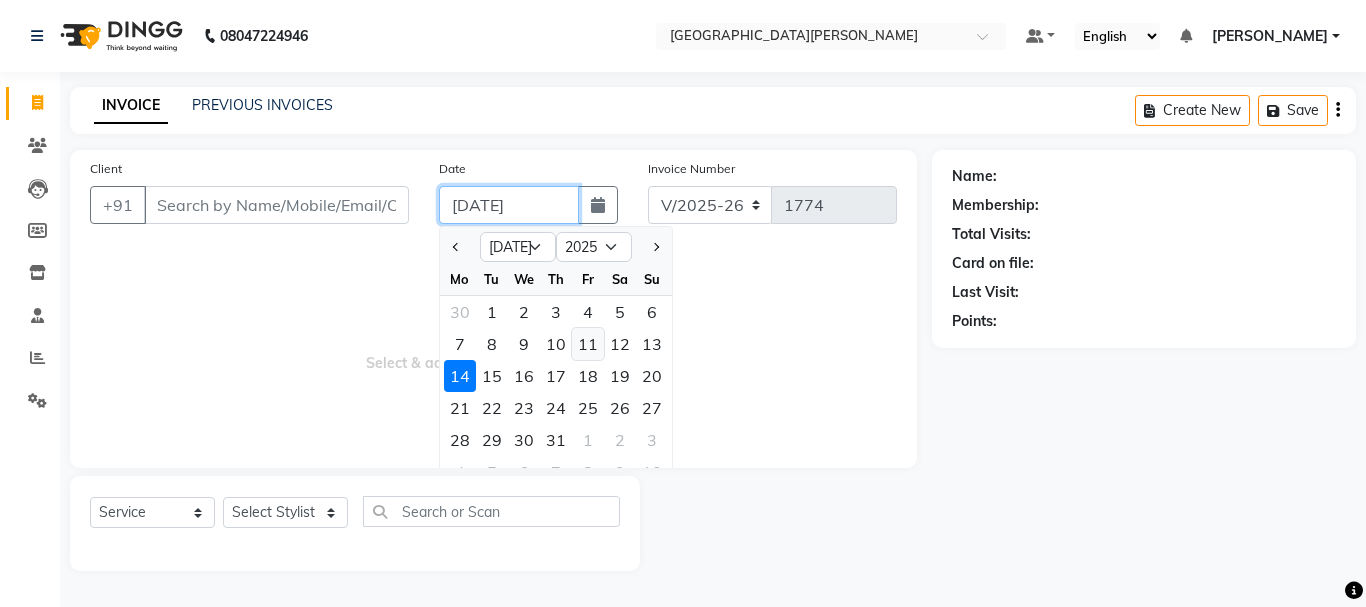 type on "[DATE]" 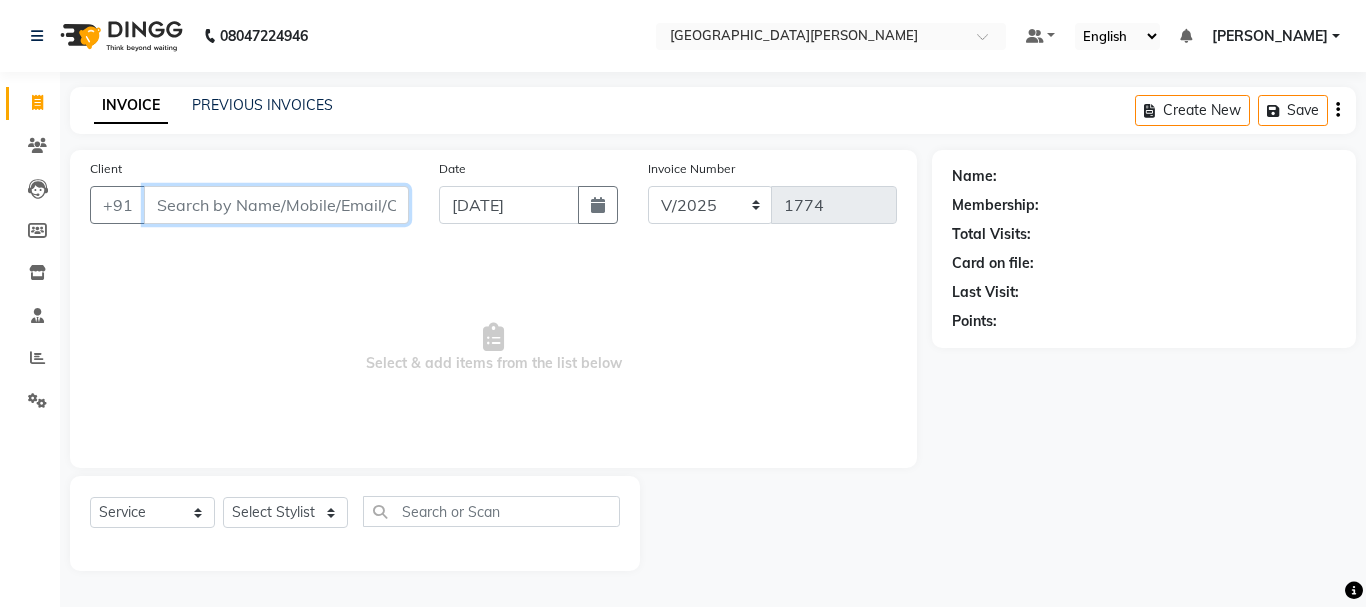 click on "Client" at bounding box center (276, 205) 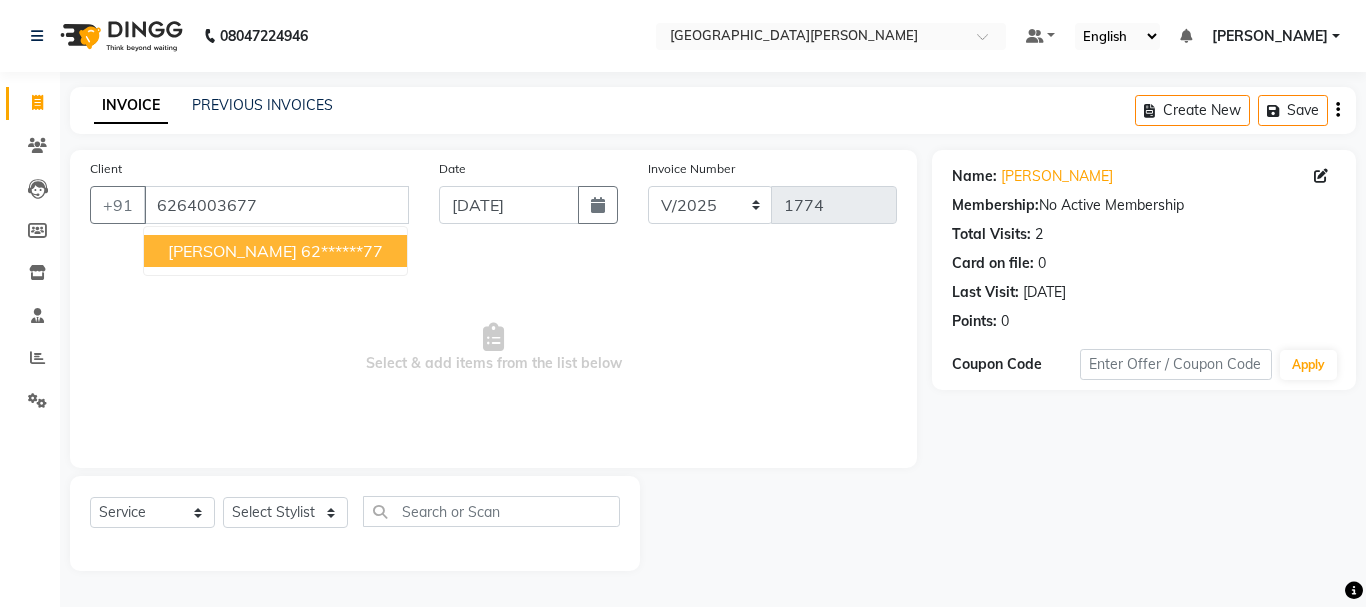 click on "[PERSON_NAME]" at bounding box center (232, 251) 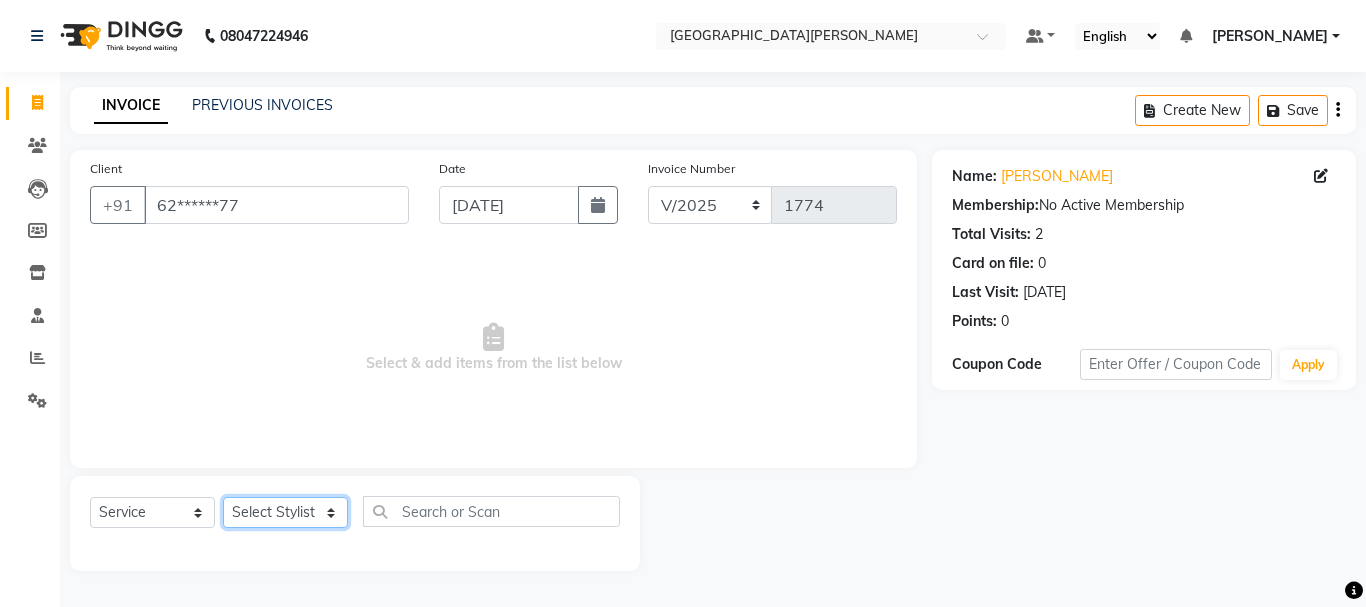 click on "Select Stylist Bharti [PERSON_NAME] [PERSON_NAME] [PERSON_NAME] [PERSON_NAME] more [PERSON_NAME] Partner id [PERSON_NAME] [PERSON_NAME]  Rahul [PERSON_NAME] [PERSON_NAME] [PERSON_NAME] [PERSON_NAME]" 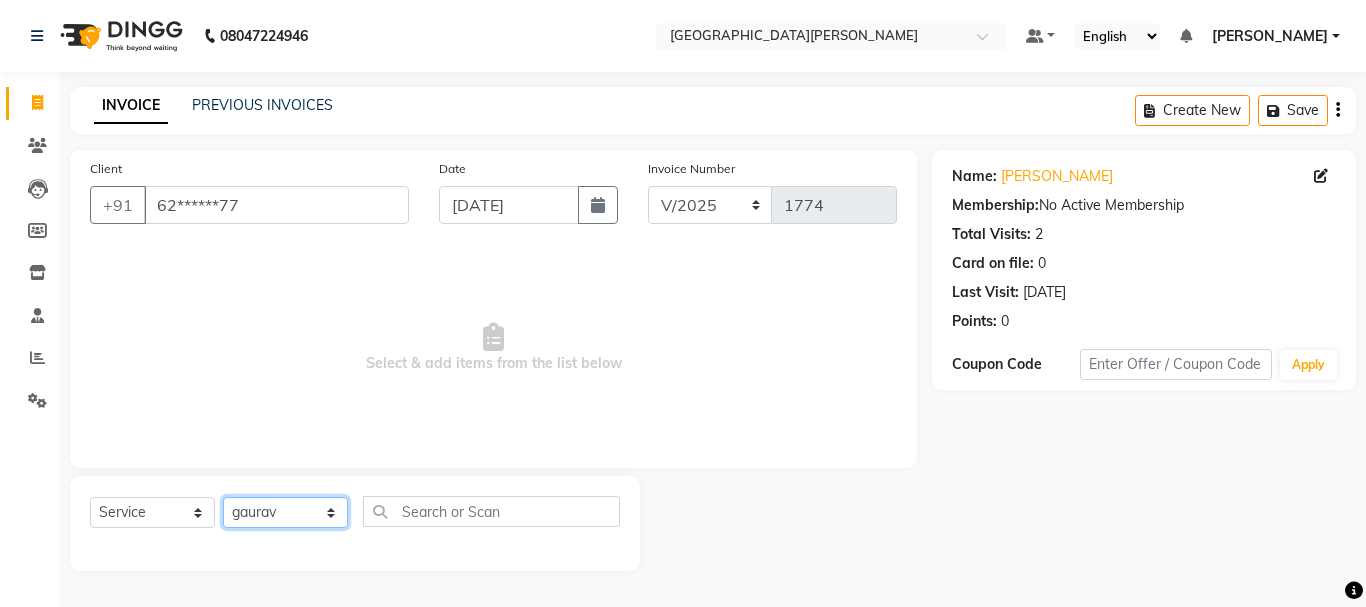 click on "Select Stylist Bharti [PERSON_NAME] [PERSON_NAME] [PERSON_NAME] [PERSON_NAME] more [PERSON_NAME] Partner id [PERSON_NAME] [PERSON_NAME]  Rahul [PERSON_NAME] [PERSON_NAME] [PERSON_NAME] [PERSON_NAME]" 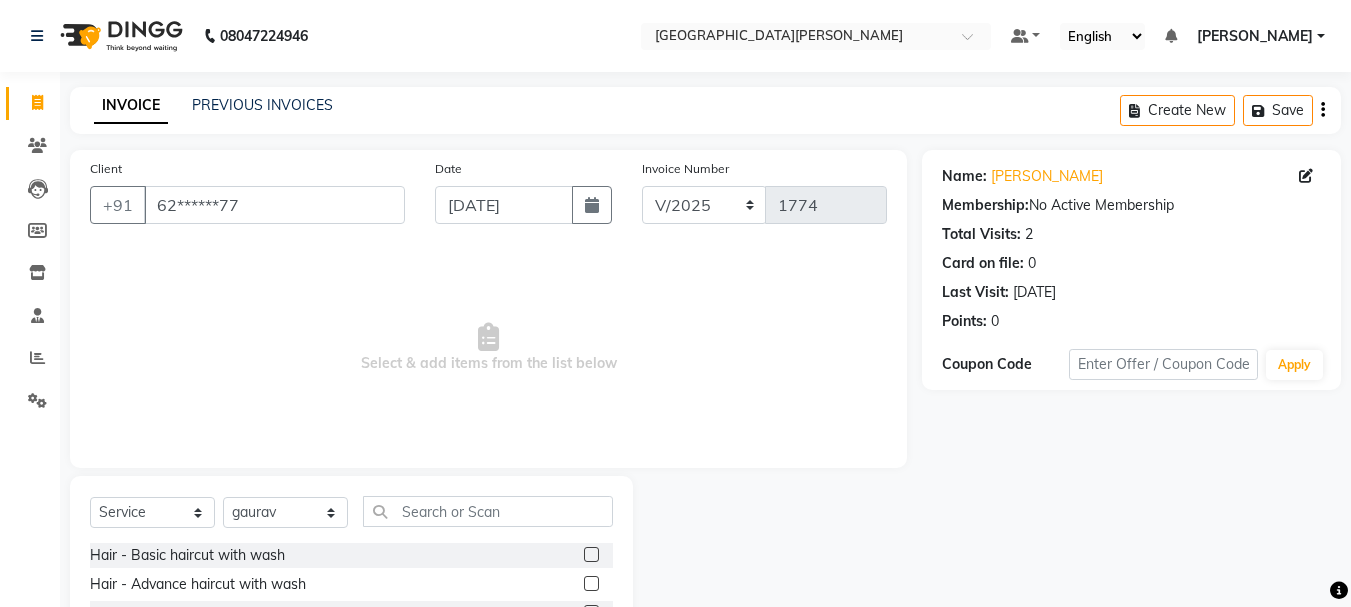 click 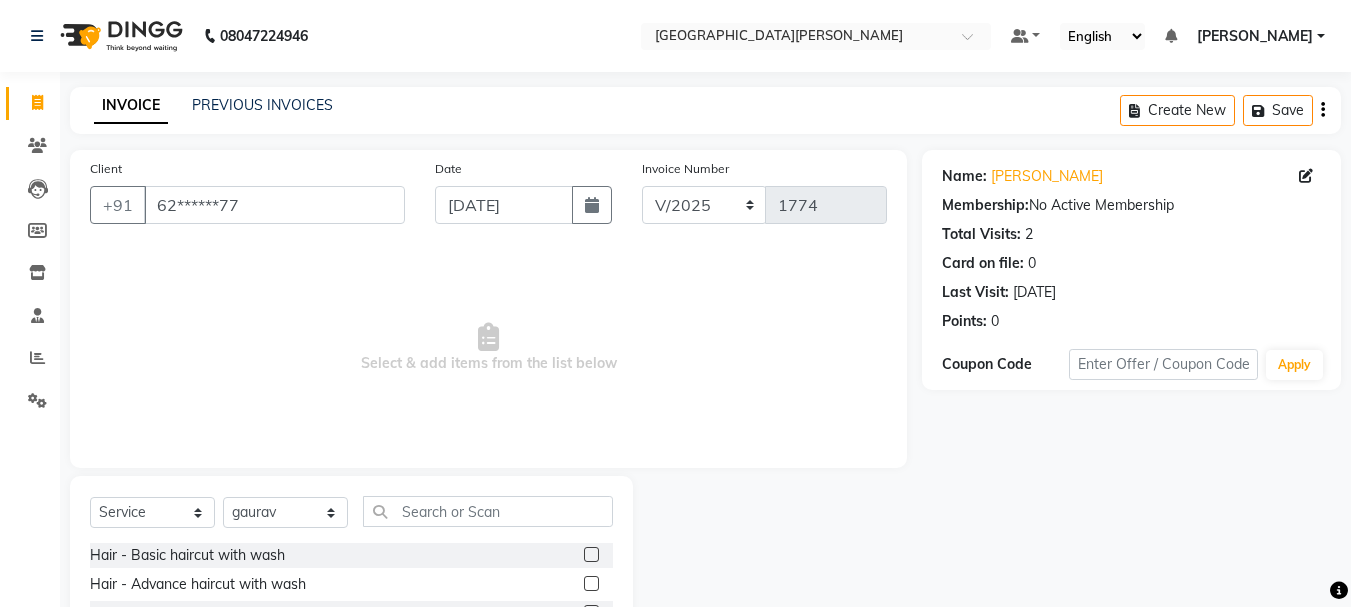 click 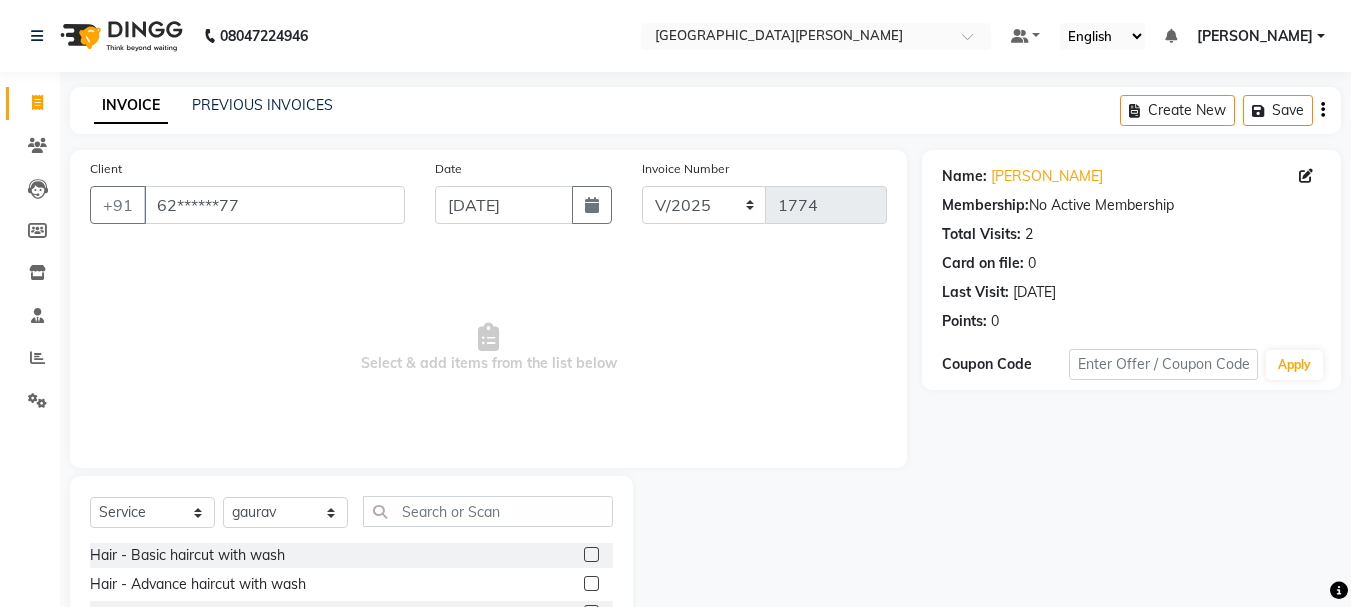 click 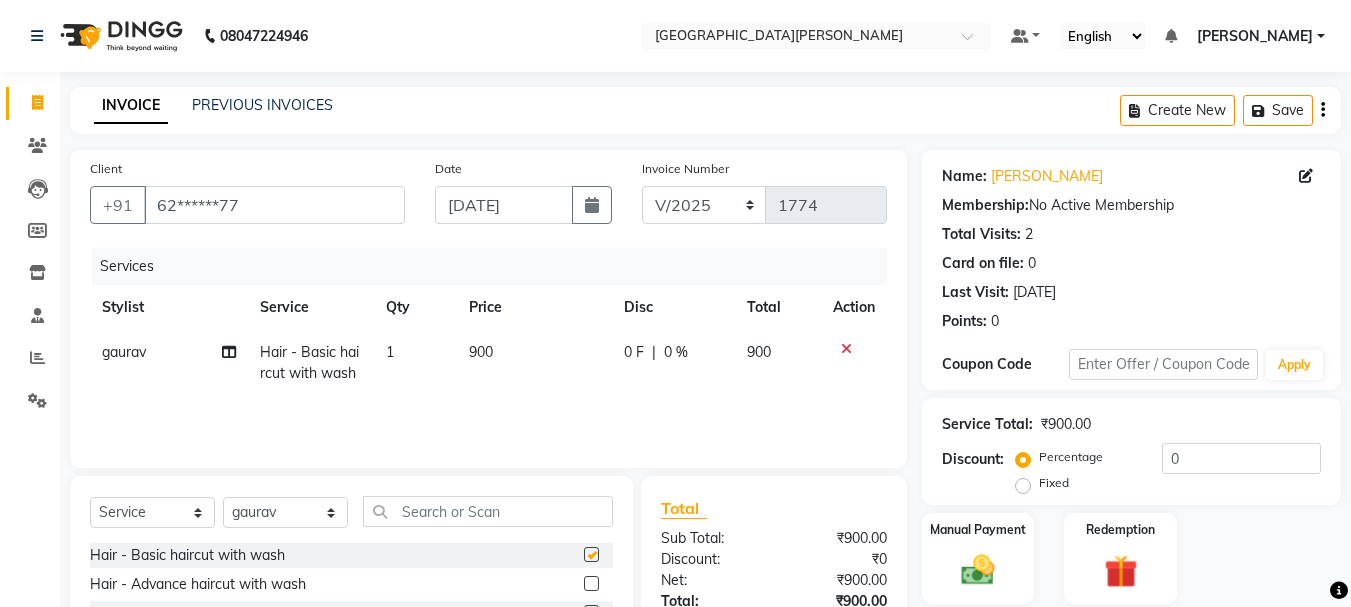 checkbox on "false" 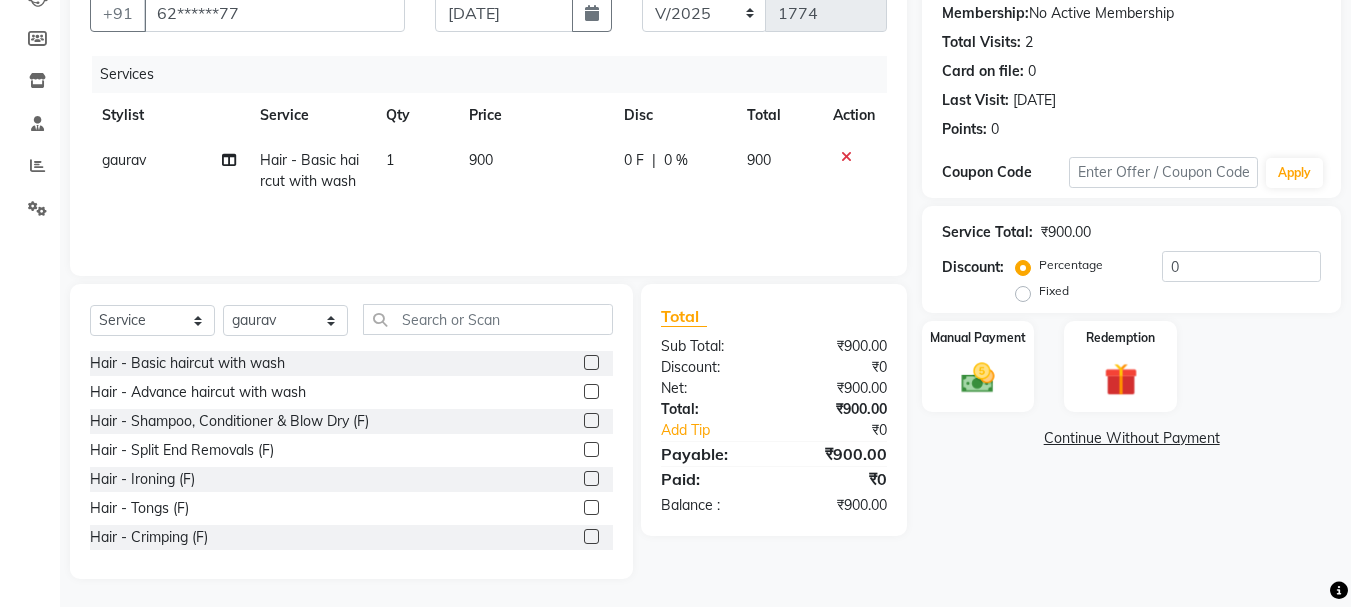 scroll, scrollTop: 194, scrollLeft: 0, axis: vertical 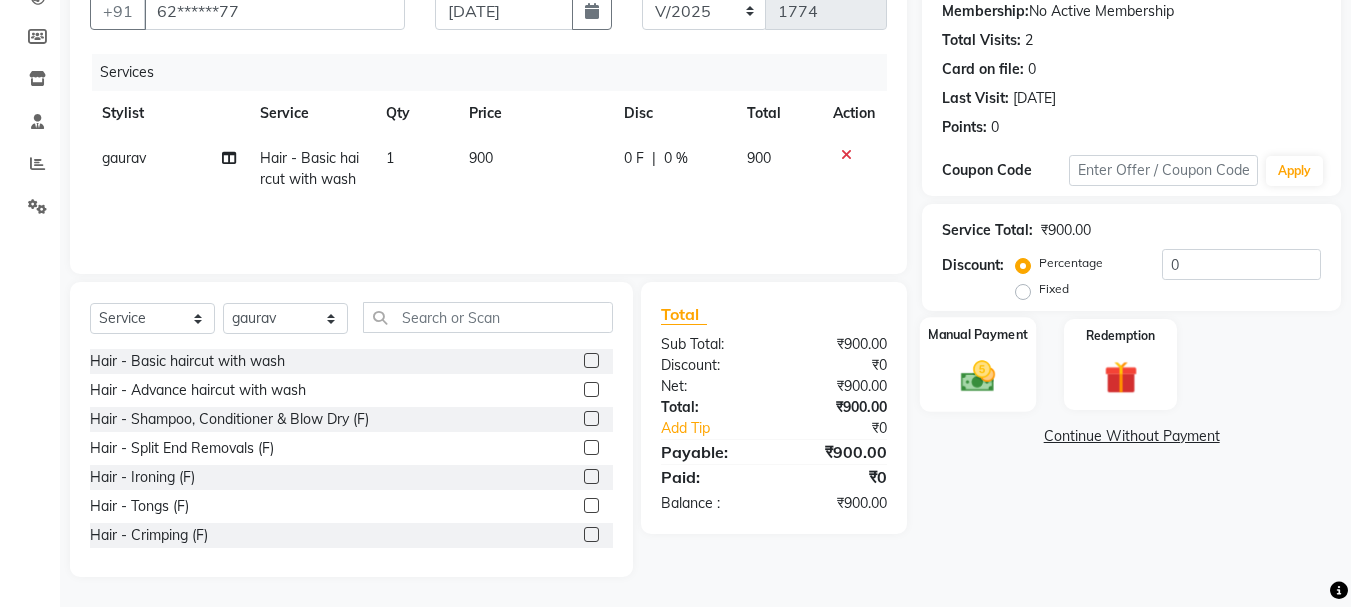 click 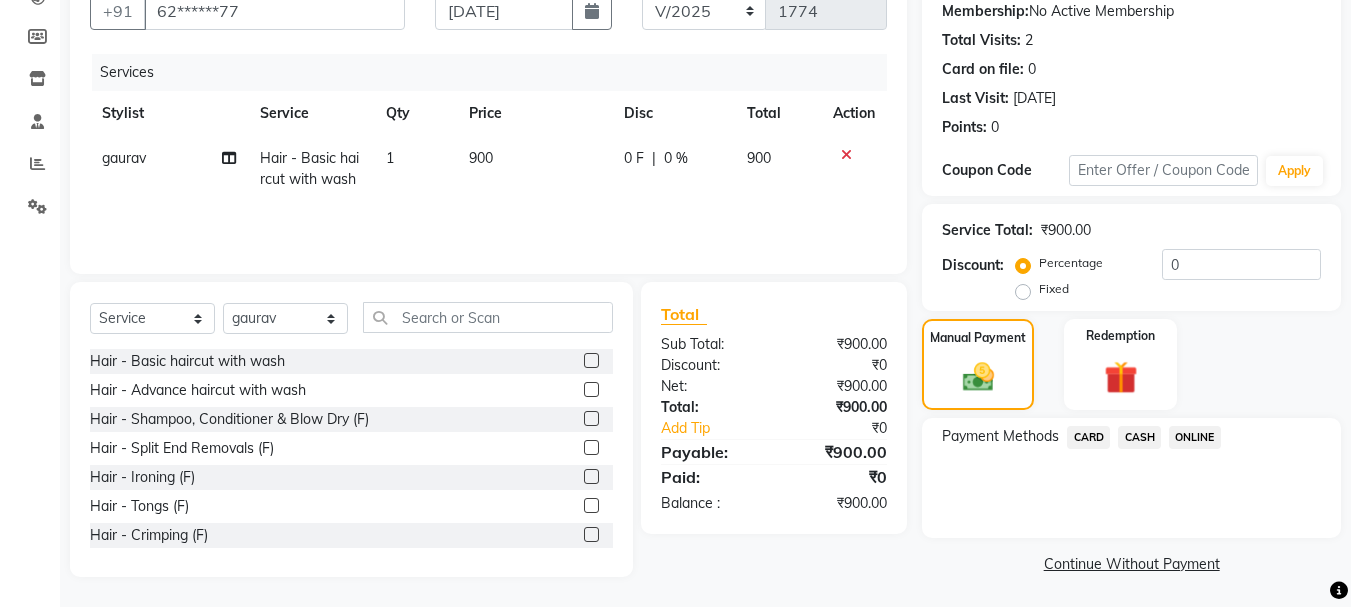 click on "ONLINE" 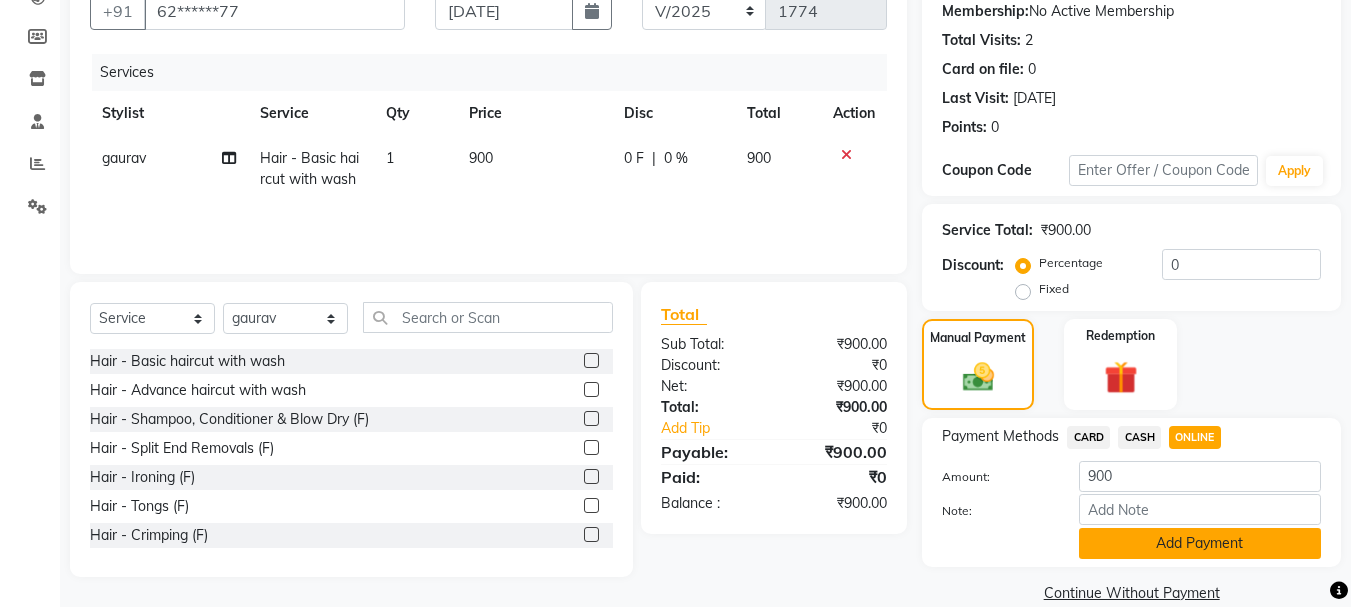 click on "Add Payment" 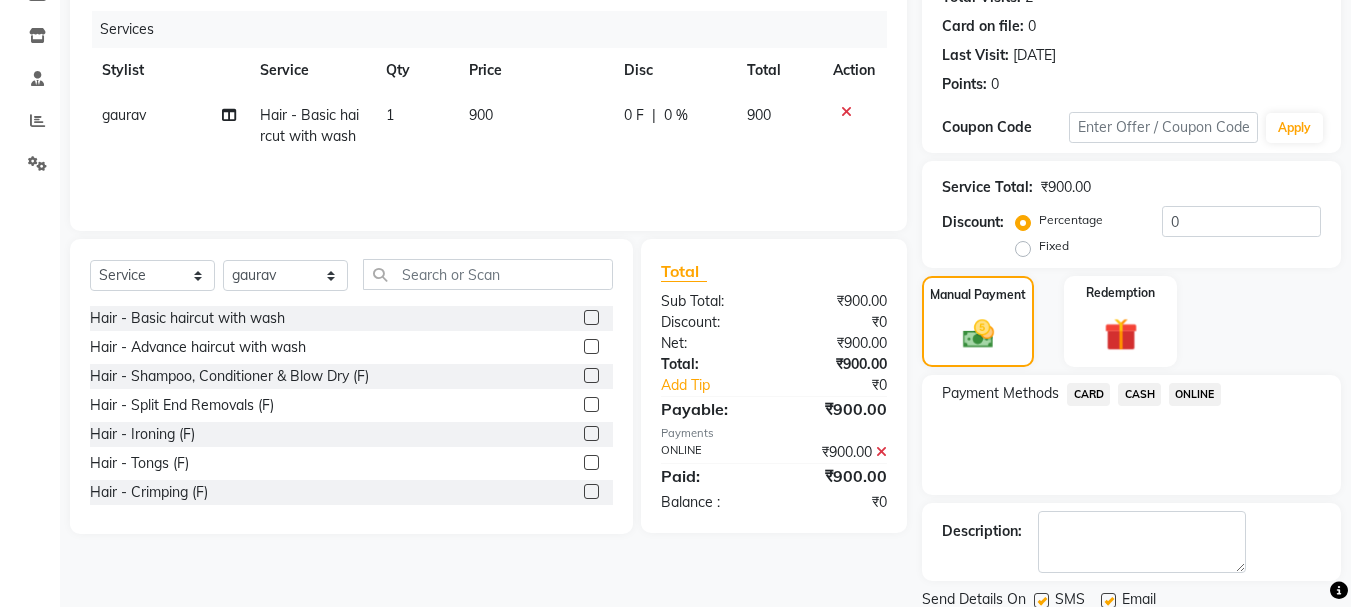 scroll, scrollTop: 309, scrollLeft: 0, axis: vertical 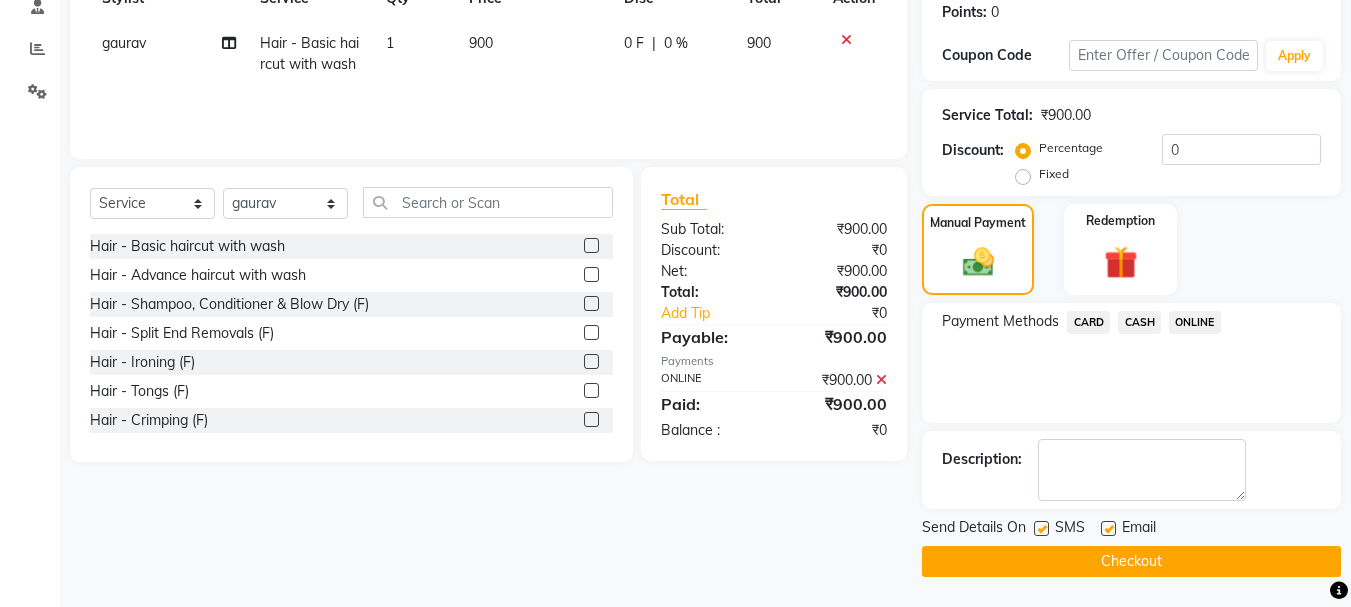 click on "Checkout" 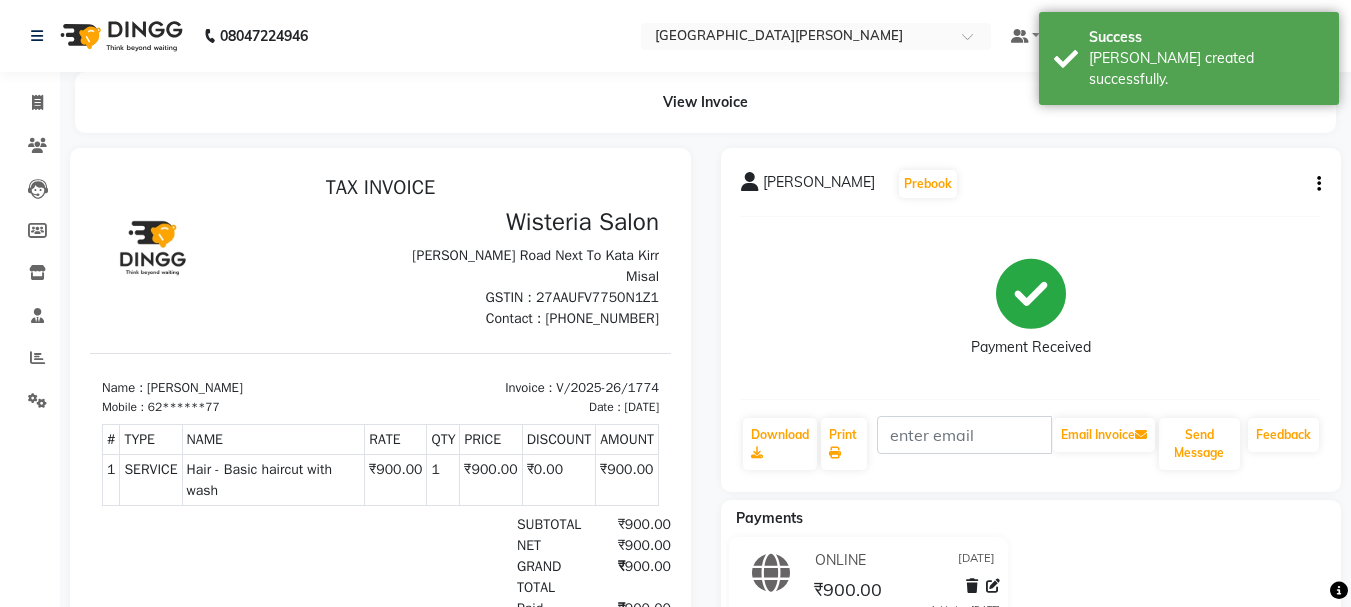 scroll, scrollTop: 0, scrollLeft: 0, axis: both 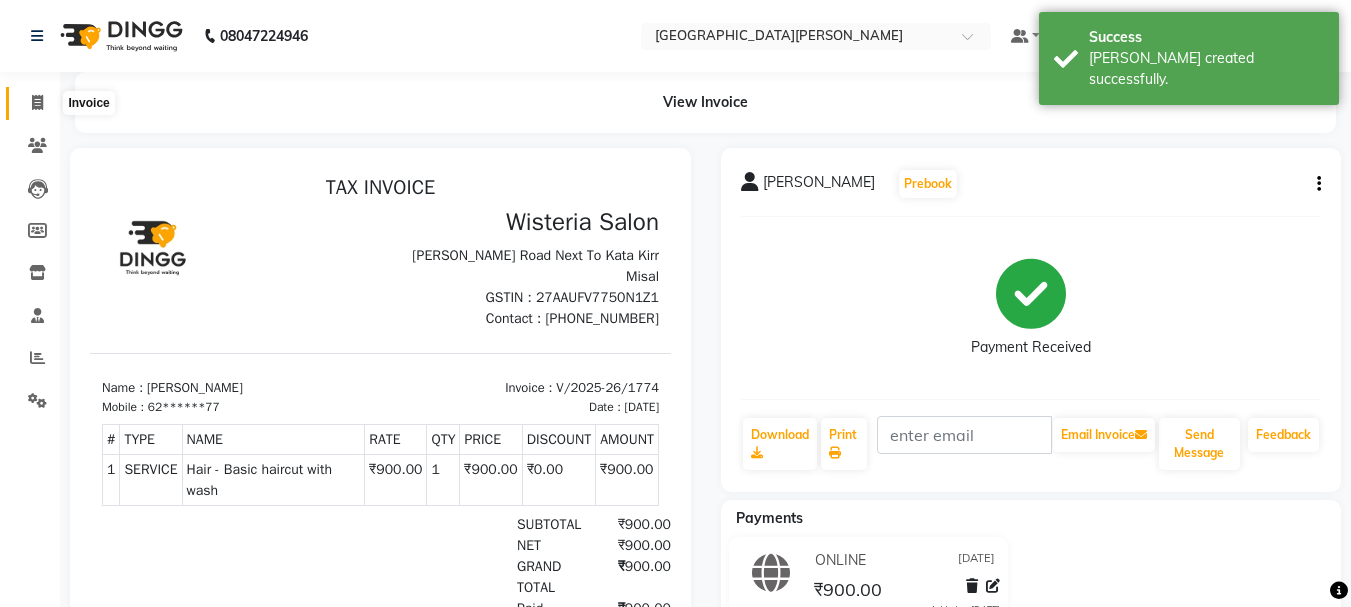 click 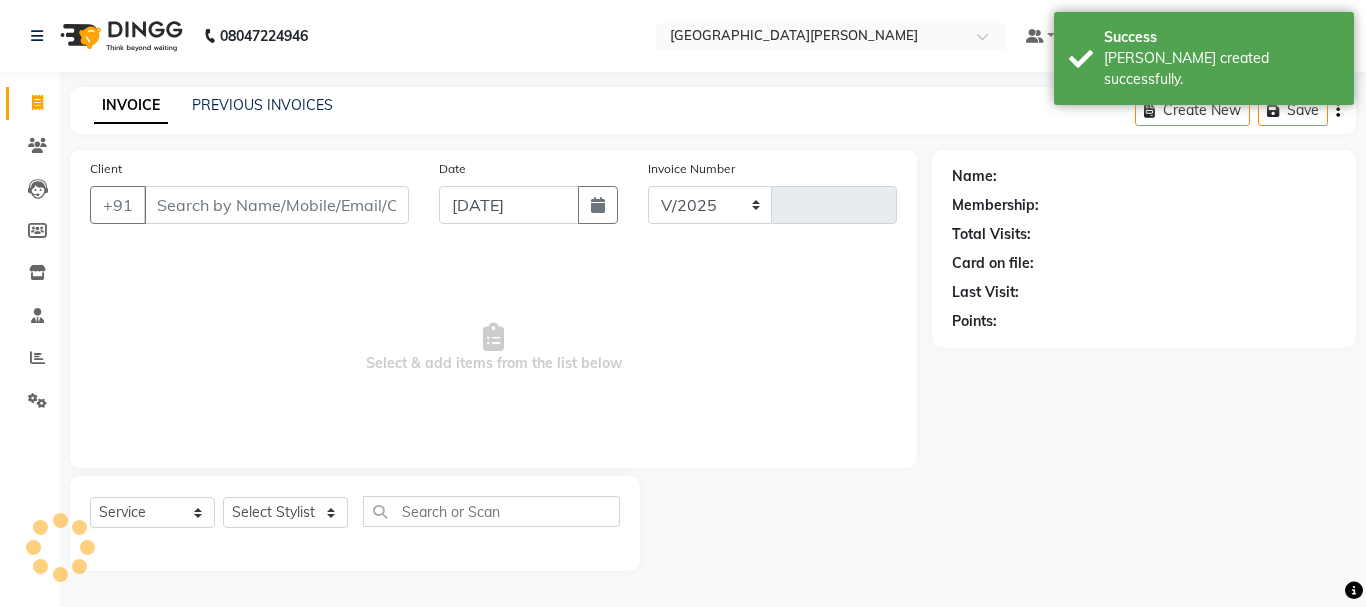 select on "911" 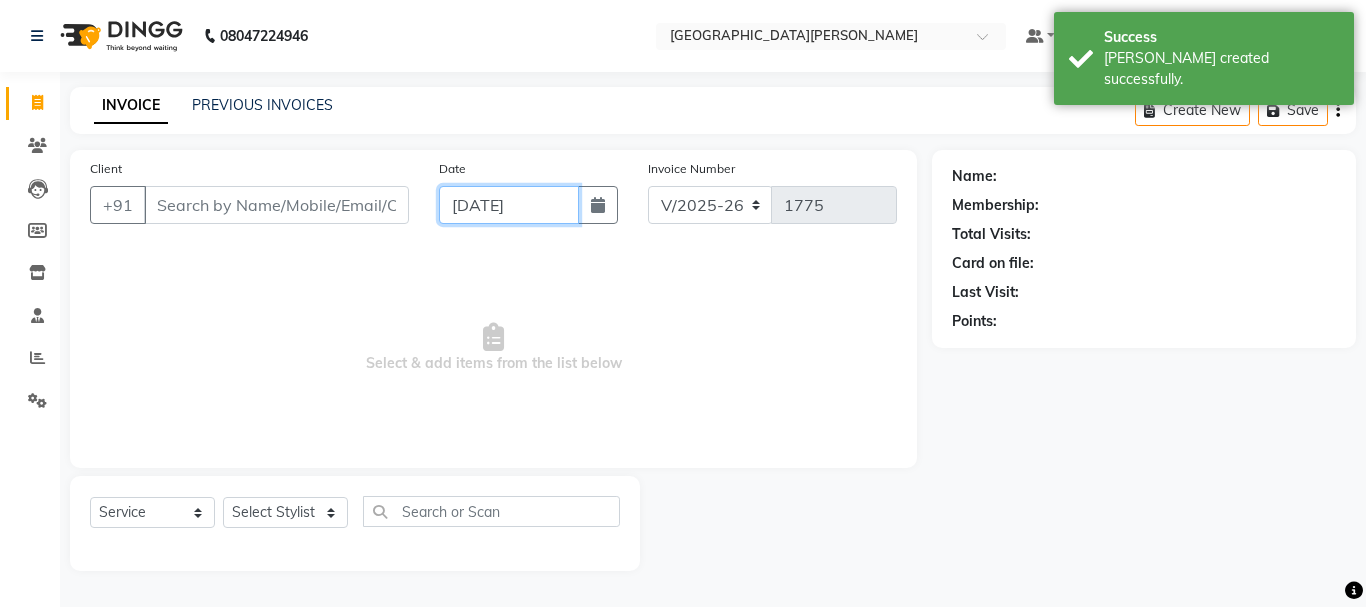 click on "[DATE]" 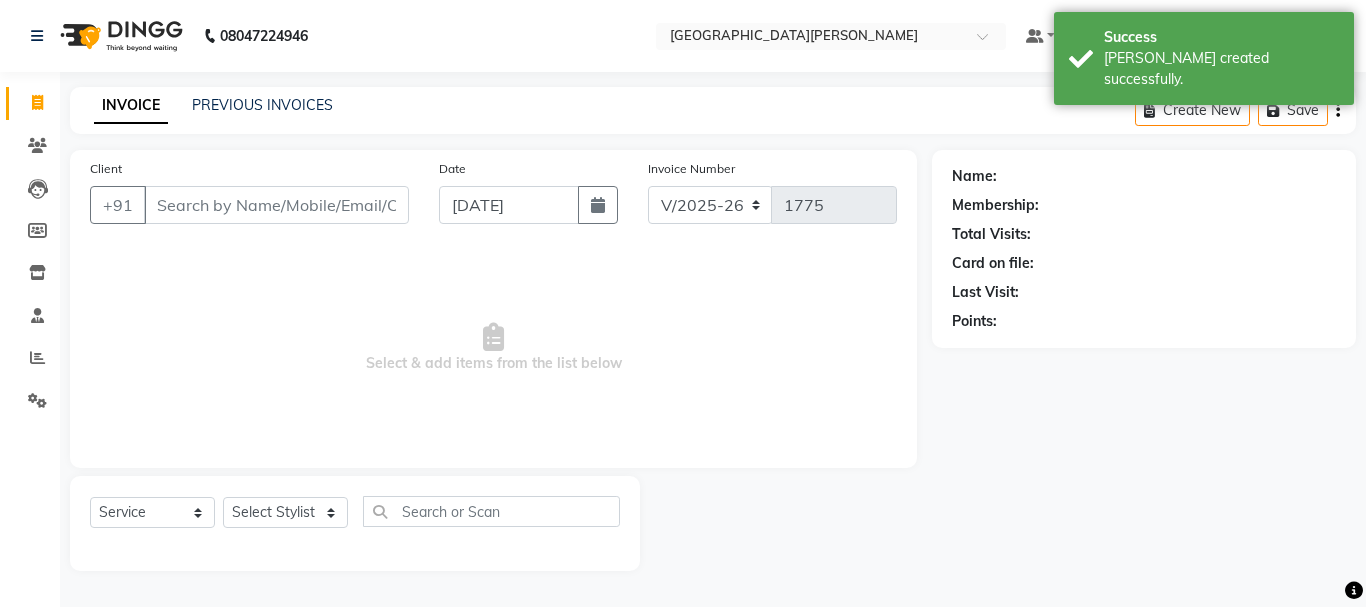 select on "7" 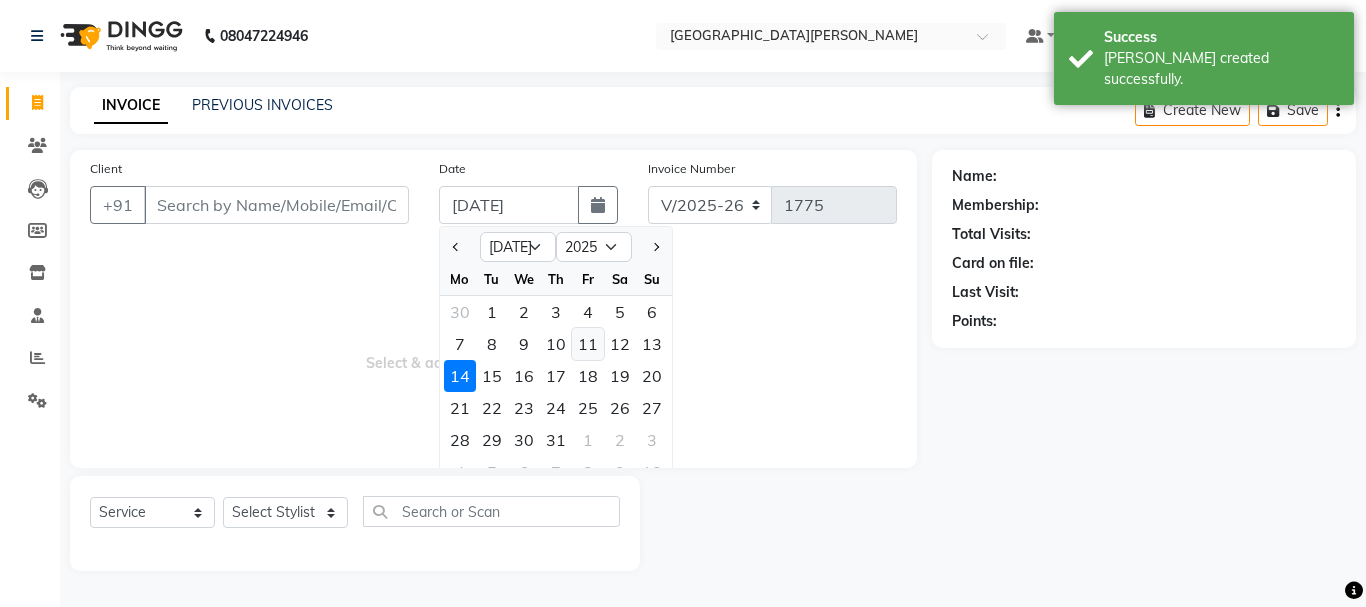 click on "11" 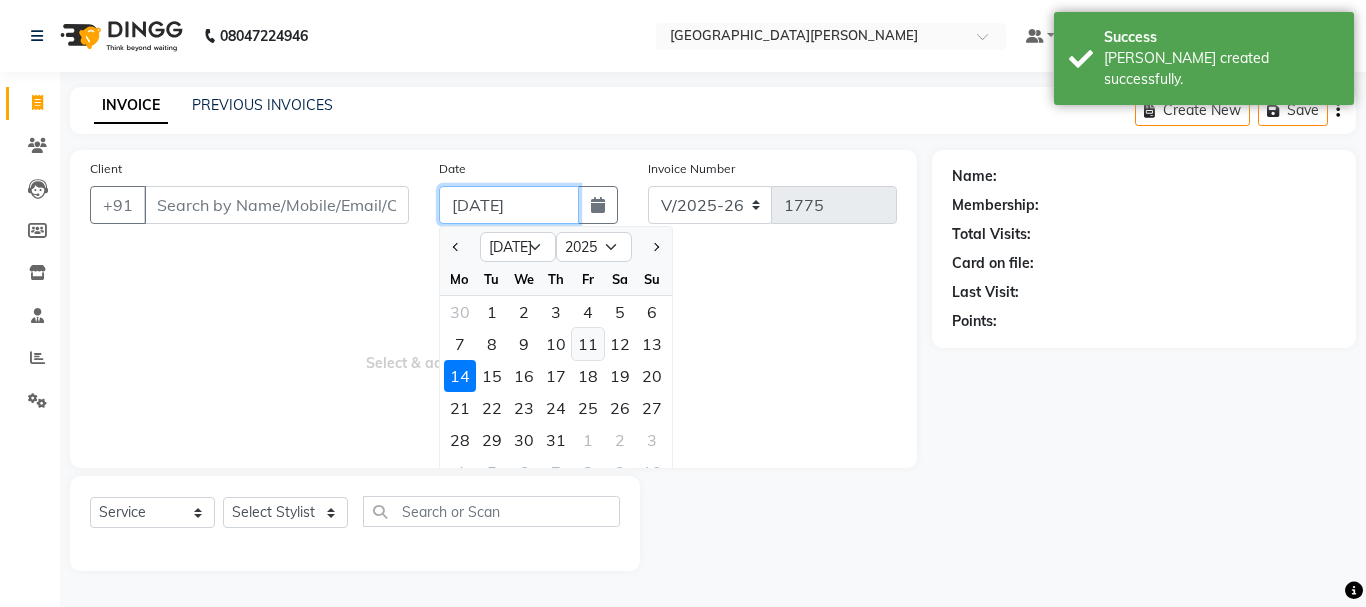 type on "[DATE]" 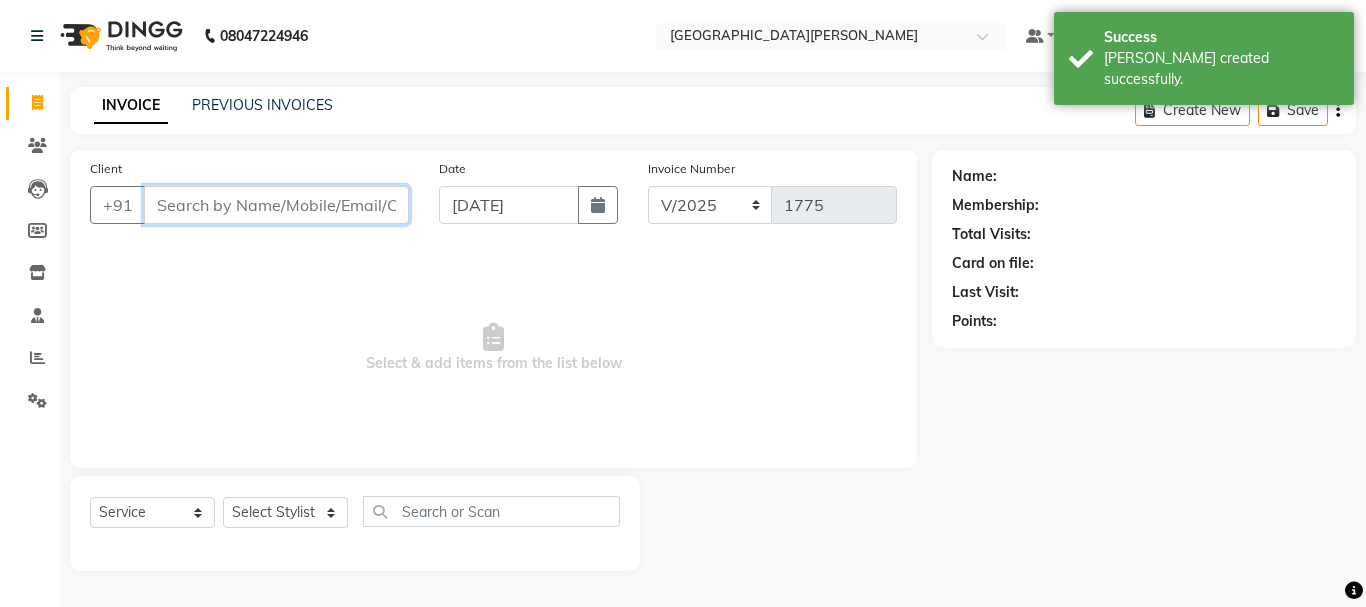 click on "Client" at bounding box center (276, 205) 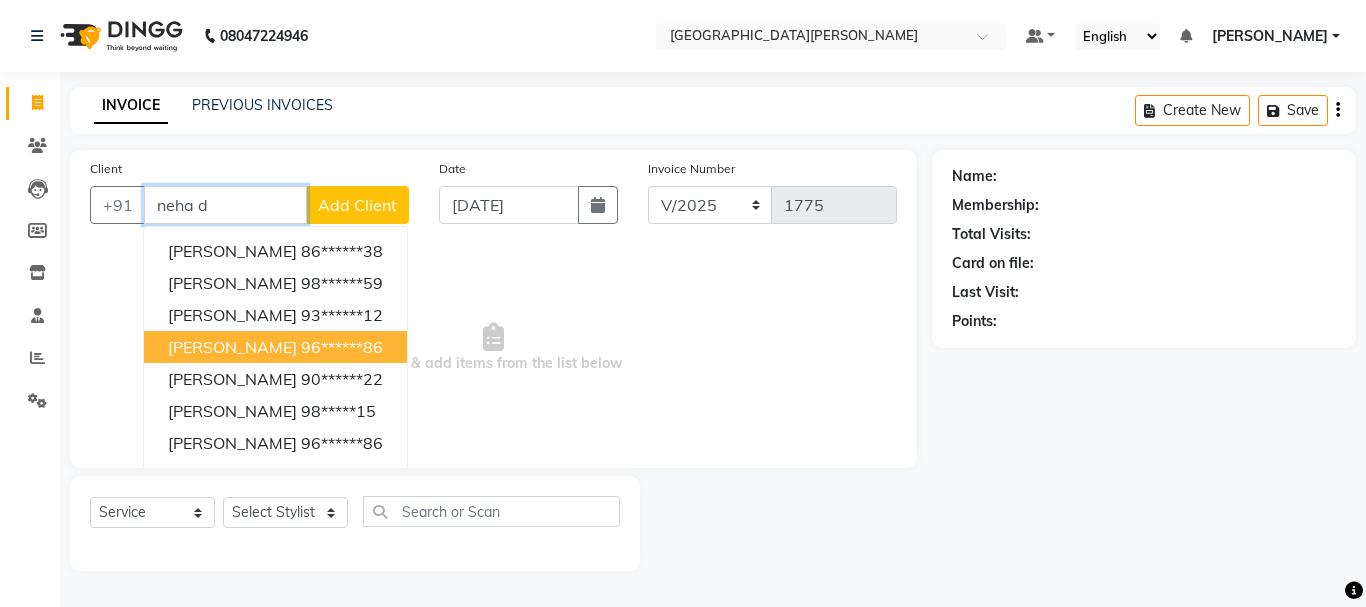 click on "[PERSON_NAME]  96******86" at bounding box center (275, 347) 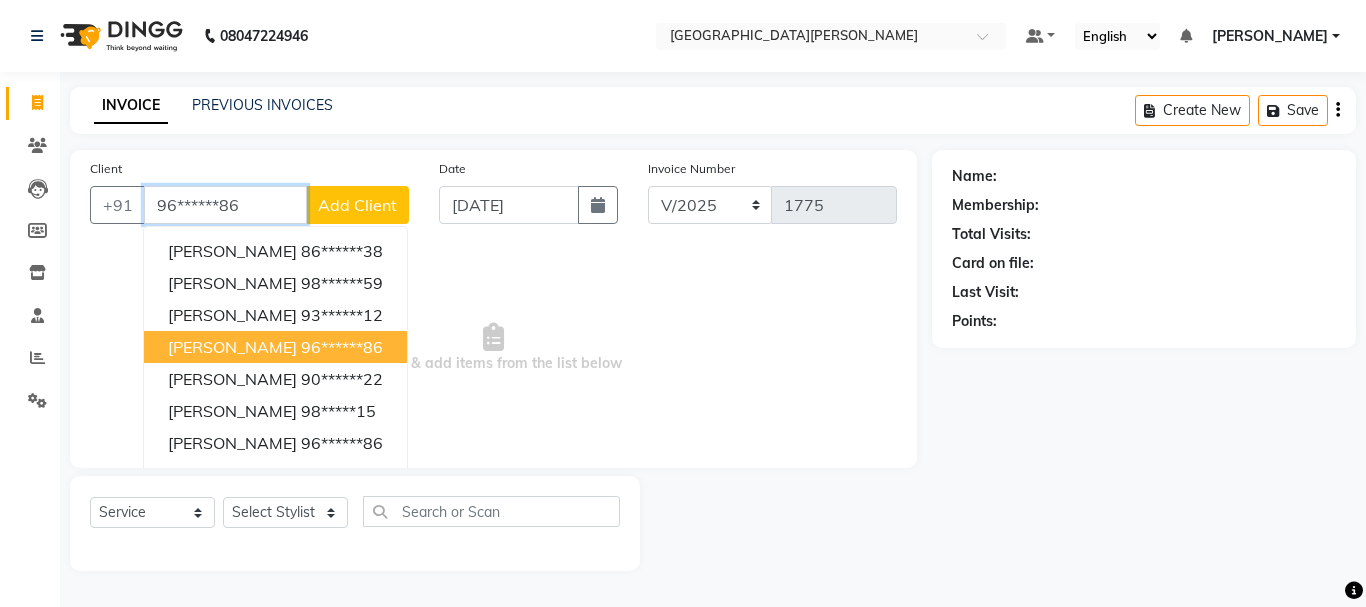 type on "96******86" 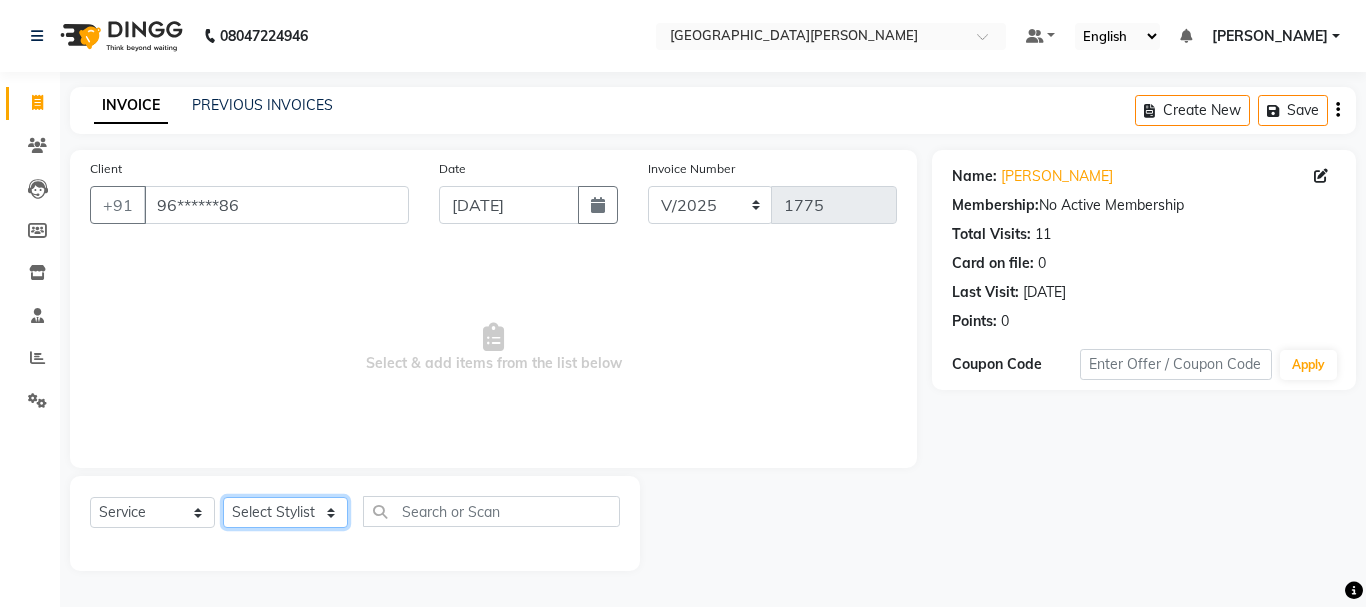 click on "Select Stylist Bharti [PERSON_NAME] [PERSON_NAME] [PERSON_NAME] [PERSON_NAME] more [PERSON_NAME] Partner id [PERSON_NAME] [PERSON_NAME]  Rahul [PERSON_NAME] [PERSON_NAME] [PERSON_NAME] [PERSON_NAME]" 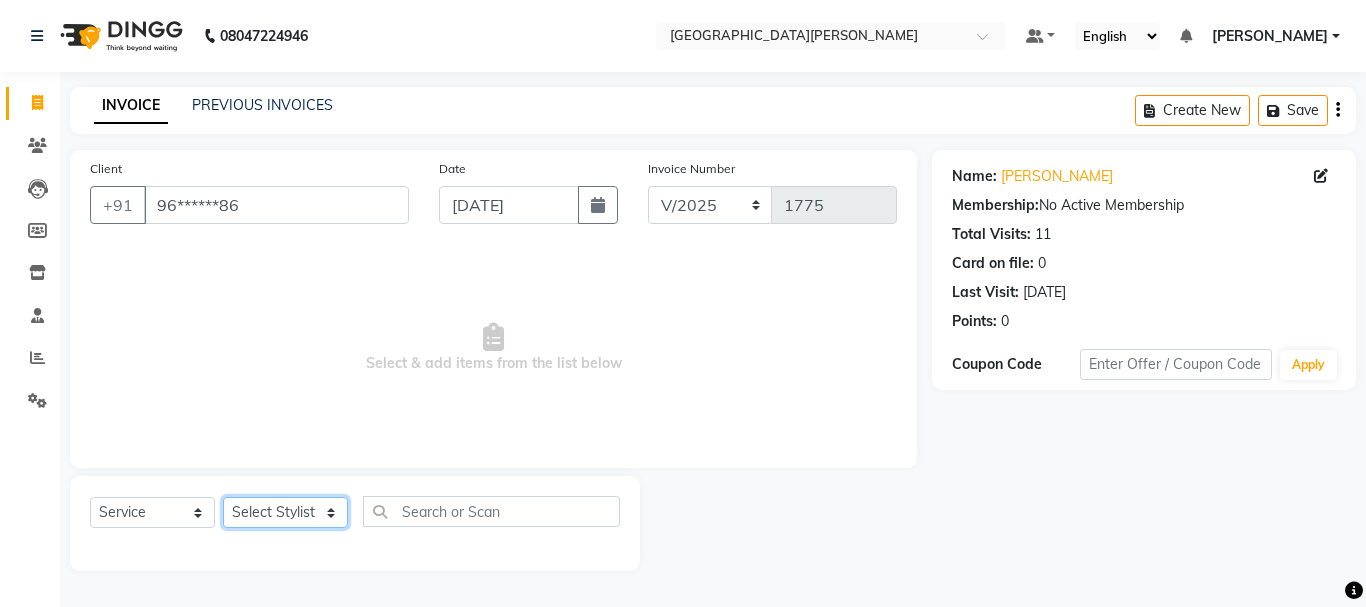 select on "47321" 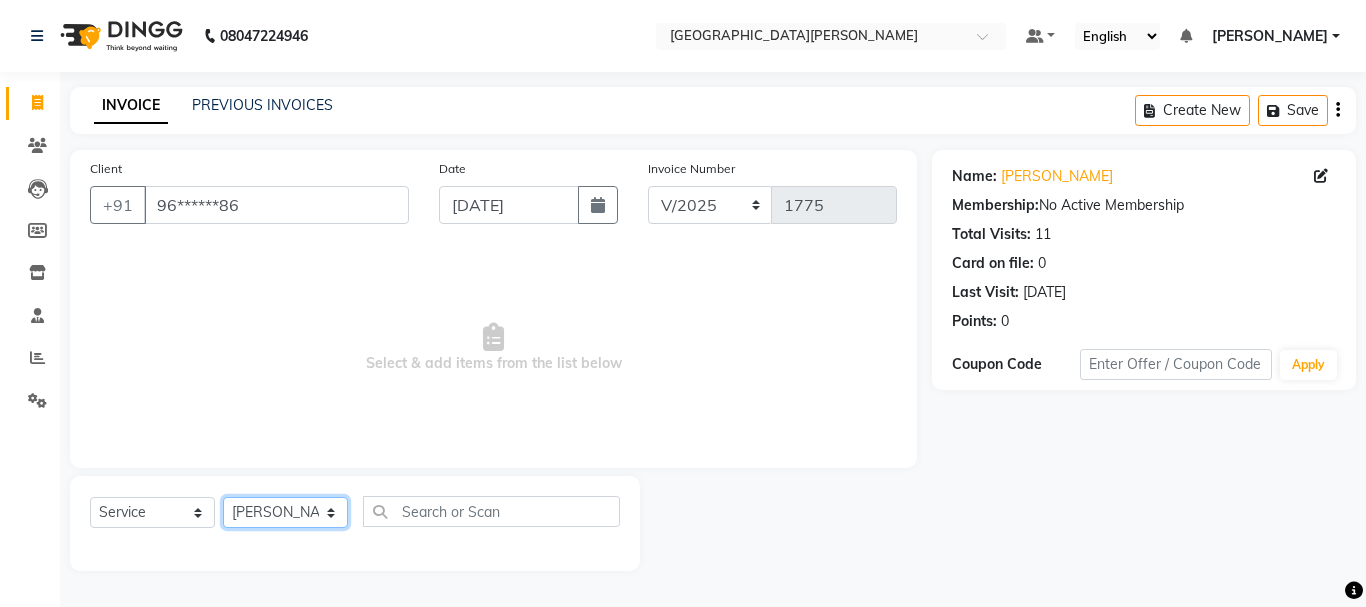 click on "Select Stylist Bharti [PERSON_NAME] [PERSON_NAME] [PERSON_NAME] [PERSON_NAME] more [PERSON_NAME] Partner id [PERSON_NAME] [PERSON_NAME]  Rahul [PERSON_NAME] [PERSON_NAME] [PERSON_NAME] [PERSON_NAME]" 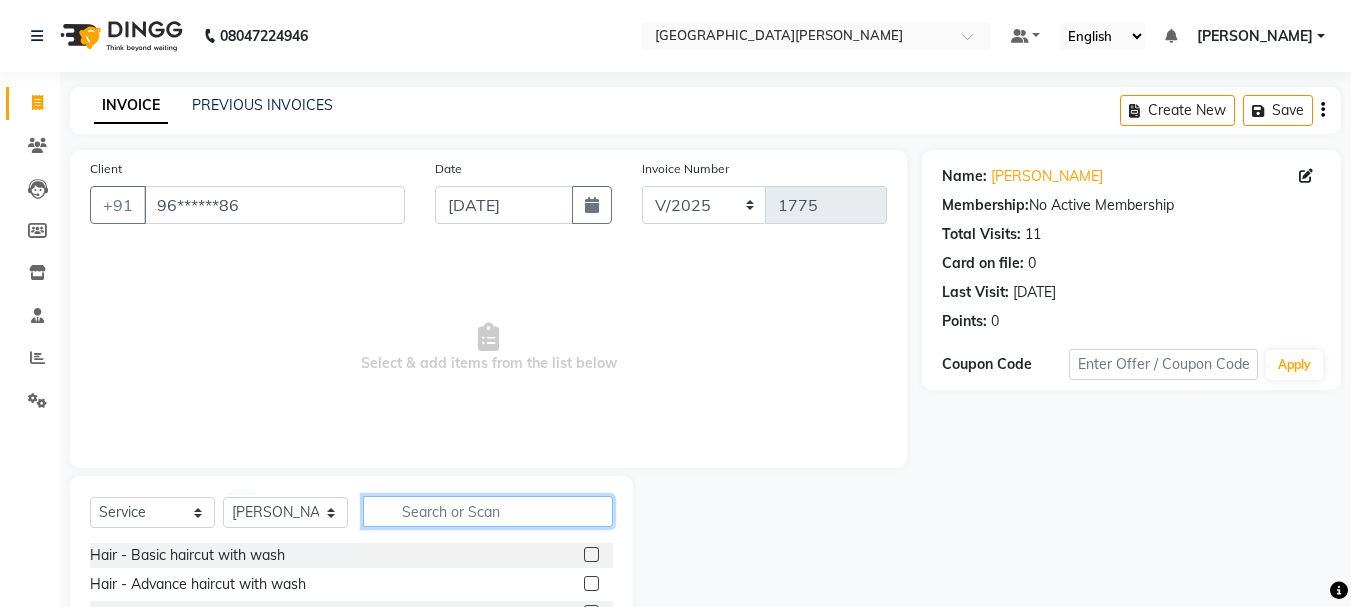click 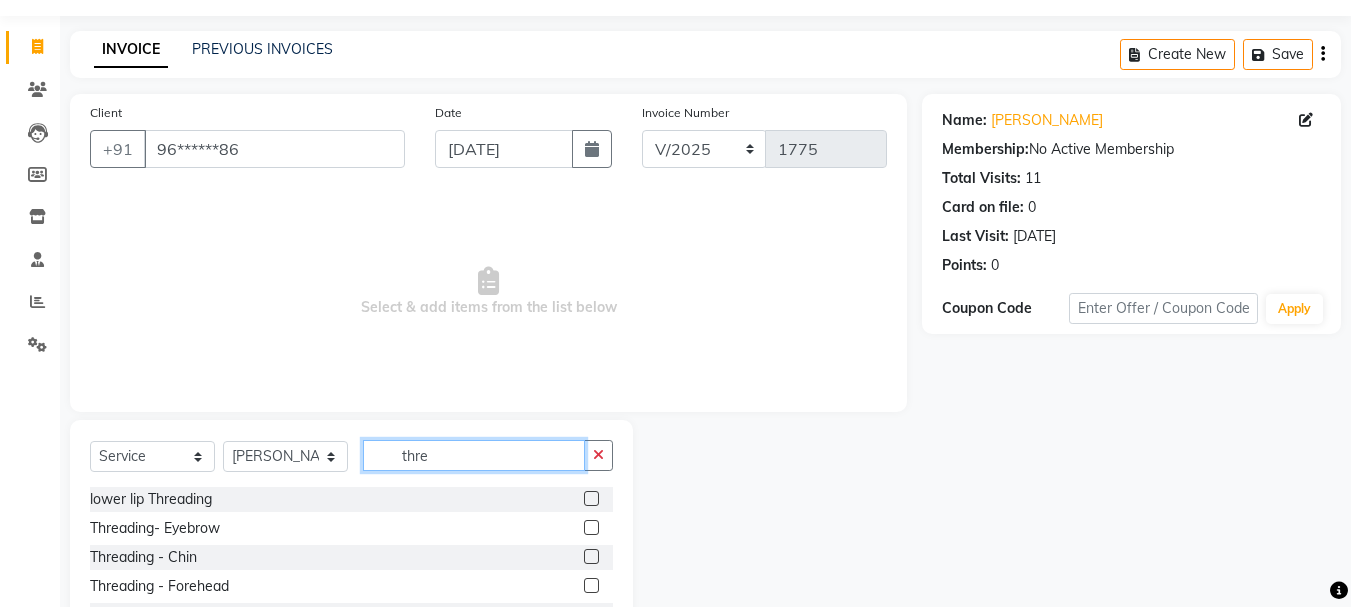 scroll, scrollTop: 90, scrollLeft: 0, axis: vertical 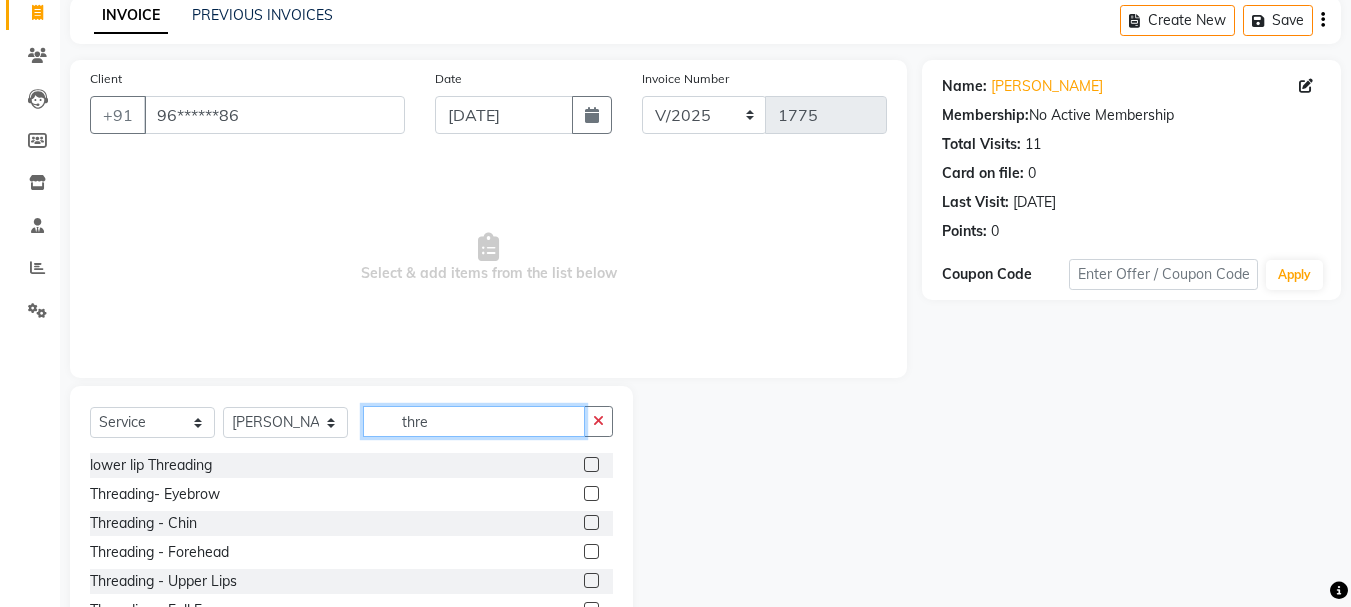 type on "thre" 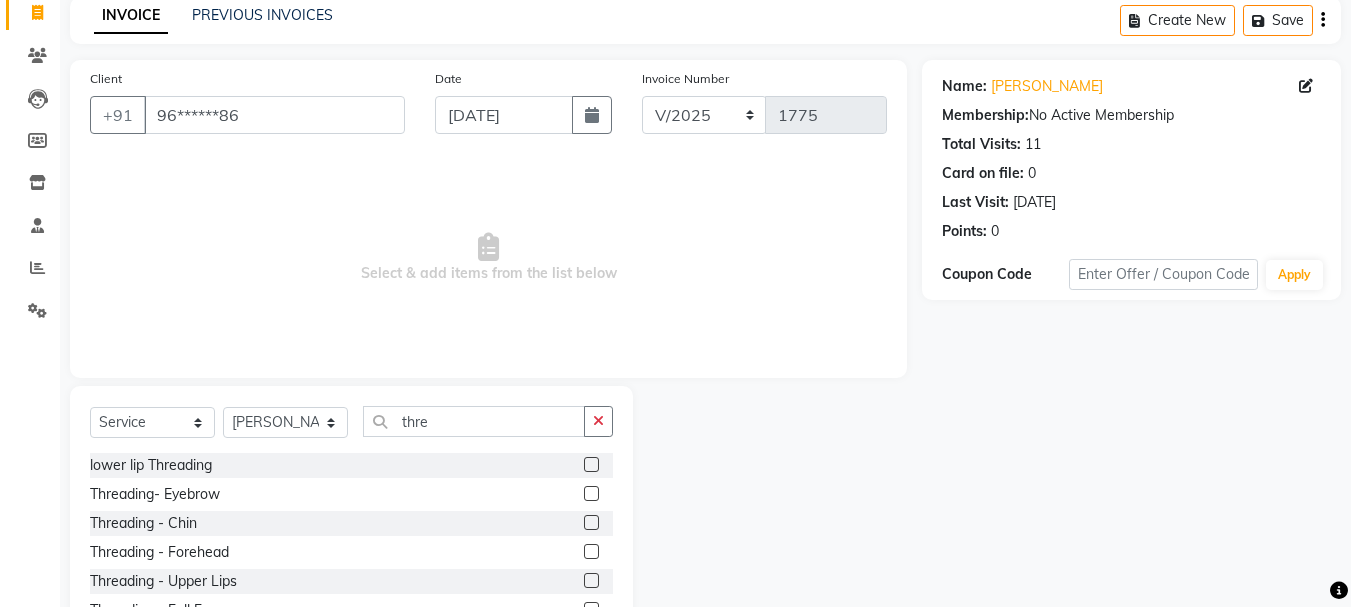 click 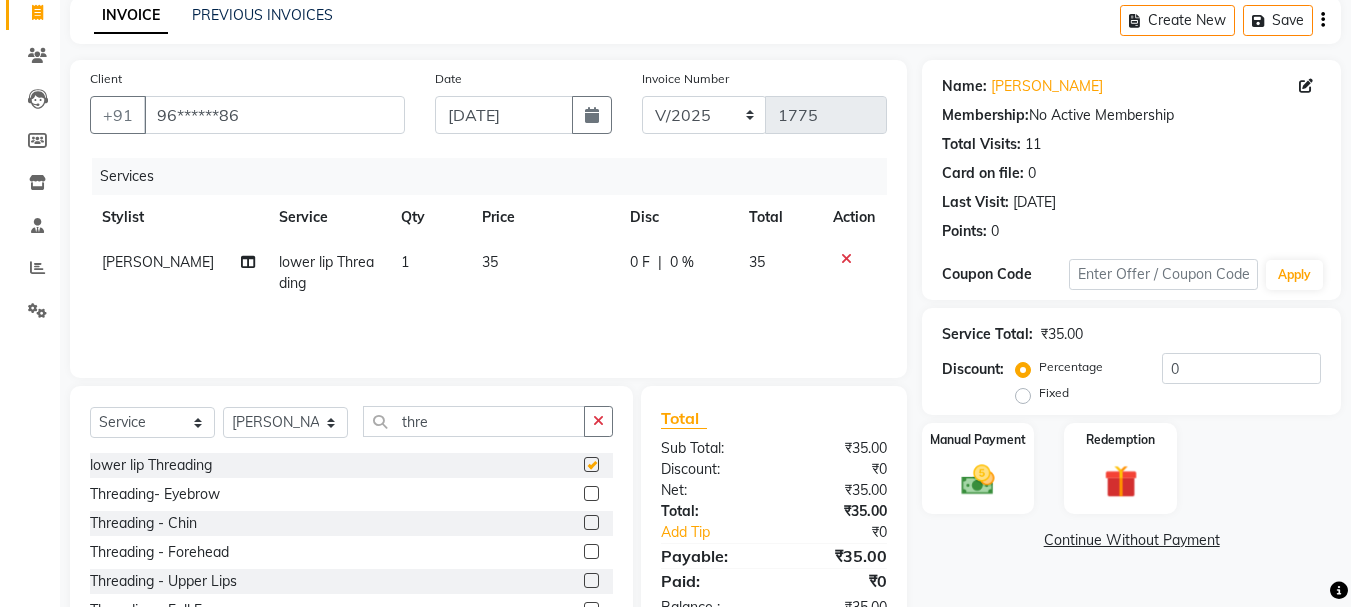 checkbox on "false" 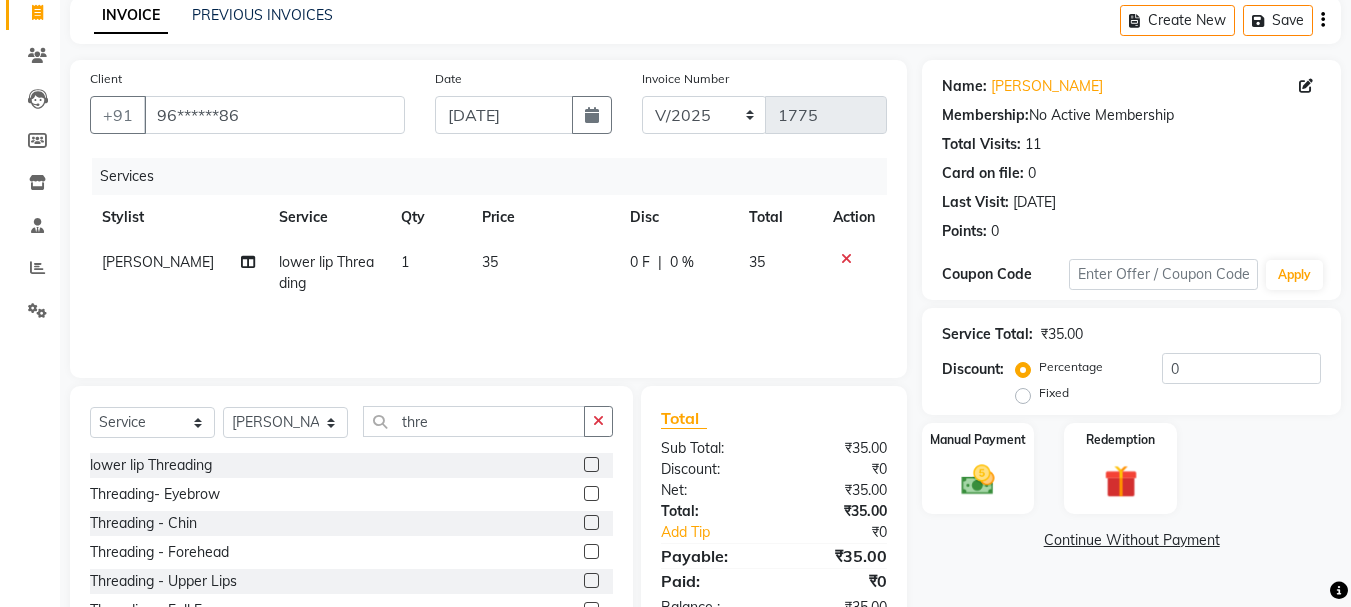click 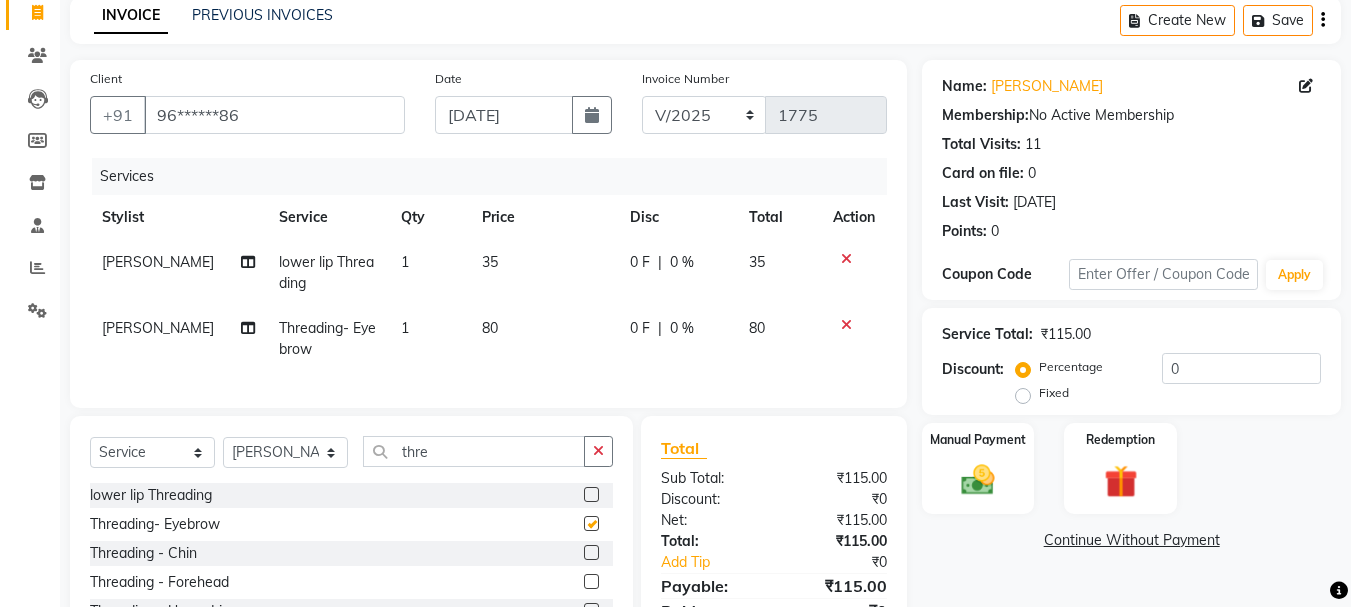 checkbox on "false" 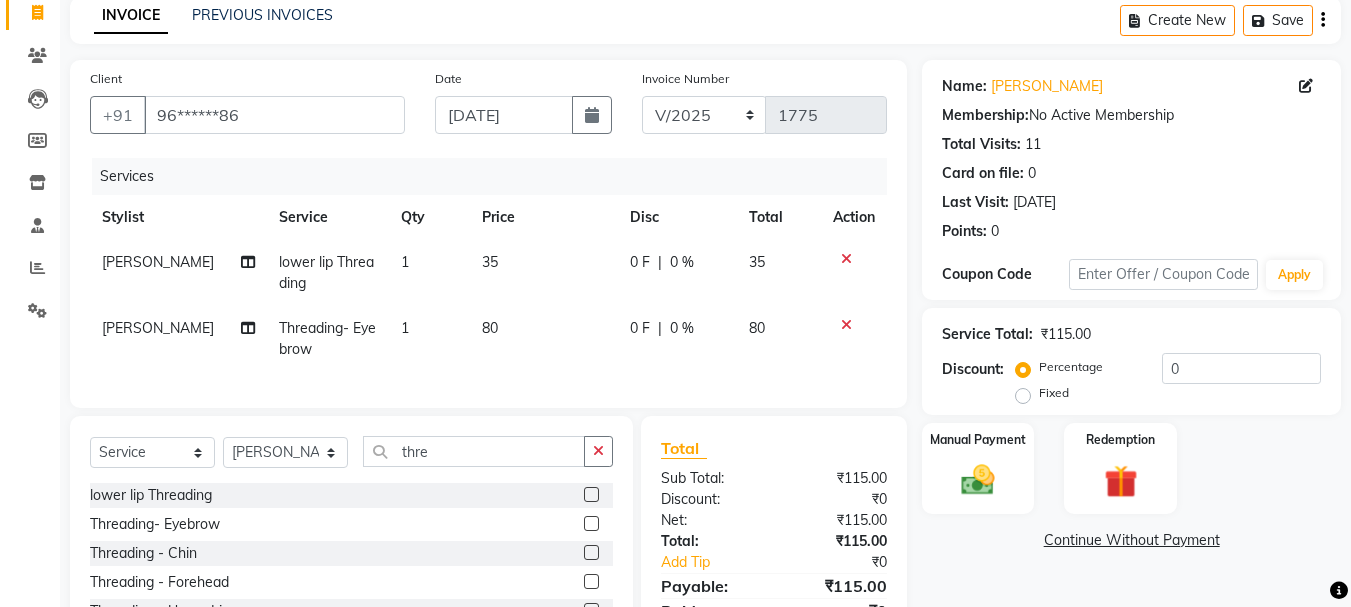 click 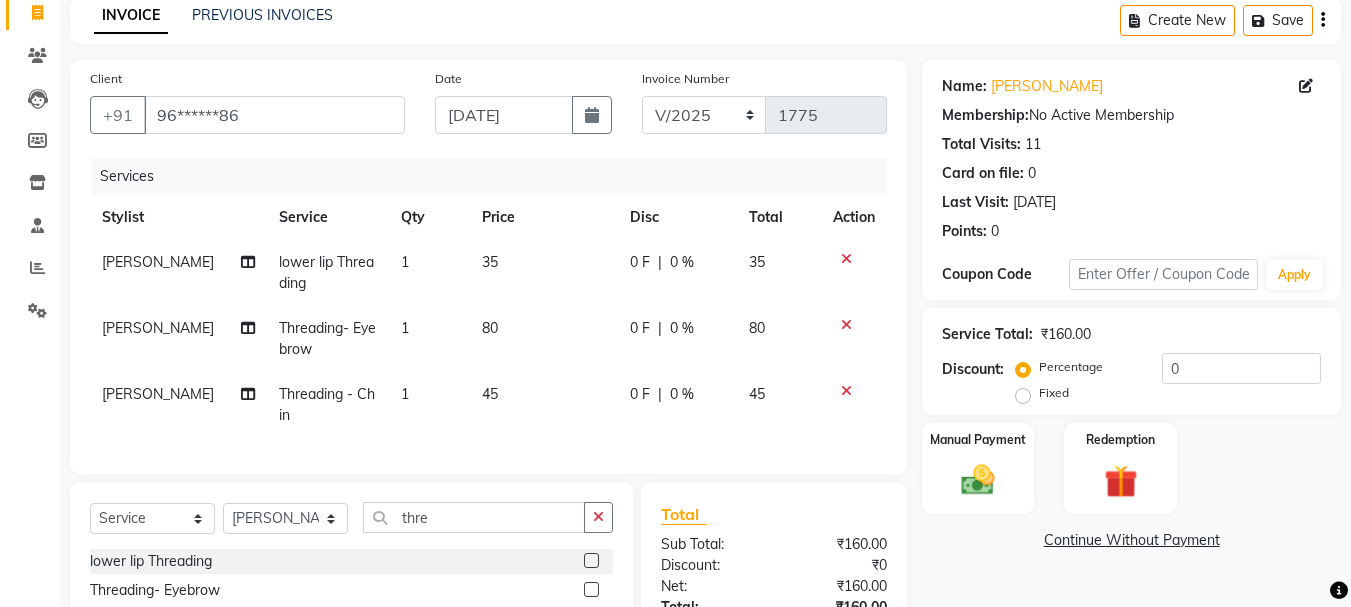 checkbox on "false" 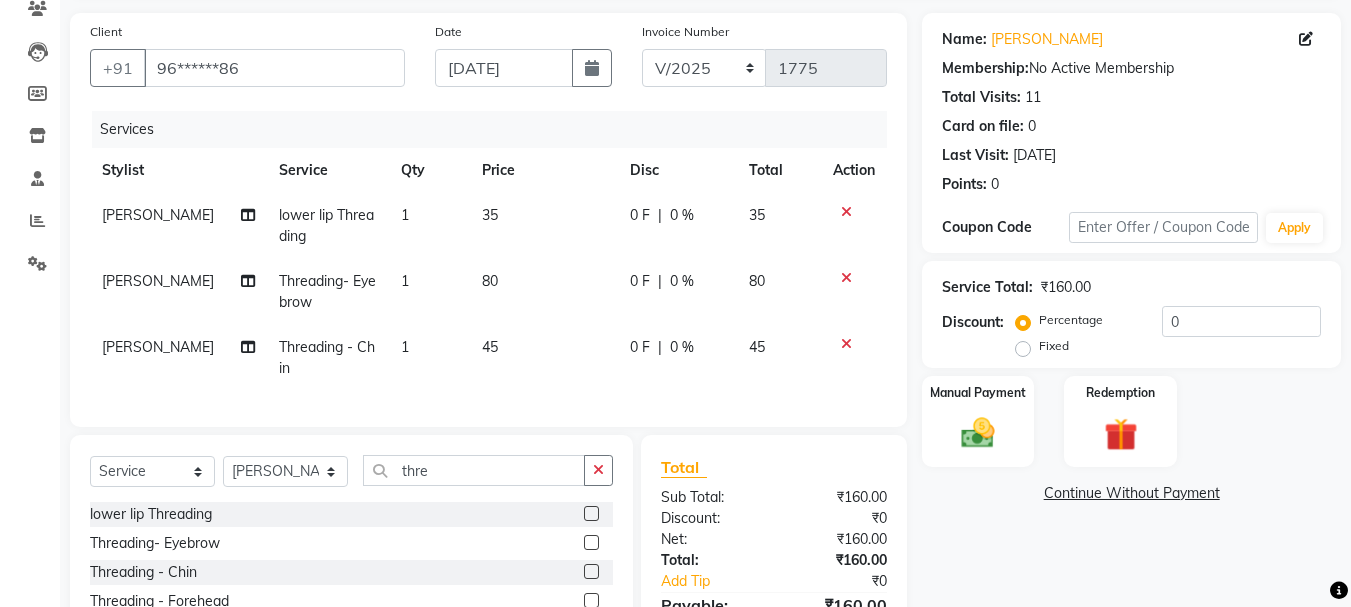 scroll, scrollTop: 305, scrollLeft: 0, axis: vertical 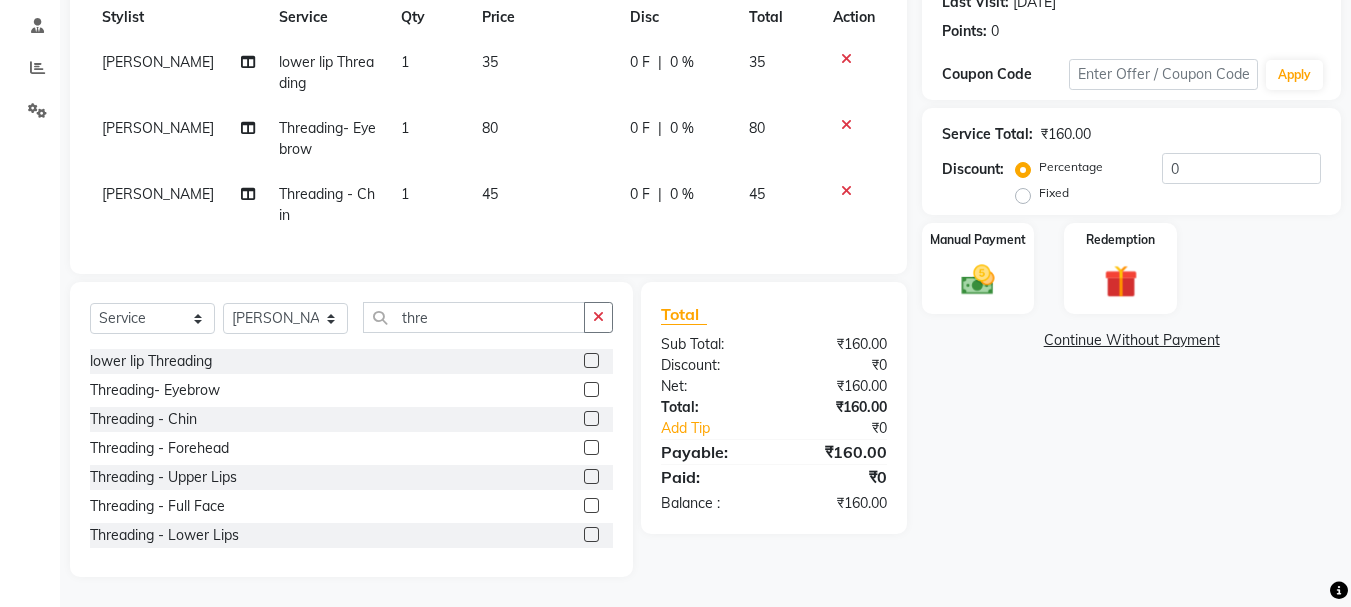 click 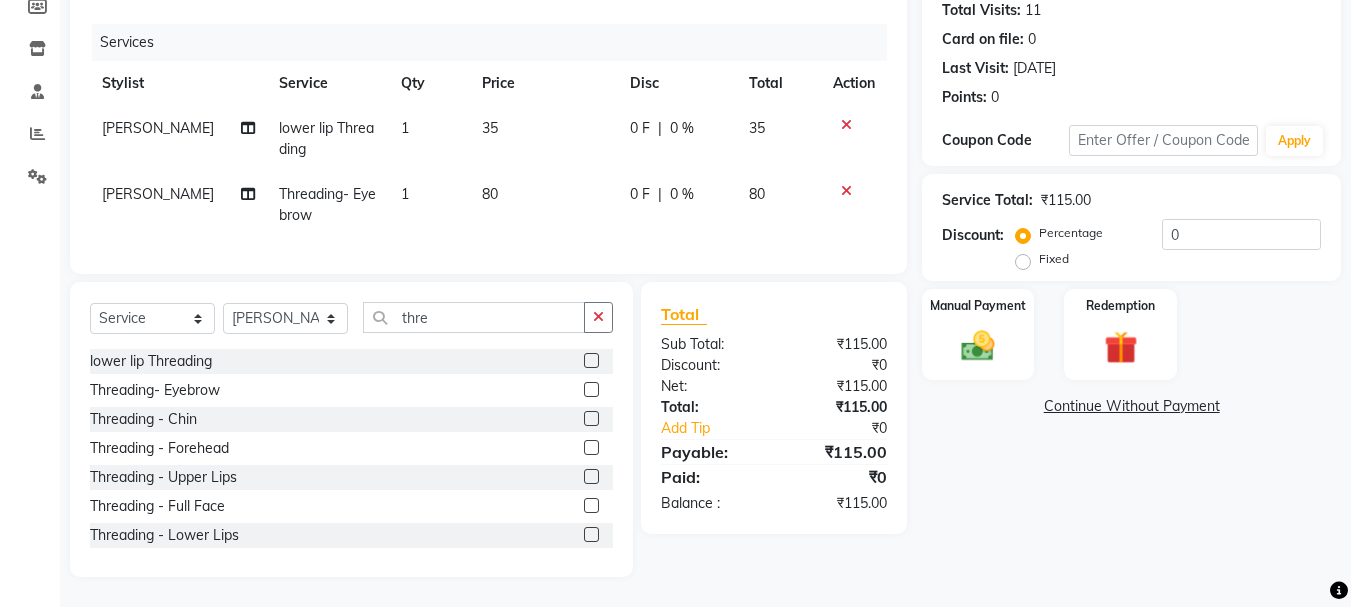 scroll, scrollTop: 239, scrollLeft: 0, axis: vertical 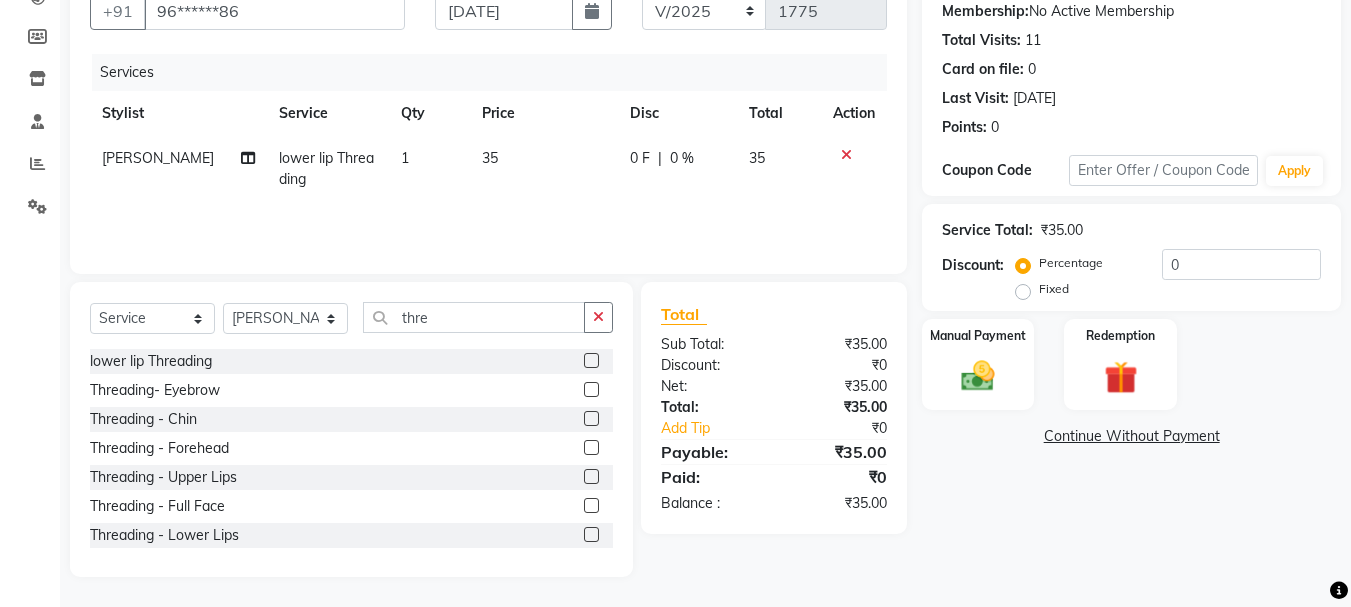 click 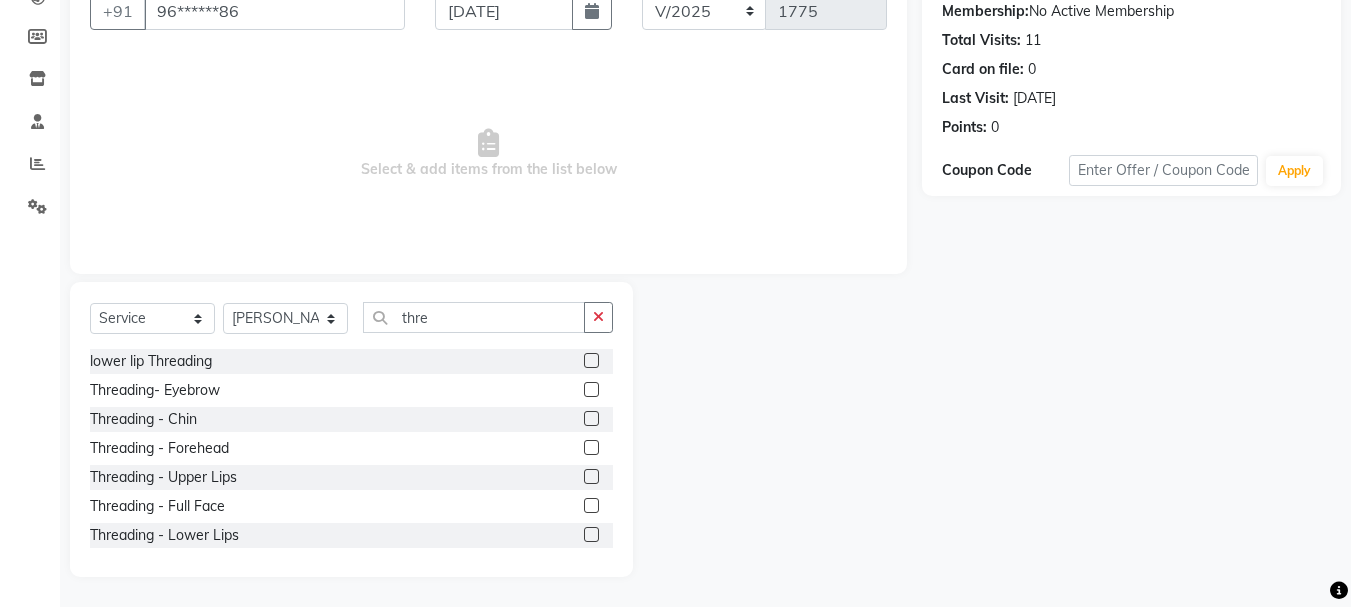 click 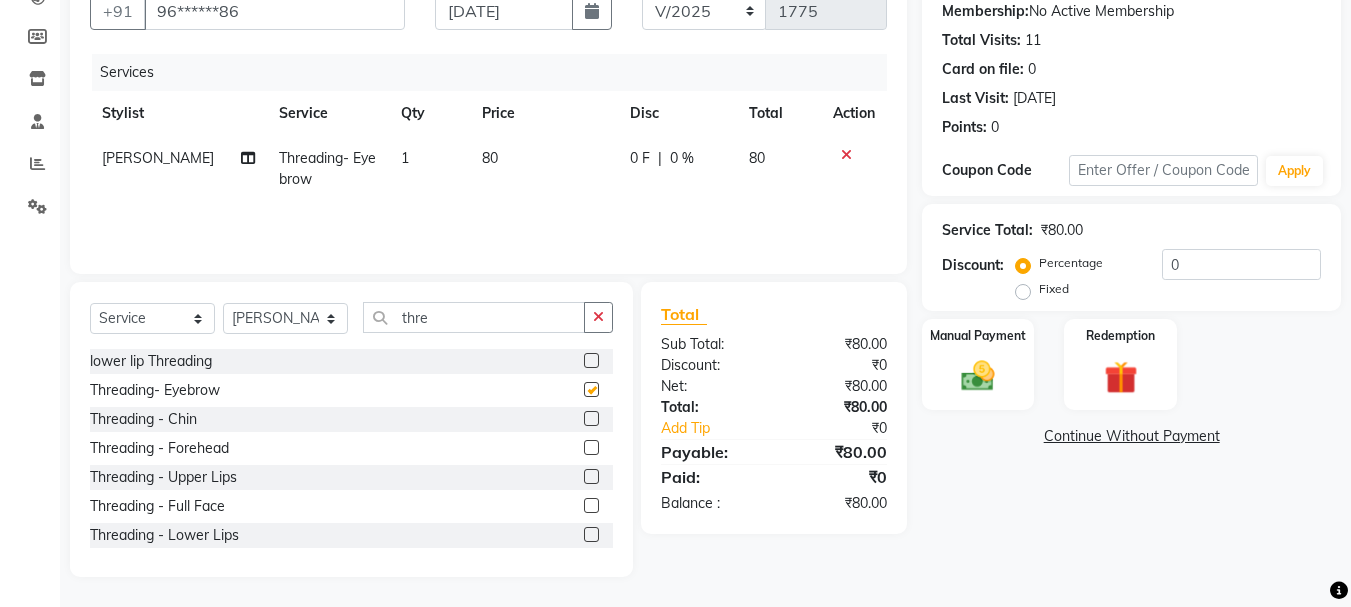 checkbox on "false" 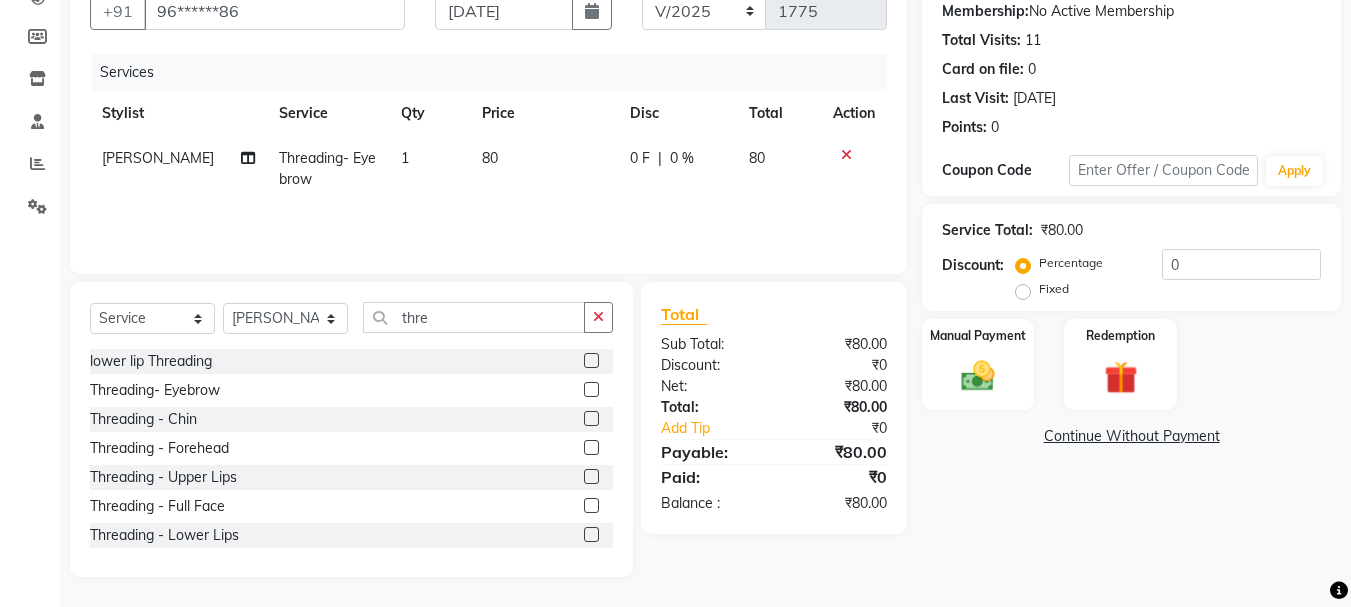 click 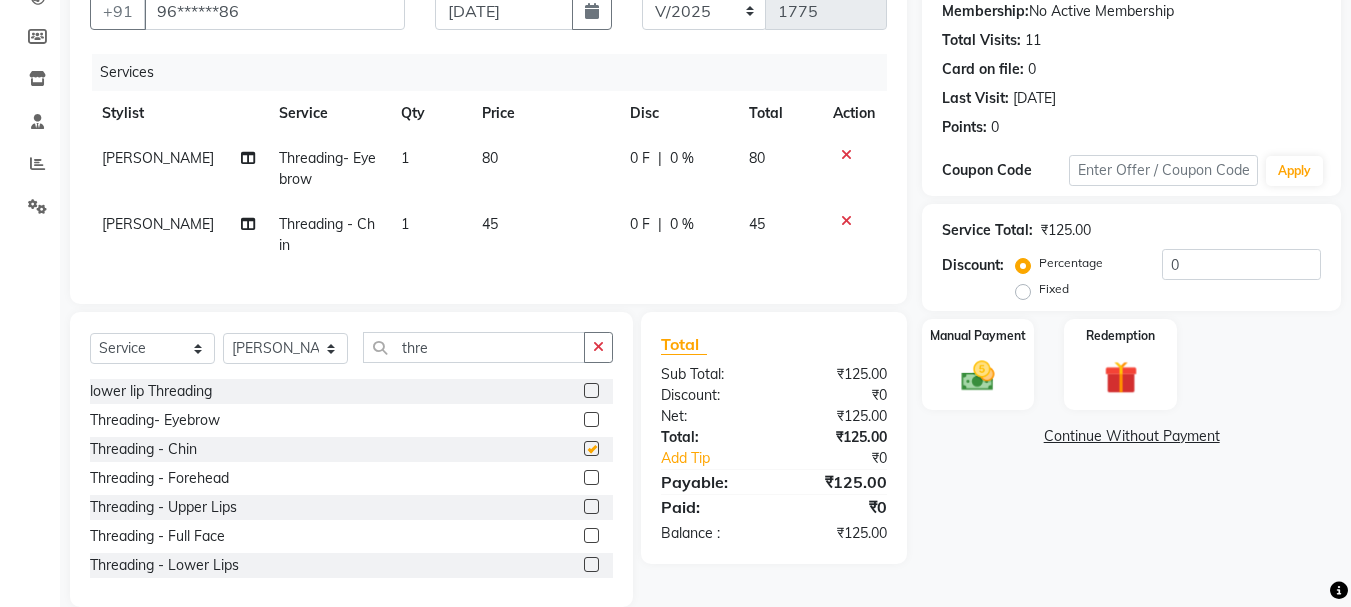 scroll, scrollTop: 239, scrollLeft: 0, axis: vertical 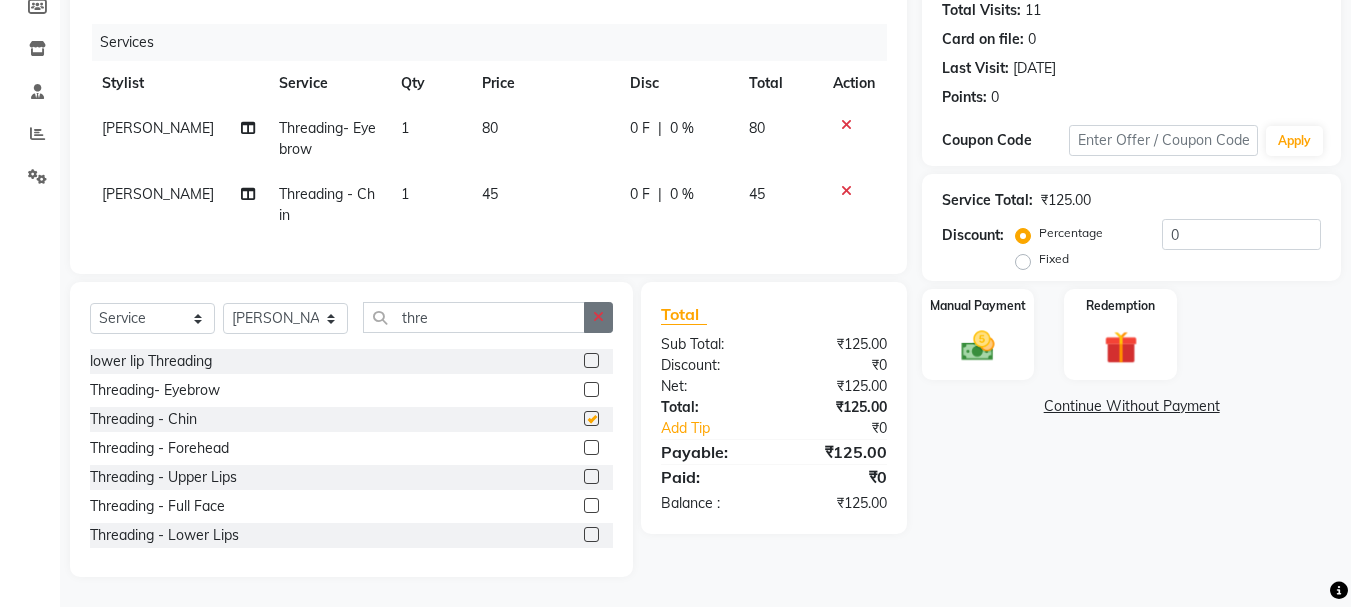 checkbox on "false" 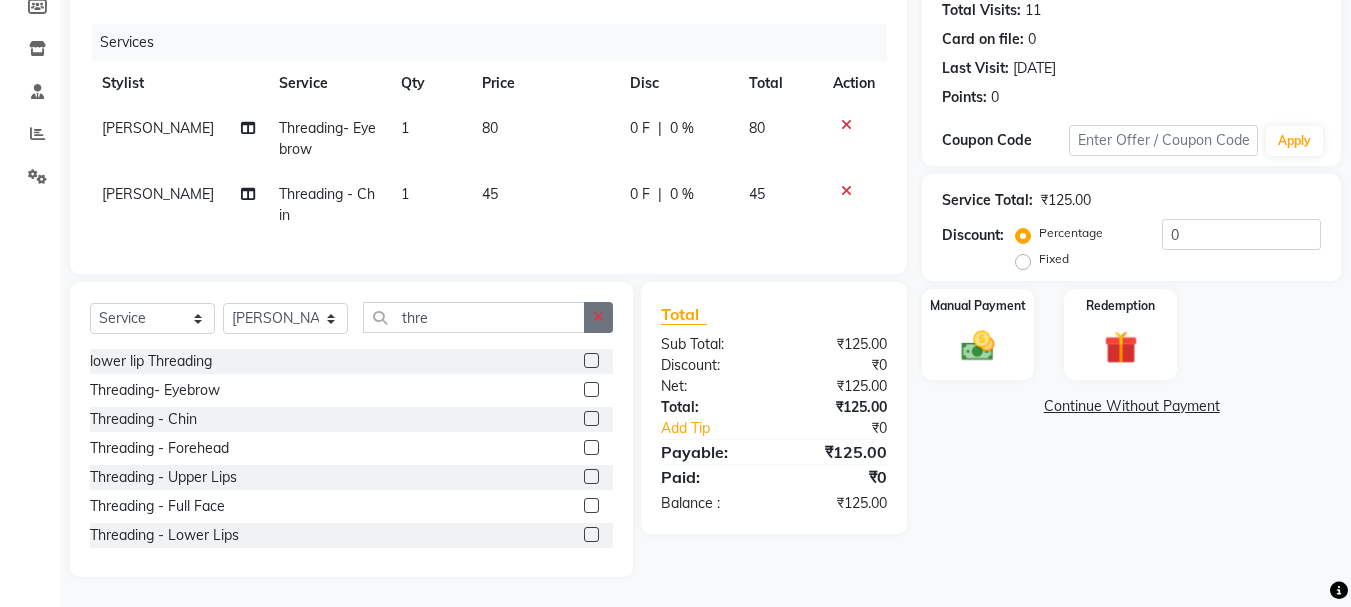click 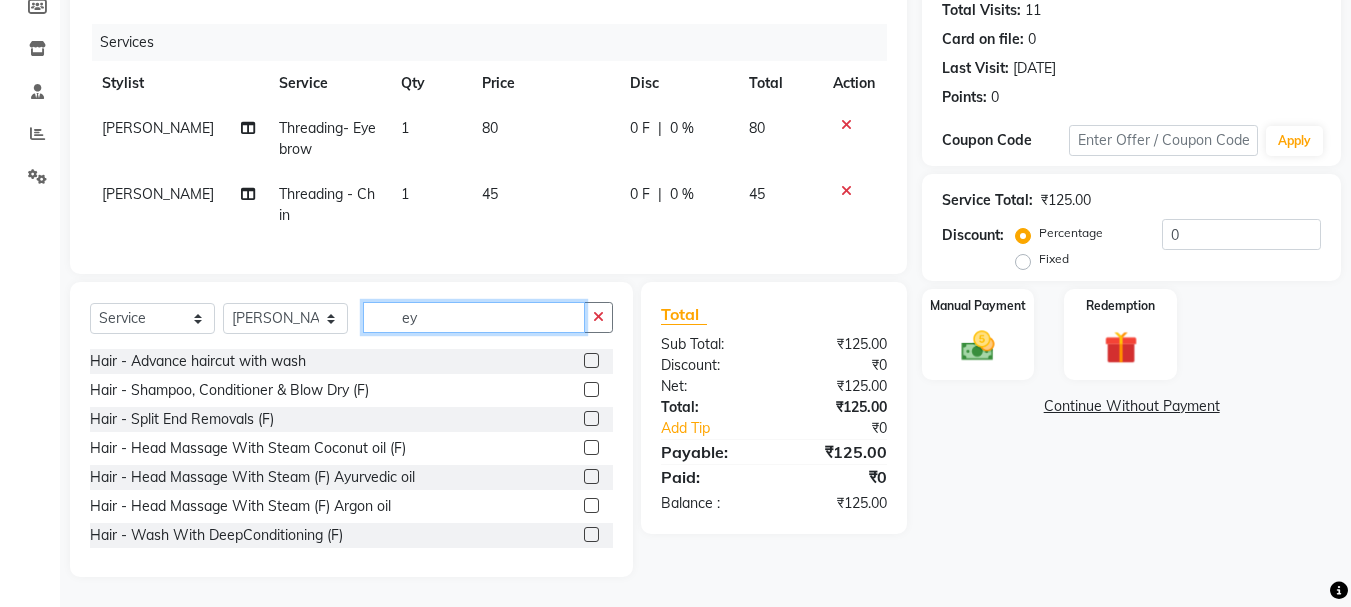 scroll, scrollTop: 196, scrollLeft: 0, axis: vertical 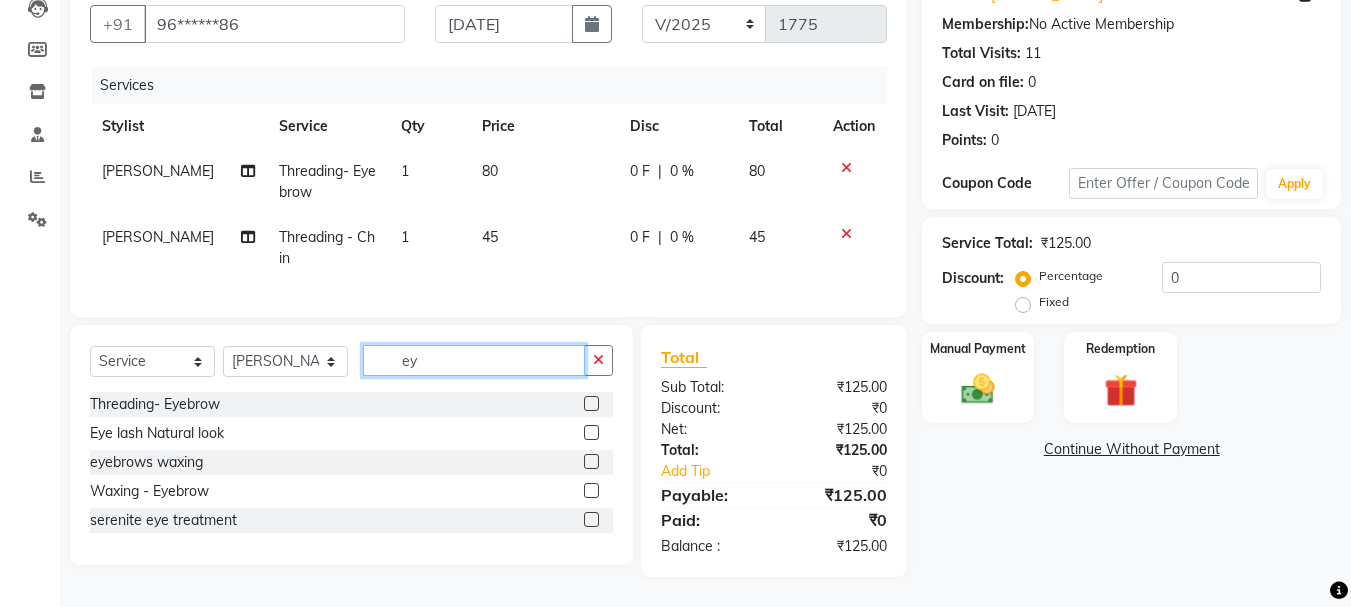 type on "e" 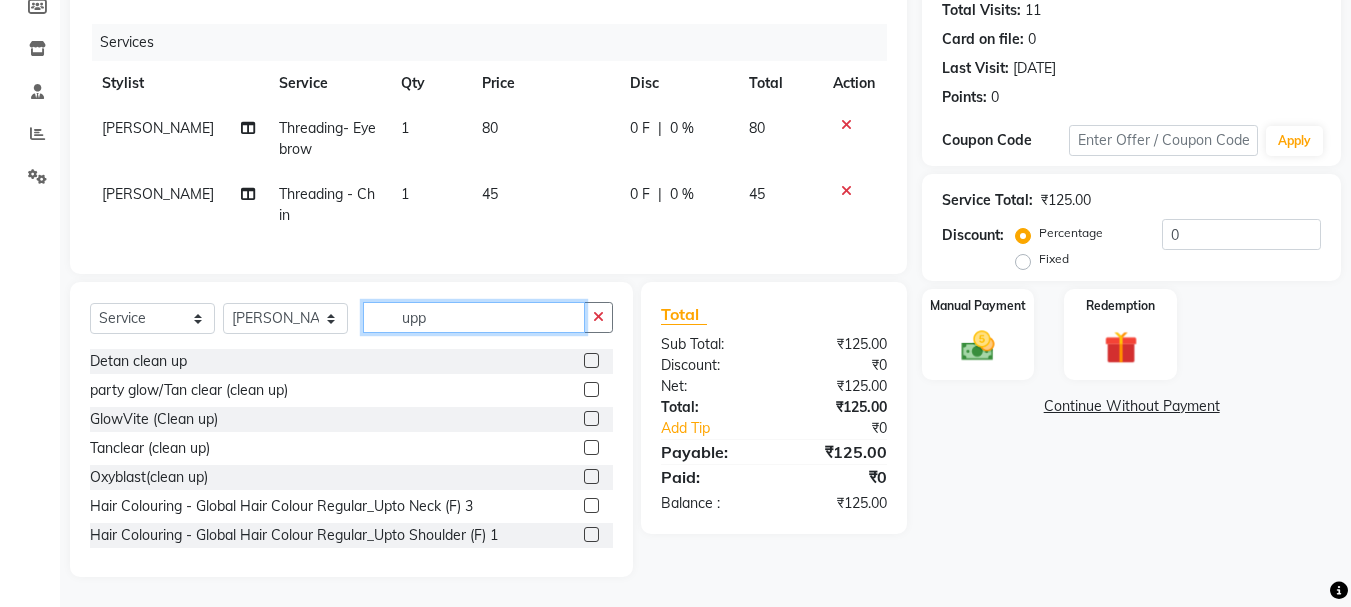 scroll, scrollTop: 196, scrollLeft: 0, axis: vertical 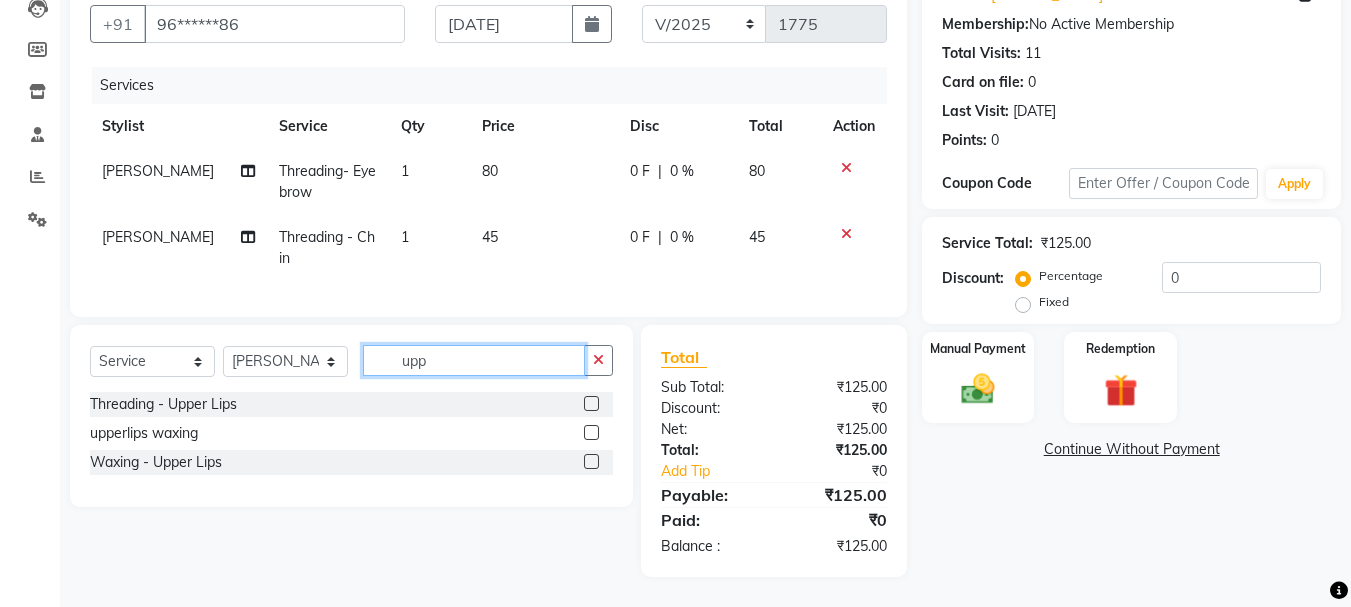 type on "upp" 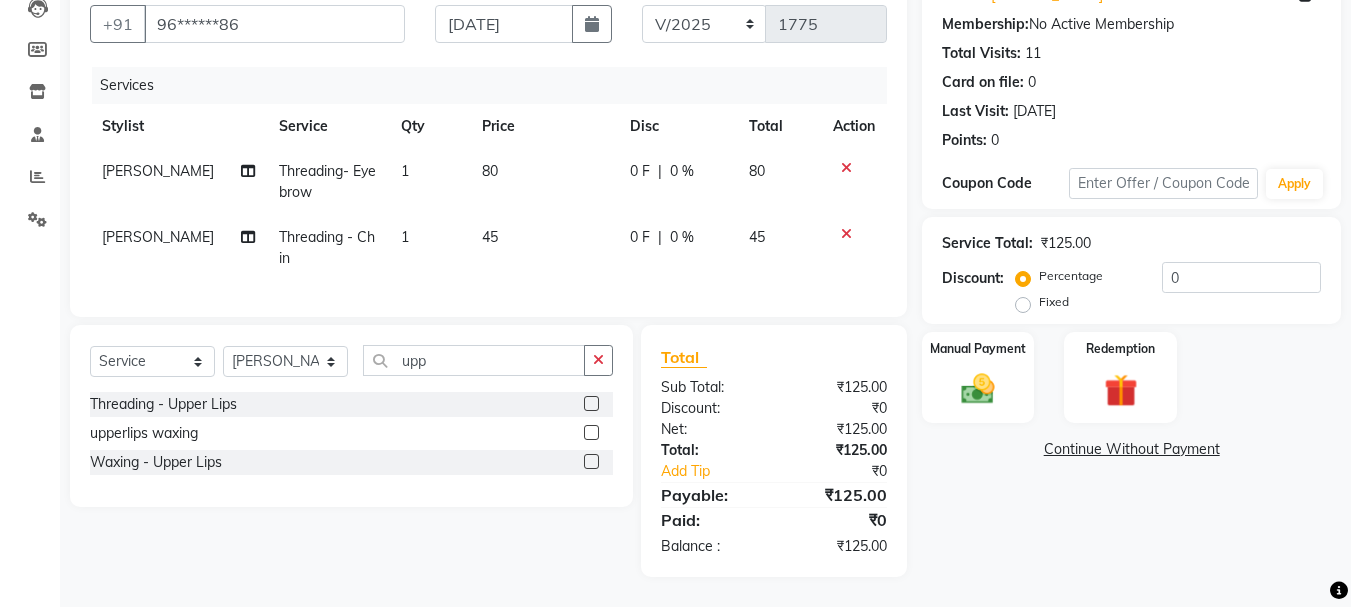 click 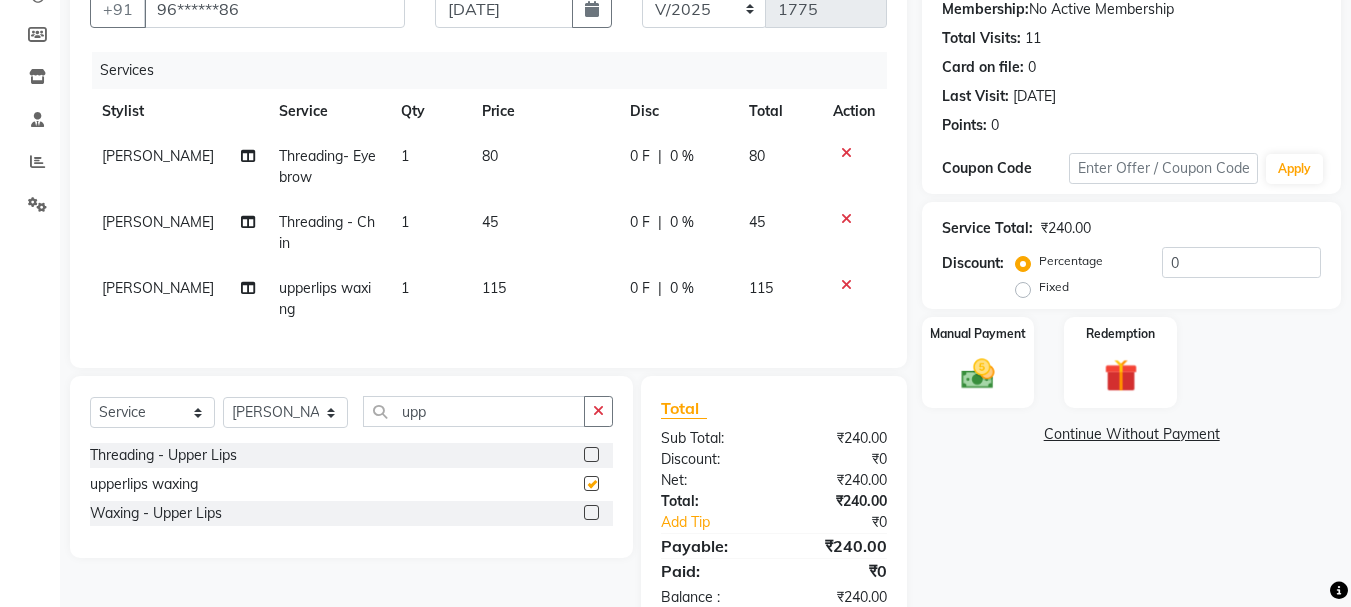 checkbox on "false" 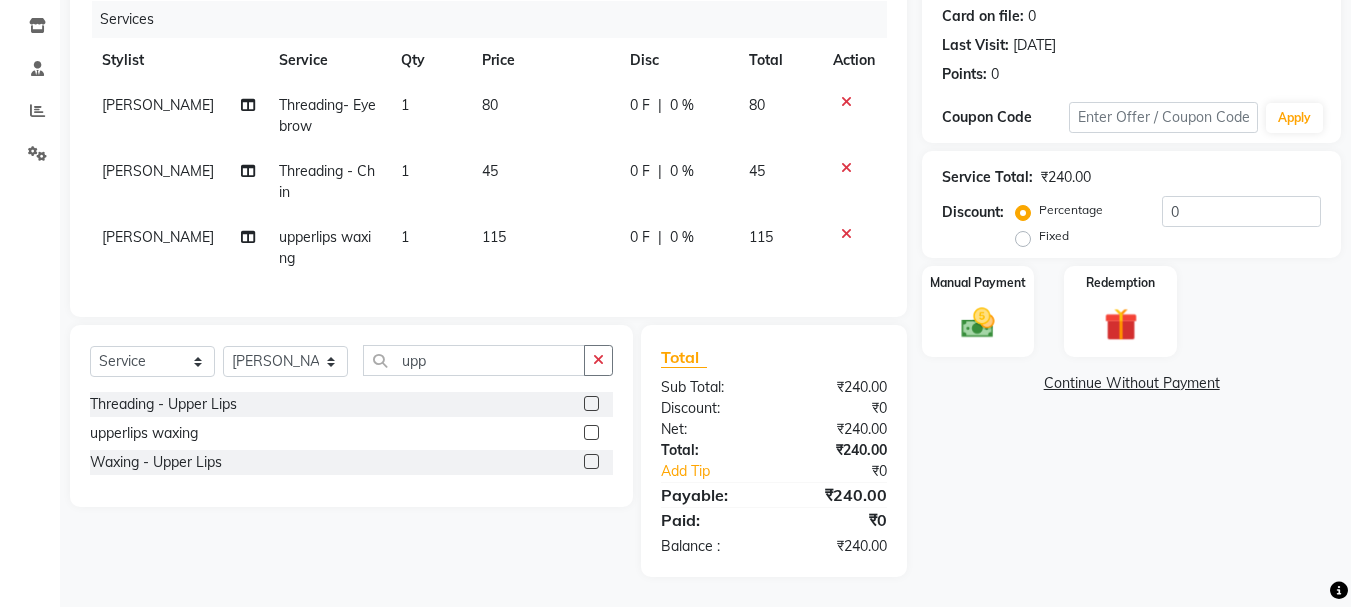scroll, scrollTop: 262, scrollLeft: 0, axis: vertical 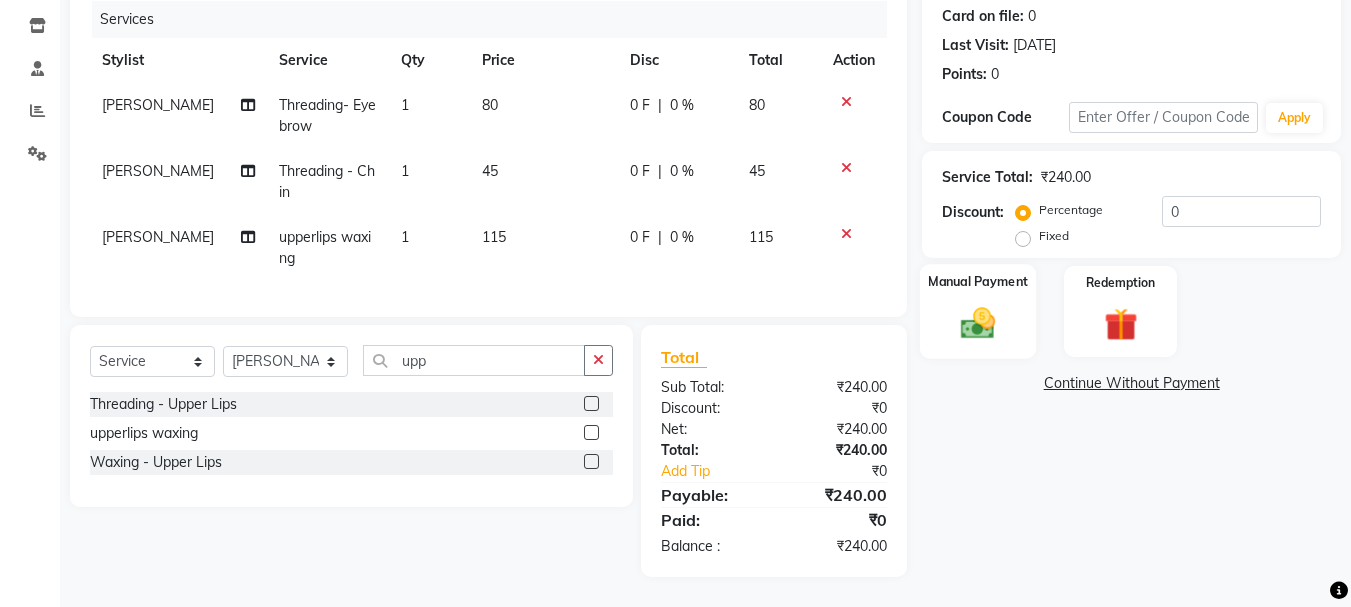 click on "Manual Payment" 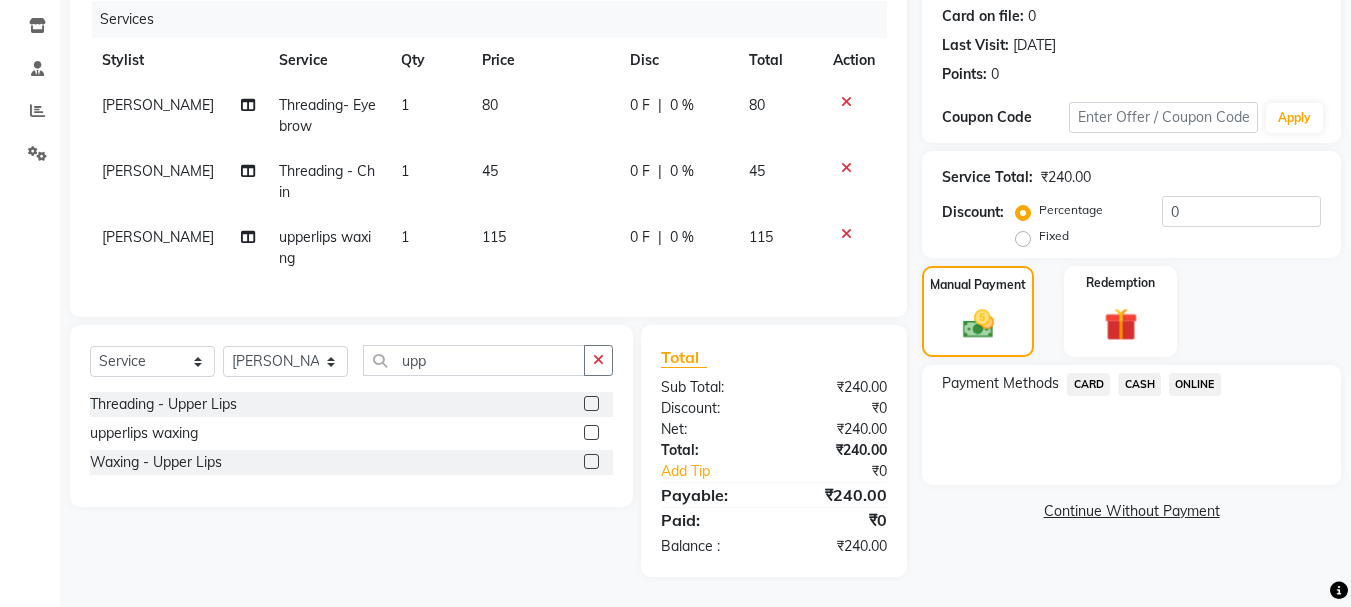 click on "ONLINE" 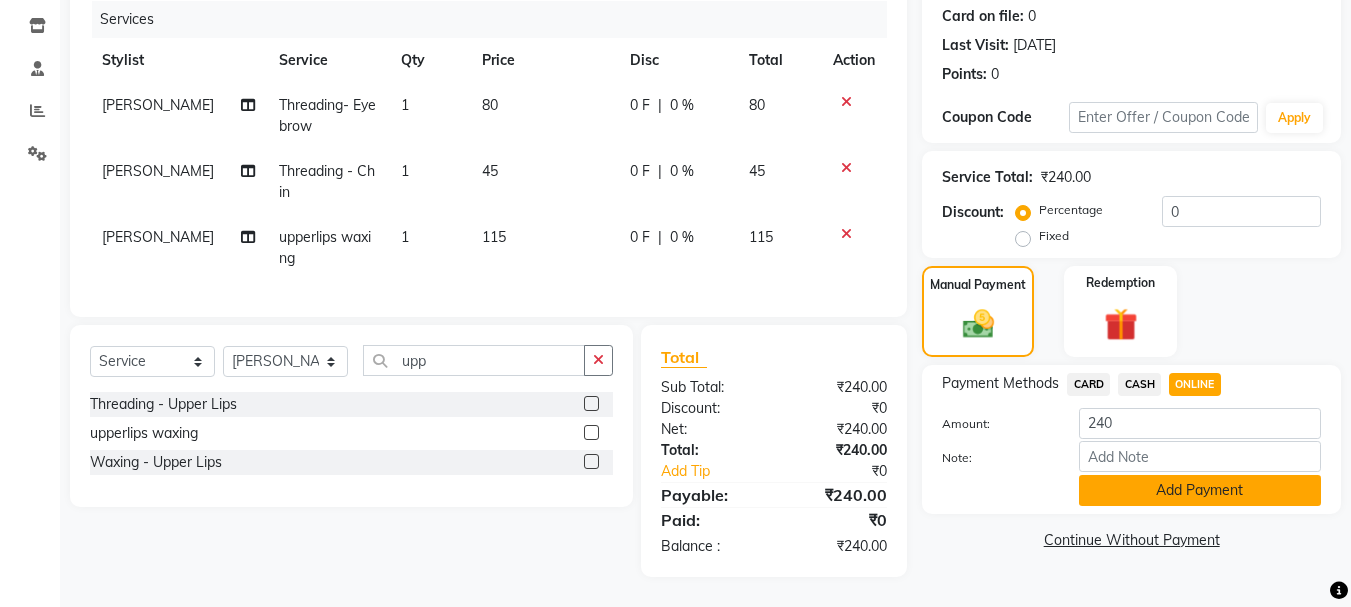 click on "Add Payment" 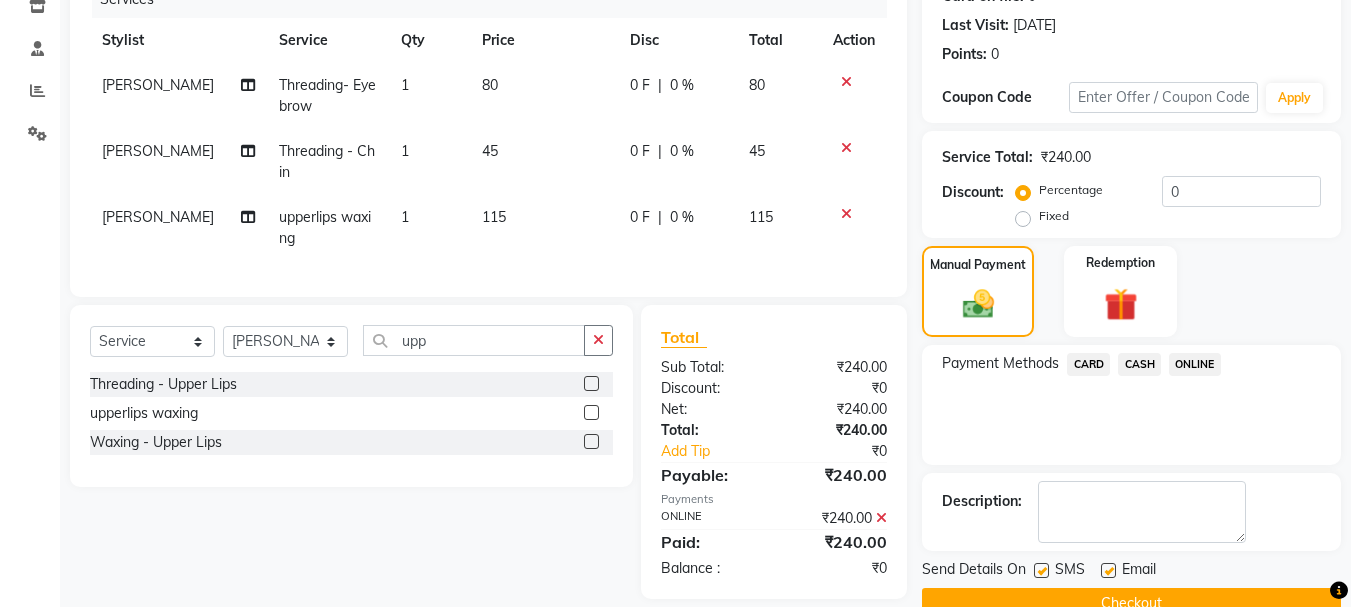 scroll, scrollTop: 309, scrollLeft: 0, axis: vertical 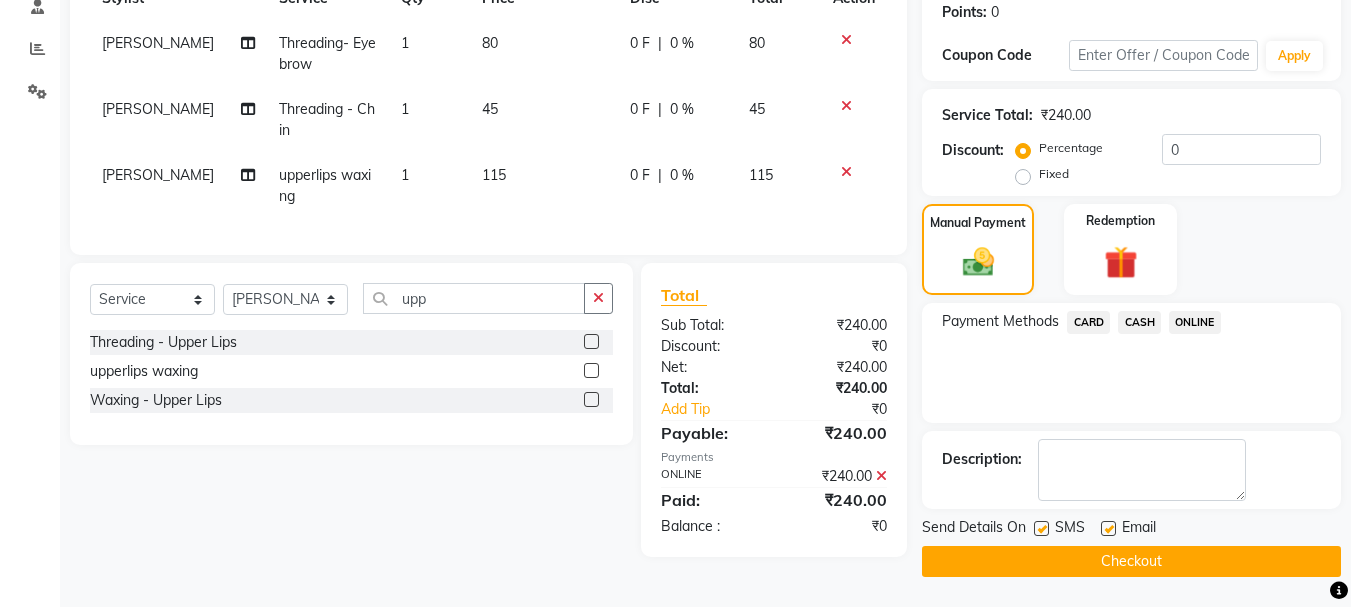 click on "Checkout" 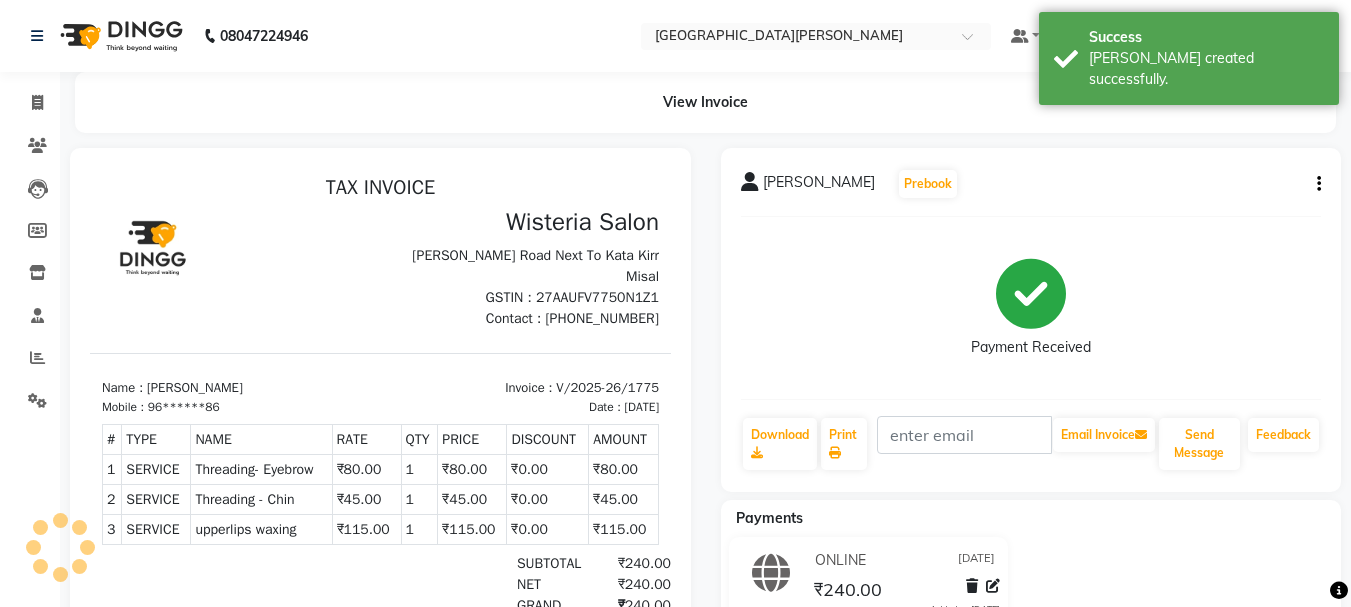scroll, scrollTop: 0, scrollLeft: 0, axis: both 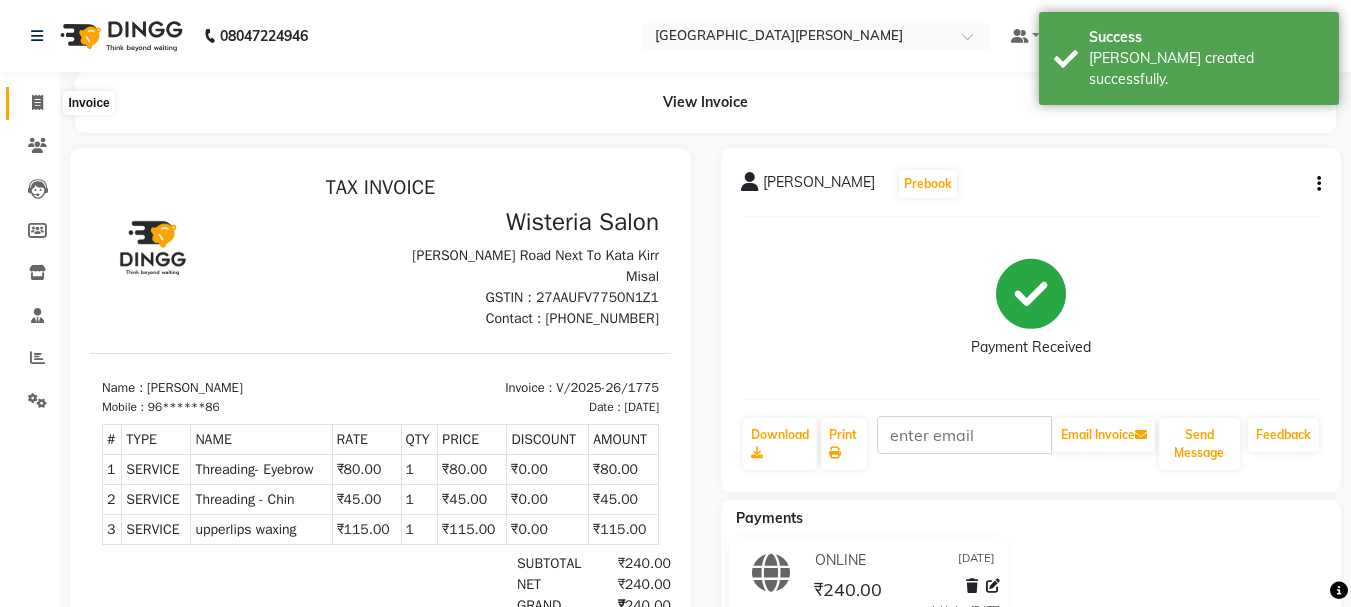click 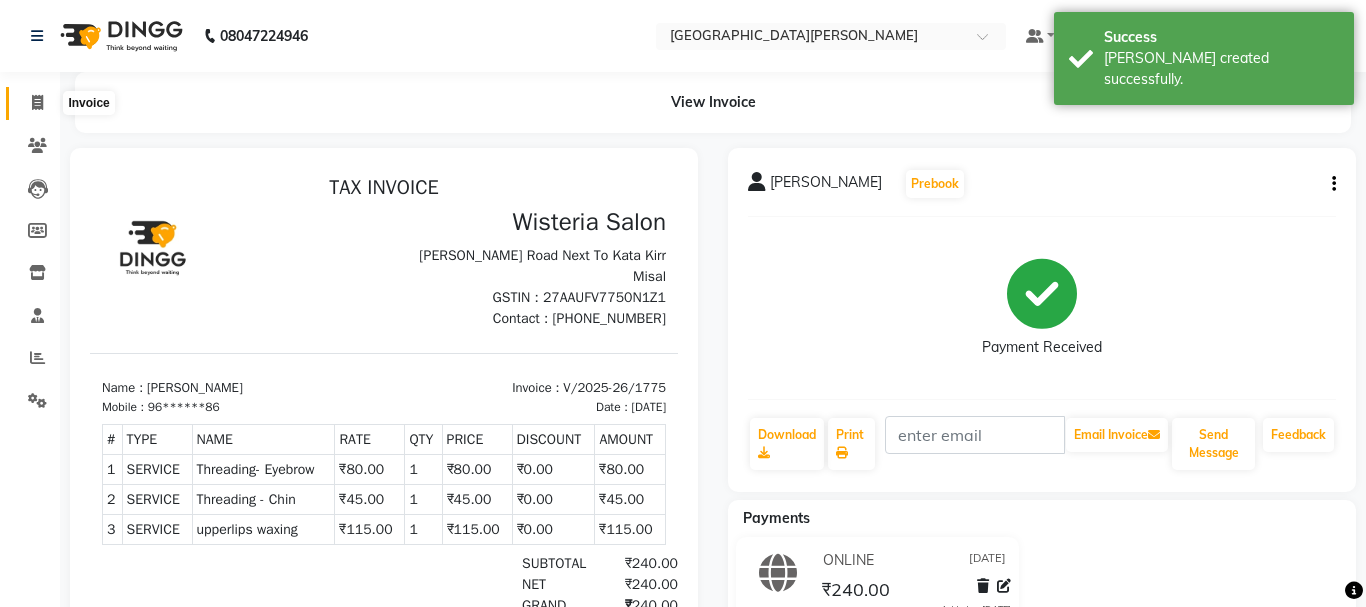 select on "911" 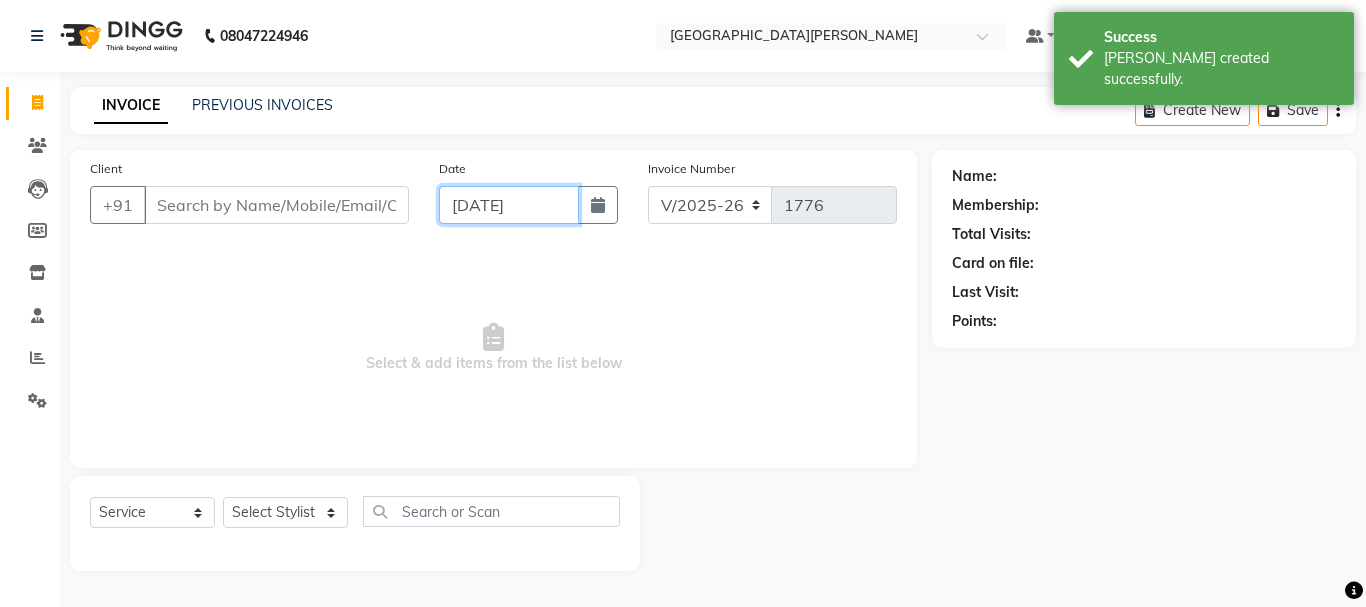 click on "[DATE]" 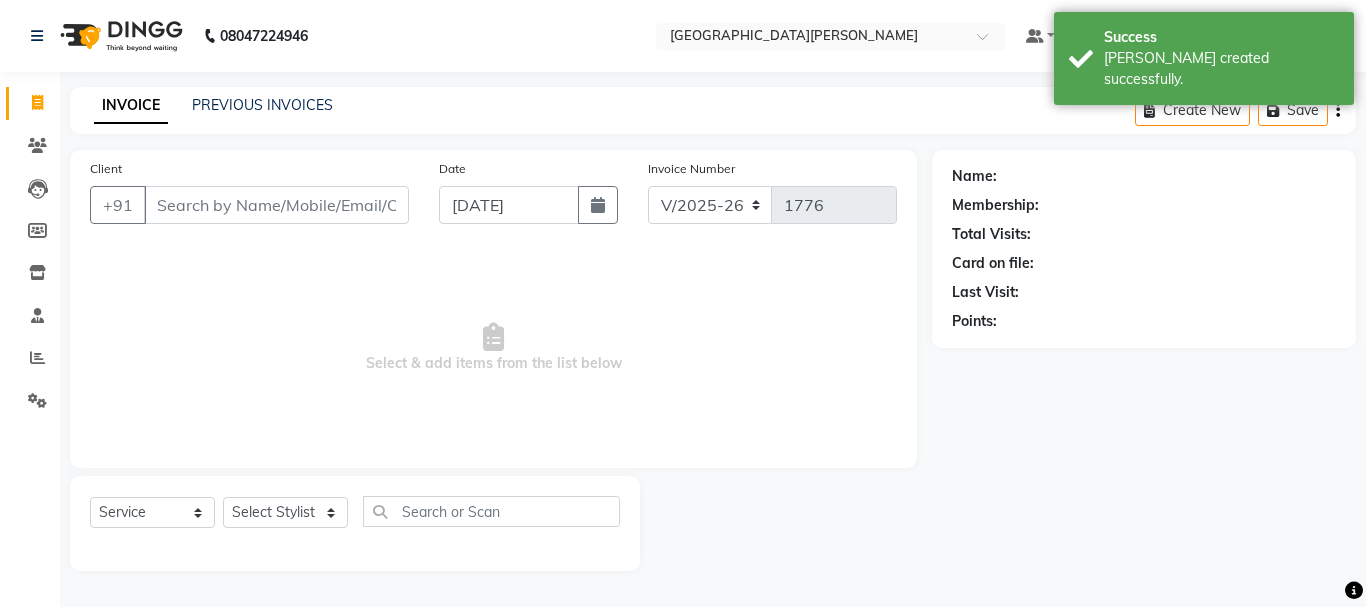 select on "7" 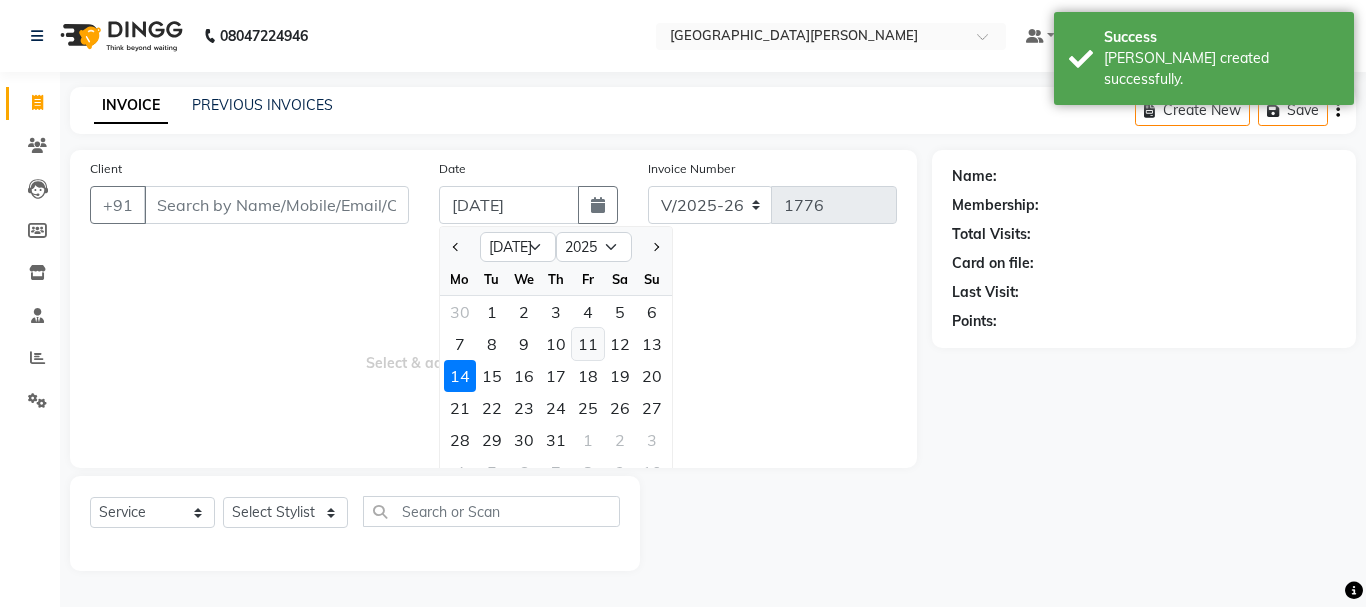 click on "11" 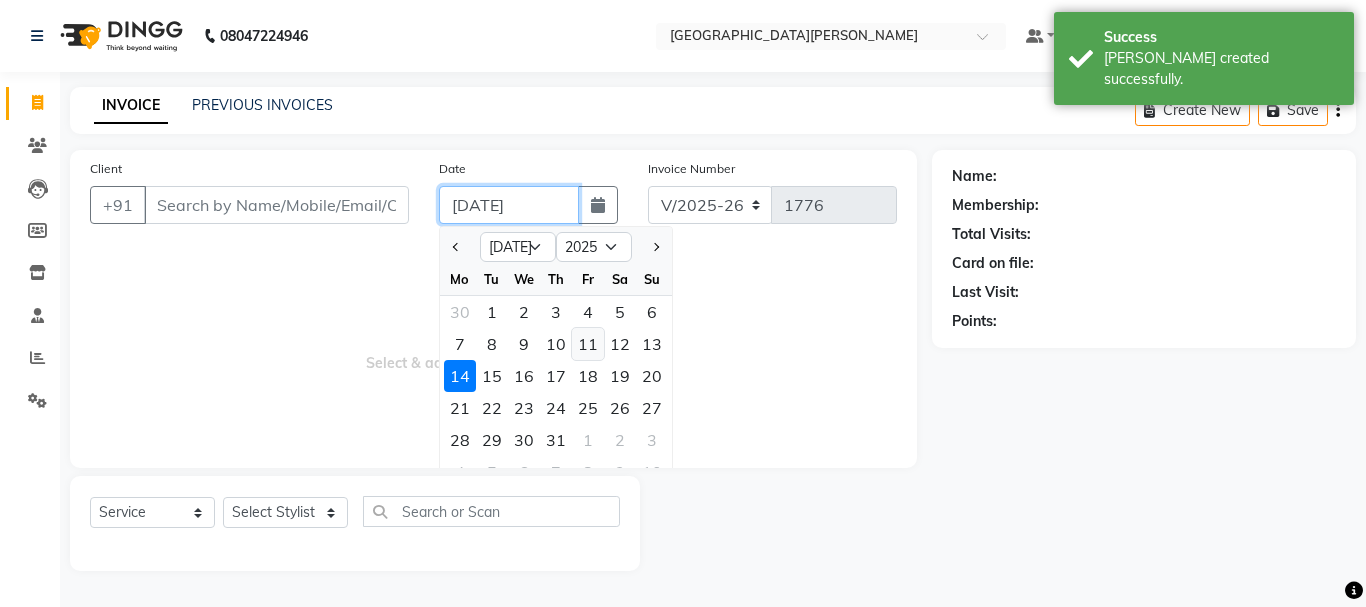 type on "[DATE]" 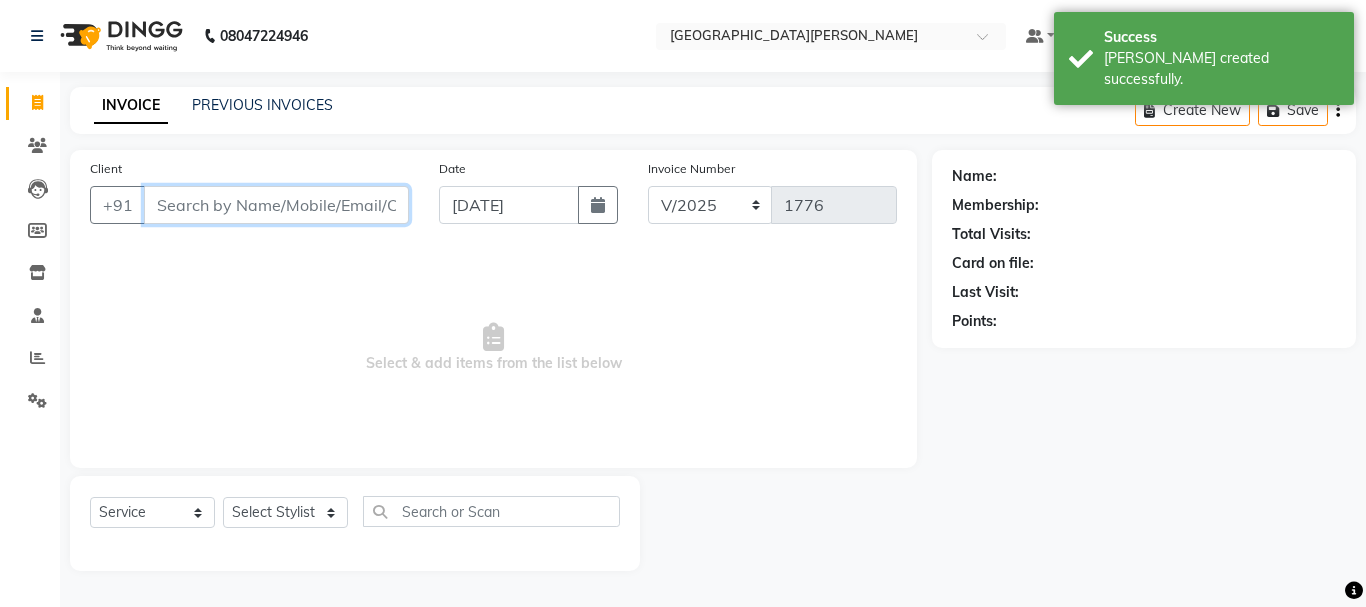 click on "Client" at bounding box center [276, 205] 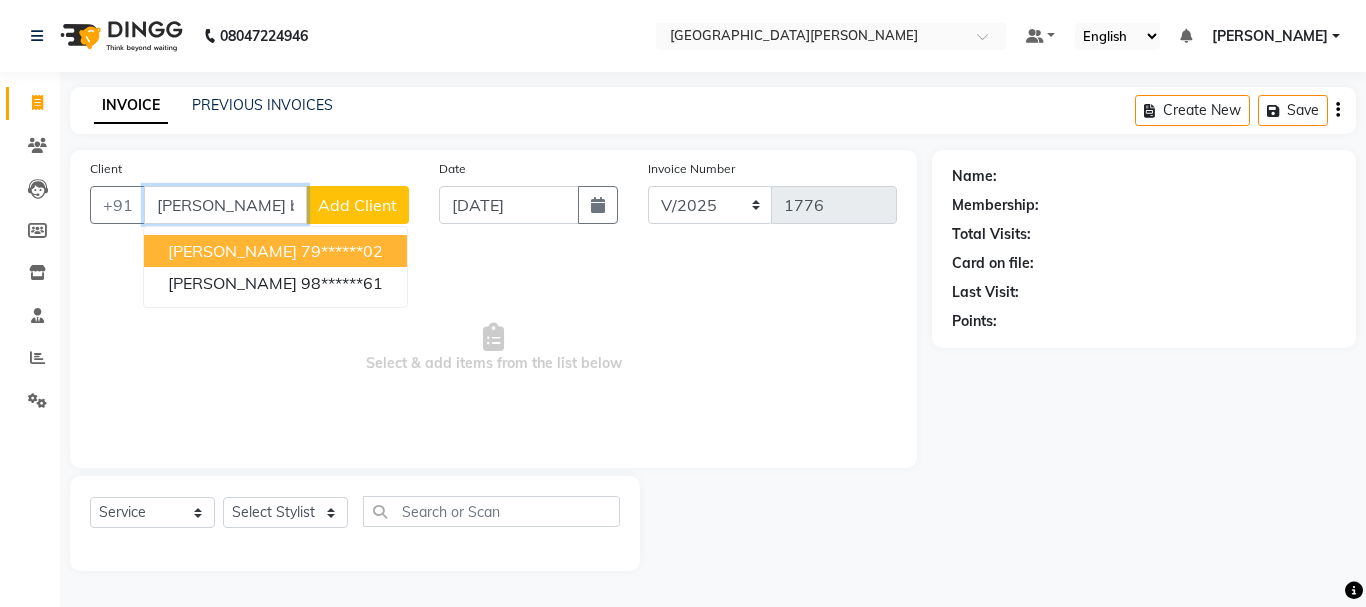 click on "[PERSON_NAME]" at bounding box center [232, 251] 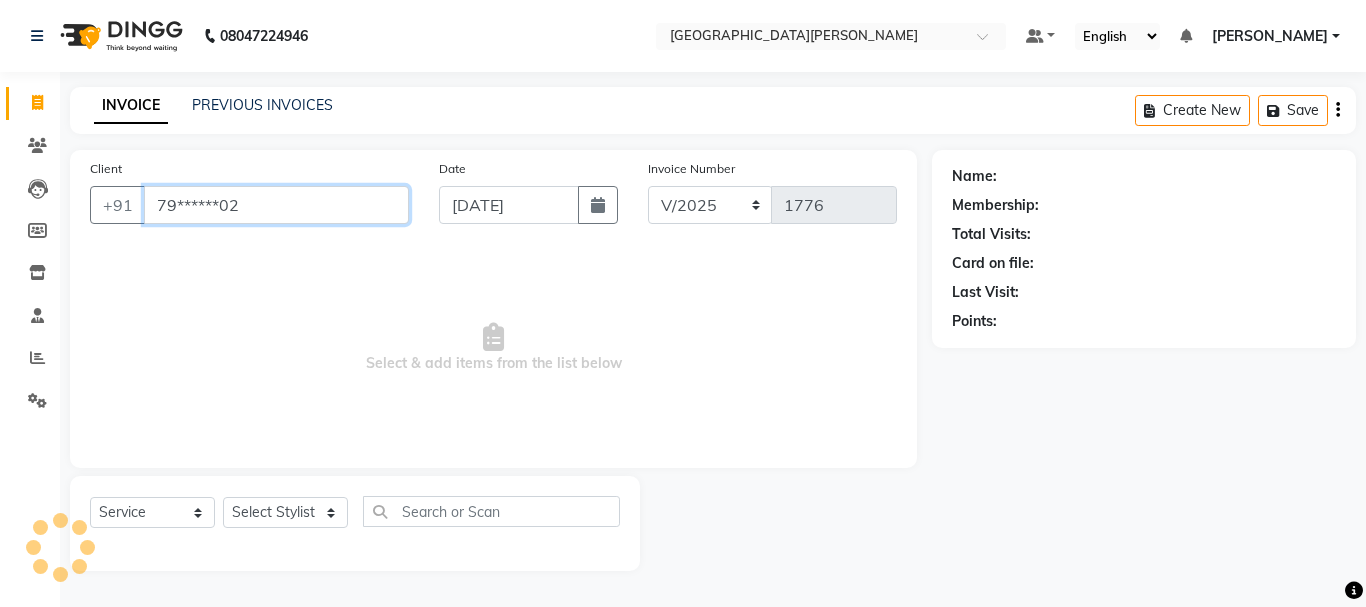 type on "79******02" 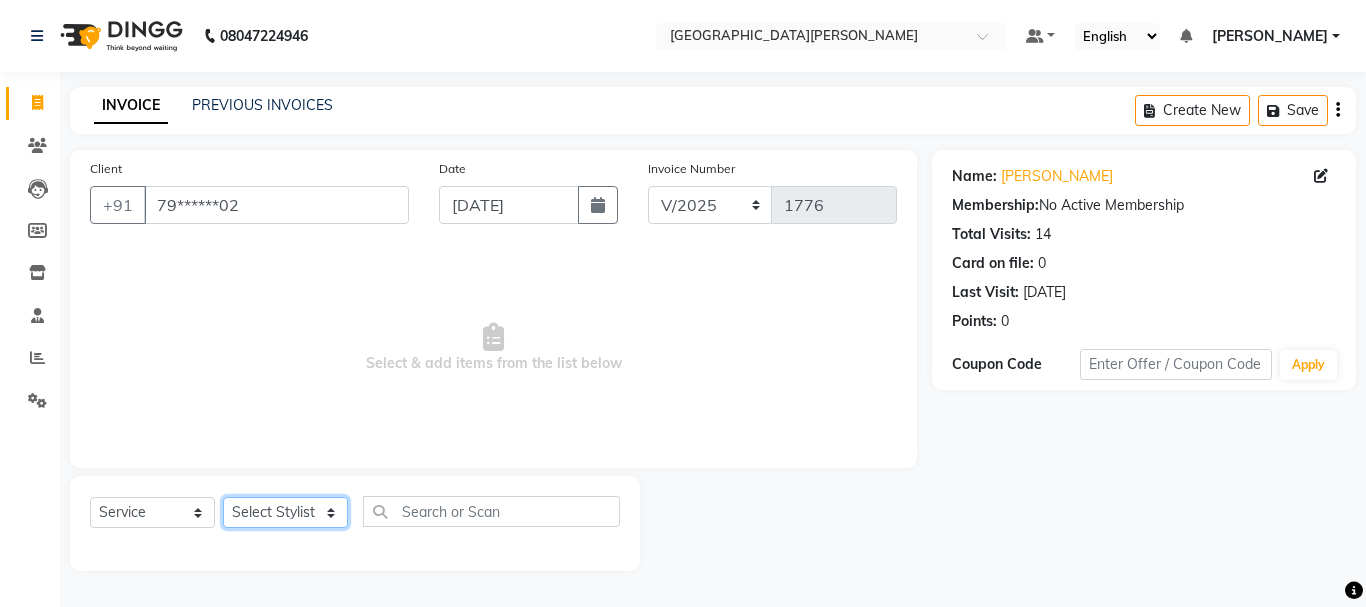 click on "Select Stylist Bharti [PERSON_NAME] [PERSON_NAME] [PERSON_NAME] [PERSON_NAME] more [PERSON_NAME] Partner id [PERSON_NAME] [PERSON_NAME]  Rahul [PERSON_NAME] [PERSON_NAME] [PERSON_NAME] [PERSON_NAME]" 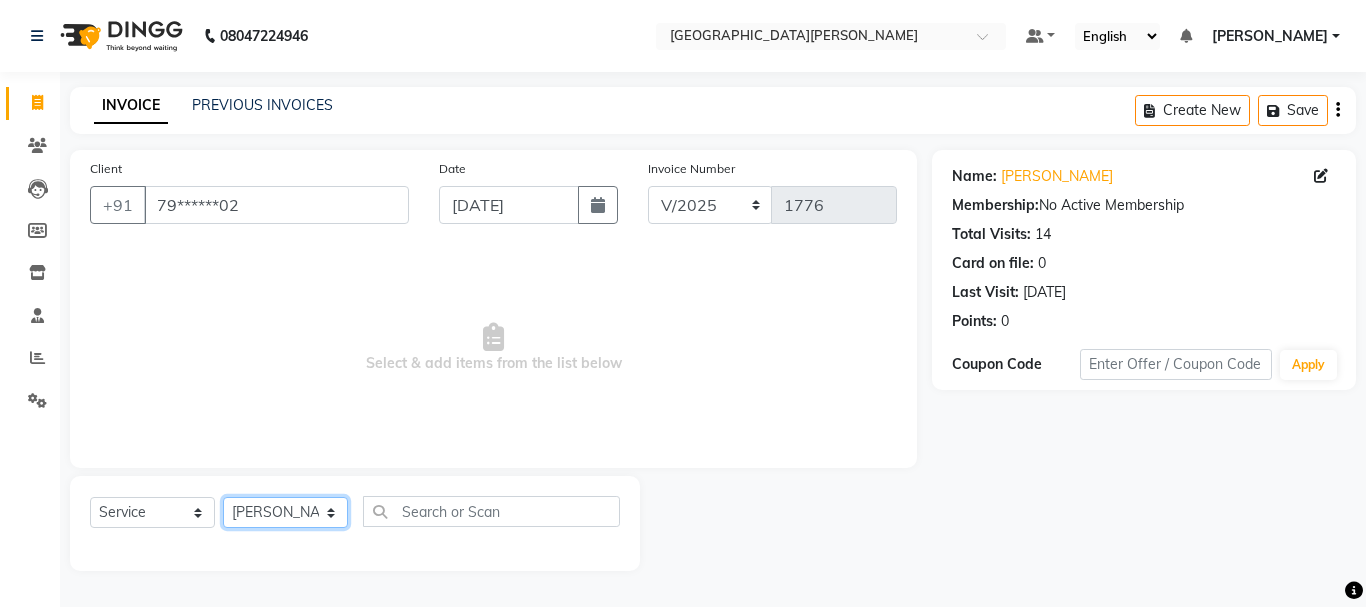 click on "Select Stylist Bharti [PERSON_NAME] [PERSON_NAME] [PERSON_NAME] [PERSON_NAME] more [PERSON_NAME] Partner id [PERSON_NAME] [PERSON_NAME]  Rahul [PERSON_NAME] [PERSON_NAME] [PERSON_NAME] [PERSON_NAME]" 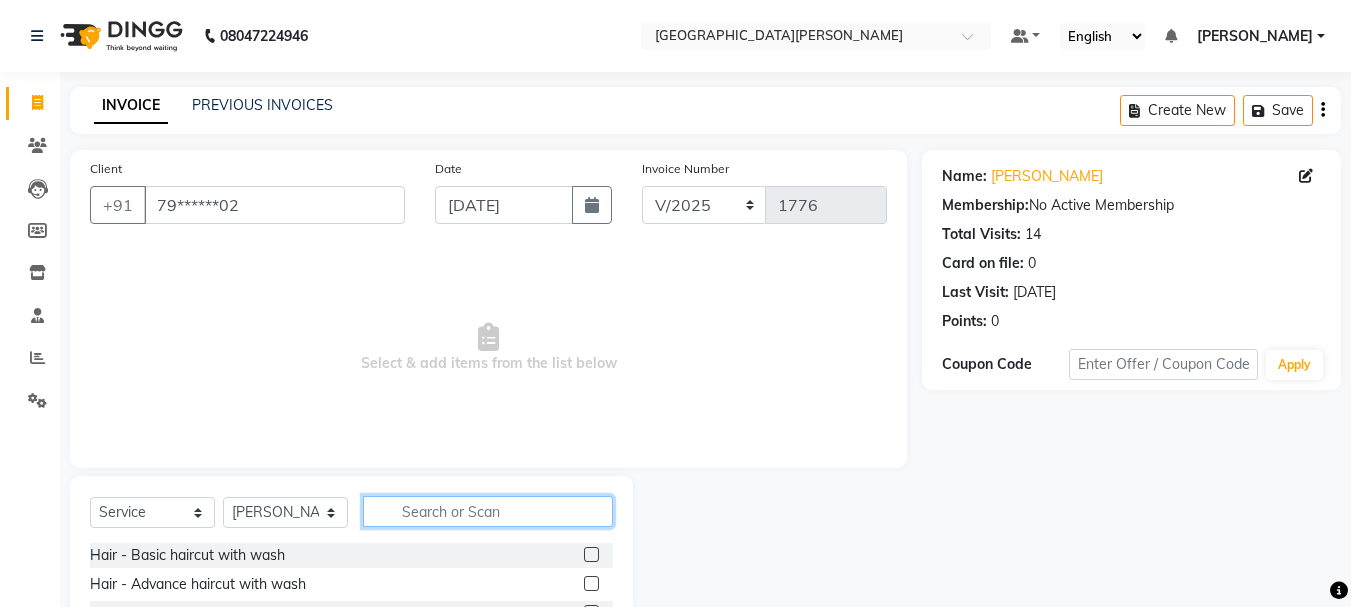click 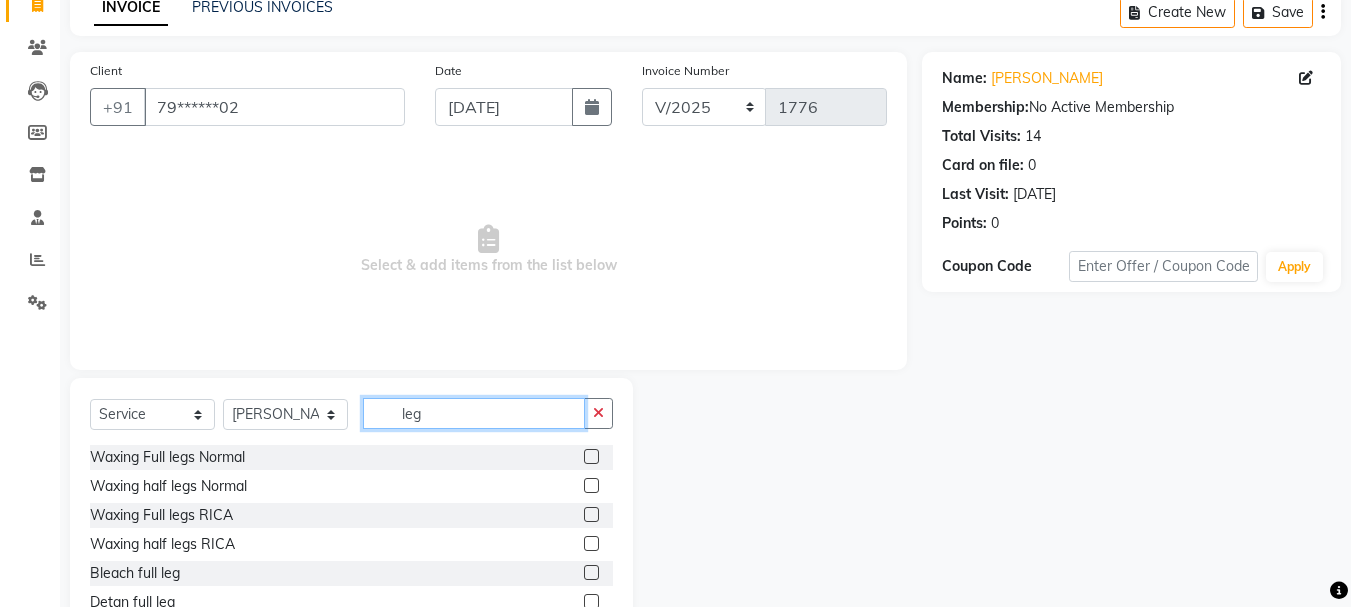 scroll, scrollTop: 112, scrollLeft: 0, axis: vertical 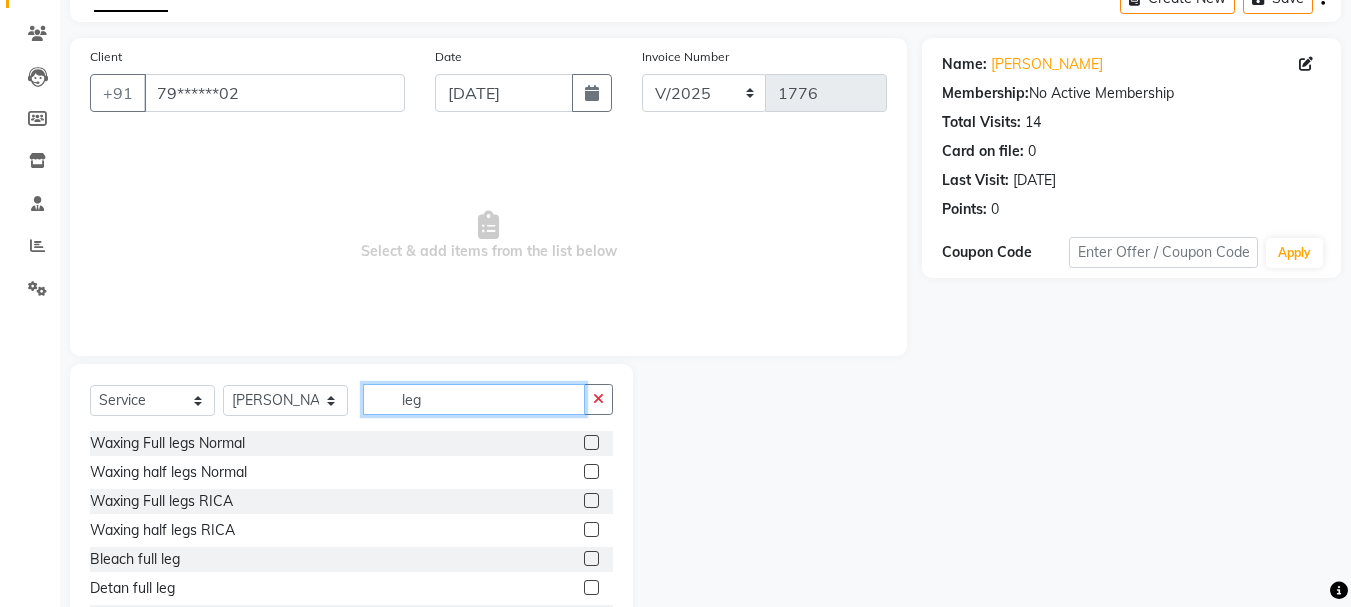 type on "leg" 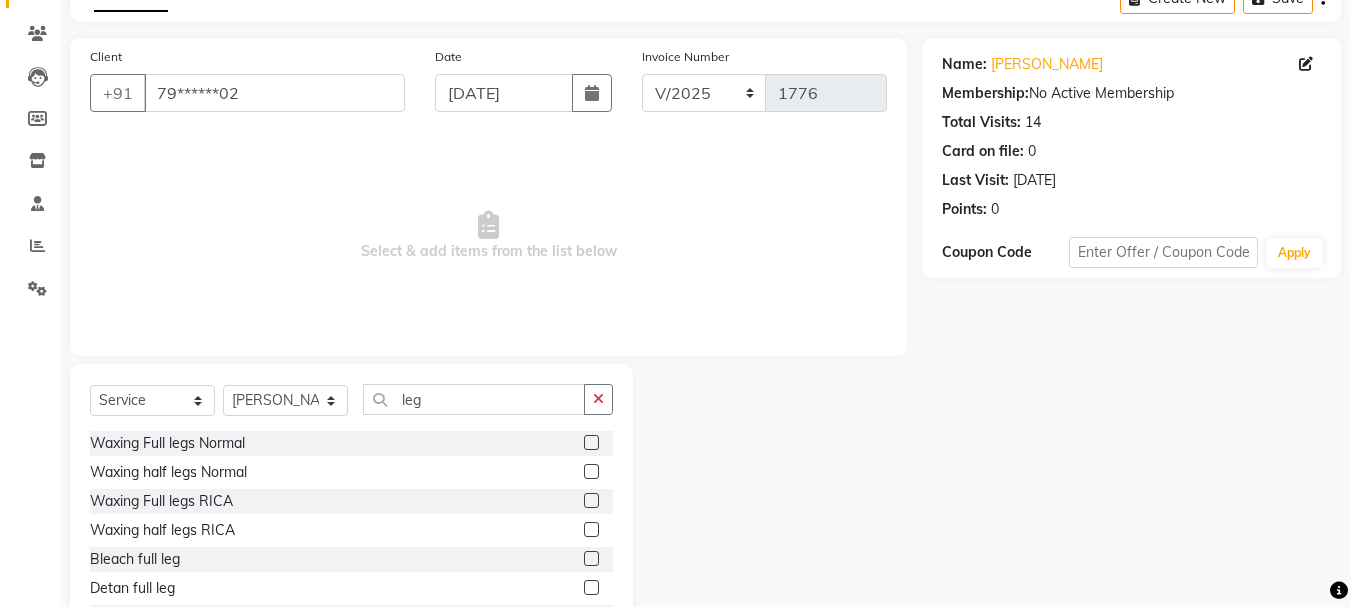 click 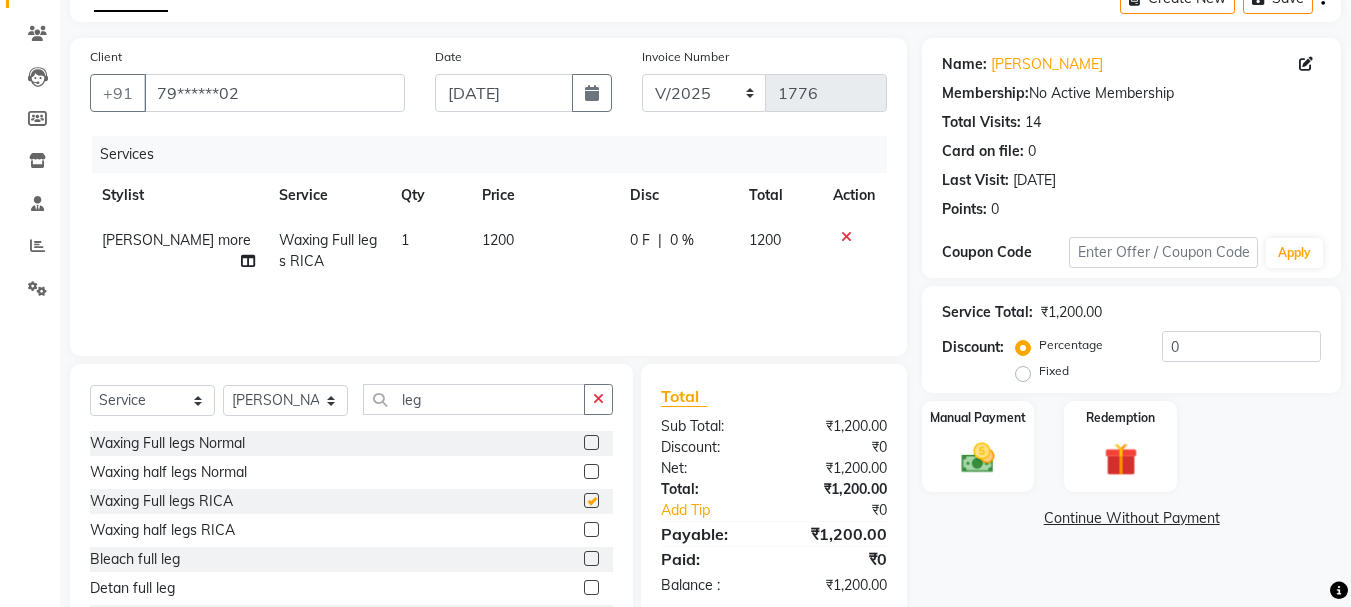 checkbox on "false" 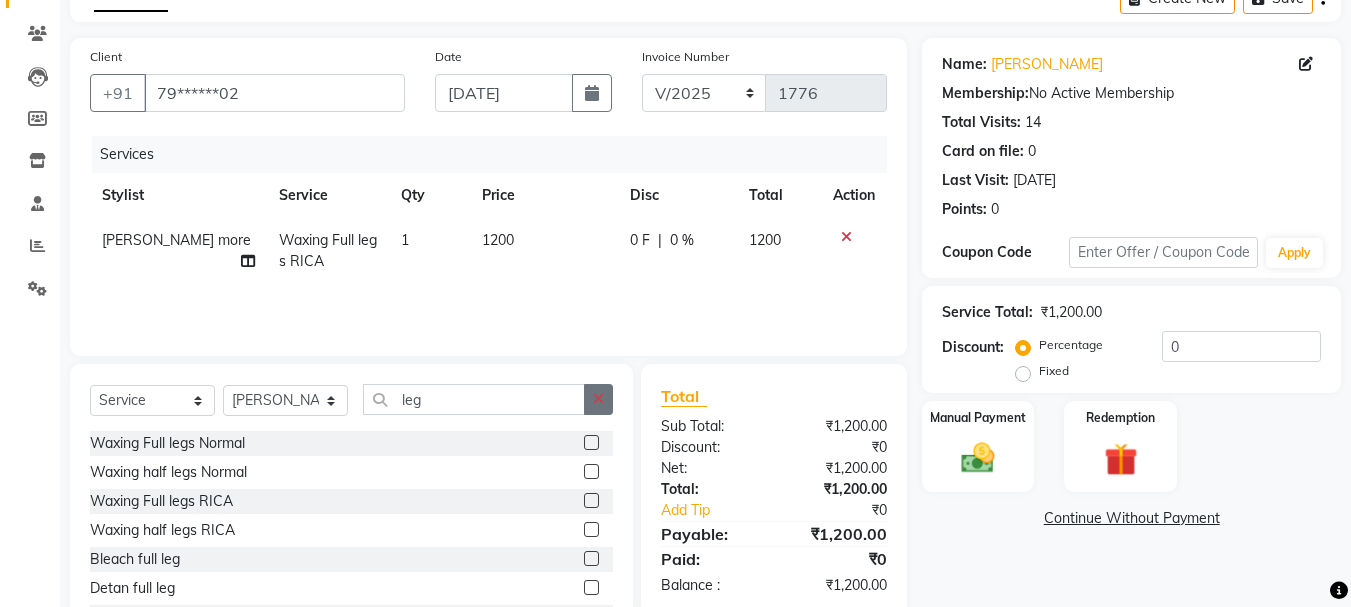 click 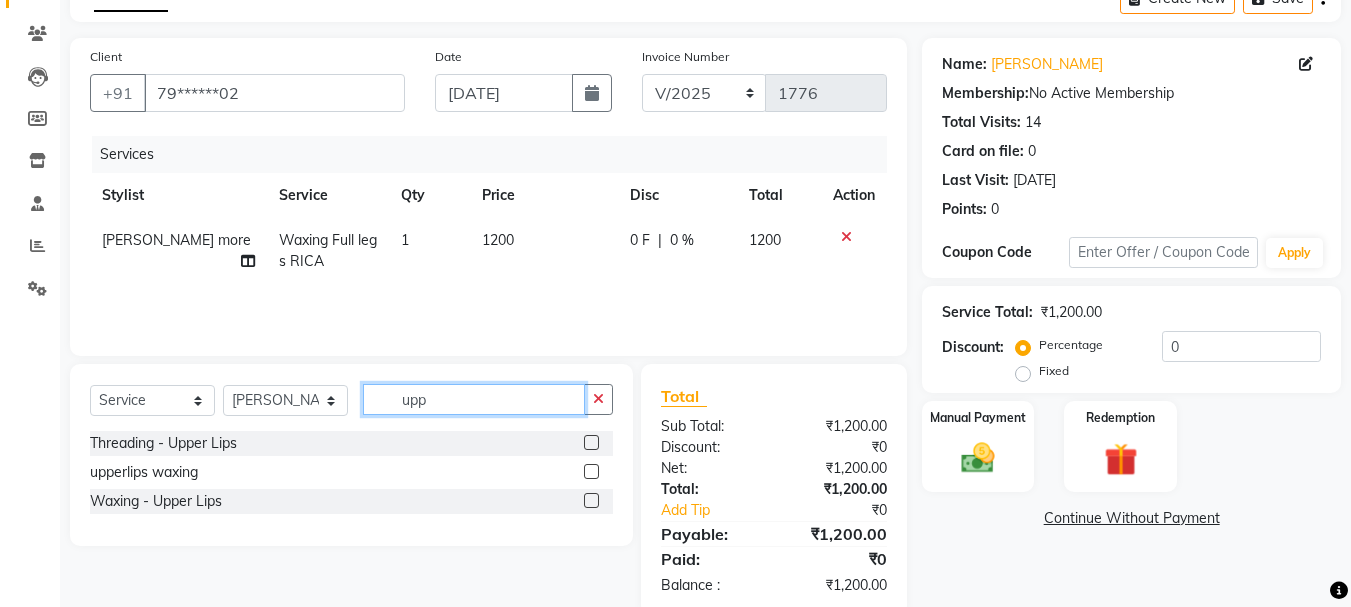 type on "upp" 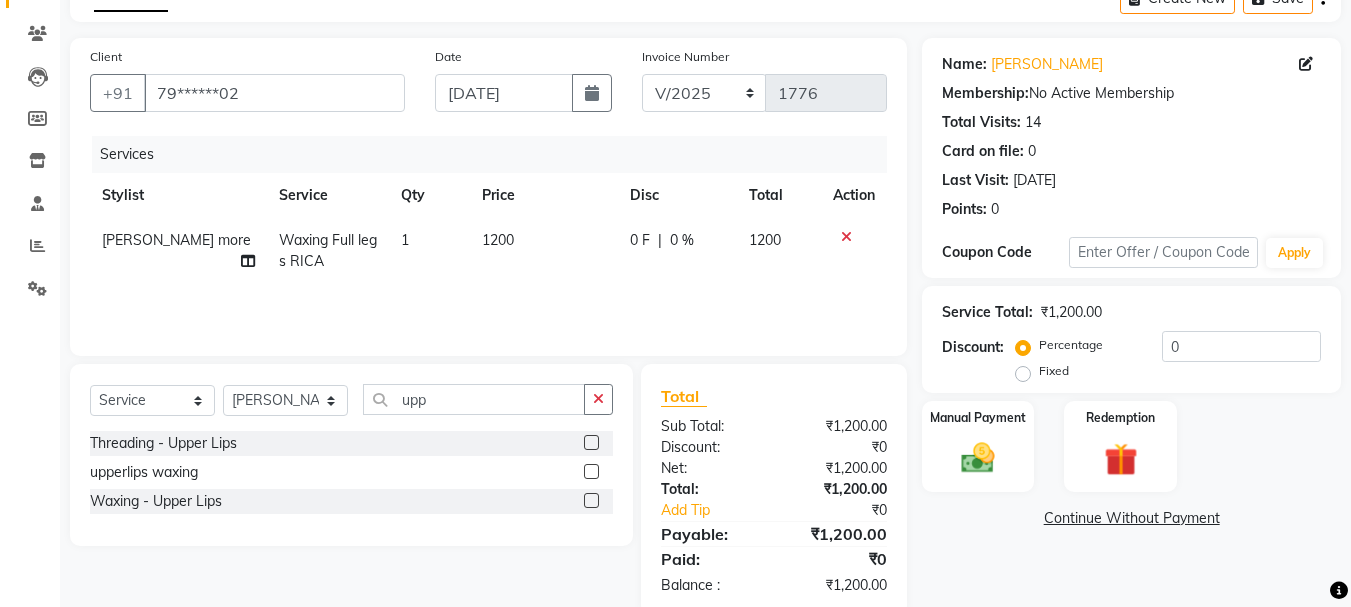 click 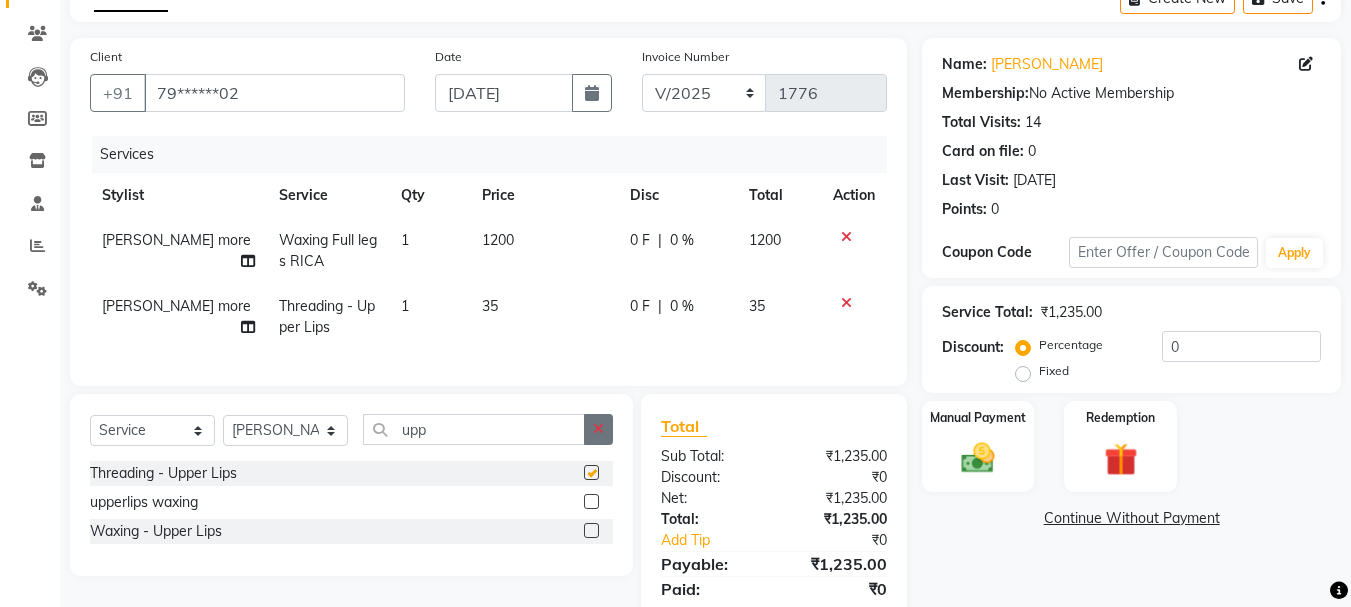 checkbox on "false" 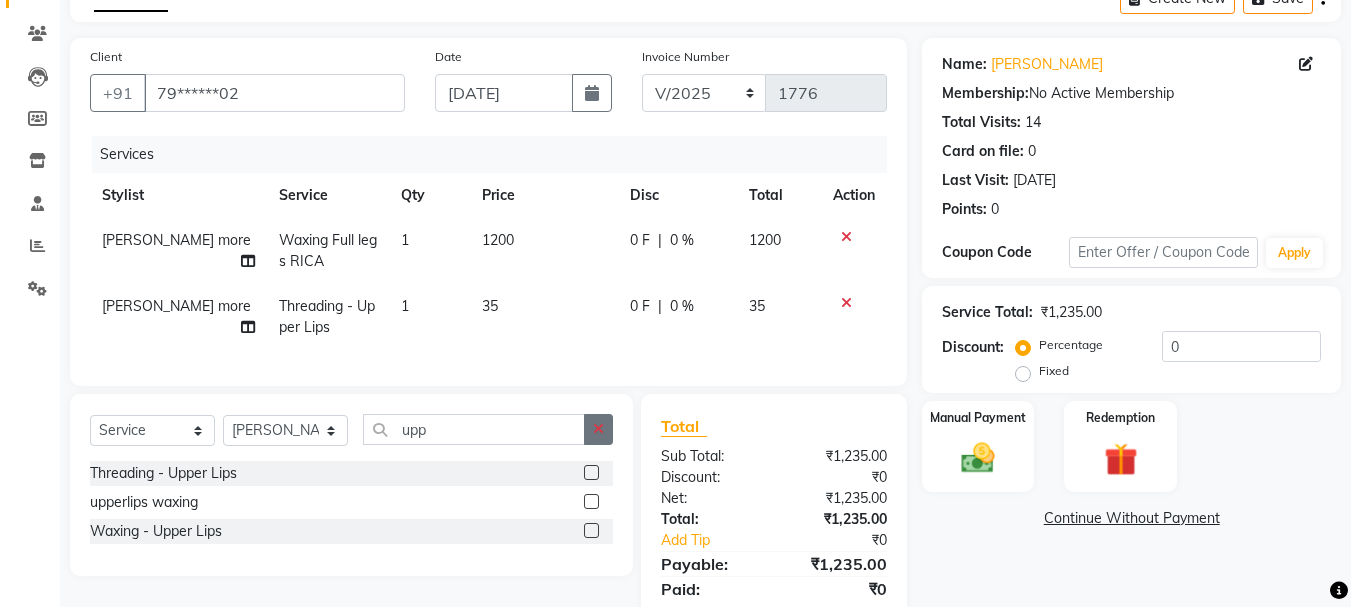 click 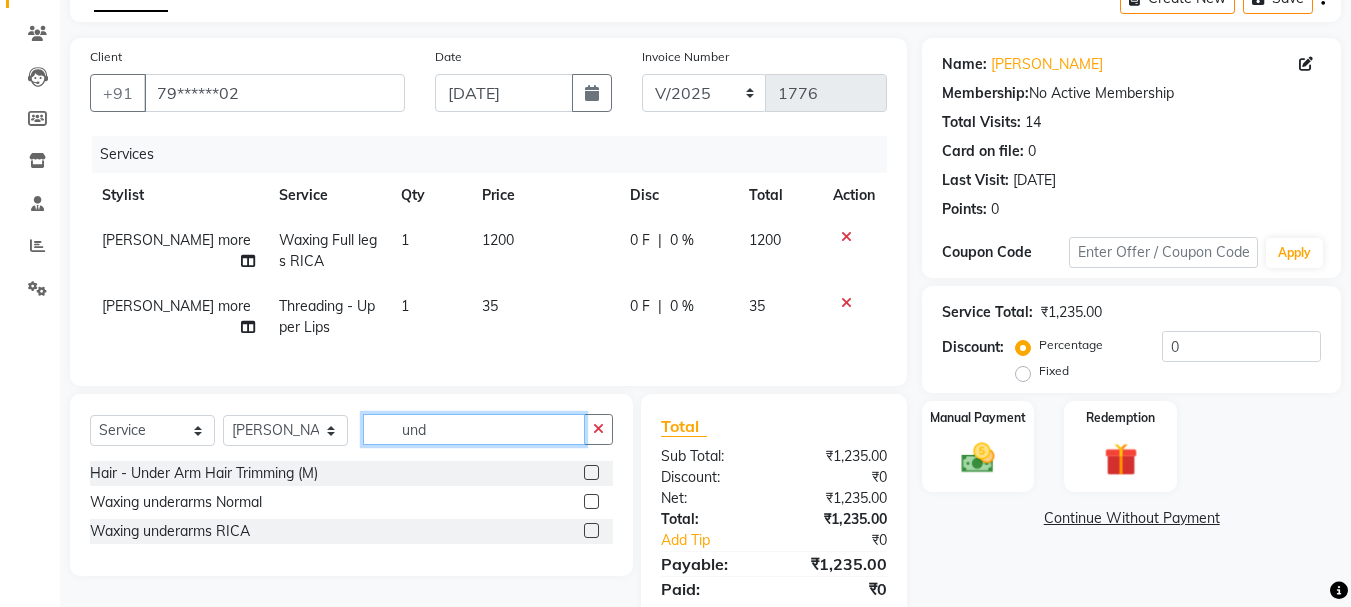 type on "und" 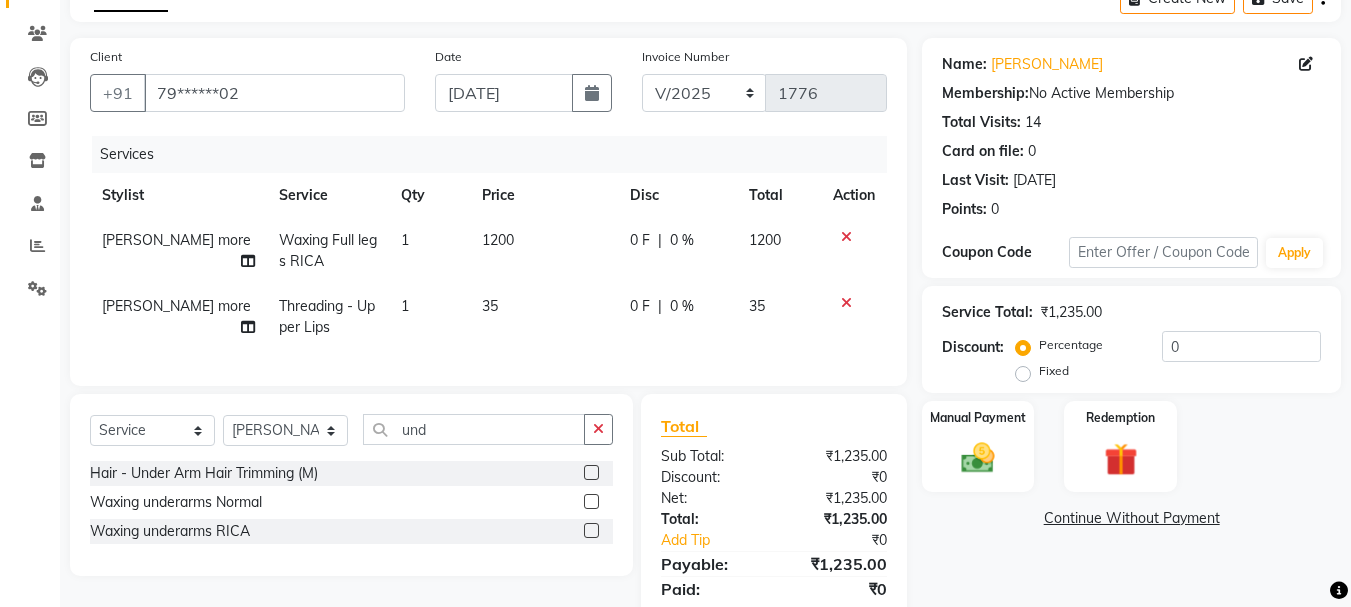 click 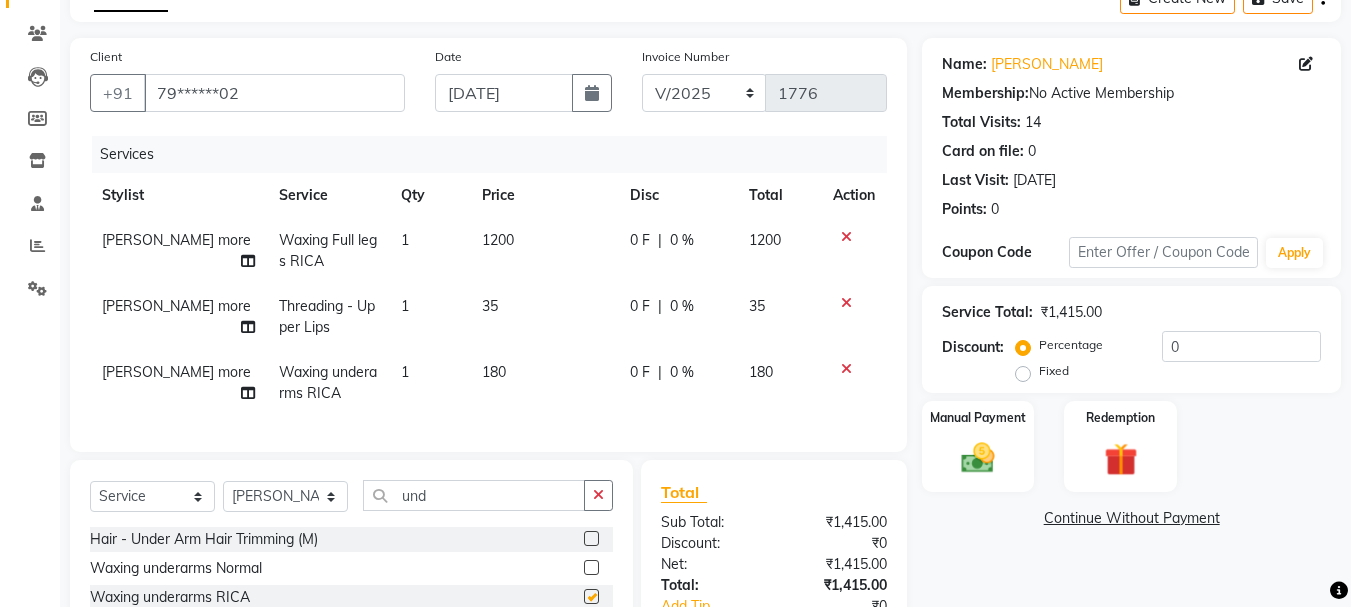checkbox on "false" 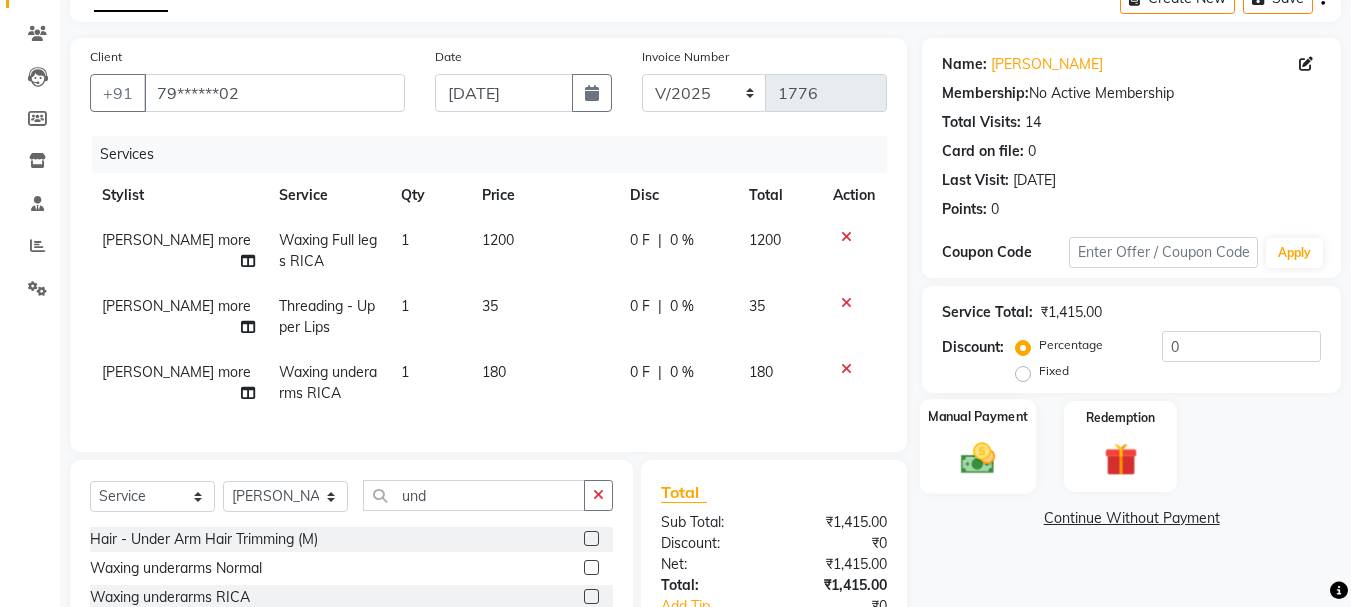 click 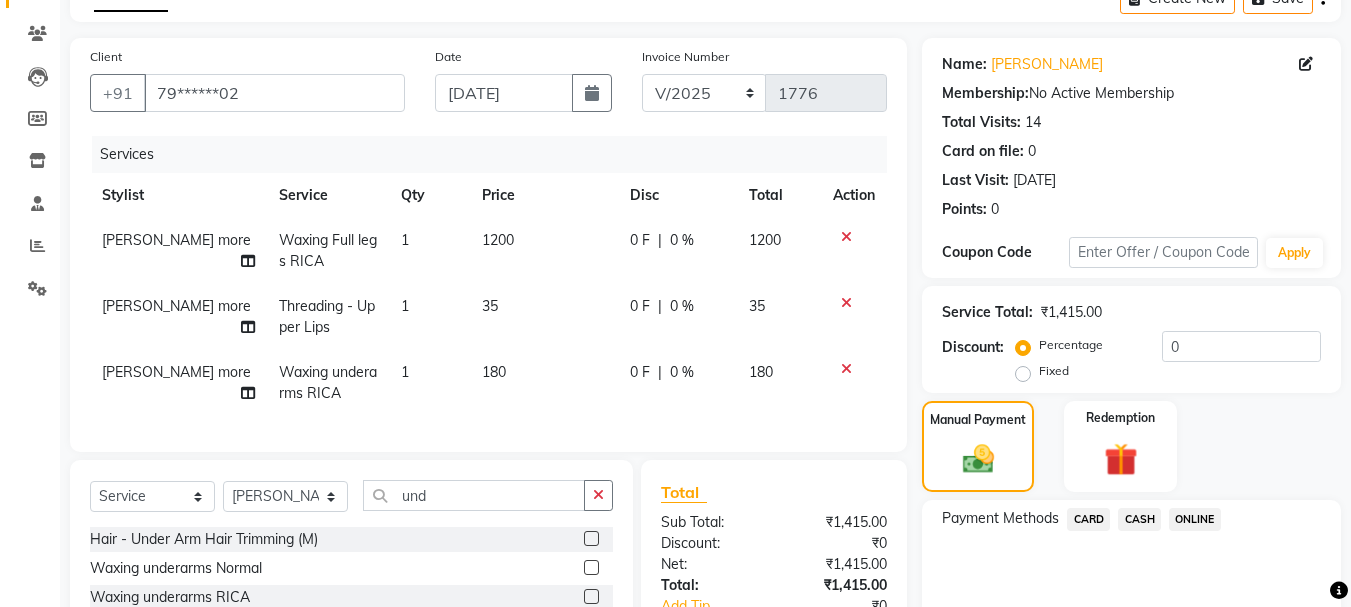 click on "ONLINE" 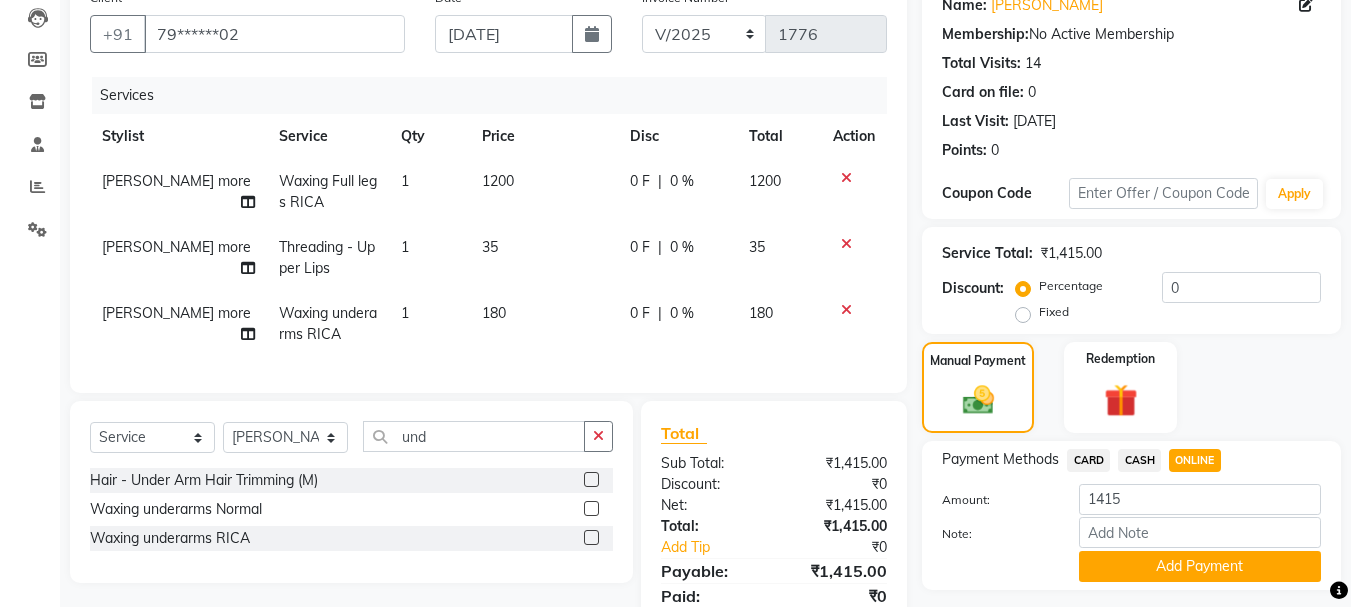 scroll, scrollTop: 262, scrollLeft: 0, axis: vertical 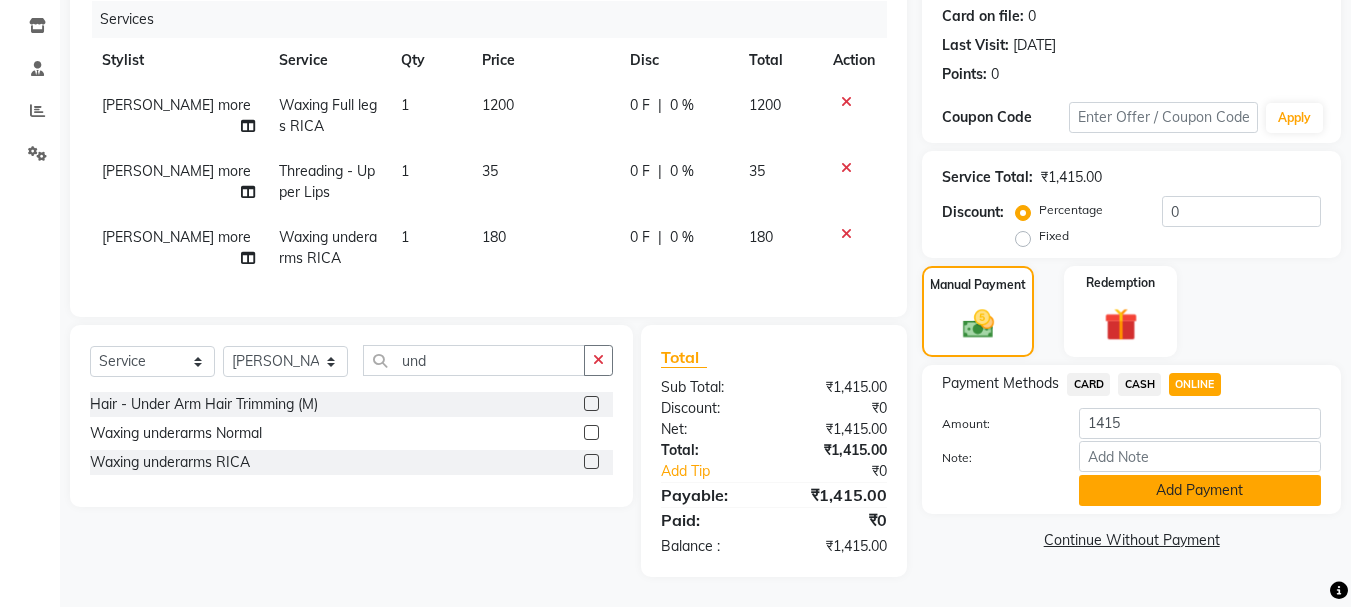 click on "Add Payment" 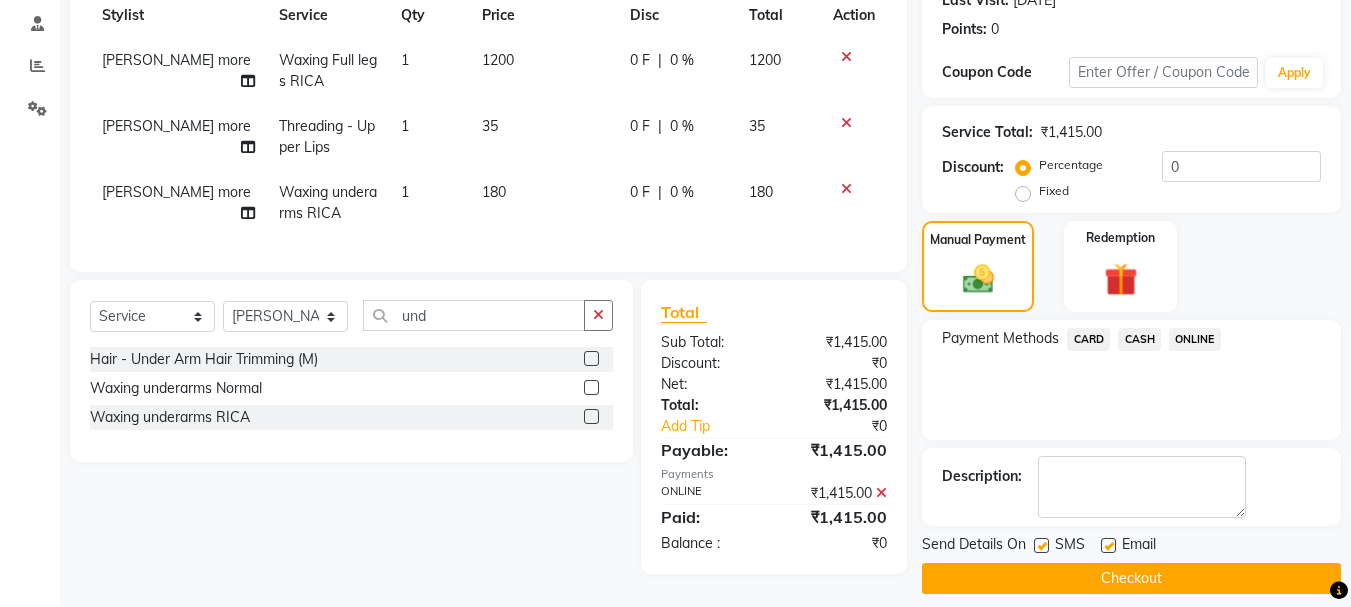 scroll, scrollTop: 309, scrollLeft: 0, axis: vertical 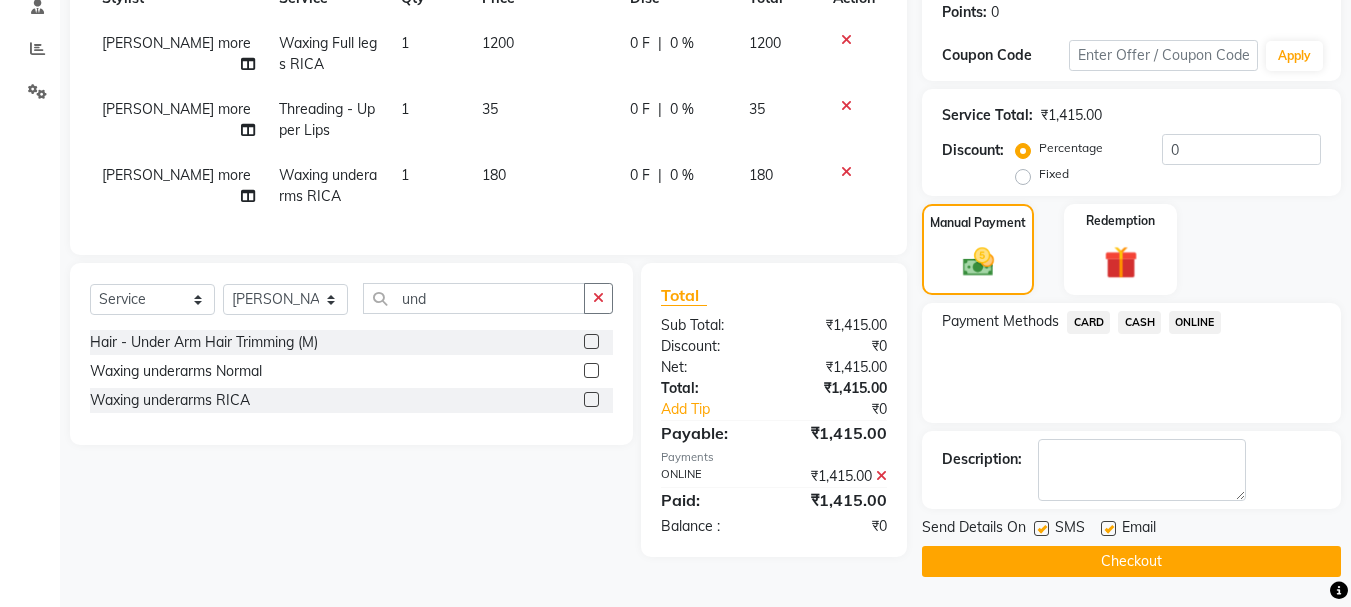 click on "Checkout" 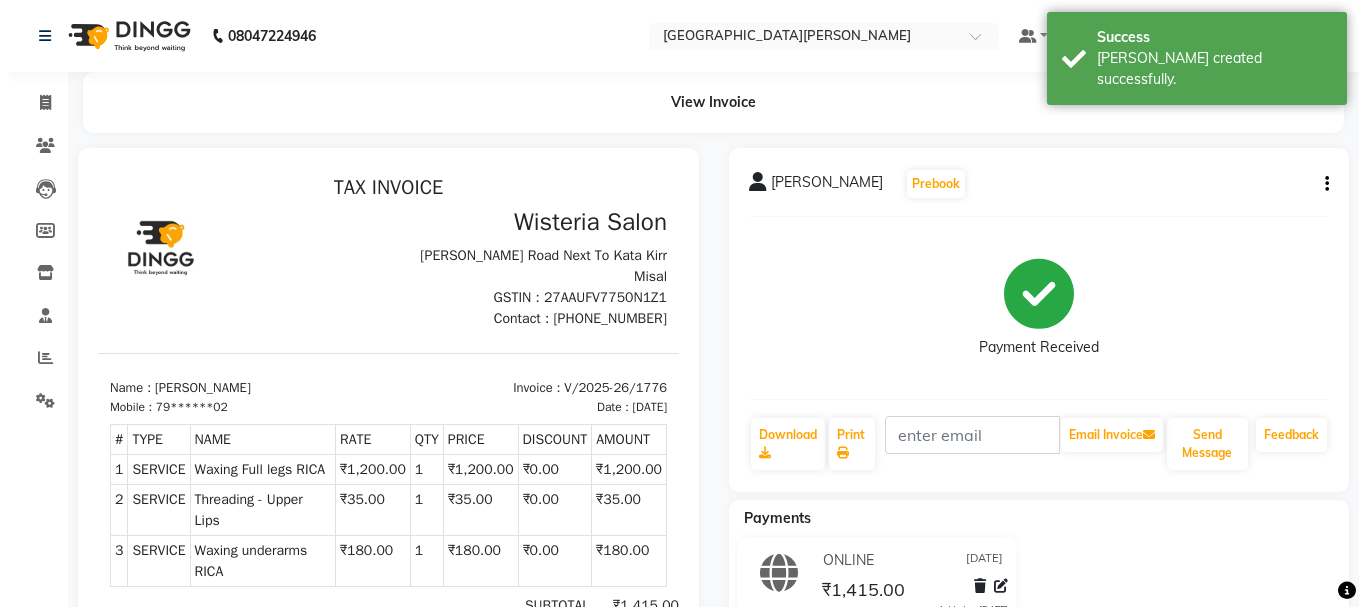 scroll, scrollTop: 0, scrollLeft: 0, axis: both 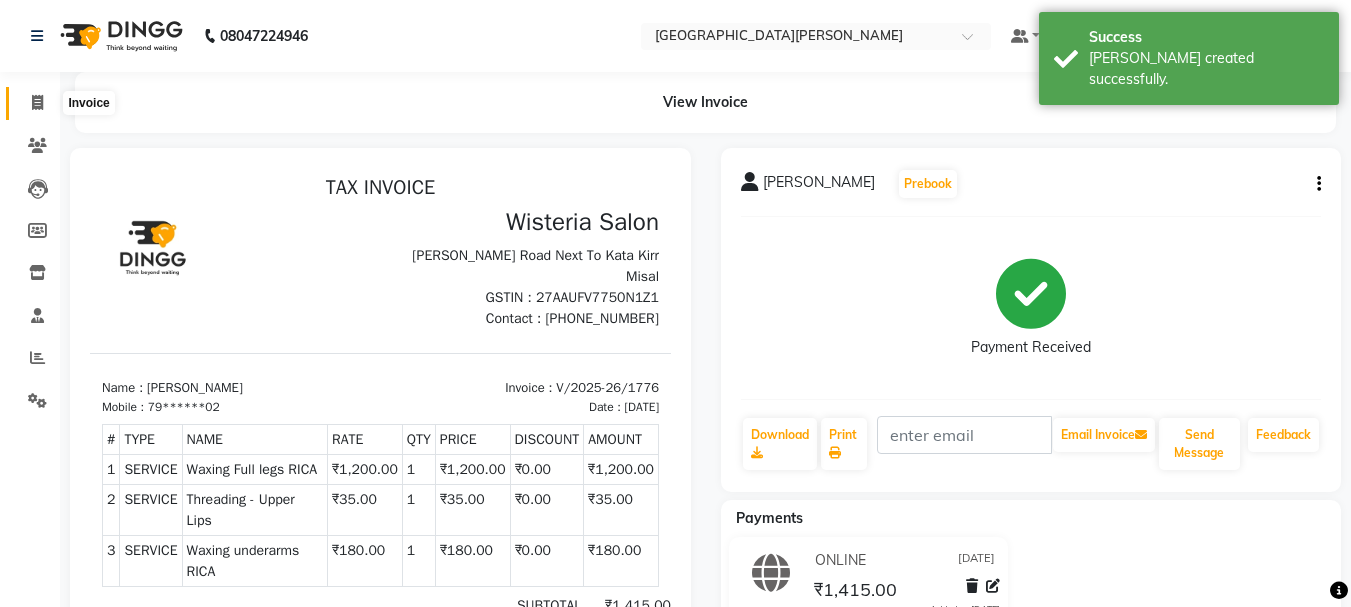 click 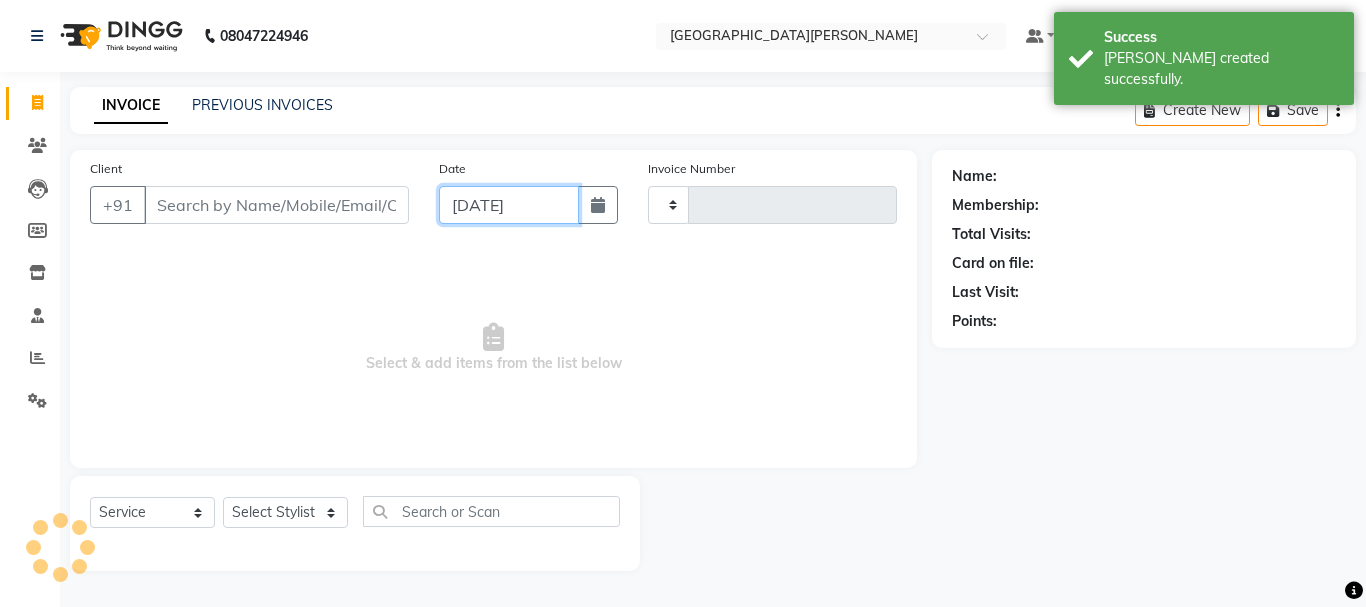 click on "[DATE]" 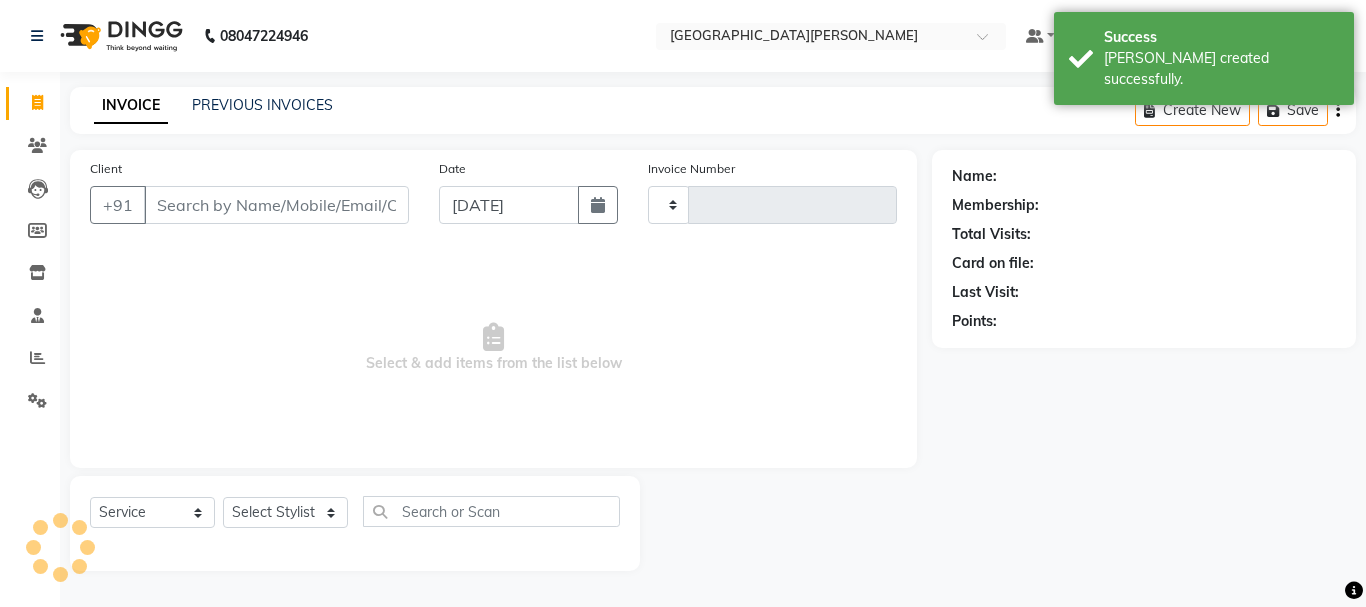 select on "7" 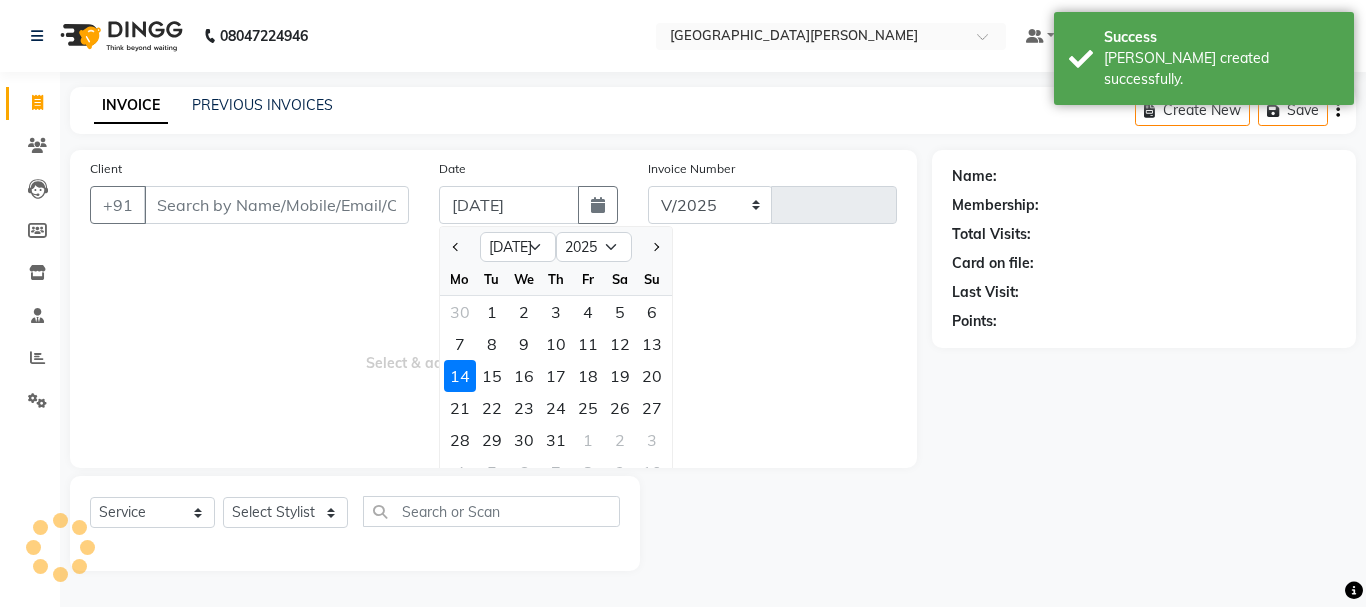 select on "911" 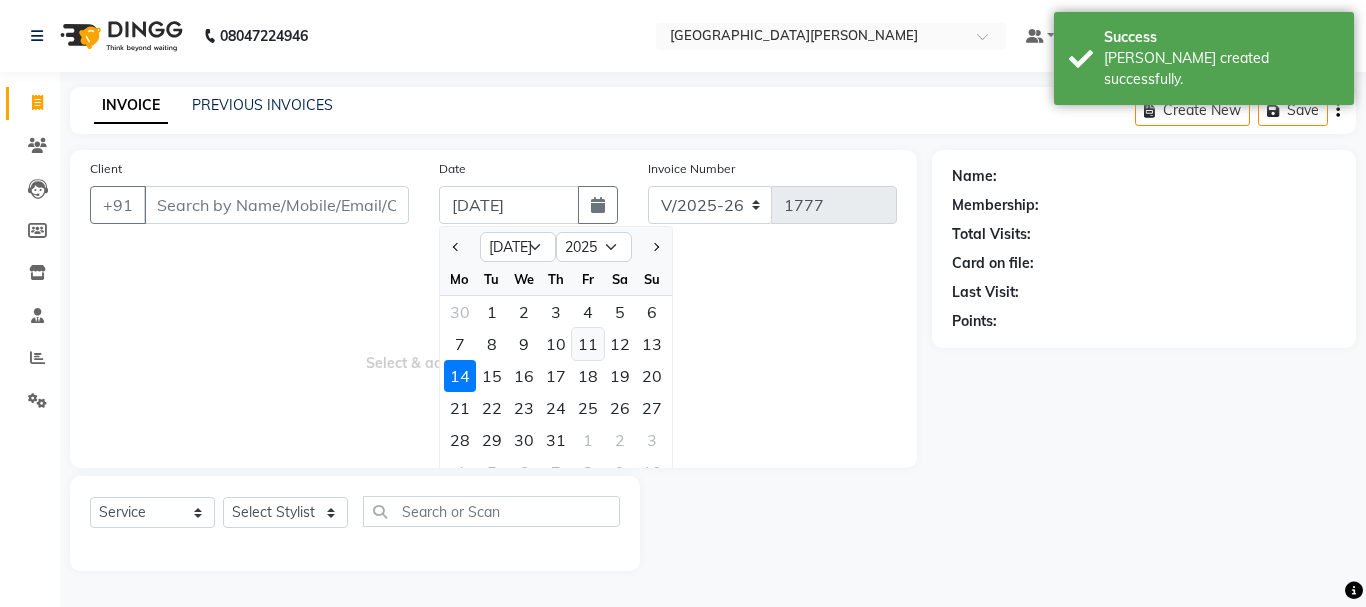 click on "11" 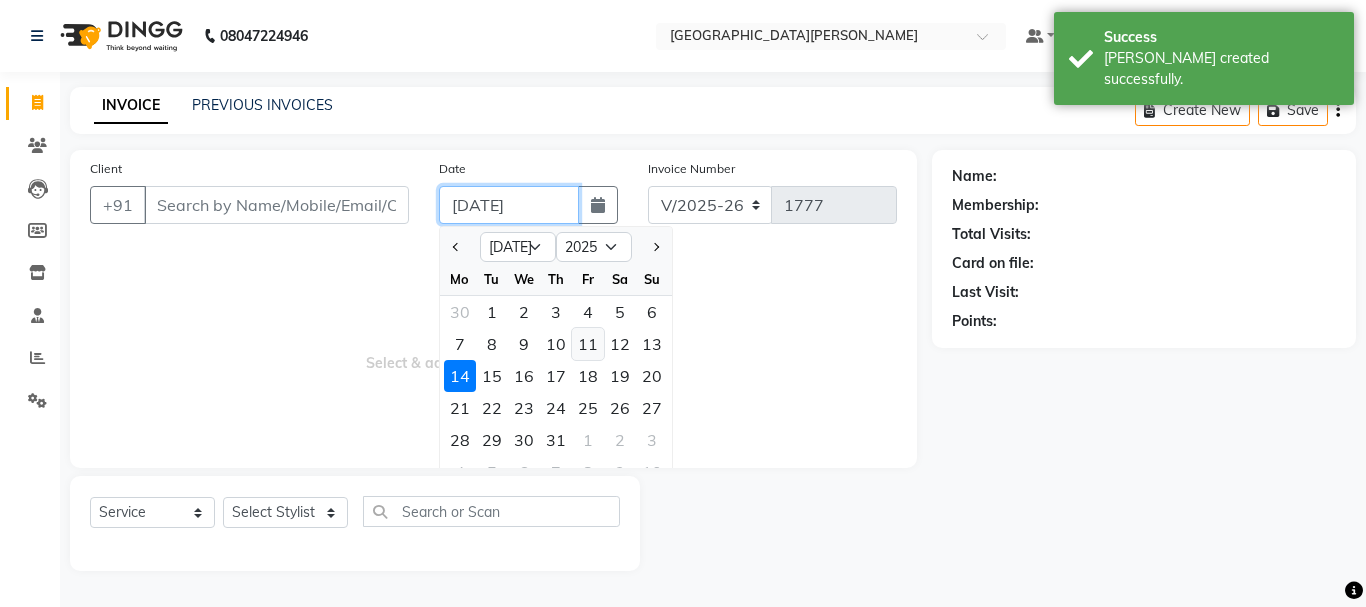 type on "[DATE]" 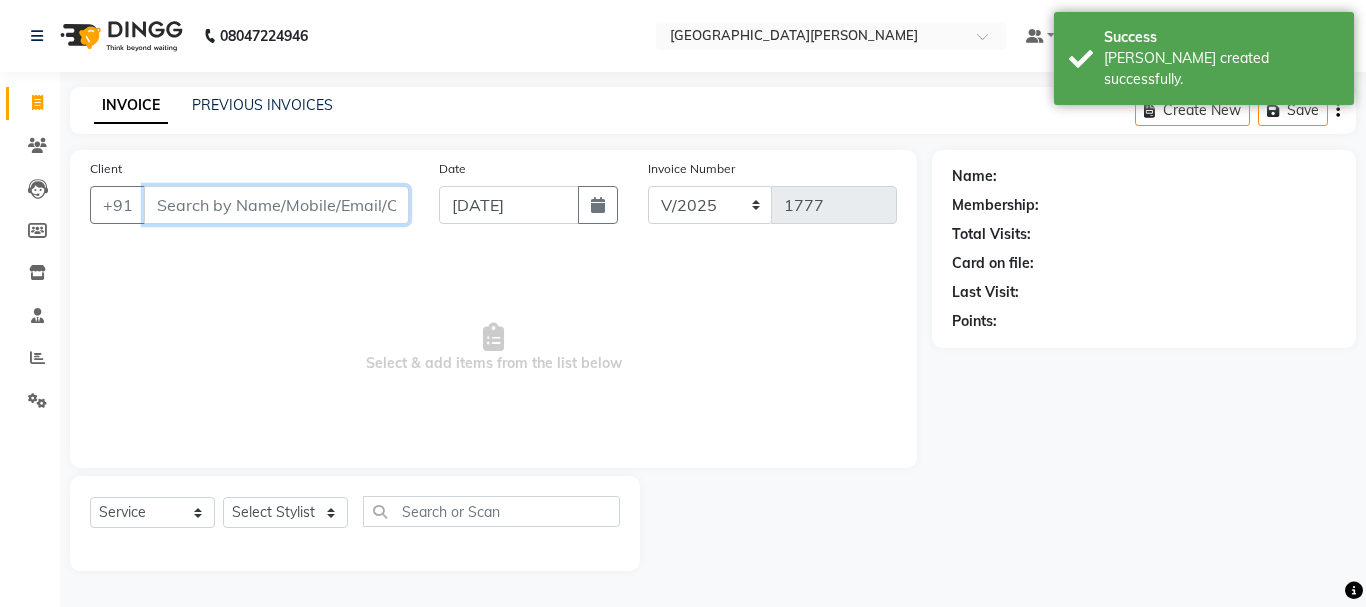 click on "Client" at bounding box center [276, 205] 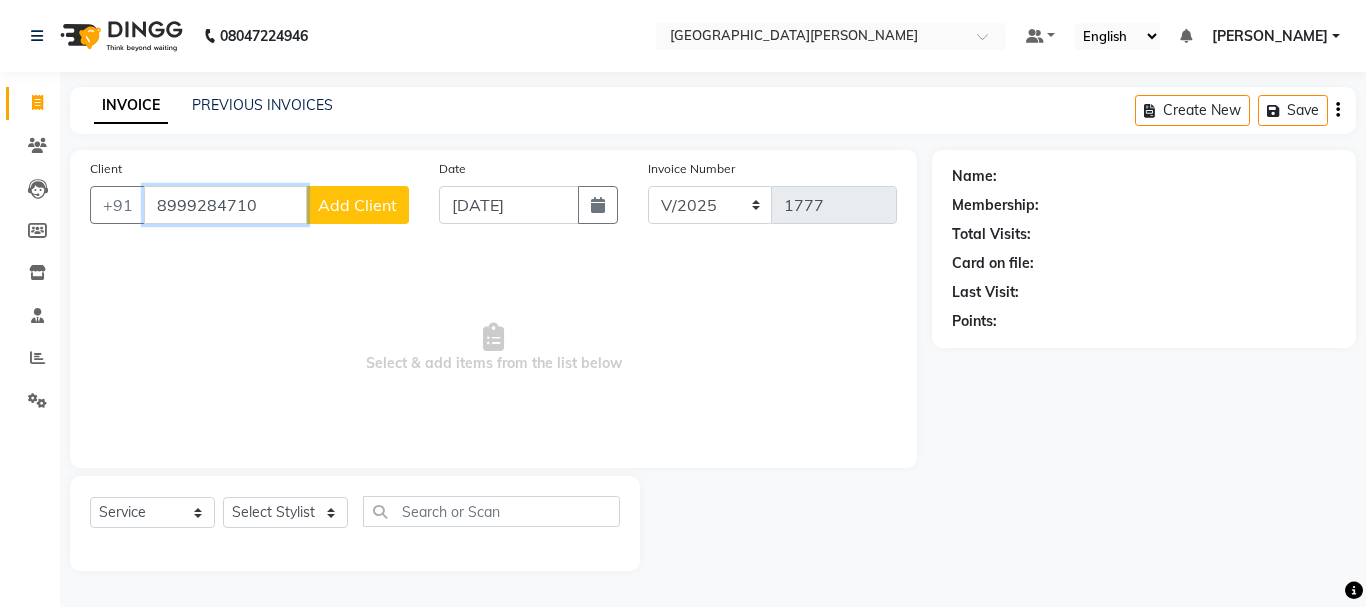 type on "8999284710" 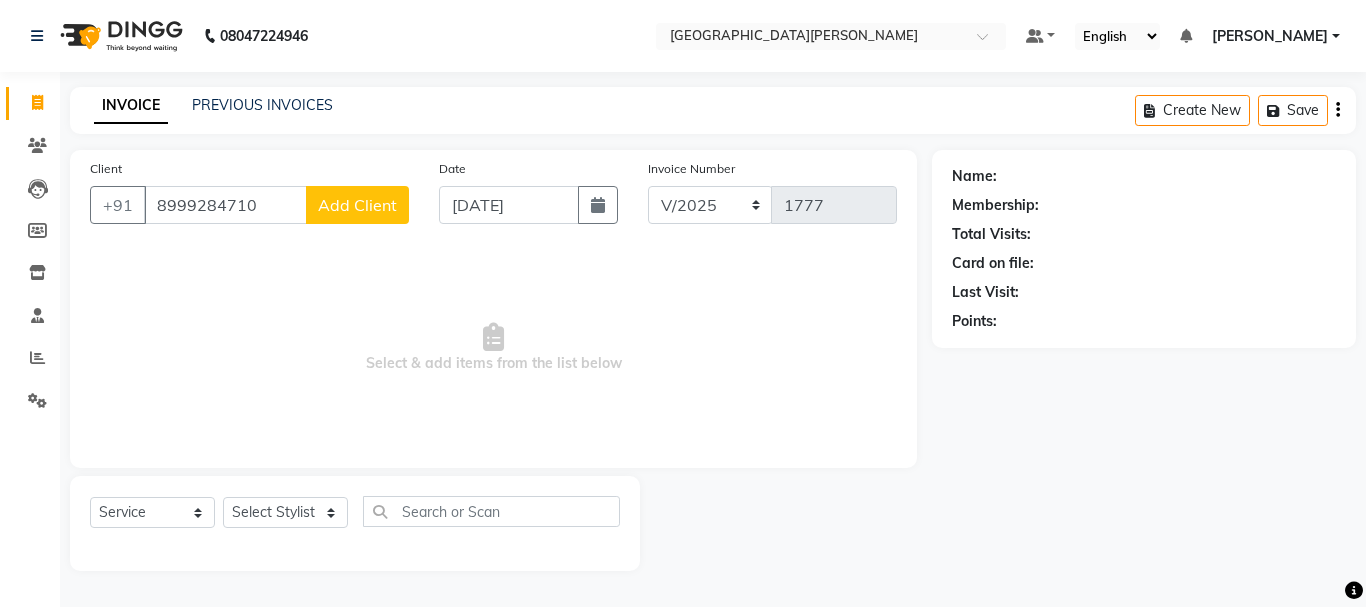 click on "Add Client" 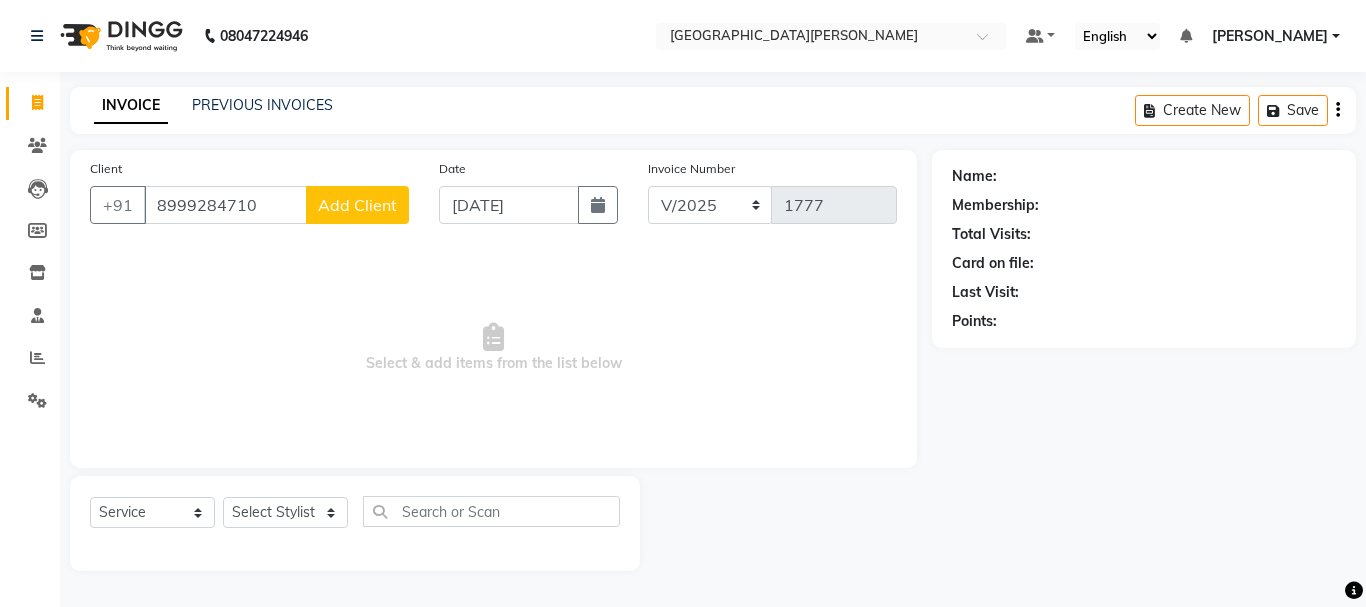 select on "22" 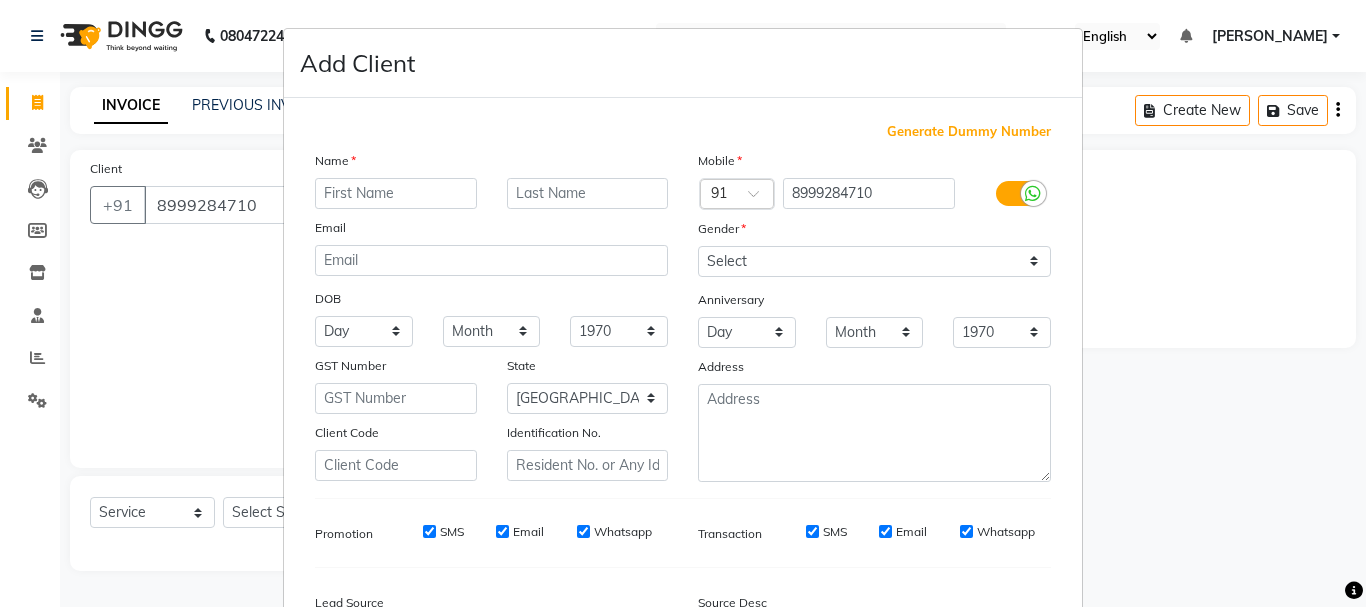 click on "Email" at bounding box center (332, 231) 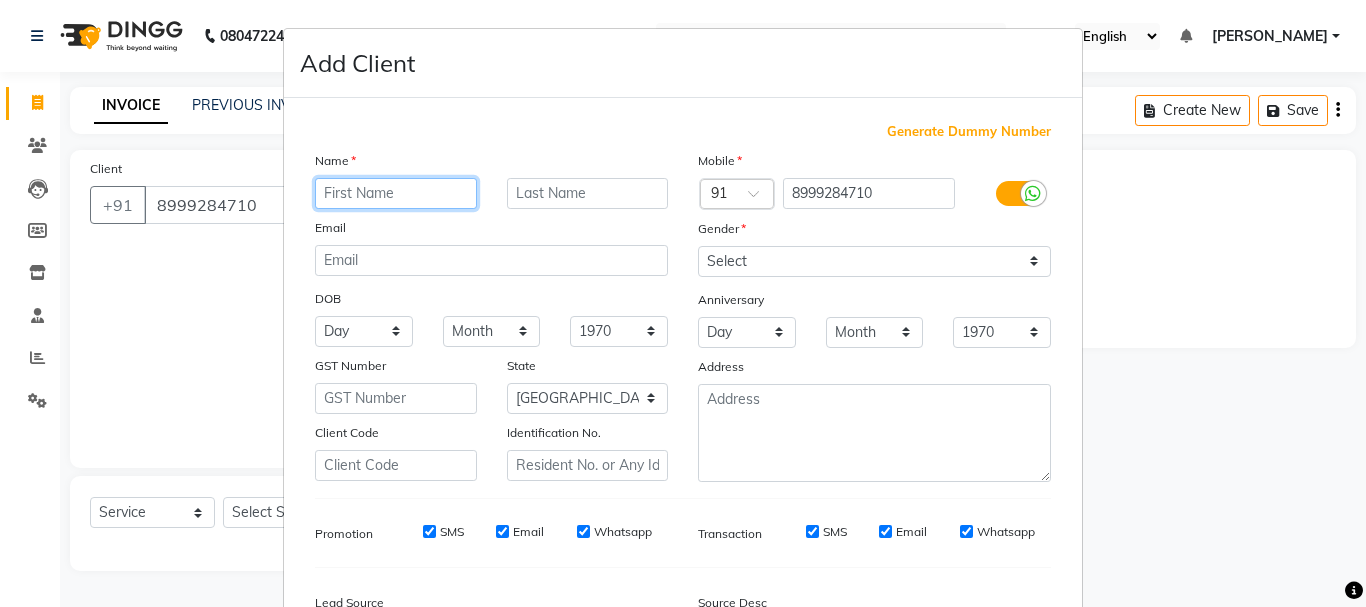 click at bounding box center [396, 193] 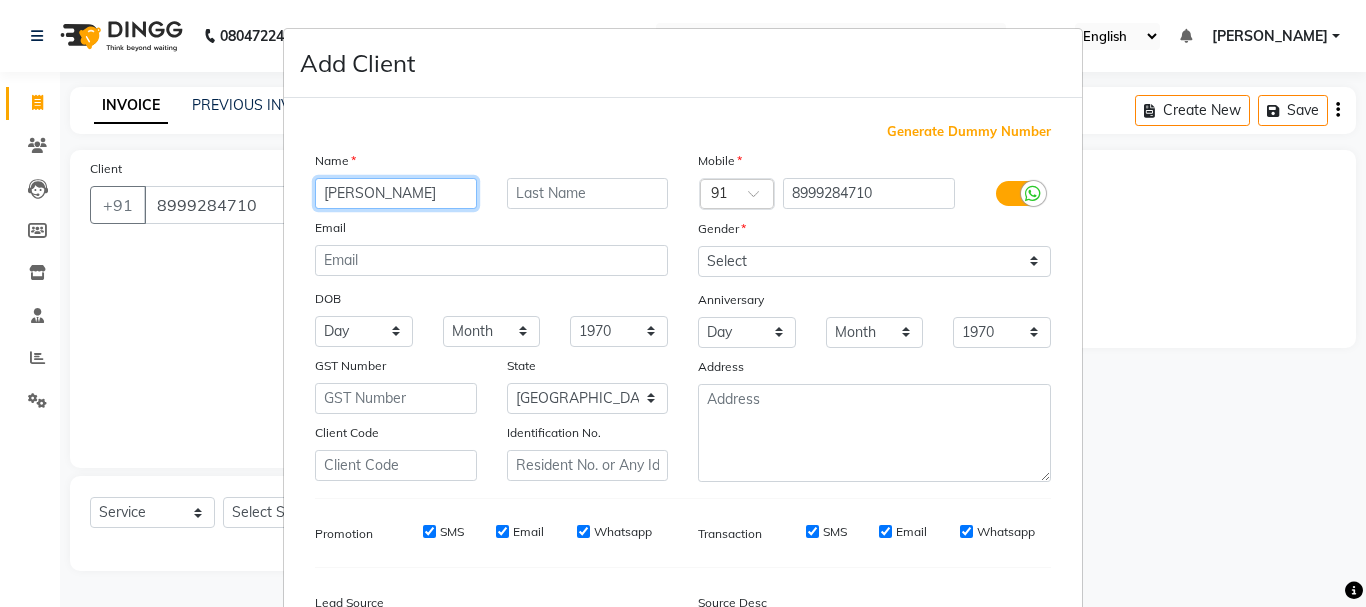 type on "[PERSON_NAME]" 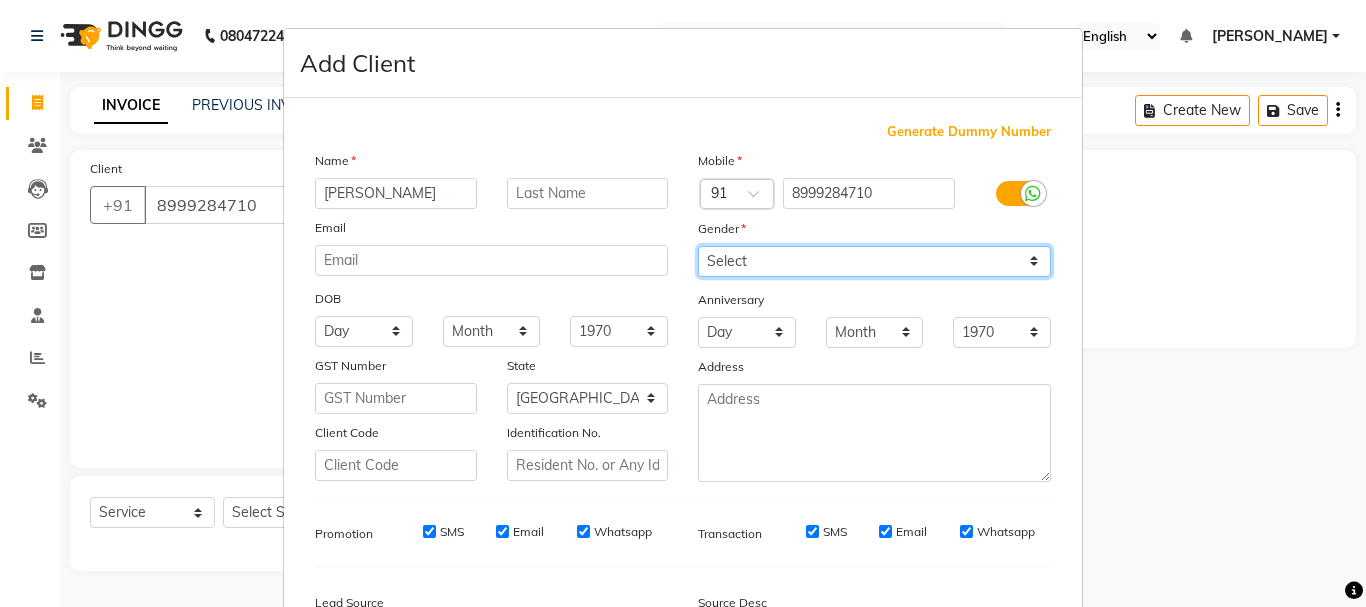 click on "Select [DEMOGRAPHIC_DATA] [DEMOGRAPHIC_DATA] Other Prefer Not To Say" at bounding box center [874, 261] 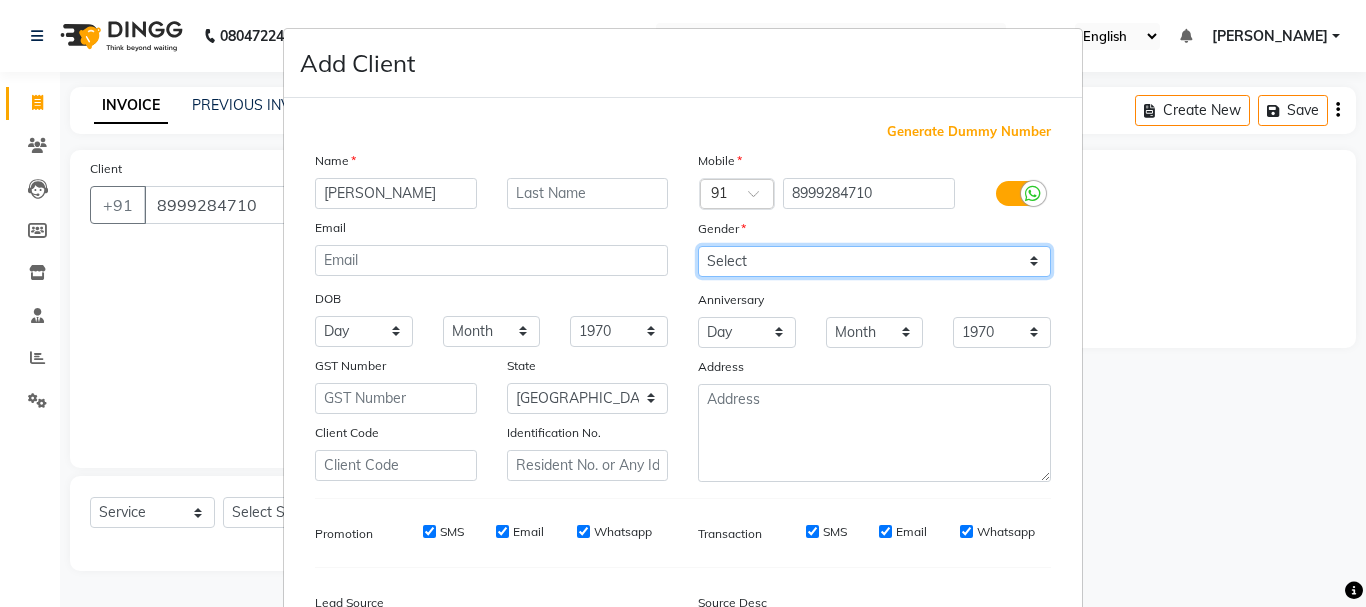 select on "[DEMOGRAPHIC_DATA]" 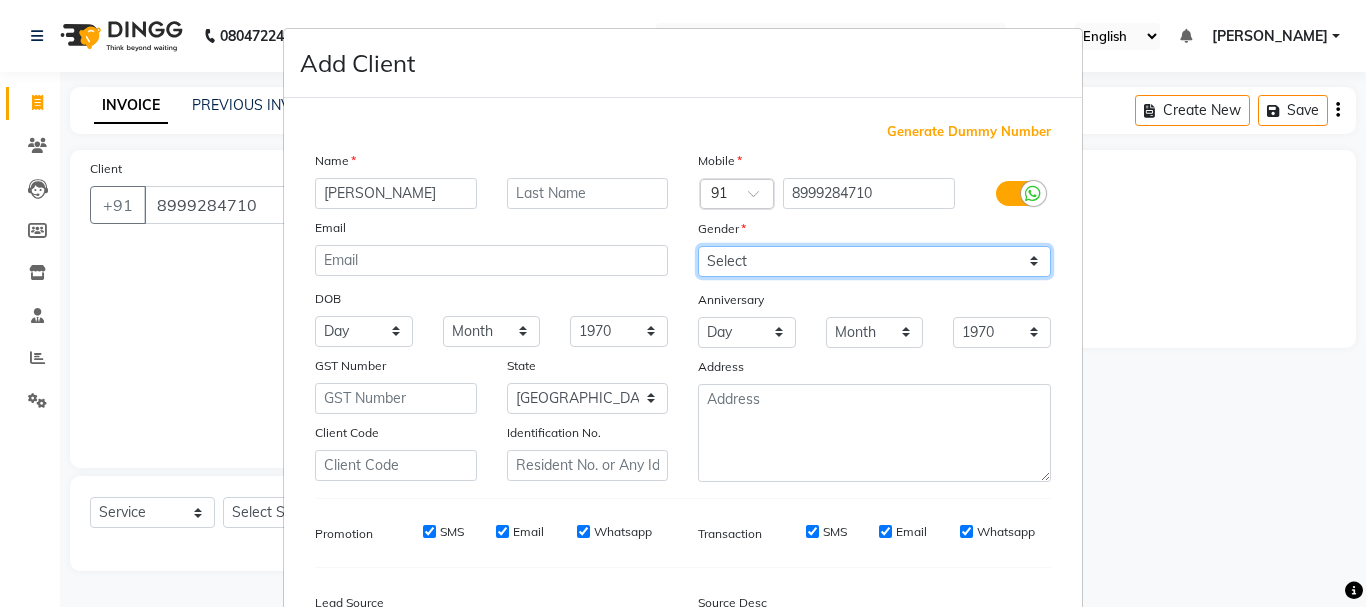 click on "Select [DEMOGRAPHIC_DATA] [DEMOGRAPHIC_DATA] Other Prefer Not To Say" at bounding box center (874, 261) 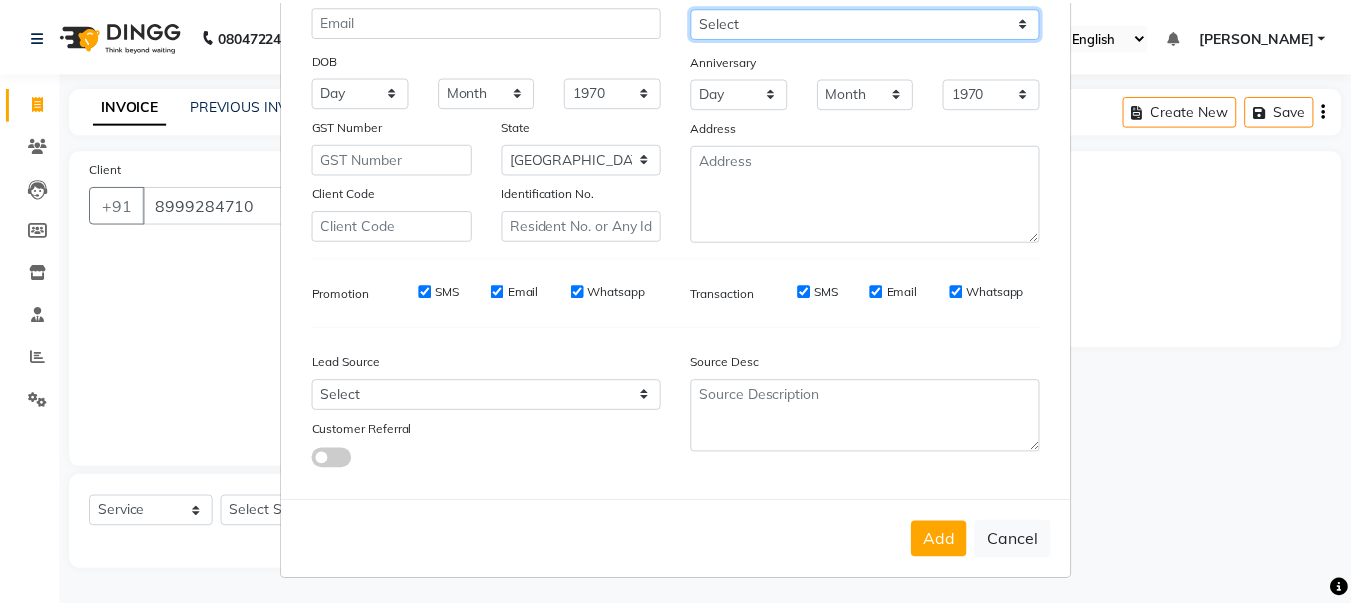 scroll, scrollTop: 242, scrollLeft: 0, axis: vertical 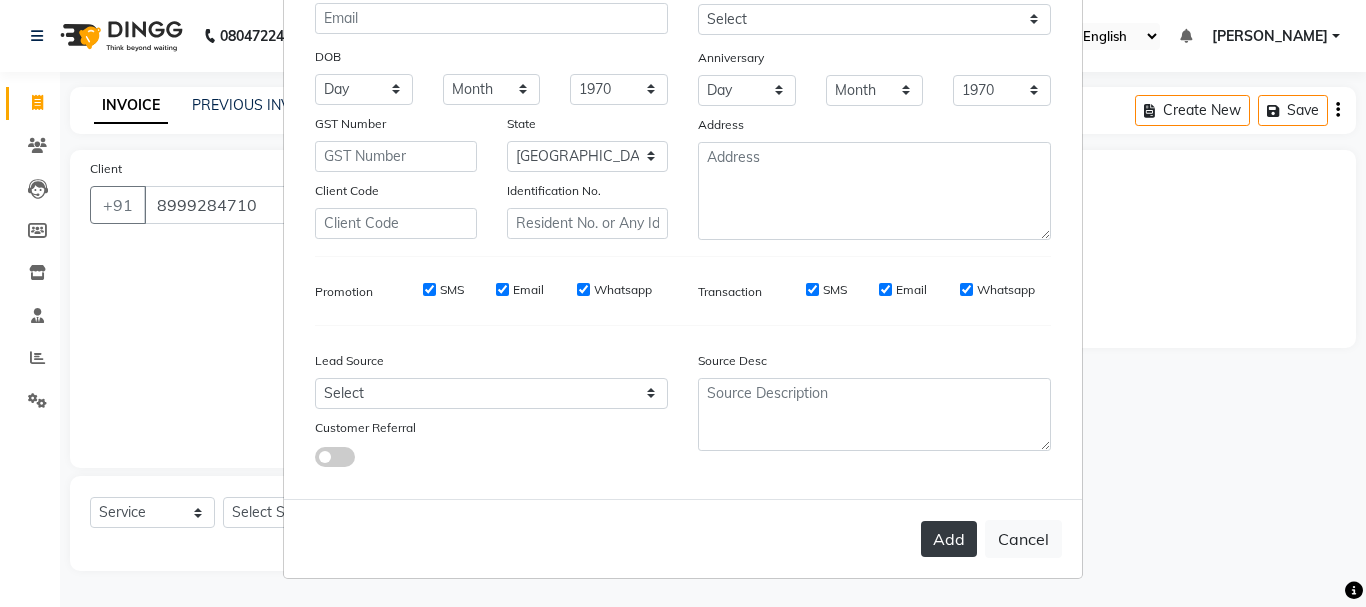 click on "Add" at bounding box center [949, 539] 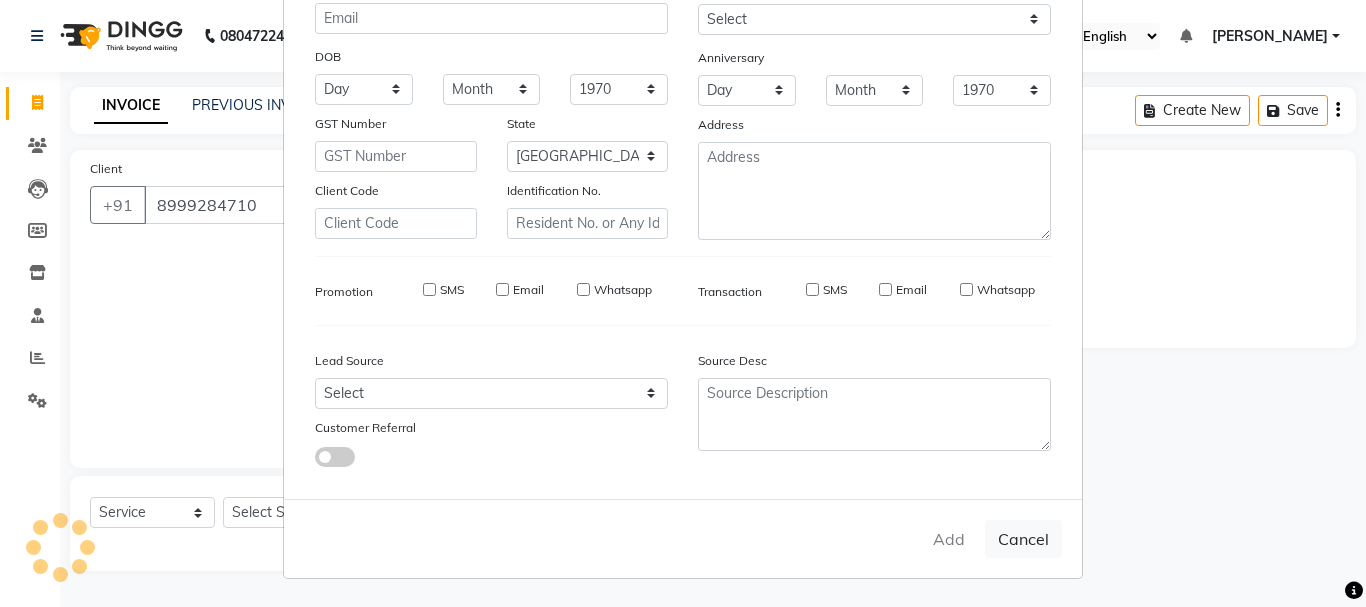 type on "89******10" 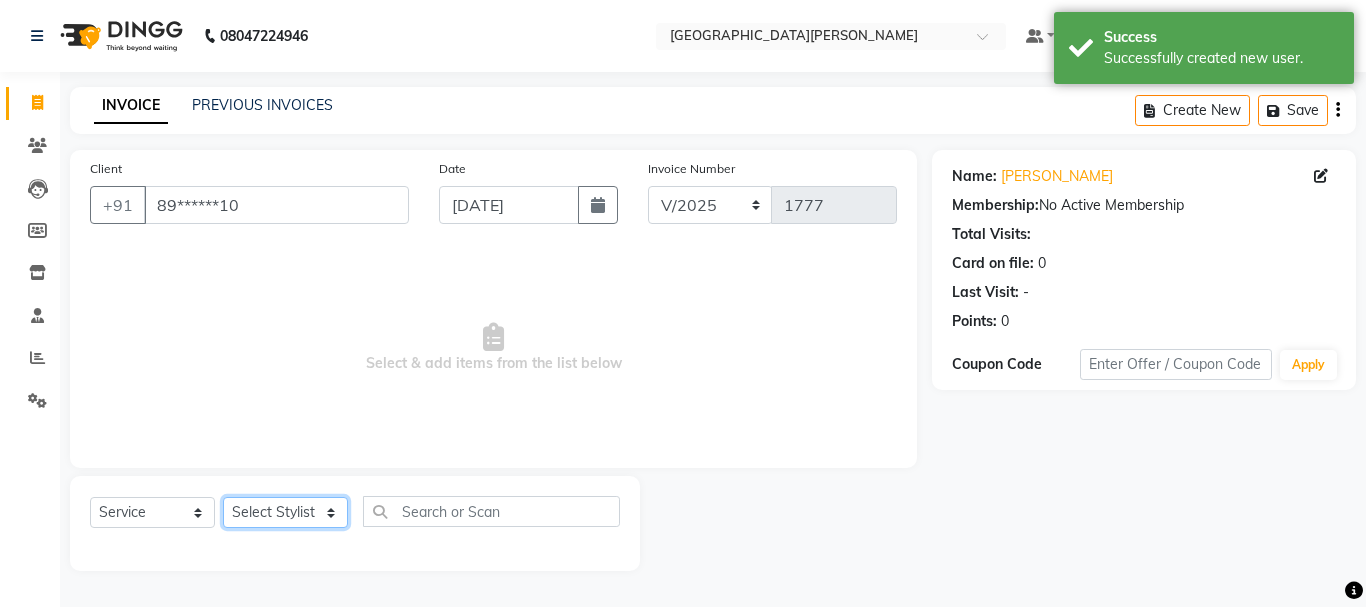 click on "Select Stylist Bharti [PERSON_NAME] [PERSON_NAME] [PERSON_NAME] [PERSON_NAME] more [PERSON_NAME] Partner id [PERSON_NAME] [PERSON_NAME]  Rahul [PERSON_NAME] [PERSON_NAME] [PERSON_NAME] [PERSON_NAME]" 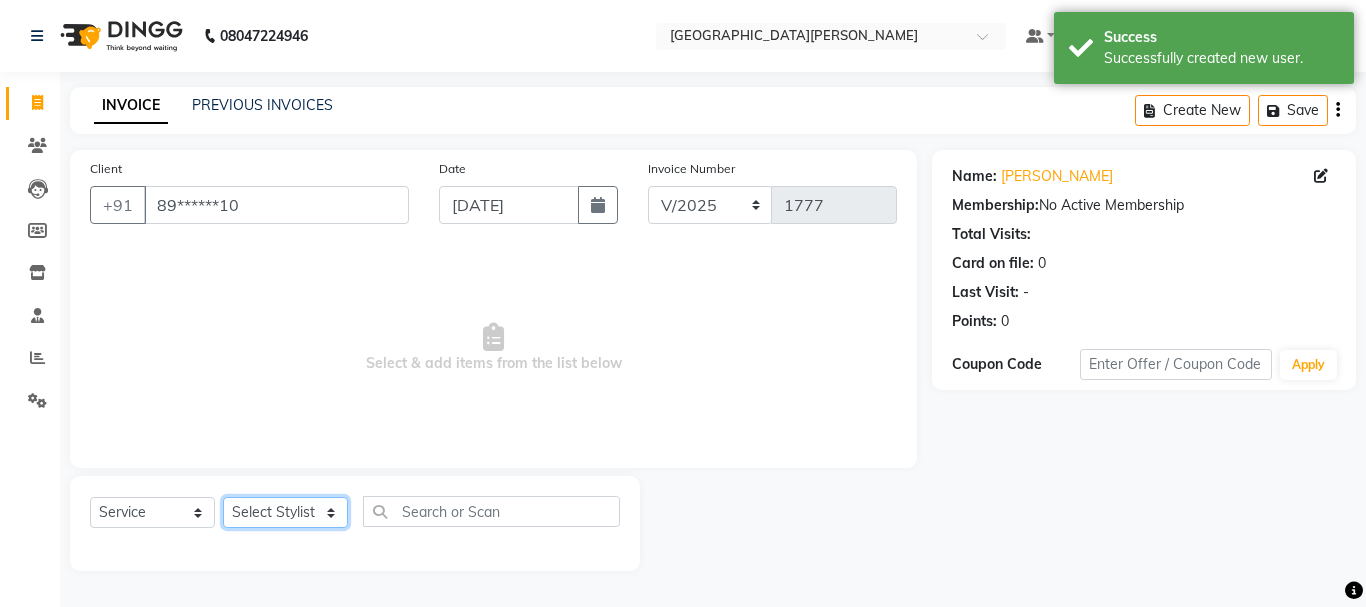 select on "76881" 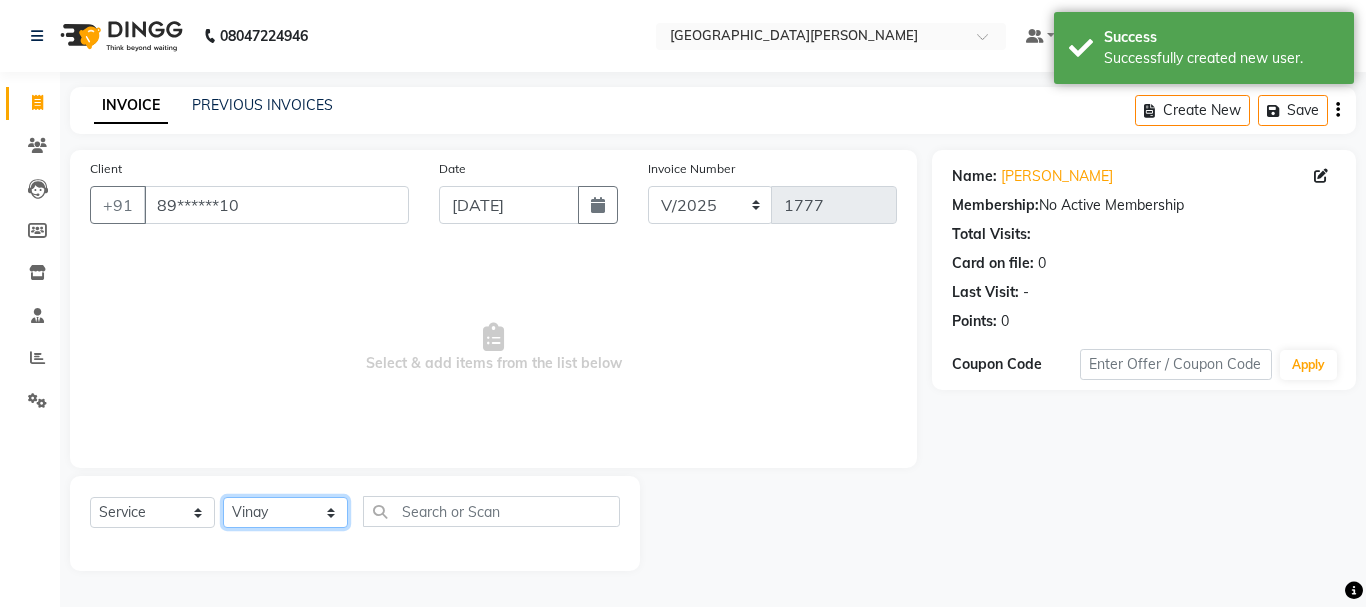 click on "Select Stylist Bharti [PERSON_NAME] [PERSON_NAME] [PERSON_NAME] [PERSON_NAME] more [PERSON_NAME] Partner id [PERSON_NAME] [PERSON_NAME]  Rahul [PERSON_NAME] [PERSON_NAME] [PERSON_NAME] [PERSON_NAME]" 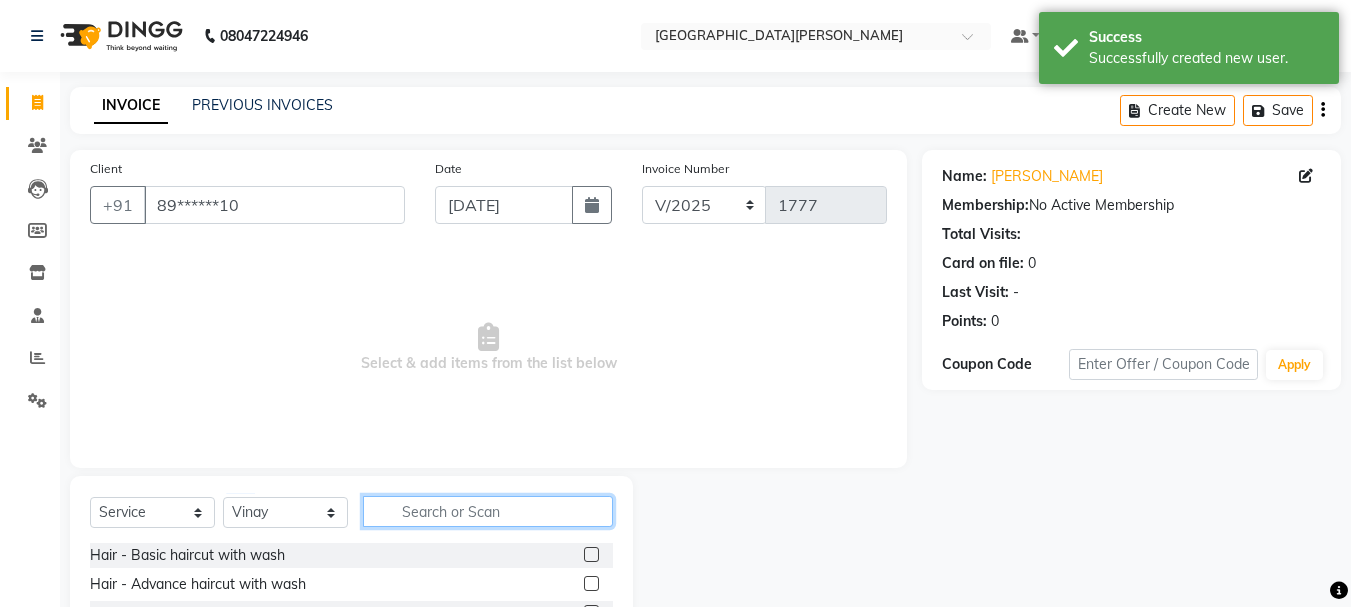 click 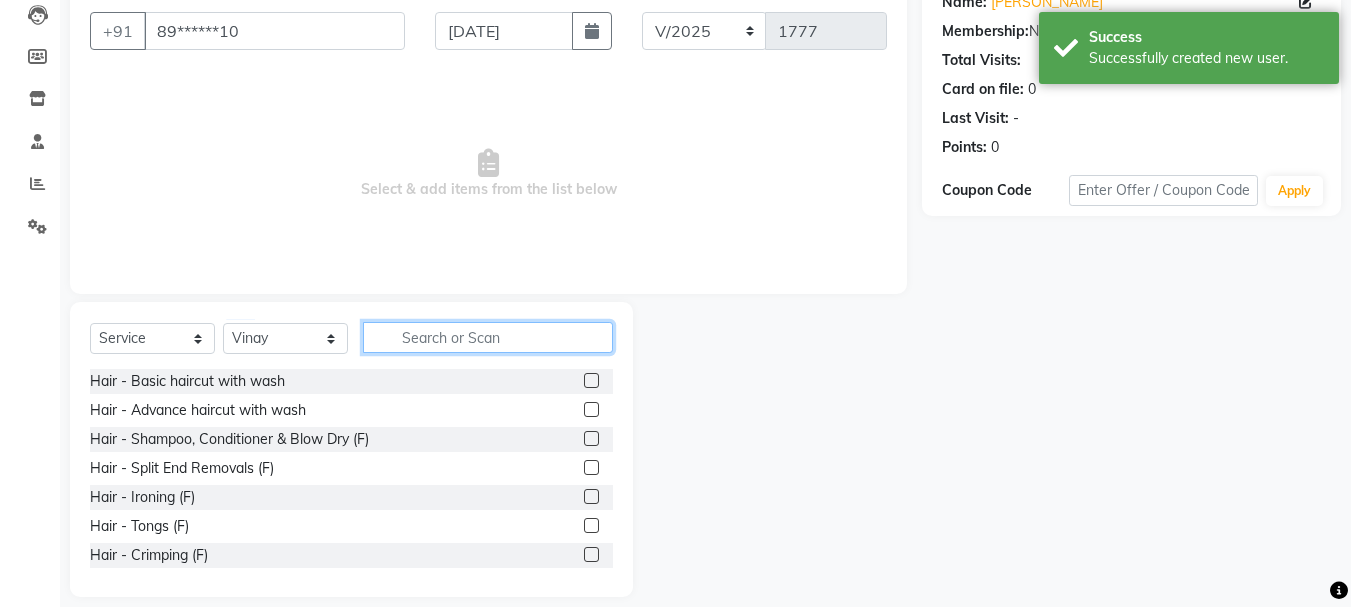 scroll, scrollTop: 194, scrollLeft: 0, axis: vertical 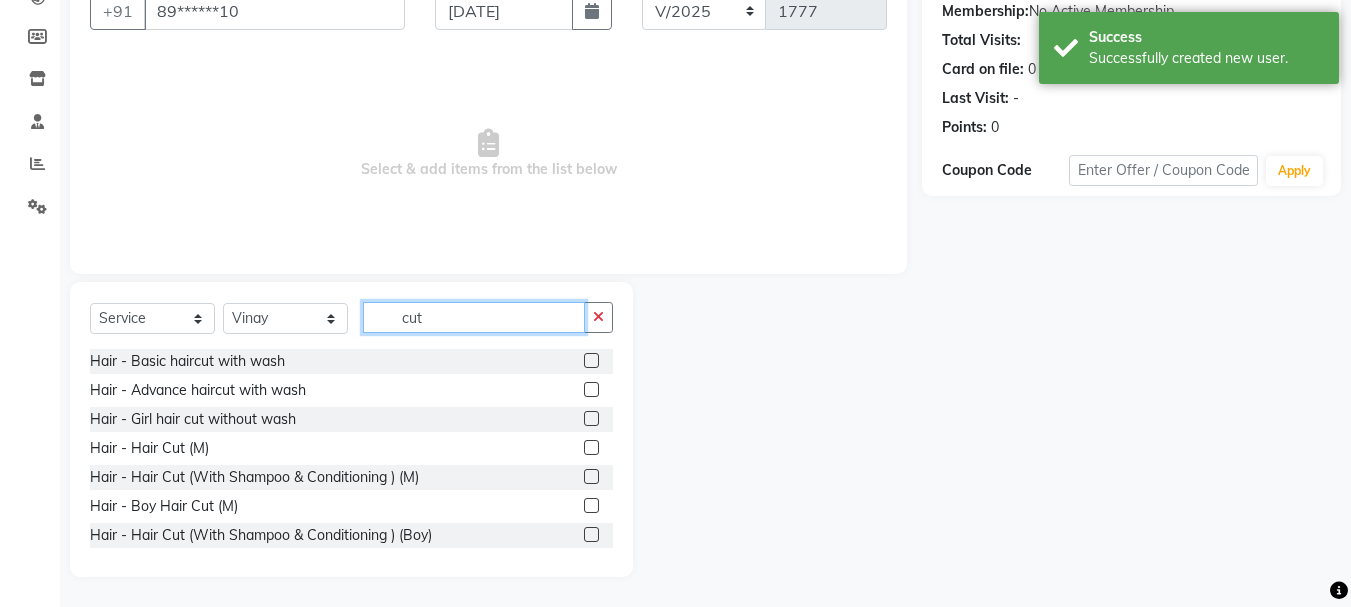 type on "cut" 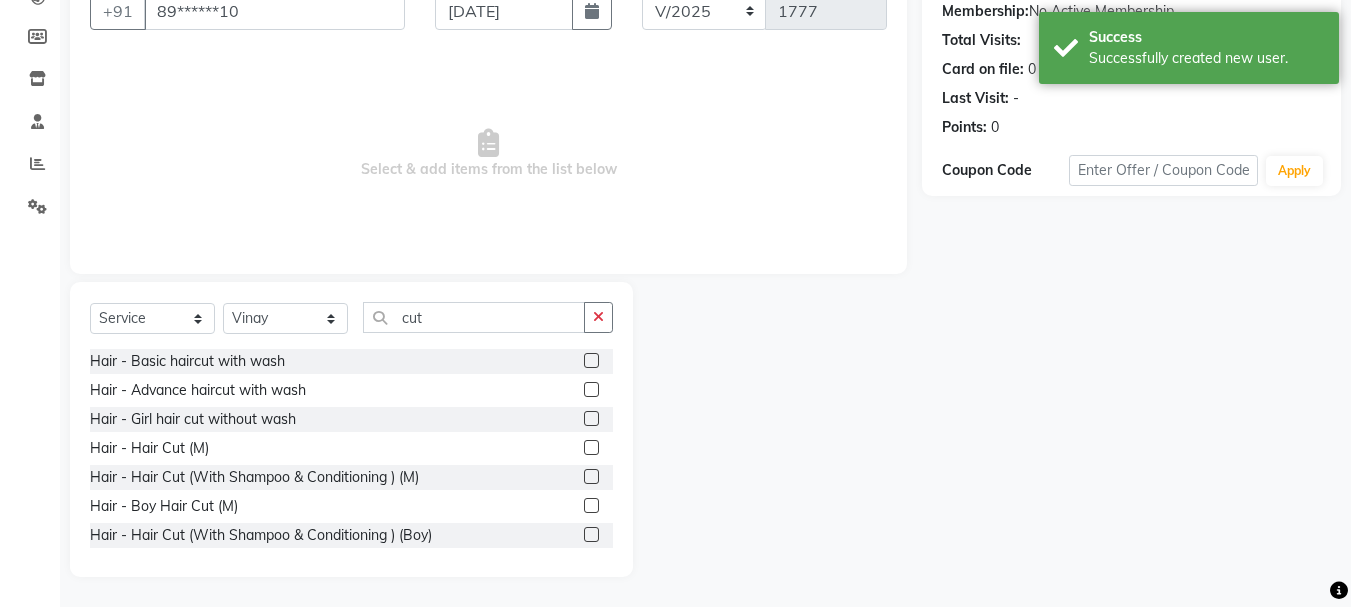 click 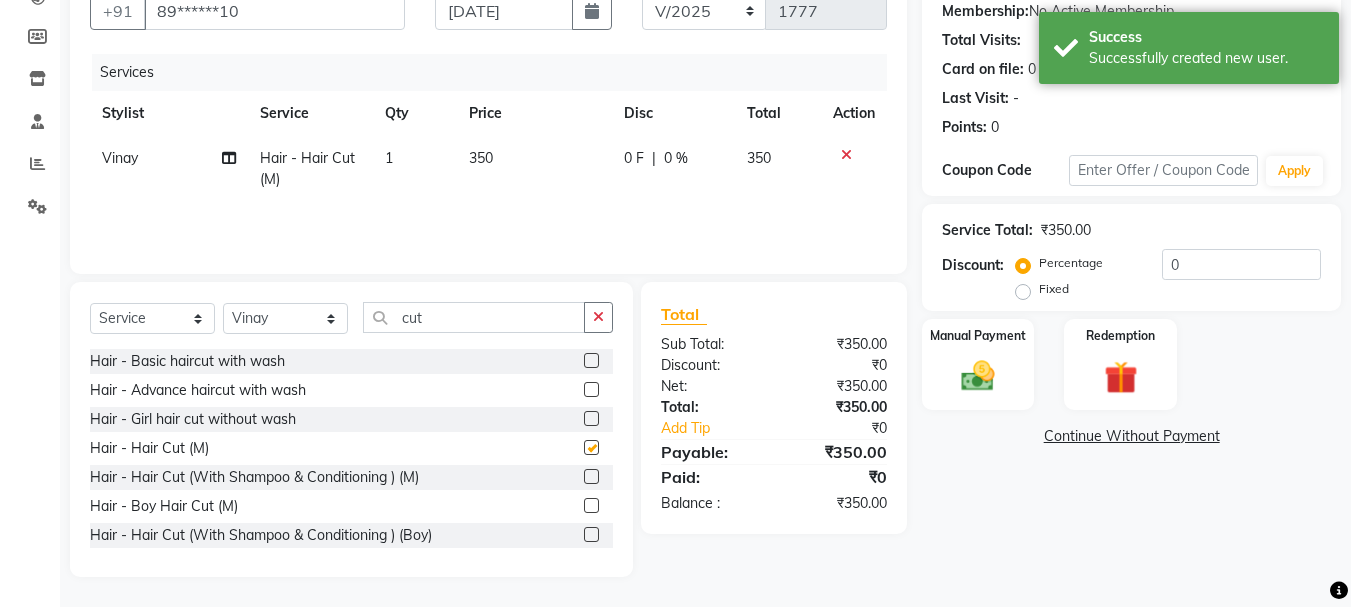 checkbox on "false" 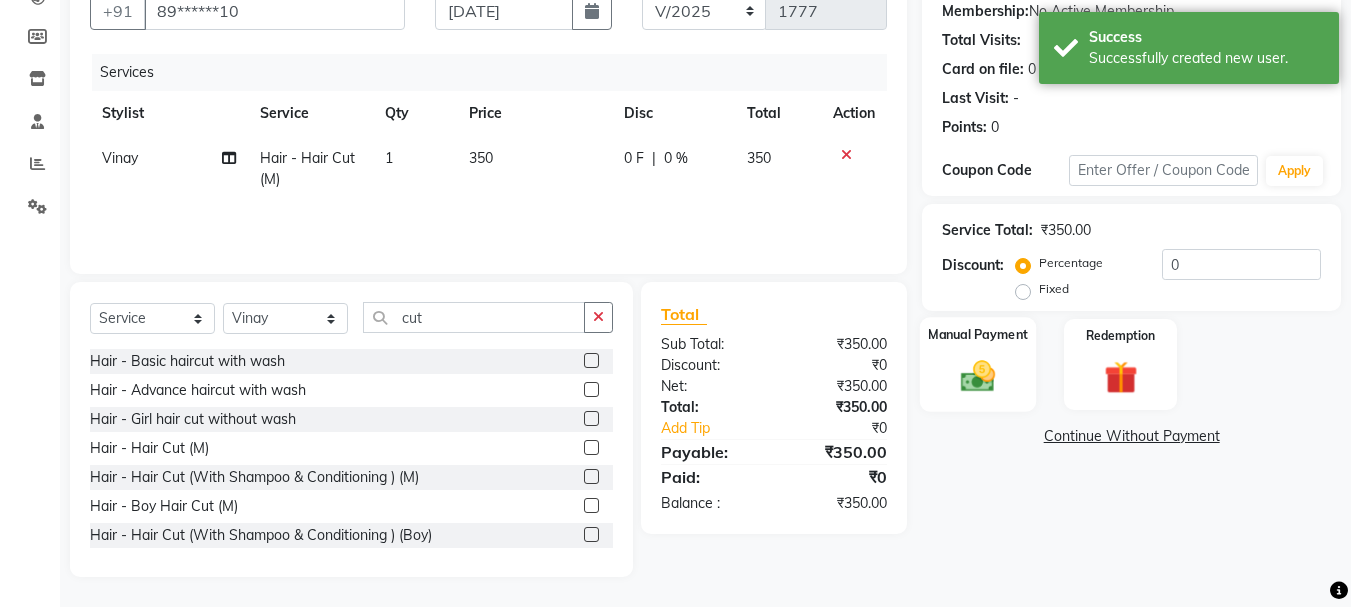 click on "Manual Payment" 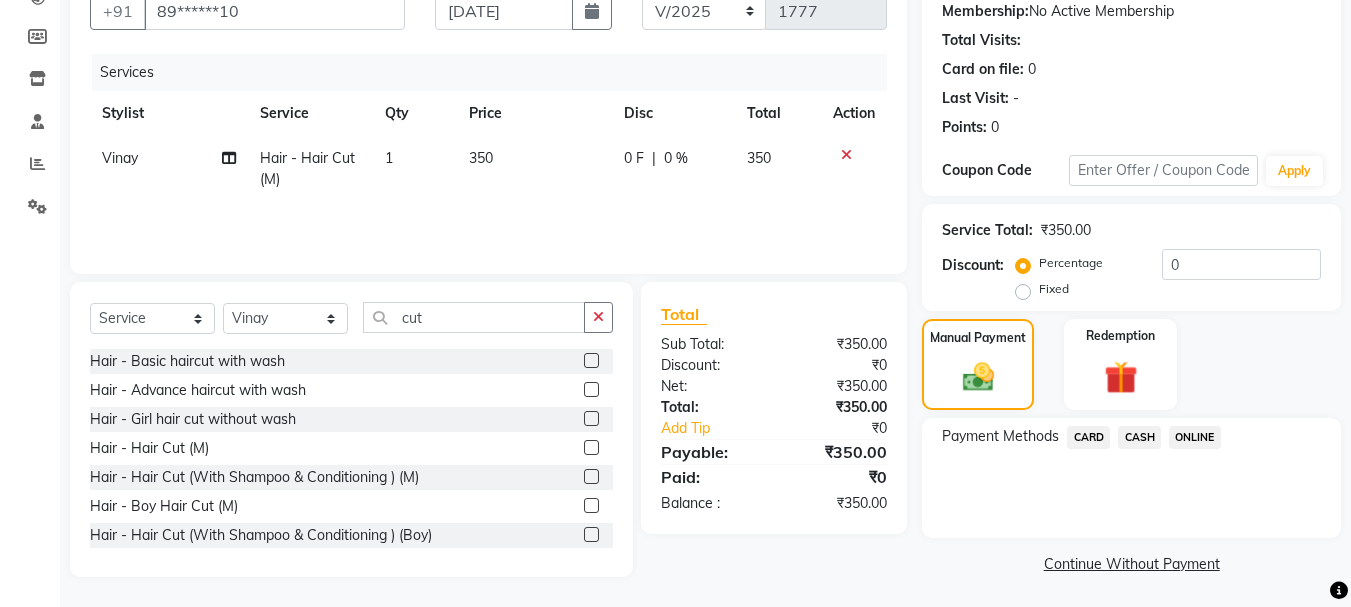 click on "ONLINE" 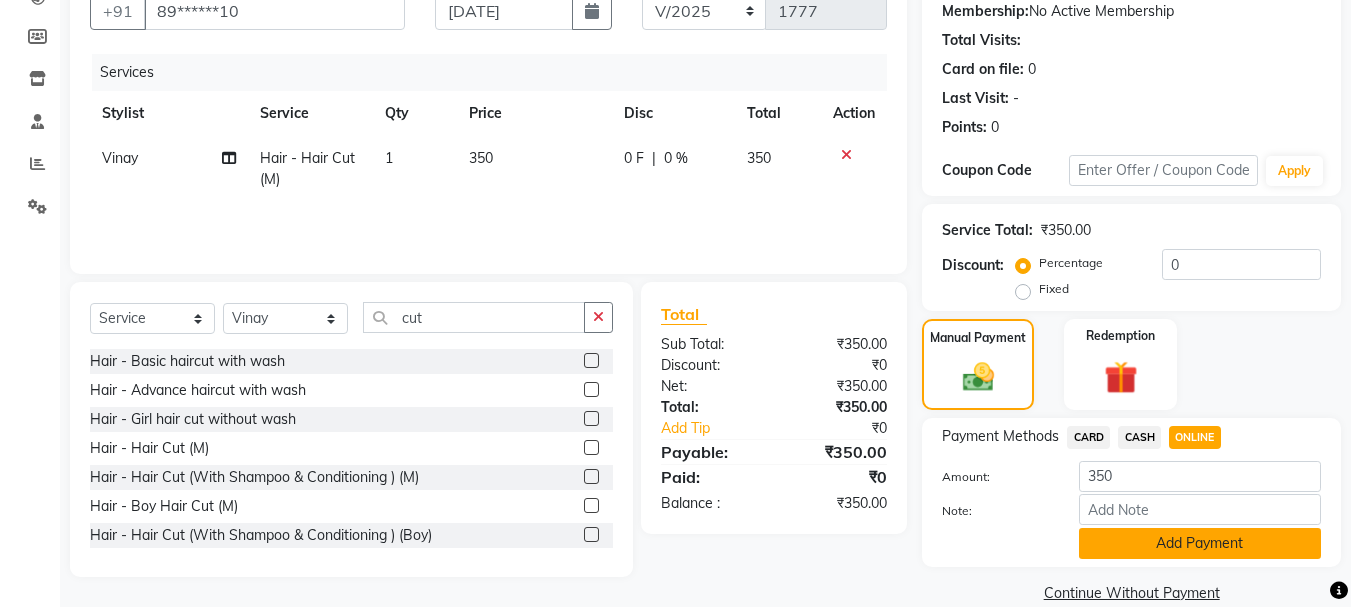 click on "Add Payment" 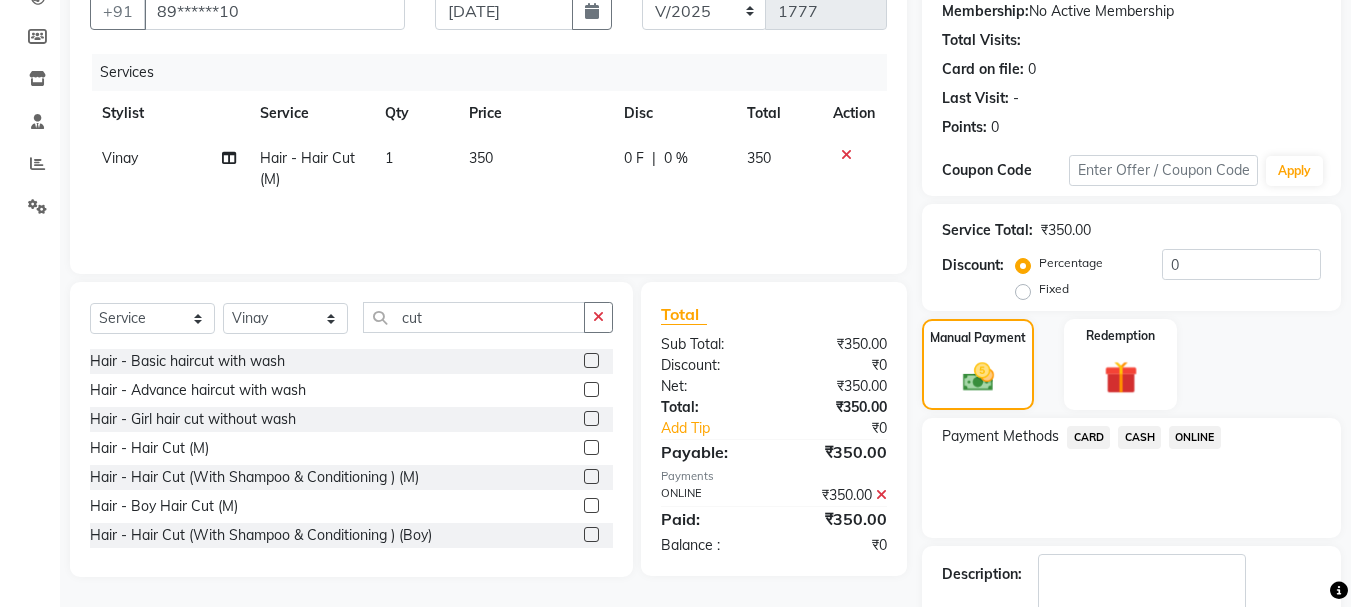 scroll, scrollTop: 309, scrollLeft: 0, axis: vertical 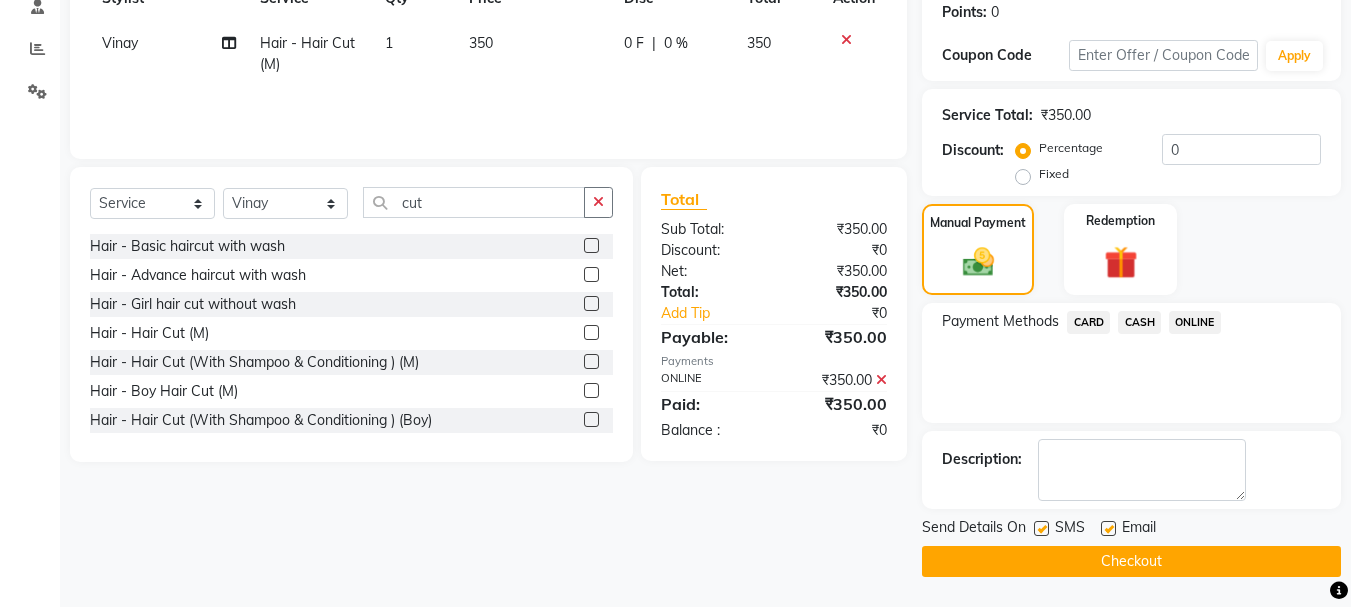 click on "Checkout" 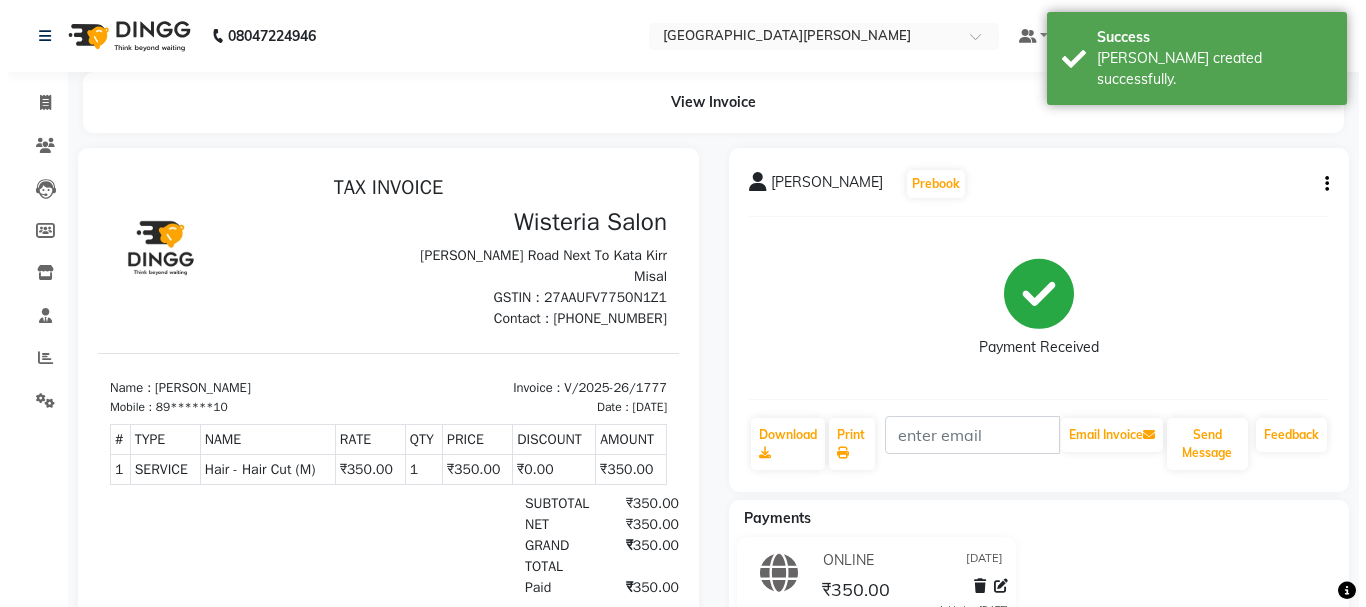 scroll, scrollTop: 0, scrollLeft: 0, axis: both 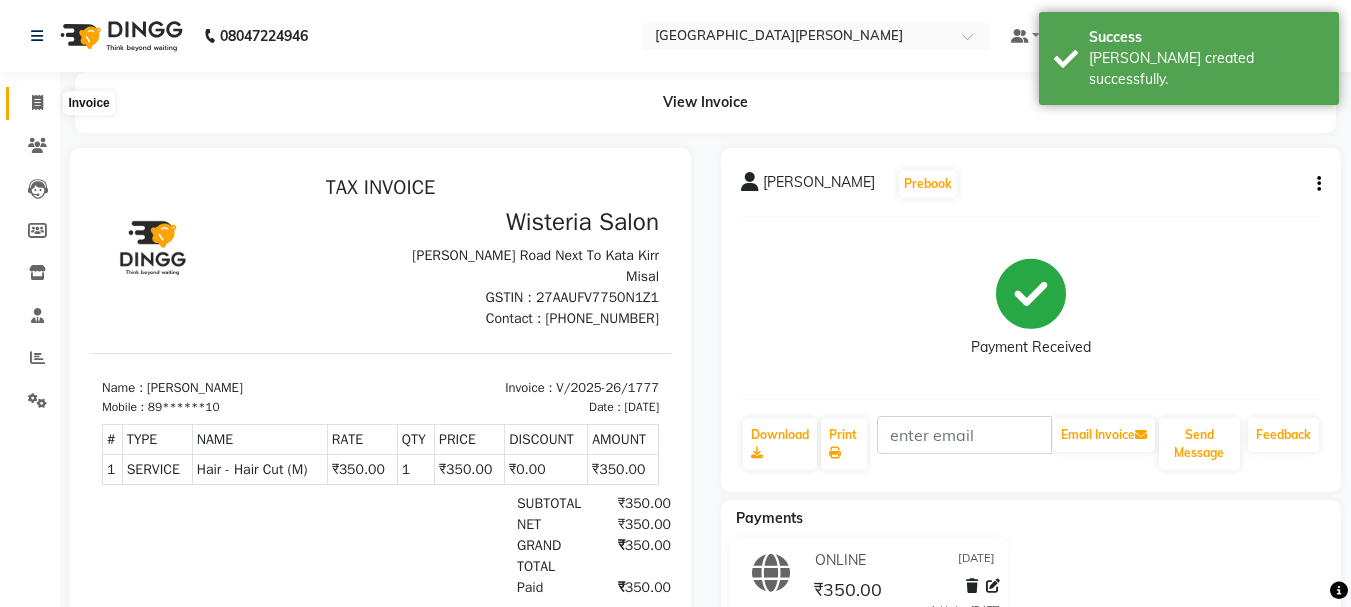 click 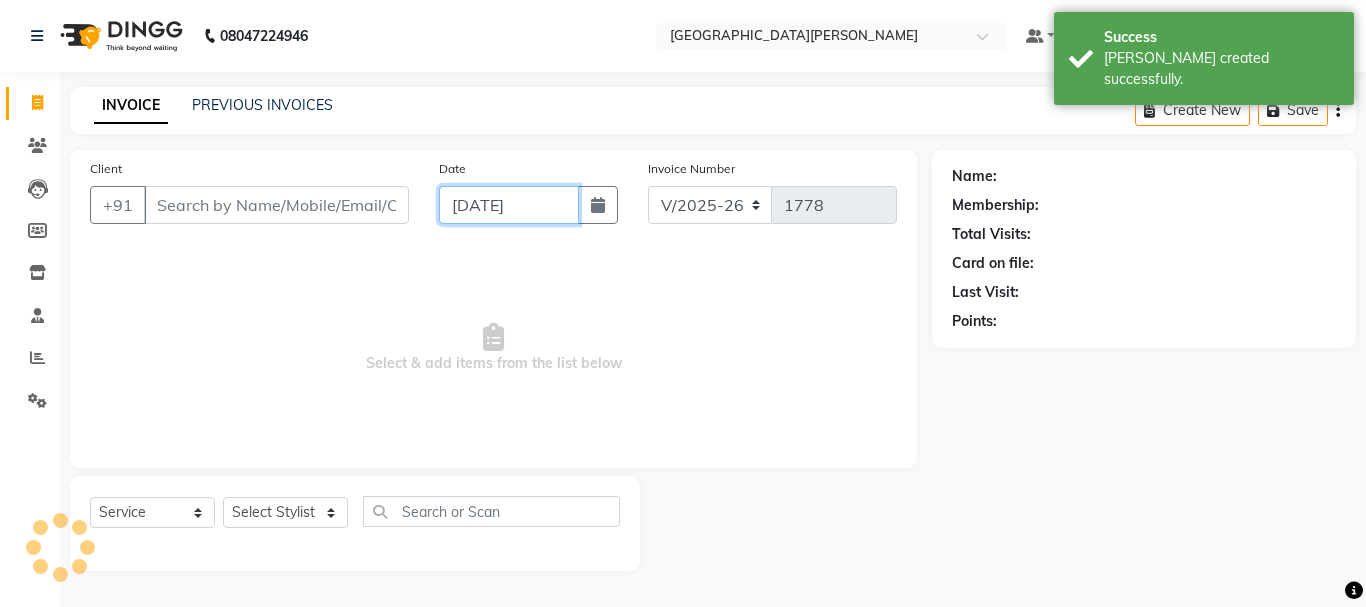 click on "[DATE]" 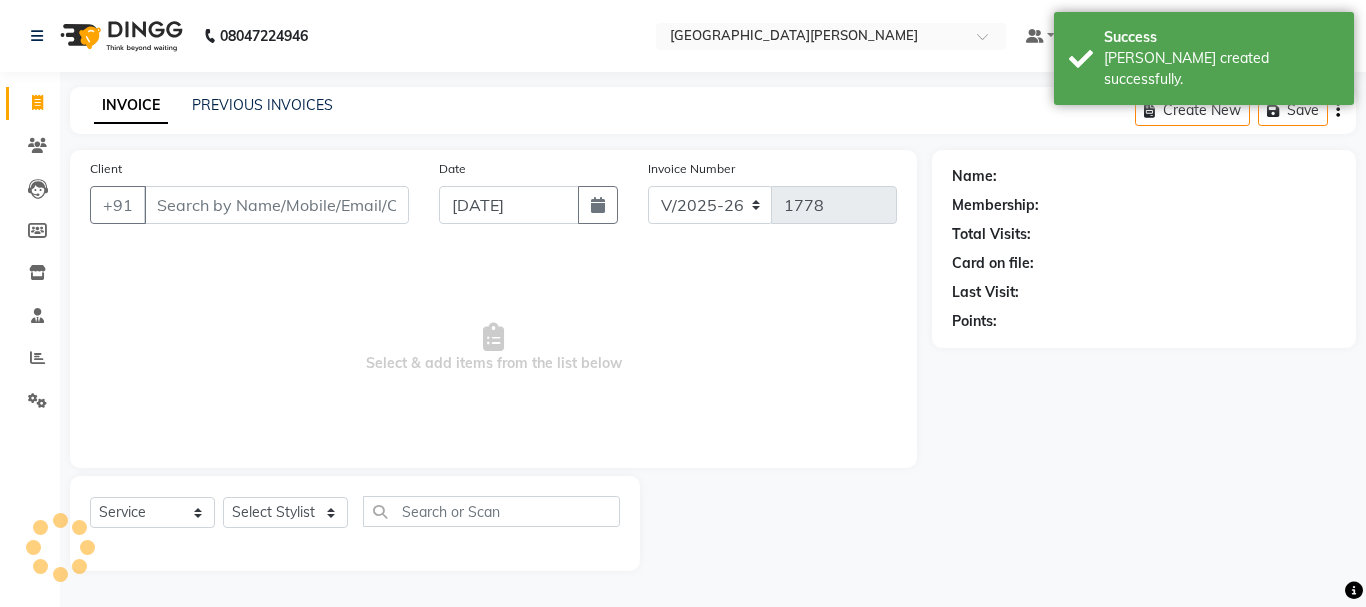 select on "7" 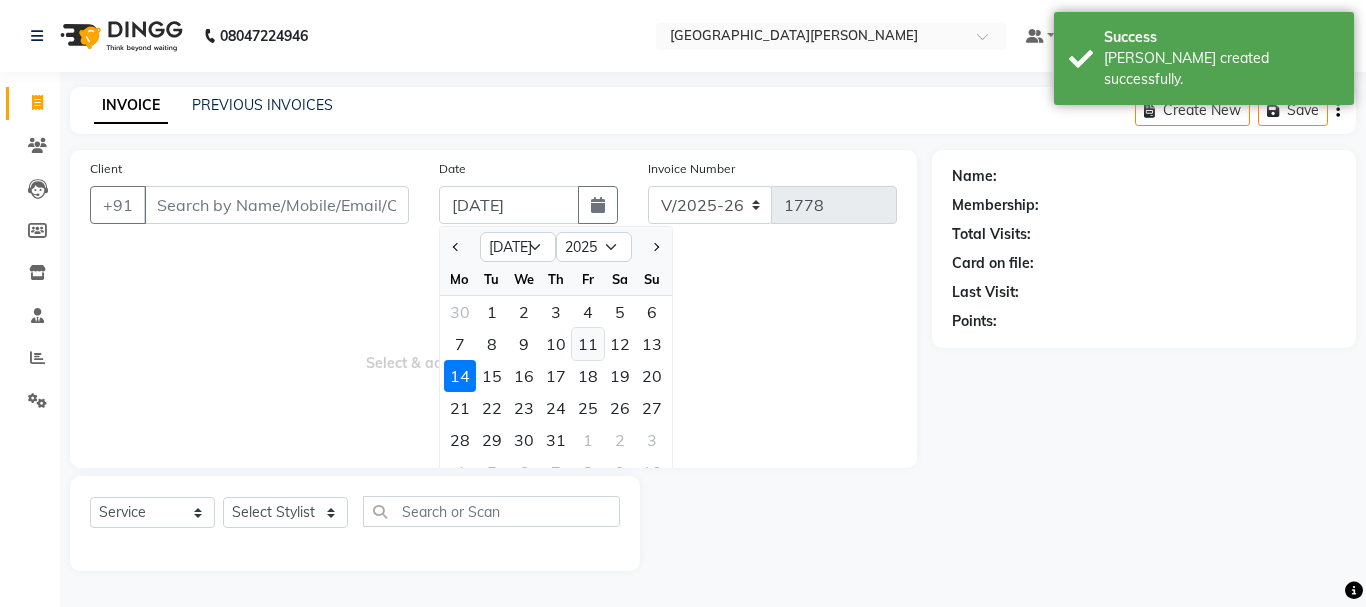click on "11" 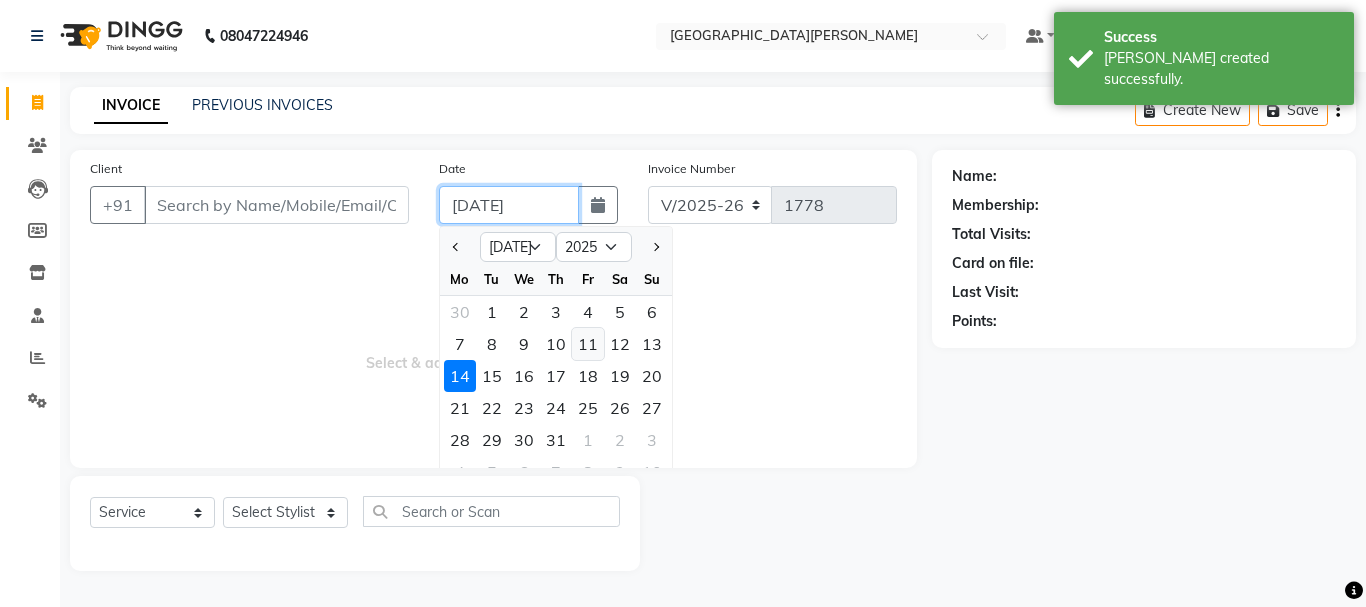 type on "[DATE]" 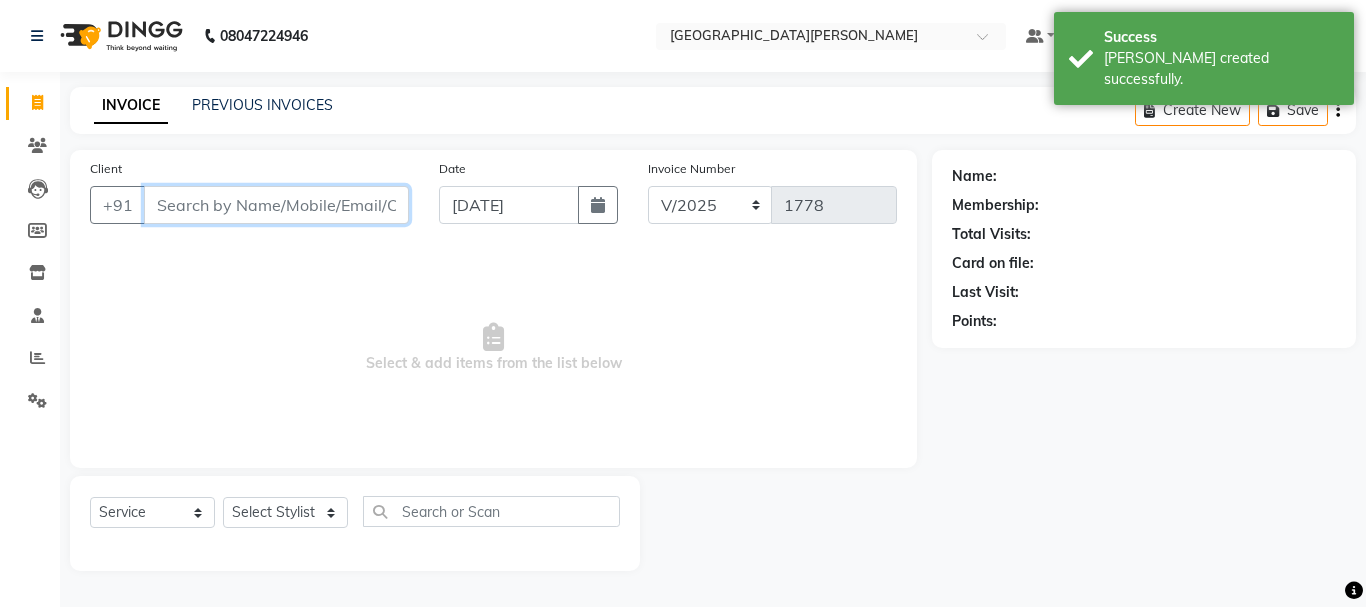 click on "Client" at bounding box center [276, 205] 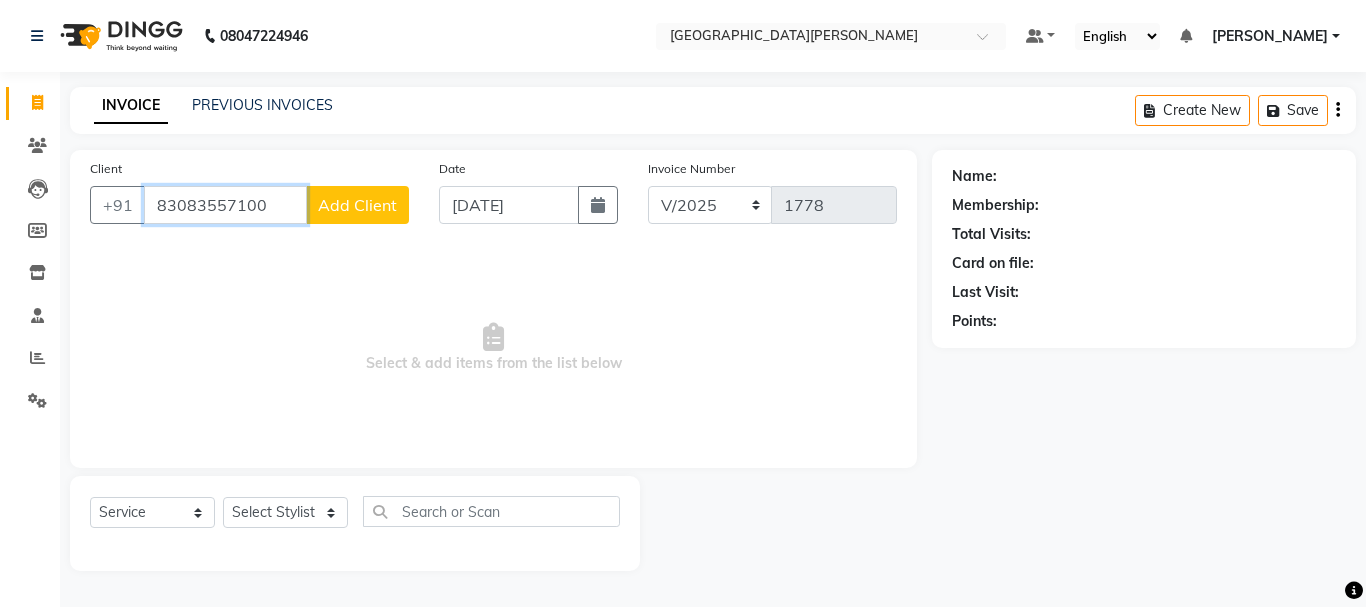 click on "83083557100" at bounding box center [225, 205] 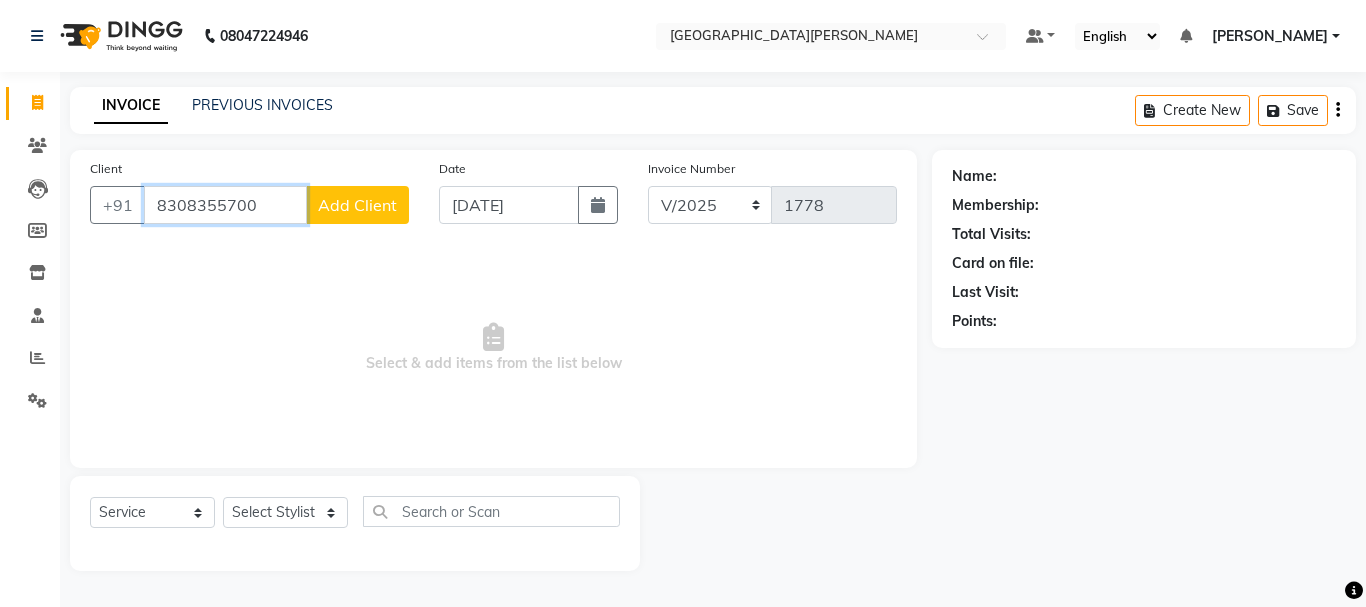 type on "8308355700" 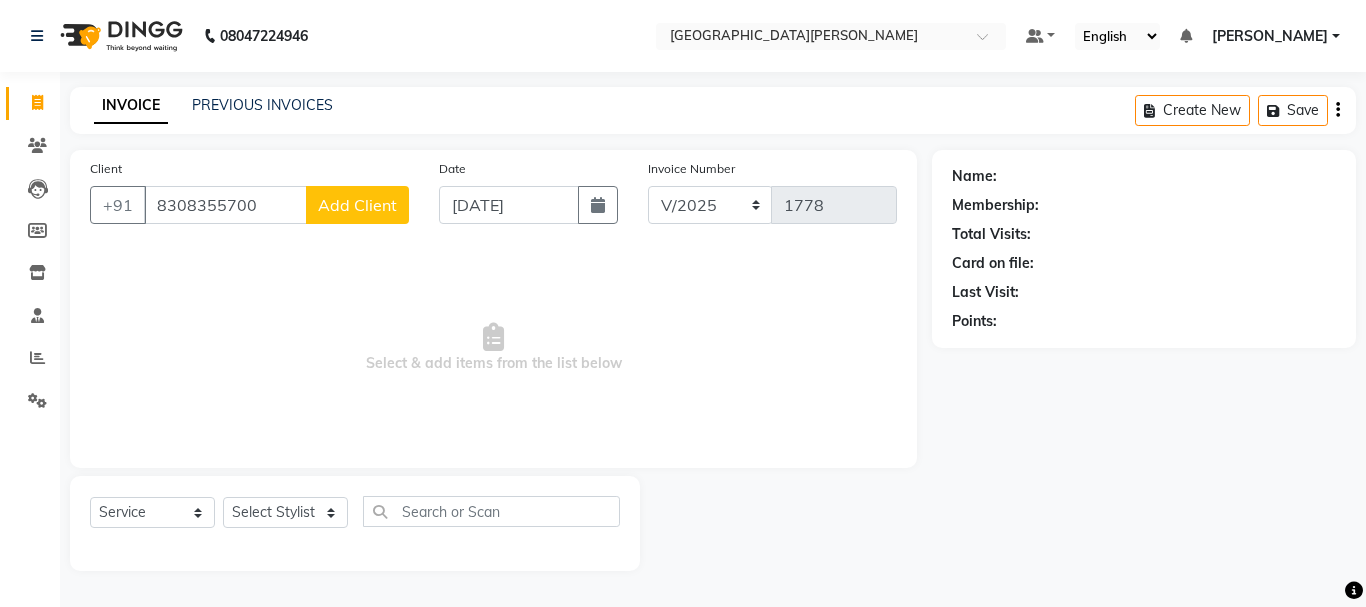 click on "Add Client" 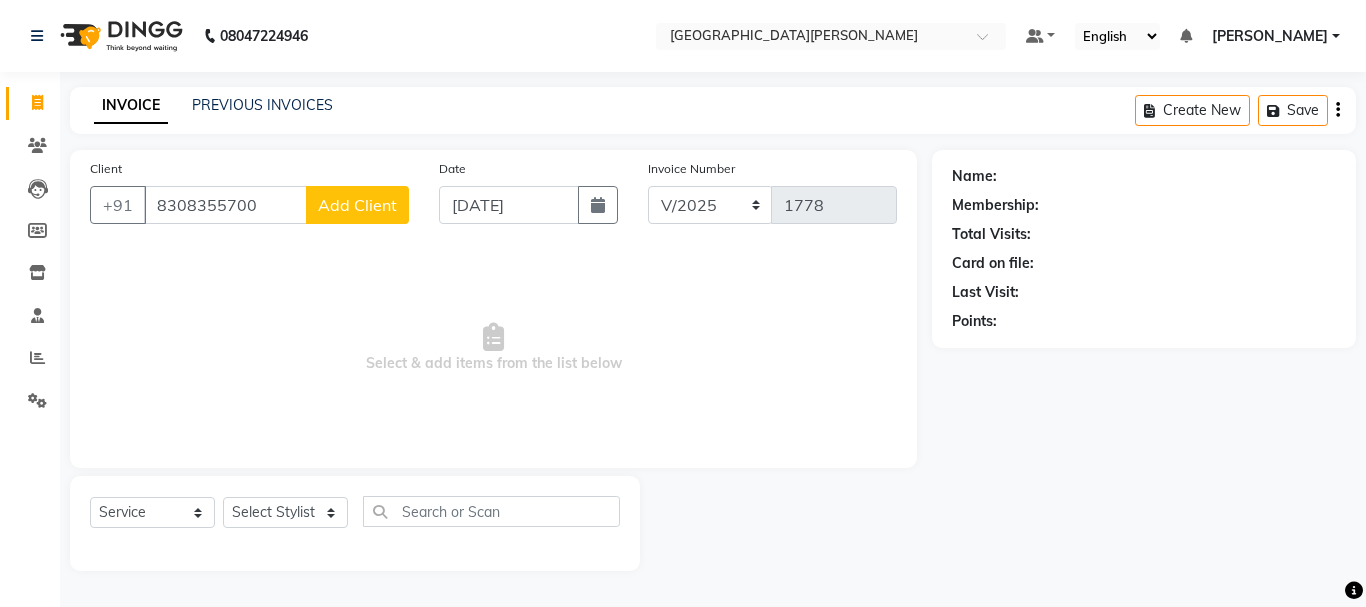 select on "22" 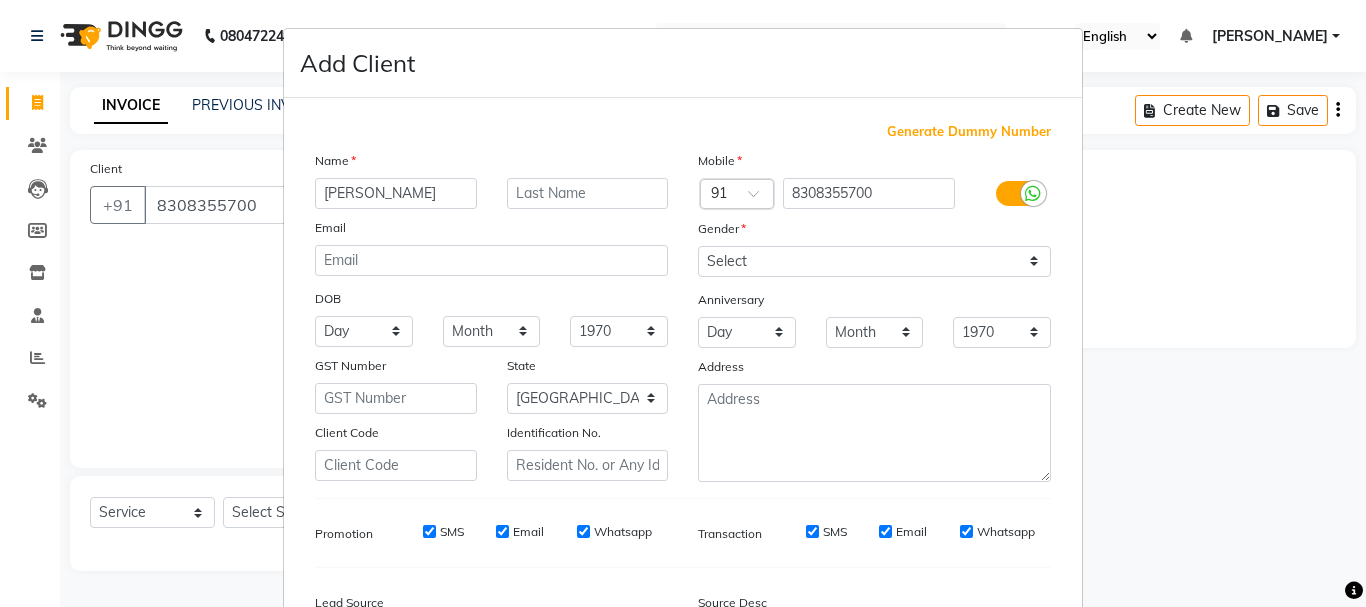 type on "[PERSON_NAME]" 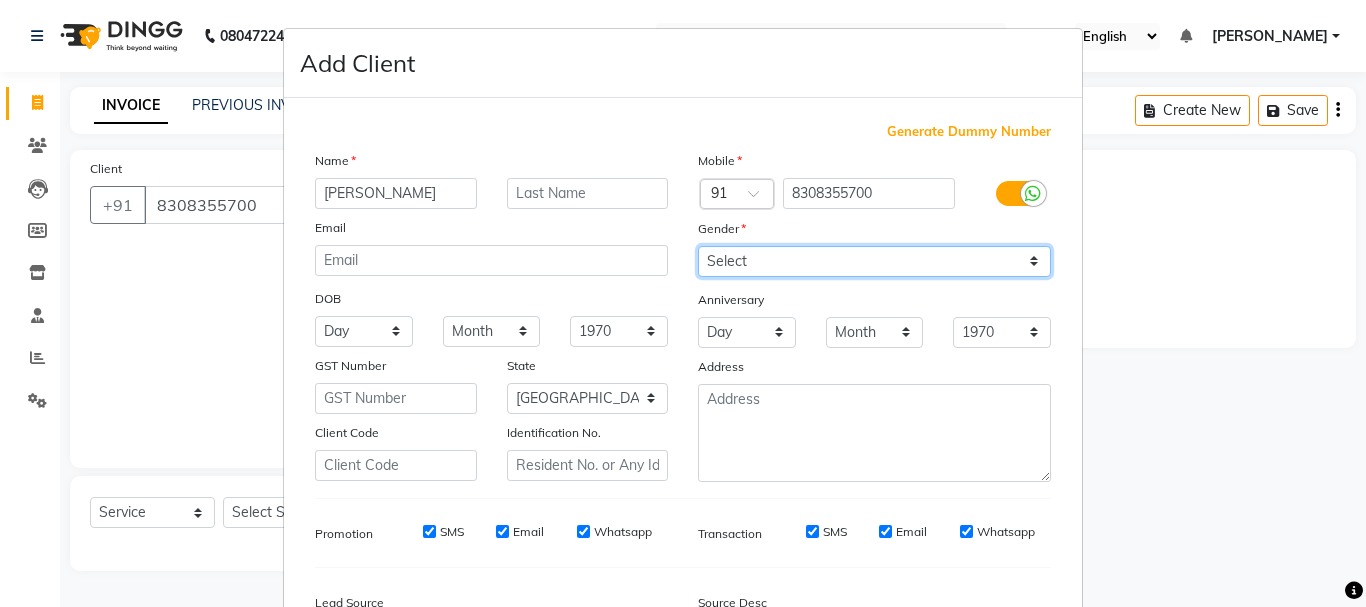 click on "Select [DEMOGRAPHIC_DATA] [DEMOGRAPHIC_DATA] Other Prefer Not To Say" at bounding box center (874, 261) 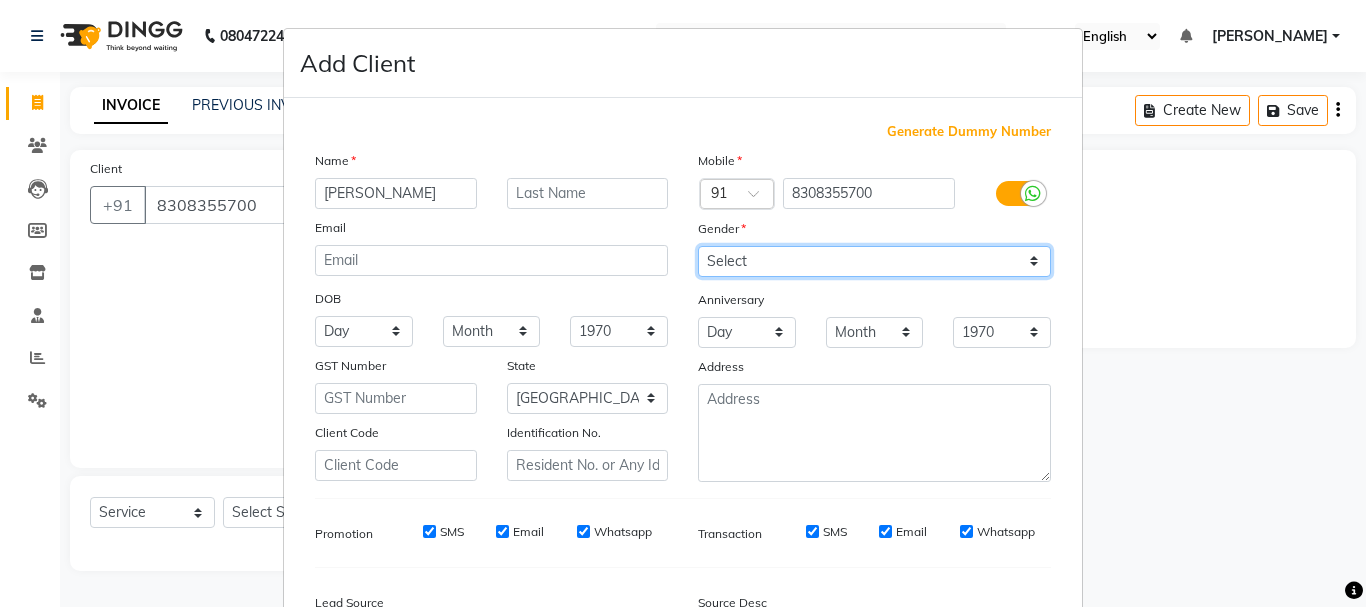 click on "Select [DEMOGRAPHIC_DATA] [DEMOGRAPHIC_DATA] Other Prefer Not To Say" at bounding box center [874, 261] 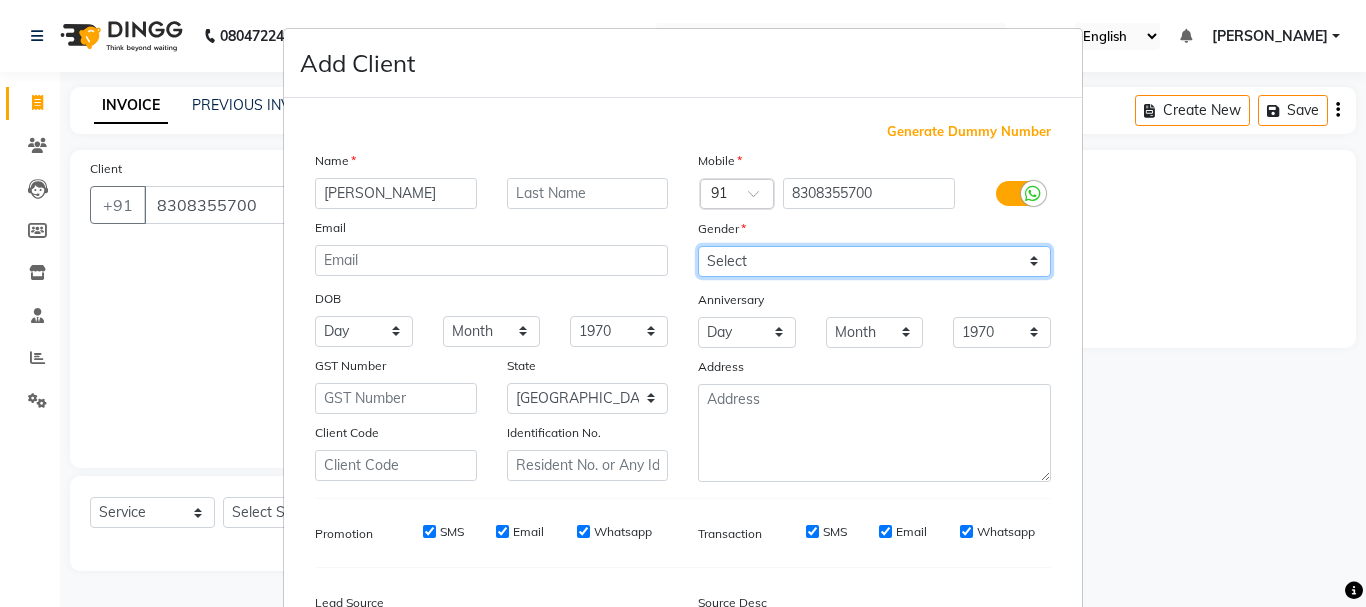click on "Mobile Country Code × 91 8308355700 Gender Select [DEMOGRAPHIC_DATA] [DEMOGRAPHIC_DATA] Other Prefer Not To Say Anniversary Day 01 02 03 04 05 06 07 08 09 10 11 12 13 14 15 16 17 18 19 20 21 22 23 24 25 26 27 28 29 30 31 Month January February March April May June July August September October November [DATE] 1971 1972 1973 1974 1975 1976 1977 1978 1979 1980 1981 1982 1983 1984 1985 1986 1987 1988 1989 1990 1991 1992 1993 1994 1995 1996 1997 1998 1999 2000 2001 2002 2003 2004 2005 2006 2007 2008 2009 2010 2011 2012 2013 2014 2015 2016 2017 2018 2019 2020 2021 2022 2023 2024 2025 Address" at bounding box center [874, 316] 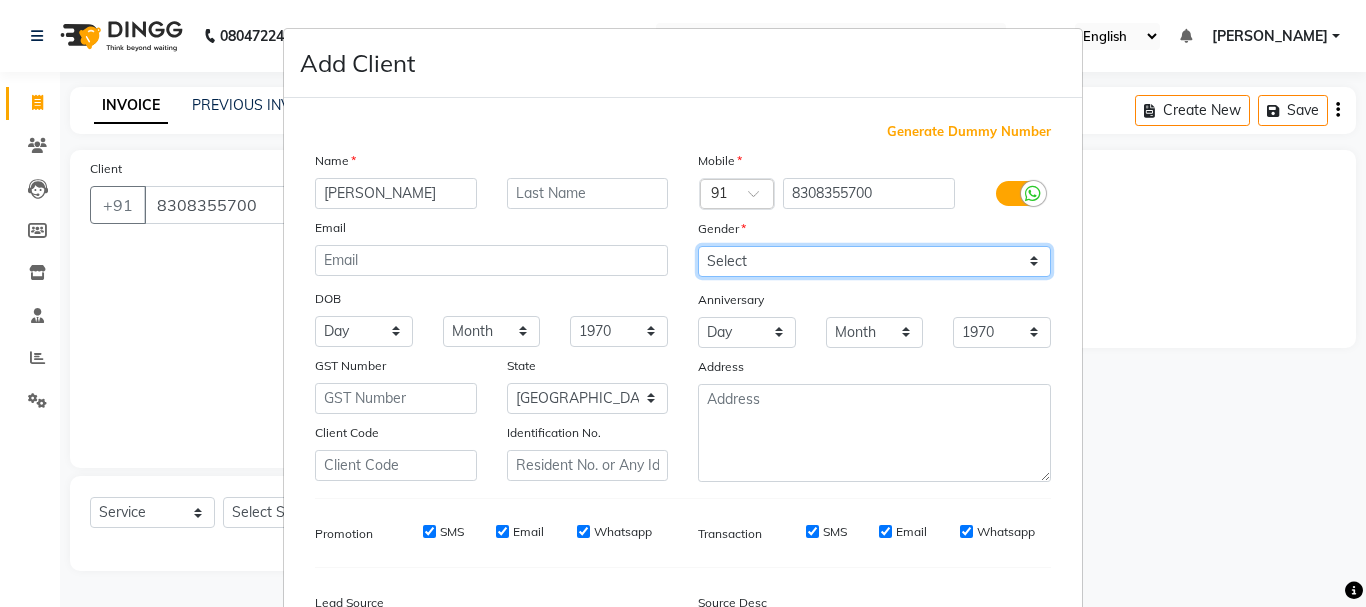 click on "Select [DEMOGRAPHIC_DATA] [DEMOGRAPHIC_DATA] Other Prefer Not To Say" at bounding box center [874, 261] 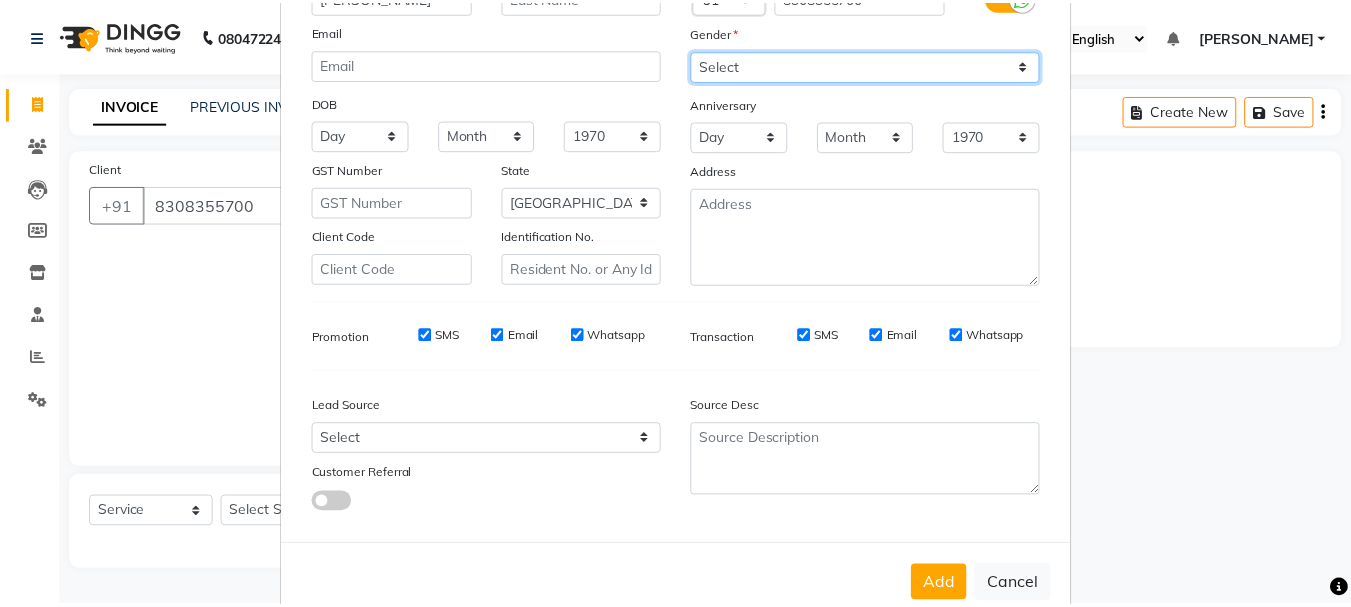 scroll, scrollTop: 242, scrollLeft: 0, axis: vertical 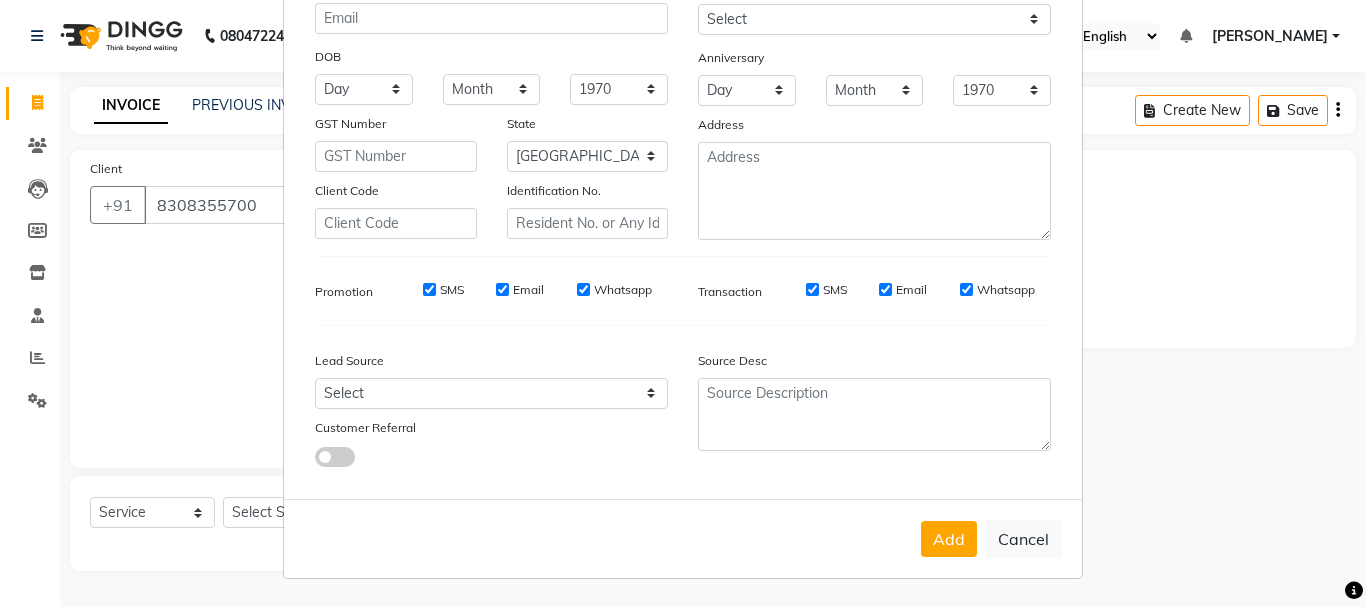 click on "Add   Cancel" at bounding box center (683, 538) 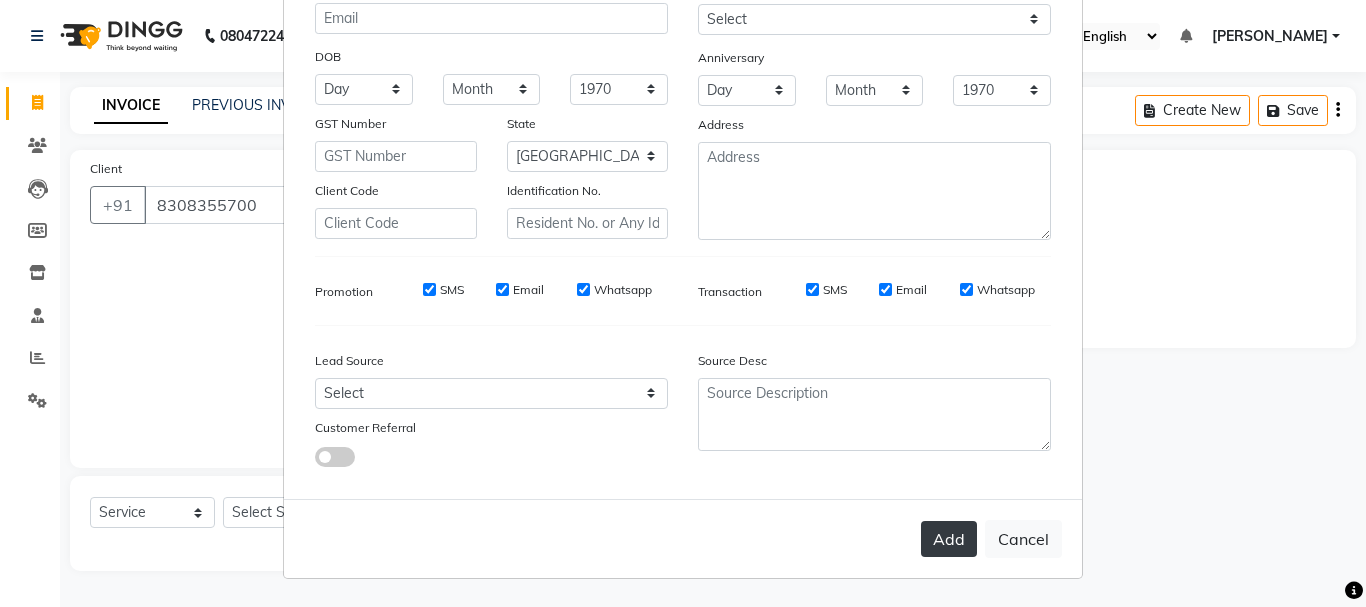 click on "Add" at bounding box center (949, 539) 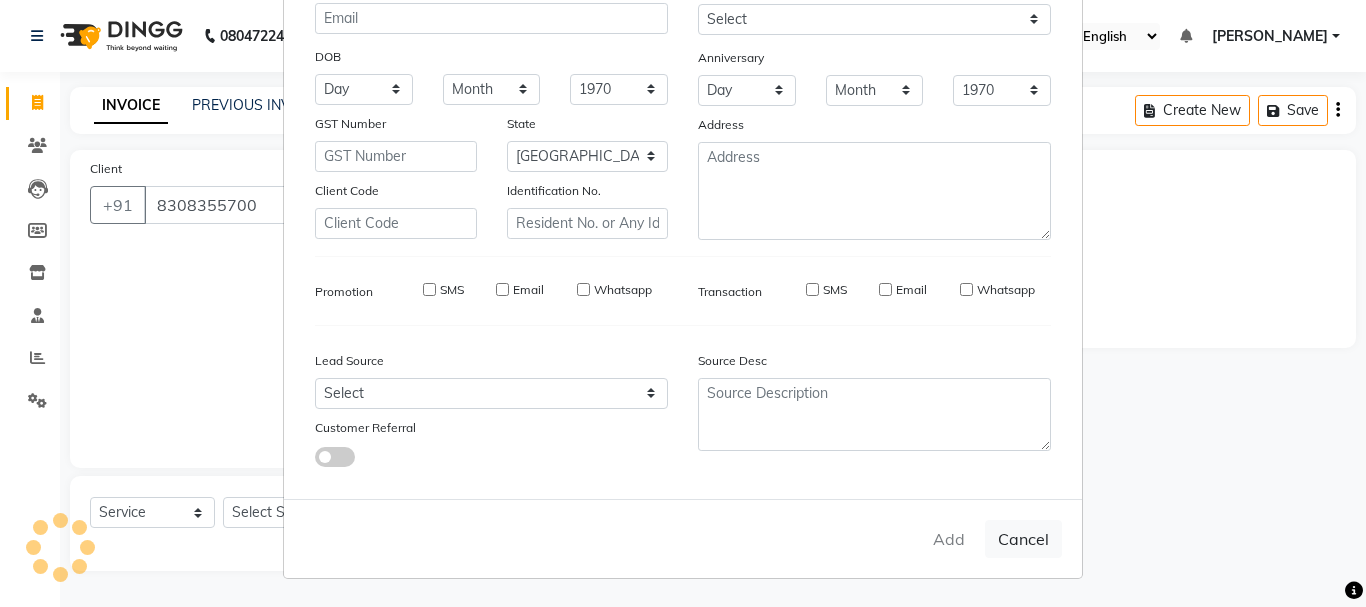 type on "83******00" 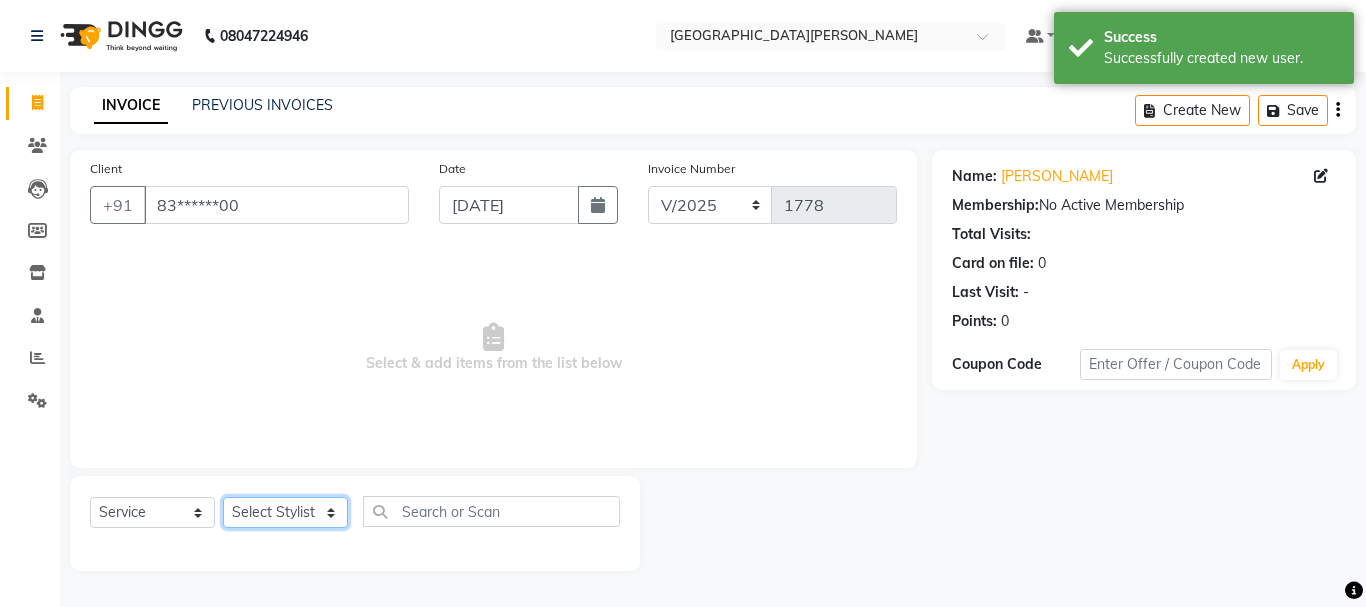 click on "Select Stylist Bharti [PERSON_NAME] [PERSON_NAME] [PERSON_NAME] [PERSON_NAME] more [PERSON_NAME] Partner id [PERSON_NAME] [PERSON_NAME]  Rahul [PERSON_NAME] [PERSON_NAME] [PERSON_NAME] [PERSON_NAME]" 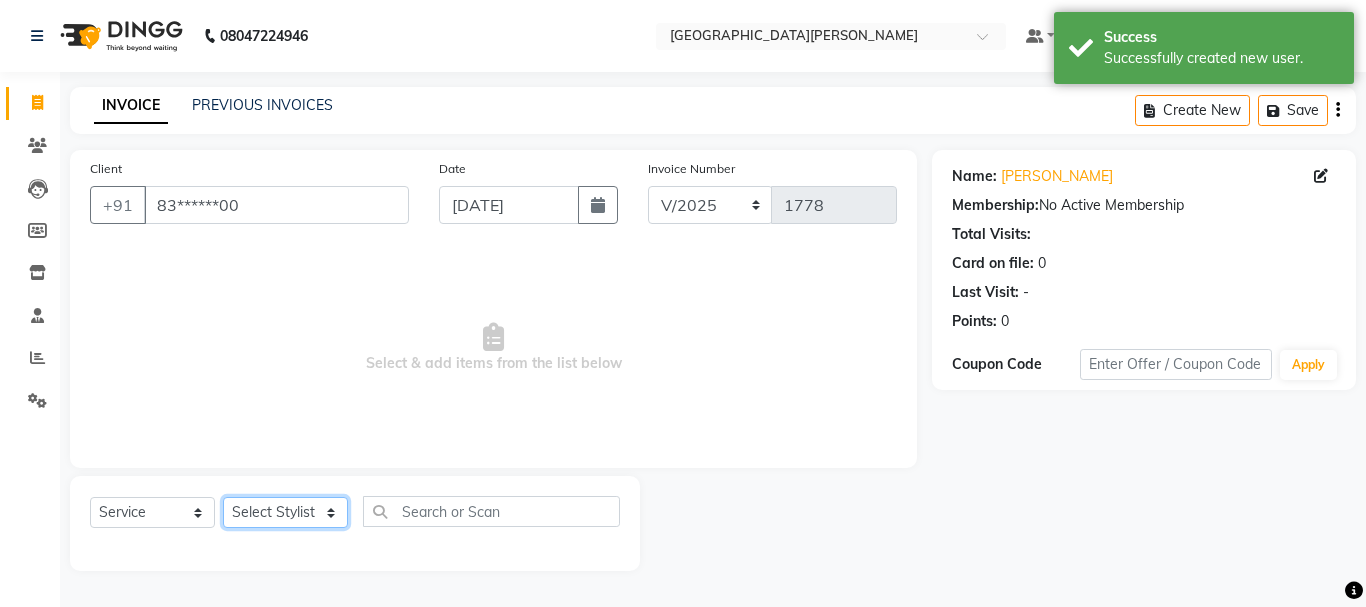 select on "47321" 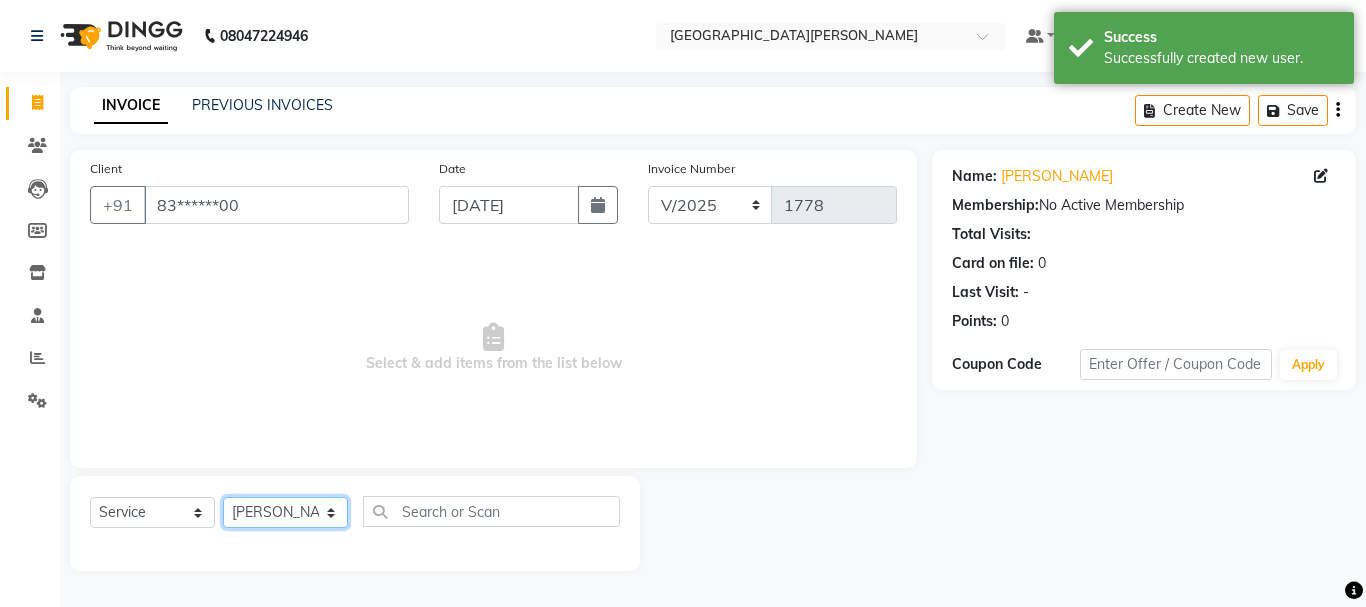 click on "Select Stylist Bharti [PERSON_NAME] [PERSON_NAME] [PERSON_NAME] [PERSON_NAME] more [PERSON_NAME] Partner id [PERSON_NAME] [PERSON_NAME]  Rahul [PERSON_NAME] [PERSON_NAME] [PERSON_NAME] [PERSON_NAME]" 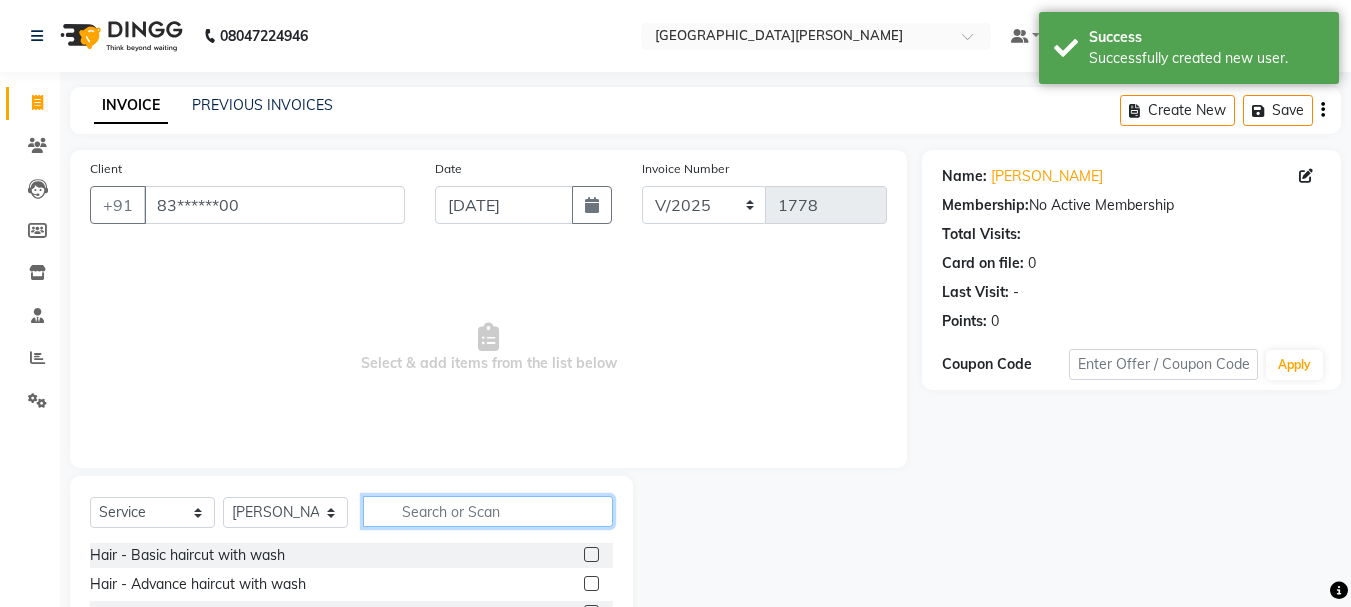click 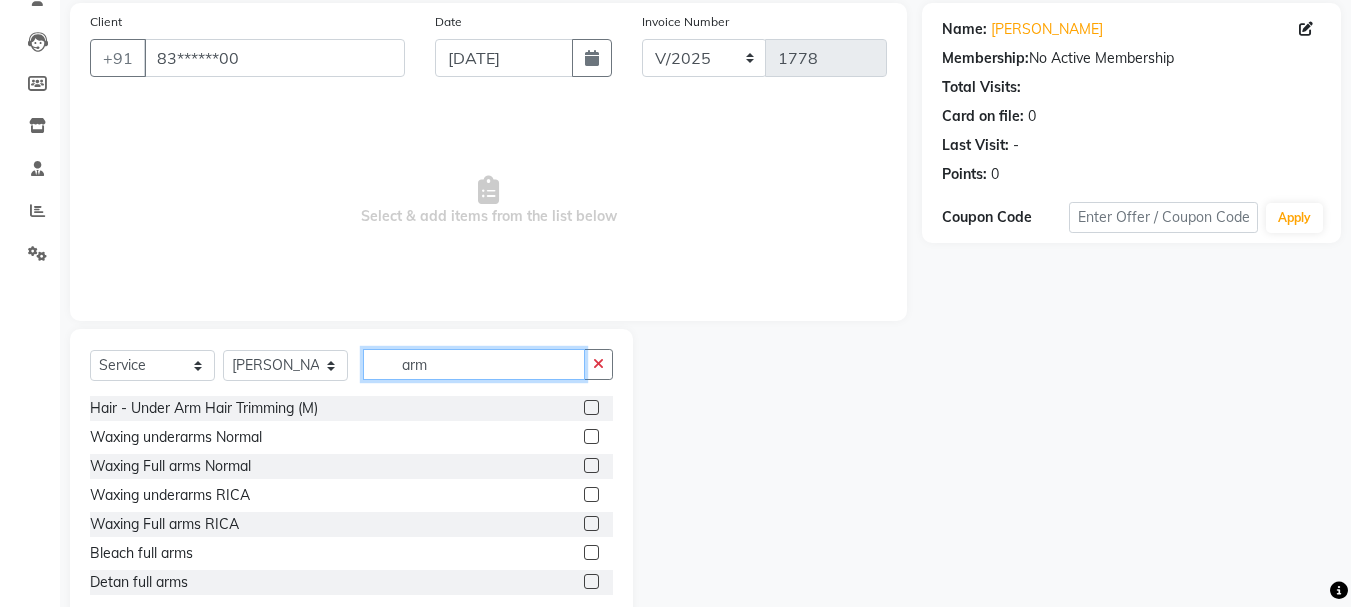 scroll, scrollTop: 194, scrollLeft: 0, axis: vertical 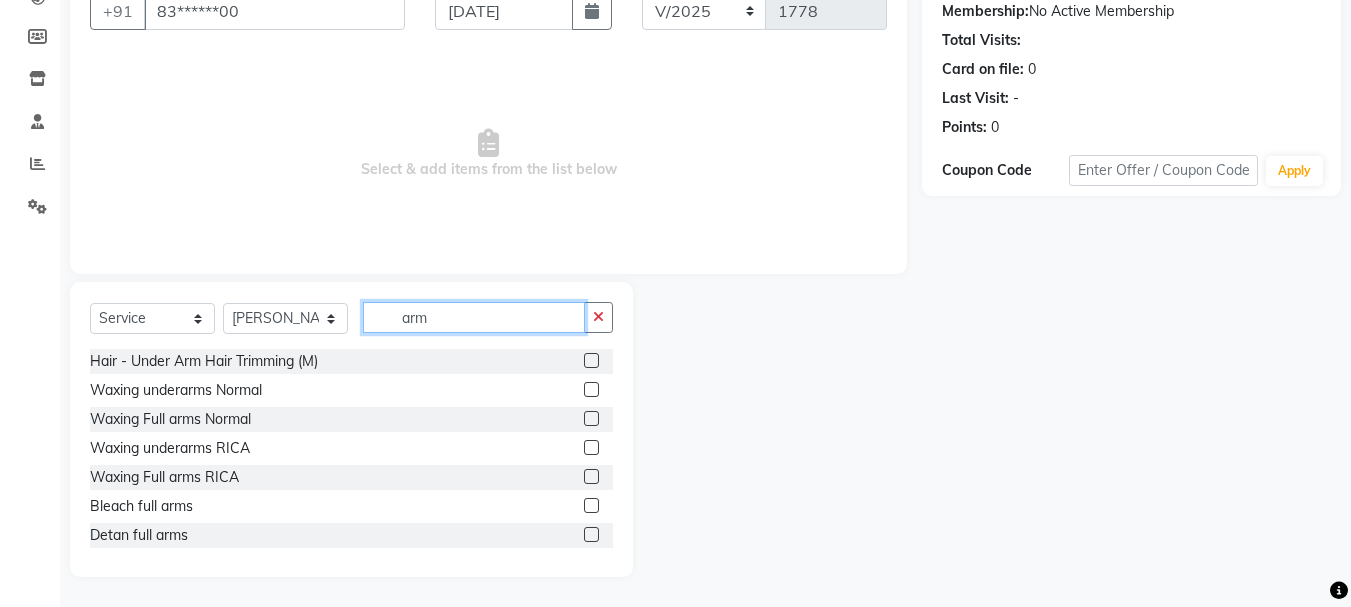 type on "arm" 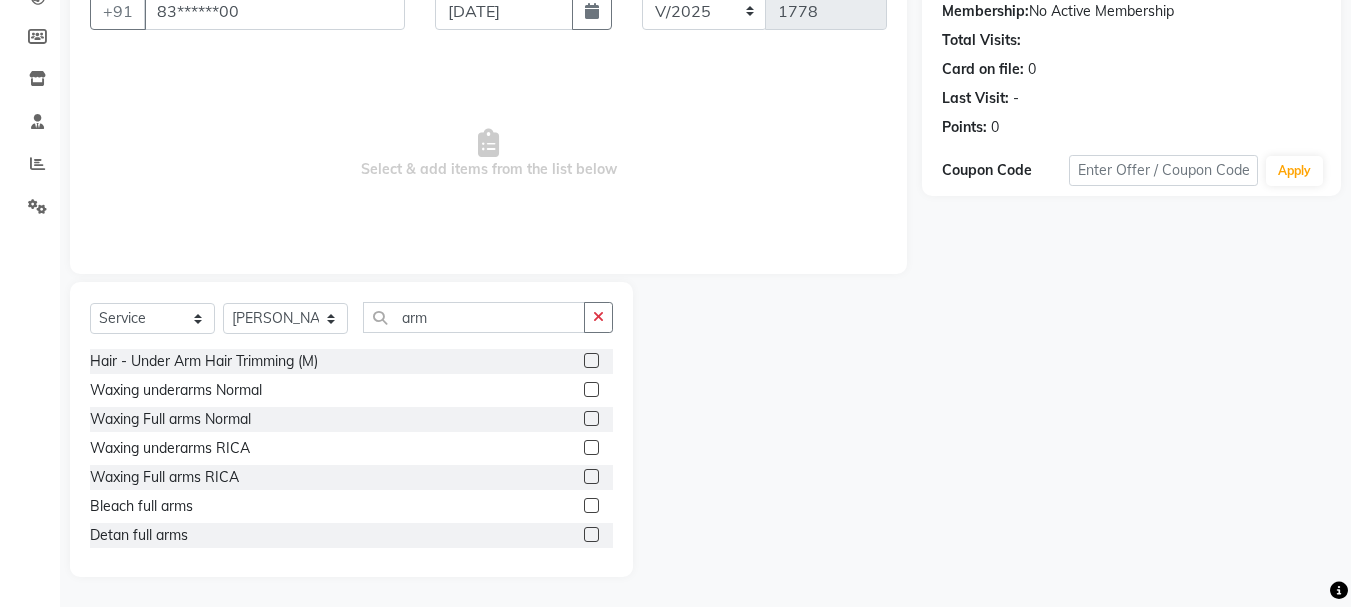 click 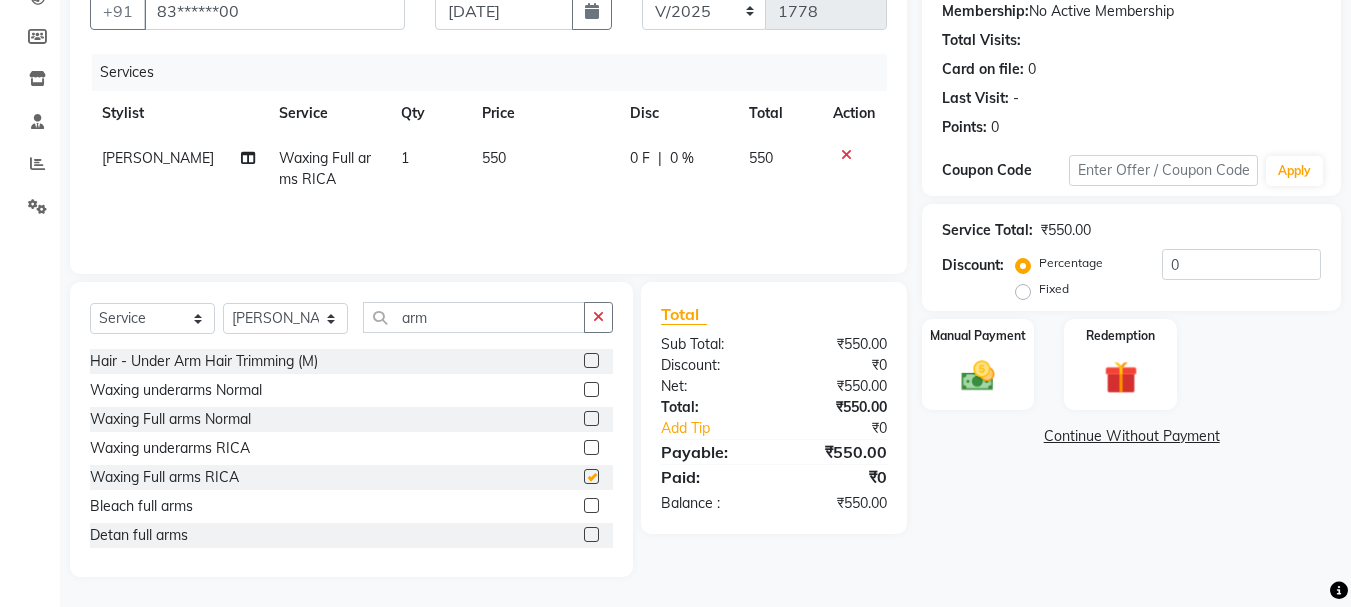 checkbox on "false" 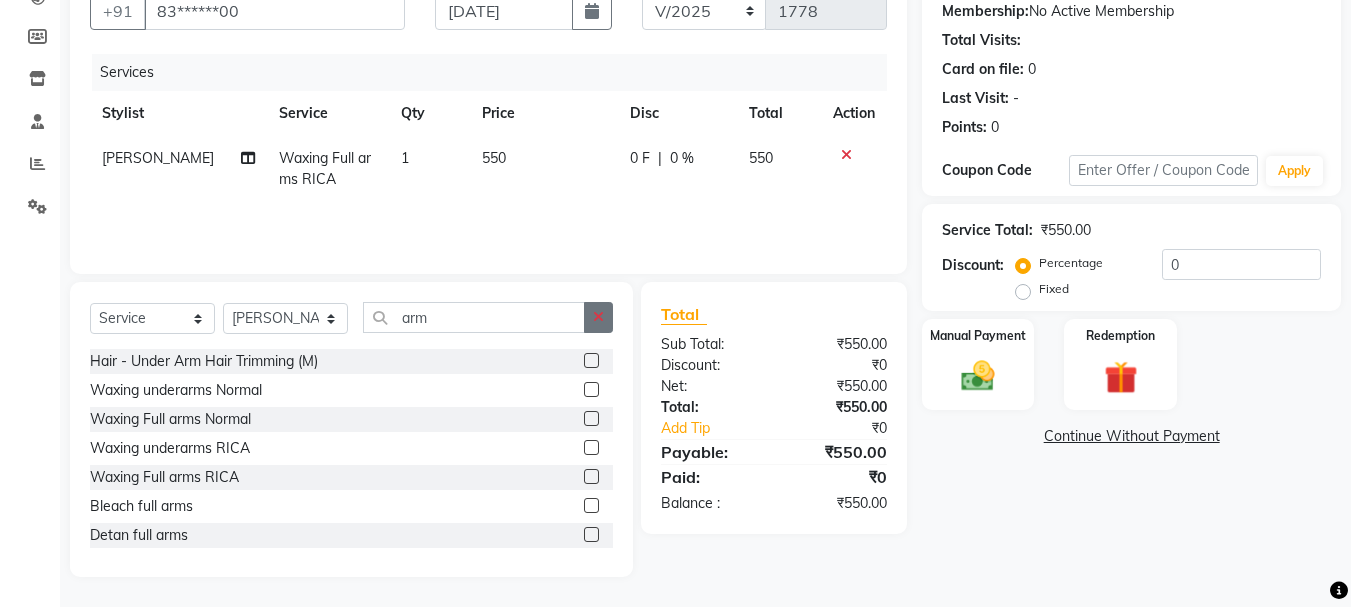 click 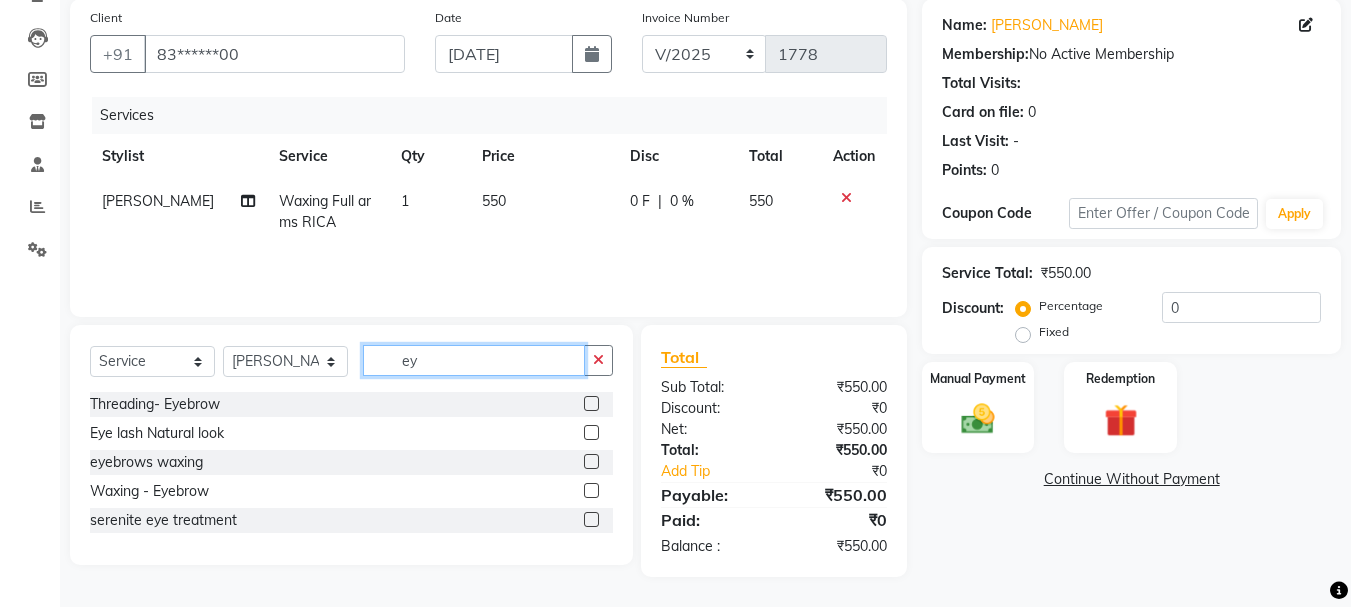 scroll, scrollTop: 151, scrollLeft: 0, axis: vertical 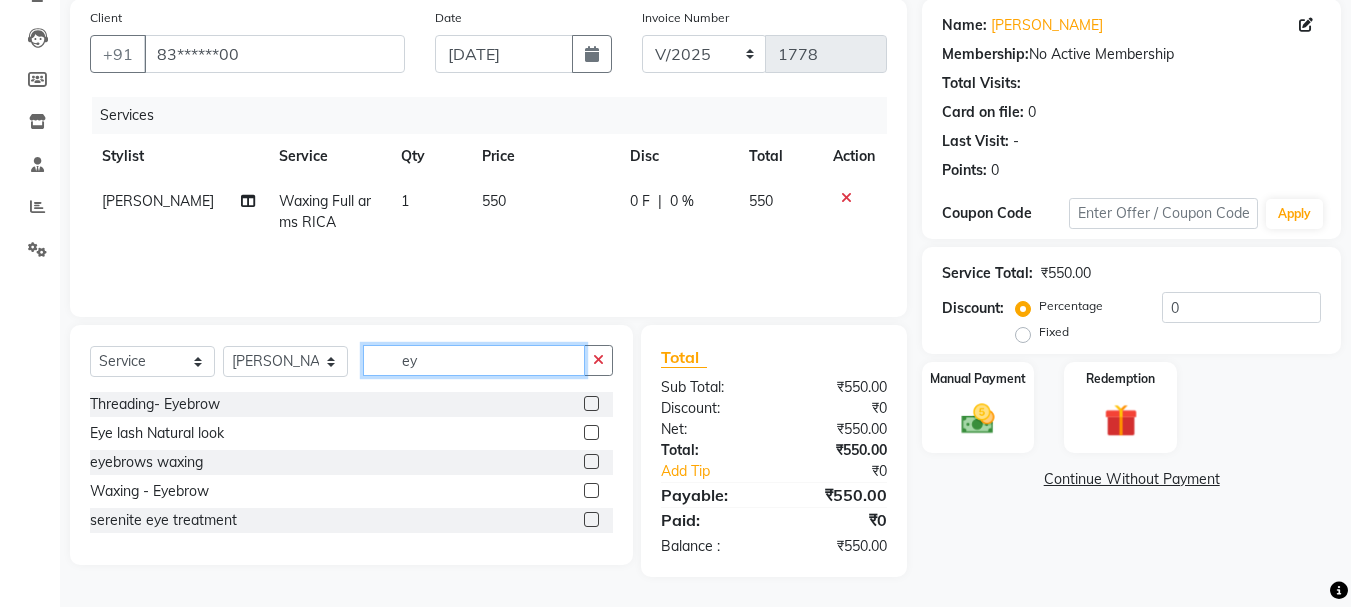 type on "ey" 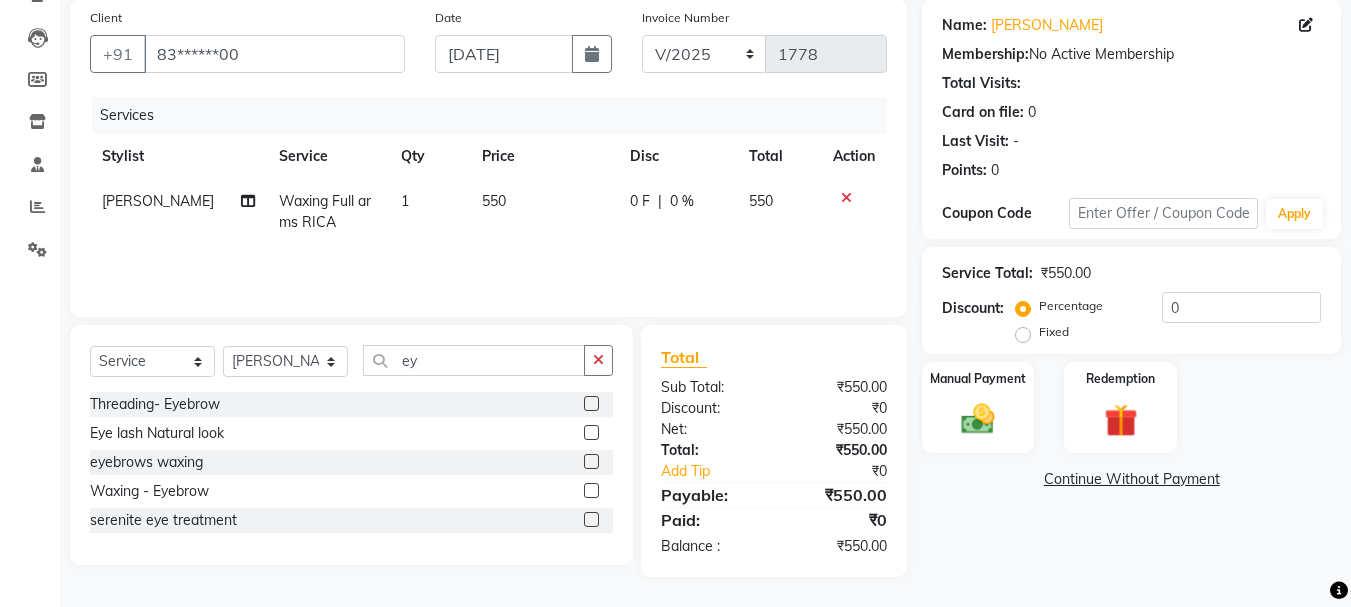 click 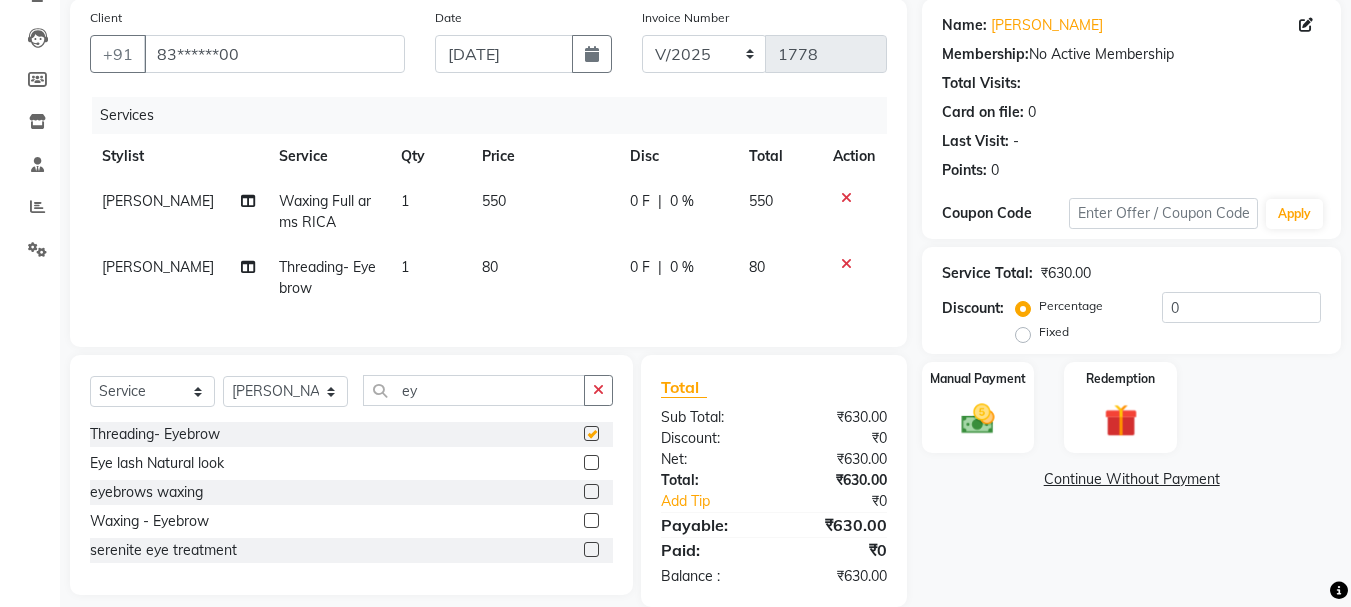 checkbox on "false" 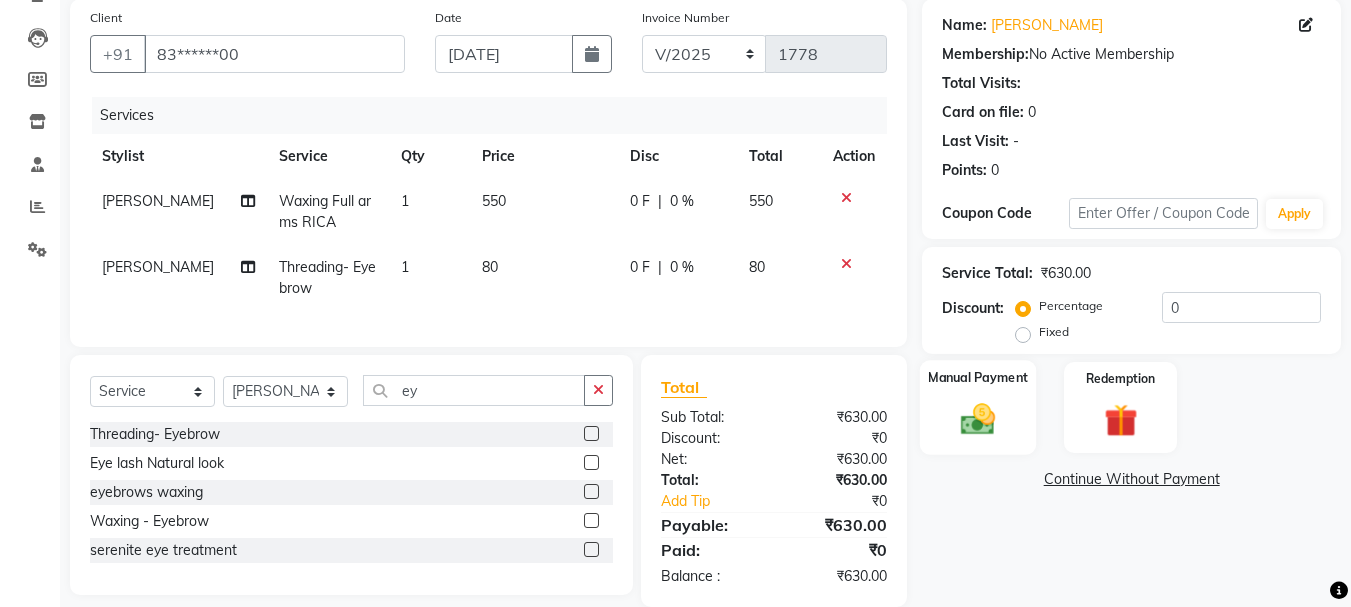 click 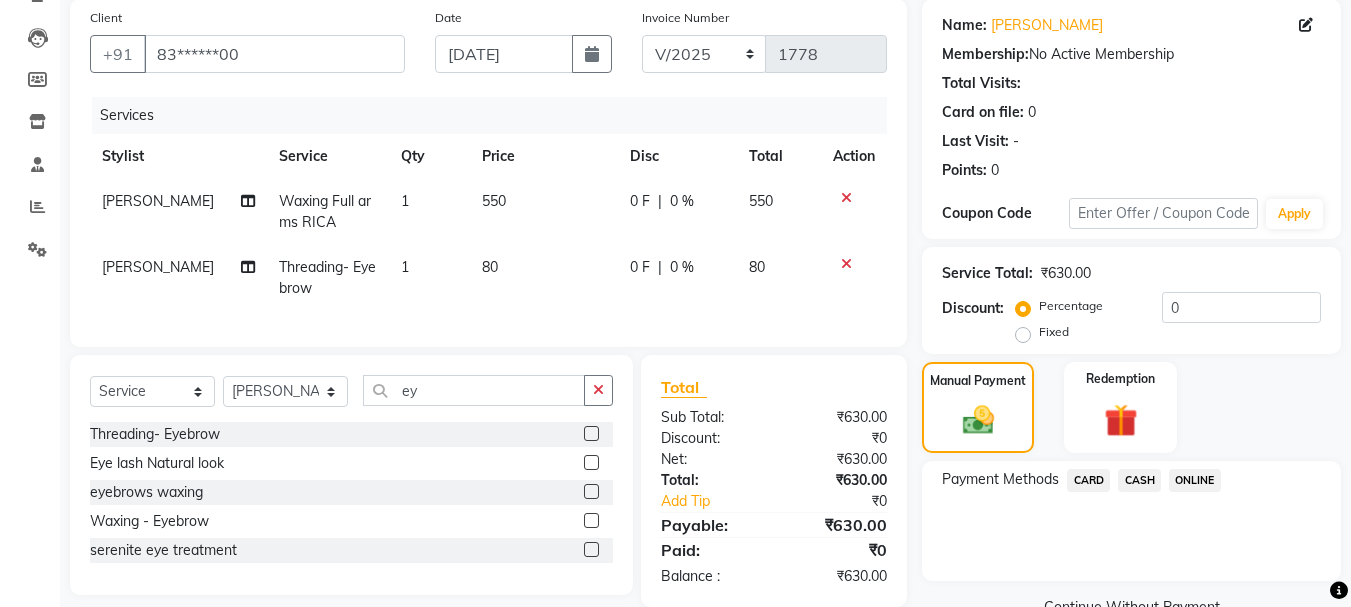 click on "CARD" 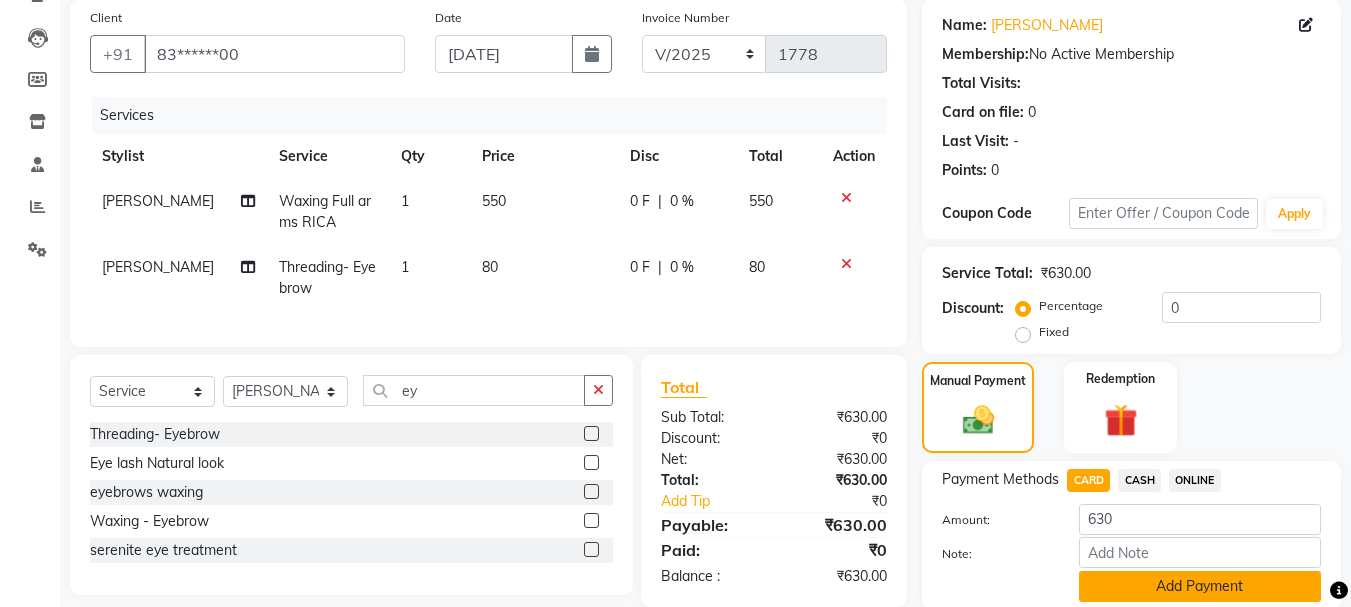 click on "Add Payment" 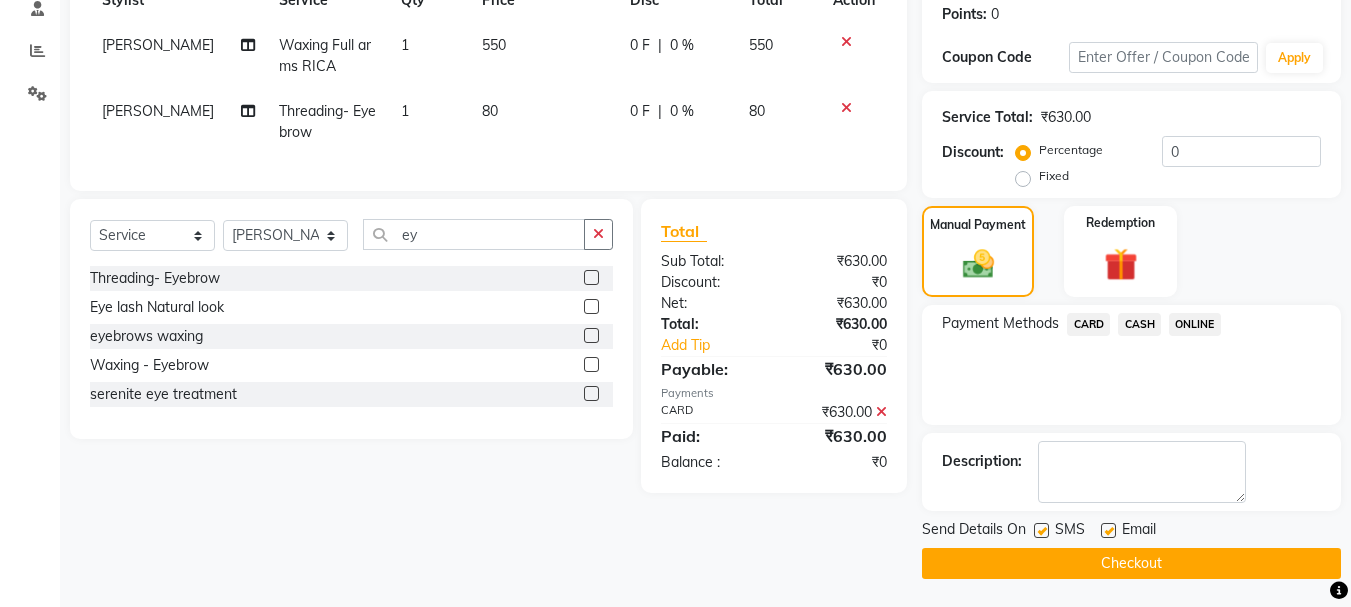 scroll, scrollTop: 309, scrollLeft: 0, axis: vertical 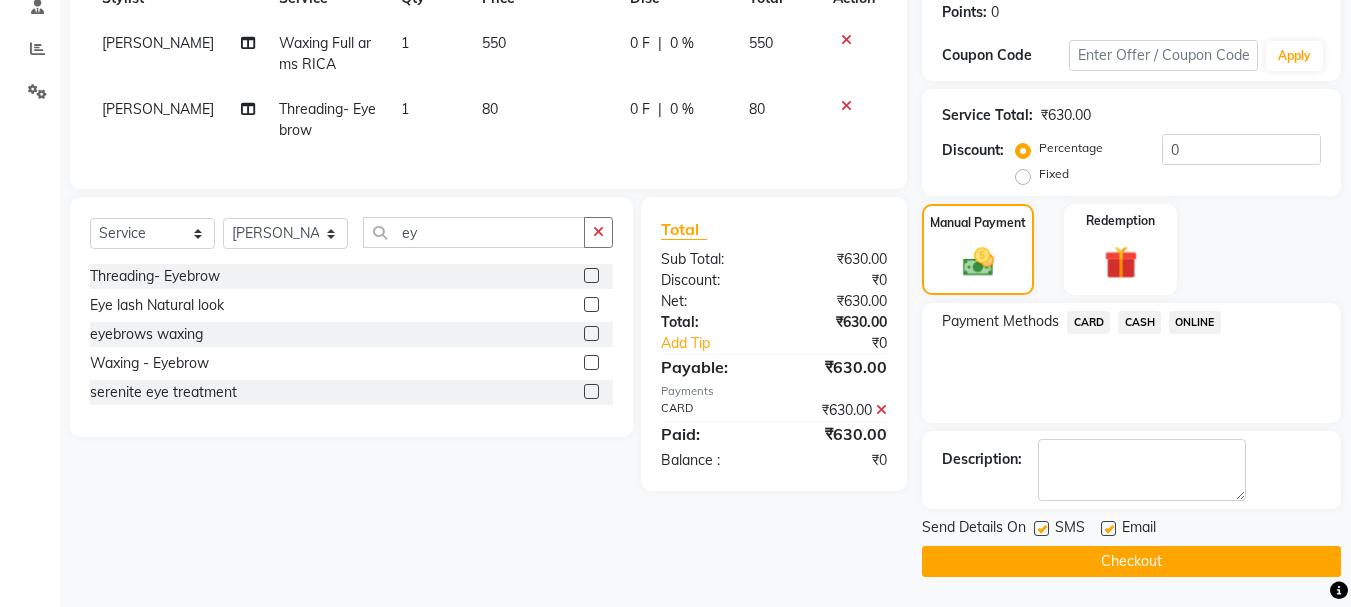 click on "Checkout" 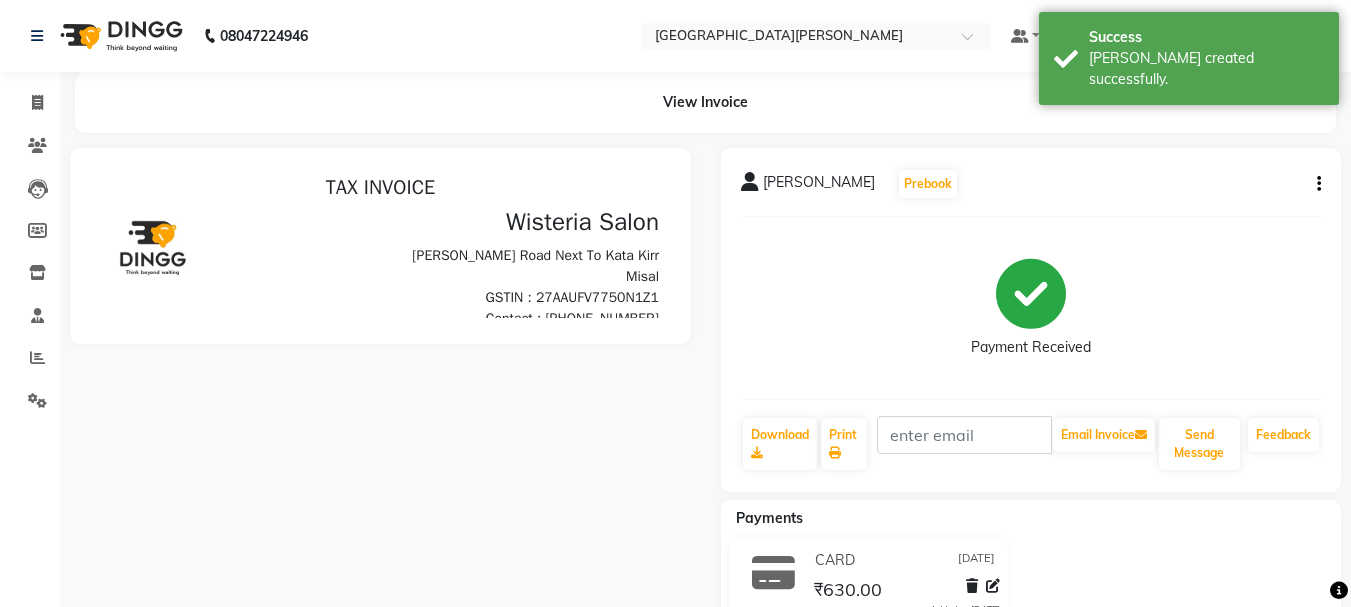 scroll, scrollTop: 0, scrollLeft: 0, axis: both 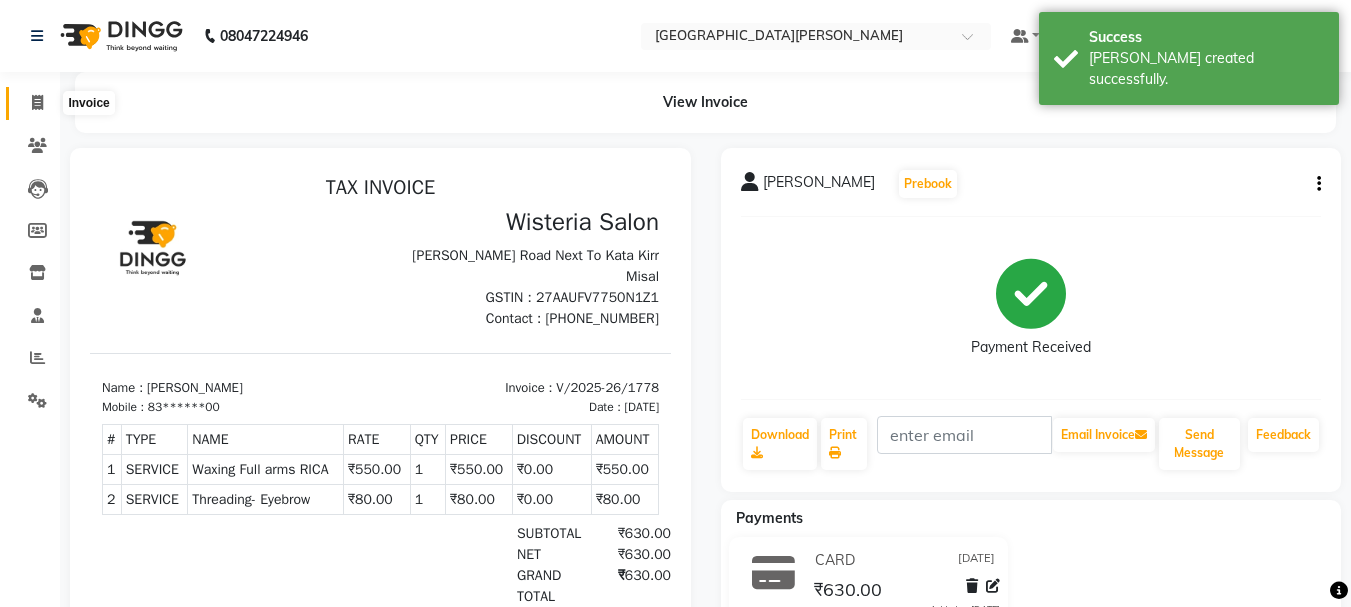 click 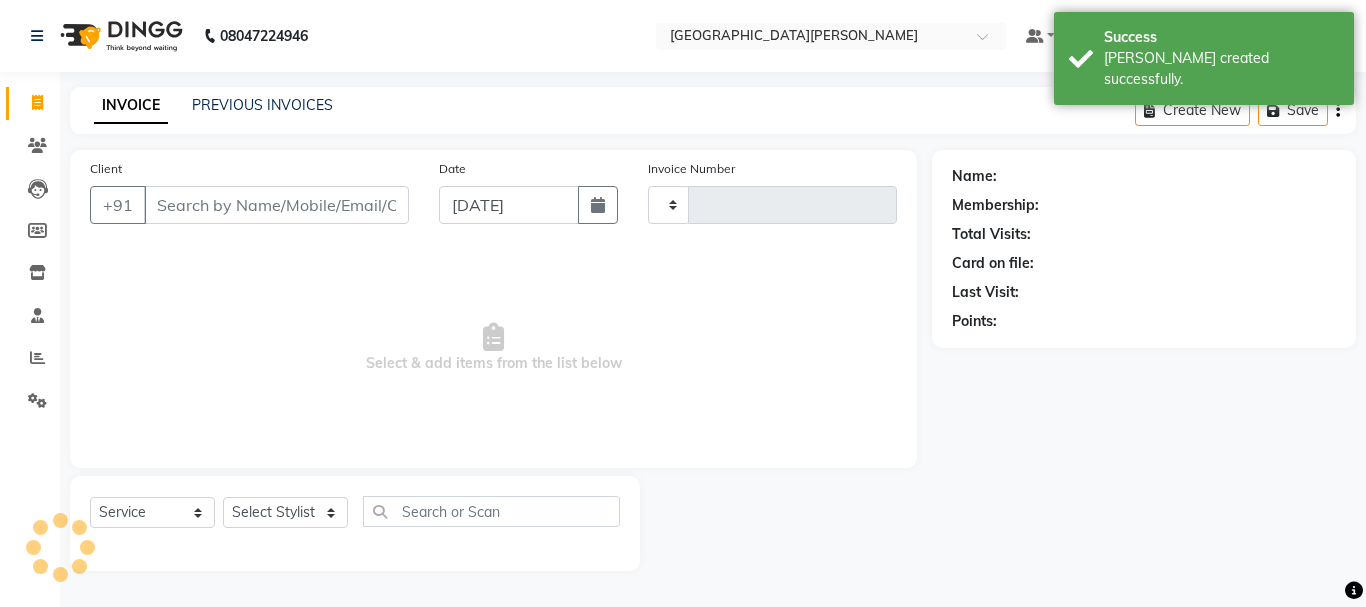 type on "1779" 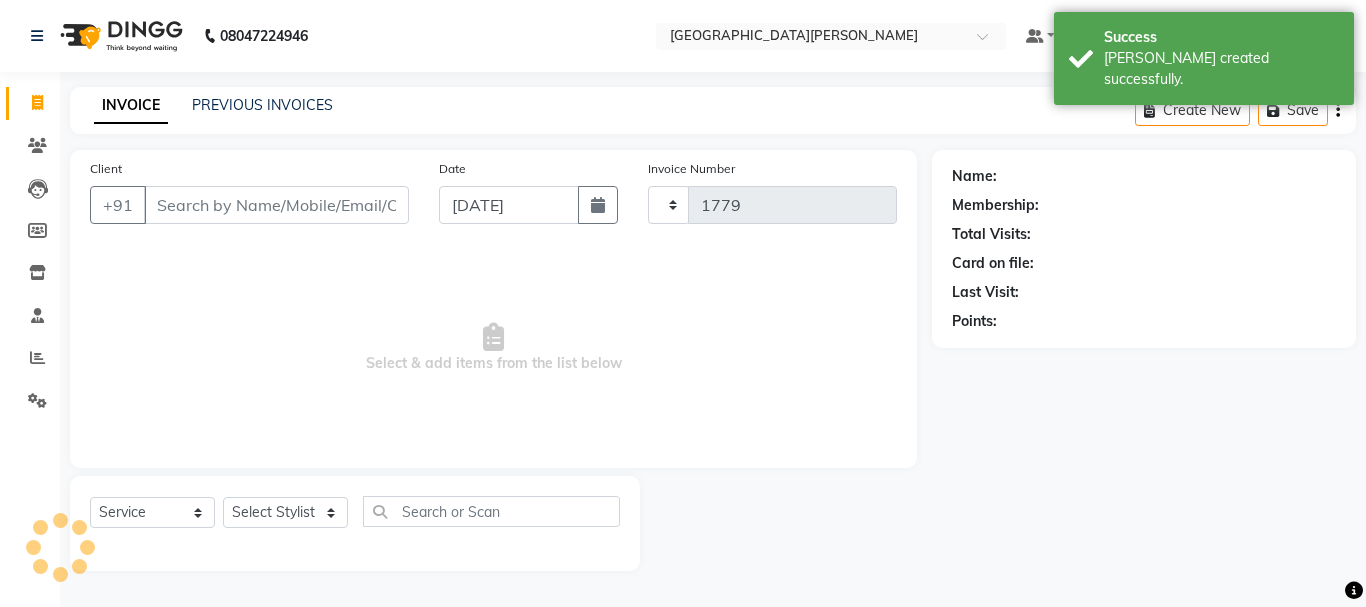 select on "911" 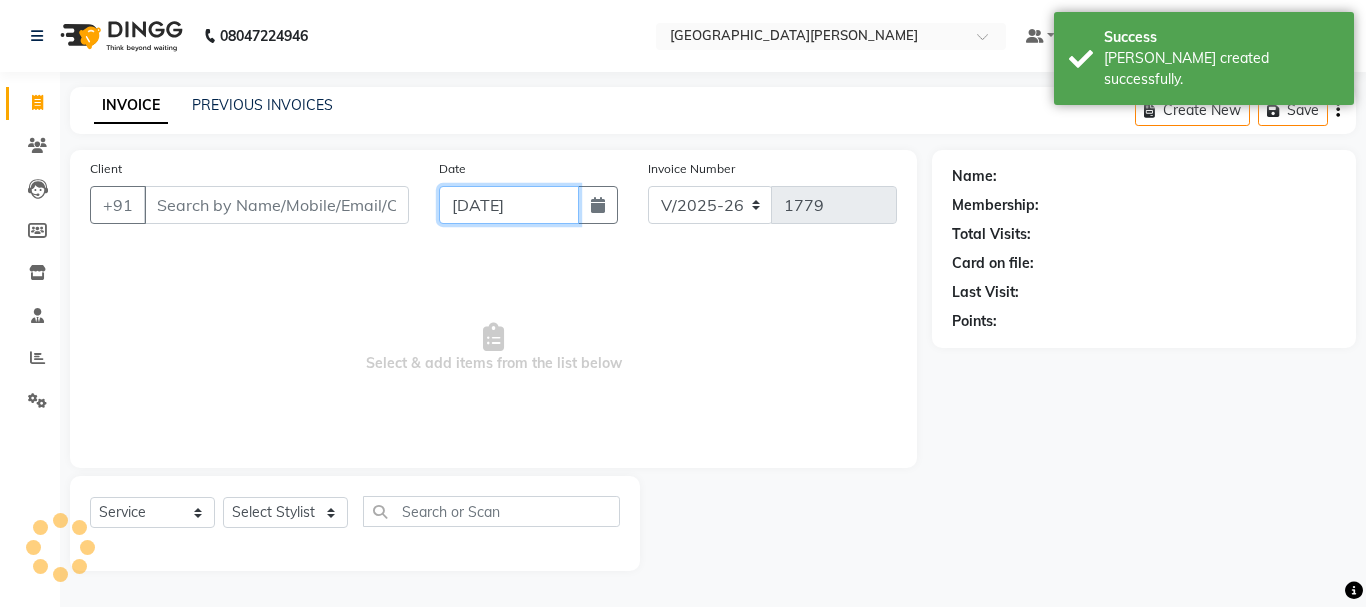 click on "[DATE]" 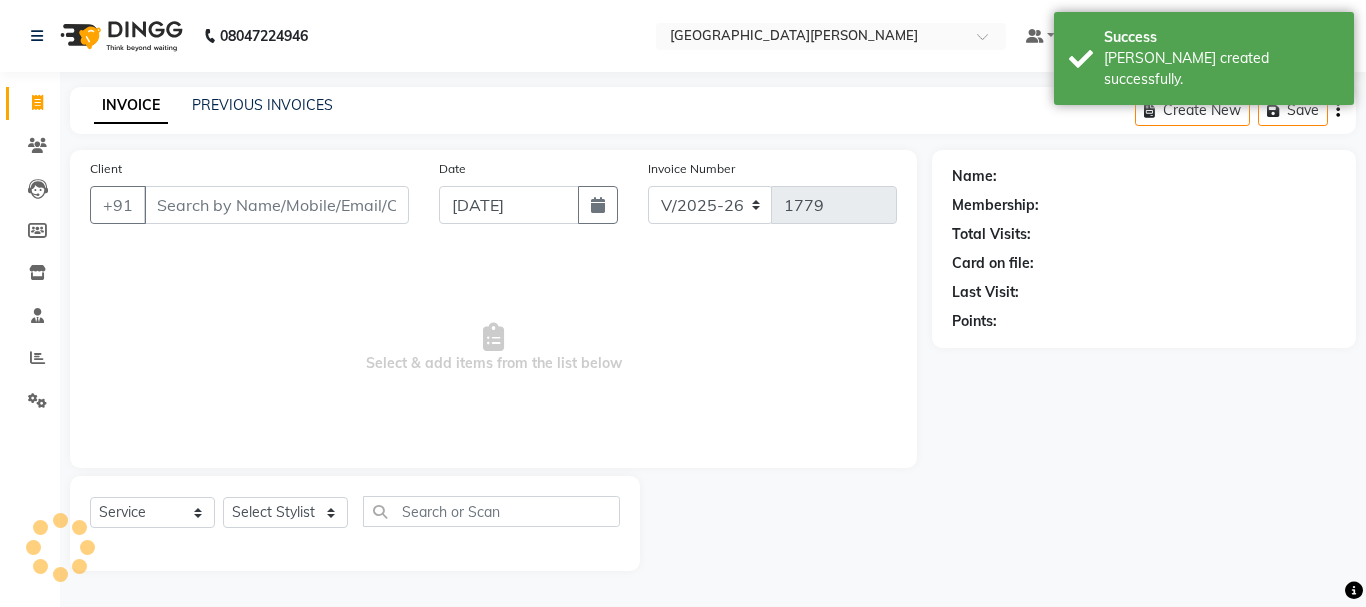 select on "7" 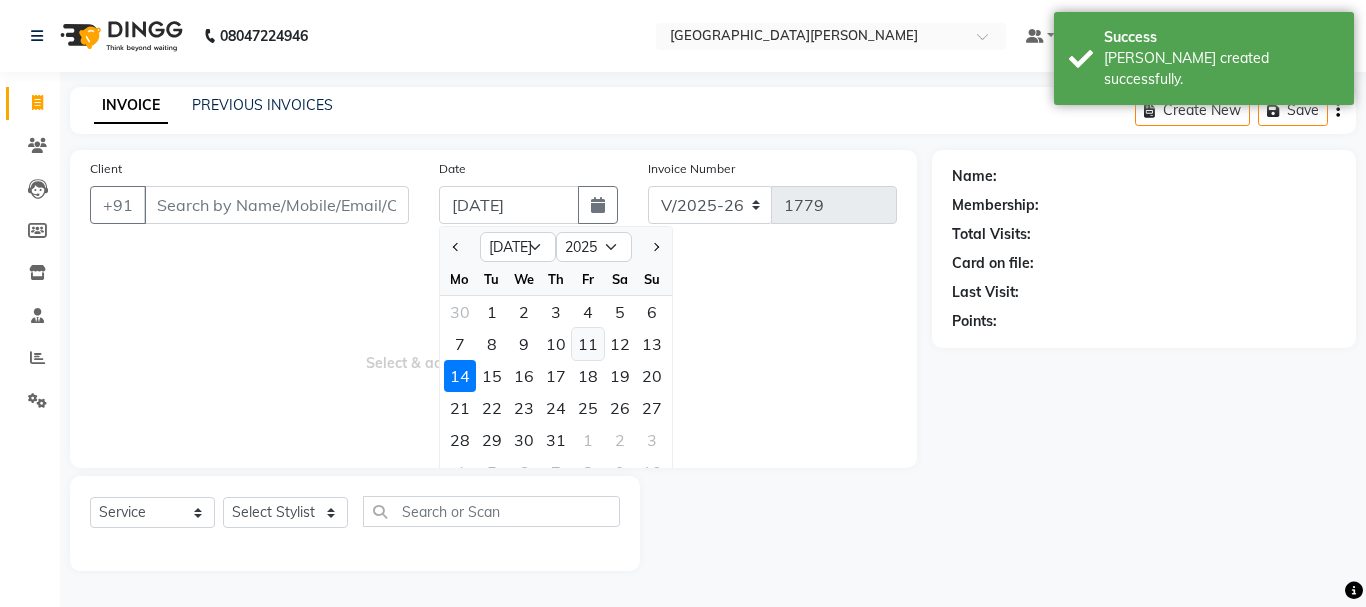 click on "11" 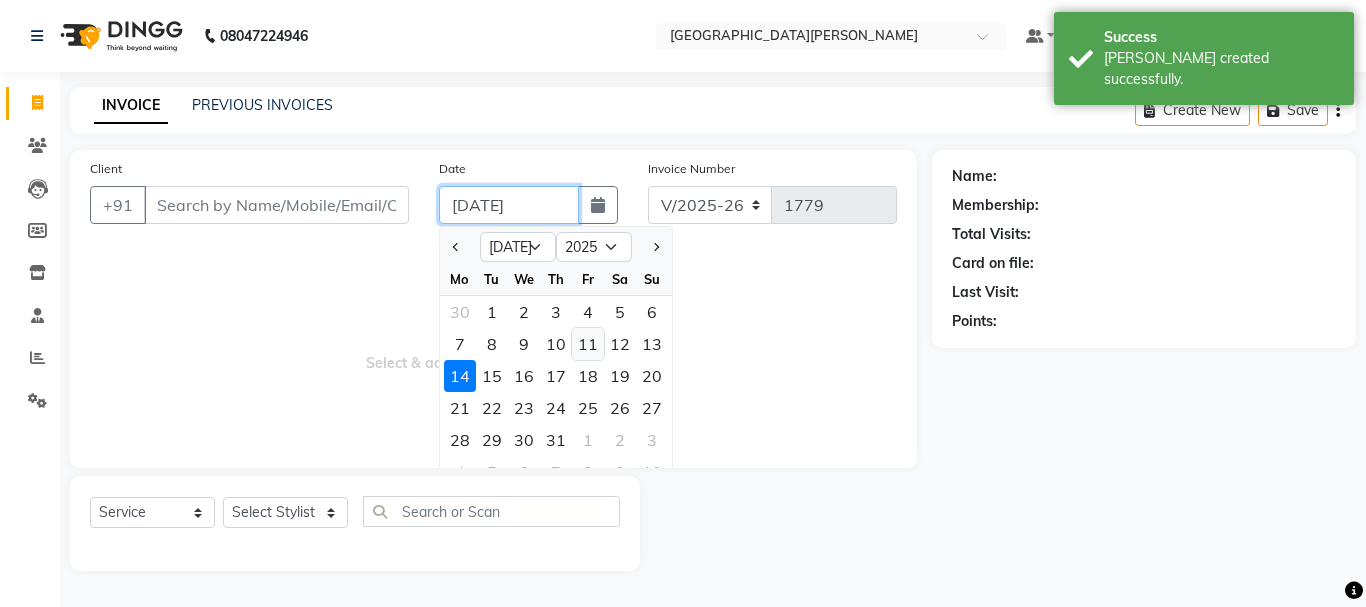 type on "[DATE]" 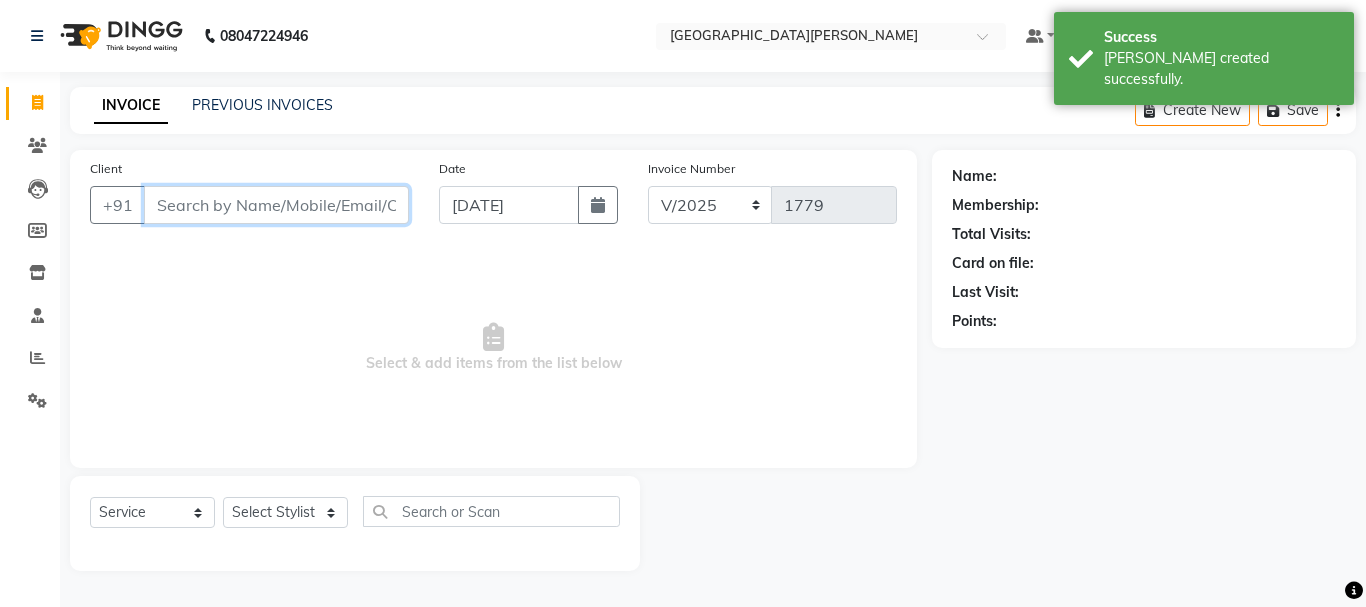 click on "Client" at bounding box center (276, 205) 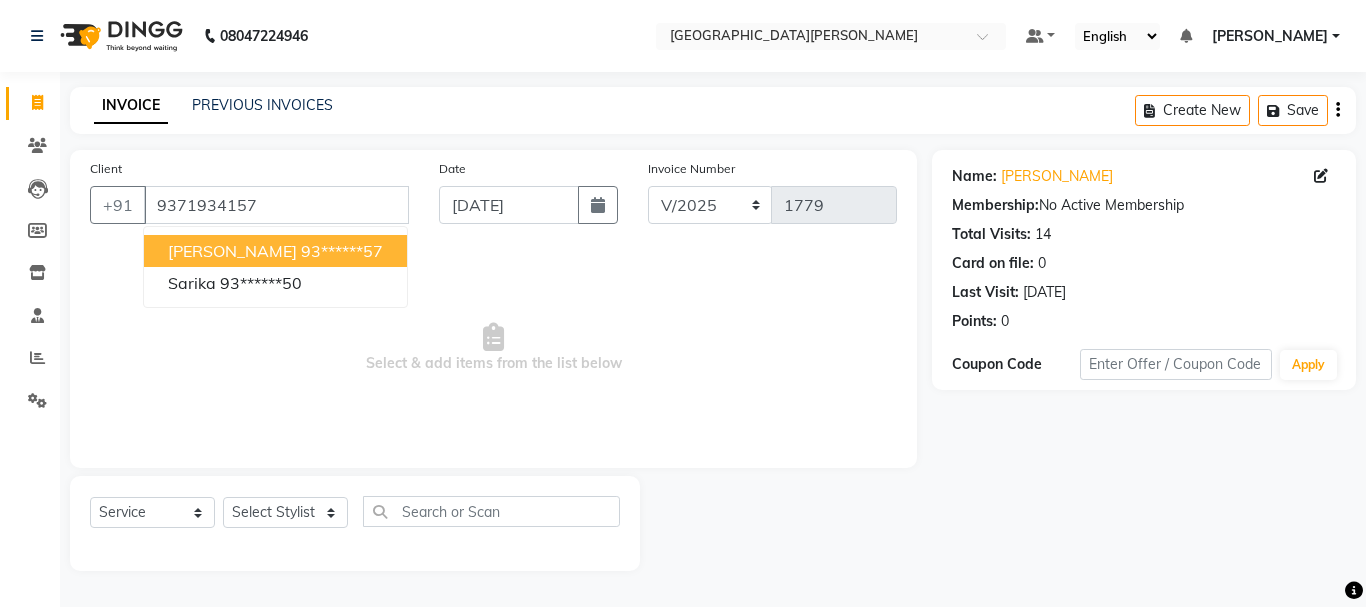 click on "[PERSON_NAME]" at bounding box center [232, 251] 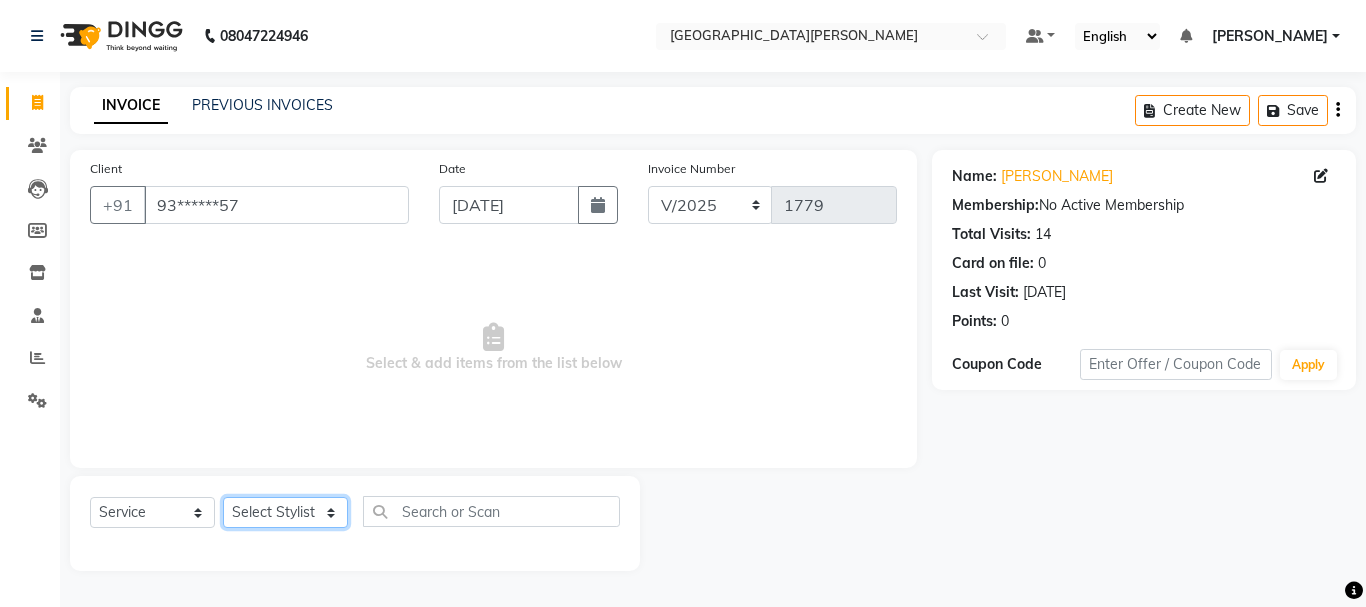 click on "Select Stylist Bharti [PERSON_NAME] [PERSON_NAME] [PERSON_NAME] [PERSON_NAME] more [PERSON_NAME] Partner id [PERSON_NAME] [PERSON_NAME]  Rahul [PERSON_NAME] [PERSON_NAME] [PERSON_NAME] [PERSON_NAME]" 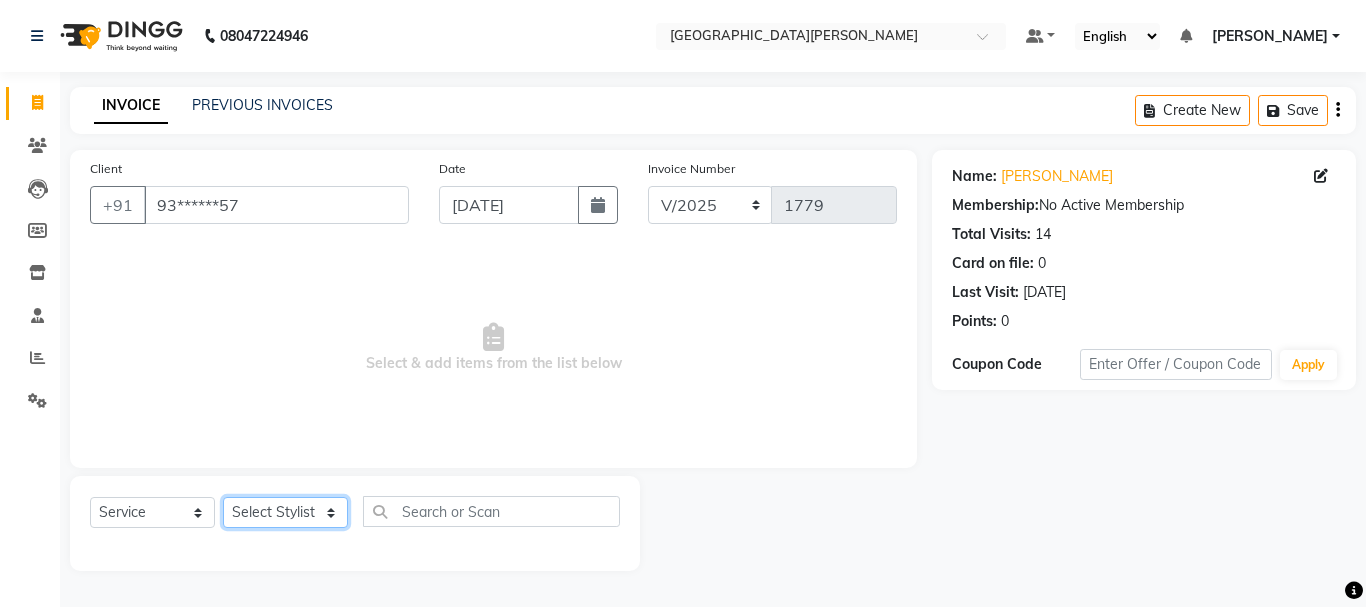 select on "15252" 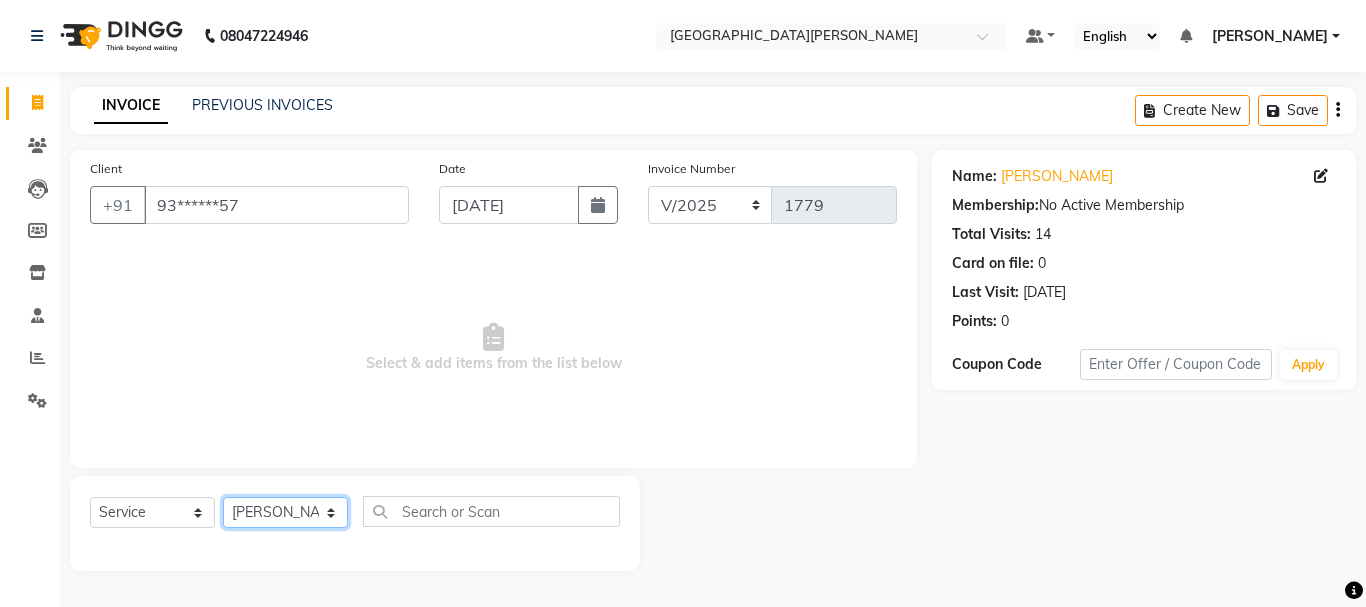 click on "Select Stylist Bharti [PERSON_NAME] [PERSON_NAME] [PERSON_NAME] [PERSON_NAME] more [PERSON_NAME] Partner id [PERSON_NAME] [PERSON_NAME]  Rahul [PERSON_NAME] [PERSON_NAME] [PERSON_NAME] [PERSON_NAME]" 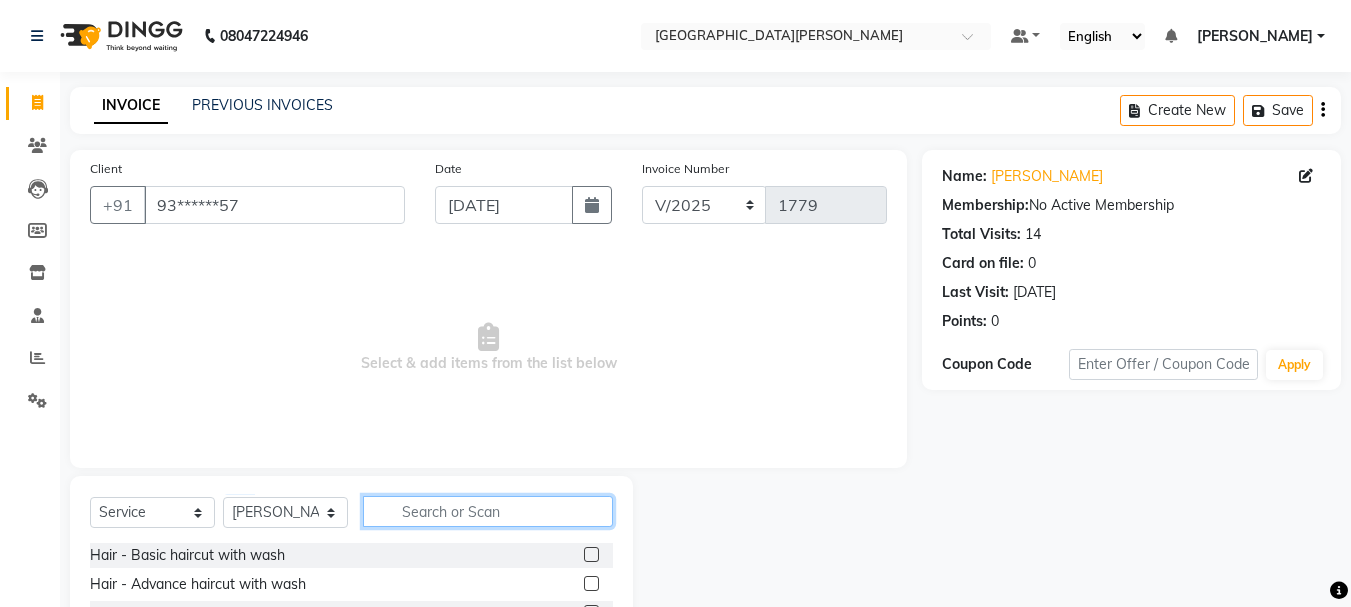 click 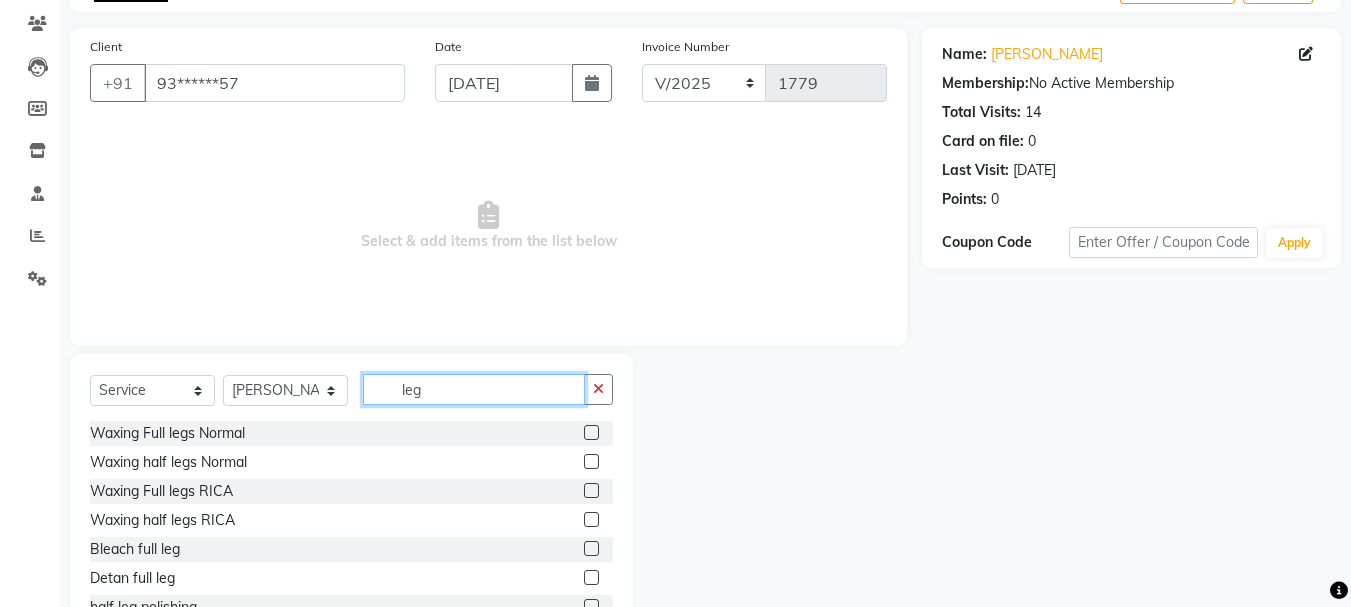 scroll, scrollTop: 132, scrollLeft: 0, axis: vertical 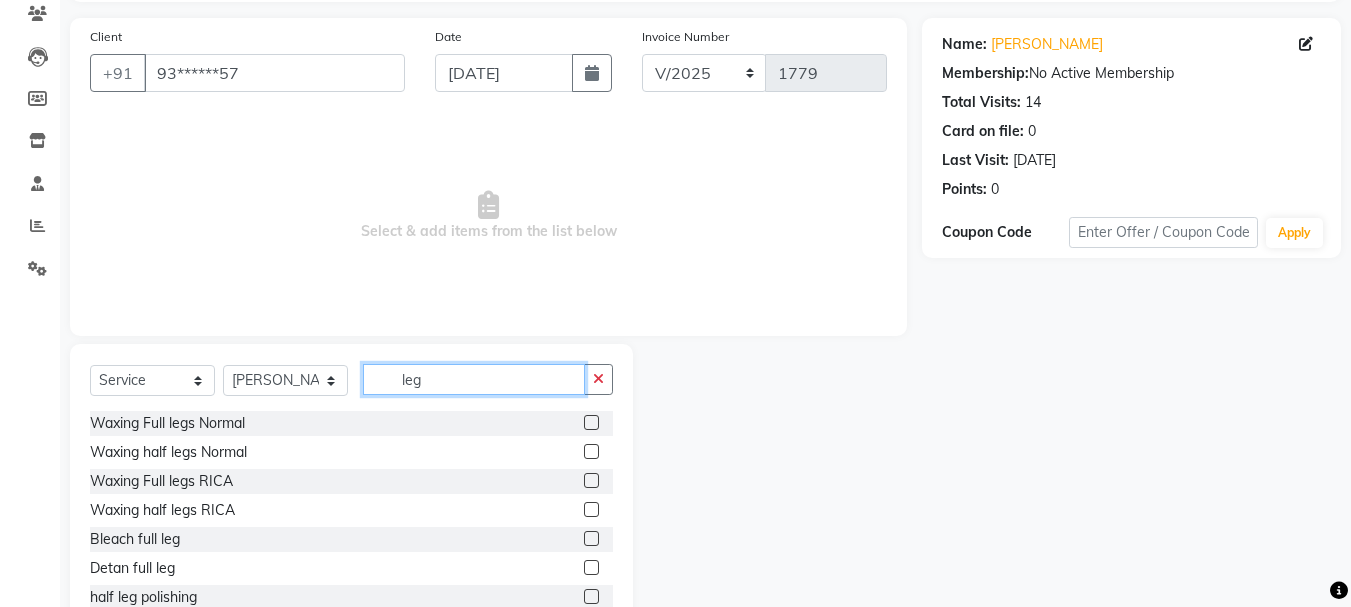 type on "leg" 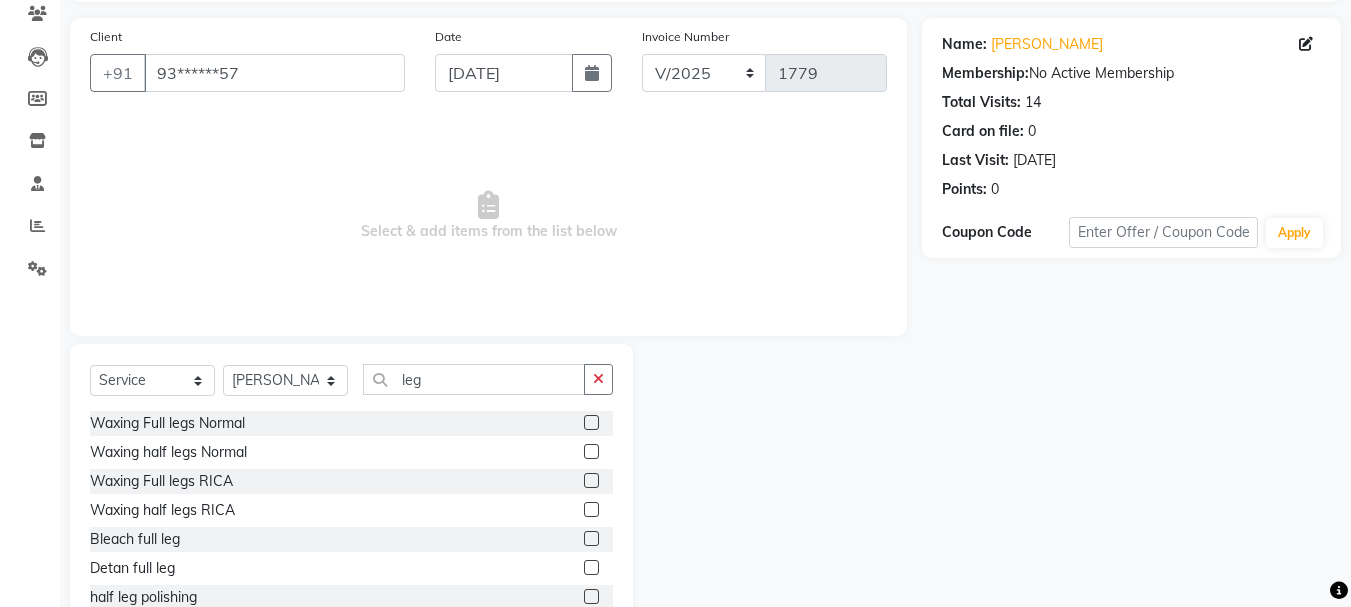 click 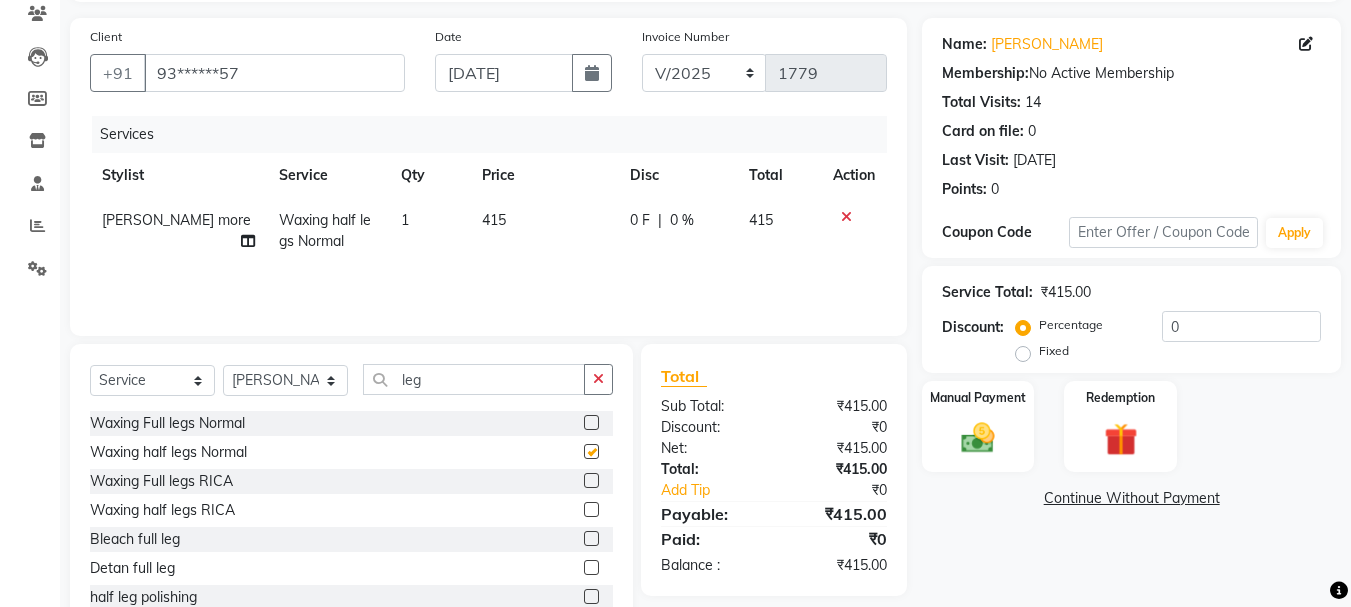 checkbox on "false" 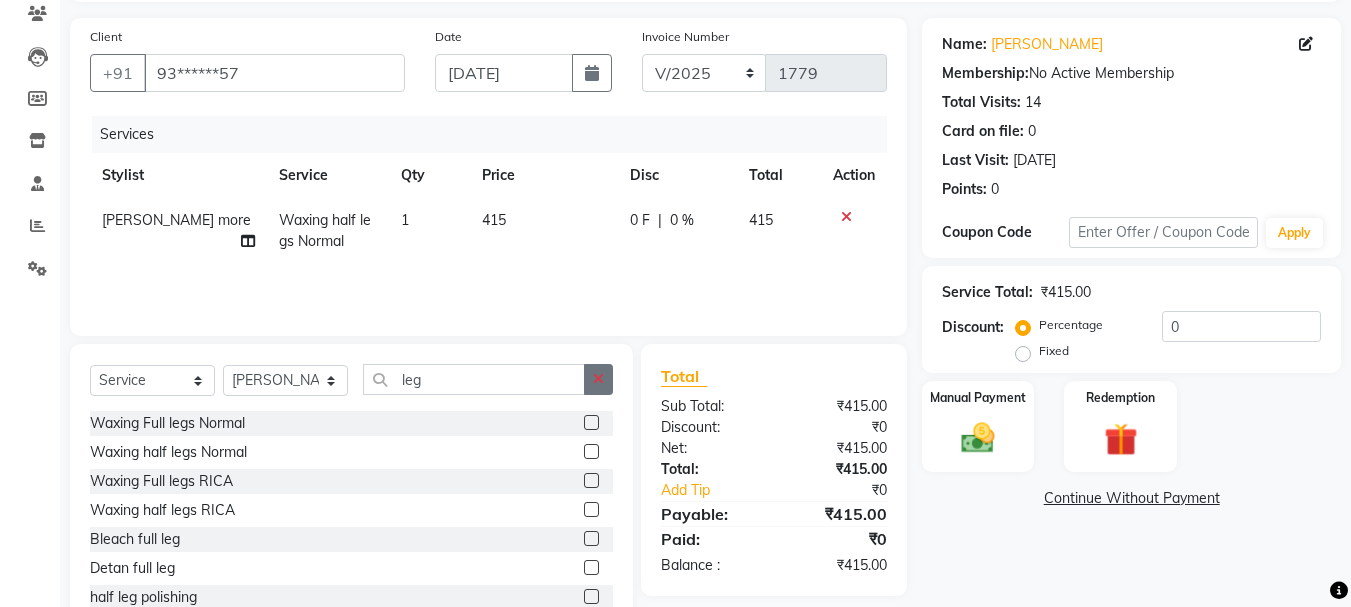 click 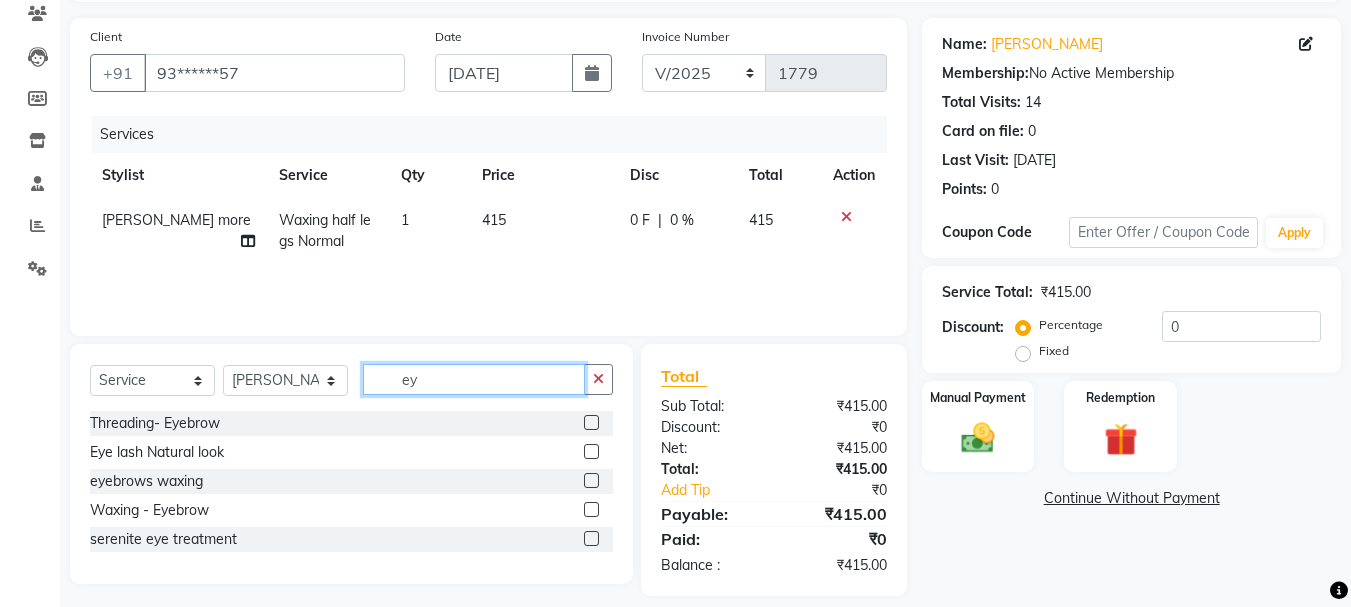 type on "ey" 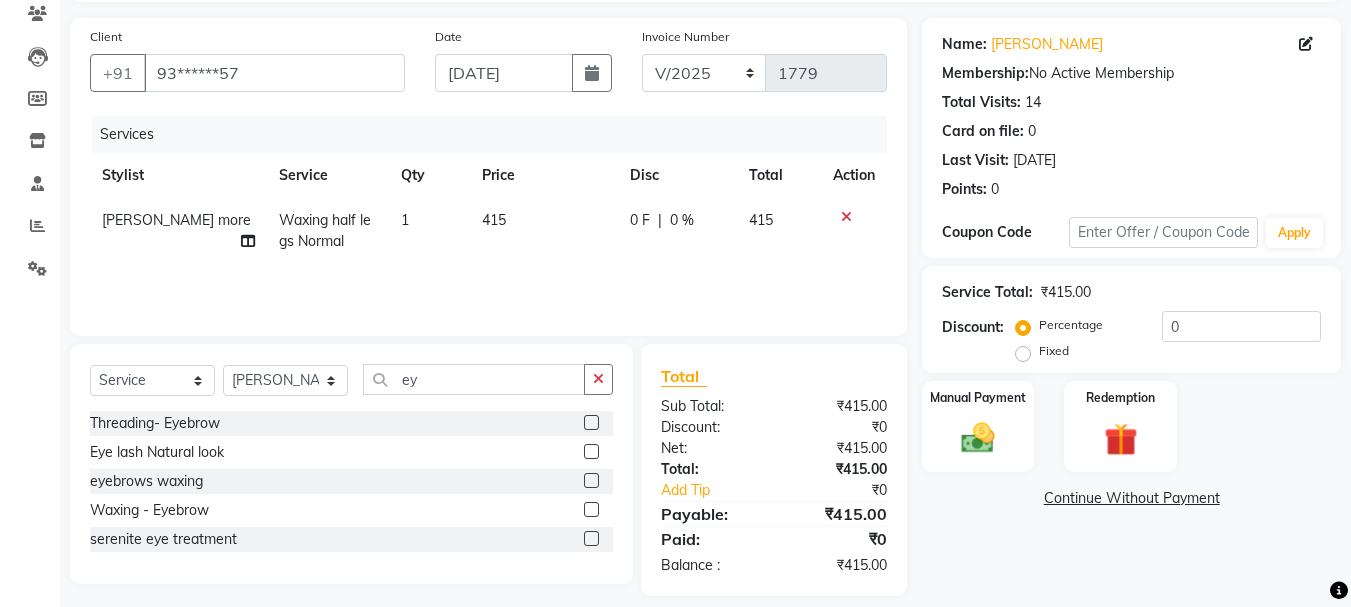 click 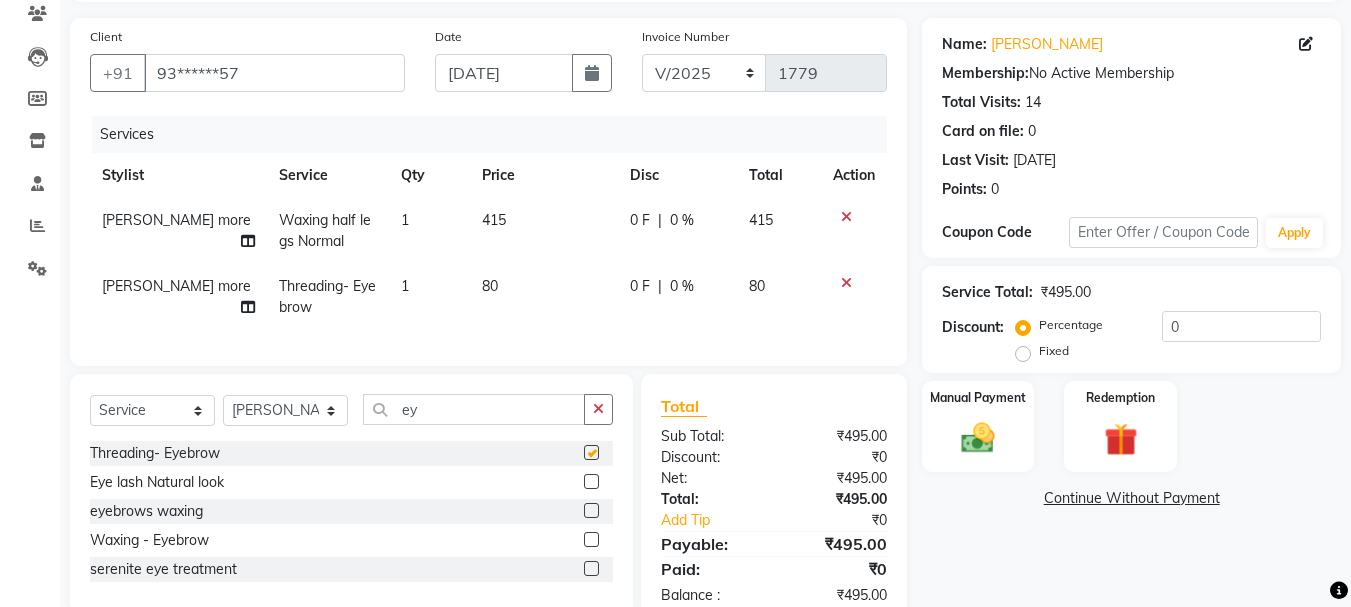 checkbox on "false" 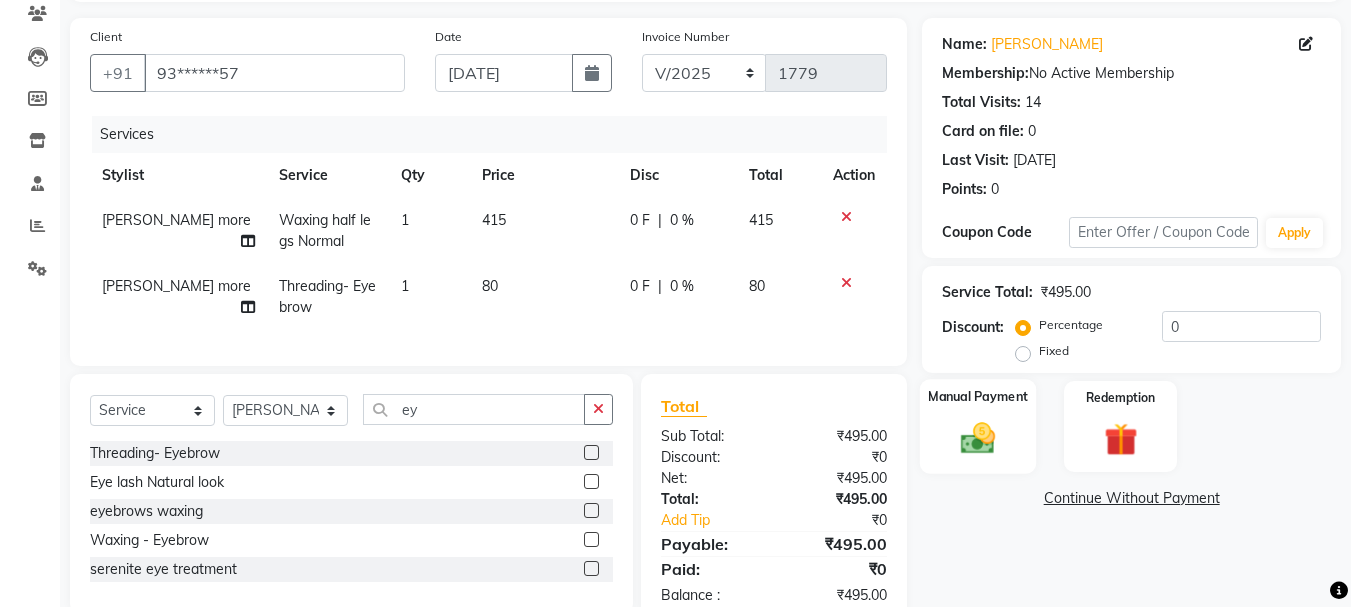 click 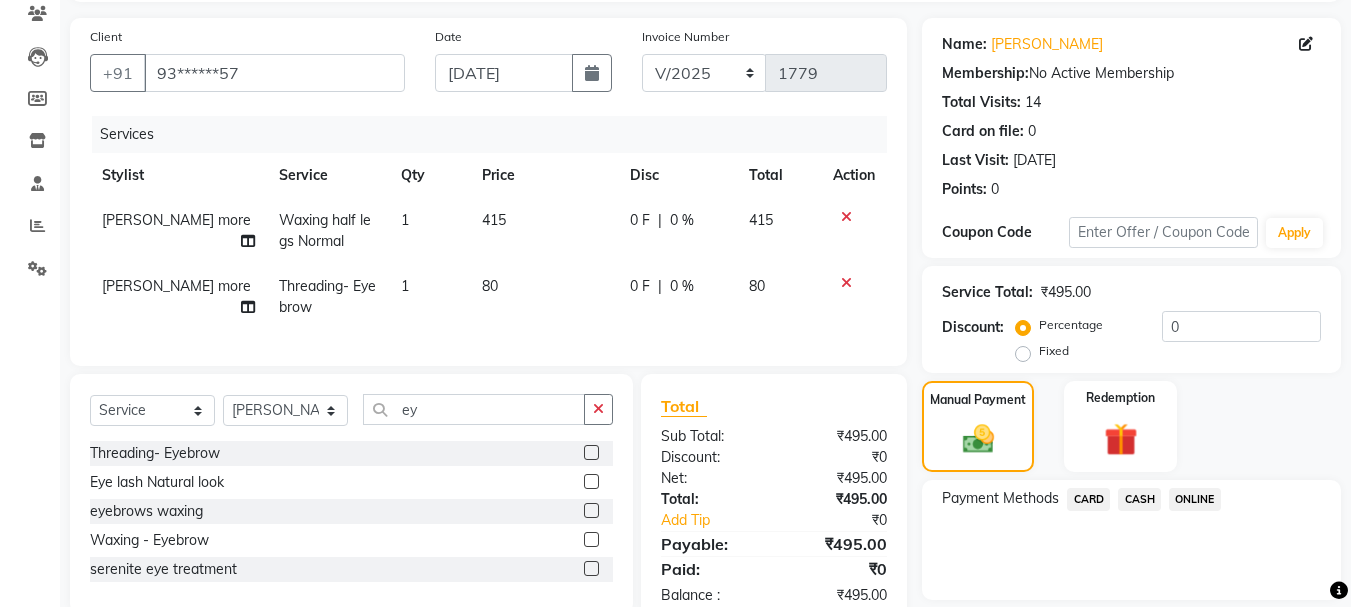 click on "CASH" 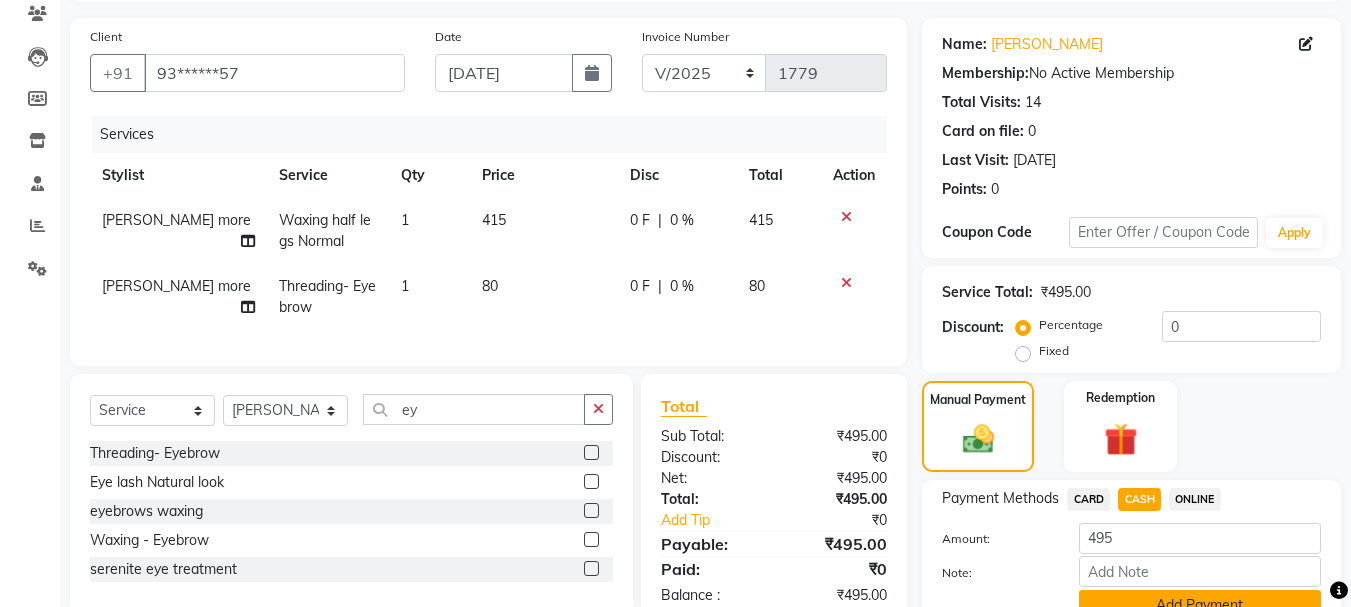 click on "Add Payment" 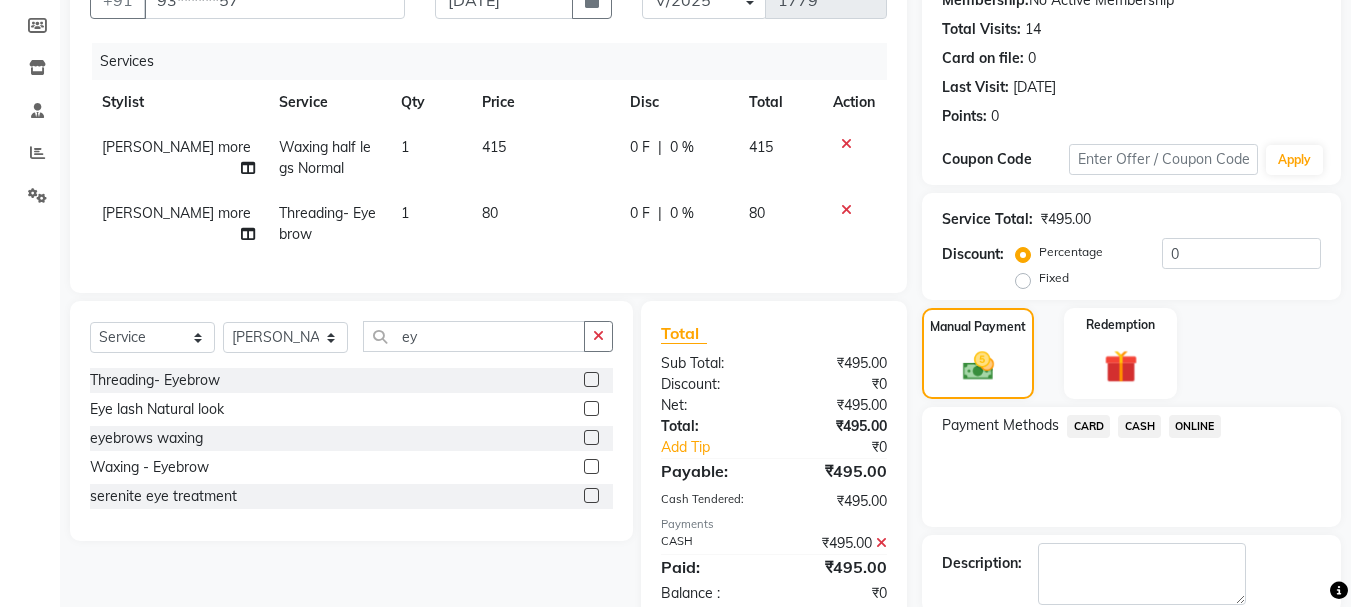 scroll, scrollTop: 309, scrollLeft: 0, axis: vertical 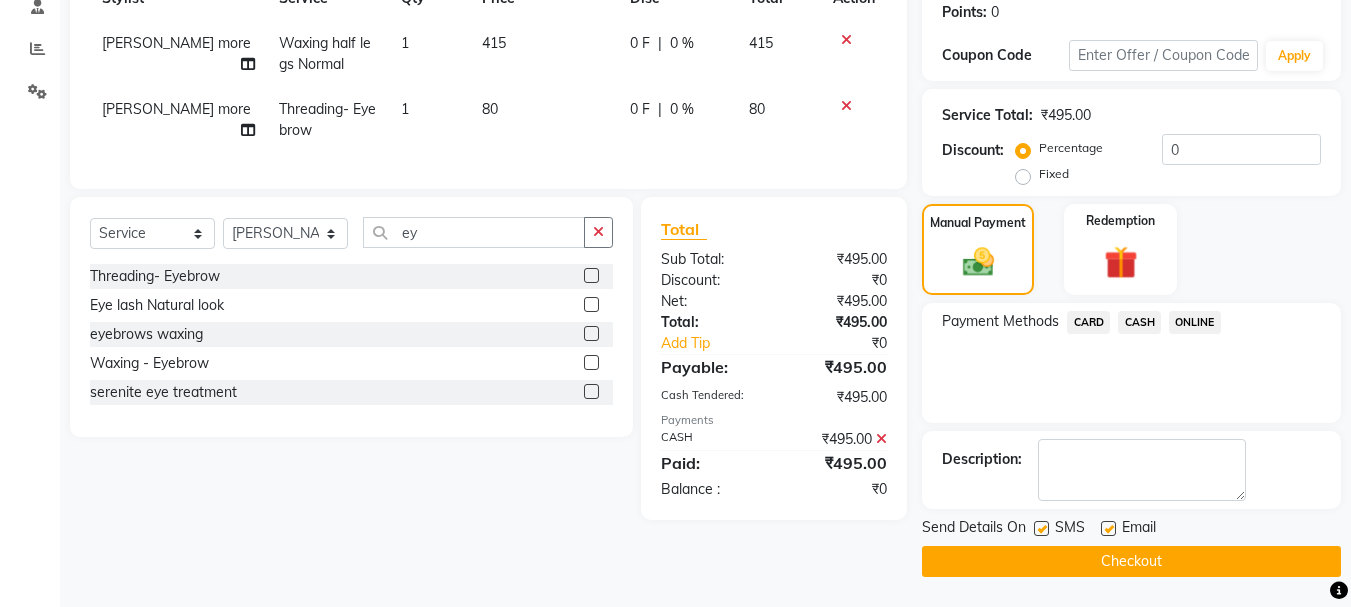 click on "Checkout" 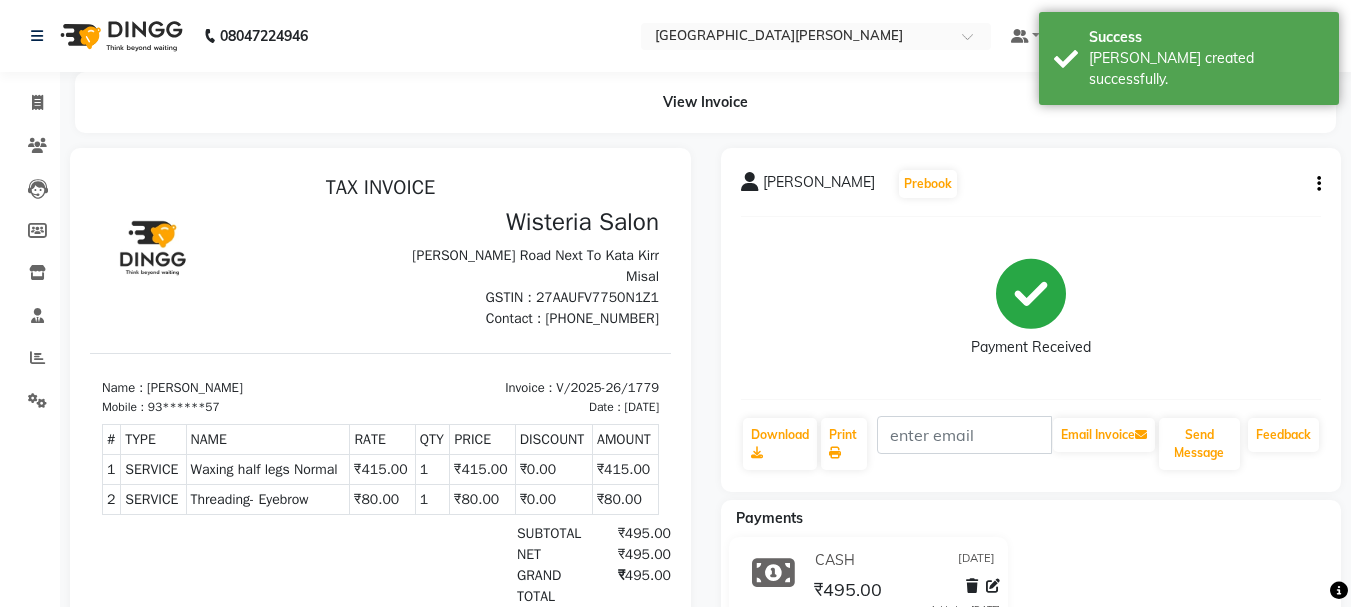 scroll, scrollTop: 0, scrollLeft: 0, axis: both 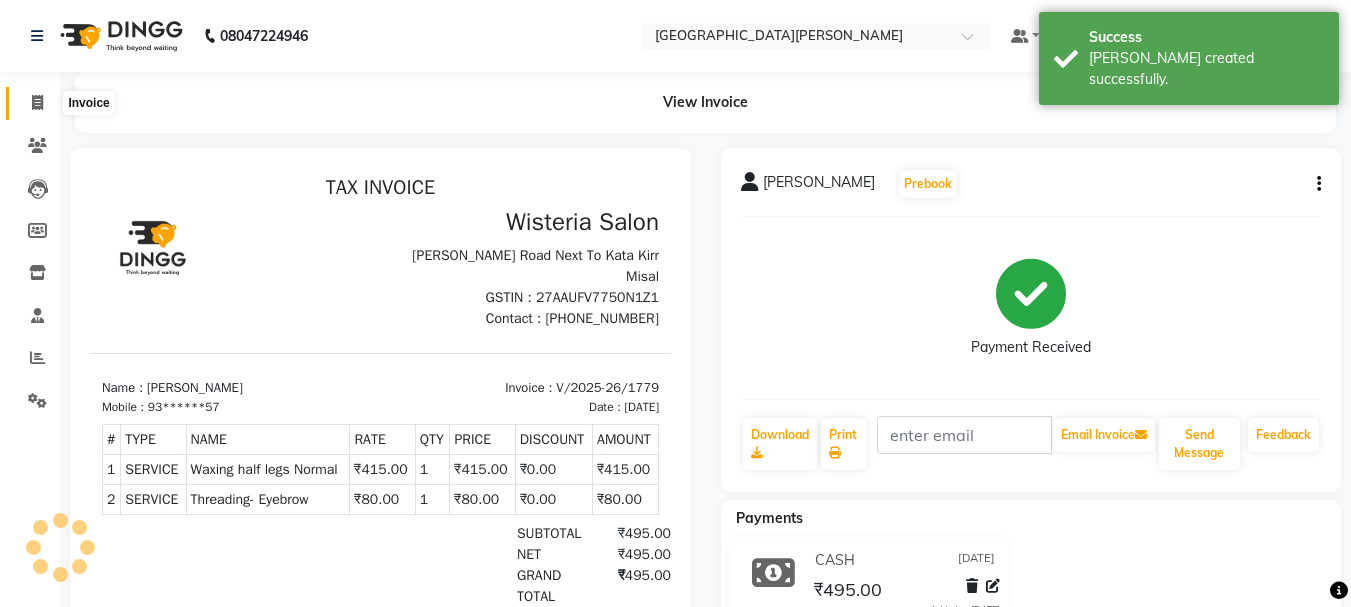 click 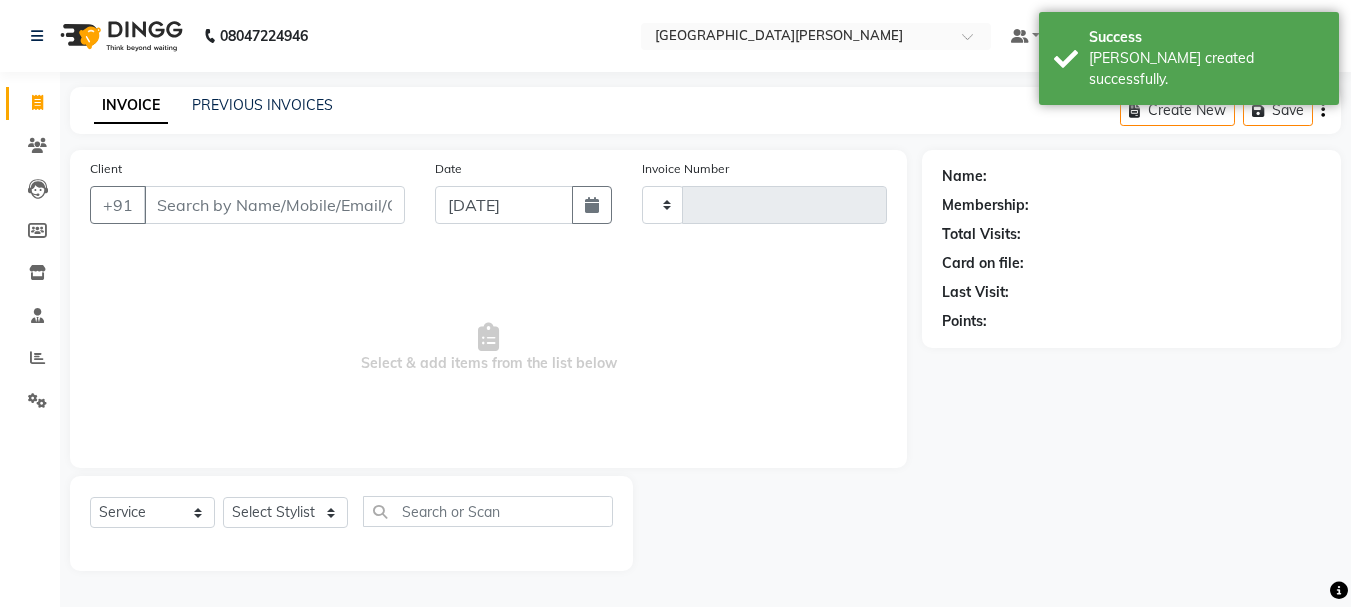 type on "1780" 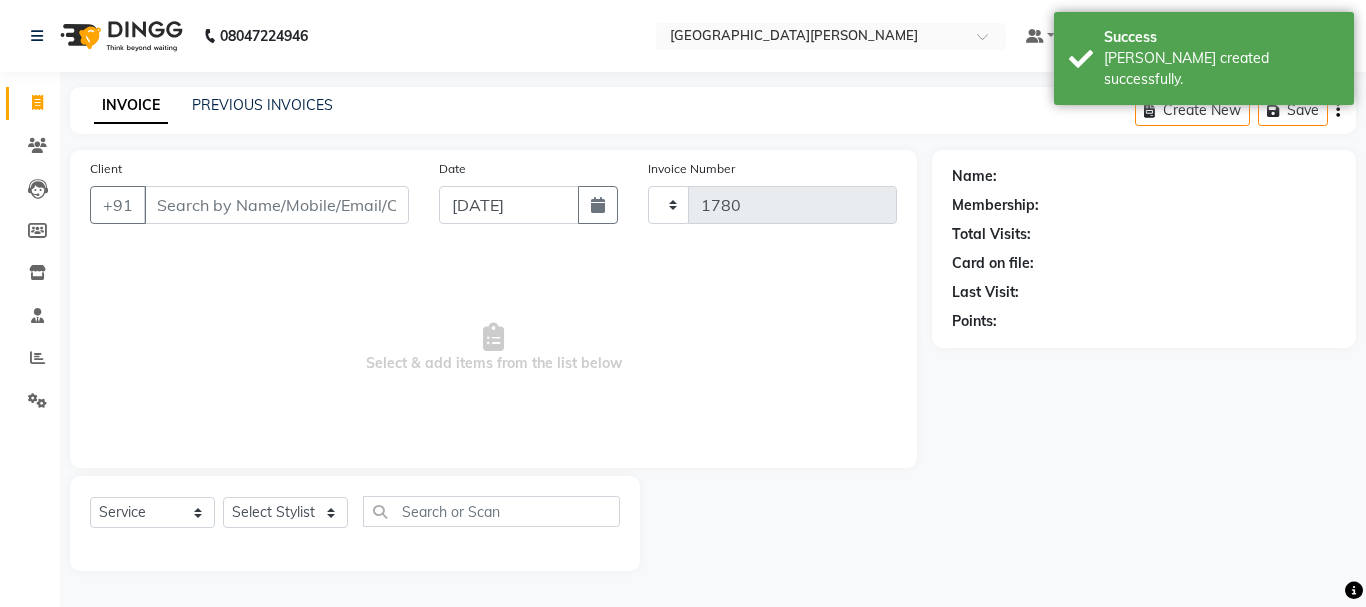 select on "911" 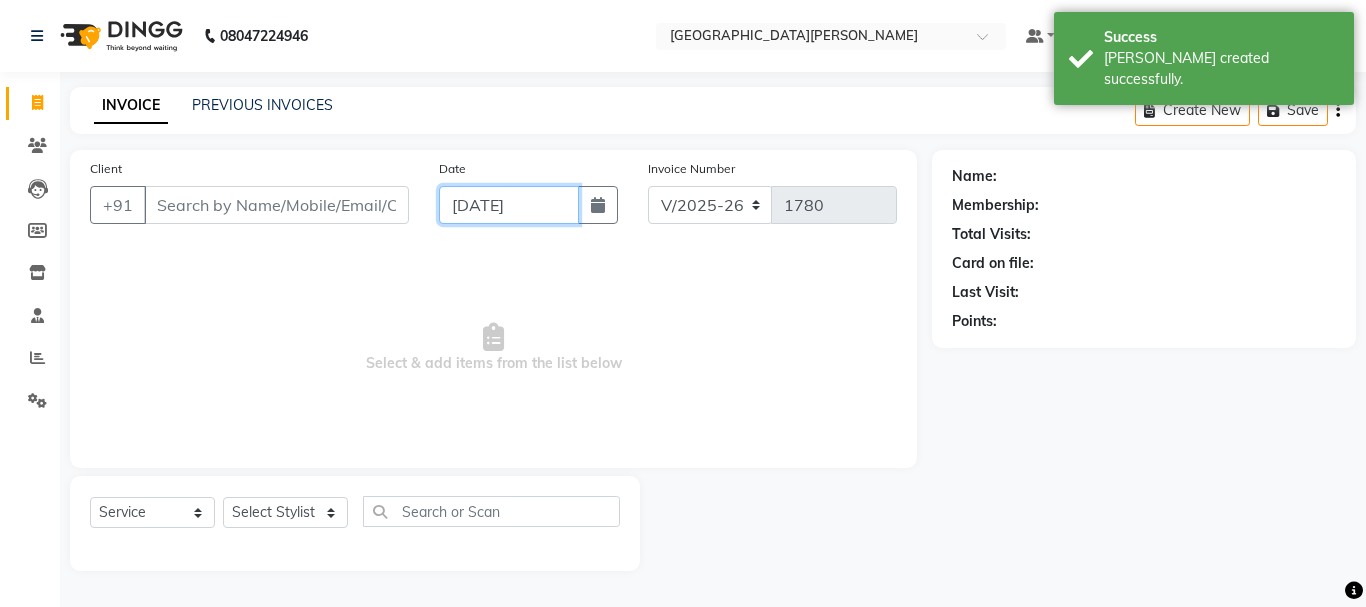 click on "[DATE]" 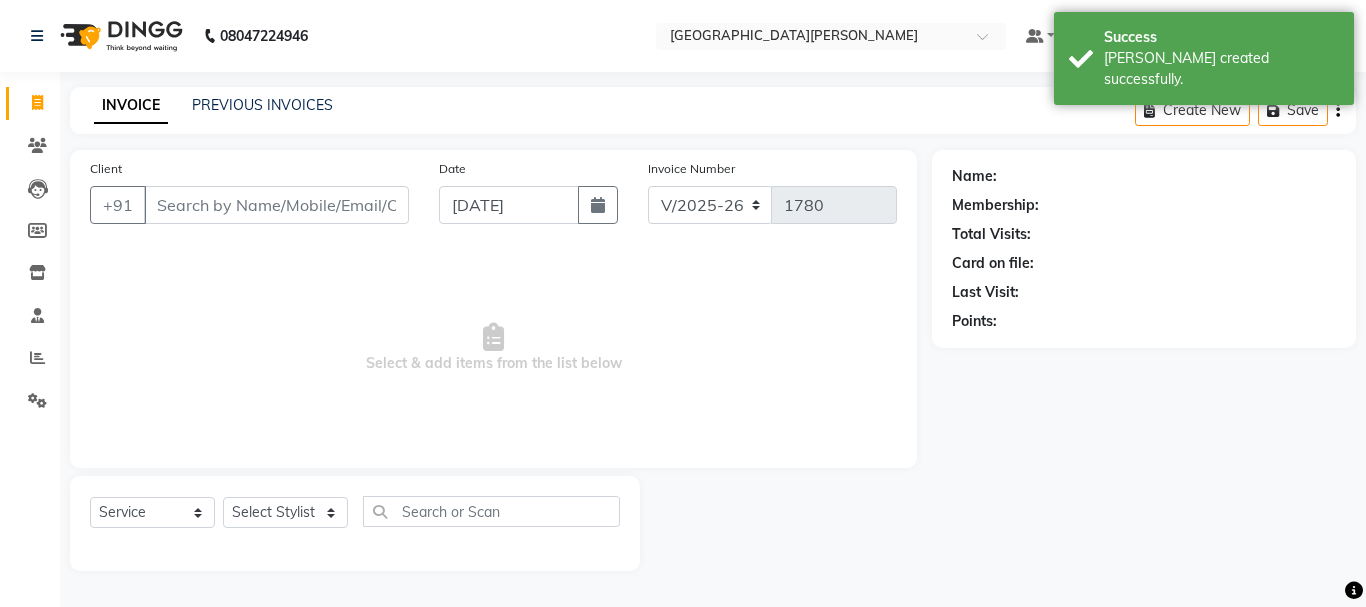 select on "7" 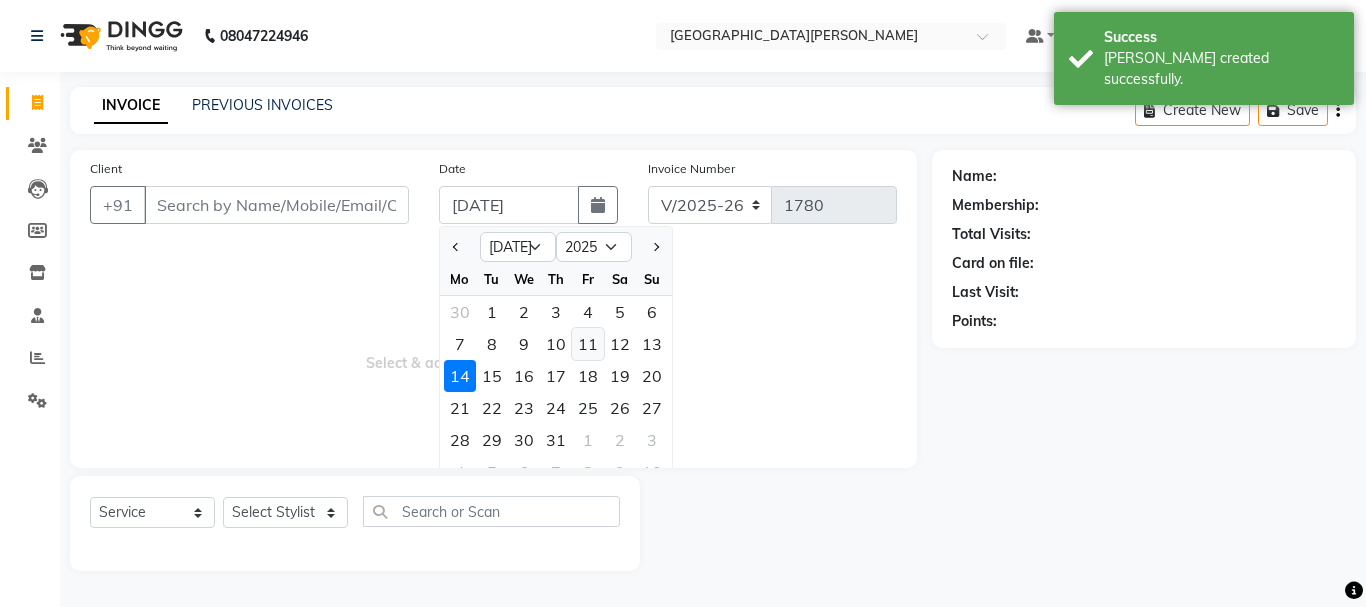 click on "11" 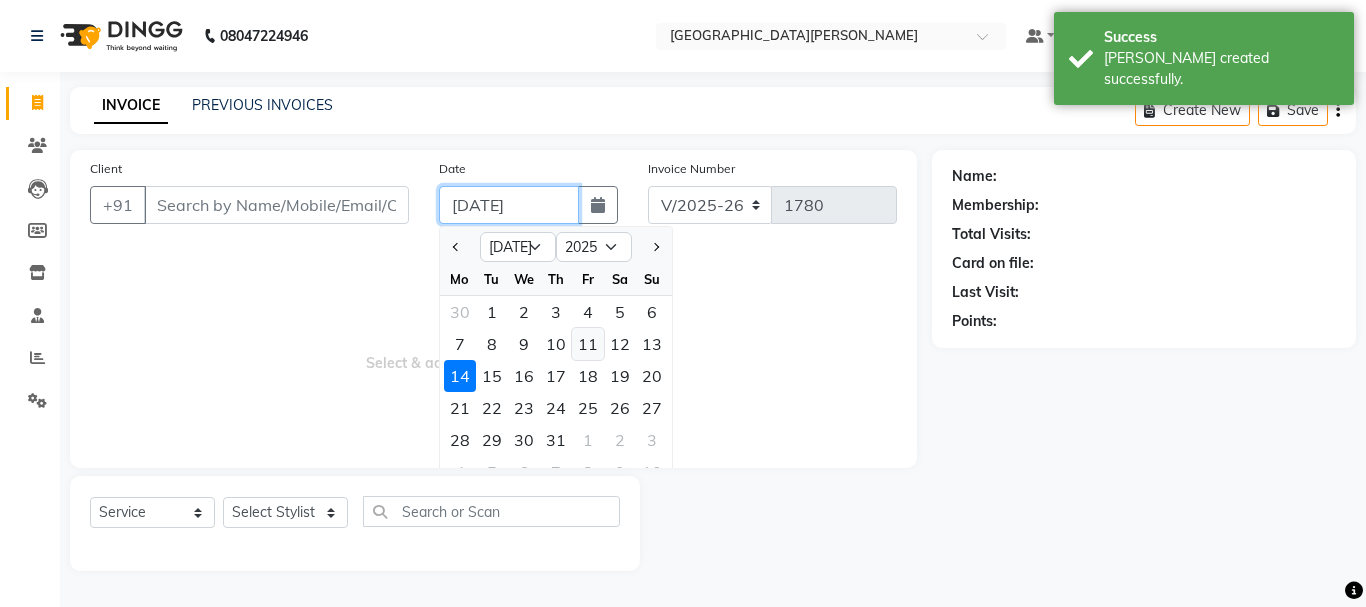 type on "[DATE]" 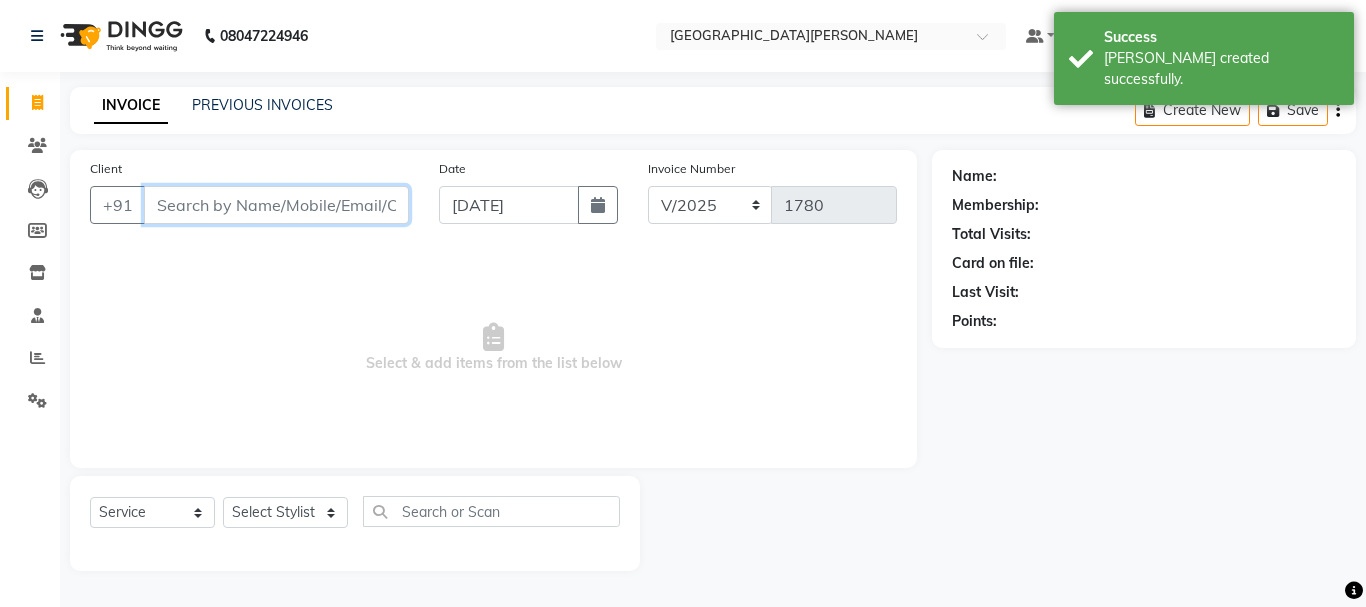 click on "Client" at bounding box center [276, 205] 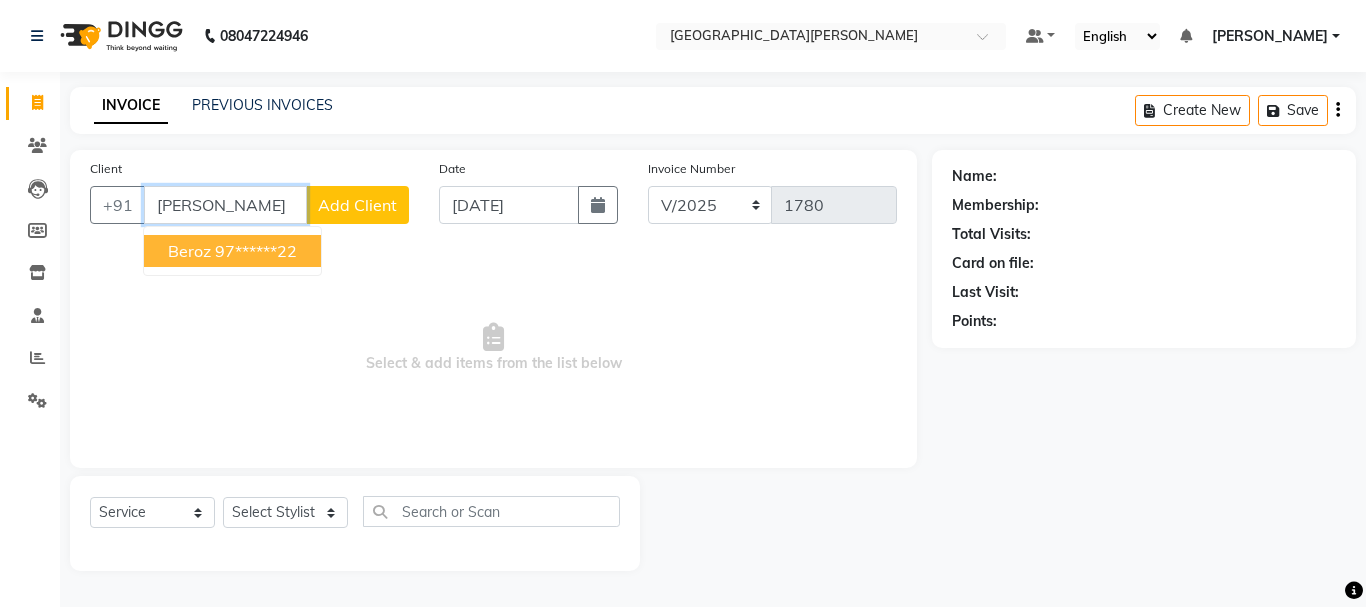 click on "97******22" at bounding box center [256, 251] 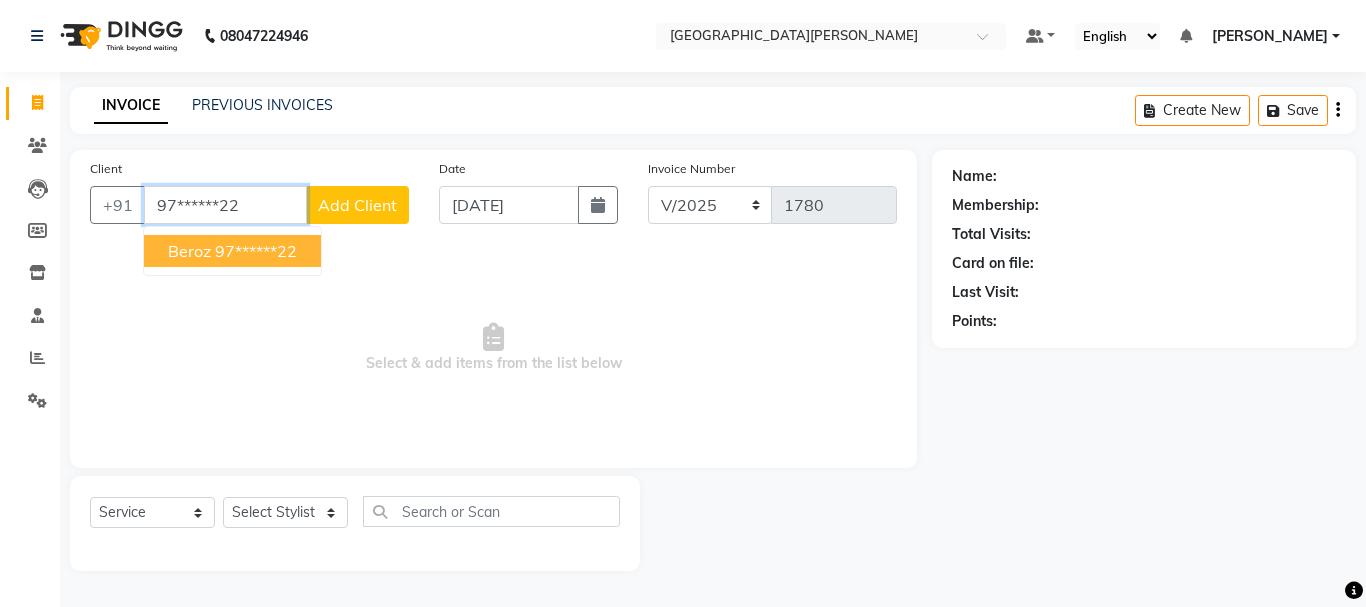 type on "97******22" 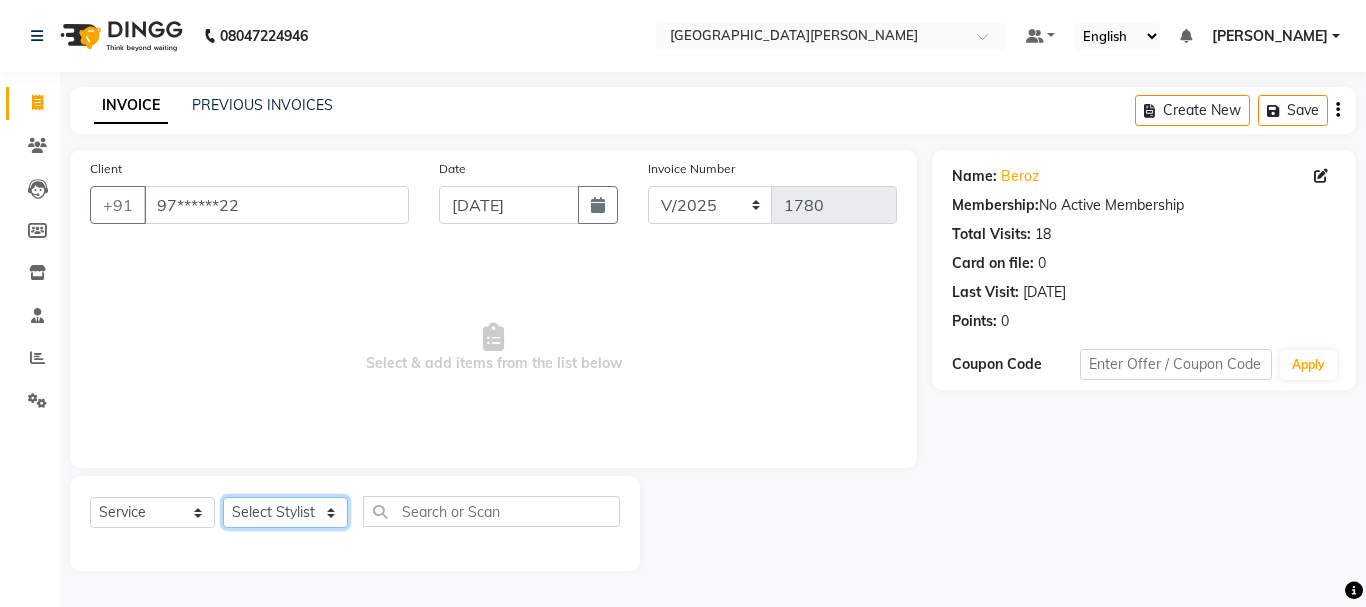 click on "Select Stylist Bharti [PERSON_NAME] [PERSON_NAME] [PERSON_NAME] [PERSON_NAME] more [PERSON_NAME] Partner id [PERSON_NAME] [PERSON_NAME]  Rahul [PERSON_NAME] [PERSON_NAME] [PERSON_NAME] [PERSON_NAME]" 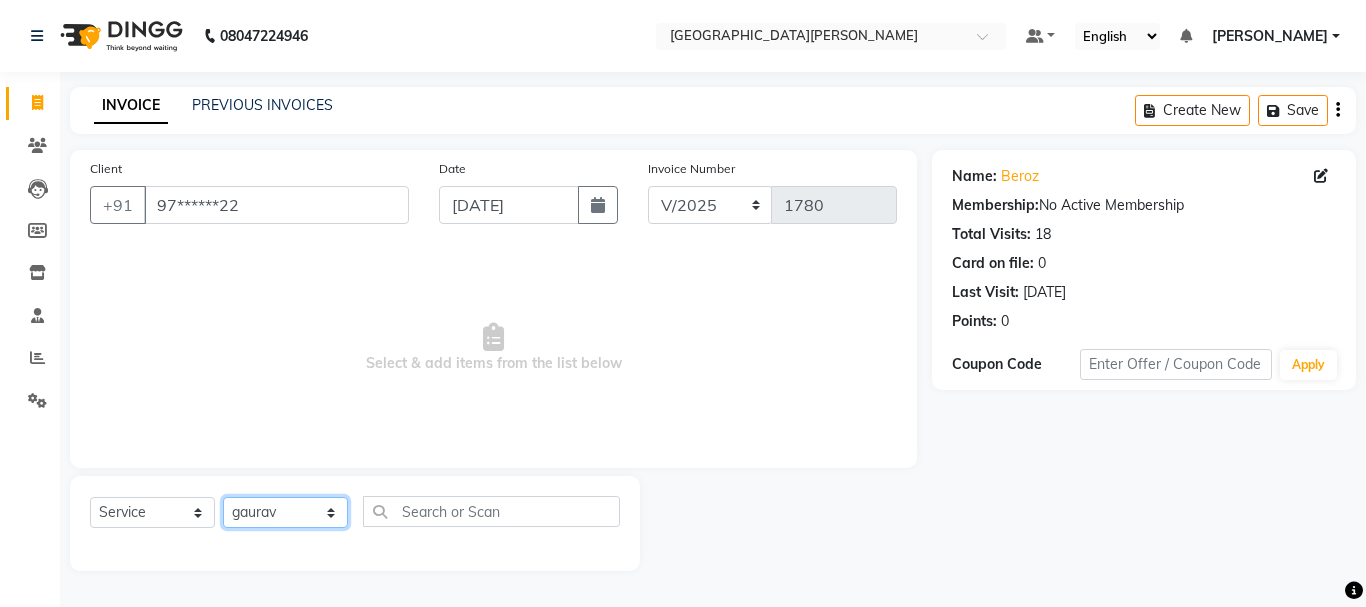 click on "Select Stylist Bharti [PERSON_NAME] [PERSON_NAME] [PERSON_NAME] [PERSON_NAME] more [PERSON_NAME] Partner id [PERSON_NAME] [PERSON_NAME]  Rahul [PERSON_NAME] [PERSON_NAME] [PERSON_NAME] [PERSON_NAME]" 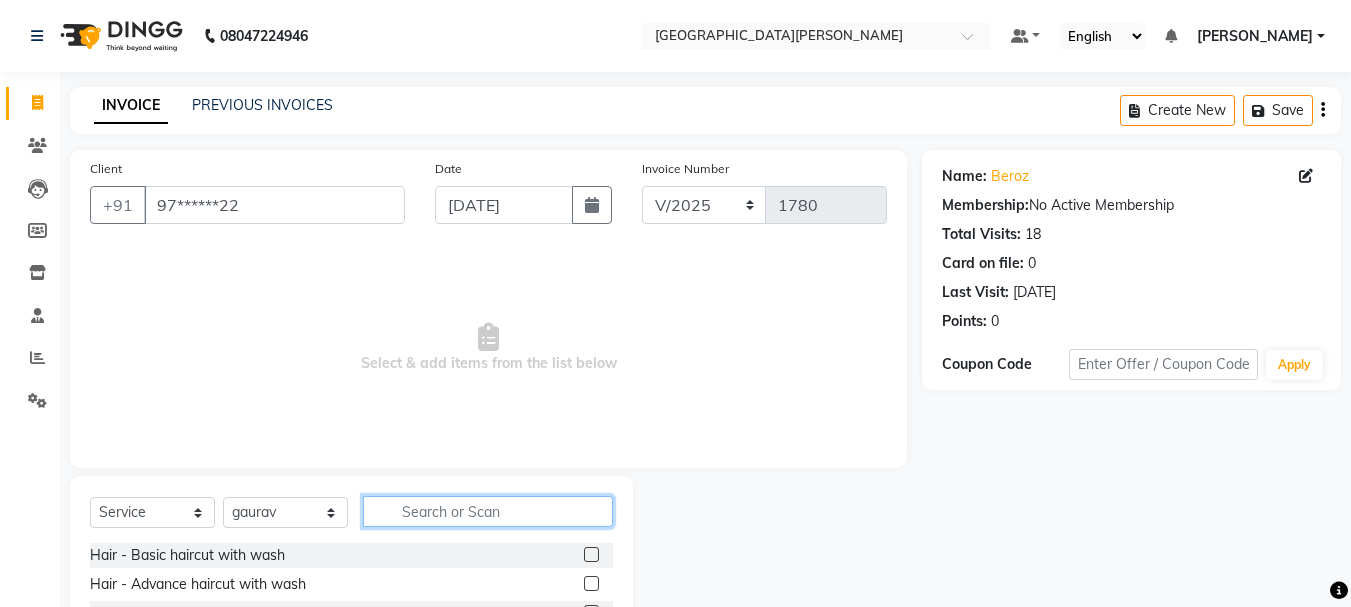 click 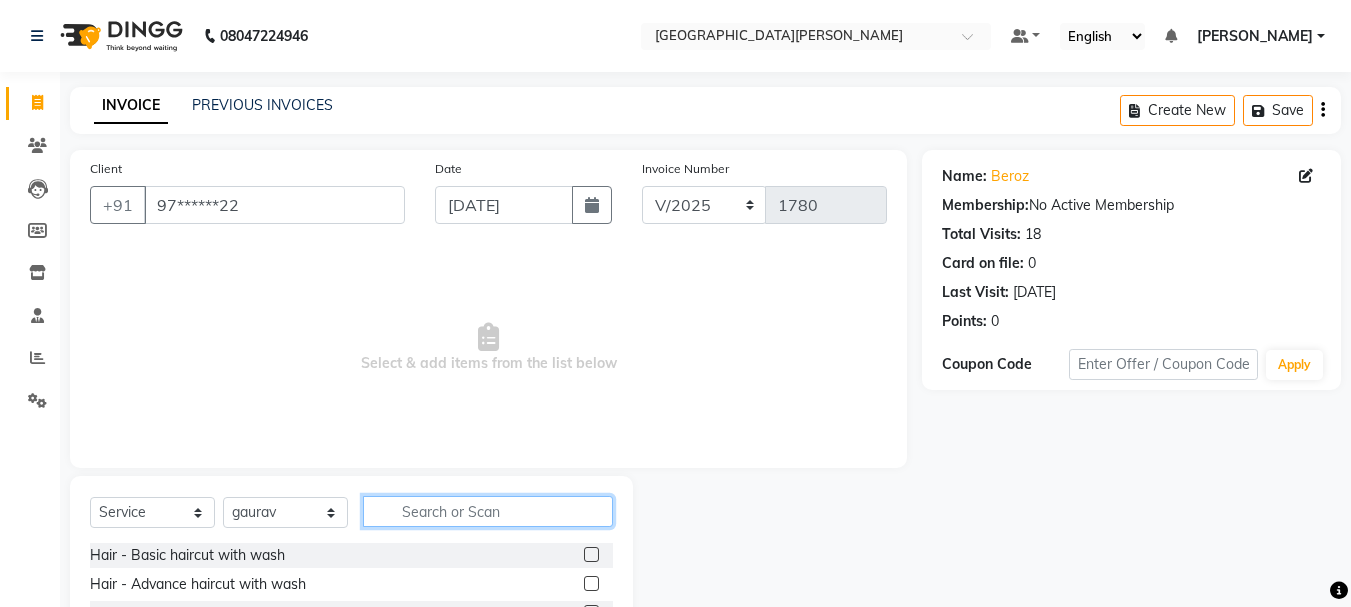 type on "e" 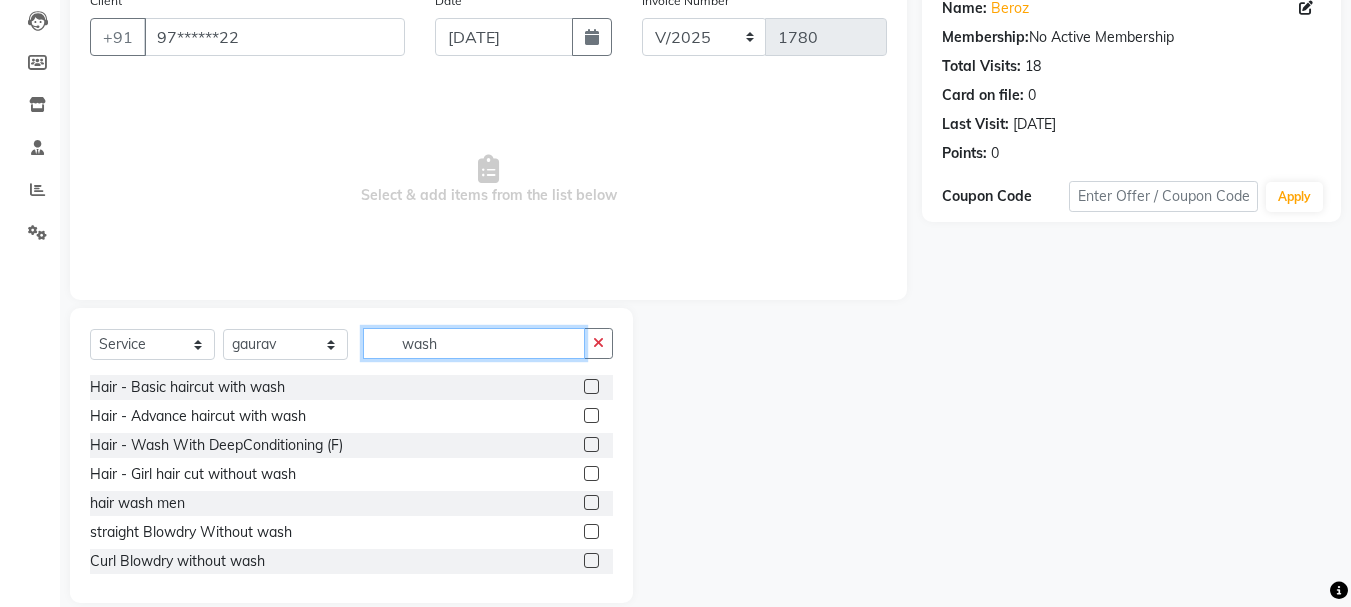 scroll, scrollTop: 194, scrollLeft: 0, axis: vertical 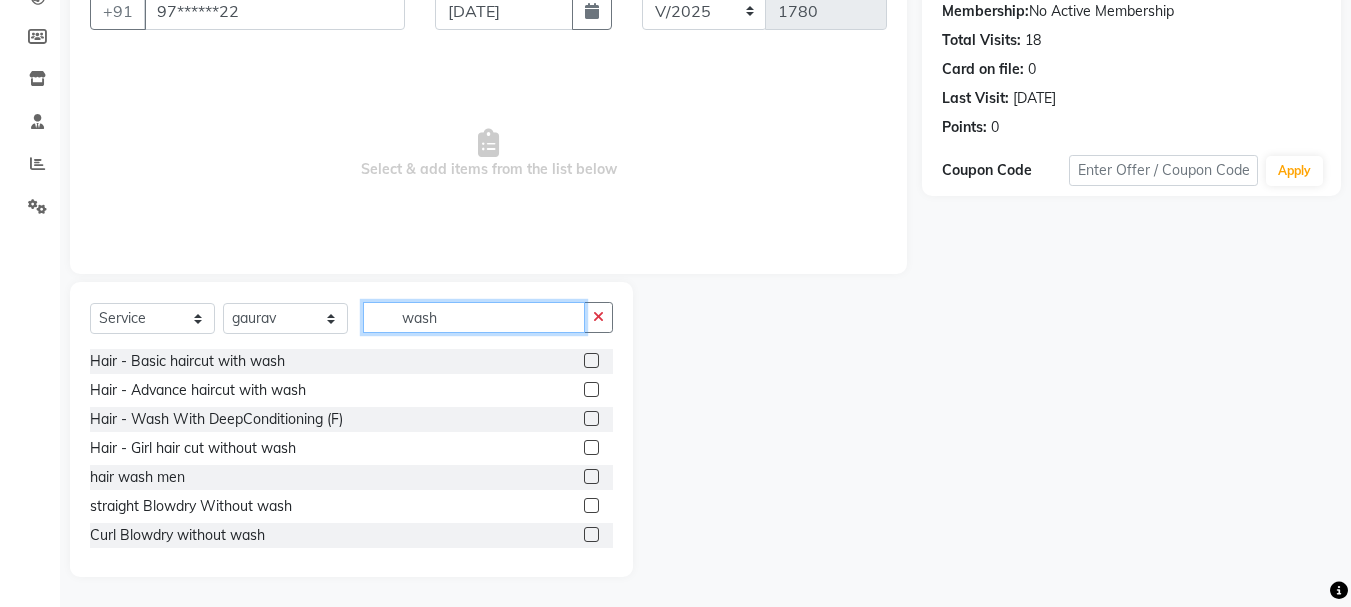 type on "wash" 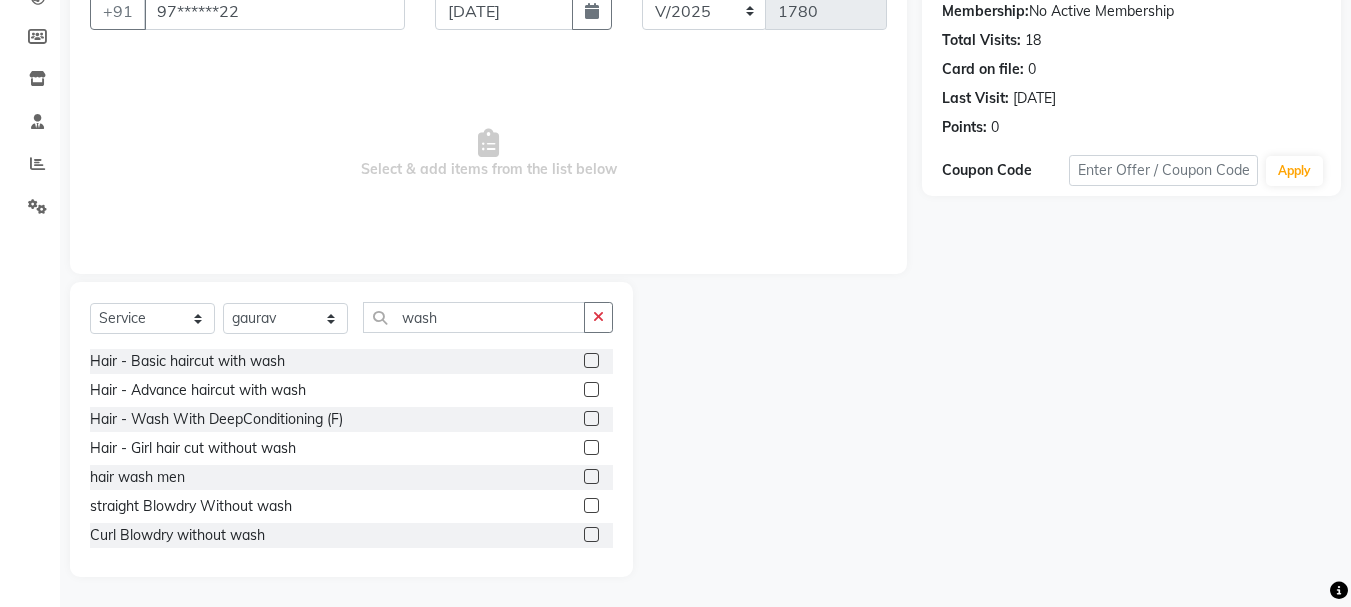 click 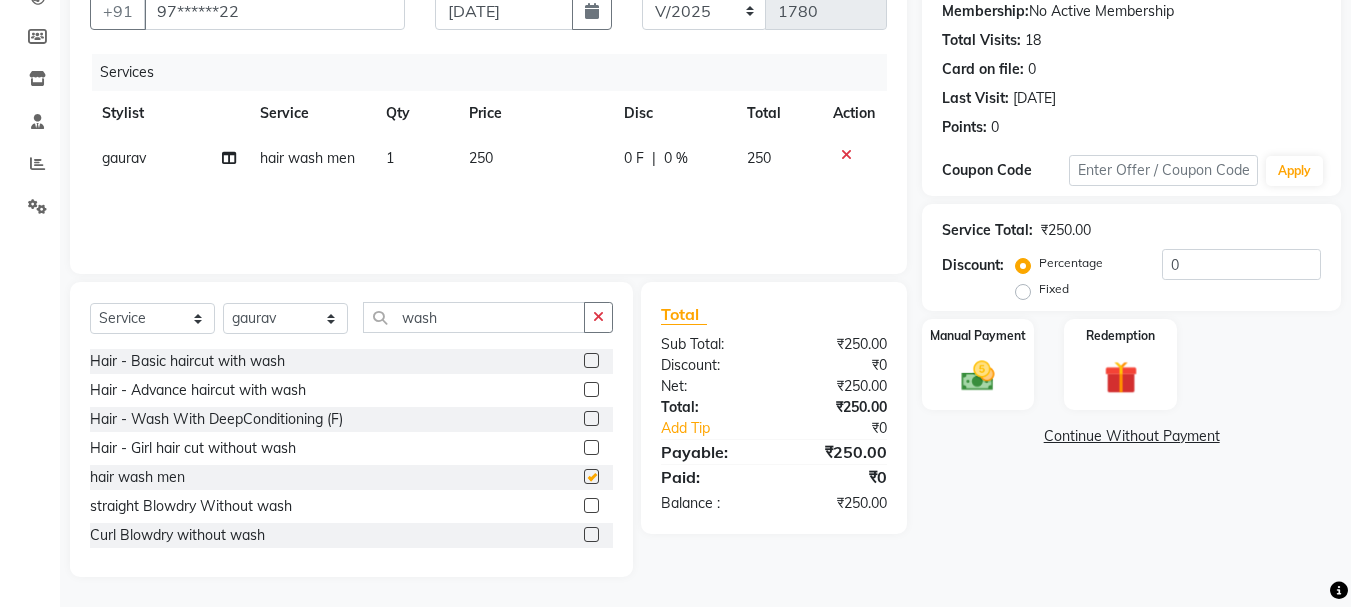 checkbox on "false" 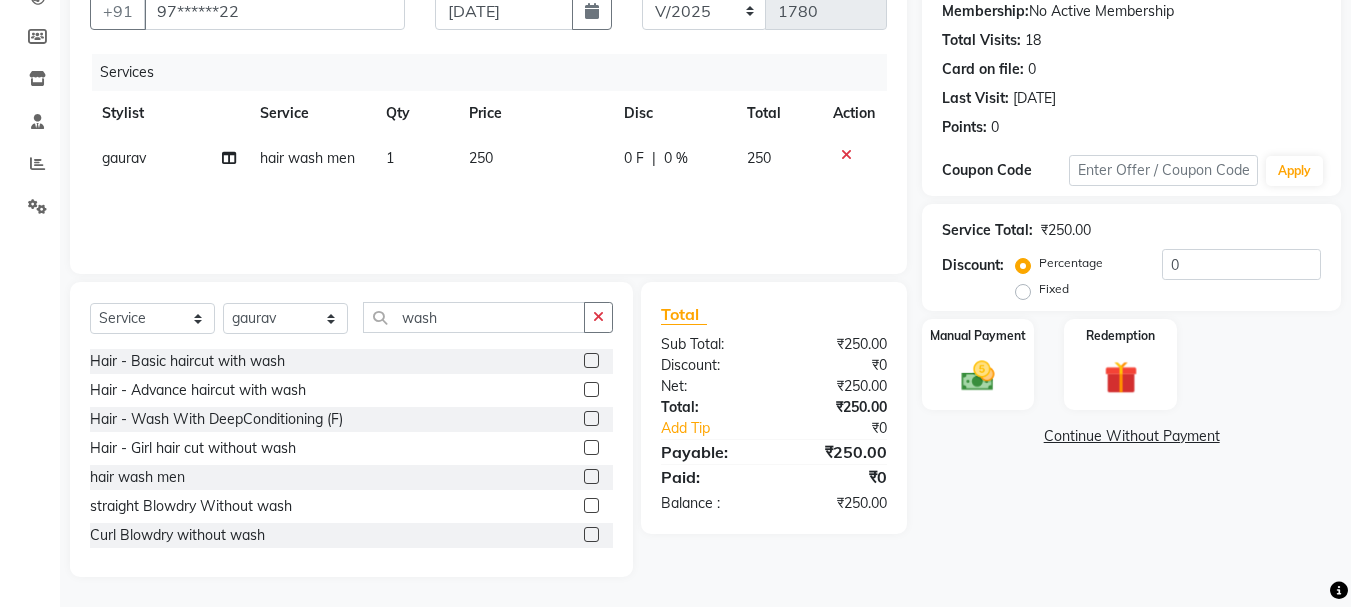 click 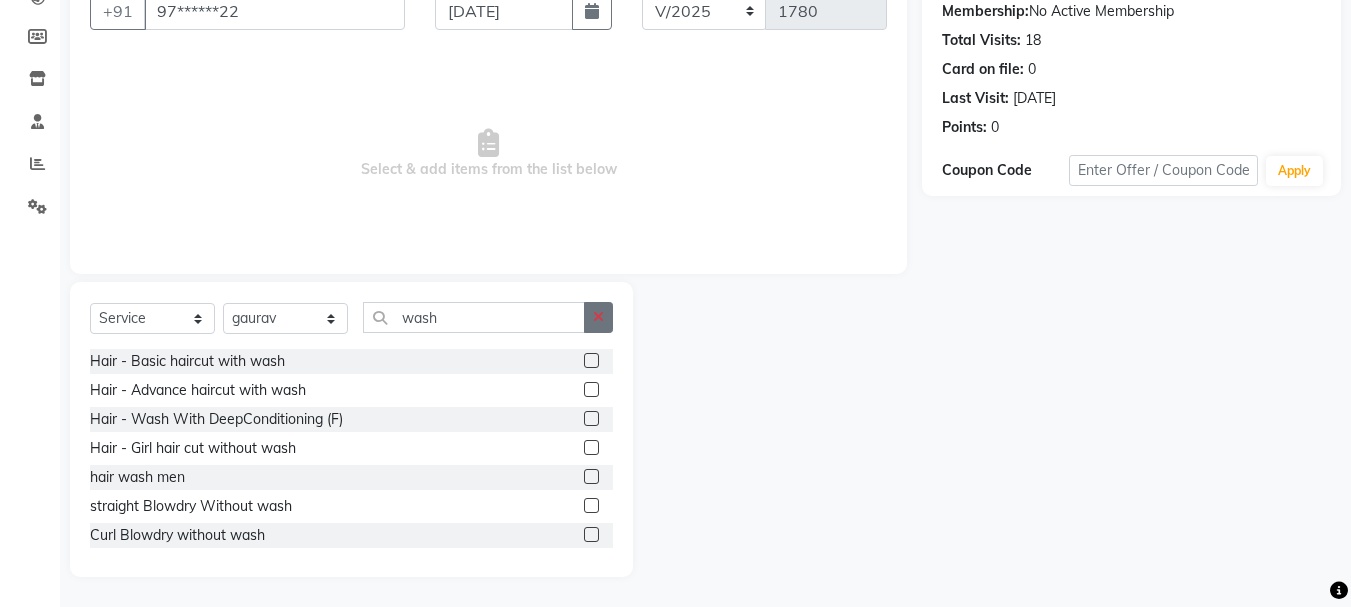 click 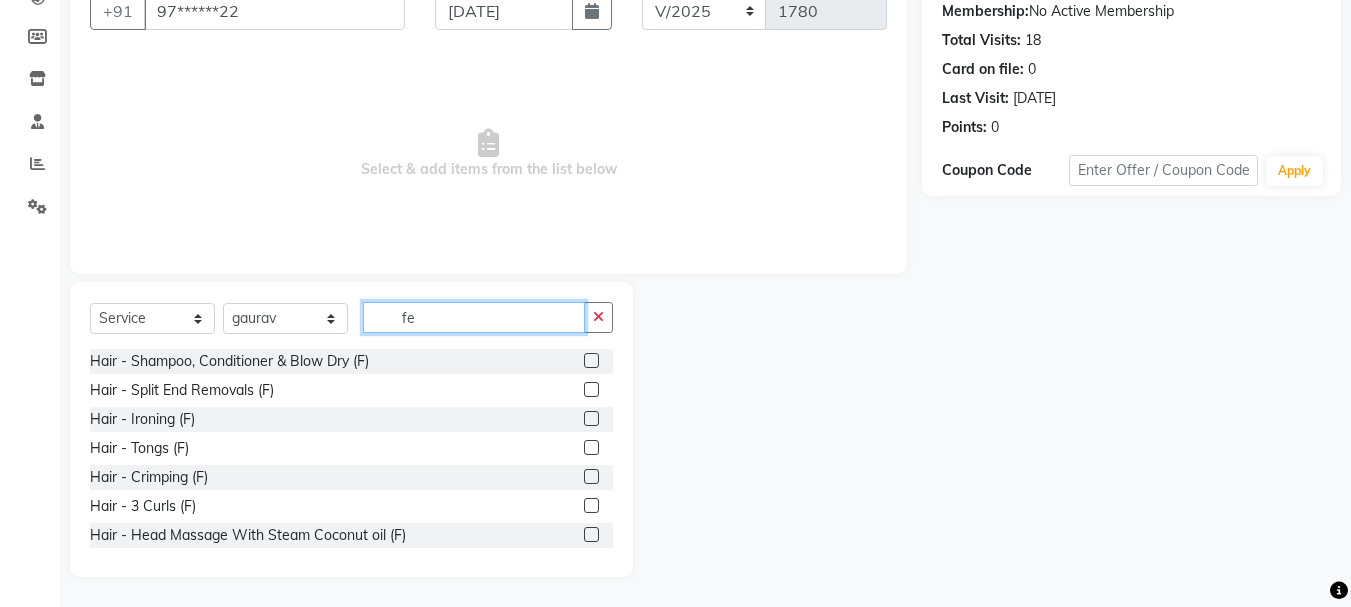 scroll, scrollTop: 110, scrollLeft: 0, axis: vertical 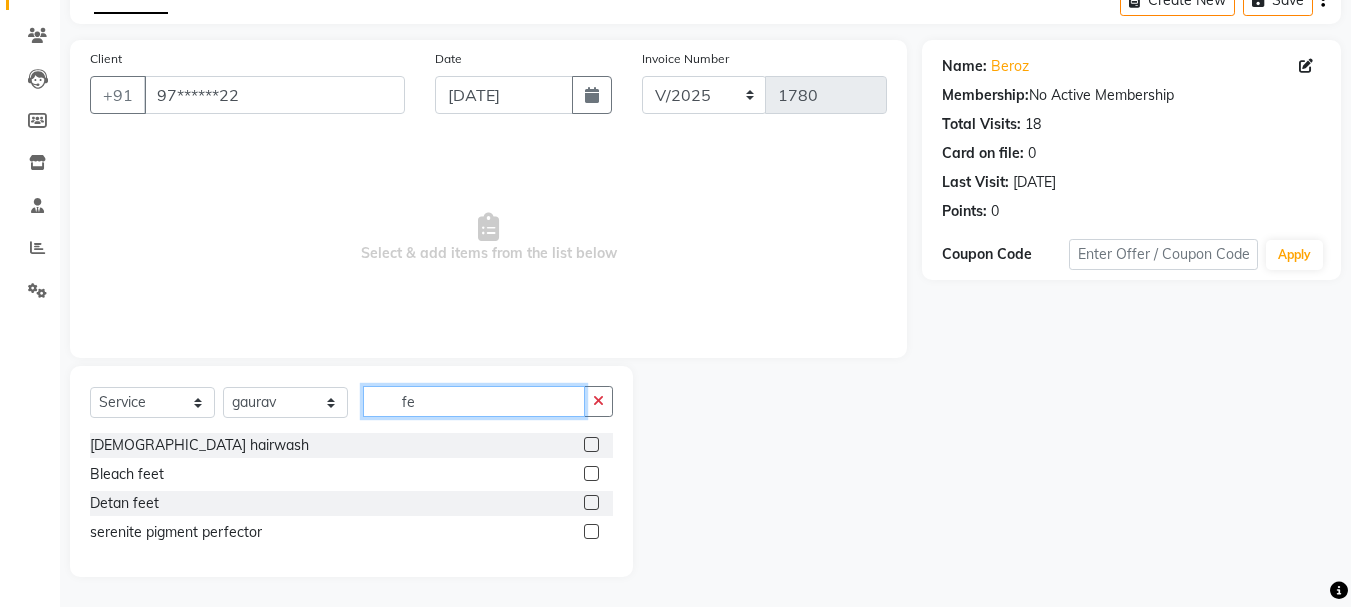 type on "fe" 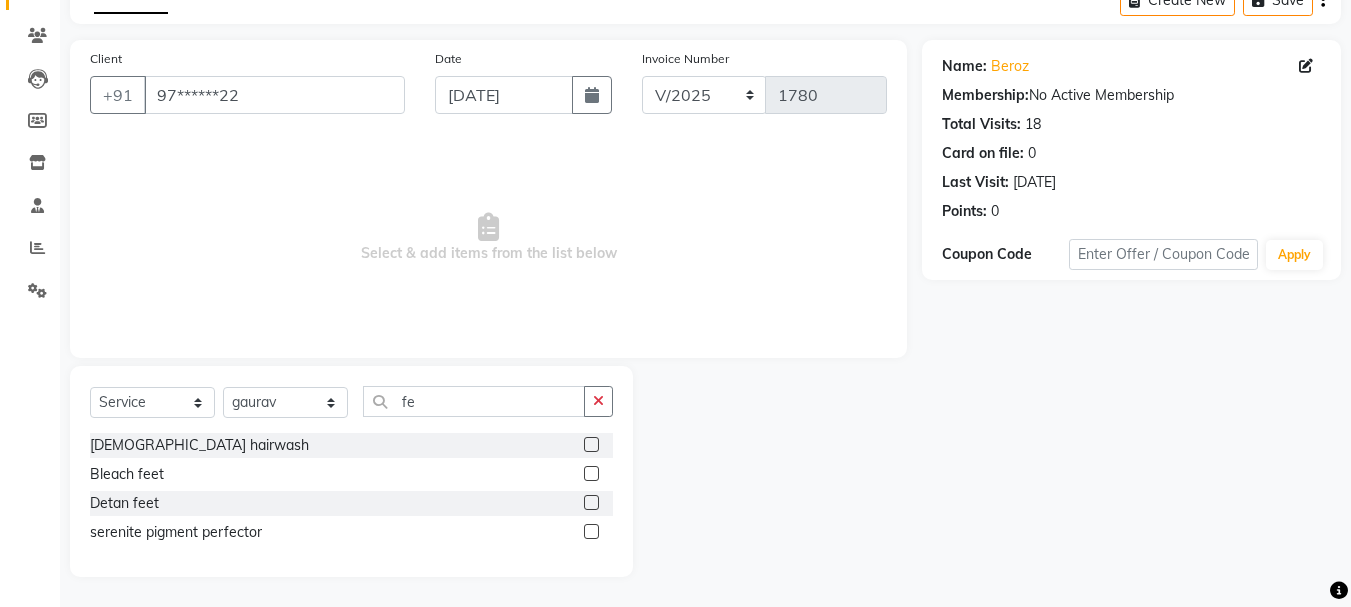 click 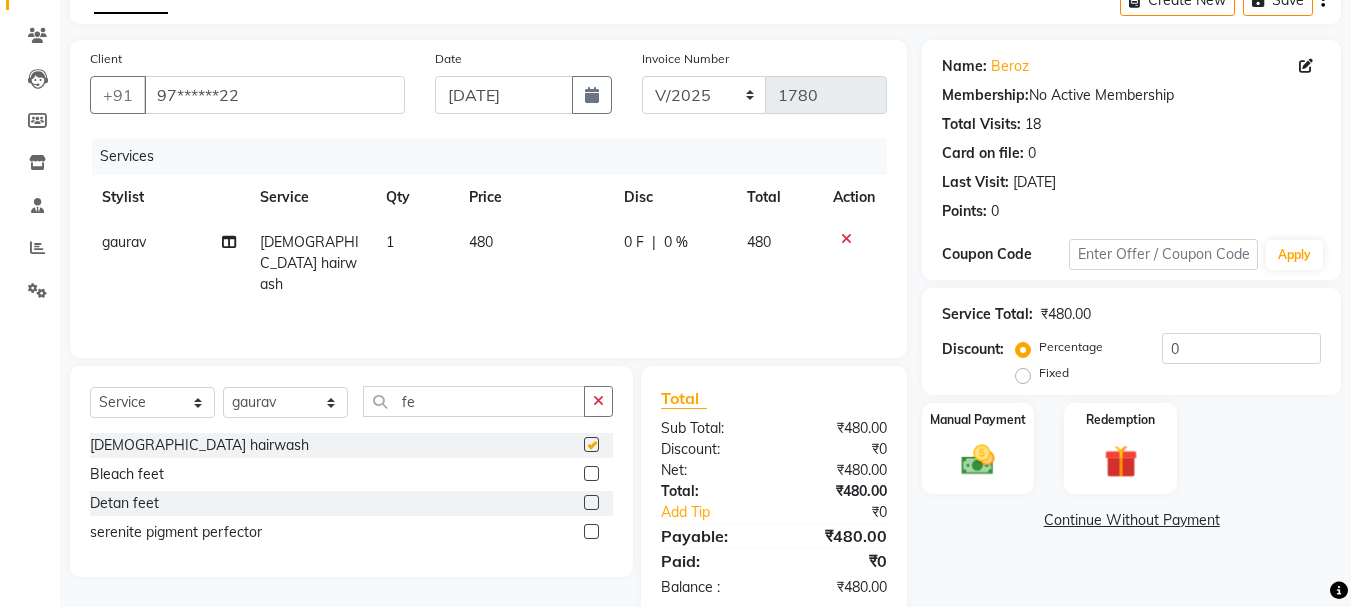 checkbox on "false" 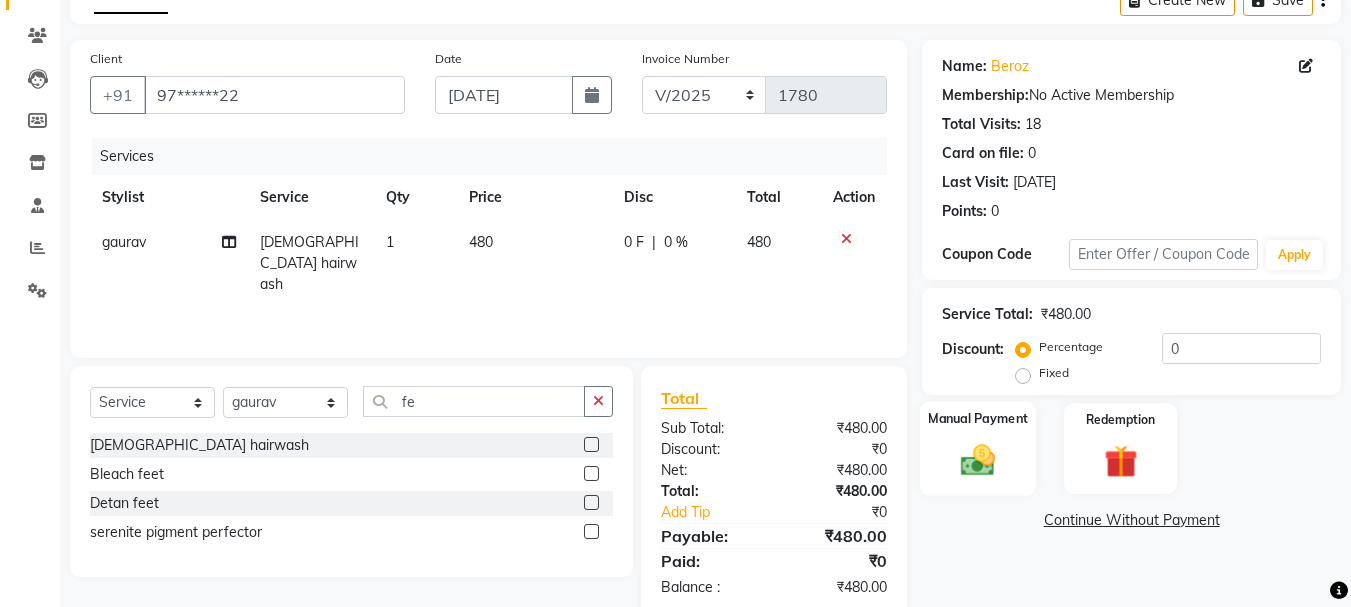 click 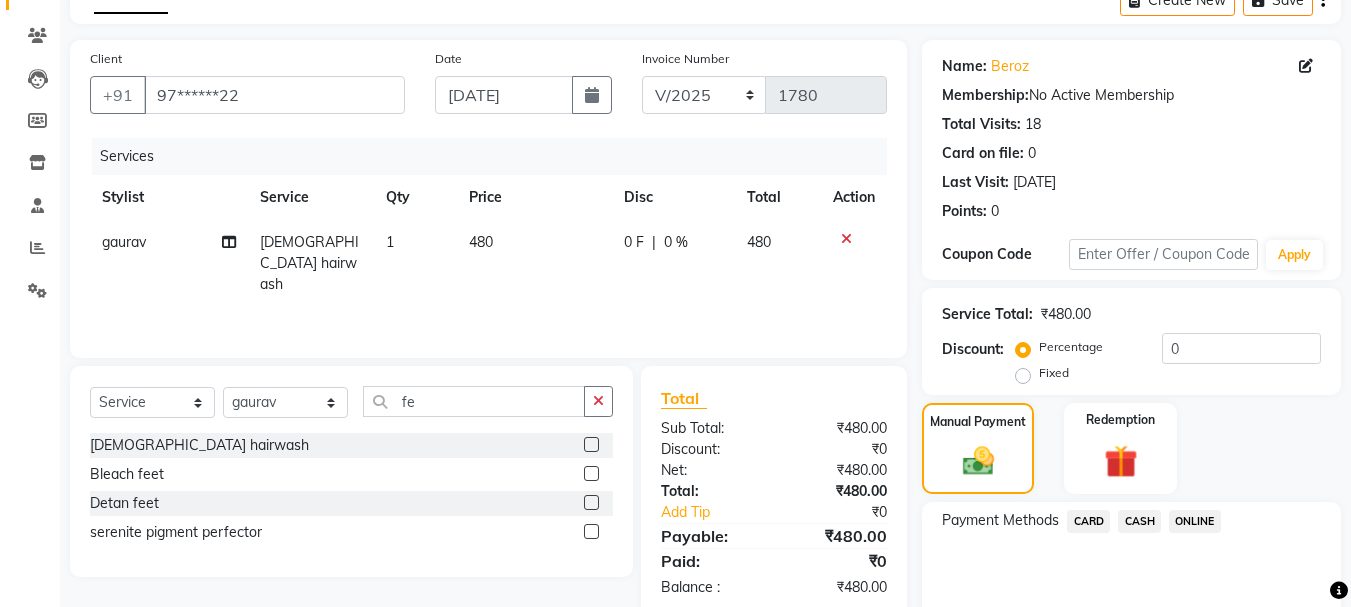 click on "CASH" 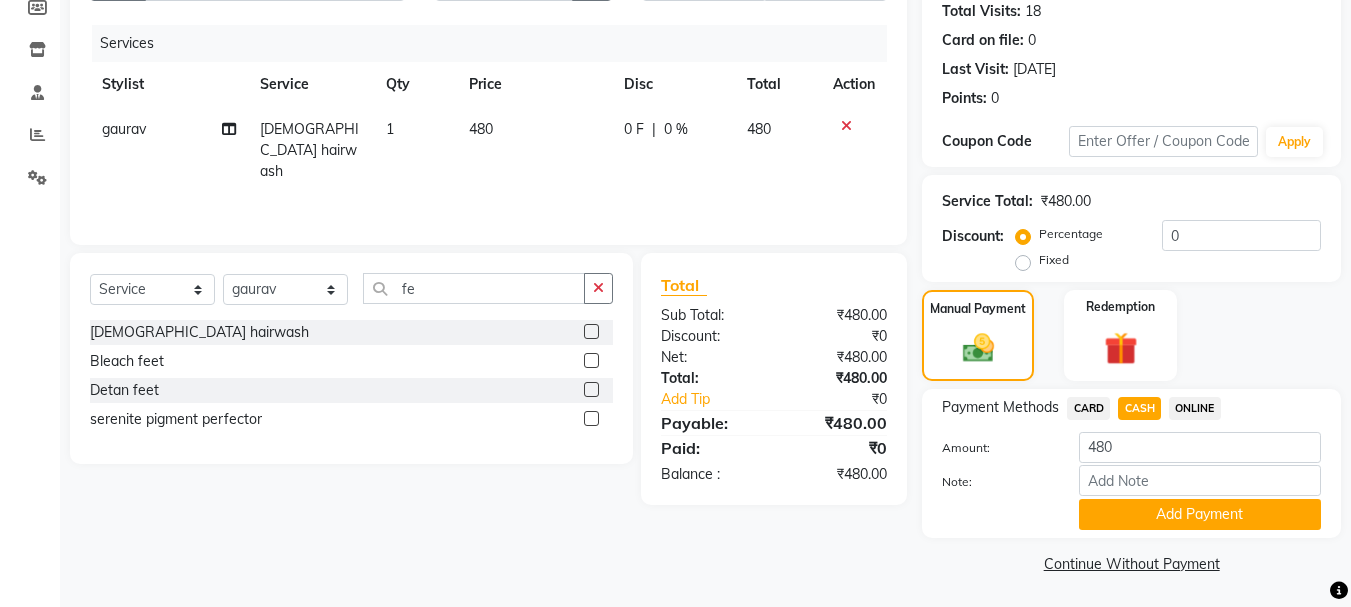 scroll, scrollTop: 225, scrollLeft: 0, axis: vertical 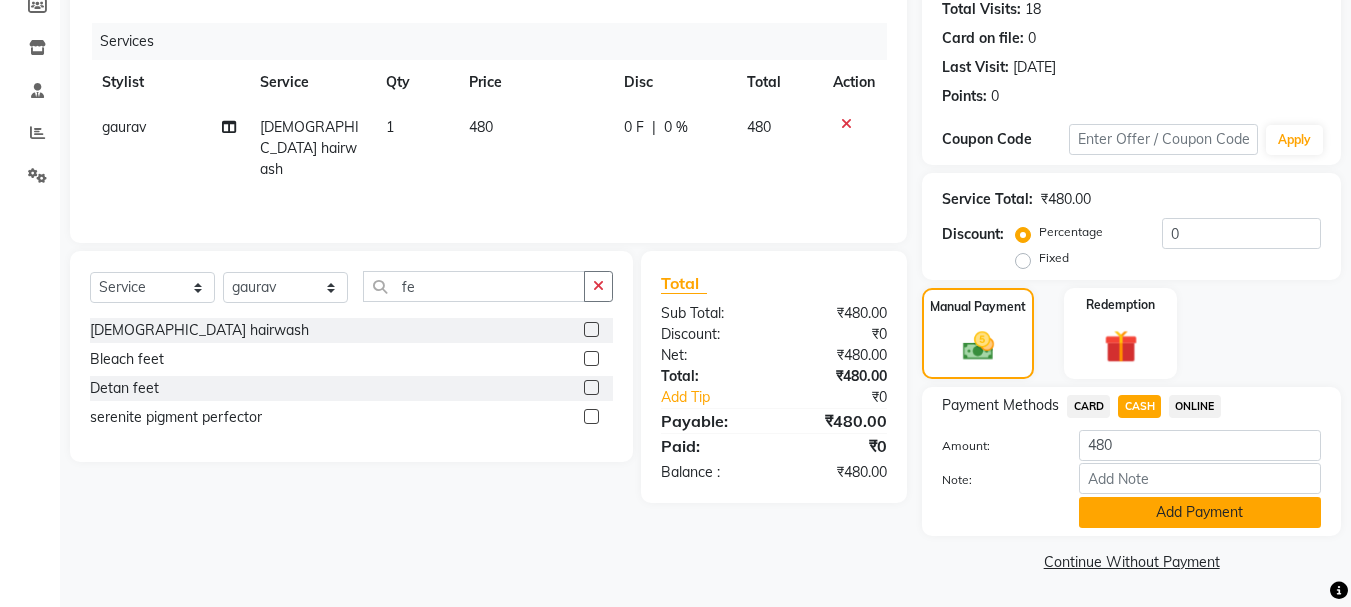 click on "Add Payment" 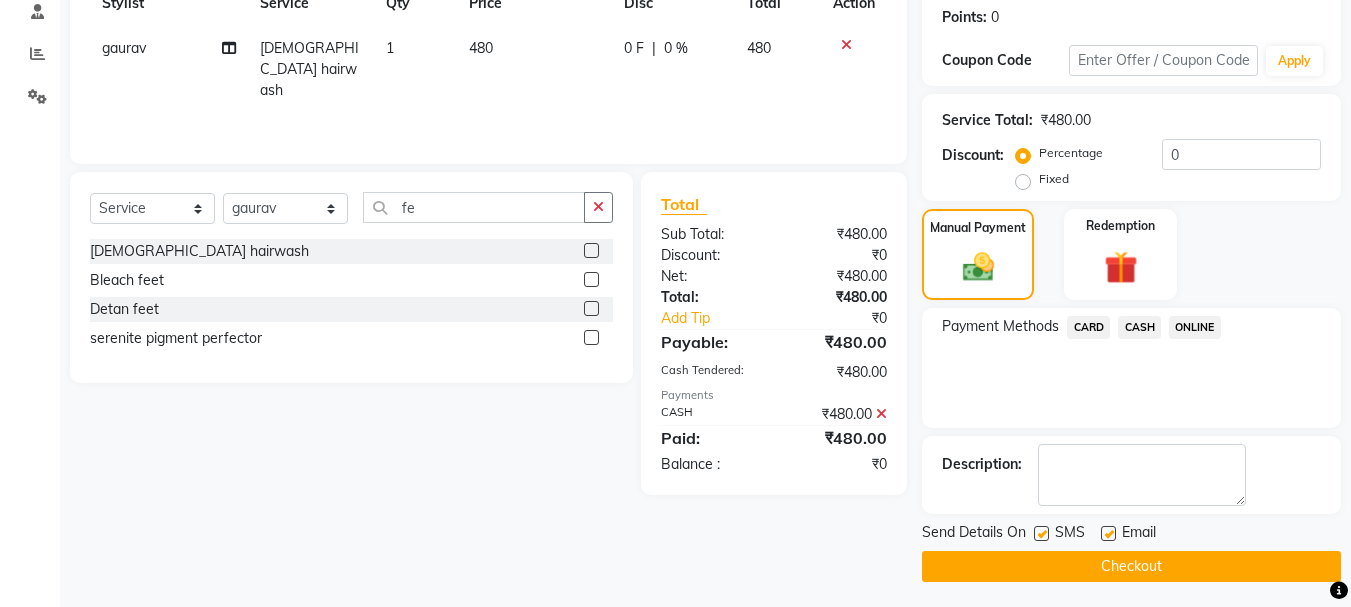 scroll, scrollTop: 309, scrollLeft: 0, axis: vertical 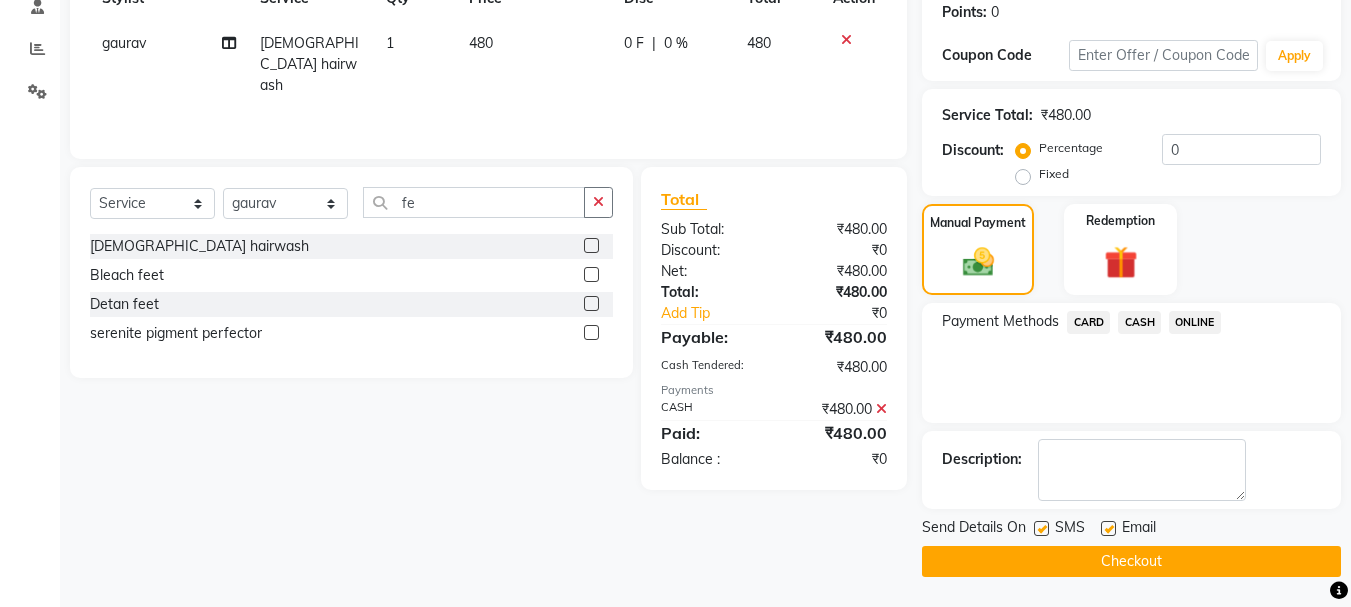 click on "Checkout" 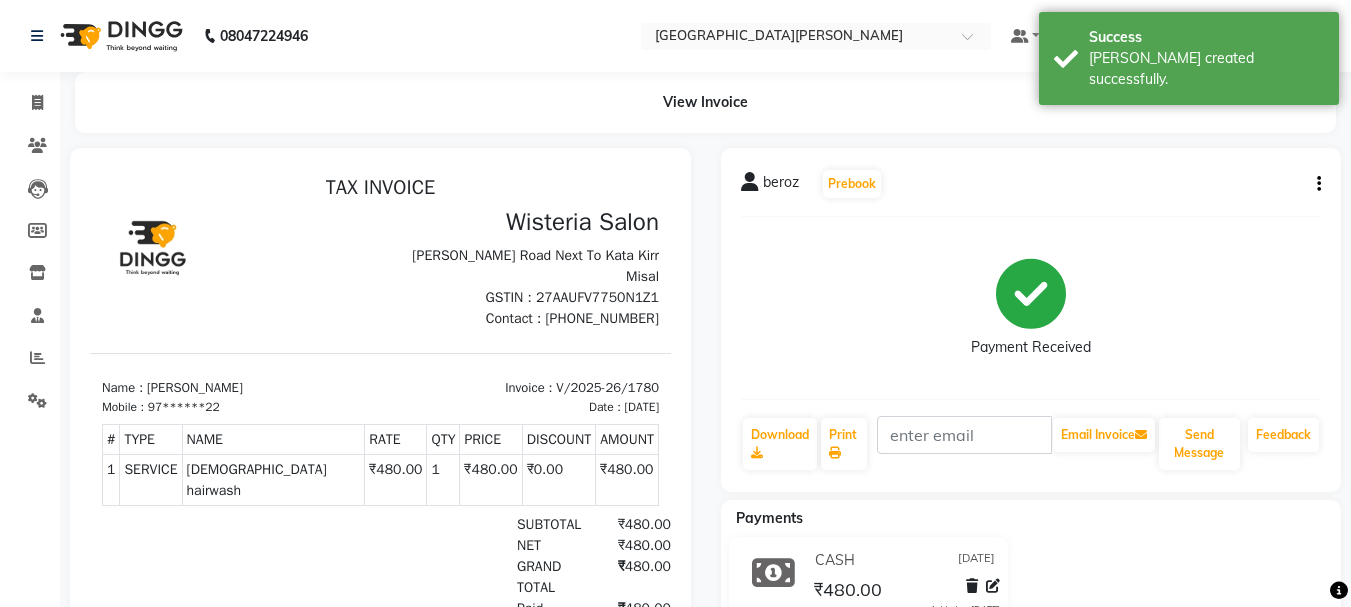 scroll, scrollTop: 0, scrollLeft: 0, axis: both 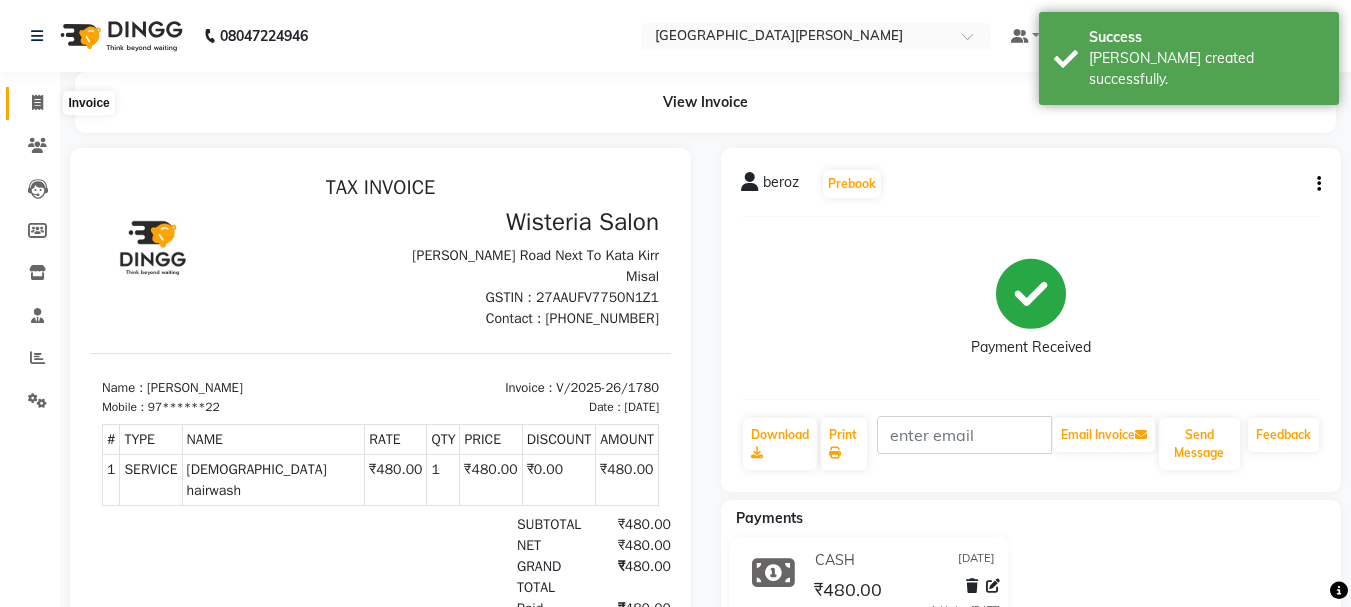click 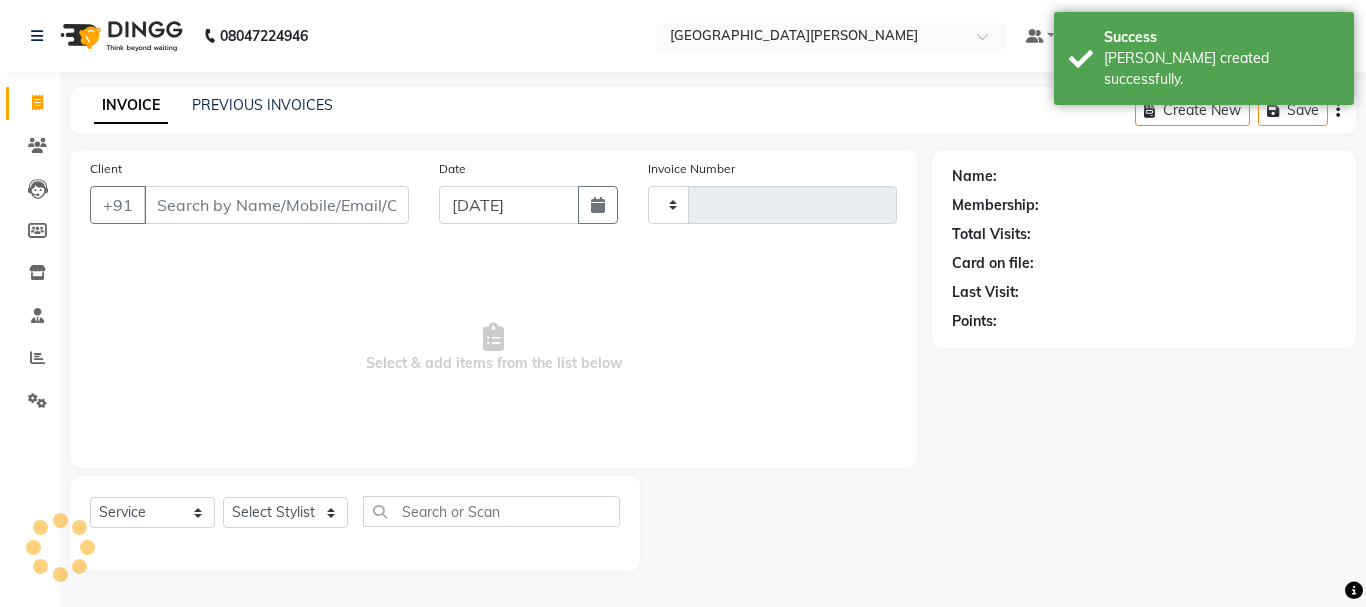 type on "1781" 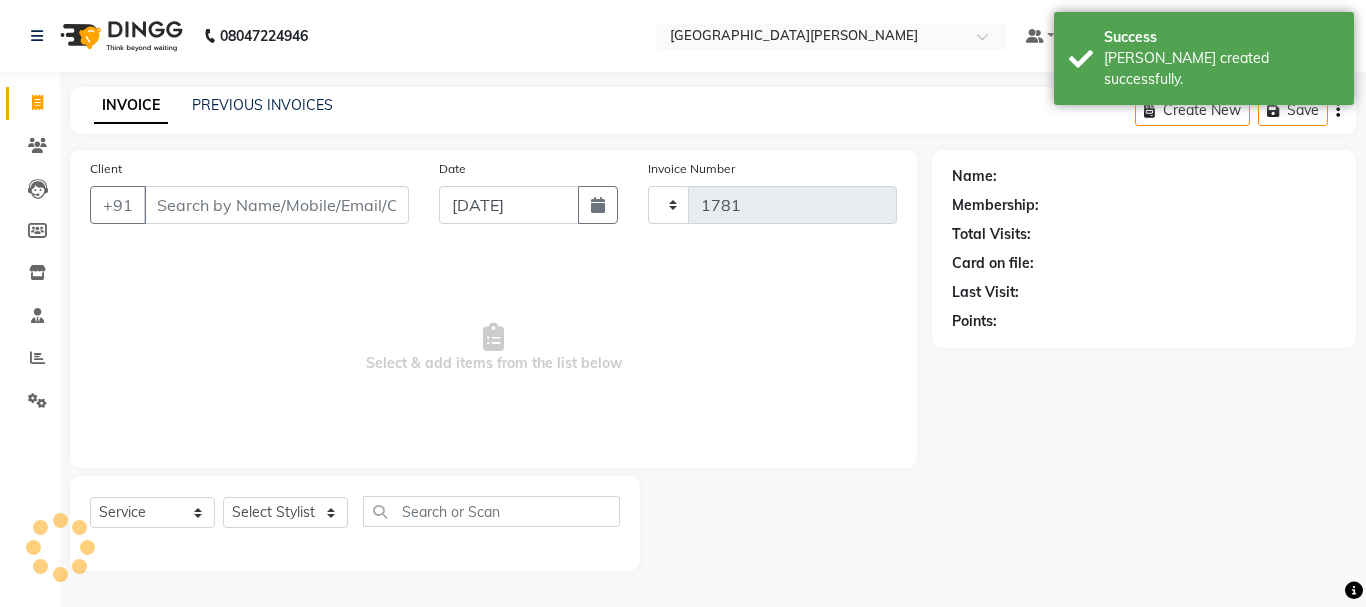 select on "911" 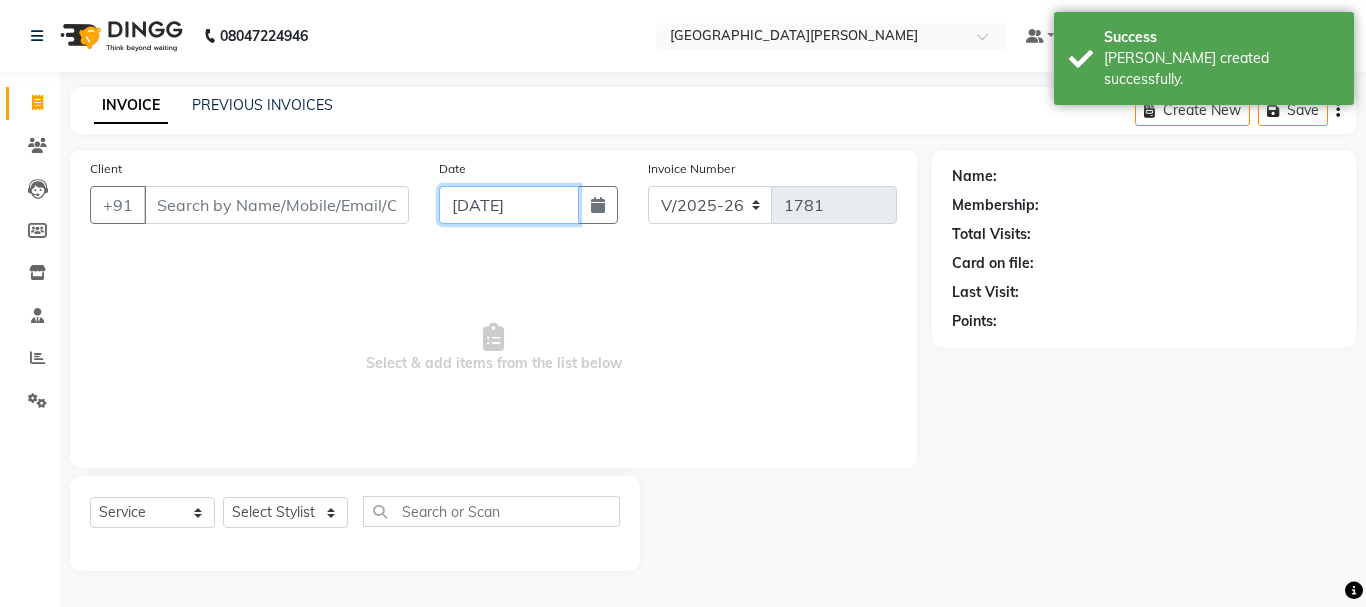 click on "[DATE]" 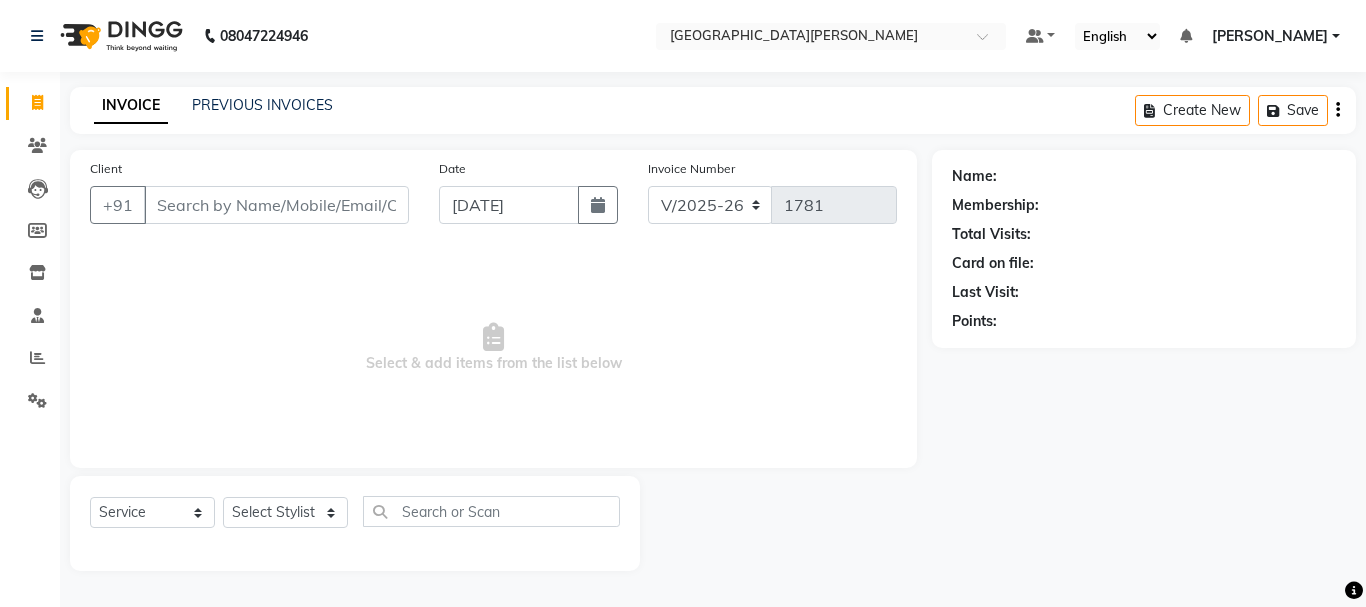 select on "7" 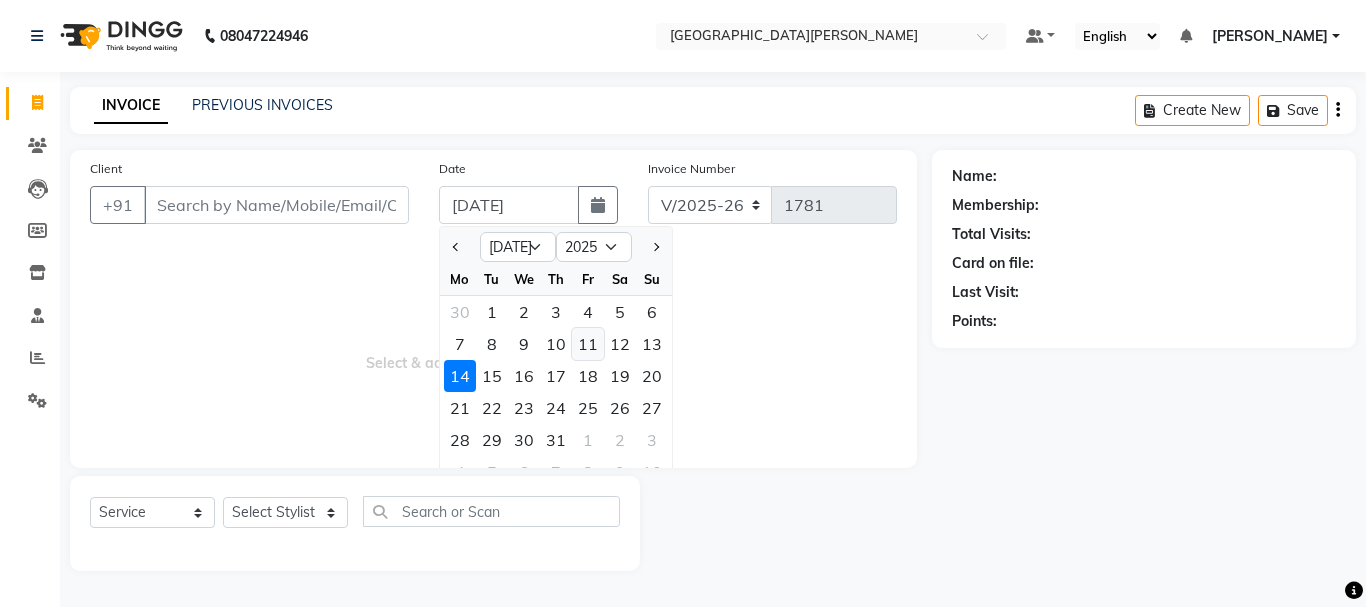 click on "11" 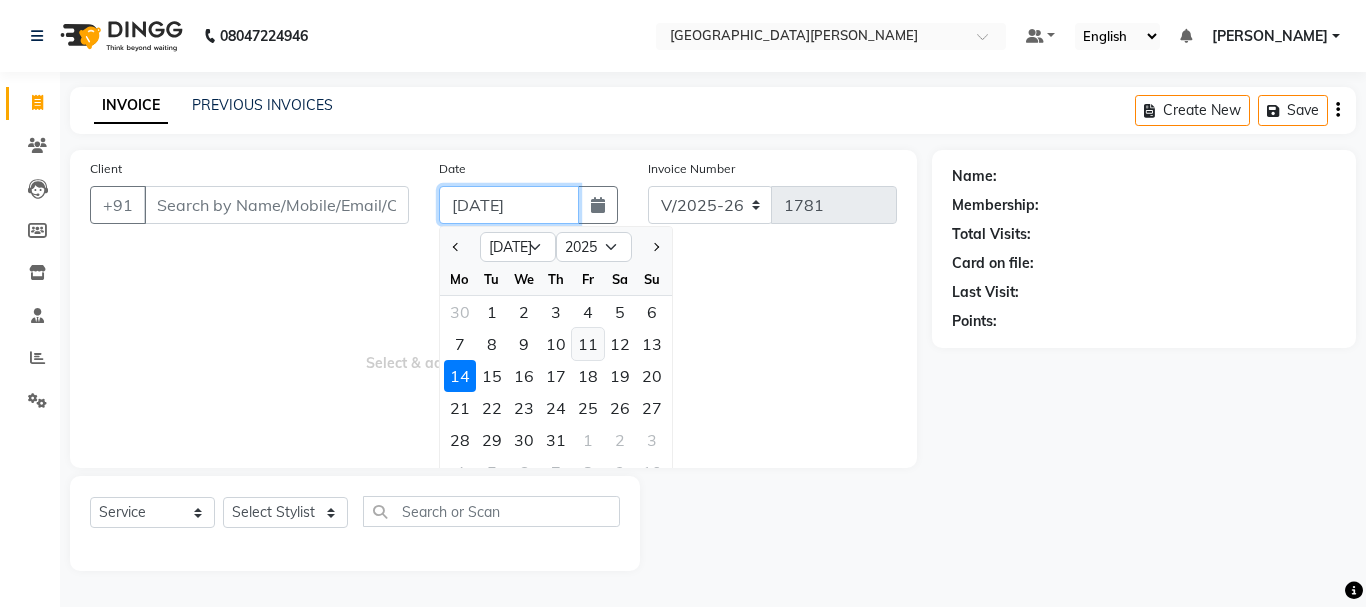 type on "[DATE]" 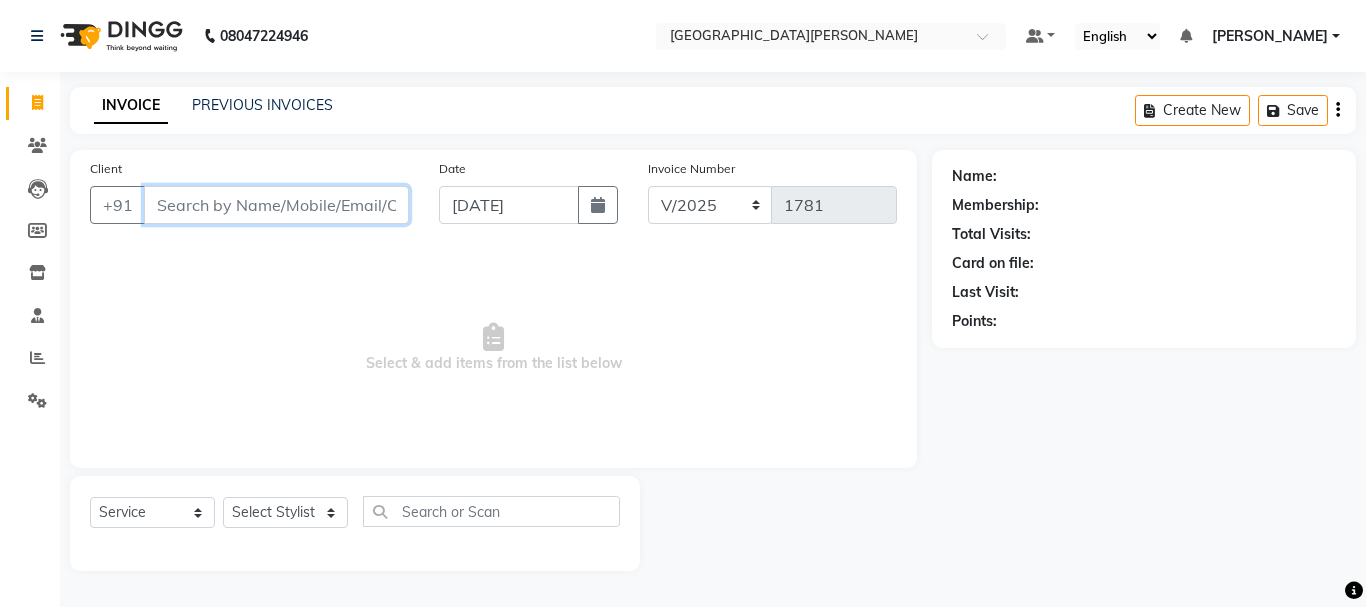 click on "Client" at bounding box center (276, 205) 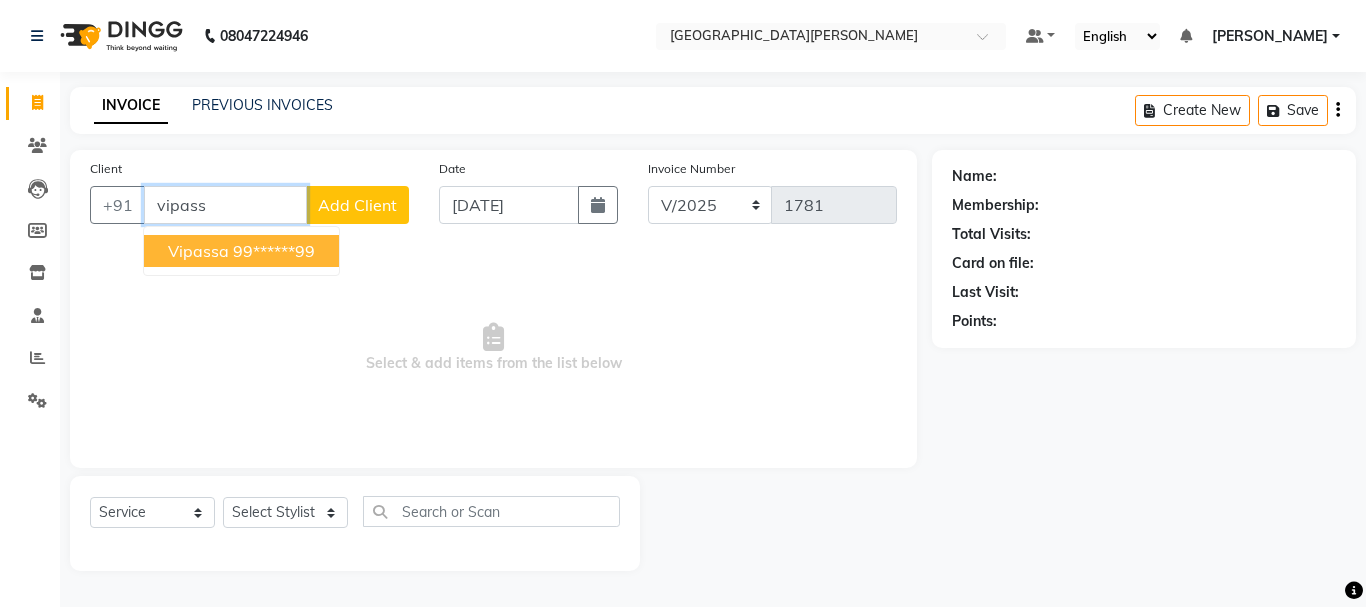 click on "Vipassa" at bounding box center [198, 251] 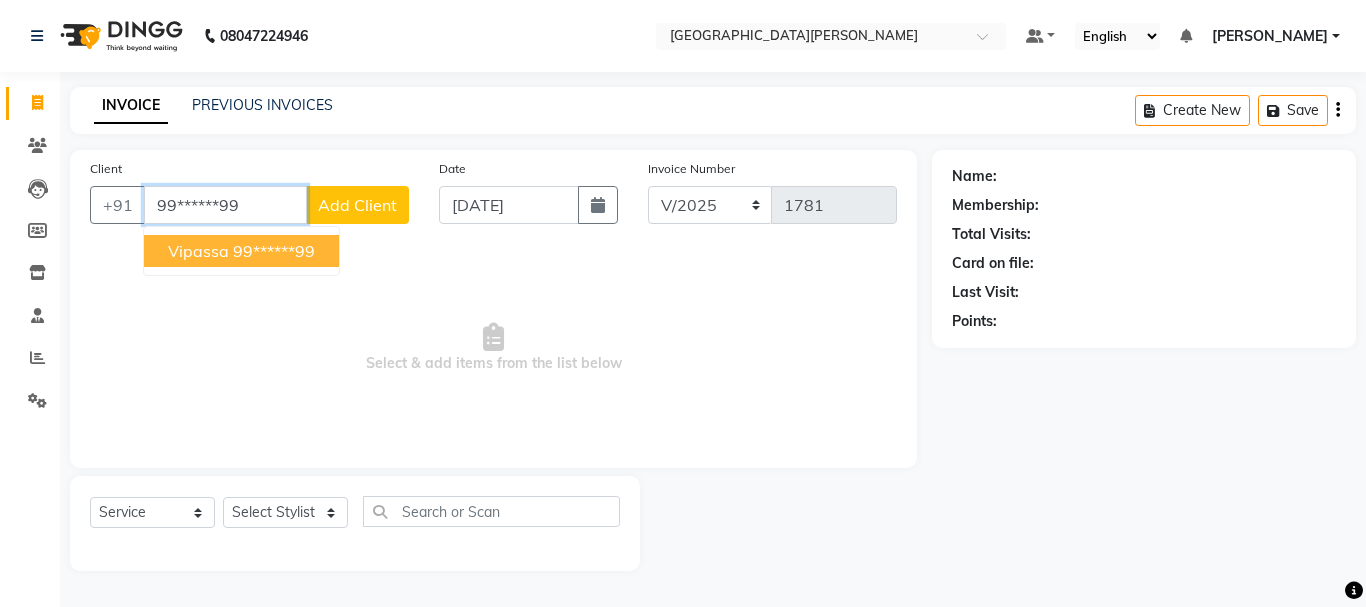 type on "99******99" 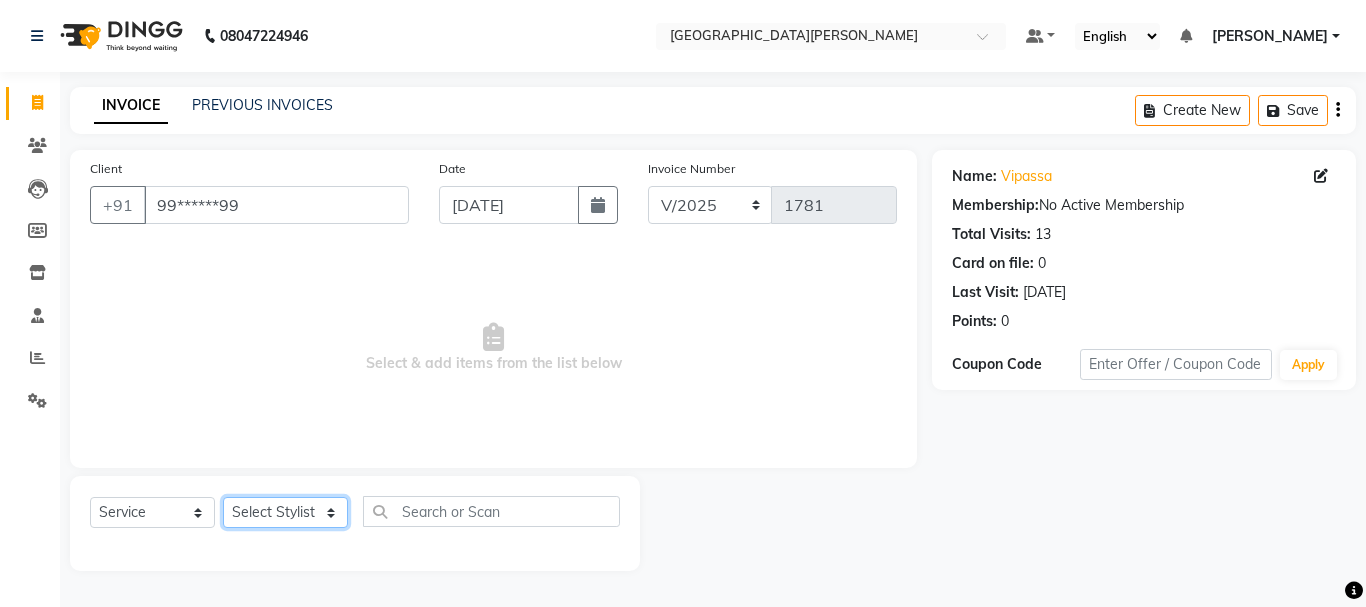 click on "Select Stylist Bharti [PERSON_NAME] [PERSON_NAME] [PERSON_NAME] [PERSON_NAME] more [PERSON_NAME] Partner id [PERSON_NAME] [PERSON_NAME]  Rahul [PERSON_NAME] [PERSON_NAME] [PERSON_NAME] [PERSON_NAME]" 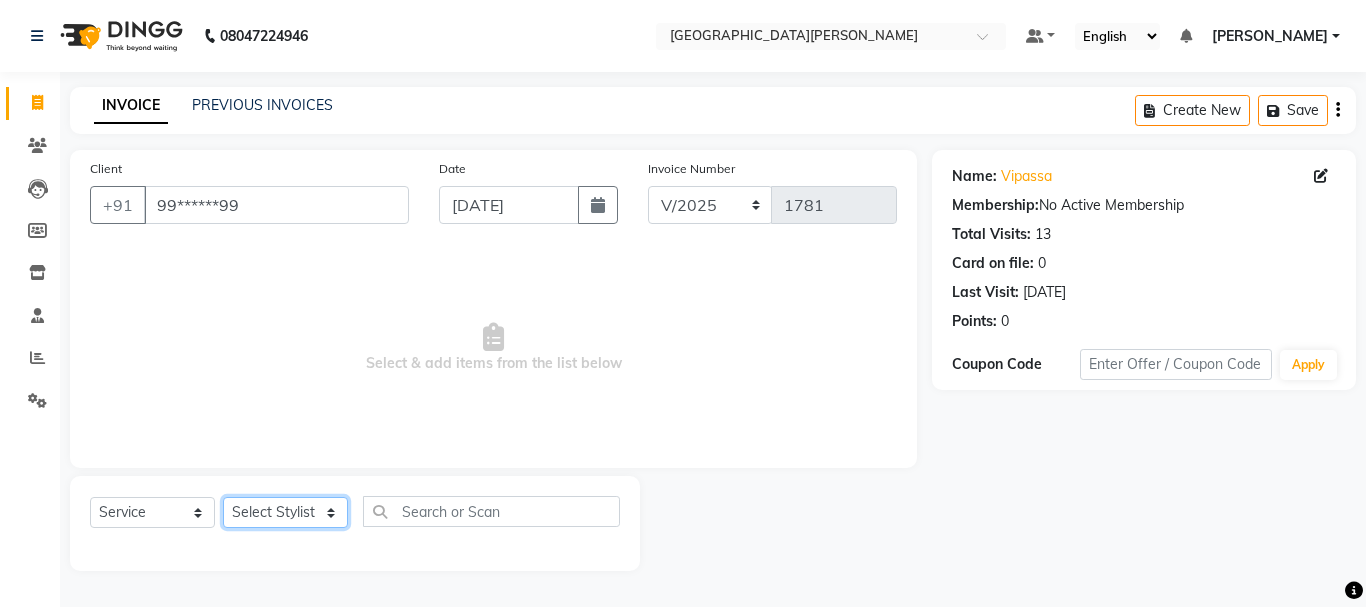 select on "47321" 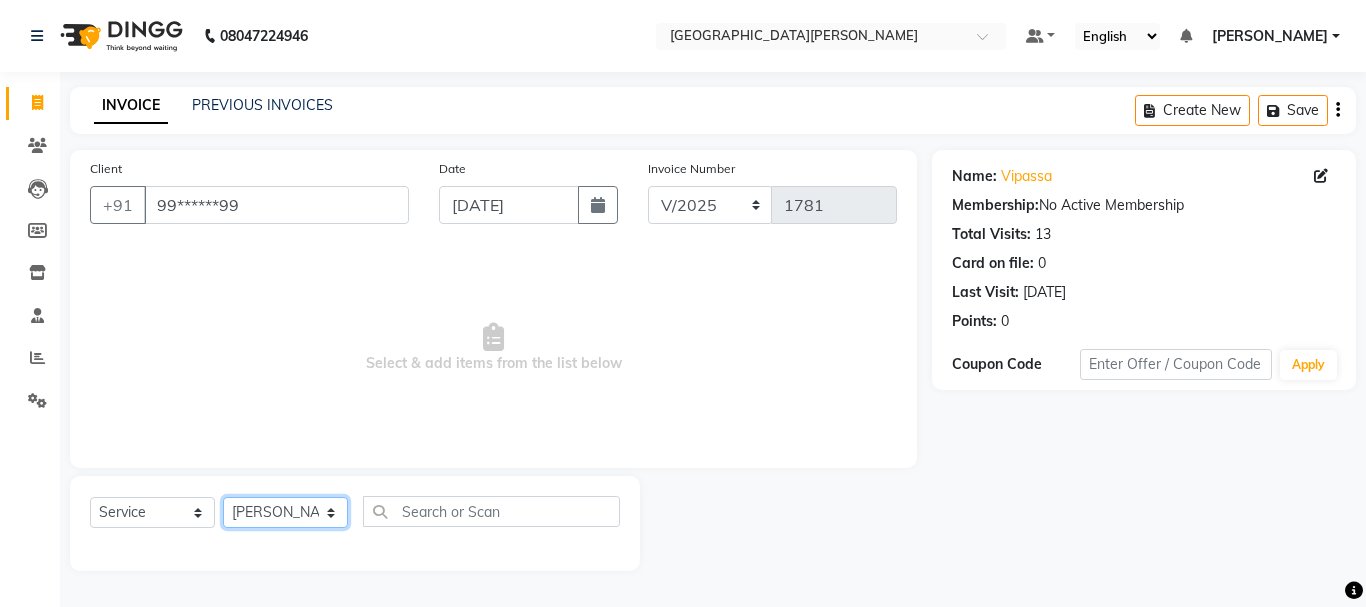 click on "Select Stylist Bharti [PERSON_NAME] [PERSON_NAME] [PERSON_NAME] [PERSON_NAME] more [PERSON_NAME] Partner id [PERSON_NAME] [PERSON_NAME]  Rahul [PERSON_NAME] [PERSON_NAME] [PERSON_NAME] [PERSON_NAME]" 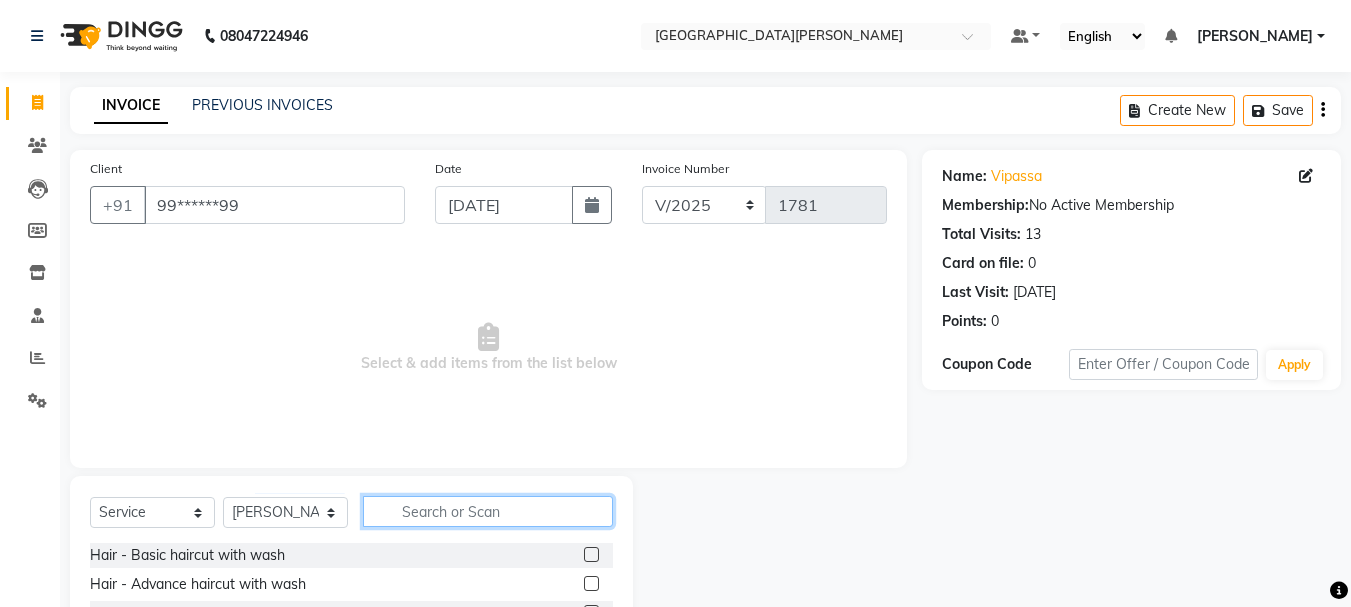click 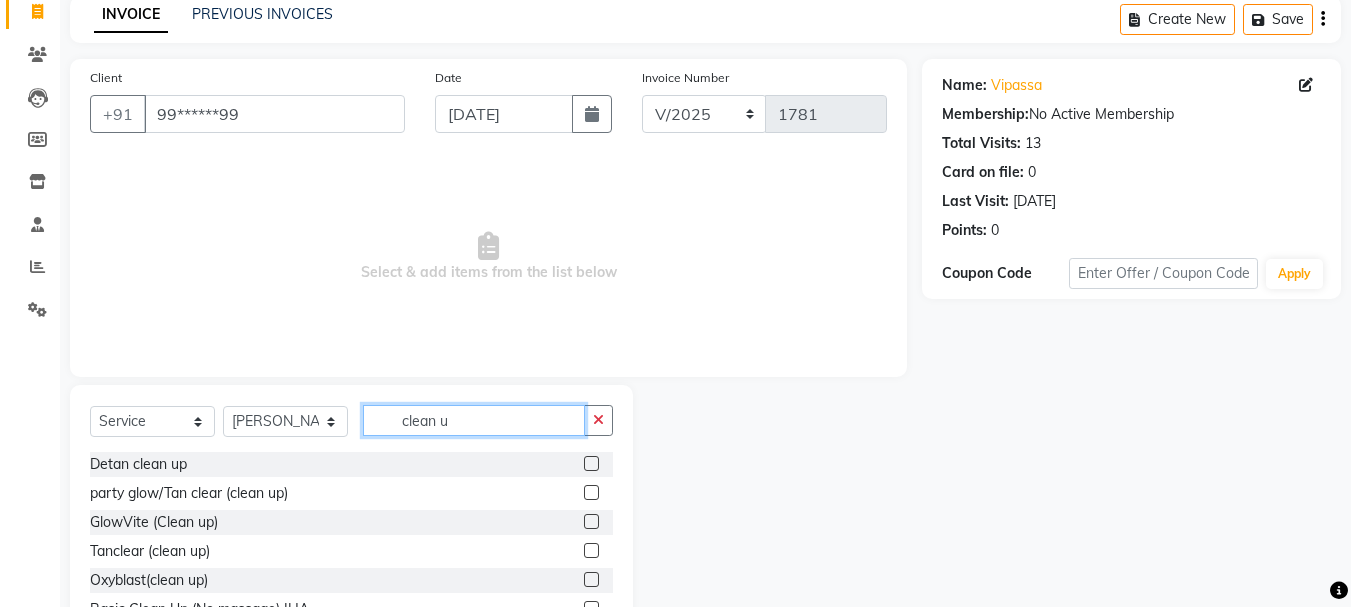 scroll, scrollTop: 168, scrollLeft: 0, axis: vertical 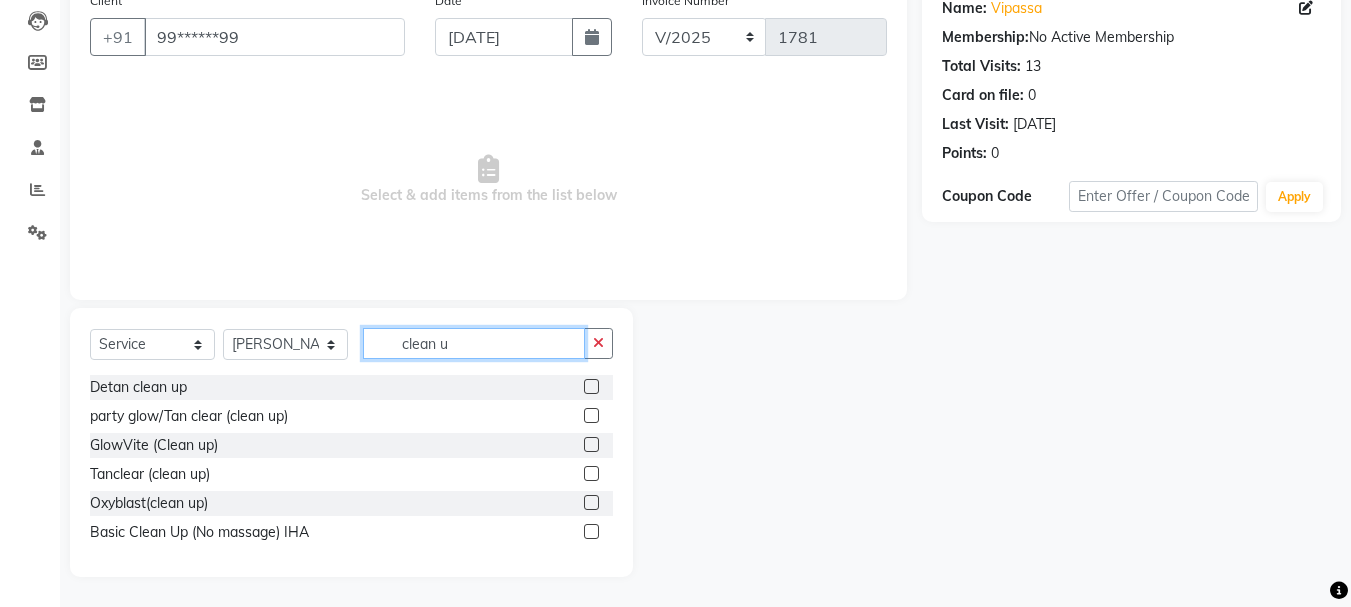 type on "clean u" 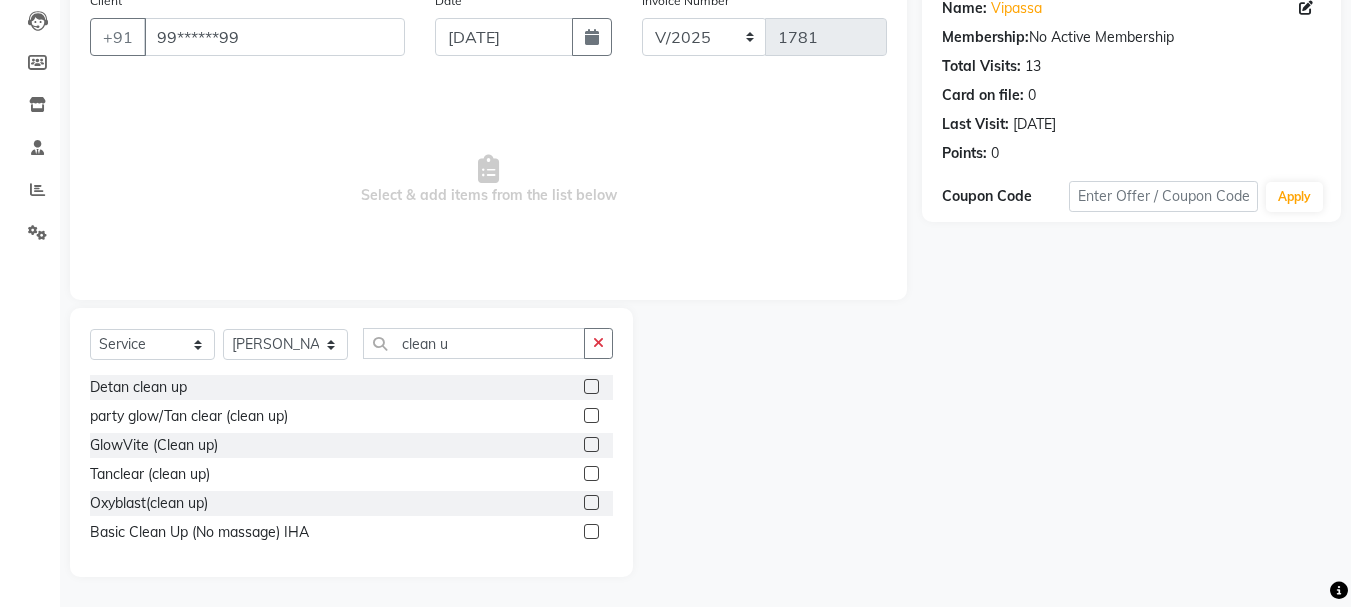 click 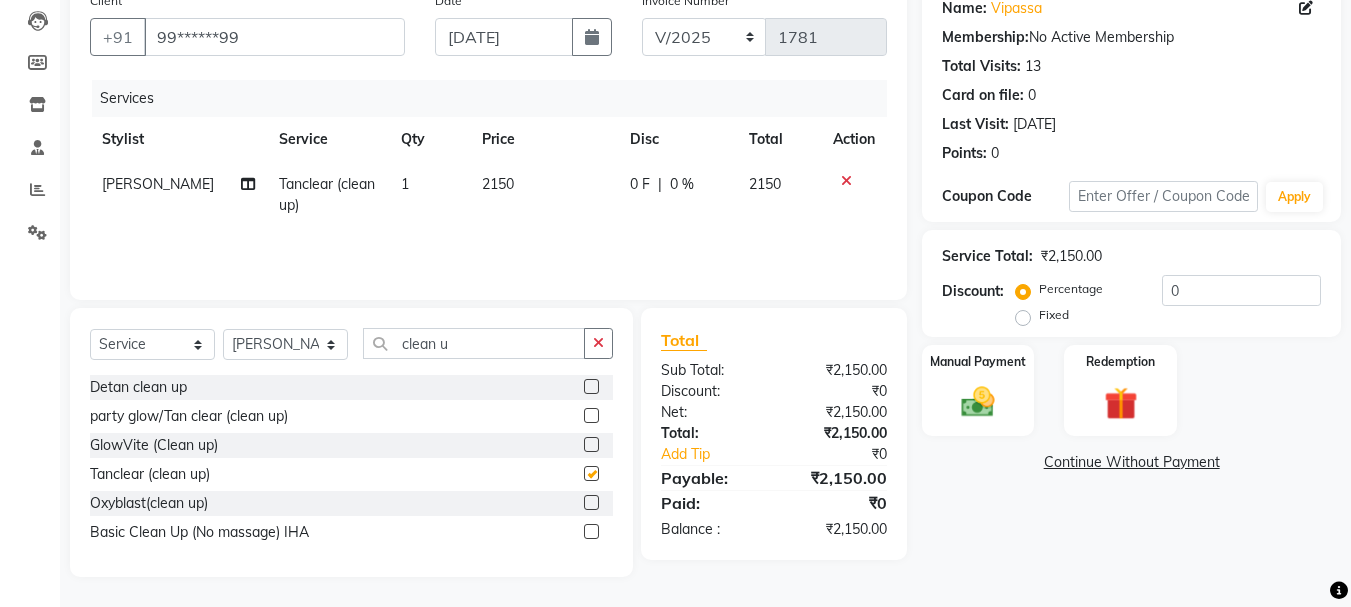 checkbox on "false" 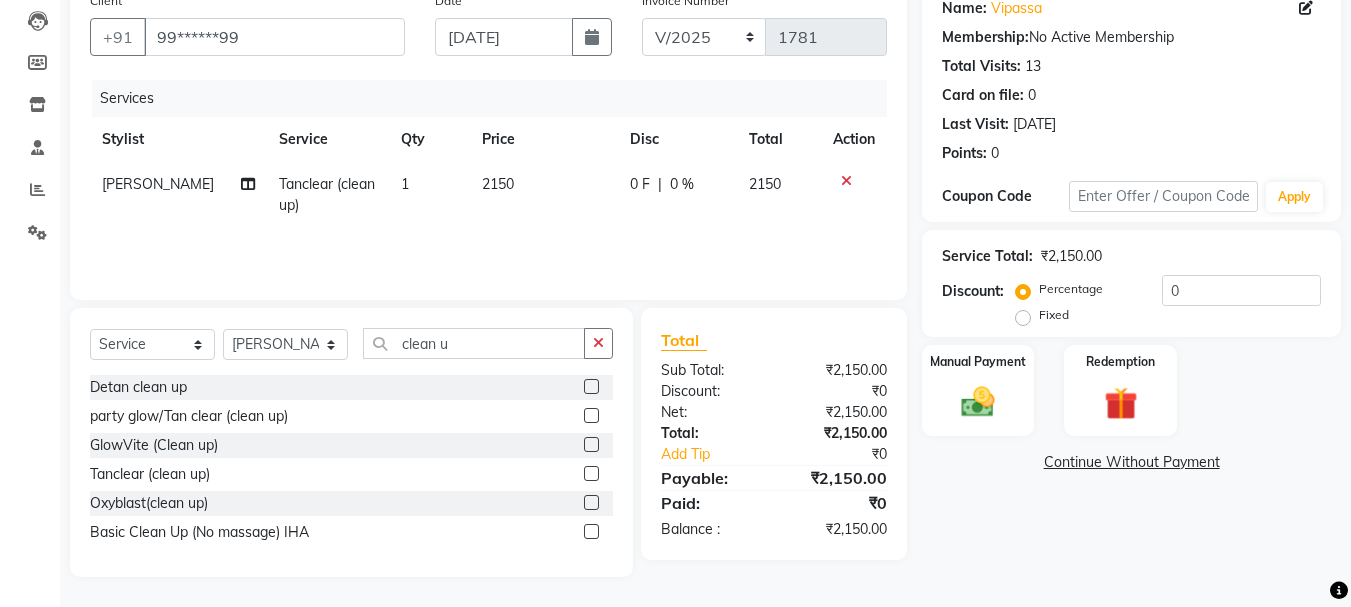 click 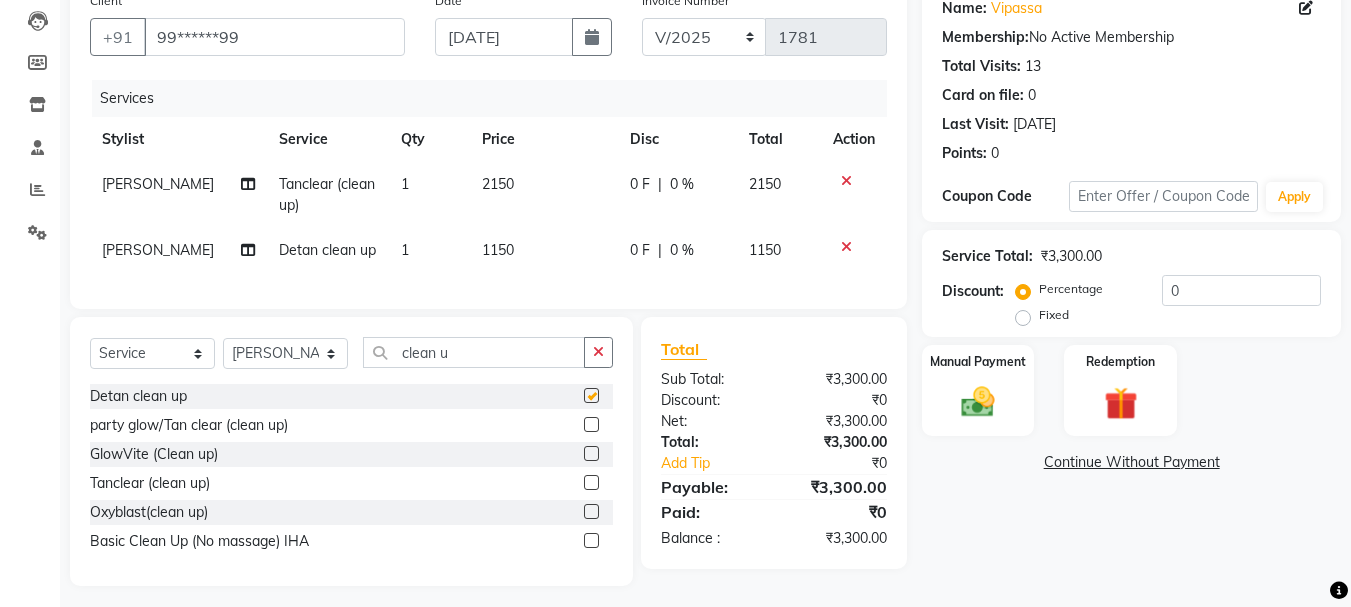 checkbox on "false" 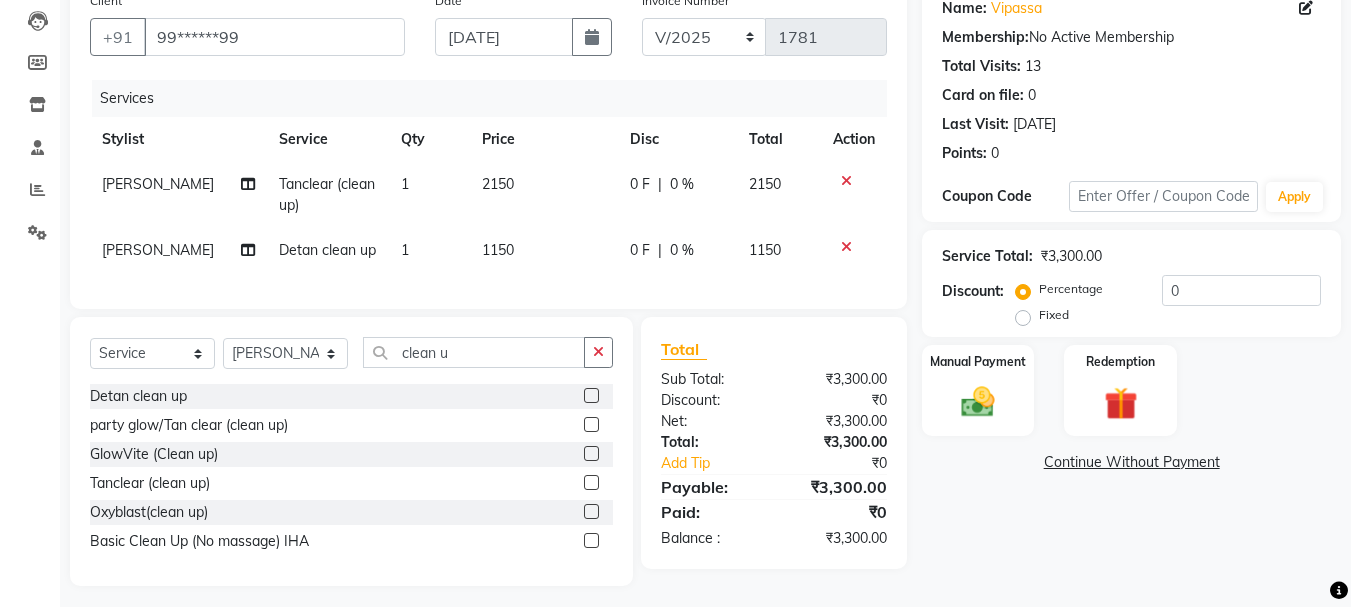 click 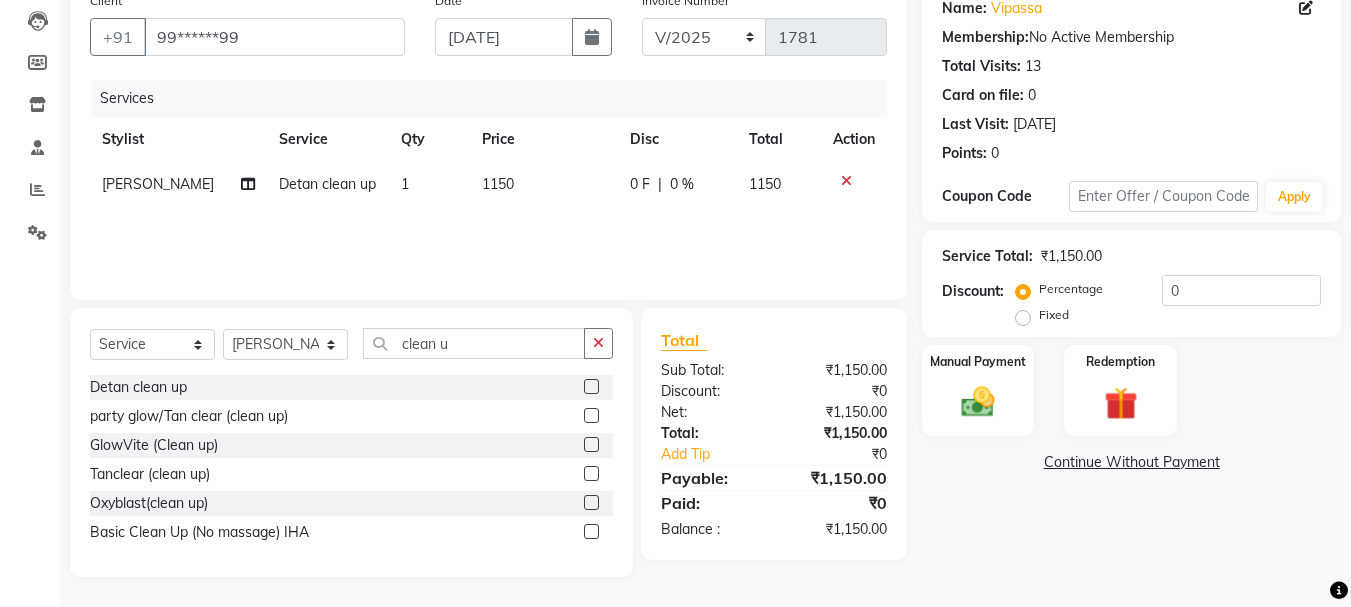 click 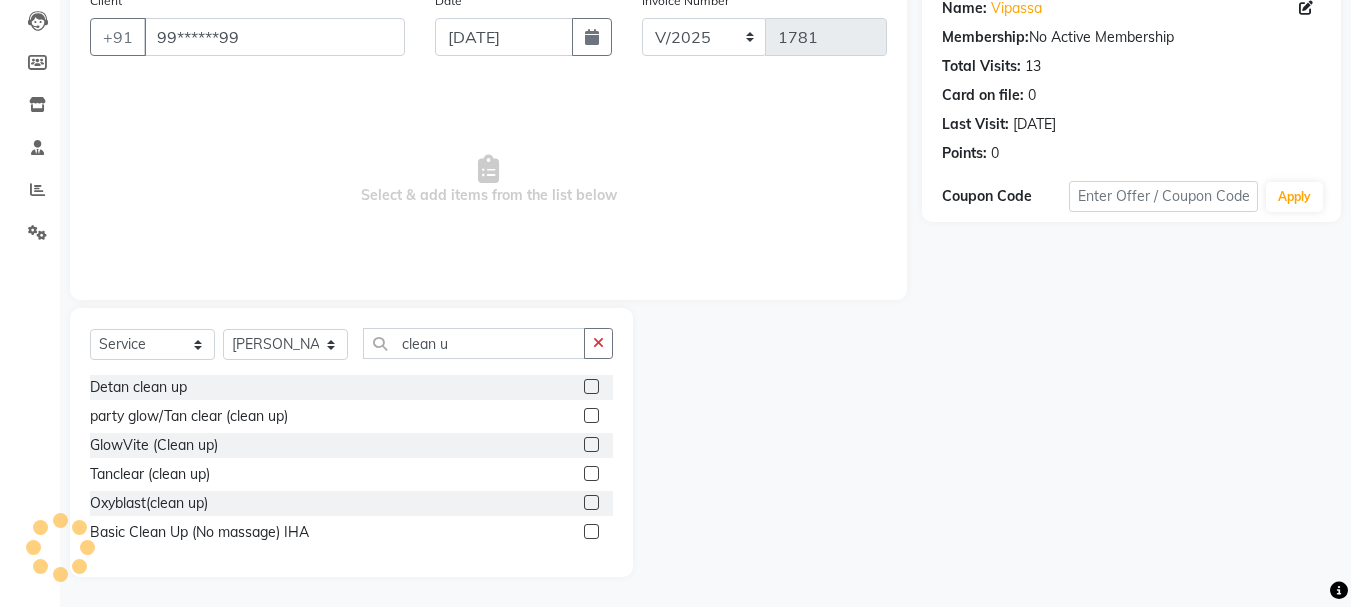 click 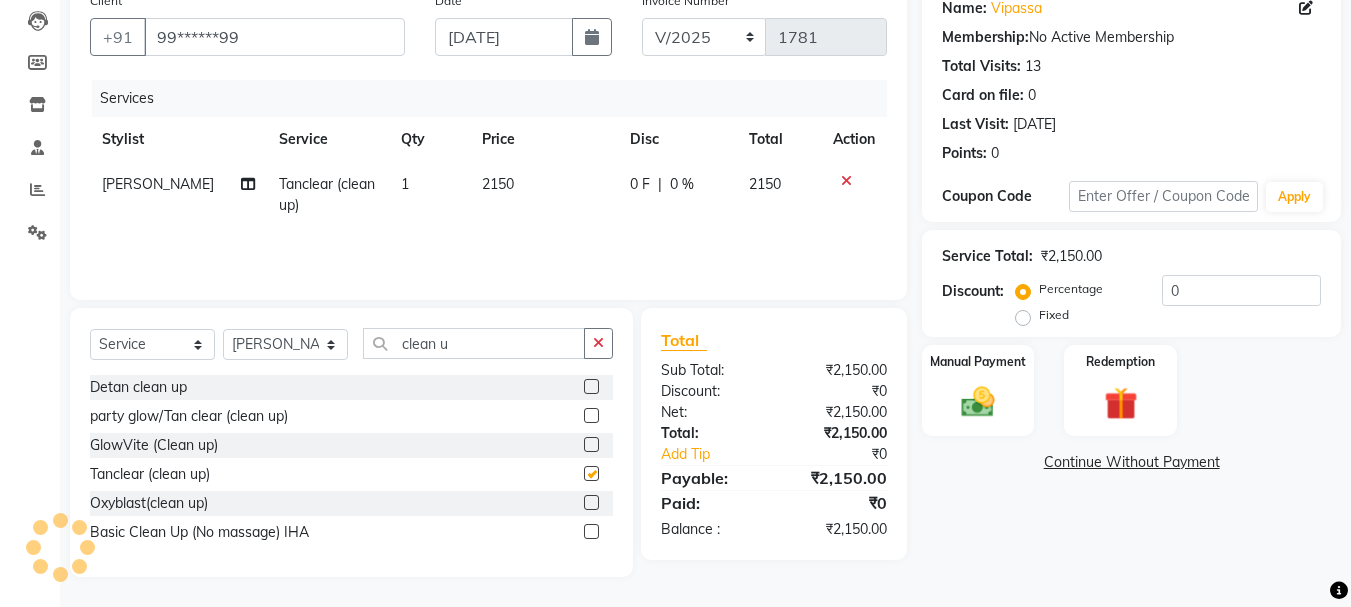 checkbox on "false" 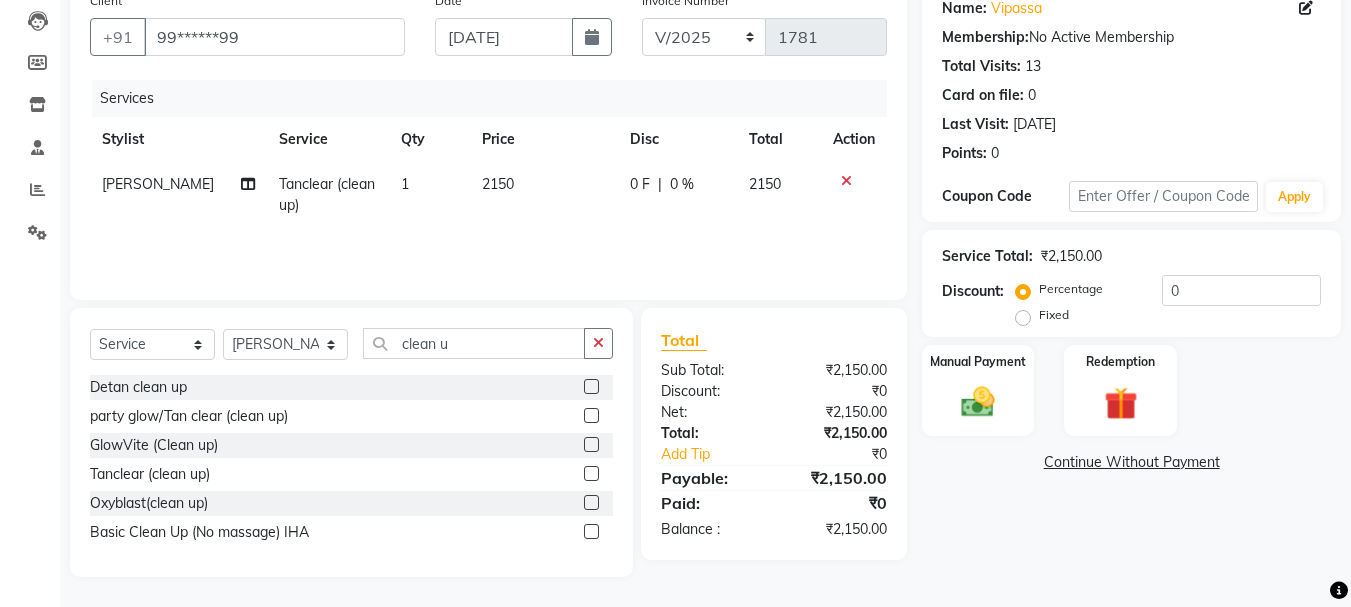 click 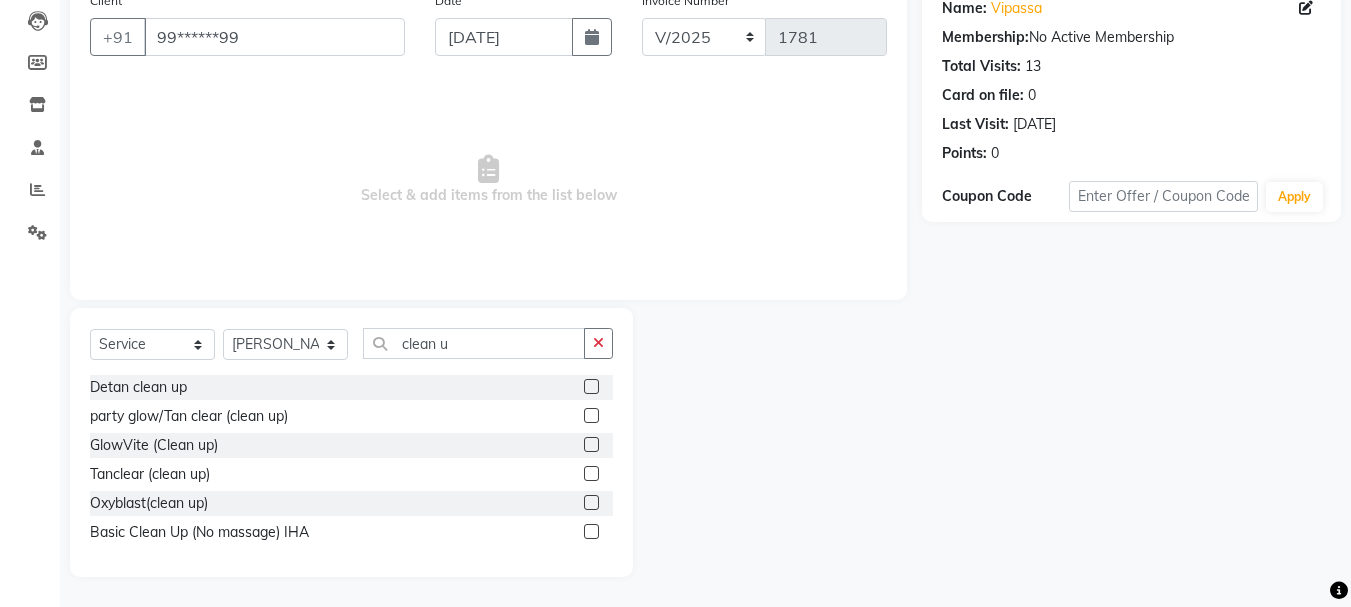 click 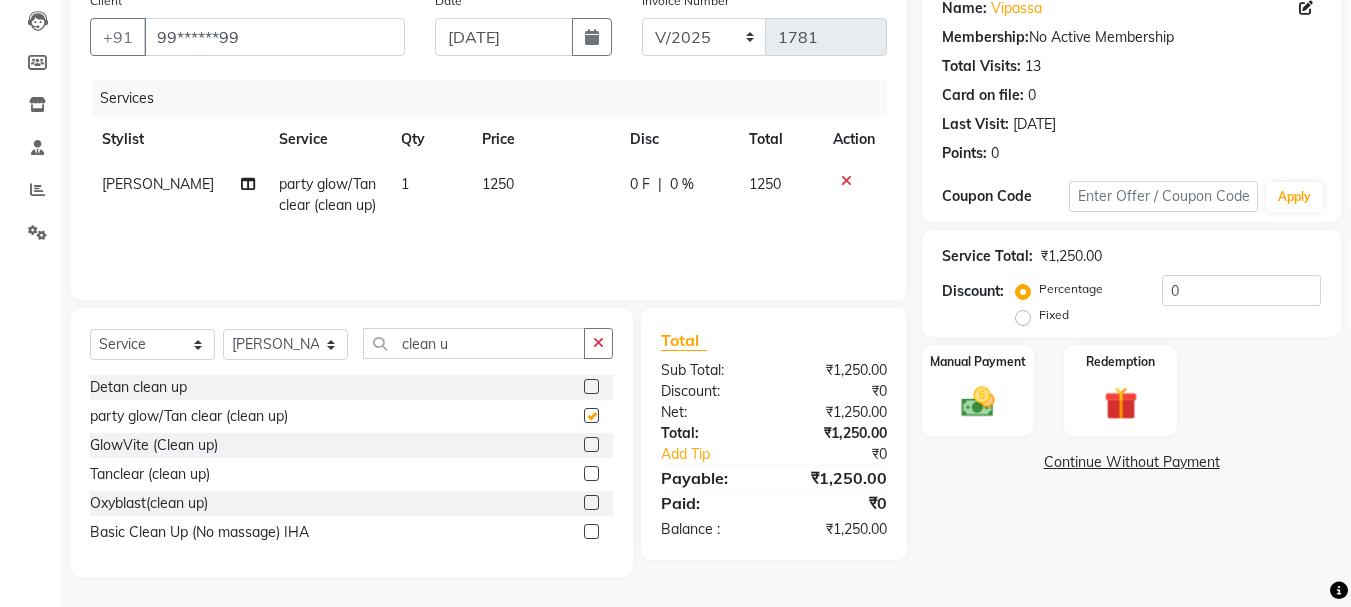 checkbox on "false" 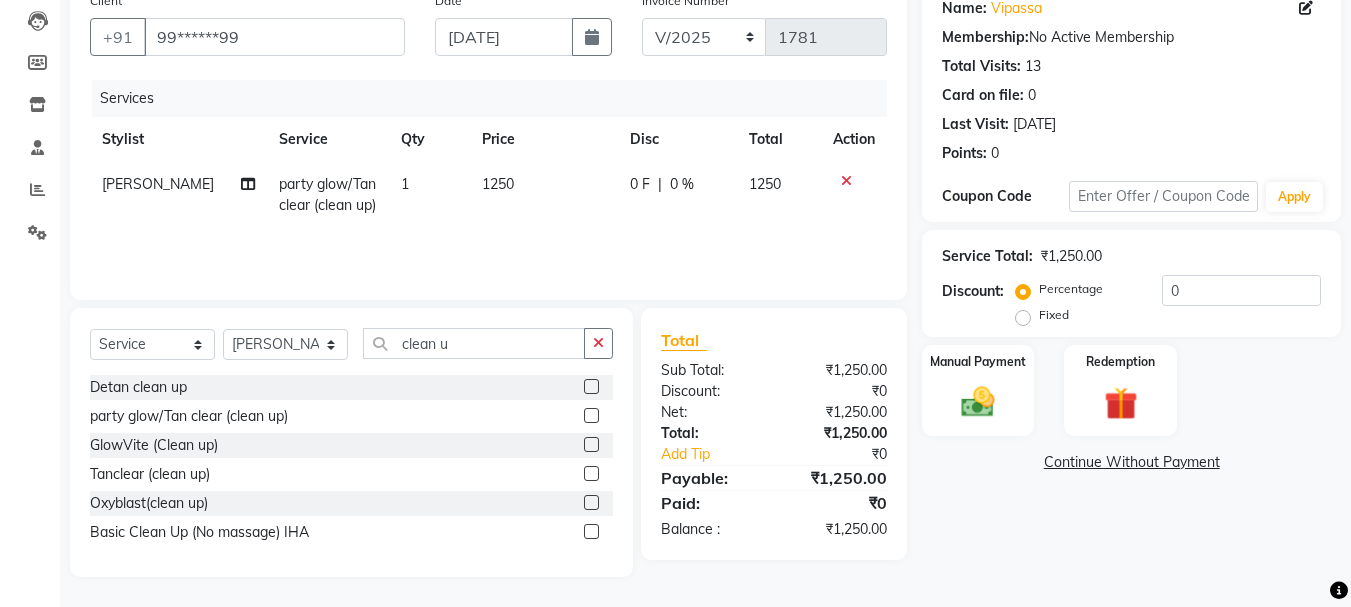 click 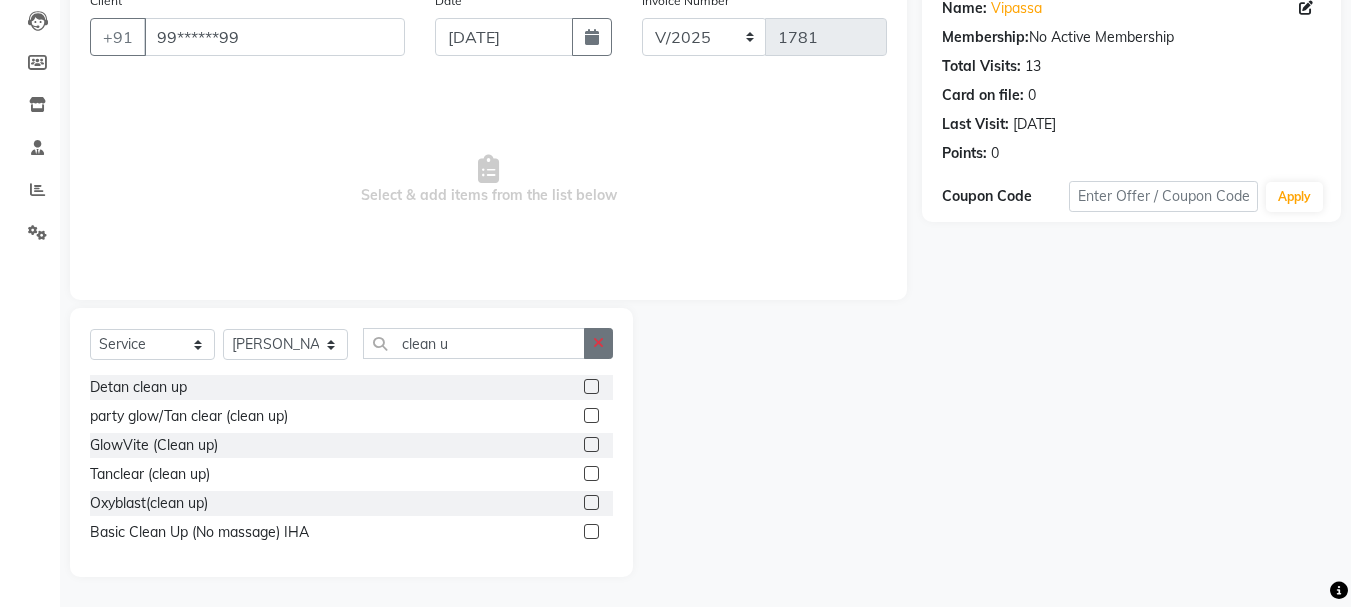 click 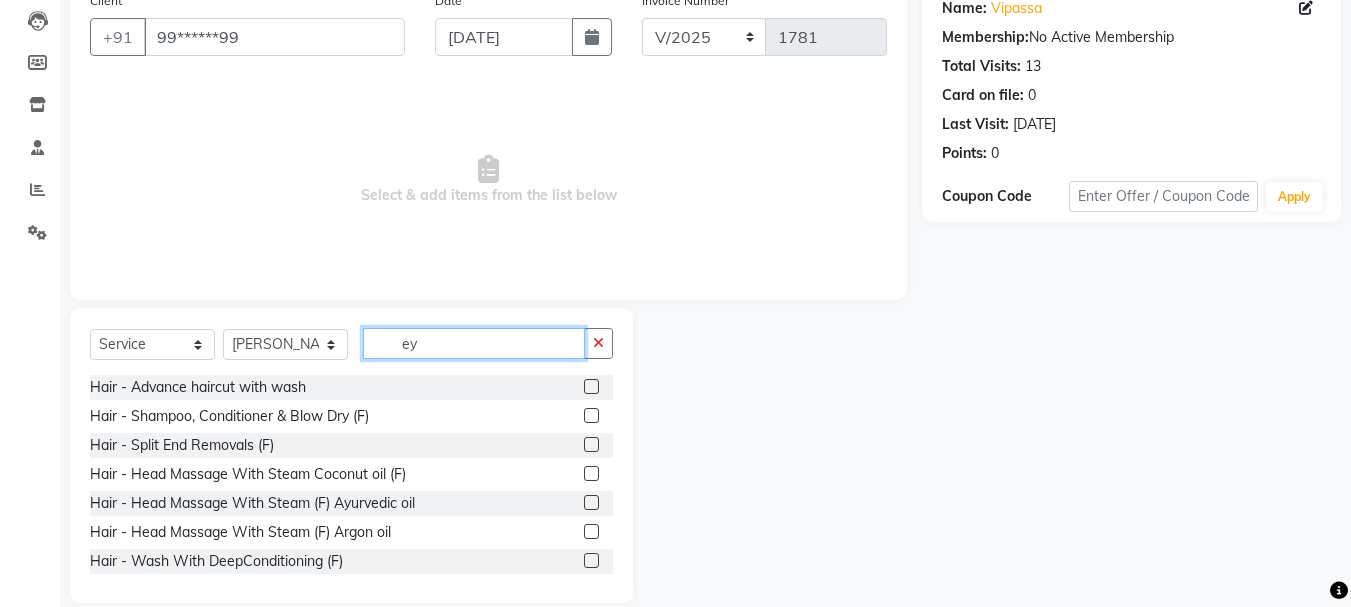 scroll, scrollTop: 139, scrollLeft: 0, axis: vertical 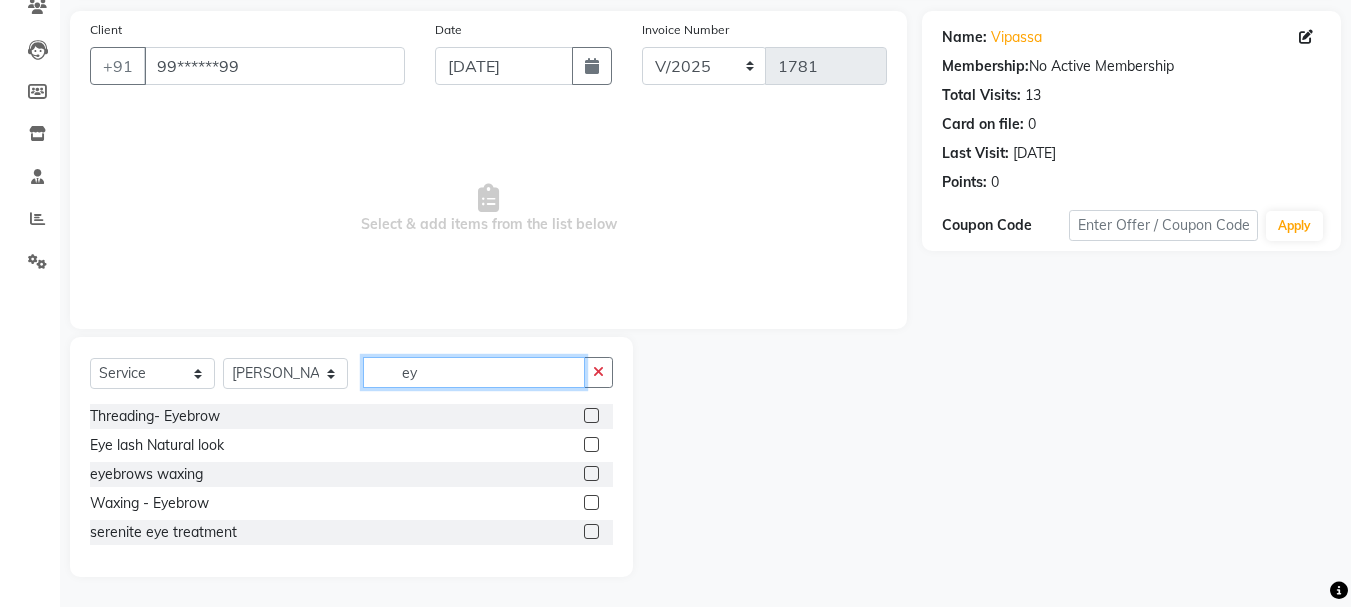 type on "ey" 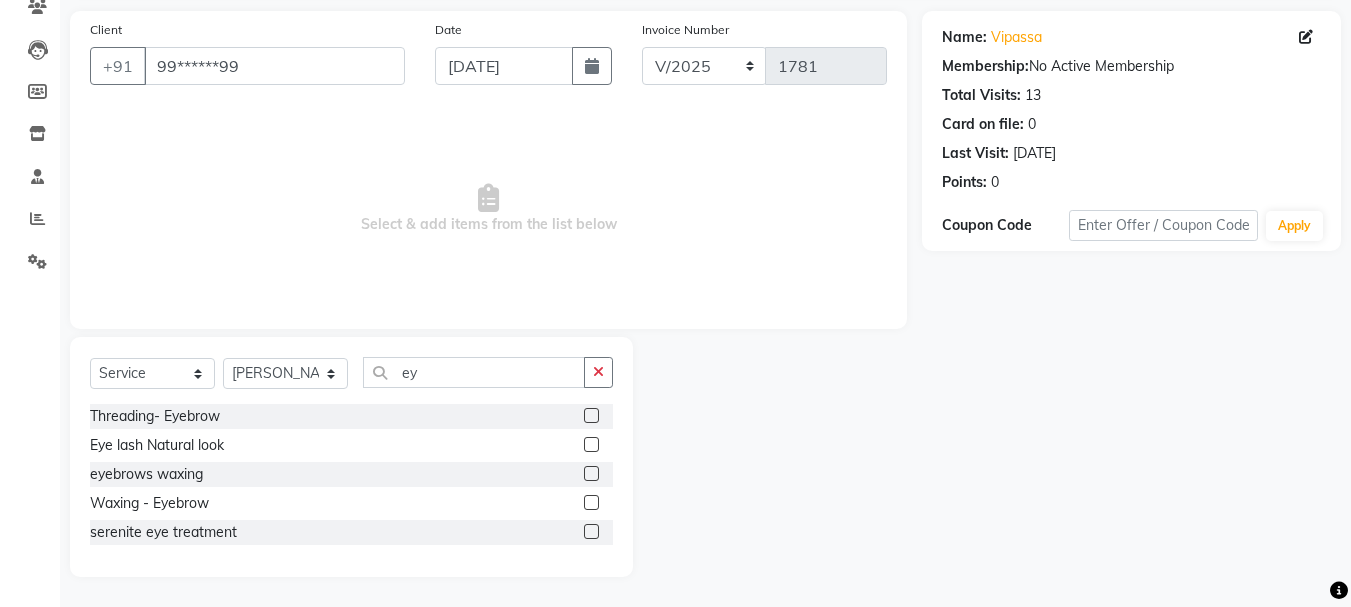 click 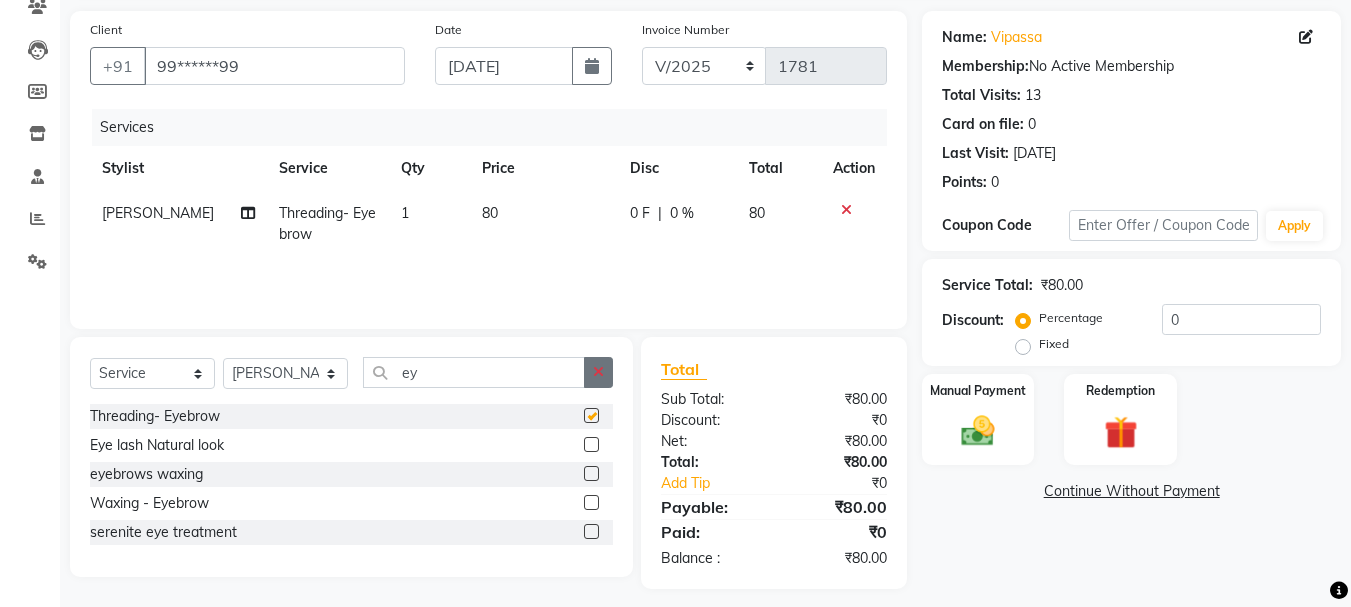checkbox on "false" 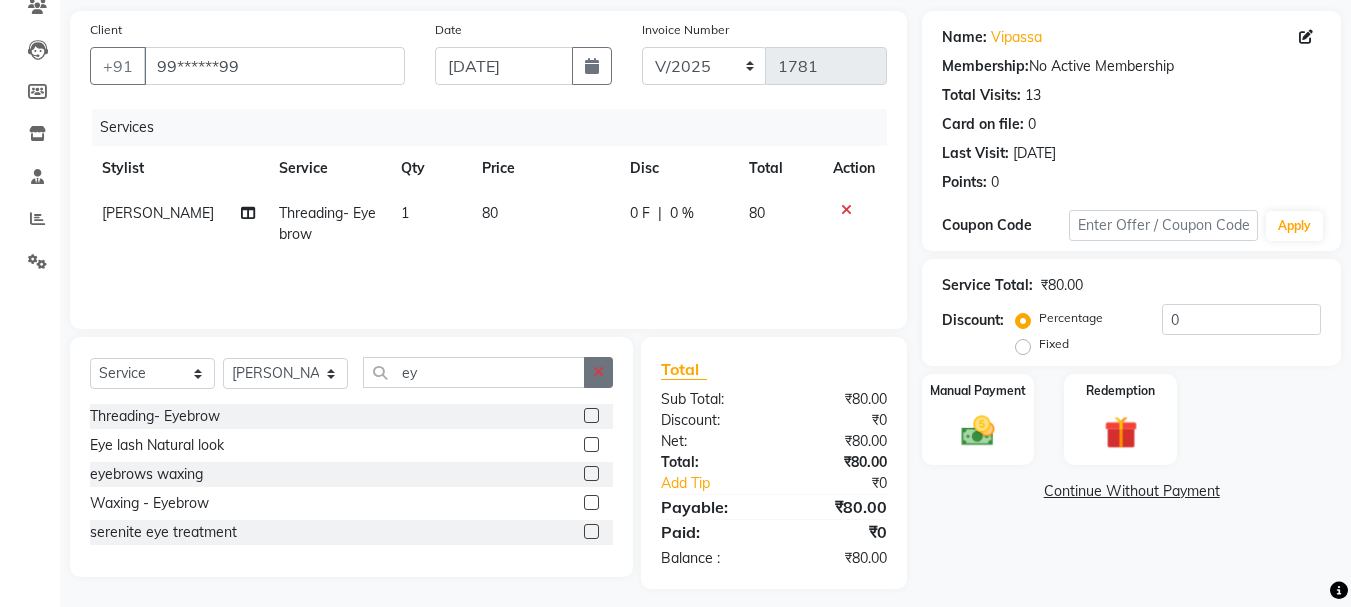 click 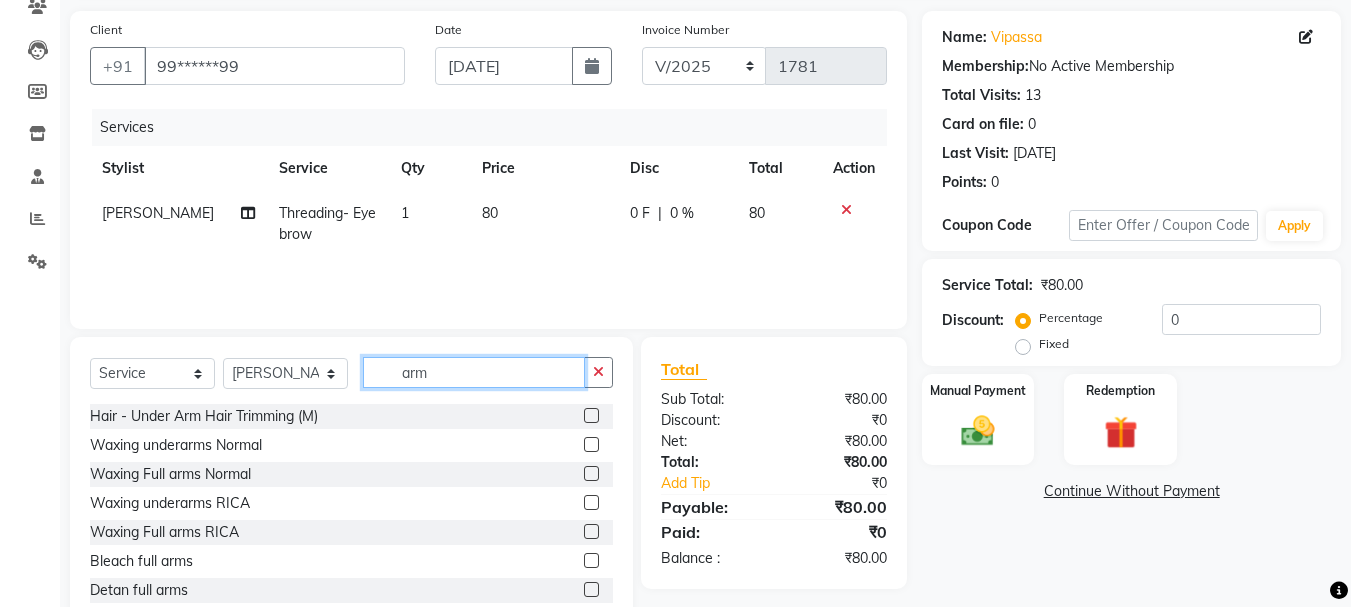 type on "arm" 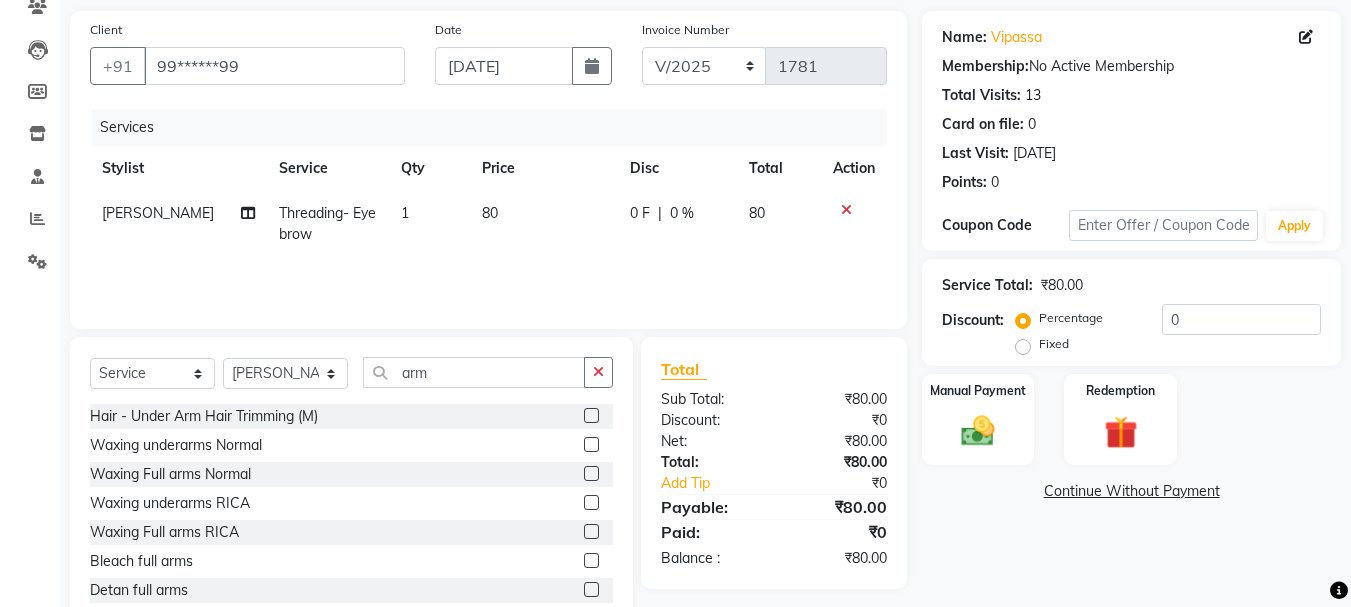 click 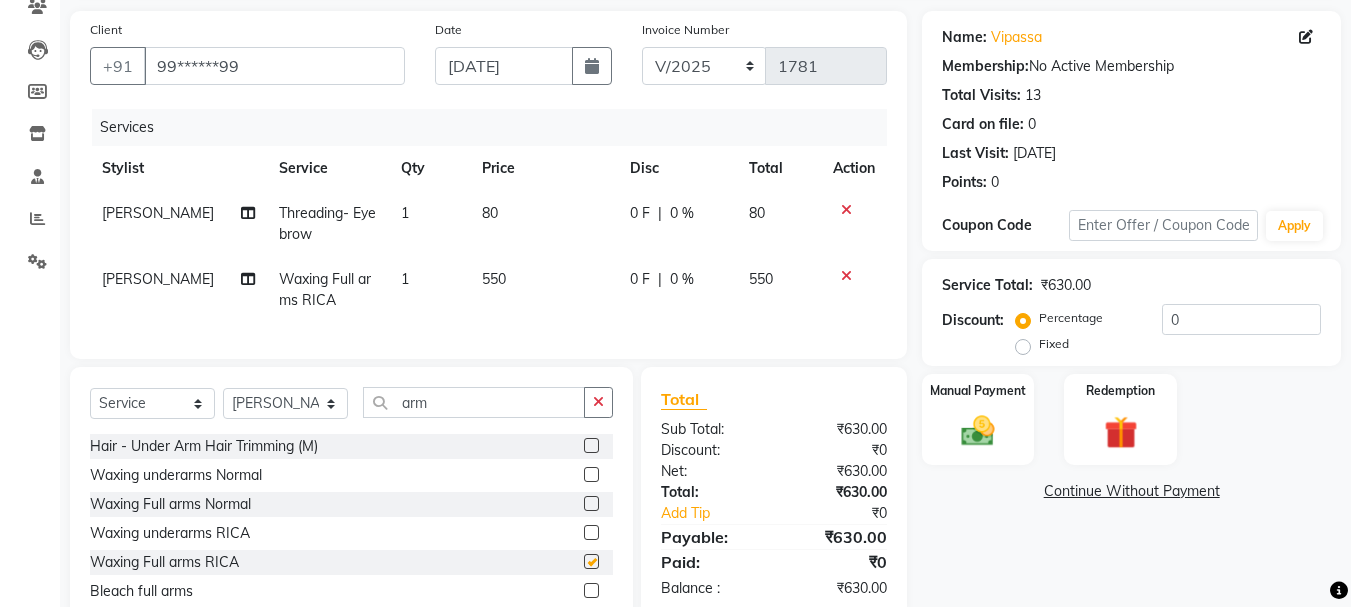 checkbox on "false" 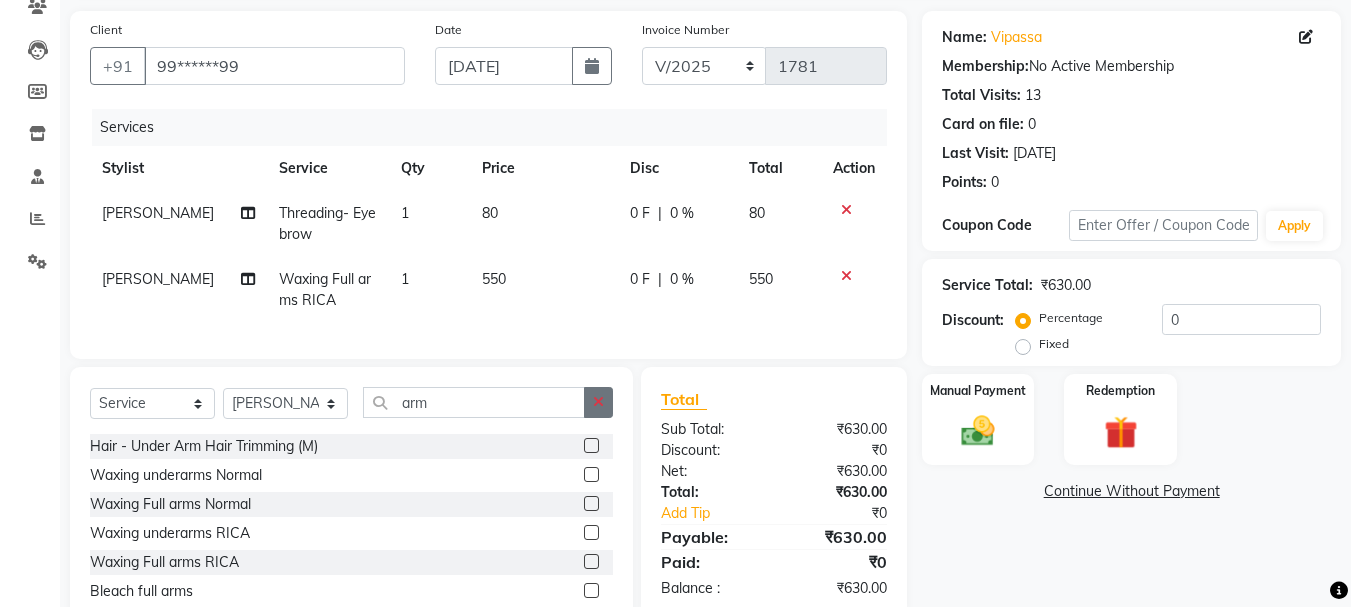 click 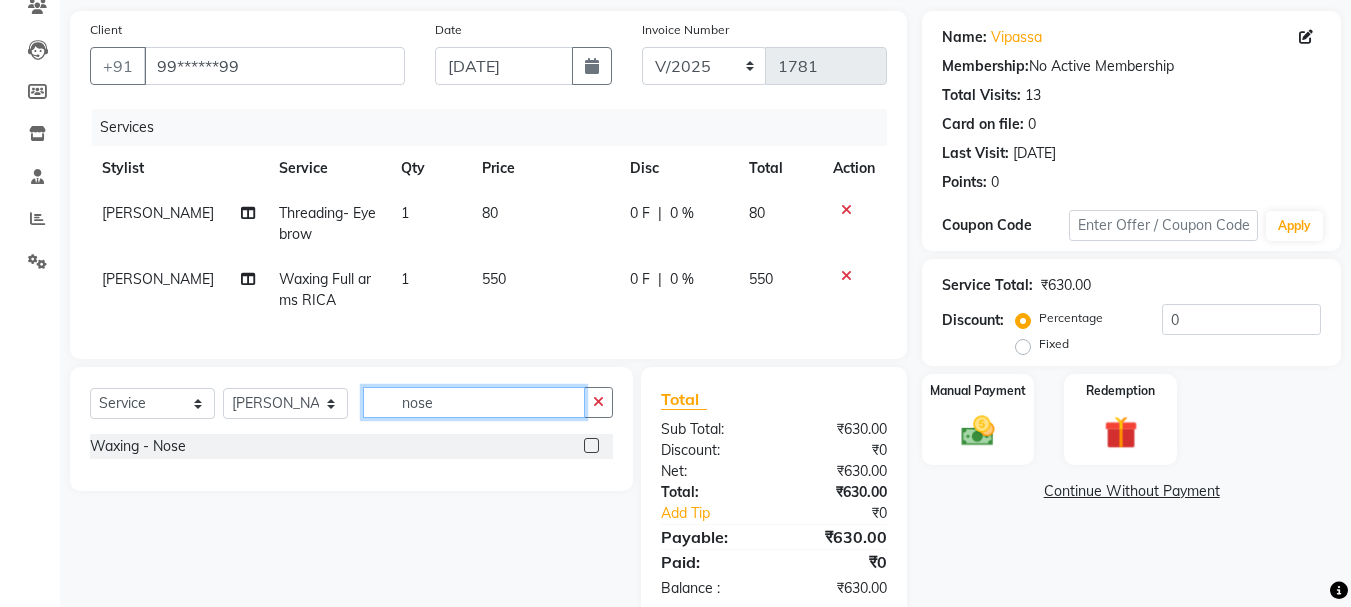 type on "nose" 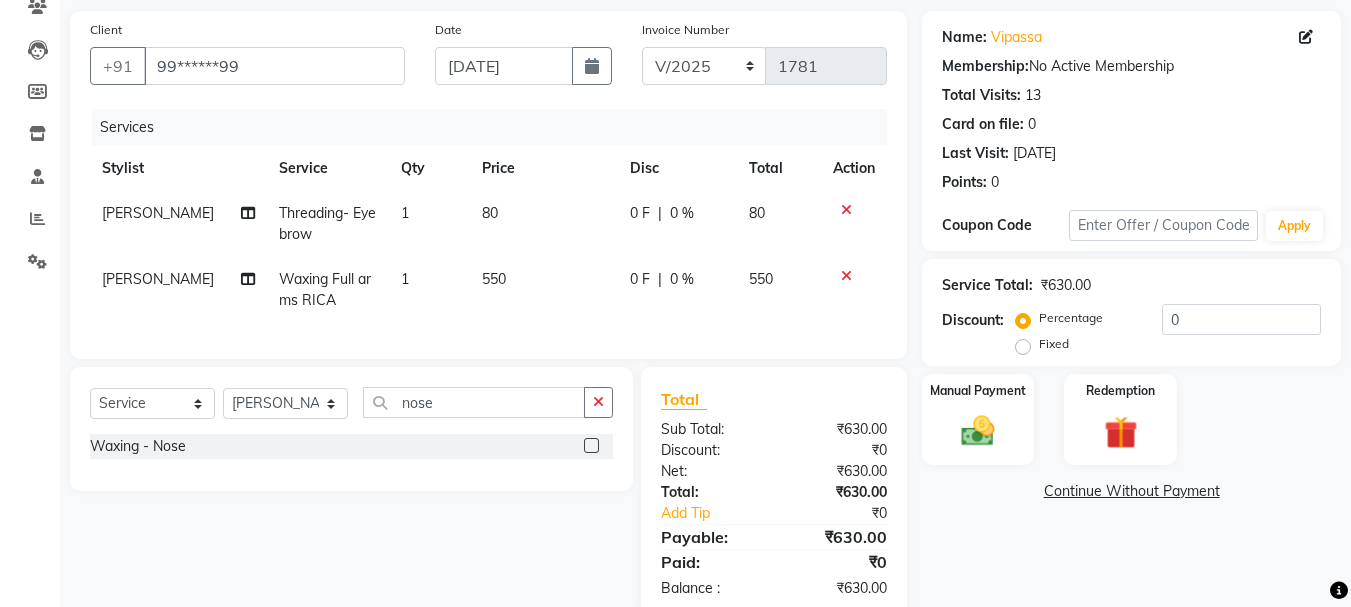 click 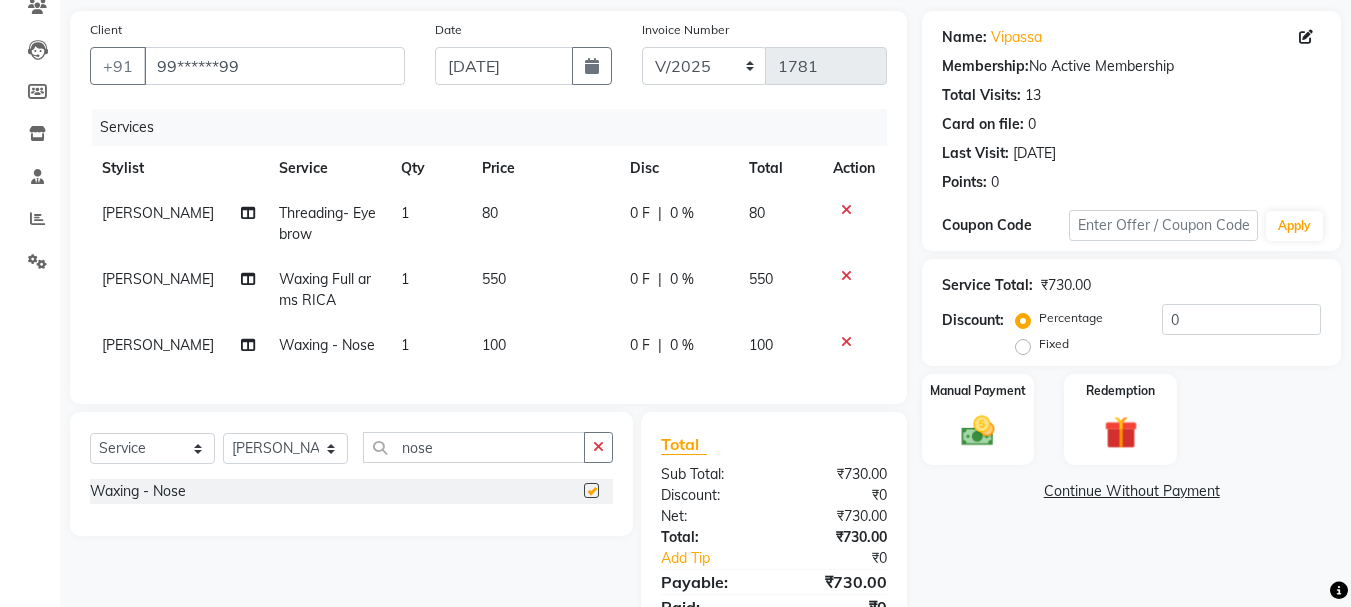 checkbox on "false" 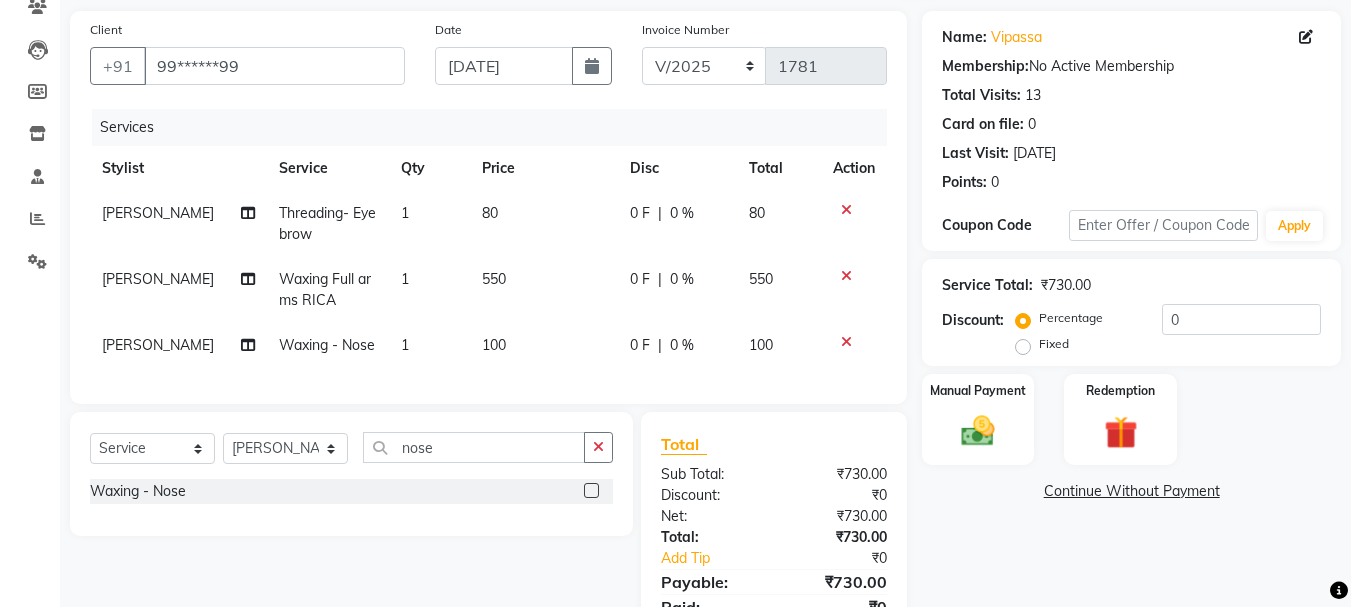 click on "100" 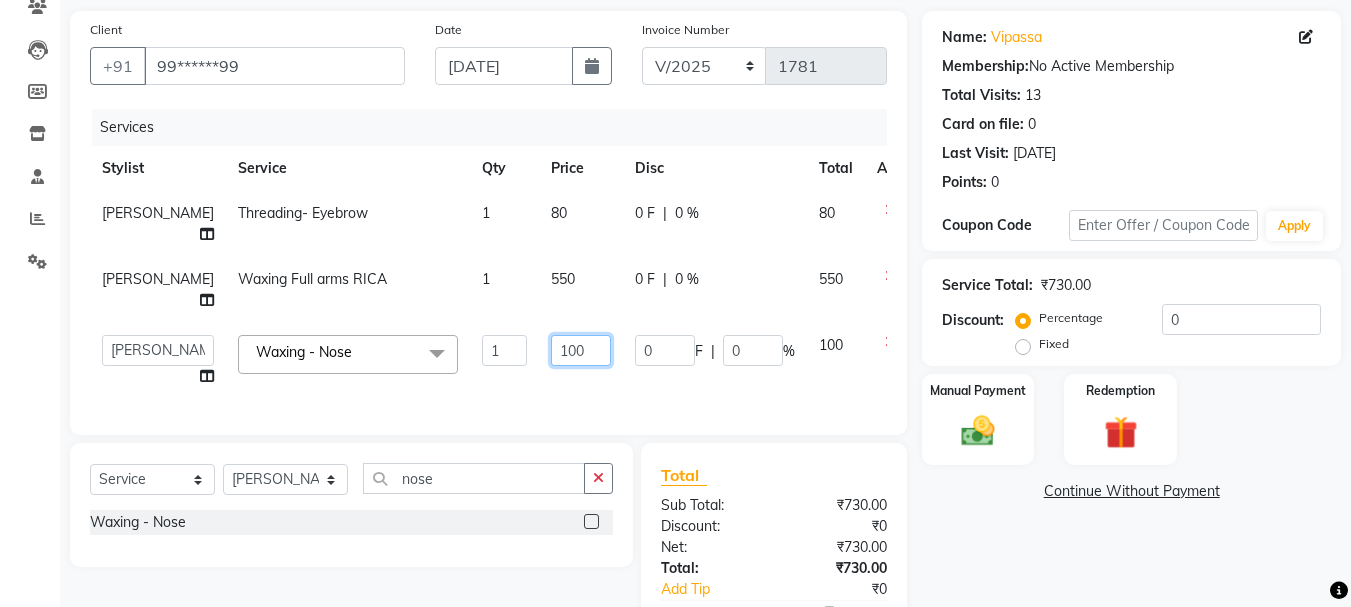 click on "100" 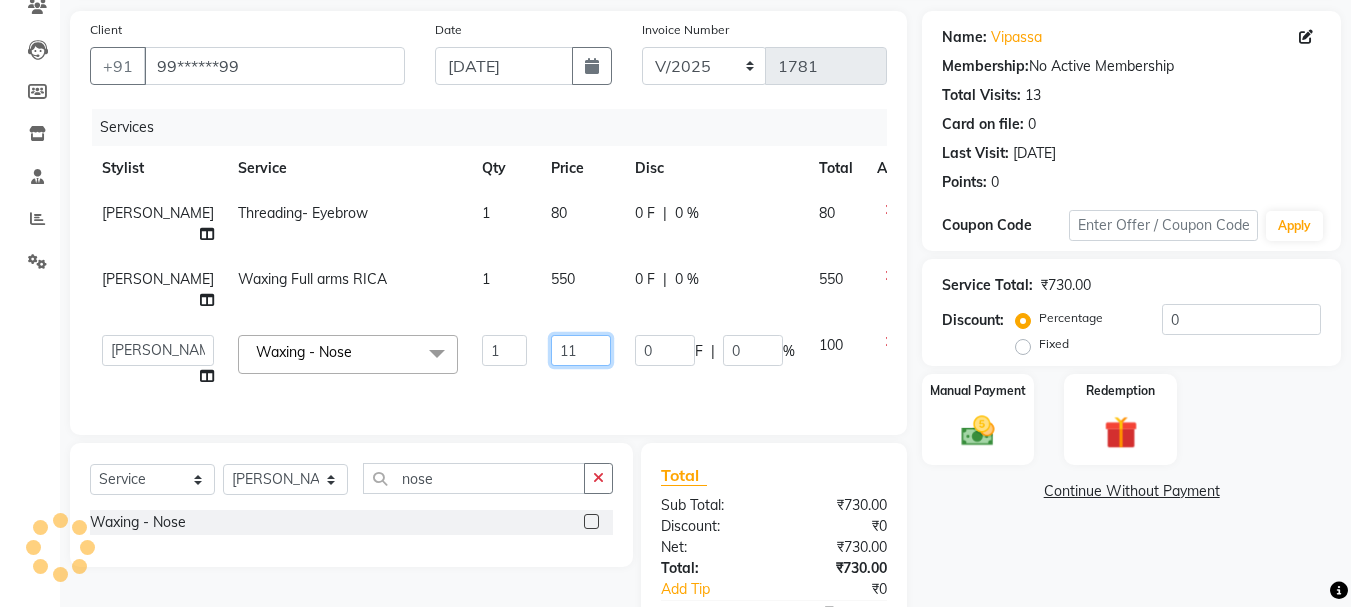 type on "115" 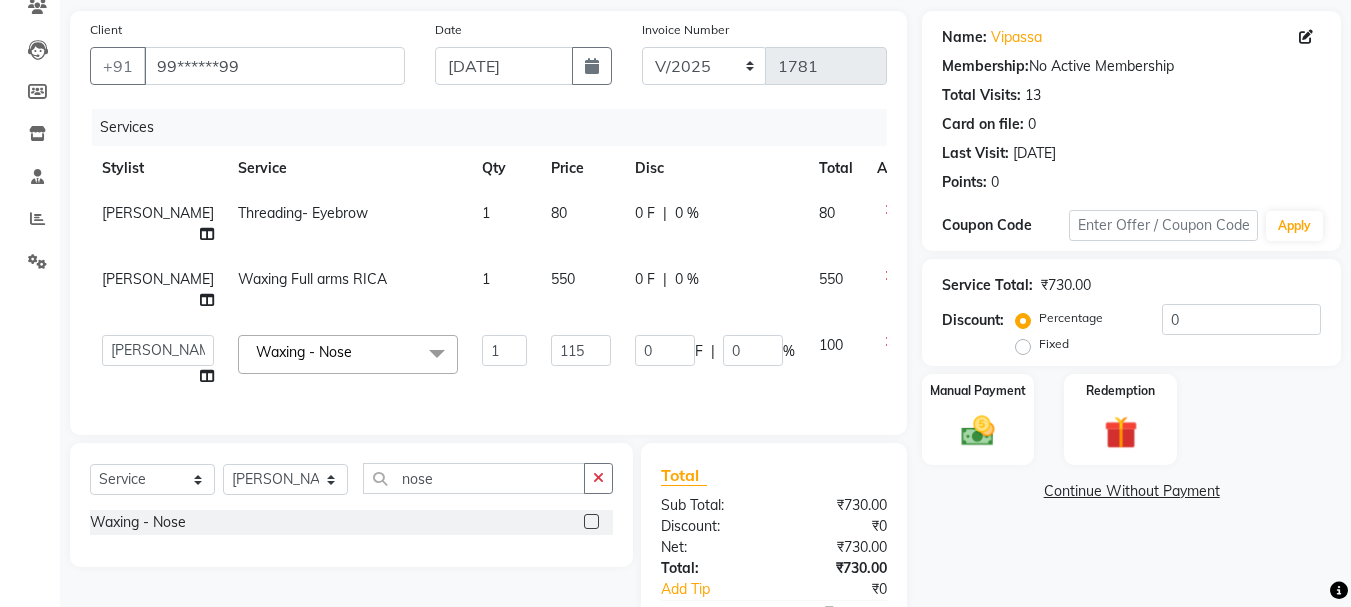 click on "Client +91 99******99 Date [DATE] Invoice Number V/2025 V/[PHONE_NUMBER] Services Stylist Service Qty Price Disc Total Action [PERSON_NAME]  Threading- Eyebrow 1 80 0 F | 0 % 80 [PERSON_NAME]  Waxing Full arms RICA 1 550 0 F | 0 % 550  Bharti   [PERSON_NAME] [PERSON_NAME]   [PERSON_NAME]   [PERSON_NAME] more   [PERSON_NAME]   Partner id   [PERSON_NAME]   [PERSON_NAME]    Rahul   [PERSON_NAME]   [PERSON_NAME]   [PERSON_NAME]   [PERSON_NAME]  Waxing - Nose  x Hair - Basic haircut with wash Hair - Advance haircut with wash Hair - Shampoo, Conditioner & Blow Dry (F) Hair - Split End Removals (F) Hair - Ironing (F) Hair - Tongs (F) Hair - Crimping (F) Hair - 3 Curls (F) Hair - Head Massage With Steam Coconut oil (F) Hair - Head Massage With Steam (F) Ayurvedic oil Hair - Head Massage With Steam (F) Argon oil Hair - Blow Dry With-Out Curls (F) Hair - Shampoo (F) Hair - Wash With DeepConditioning (F) Hair - Girl hair cut without wash Hair - Hair Cut (M) Hair - Hair Cut (With Shampoo & Conditioning ) (M) Scrub Add-On 1 0" 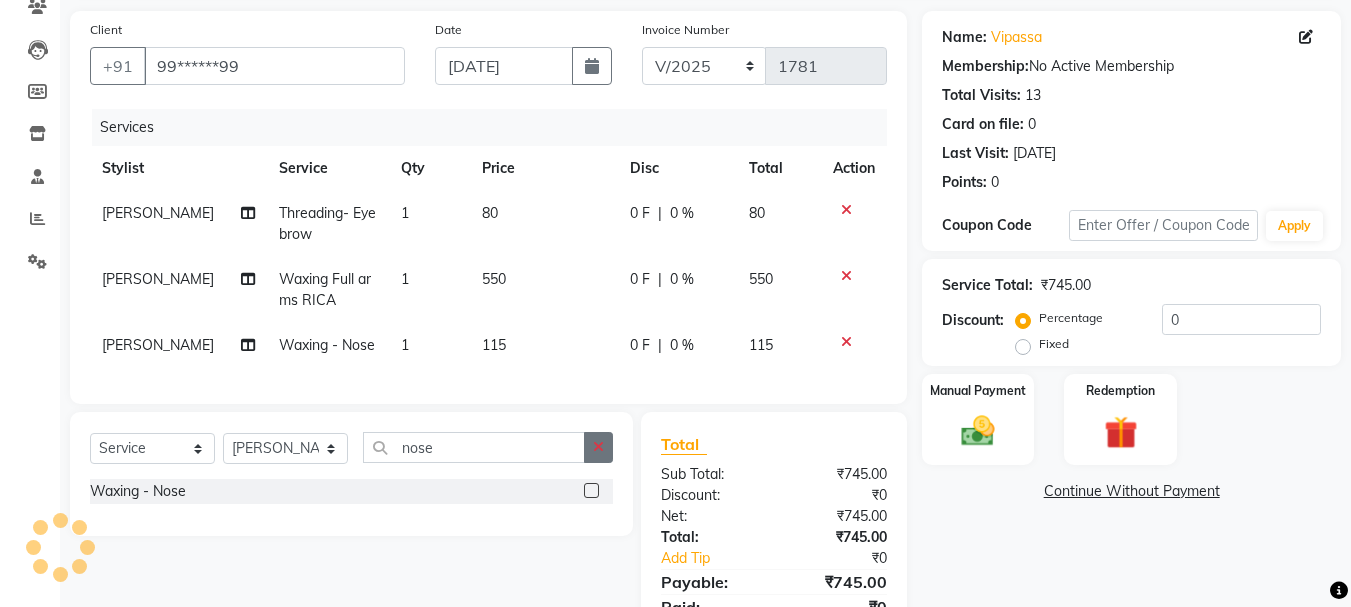 click 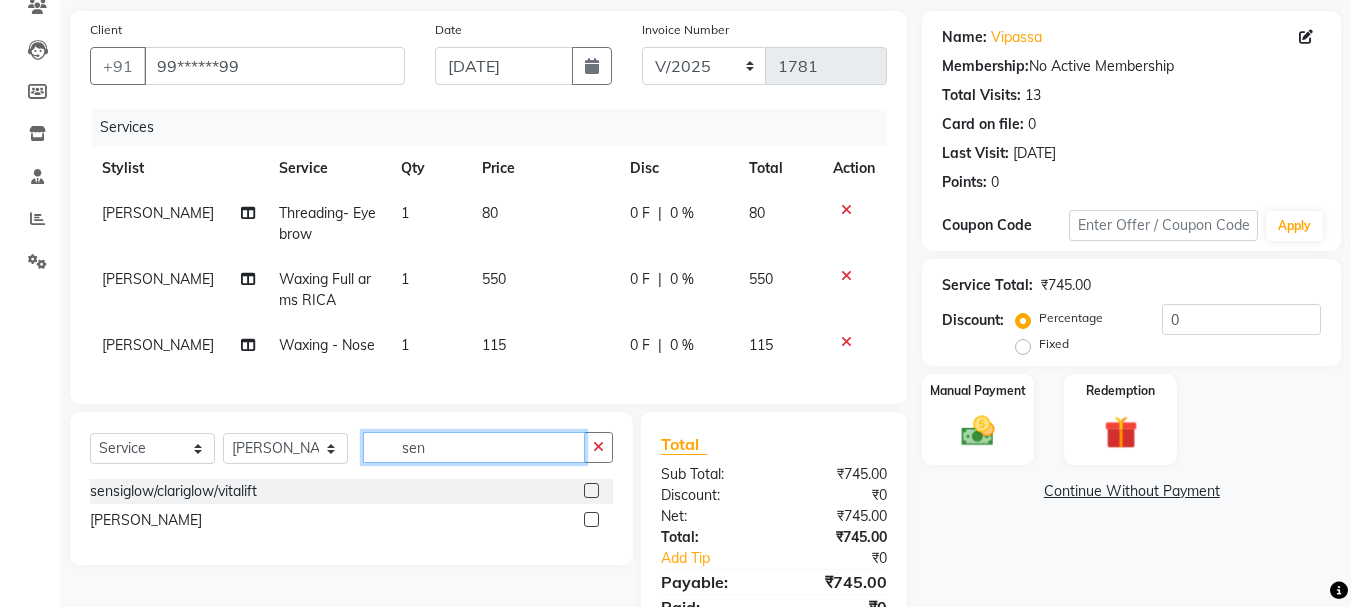 type 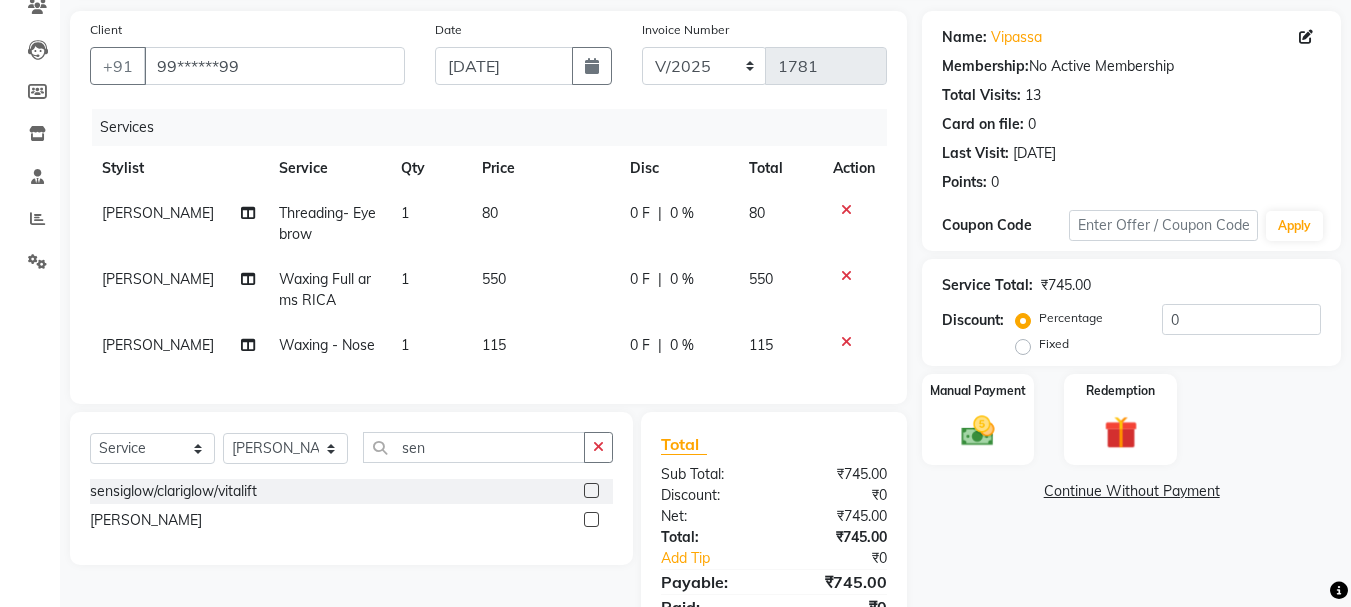 click 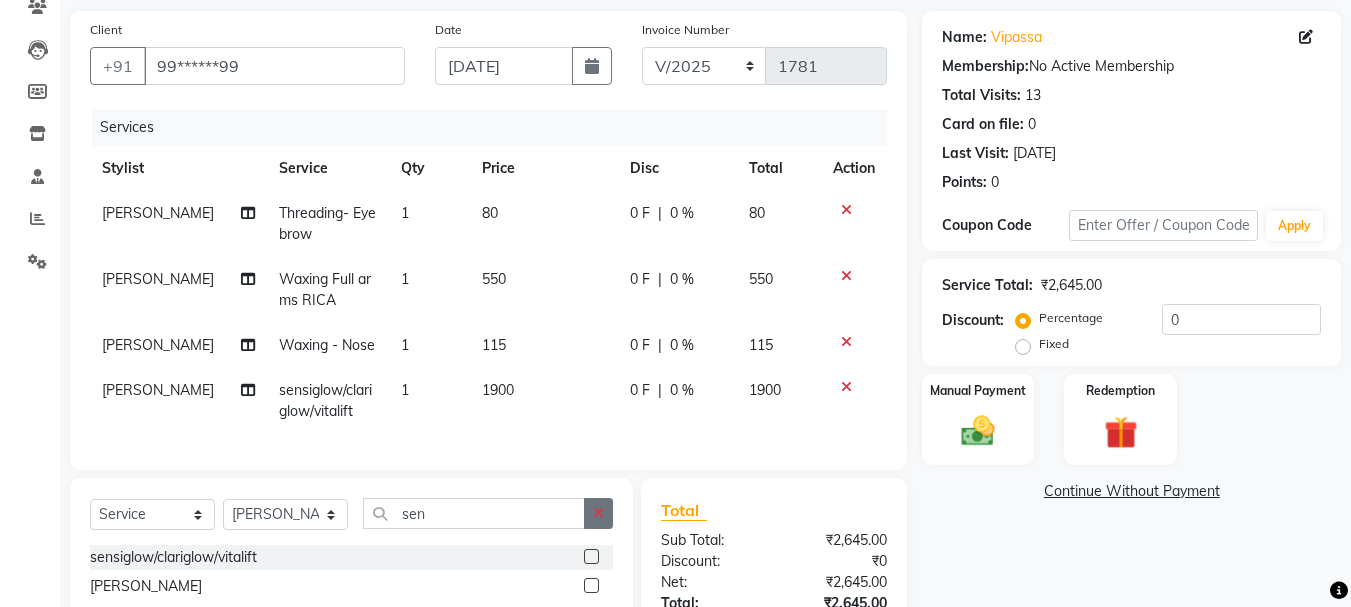 click 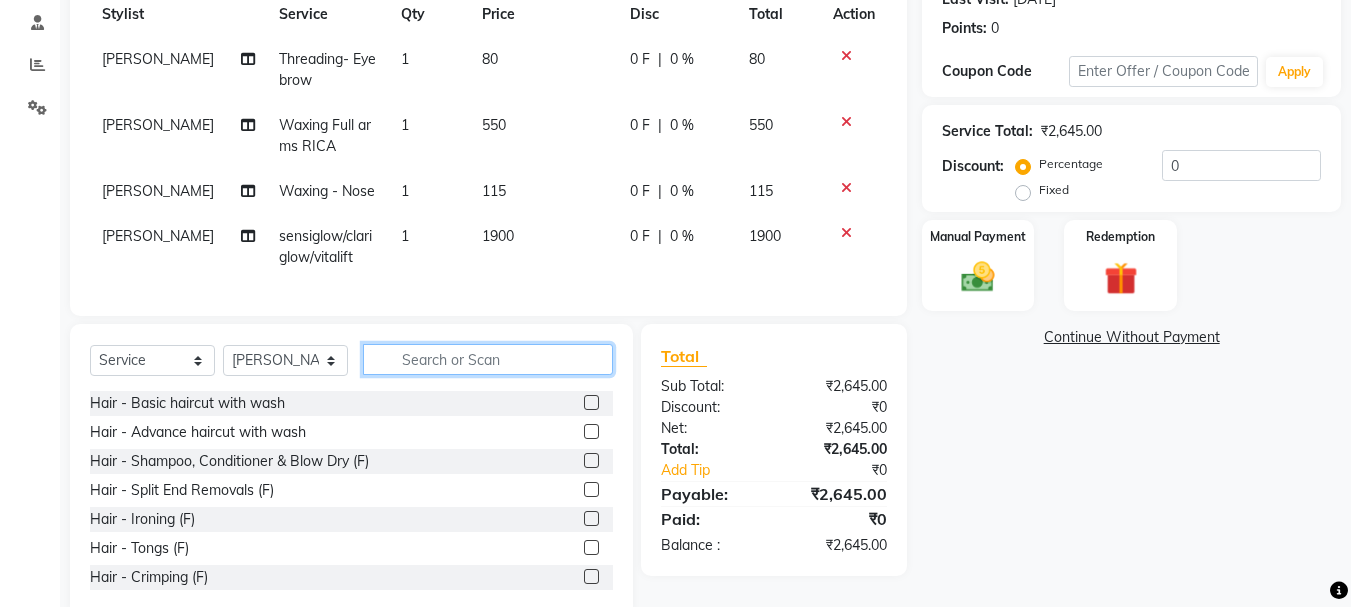 scroll, scrollTop: 350, scrollLeft: 0, axis: vertical 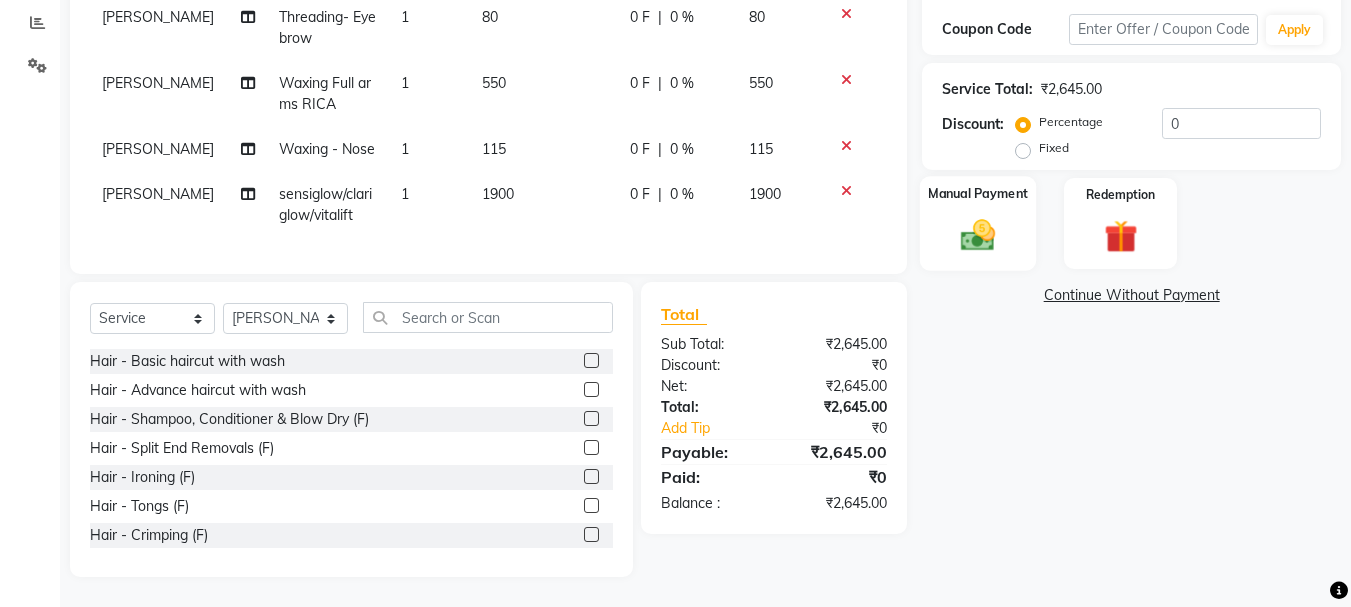 click on "Manual Payment" 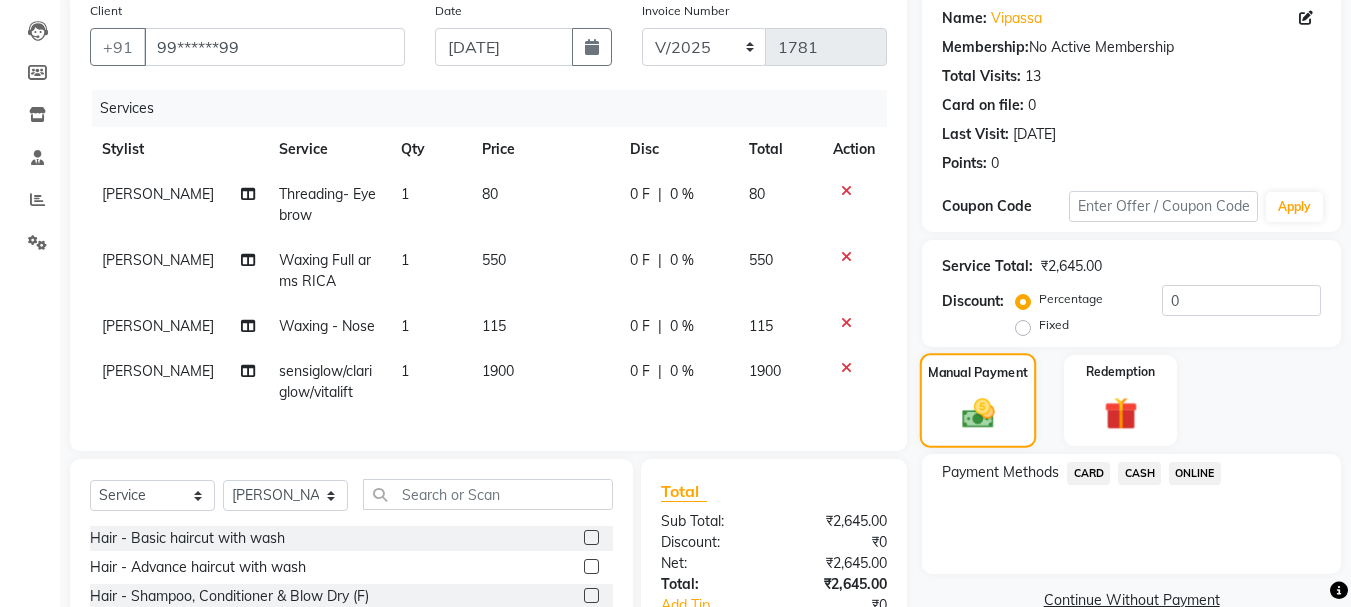 scroll, scrollTop: 350, scrollLeft: 0, axis: vertical 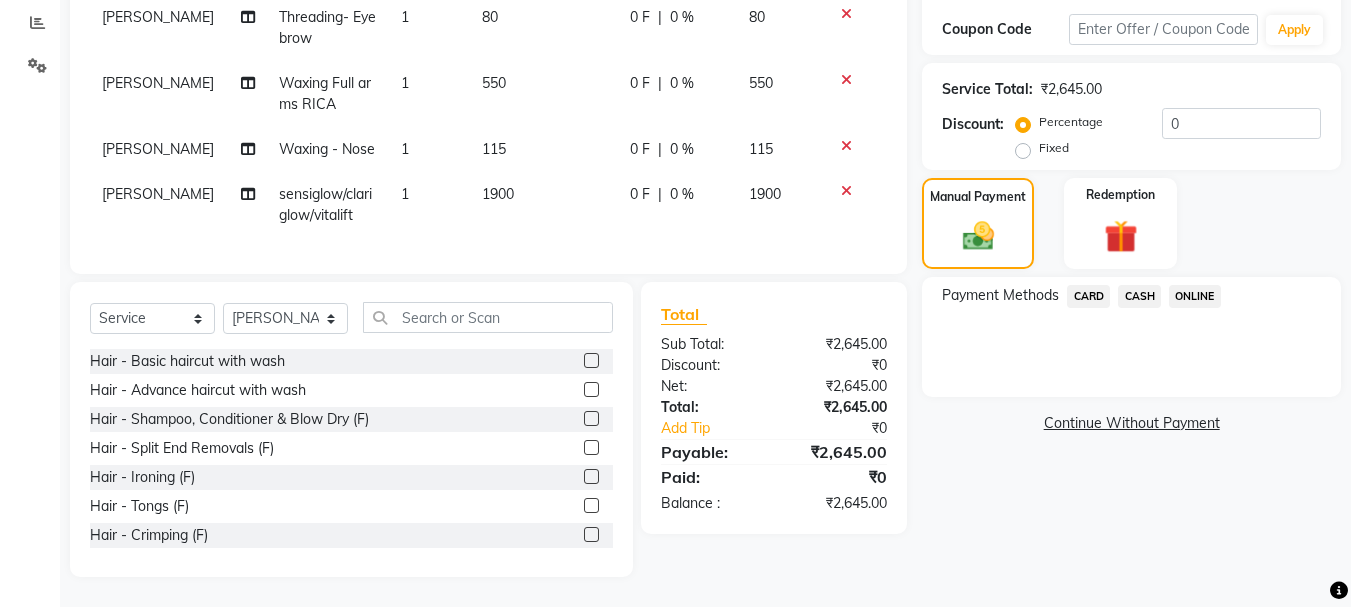 click on "CASH" 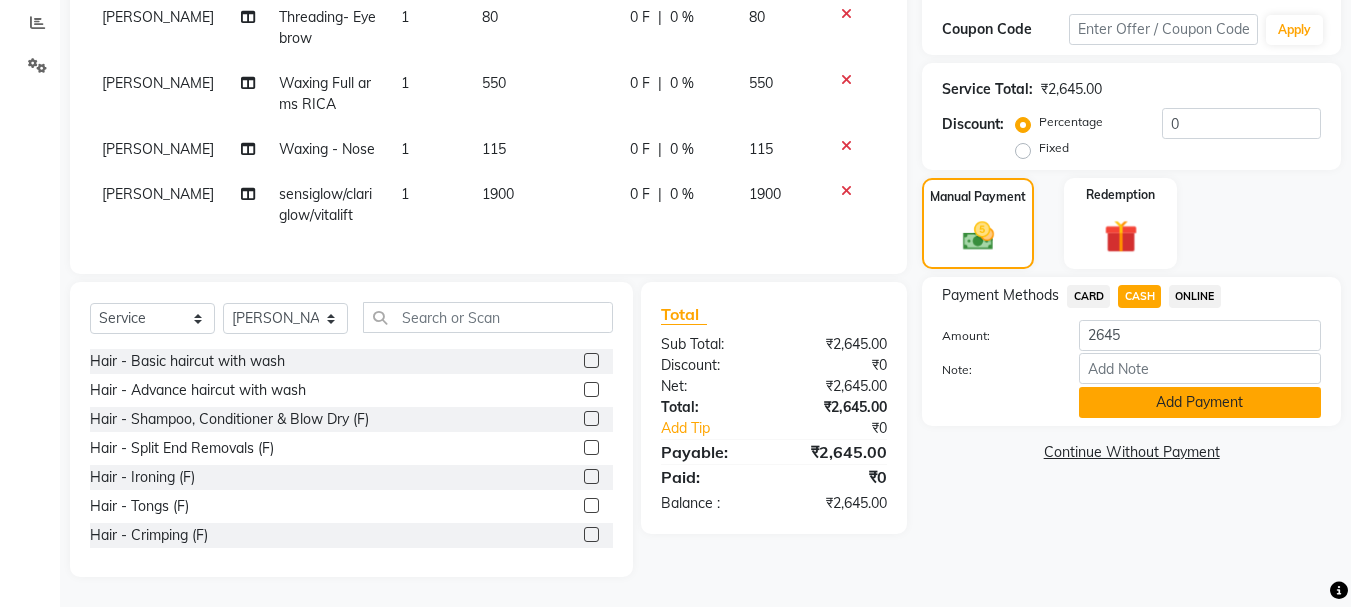 click on "Add Payment" 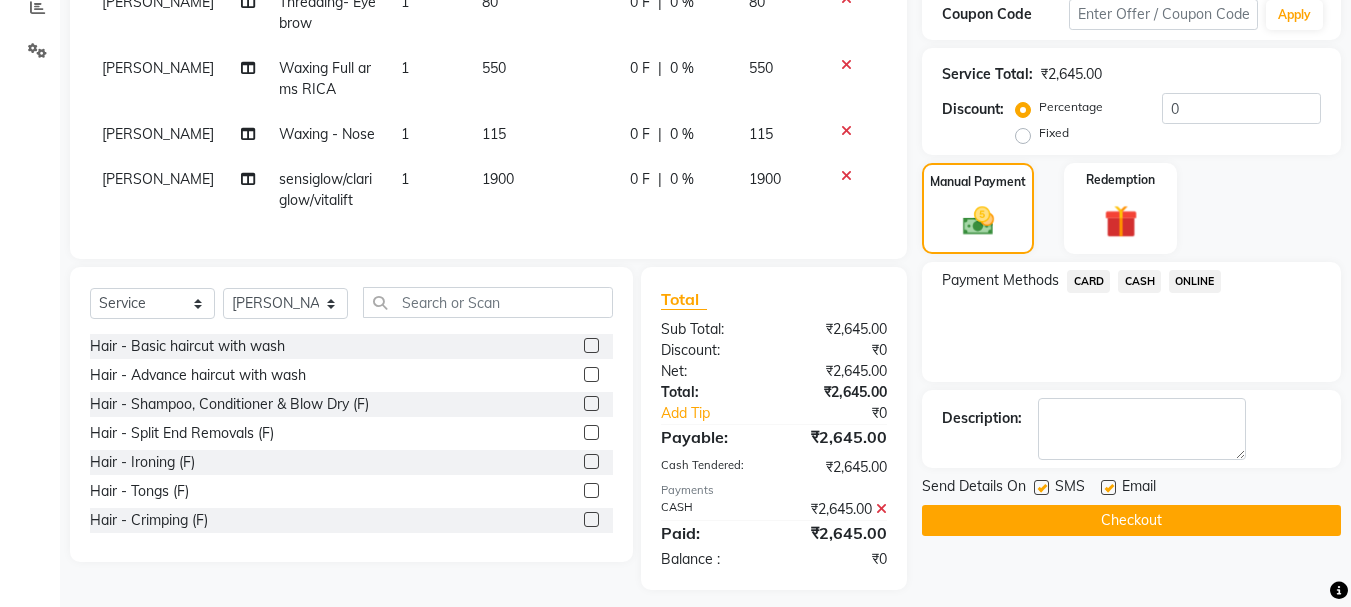 click on "Checkout" 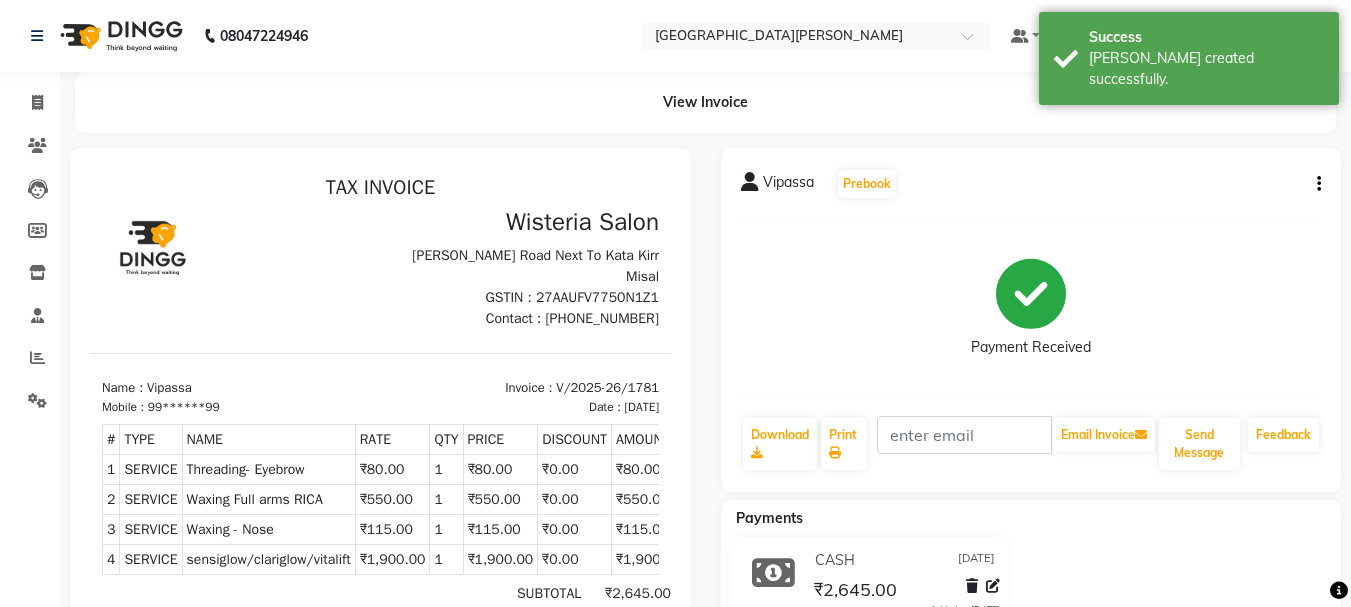 scroll, scrollTop: 0, scrollLeft: 0, axis: both 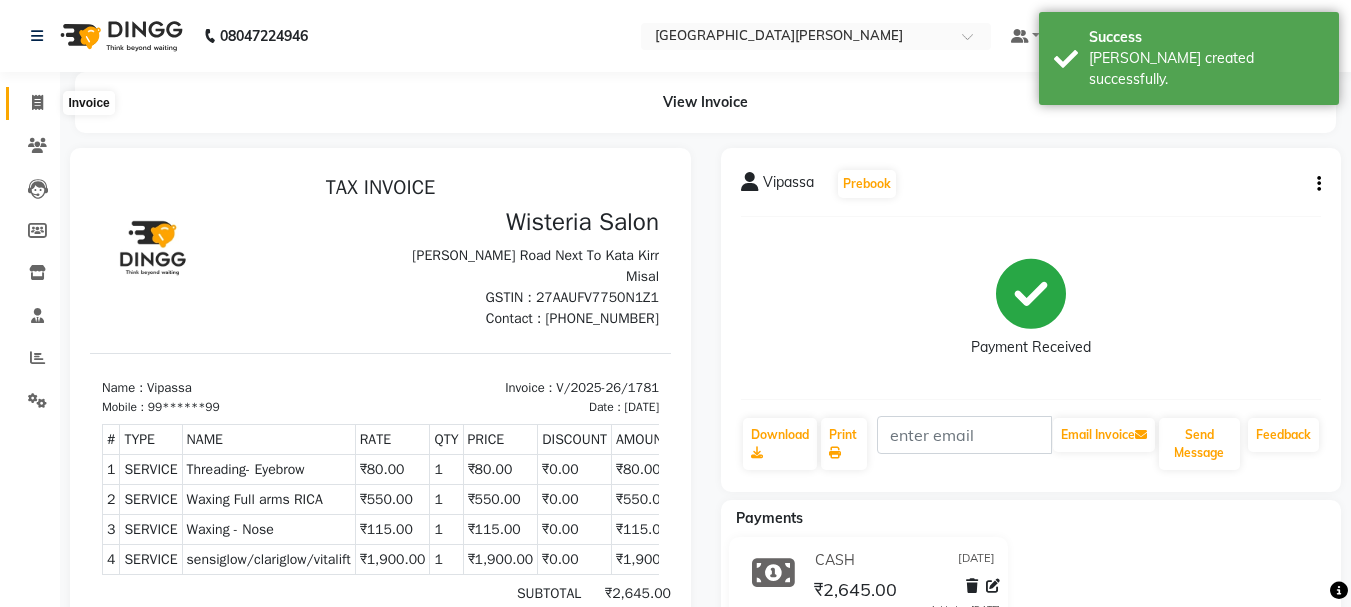 click 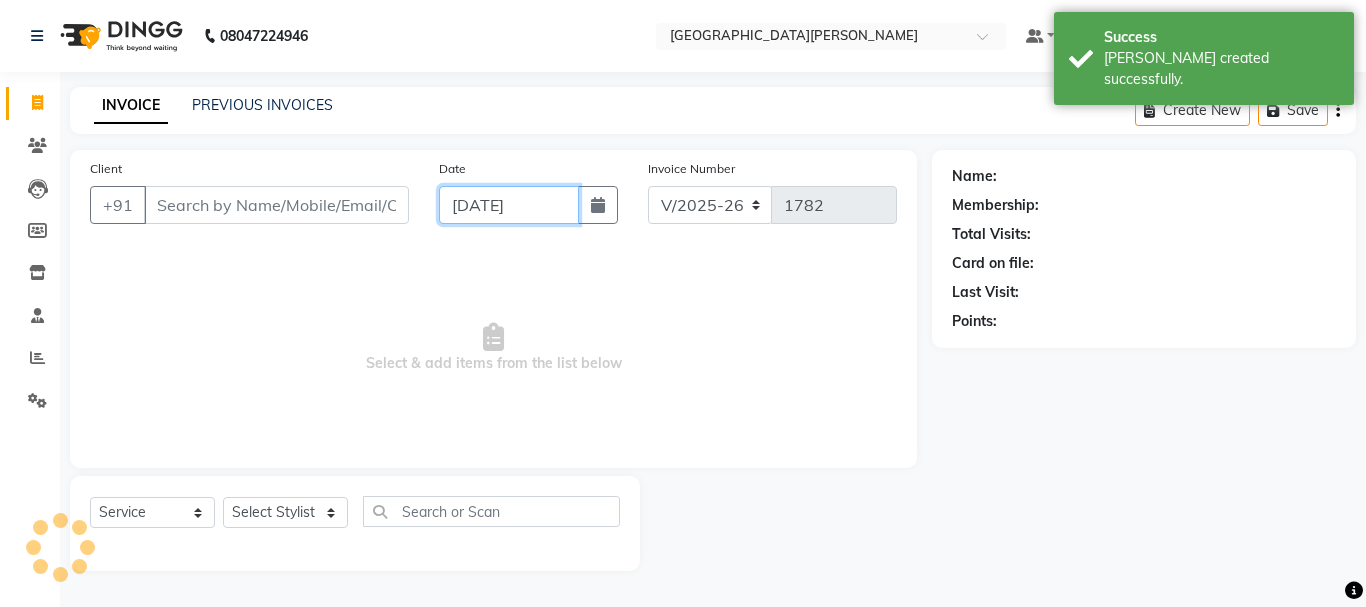 click on "[DATE]" 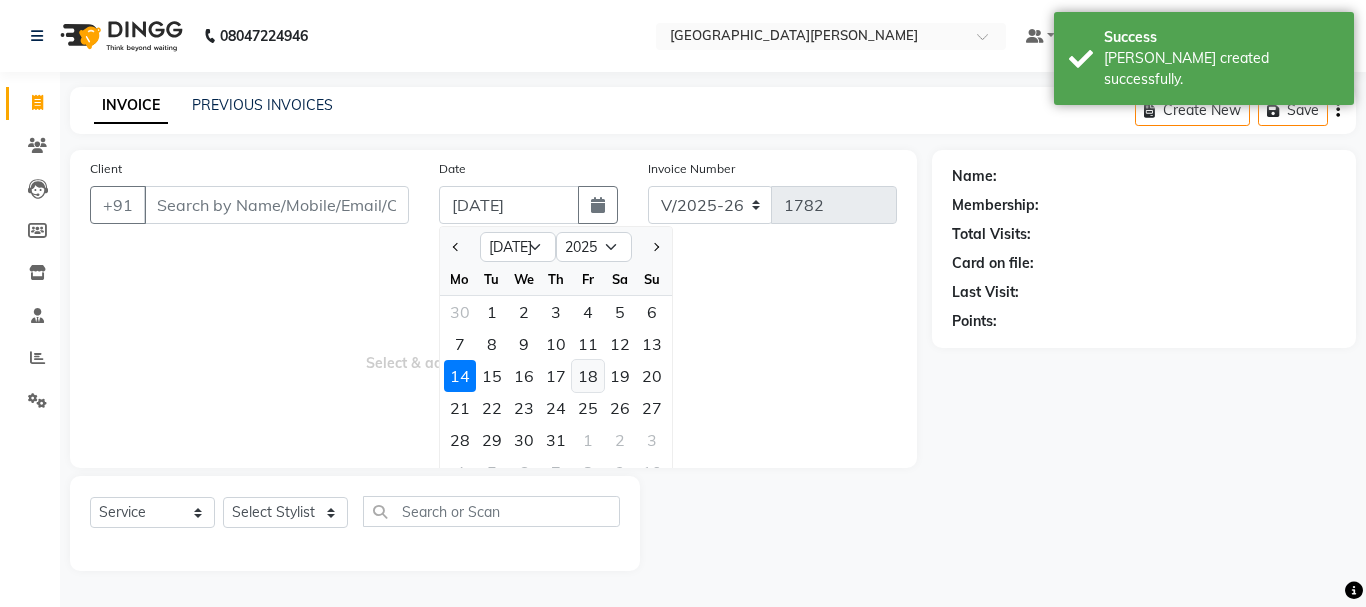 click on "18" 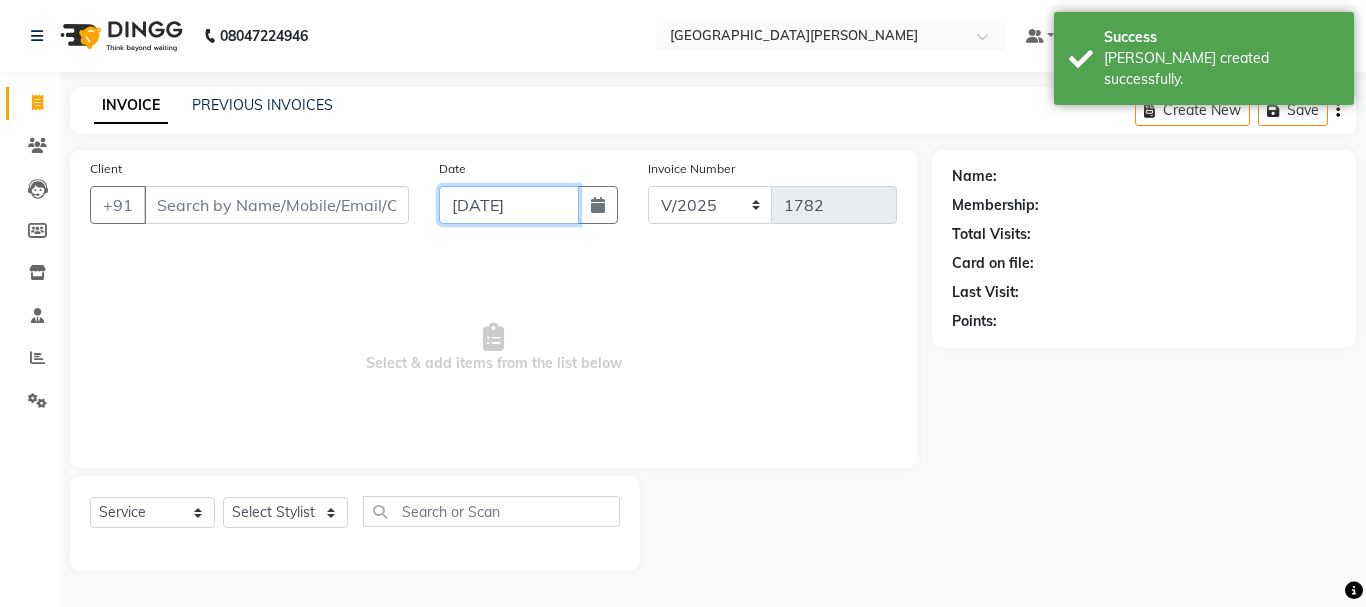 click on "[DATE]" 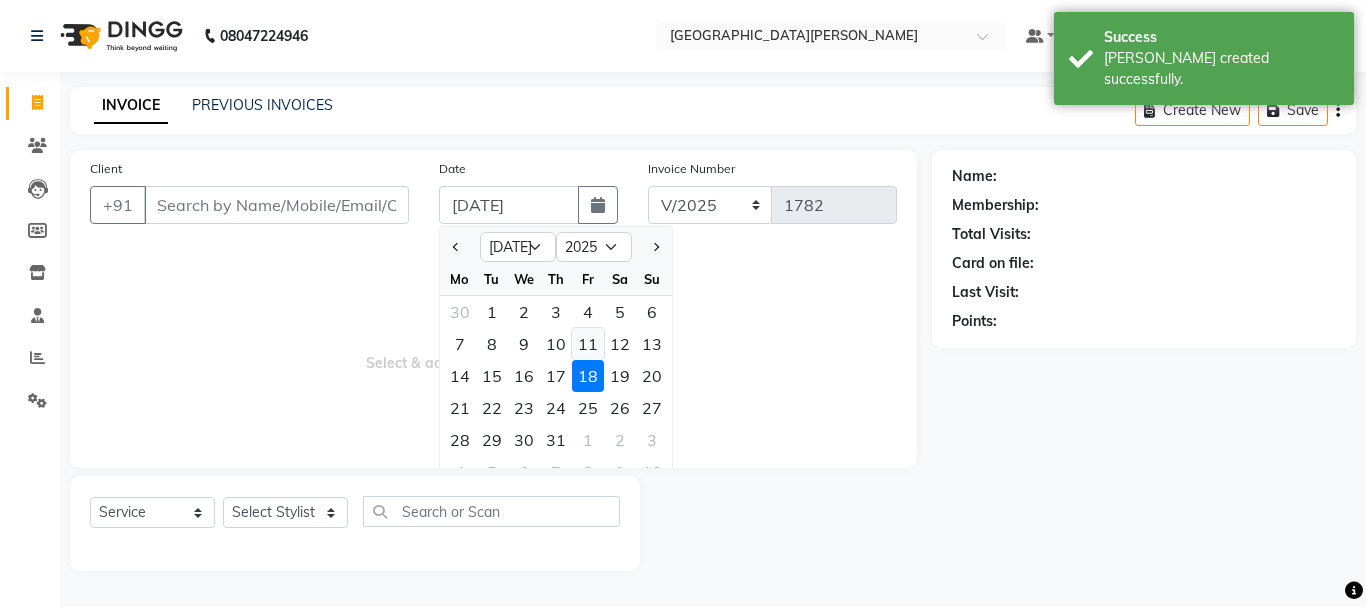click on "11" 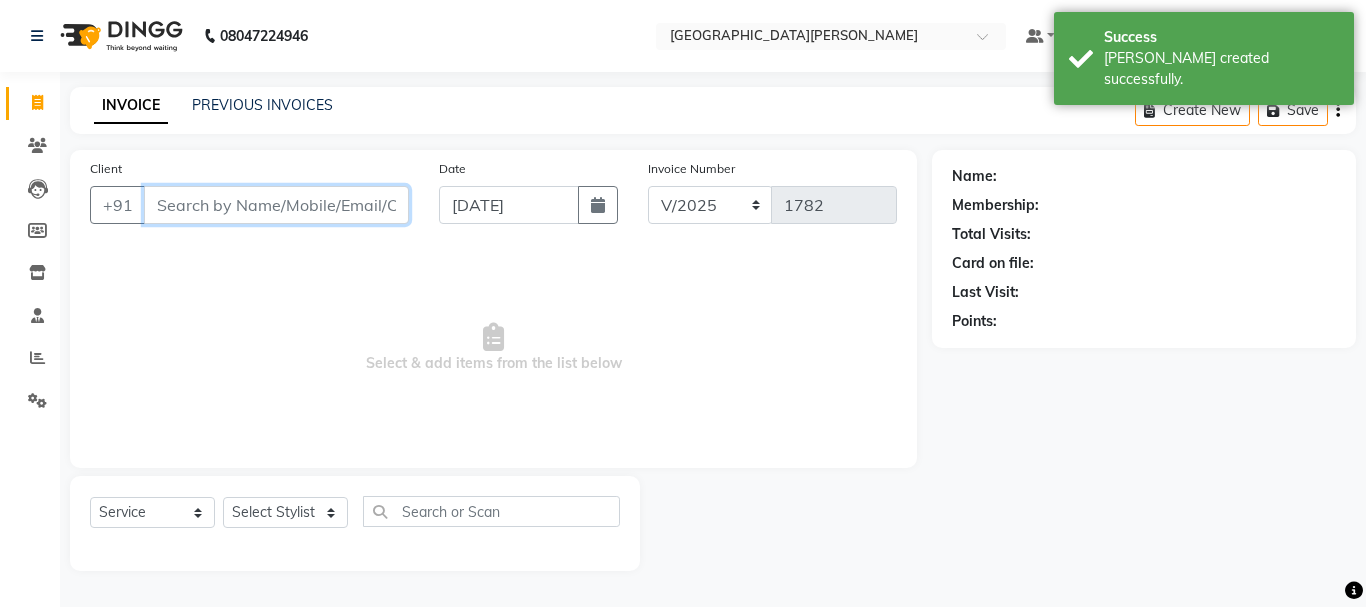 click on "Client" at bounding box center [276, 205] 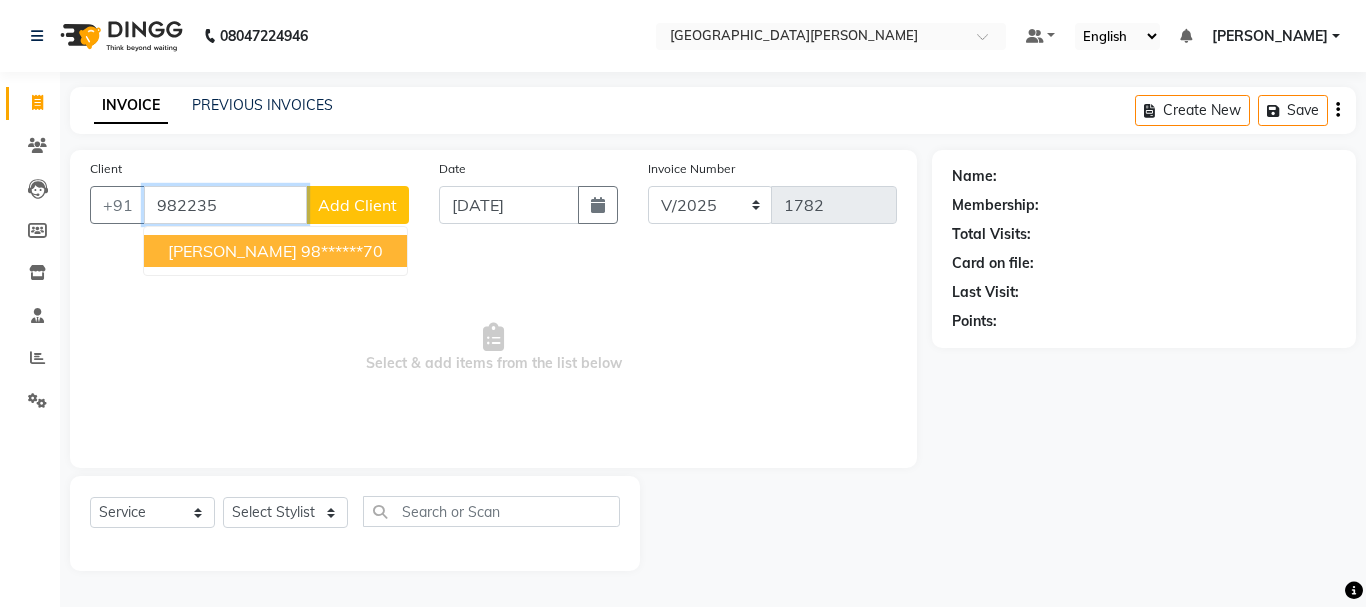 click on "[PERSON_NAME]" at bounding box center (232, 251) 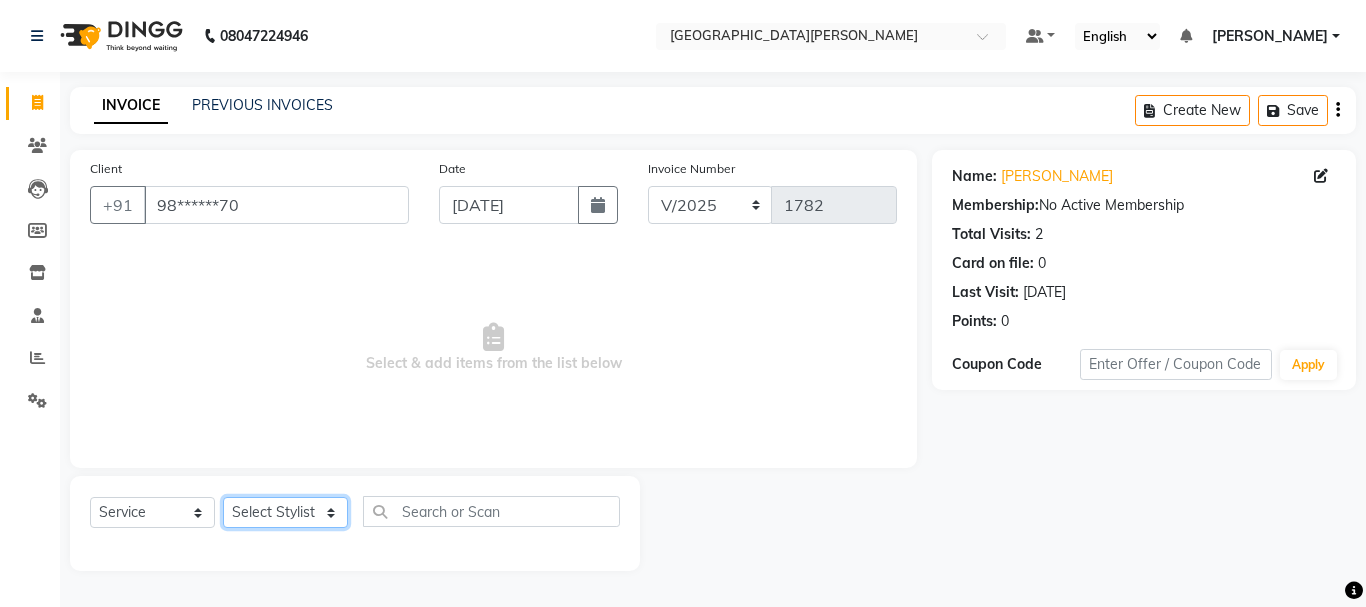 click on "Select Stylist Bharti [PERSON_NAME] [PERSON_NAME] [PERSON_NAME] [PERSON_NAME] more [PERSON_NAME] Partner id [PERSON_NAME] [PERSON_NAME]  Rahul [PERSON_NAME] [PERSON_NAME] [PERSON_NAME] [PERSON_NAME]" 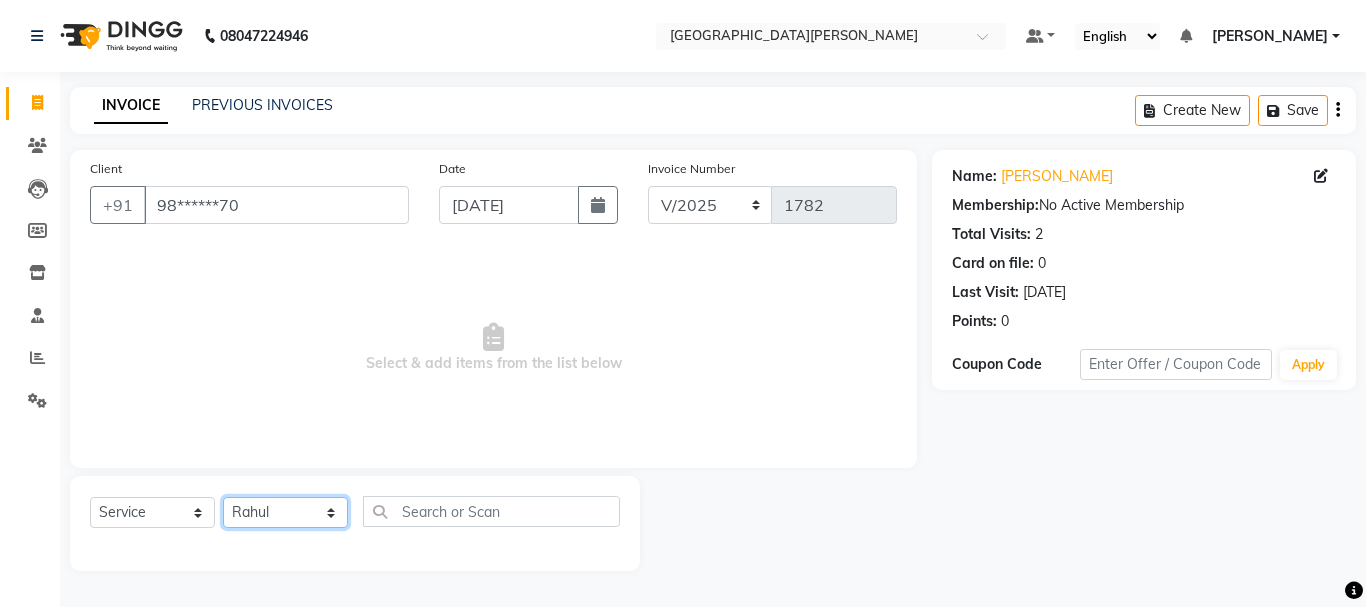 click on "Select Stylist Bharti [PERSON_NAME] [PERSON_NAME] [PERSON_NAME] [PERSON_NAME] more [PERSON_NAME] Partner id [PERSON_NAME] [PERSON_NAME]  Rahul [PERSON_NAME] [PERSON_NAME] [PERSON_NAME] [PERSON_NAME]" 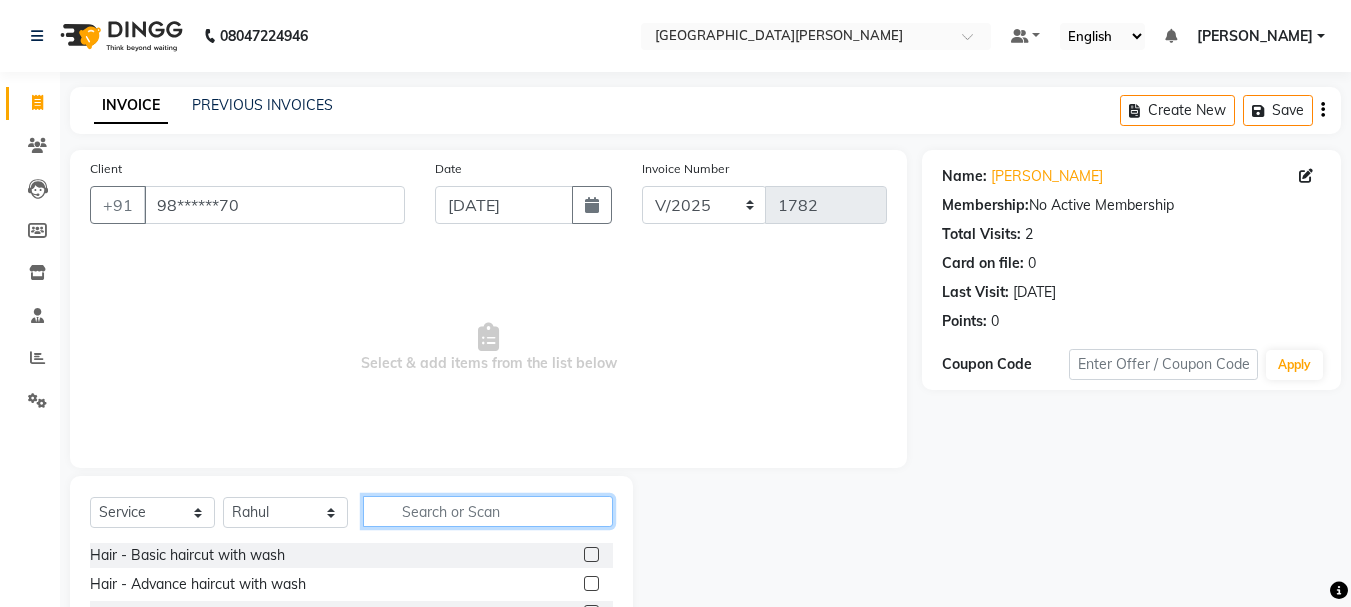 click 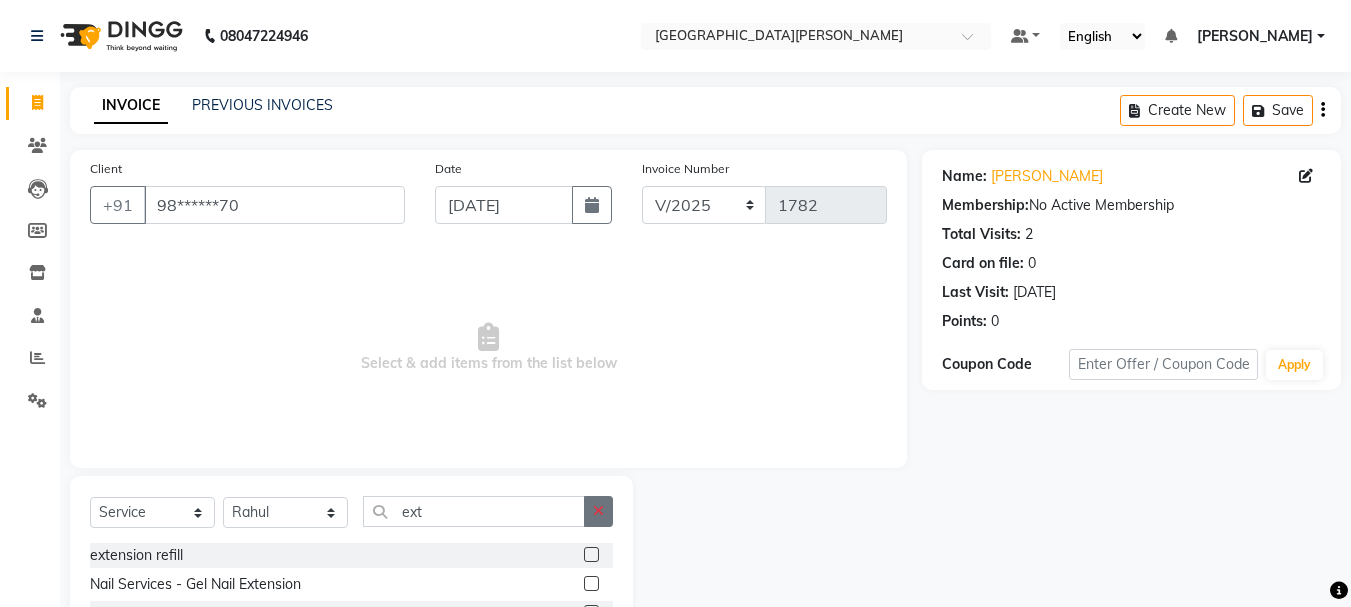click 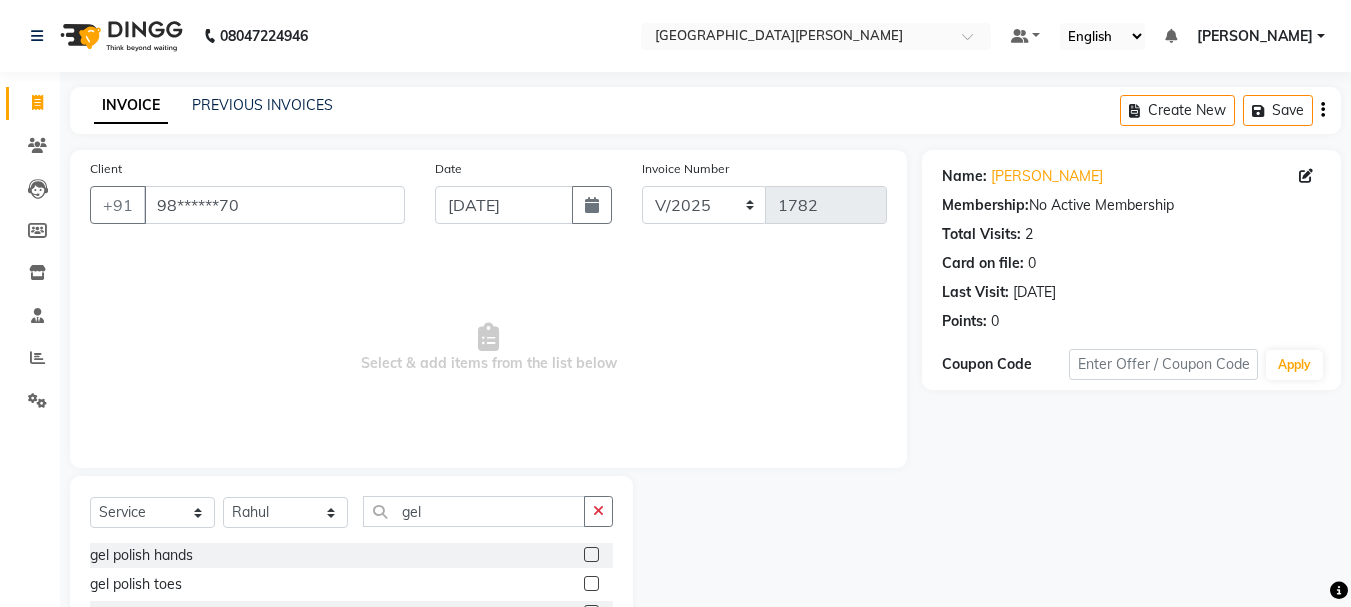 click 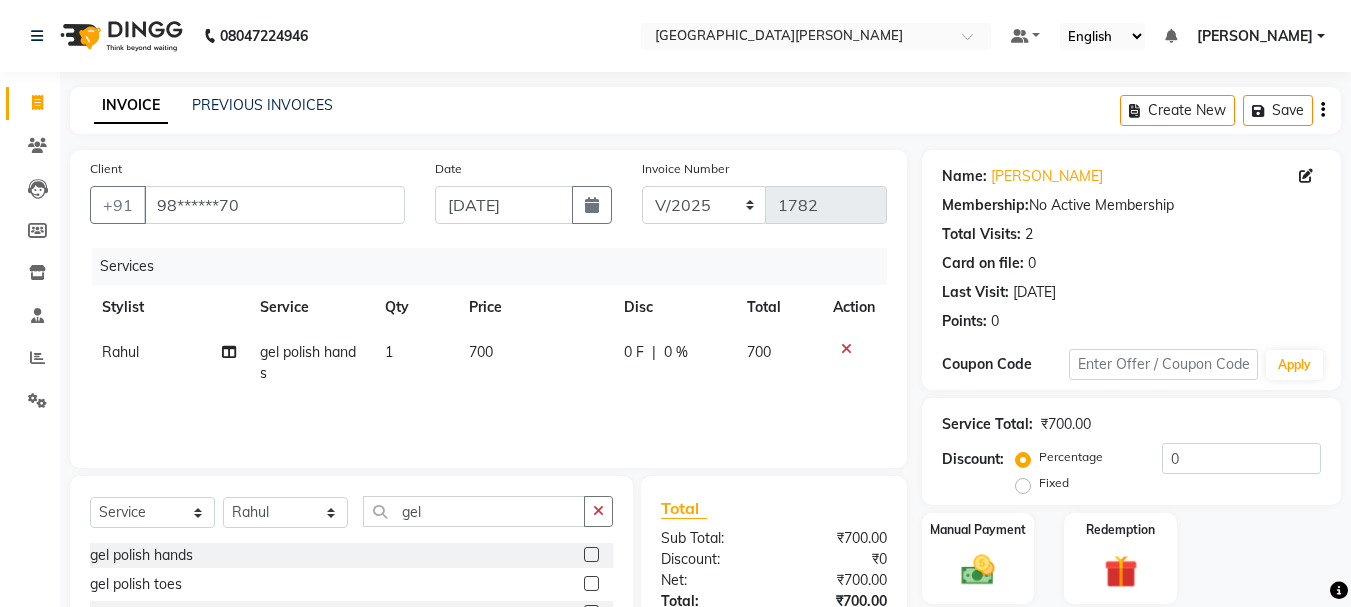 click 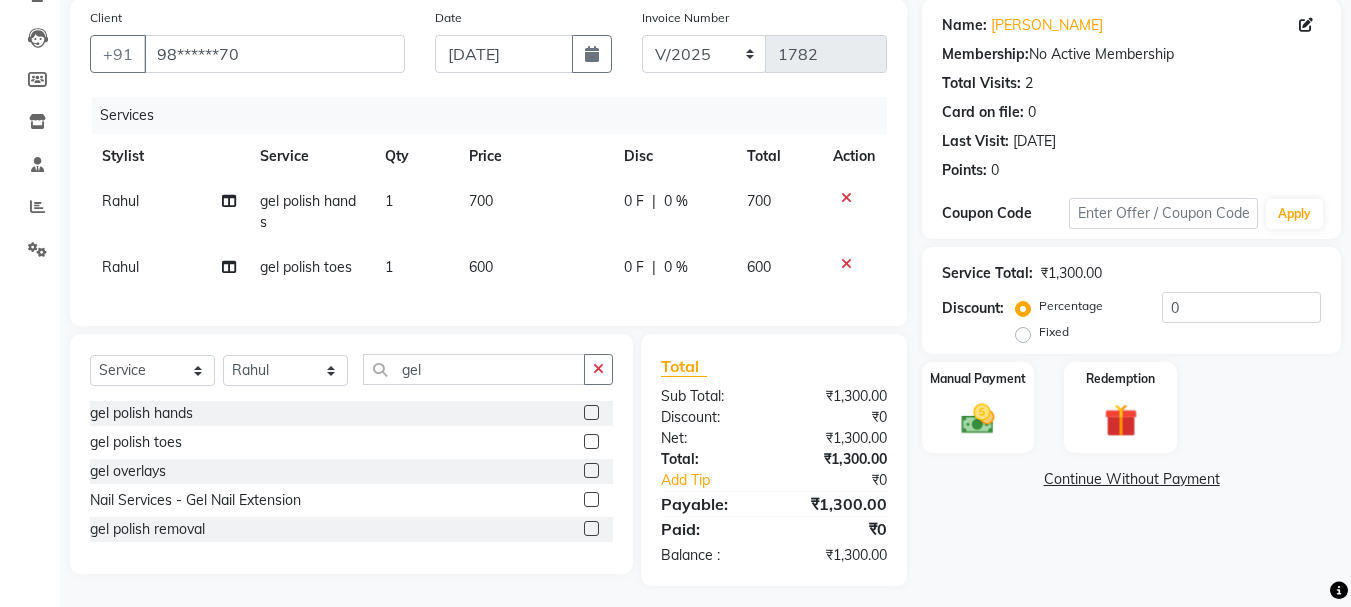 scroll, scrollTop: 175, scrollLeft: 0, axis: vertical 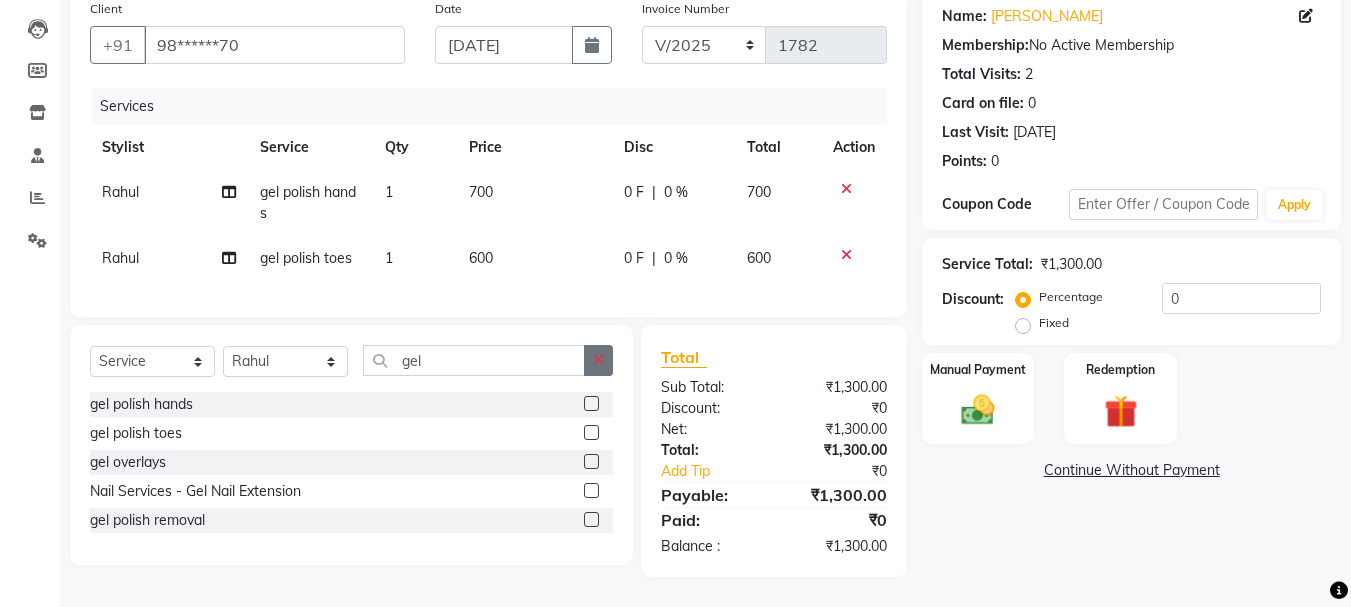 click 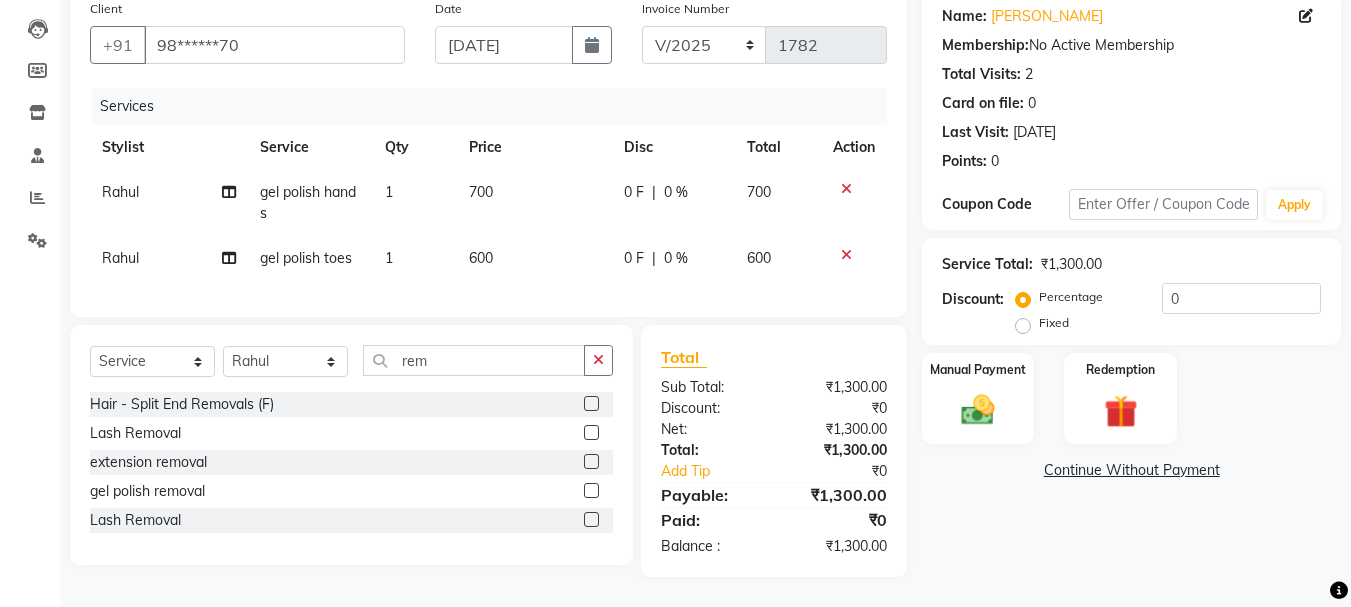 click 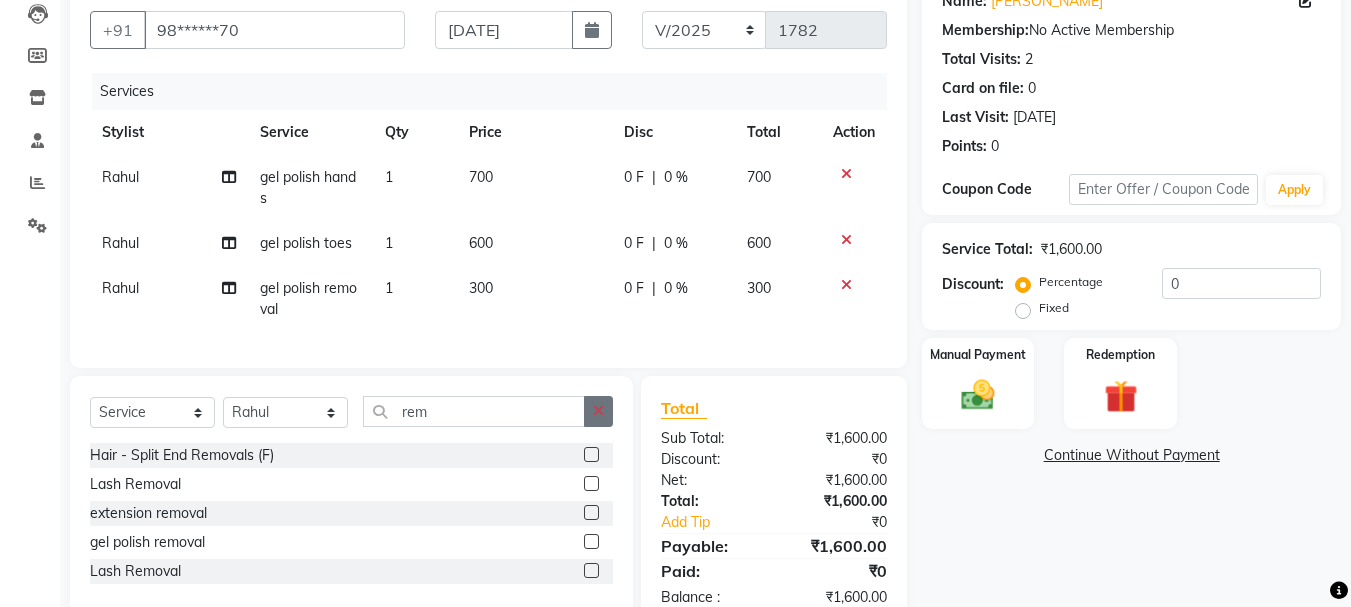 click 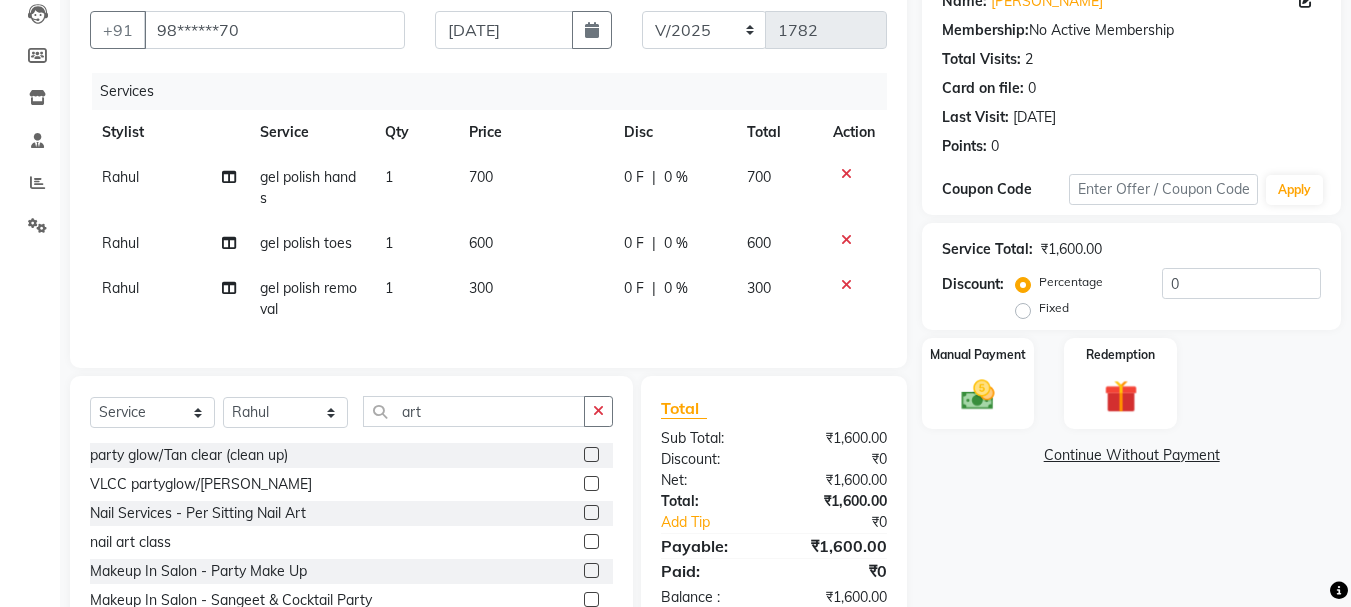 click 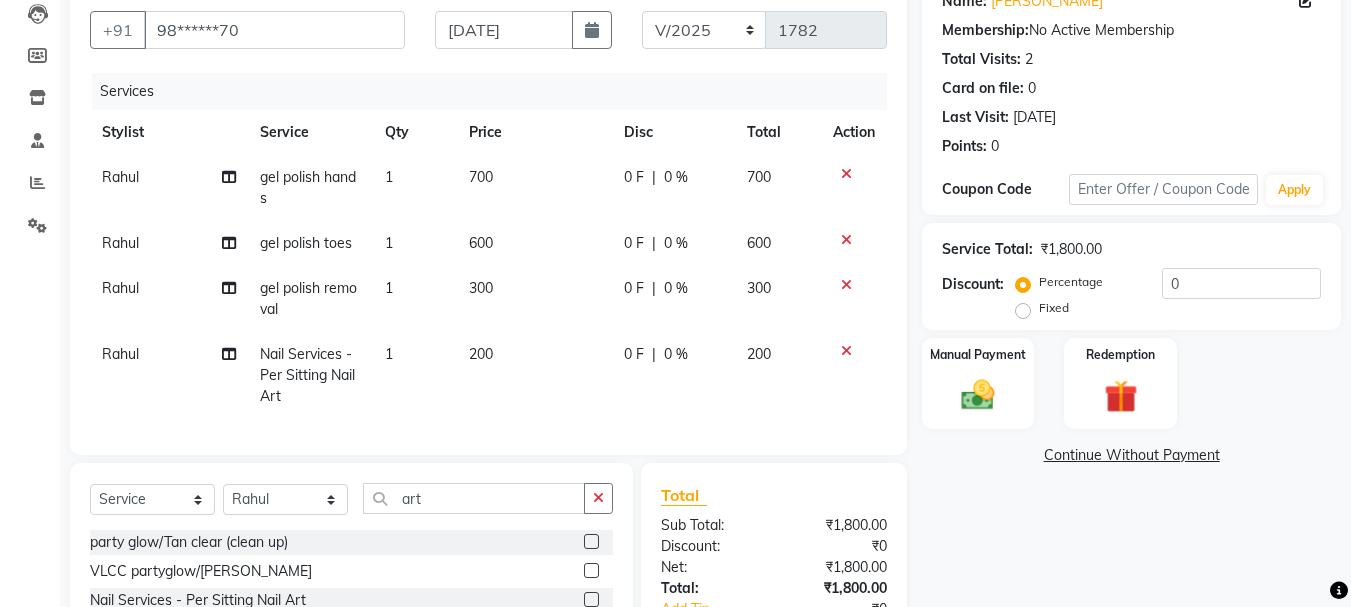 click on "200" 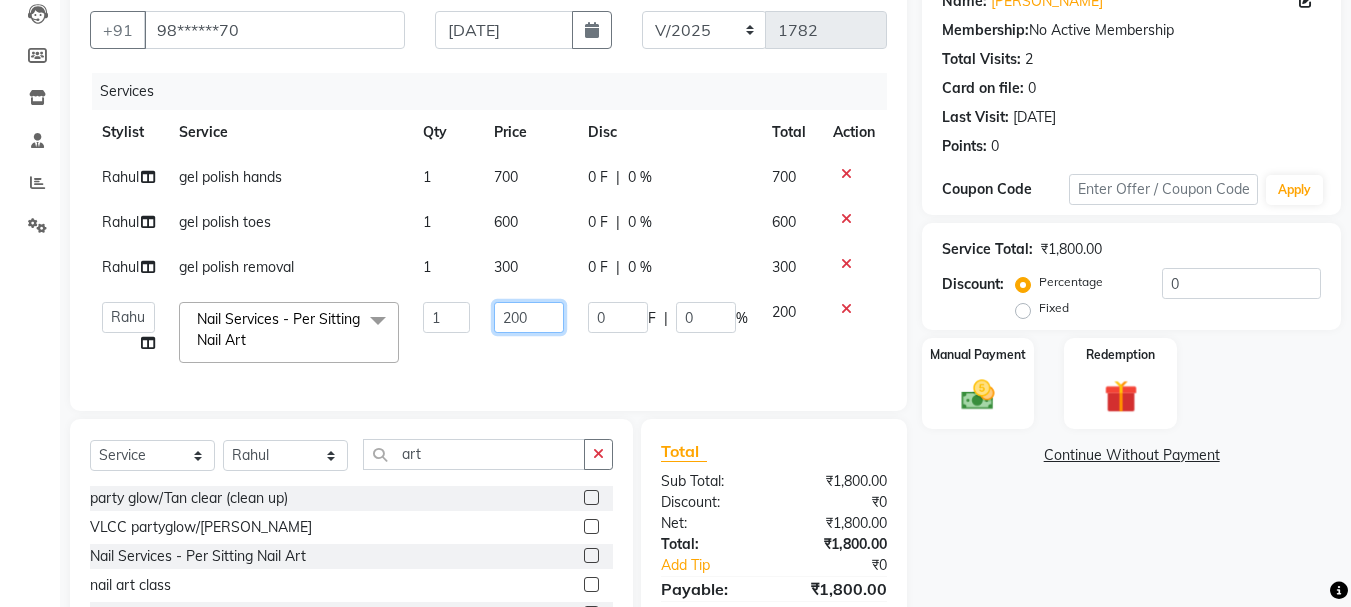 click on "200" 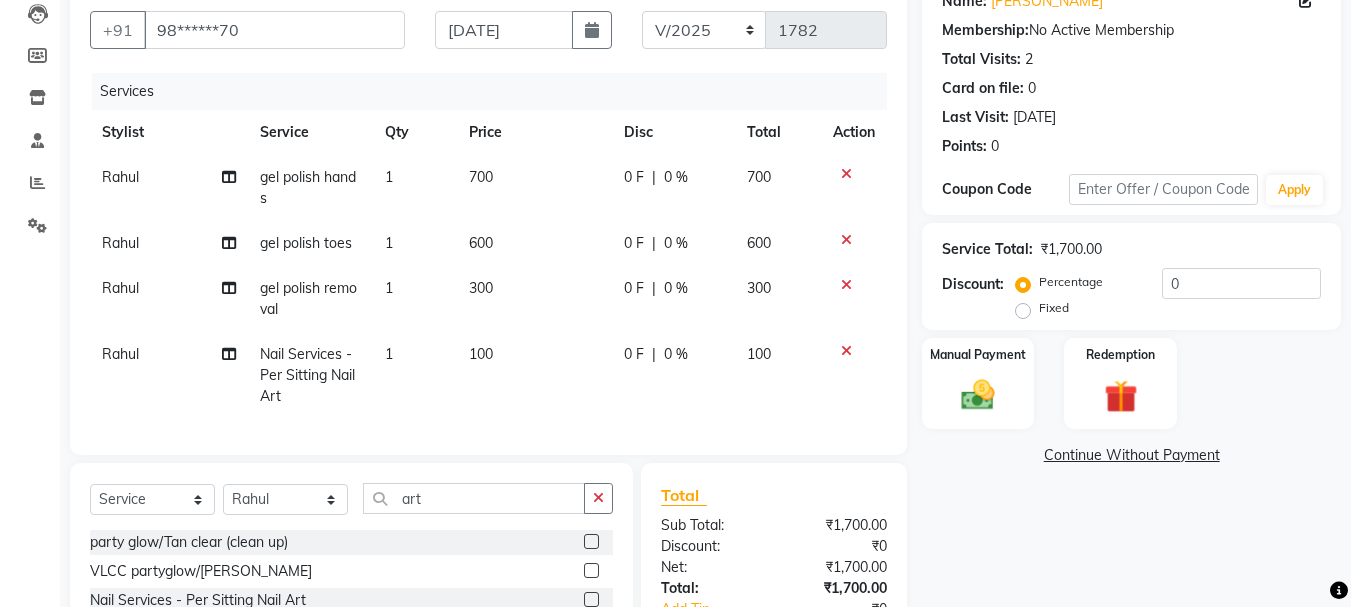 click on "100" 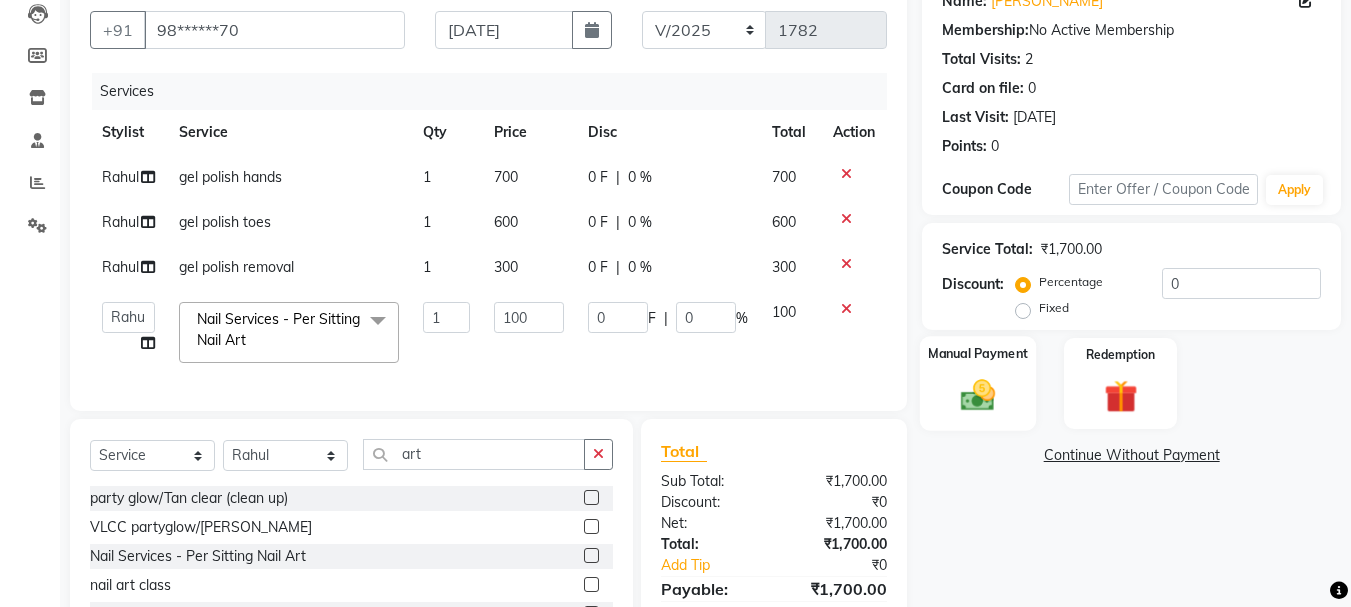click on "Manual Payment" 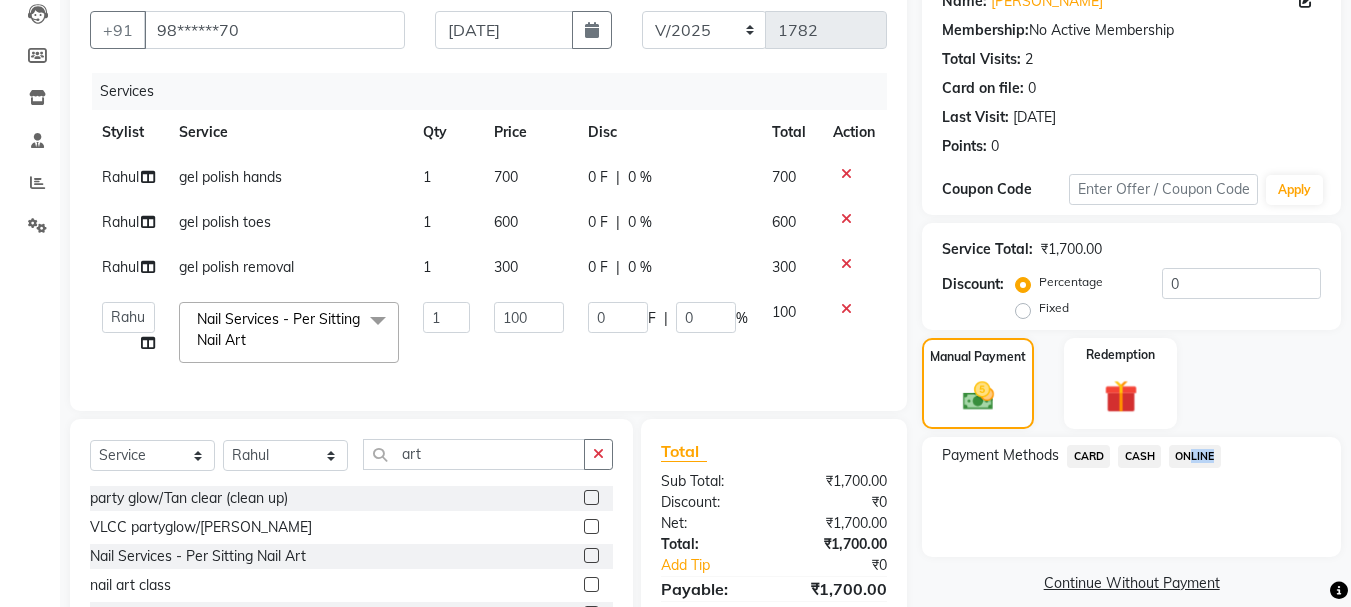 drag, startPoint x: 1207, startPoint y: 456, endPoint x: 1187, endPoint y: 457, distance: 20.024984 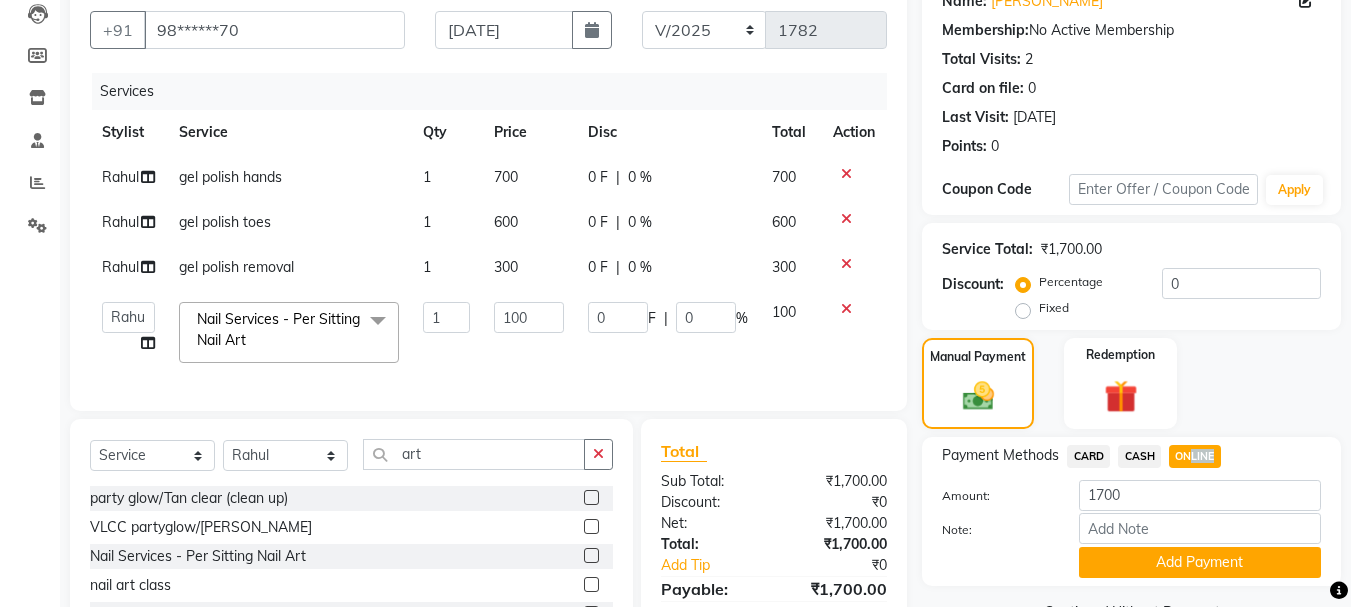click on "ONLINE" 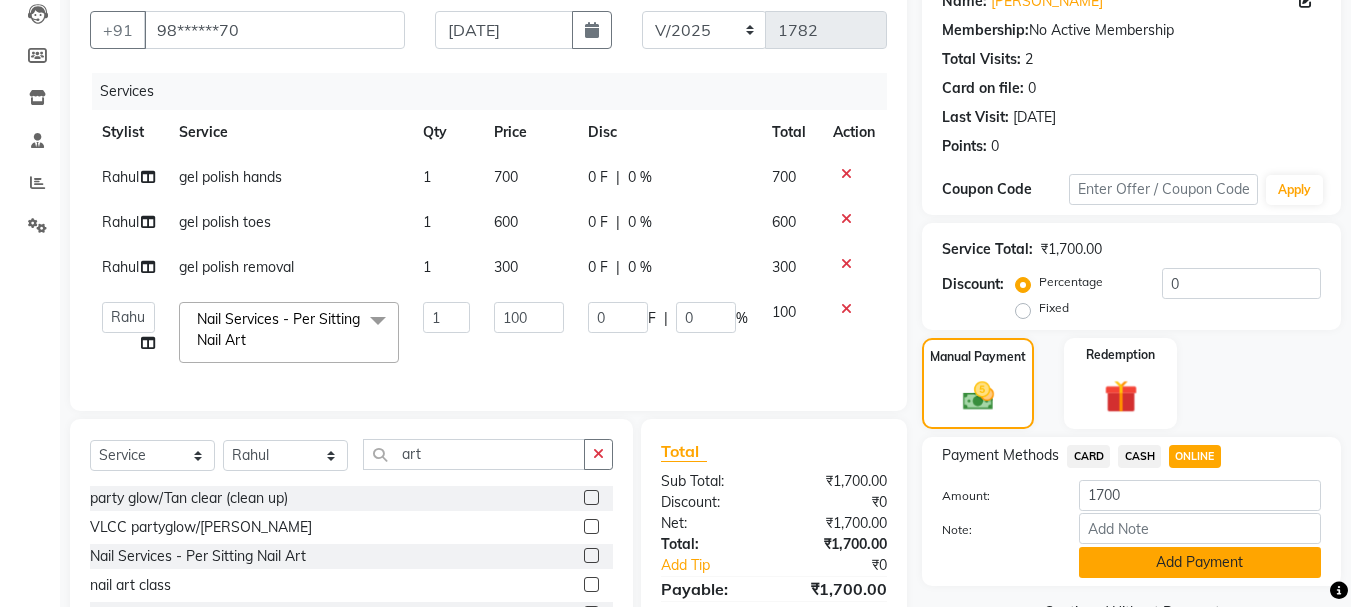 click on "Add Payment" 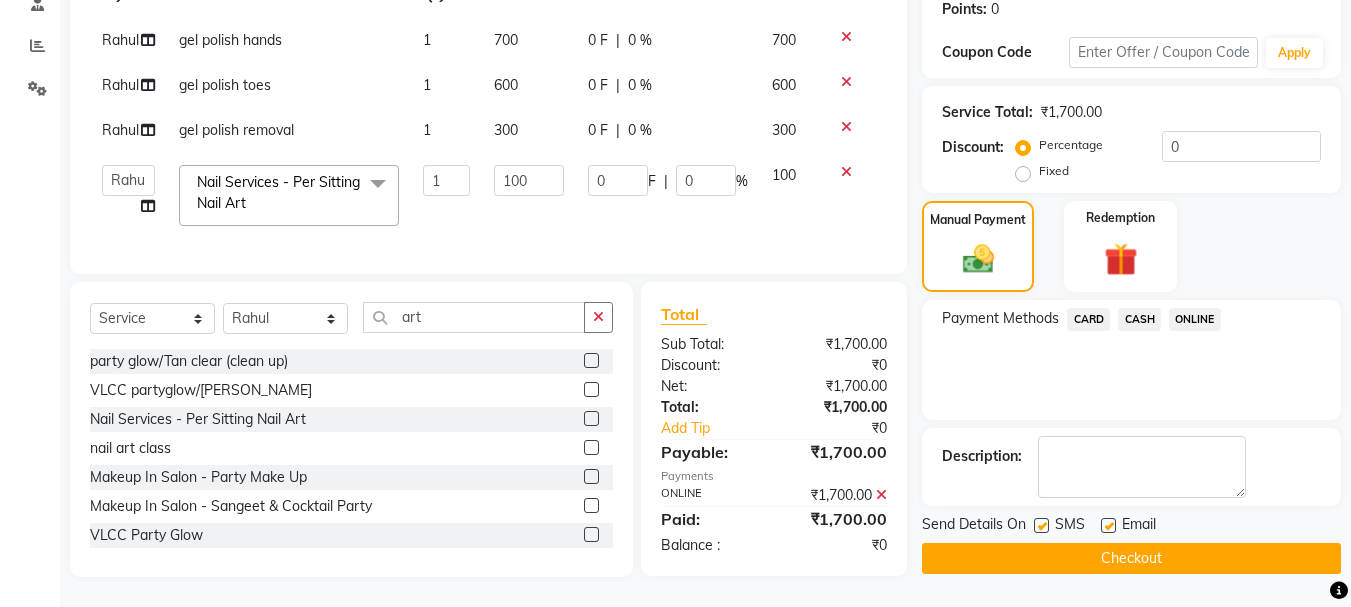 scroll, scrollTop: 327, scrollLeft: 0, axis: vertical 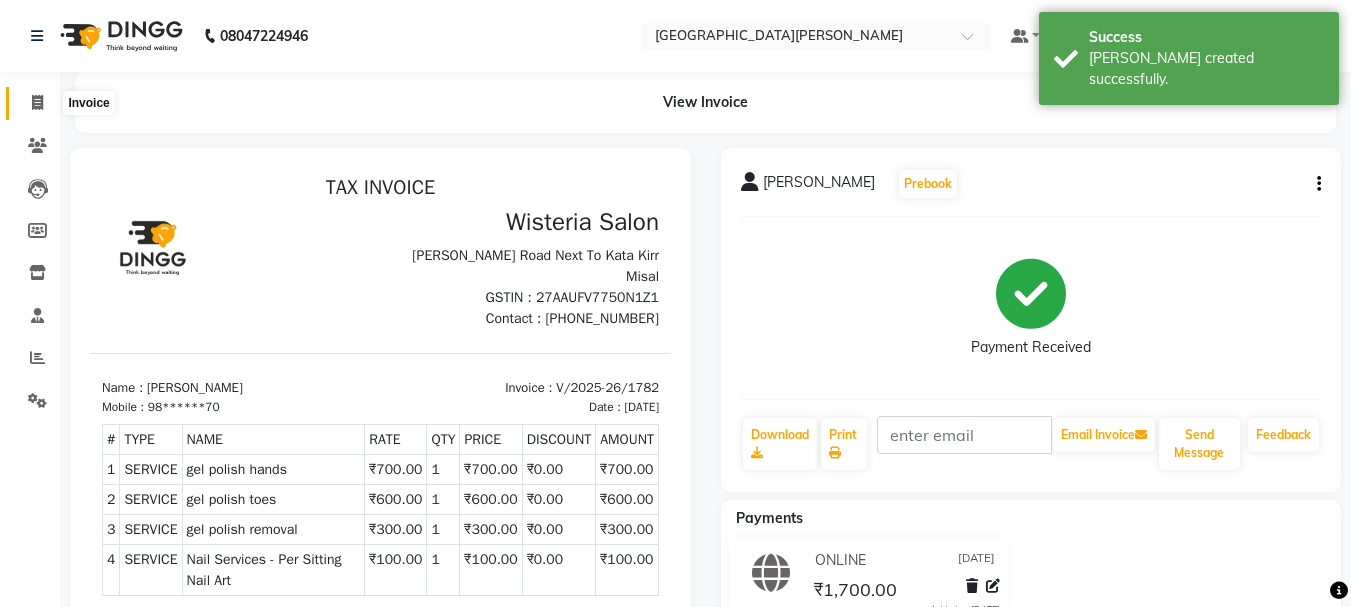 click 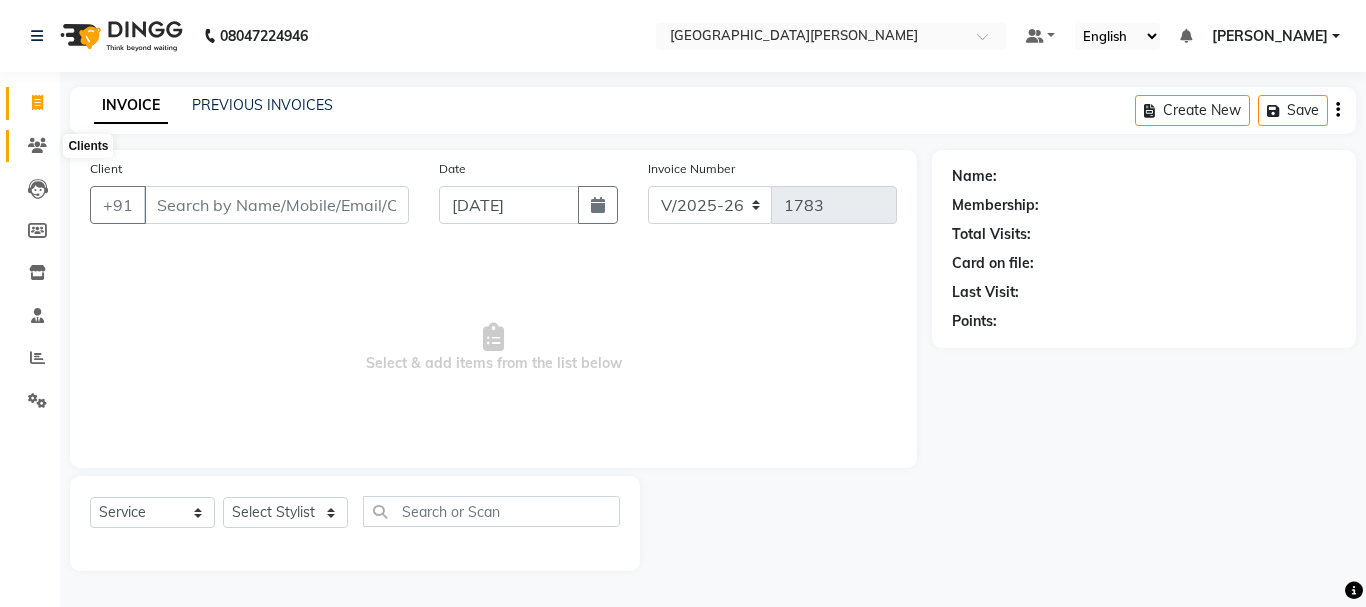 click 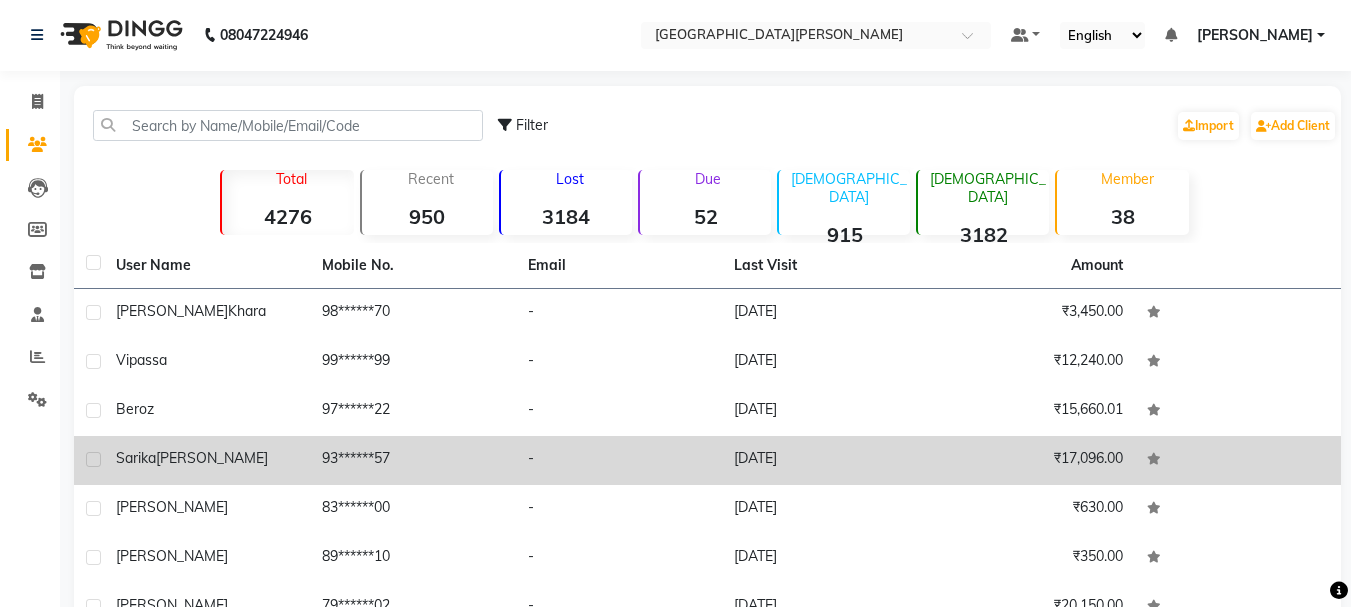scroll, scrollTop: 0, scrollLeft: 0, axis: both 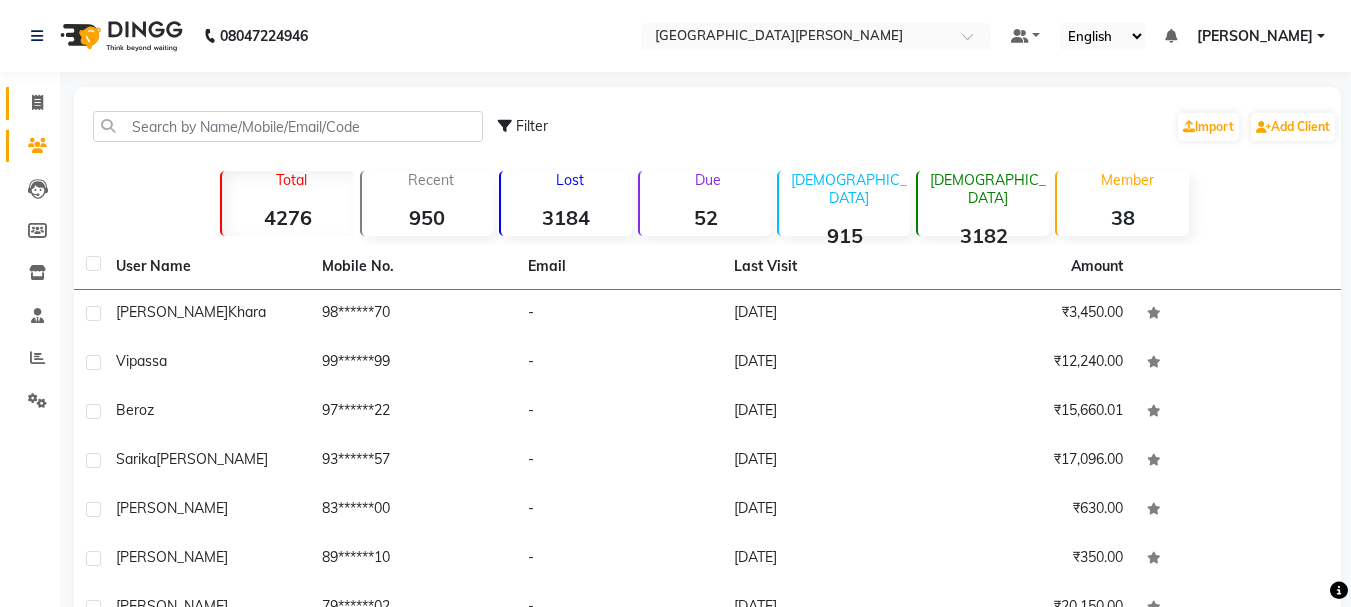 click on "Invoice" 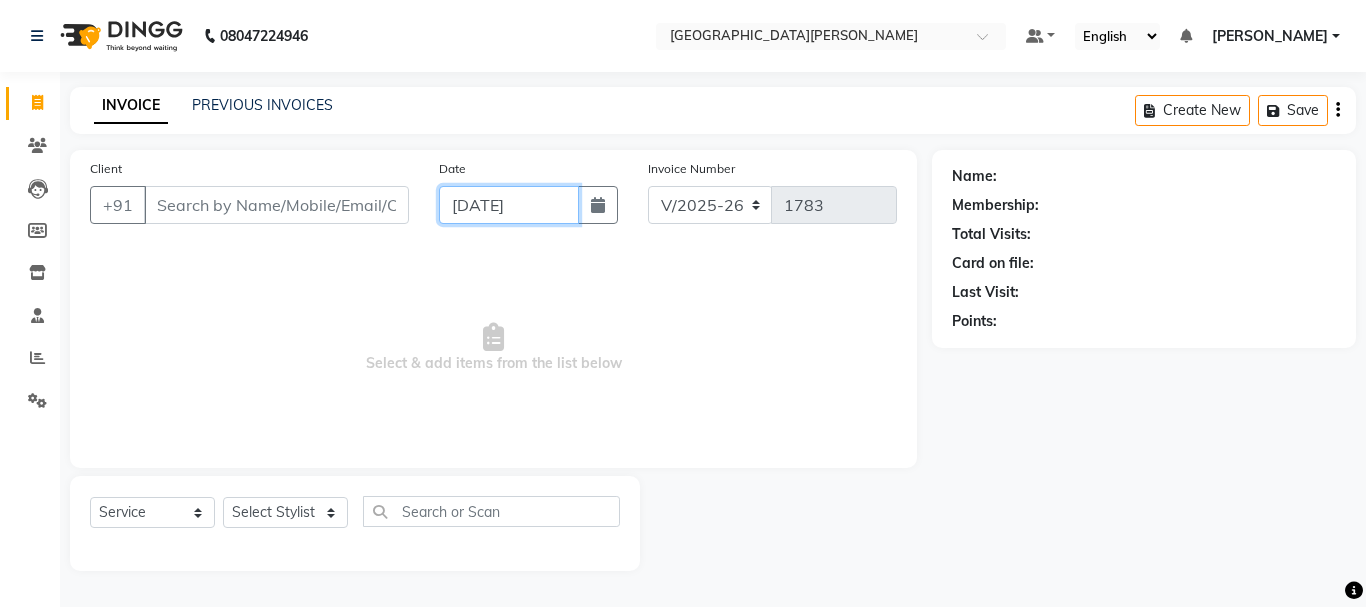 click on "[DATE]" 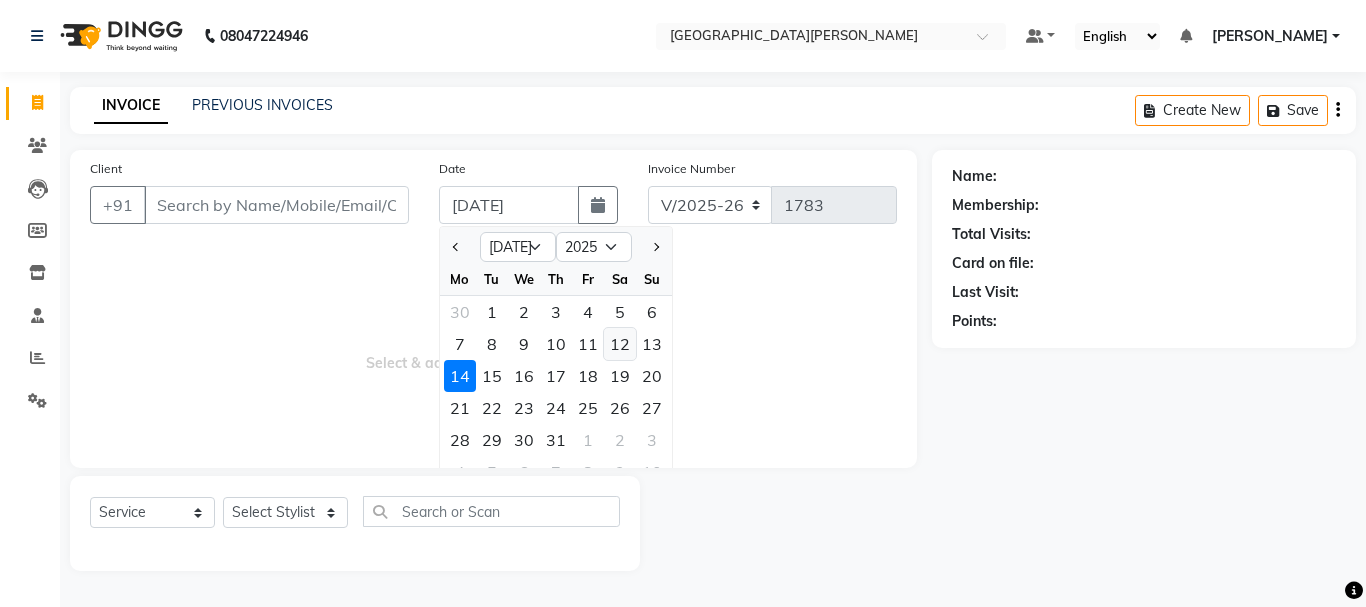 click on "12" 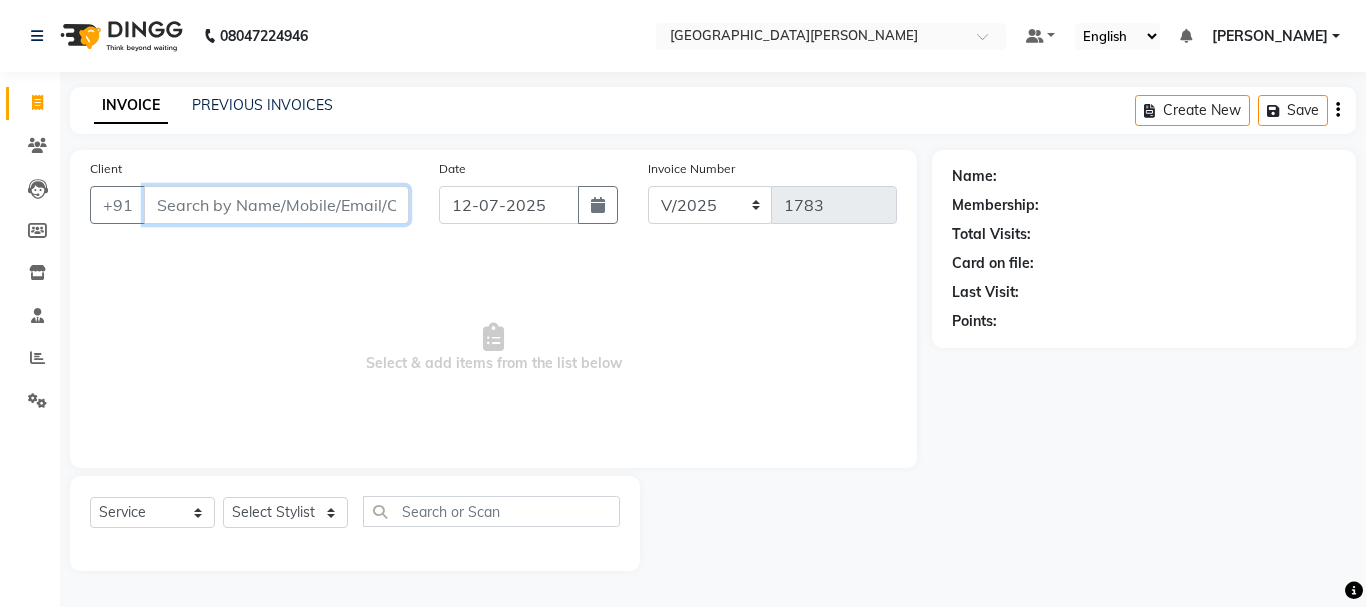 click on "Client" at bounding box center [276, 205] 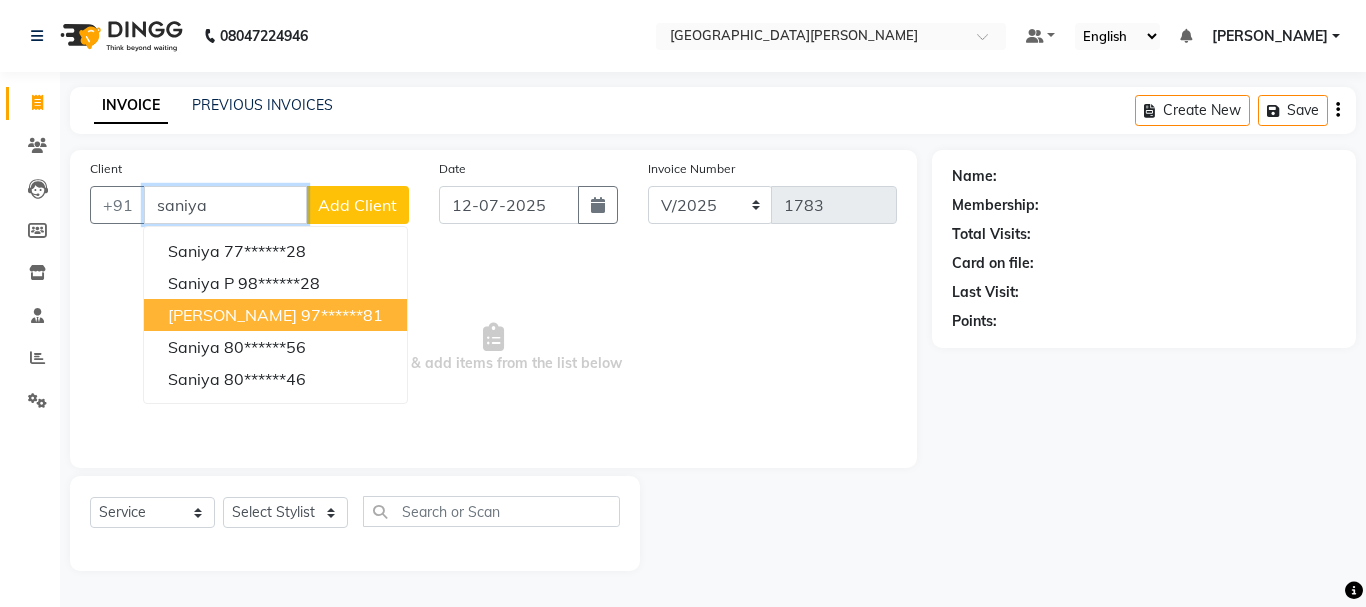 click on "97******81" at bounding box center (342, 315) 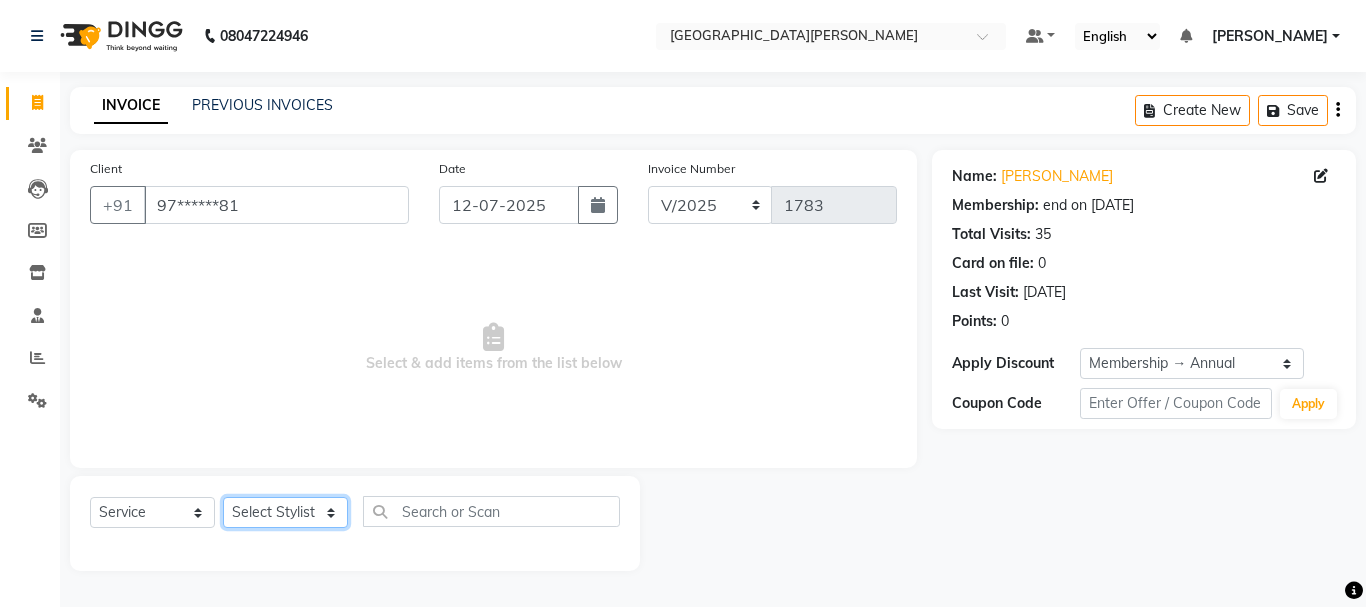 click on "Select Stylist Bharti [PERSON_NAME] [PERSON_NAME] [PERSON_NAME] [PERSON_NAME] more [PERSON_NAME] Partner id [PERSON_NAME] [PERSON_NAME]  Rahul [PERSON_NAME] [PERSON_NAME] [PERSON_NAME] [PERSON_NAME]" 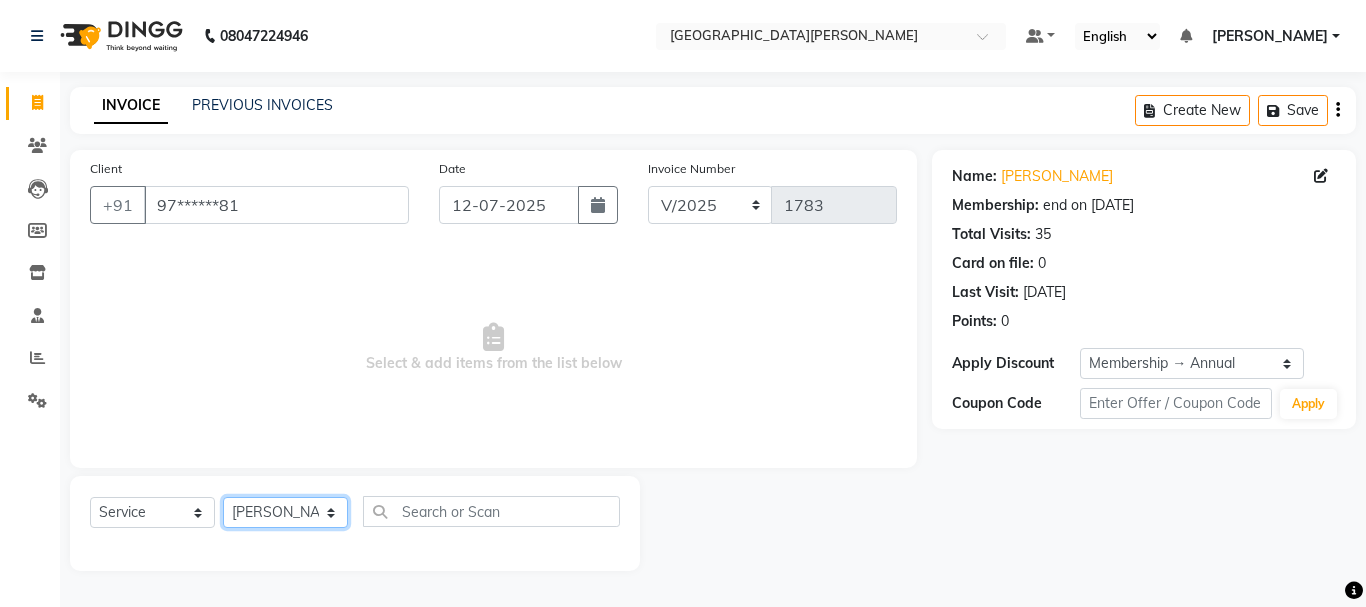 click on "Select Stylist Bharti [PERSON_NAME] [PERSON_NAME] [PERSON_NAME] [PERSON_NAME] more [PERSON_NAME] Partner id [PERSON_NAME] [PERSON_NAME]  Rahul [PERSON_NAME] [PERSON_NAME] [PERSON_NAME] [PERSON_NAME]" 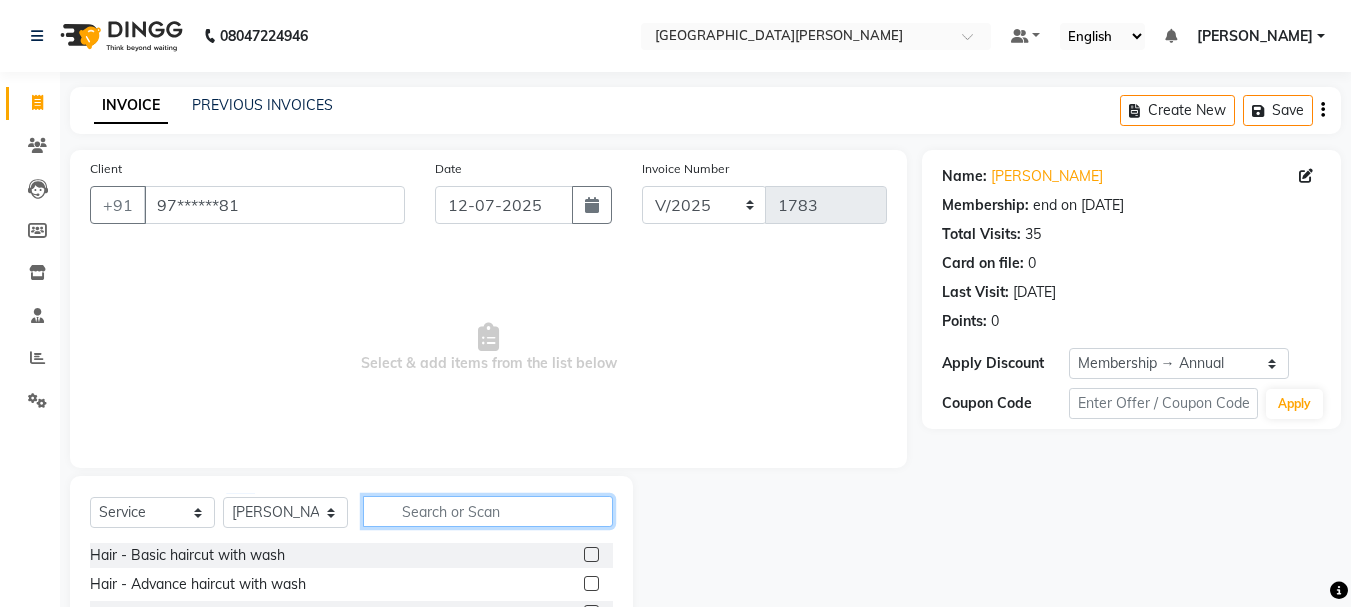 click 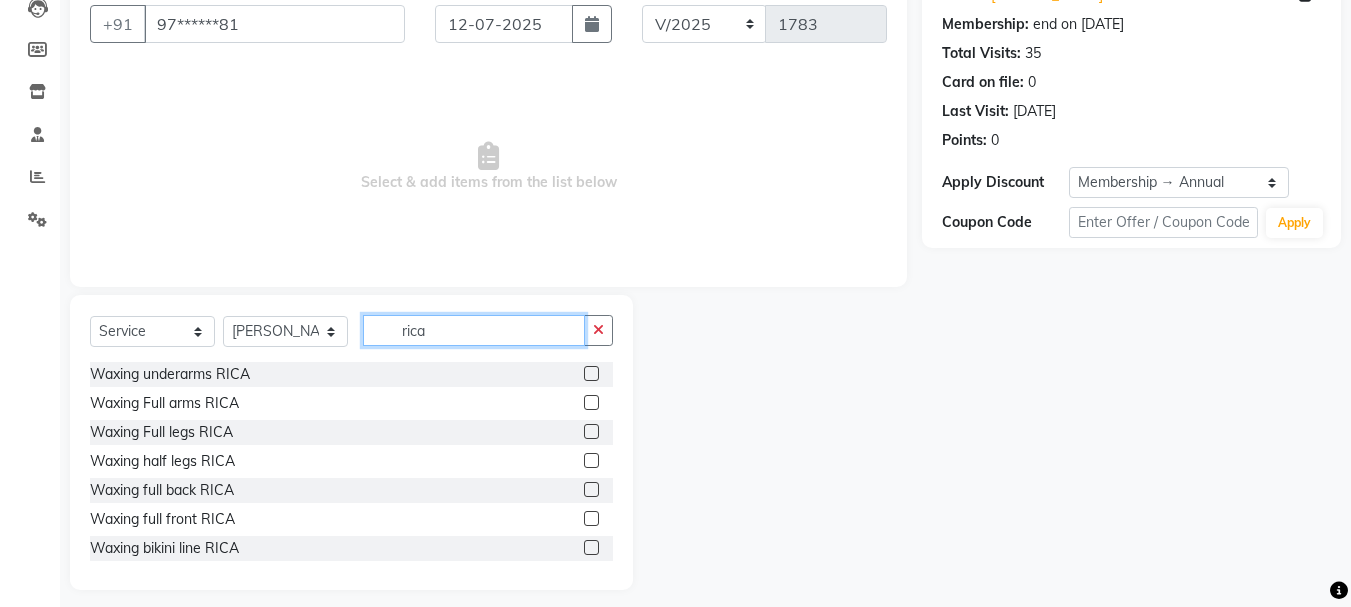 scroll, scrollTop: 187, scrollLeft: 0, axis: vertical 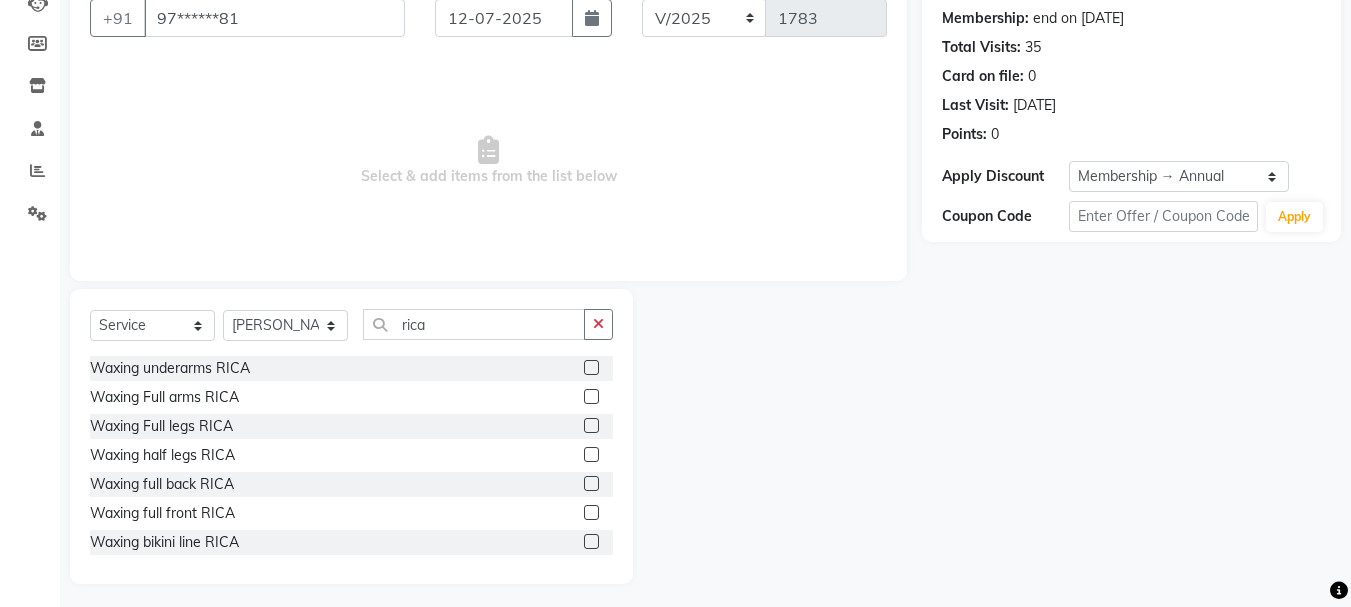 click 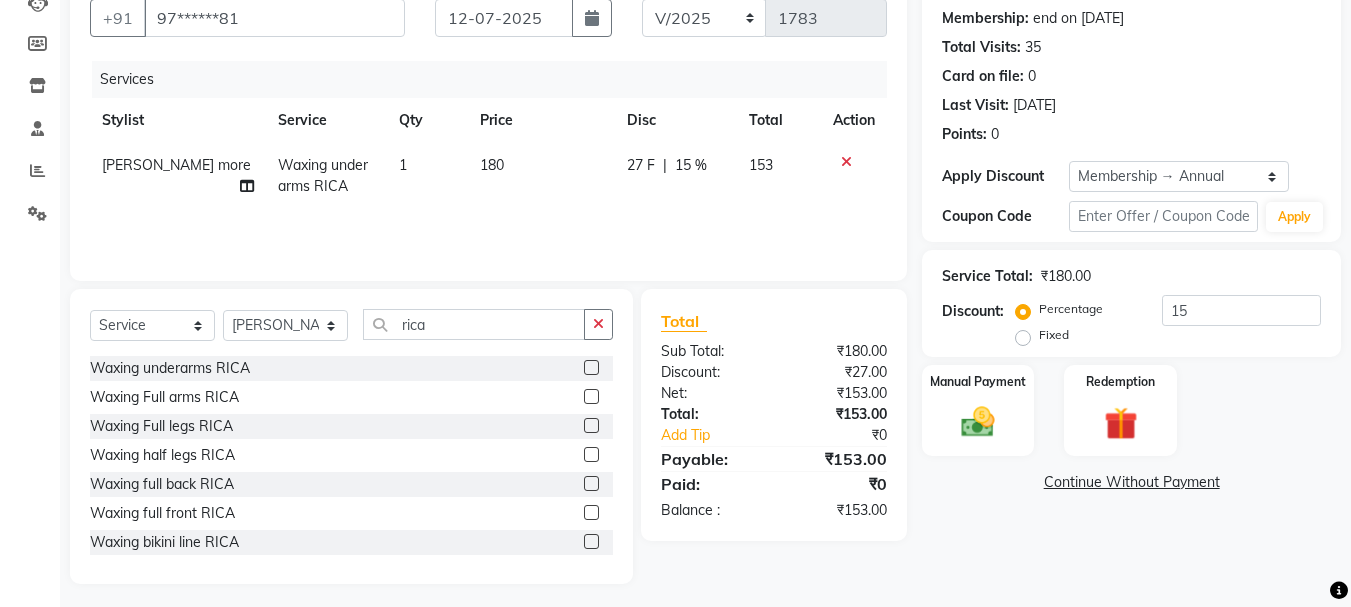 click 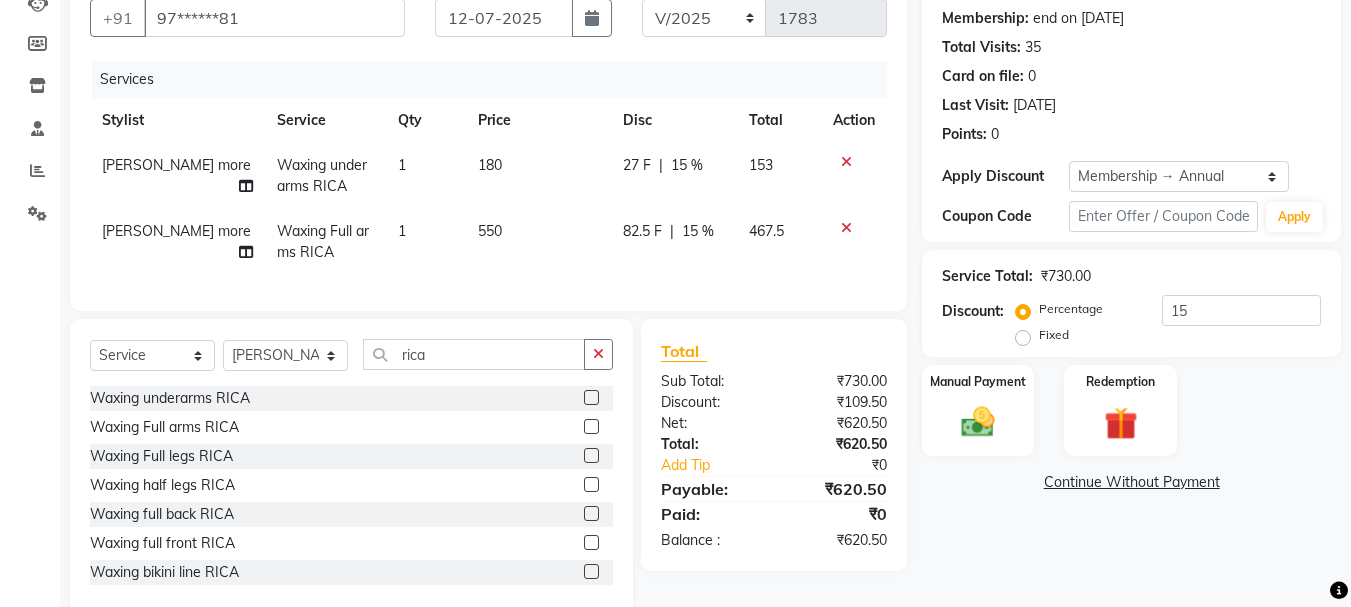 click 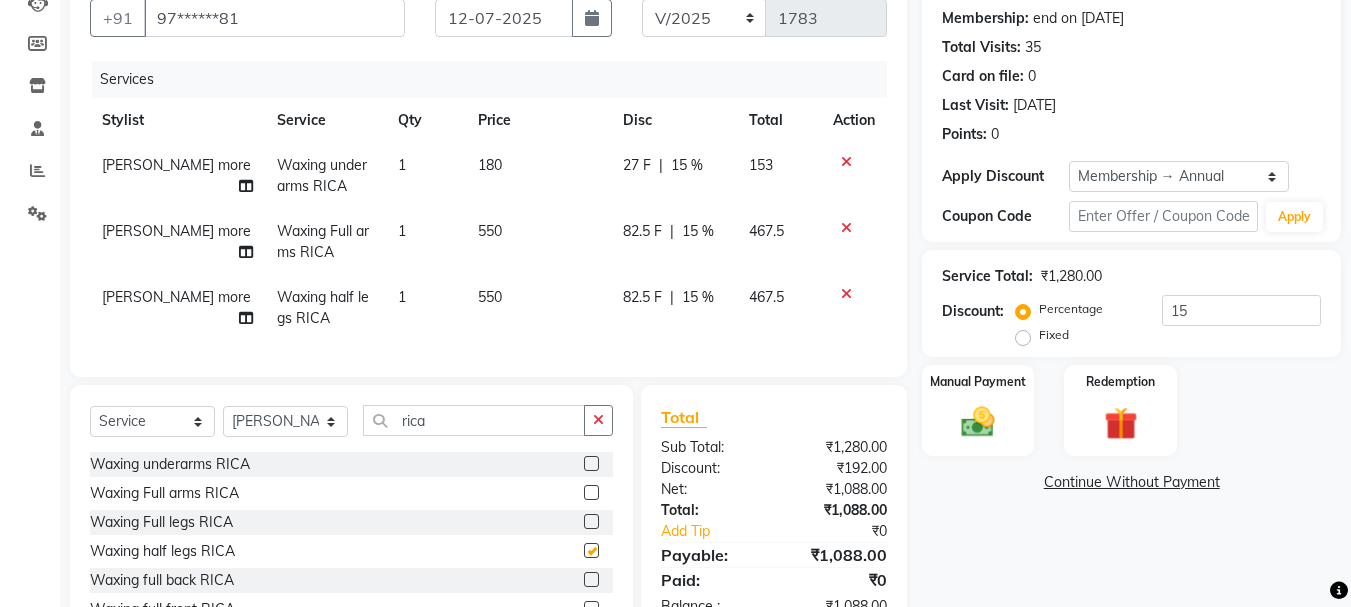 click 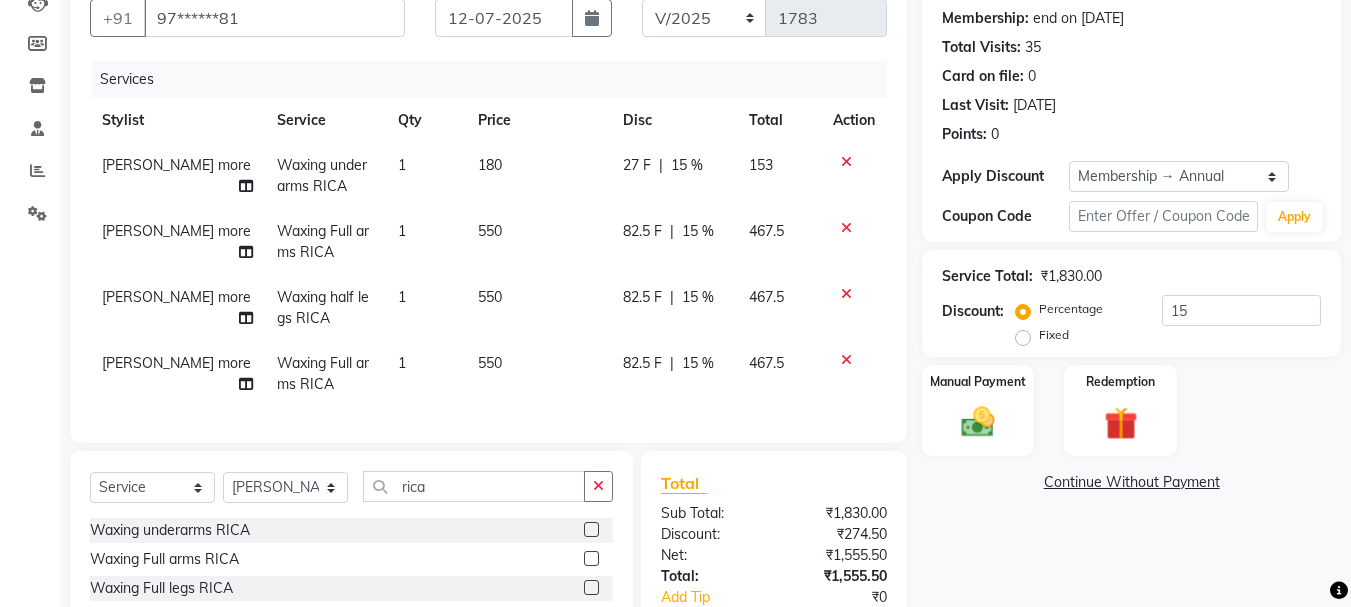 click 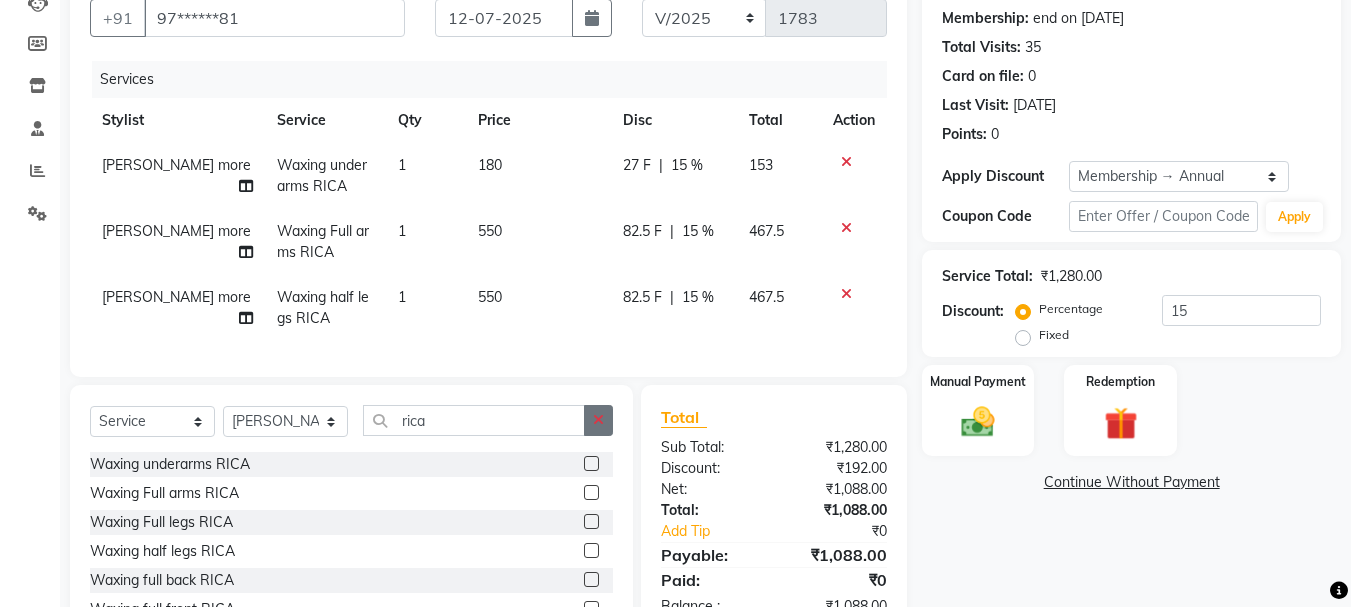 click 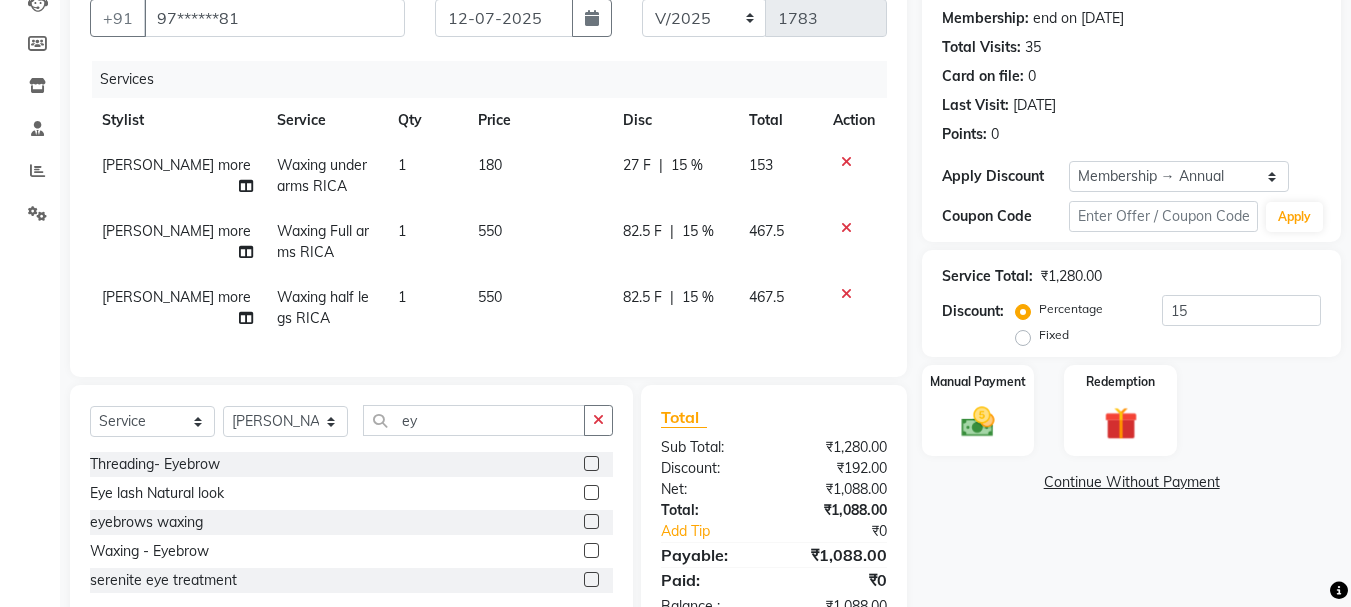 click 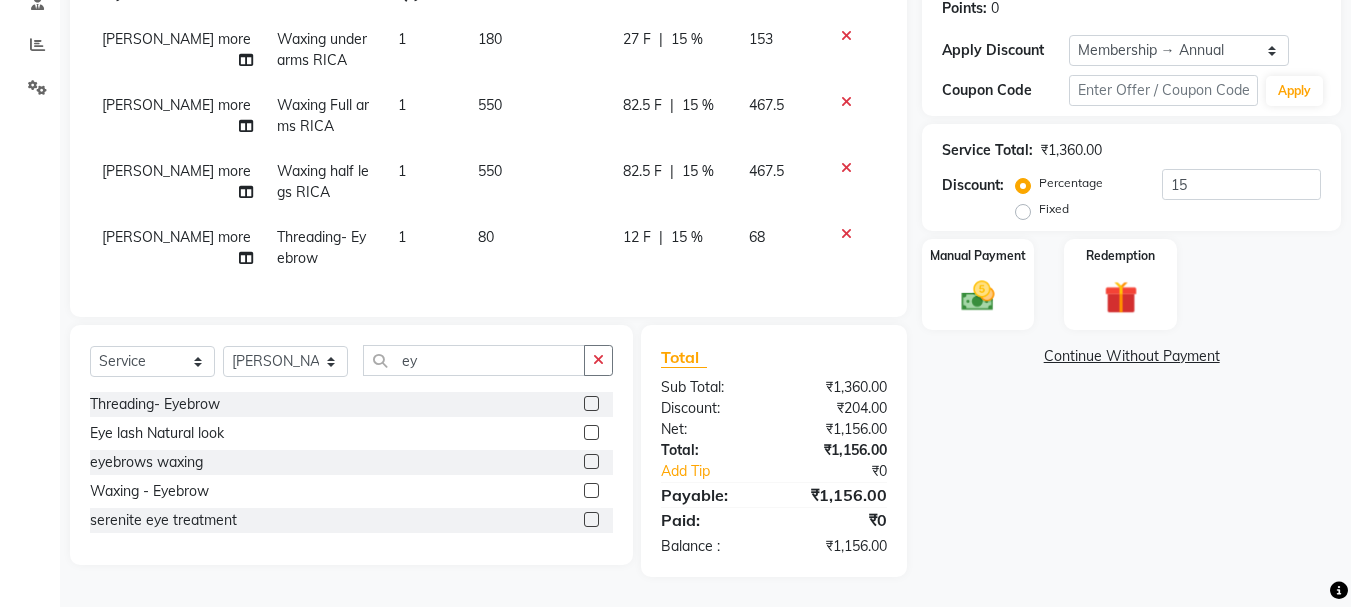 scroll, scrollTop: 328, scrollLeft: 0, axis: vertical 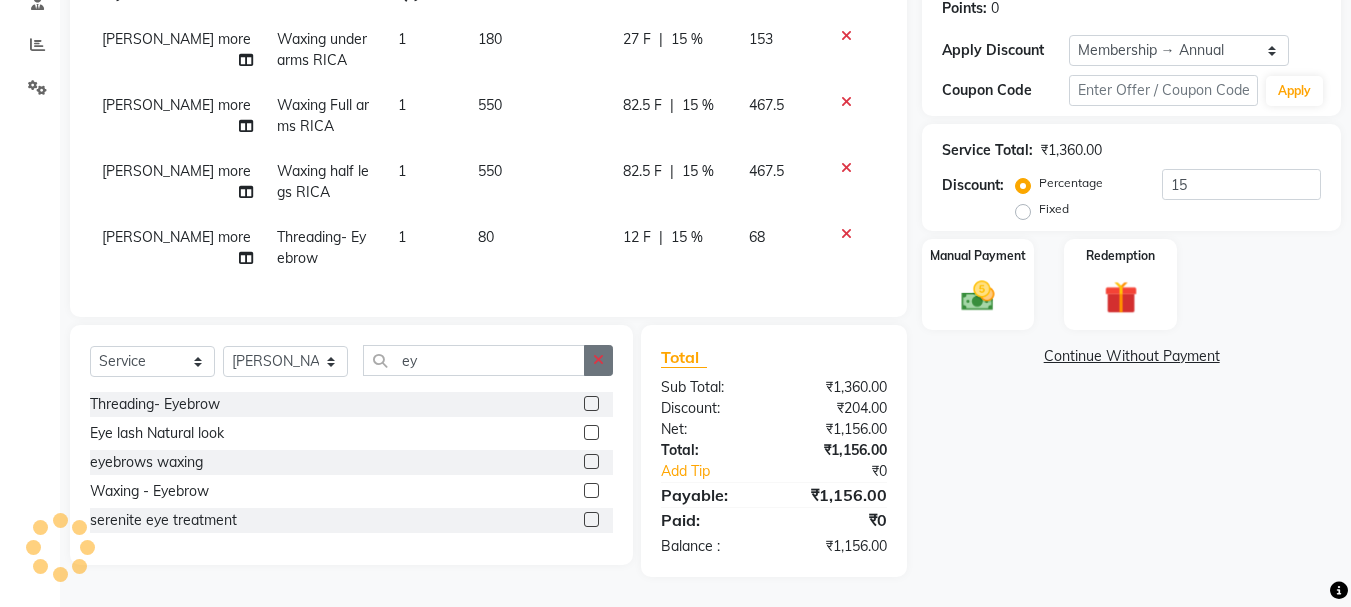 click 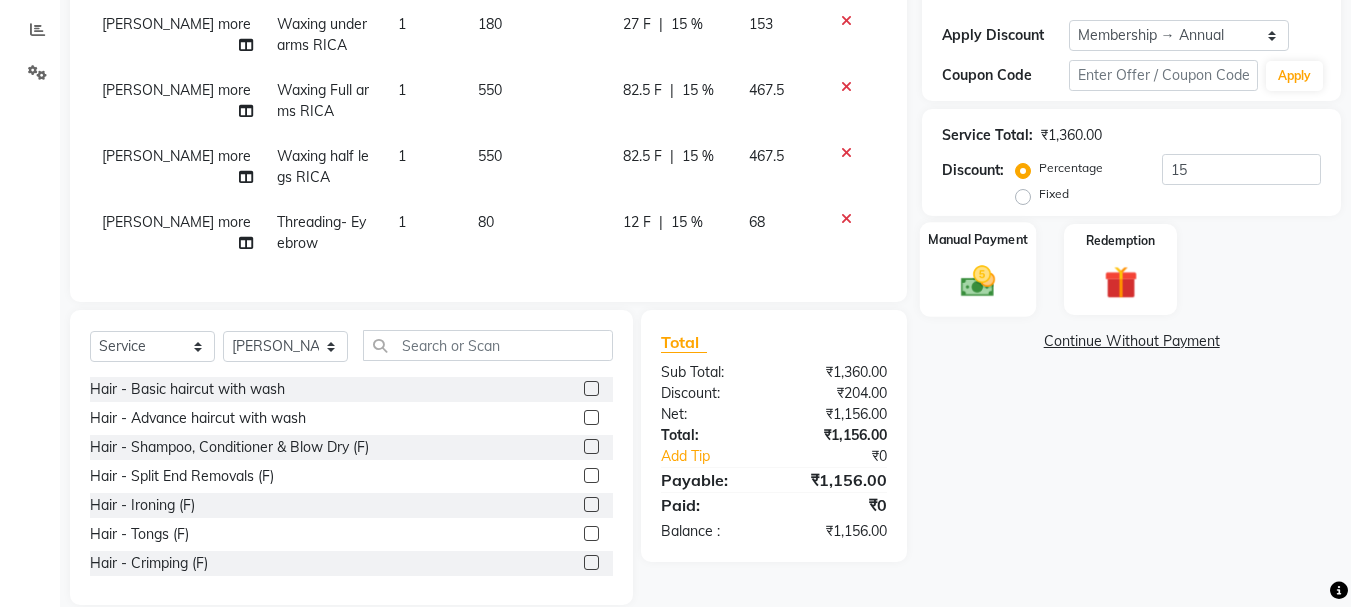 click 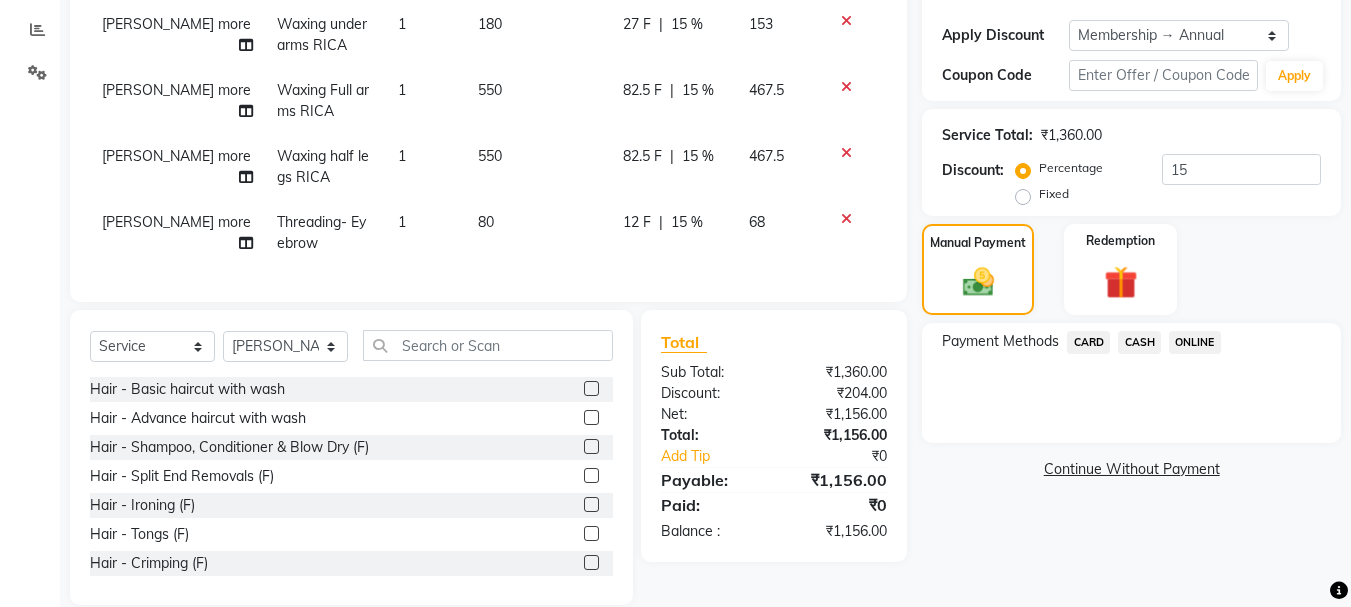 click on "ONLINE" 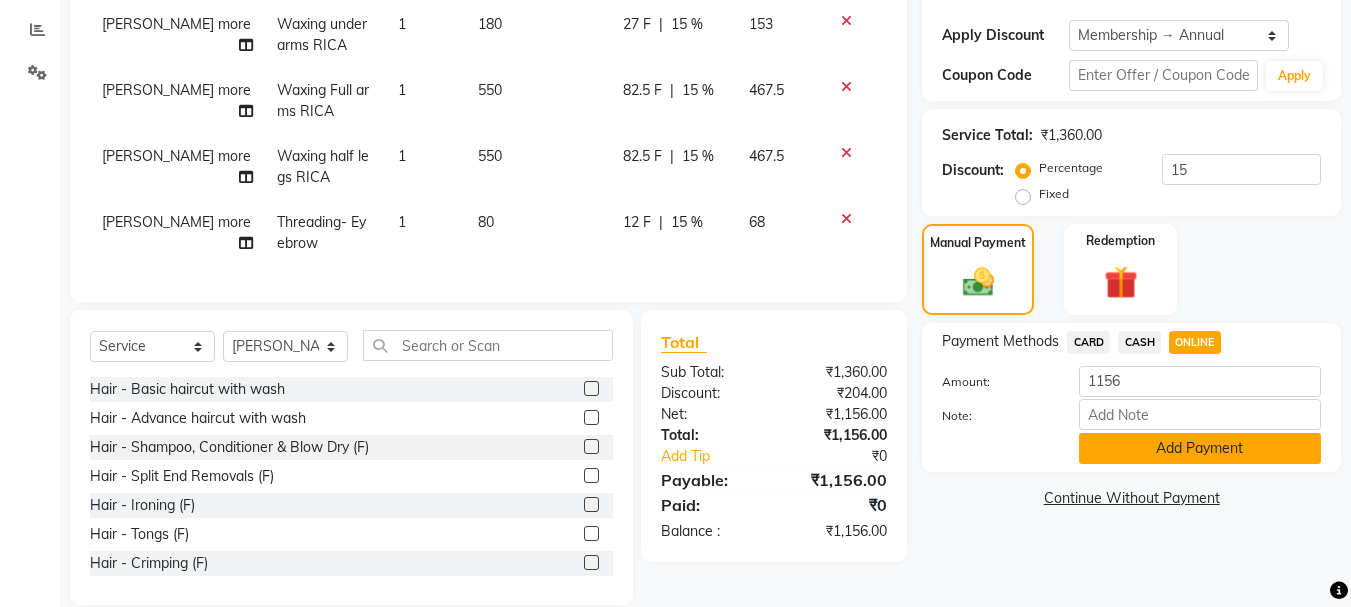 click on "Add Payment" 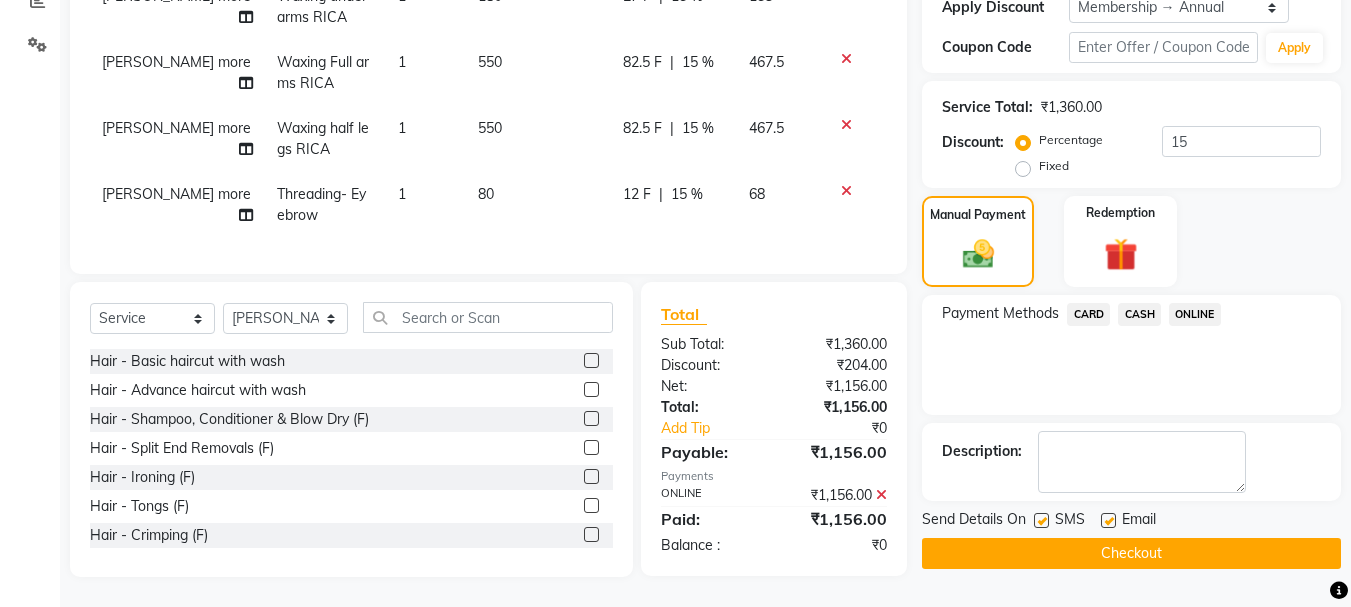 scroll, scrollTop: 371, scrollLeft: 0, axis: vertical 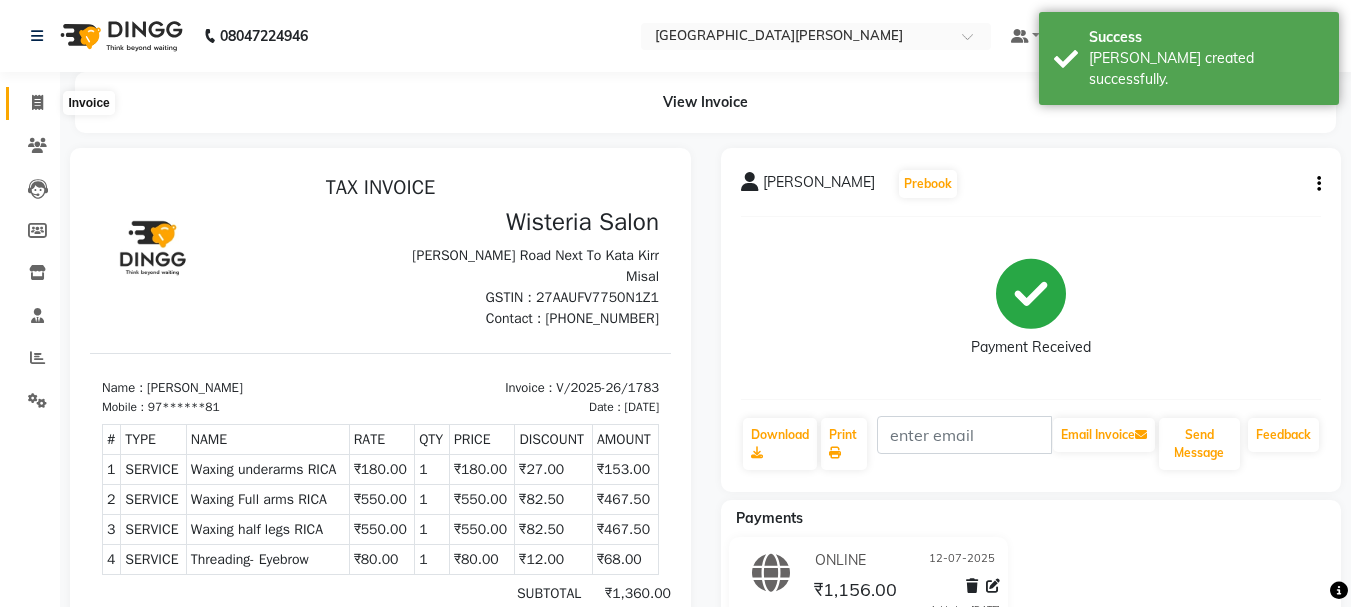 click 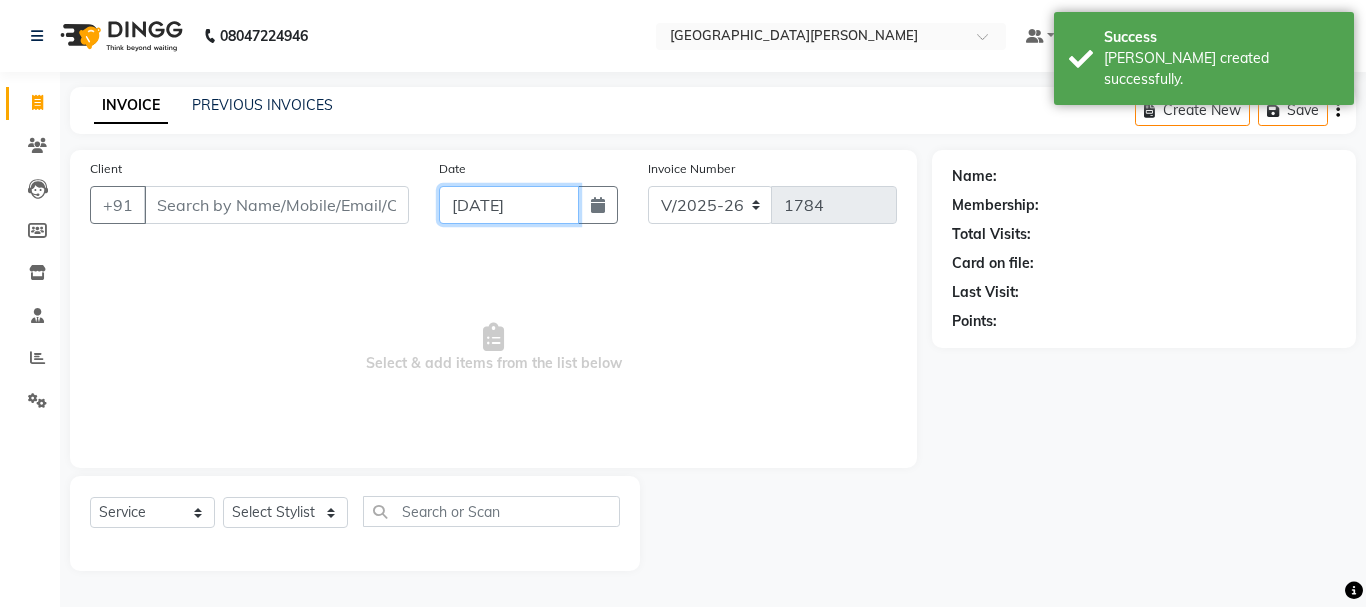 click on "[DATE]" 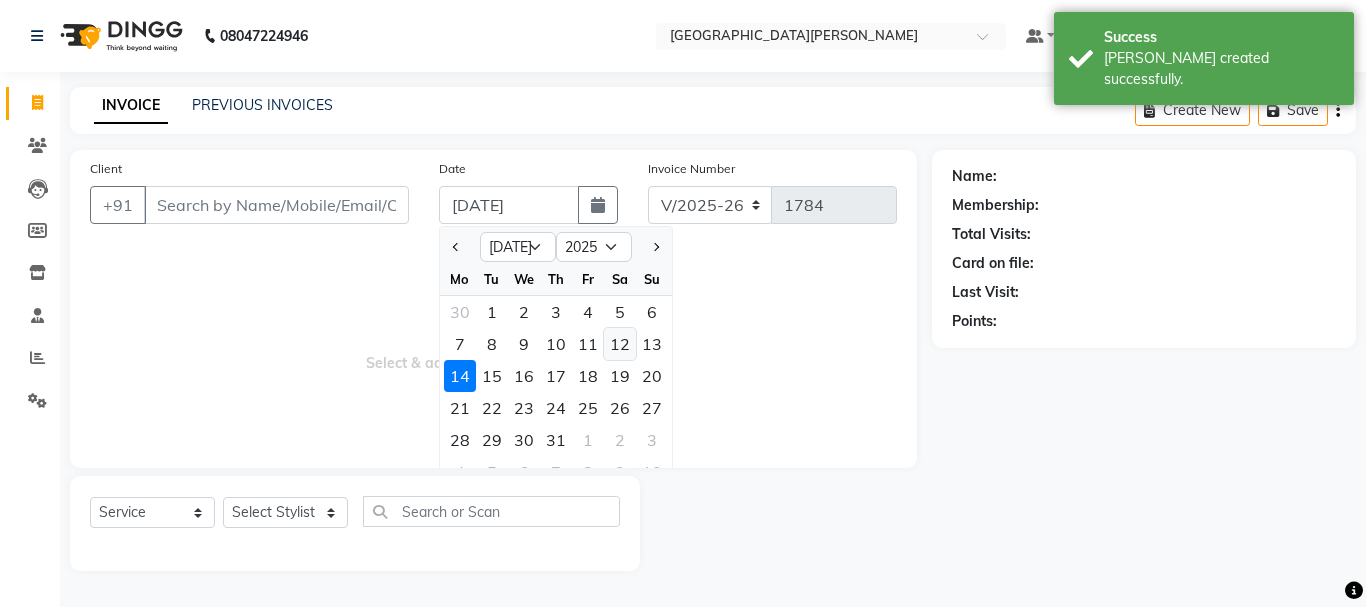 click on "12" 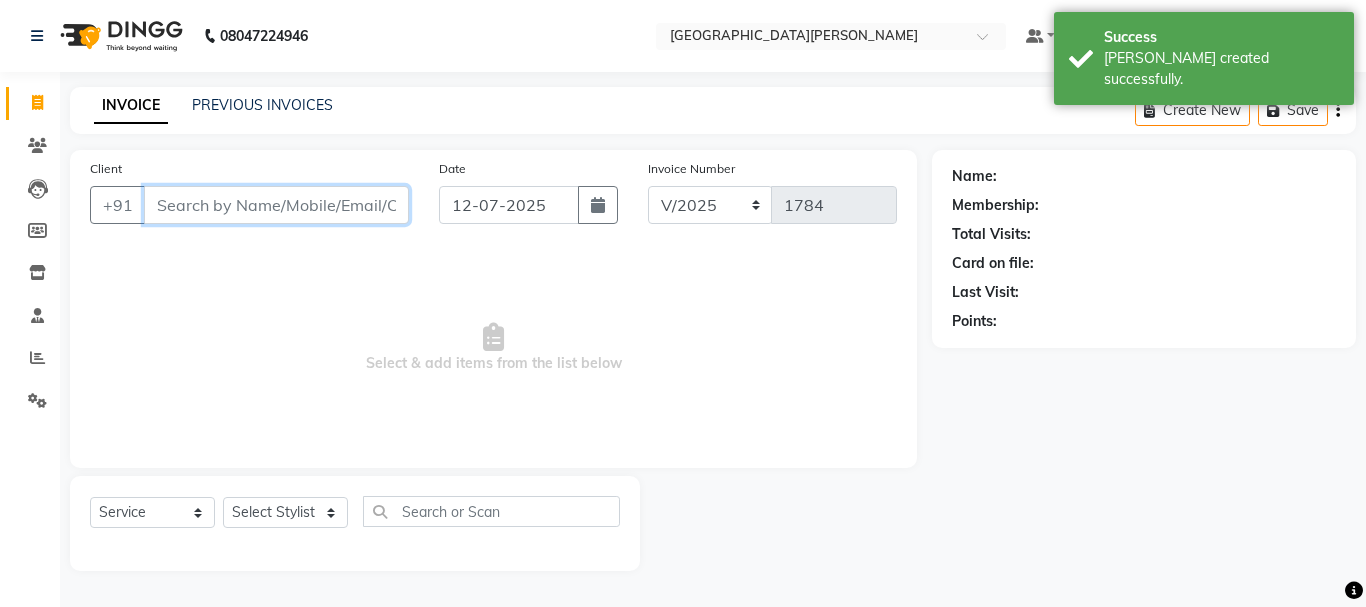 click on "Client" at bounding box center (276, 205) 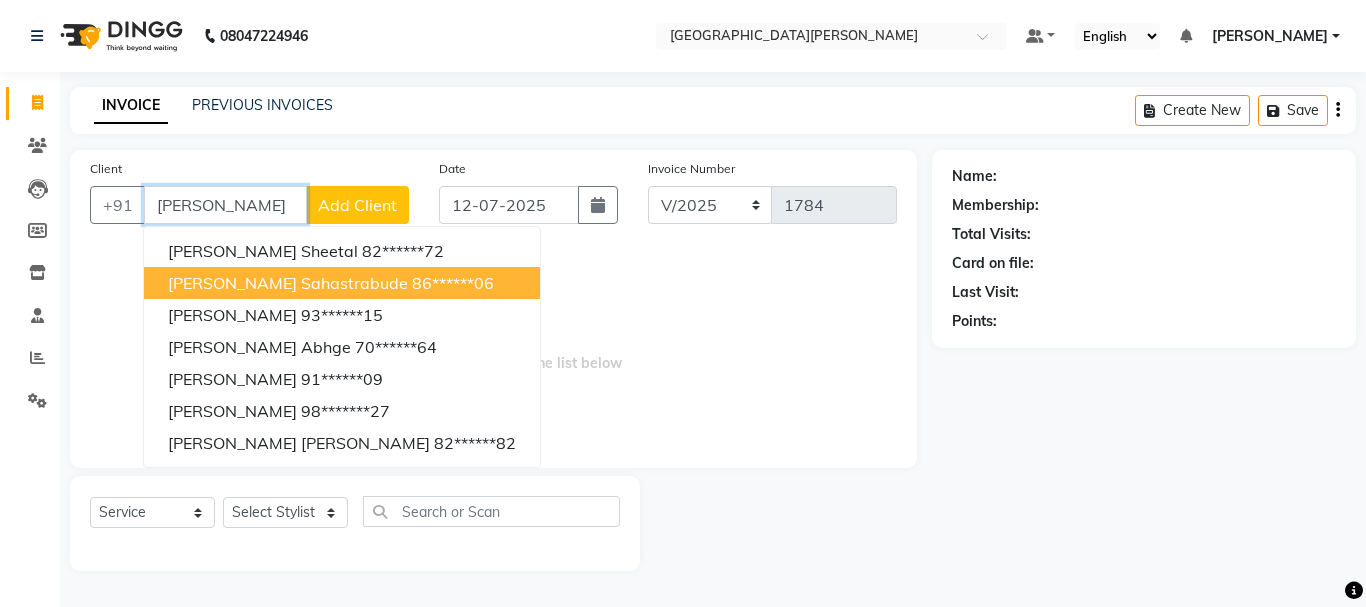 click on "[PERSON_NAME] sahastrabude  86******06" at bounding box center [342, 283] 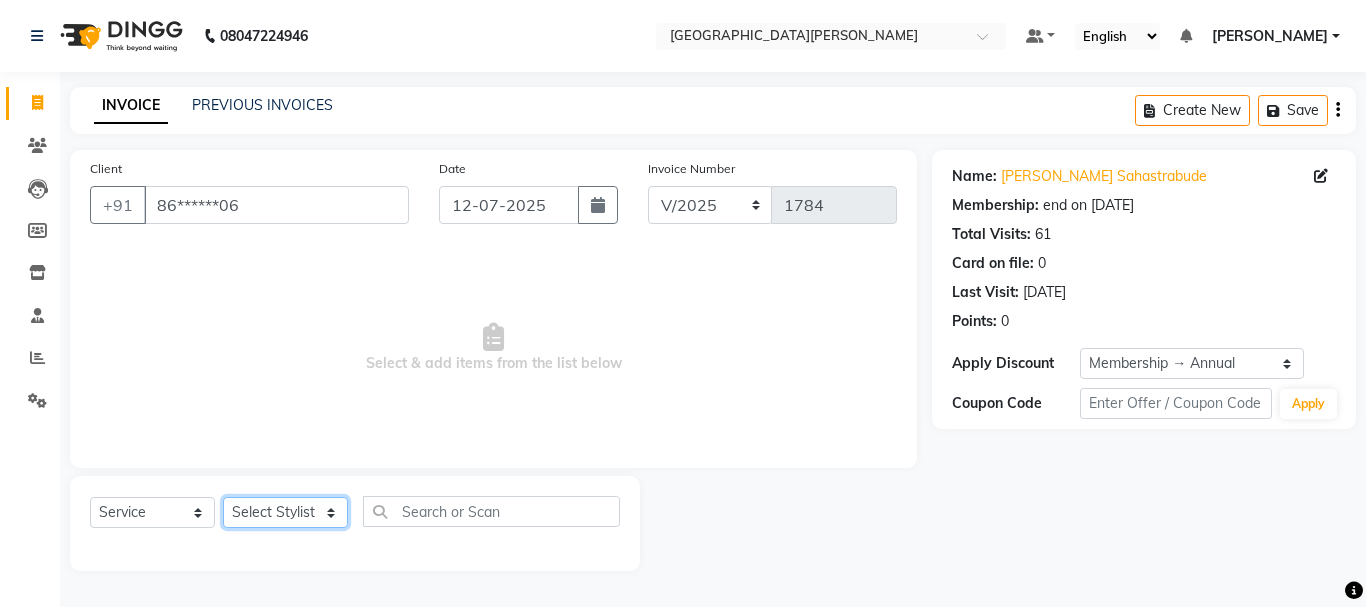 click on "Select Stylist Bharti [PERSON_NAME] [PERSON_NAME] [PERSON_NAME] [PERSON_NAME] more [PERSON_NAME] Partner id [PERSON_NAME] [PERSON_NAME]  Rahul [PERSON_NAME] [PERSON_NAME] [PERSON_NAME] [PERSON_NAME]" 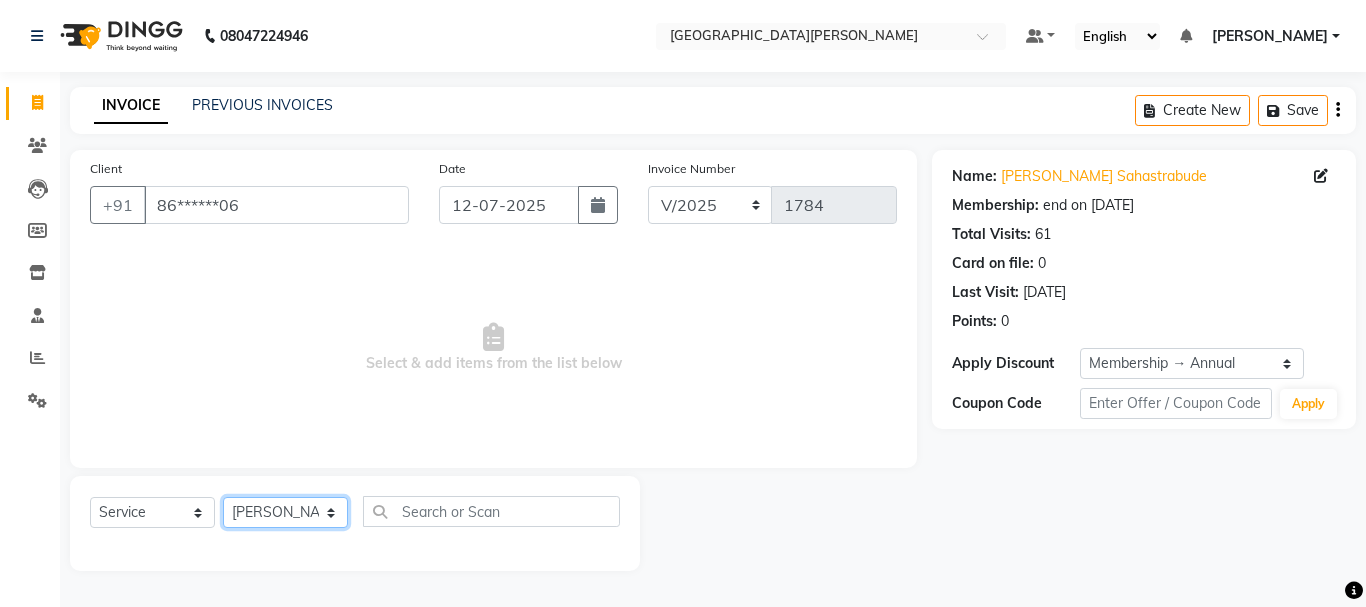 click on "Select Stylist Bharti [PERSON_NAME] [PERSON_NAME] [PERSON_NAME] [PERSON_NAME] more [PERSON_NAME] Partner id [PERSON_NAME] [PERSON_NAME]  Rahul [PERSON_NAME] [PERSON_NAME] [PERSON_NAME] [PERSON_NAME]" 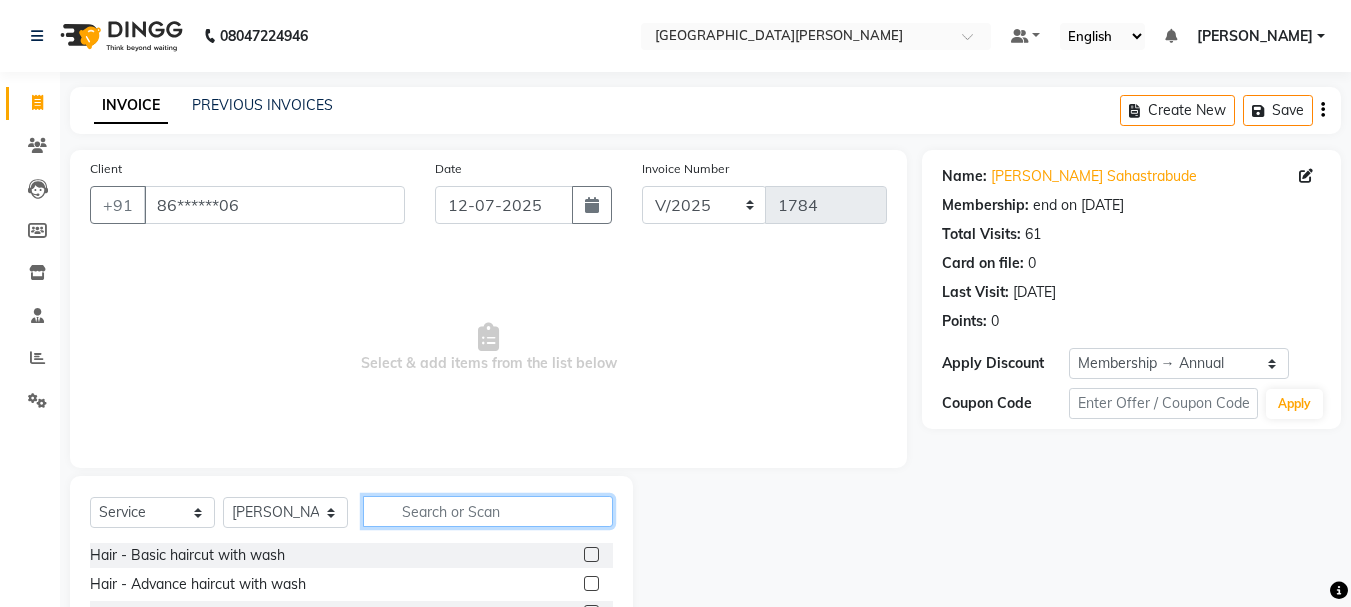 click 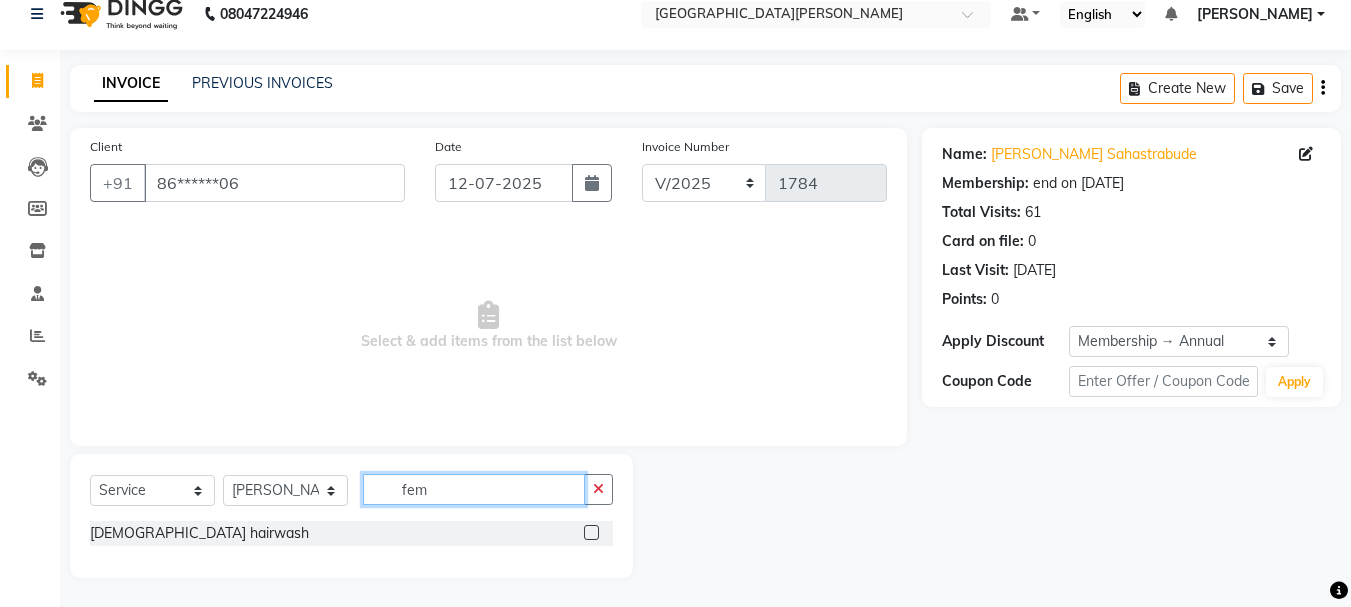 scroll, scrollTop: 23, scrollLeft: 0, axis: vertical 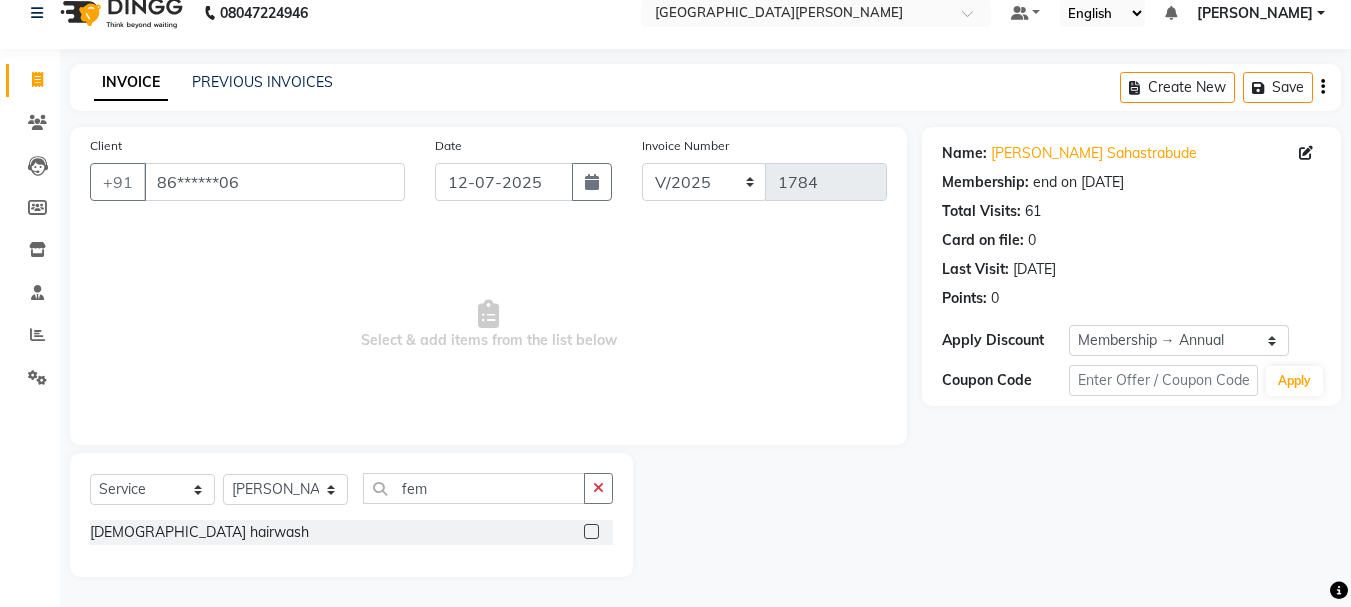 click 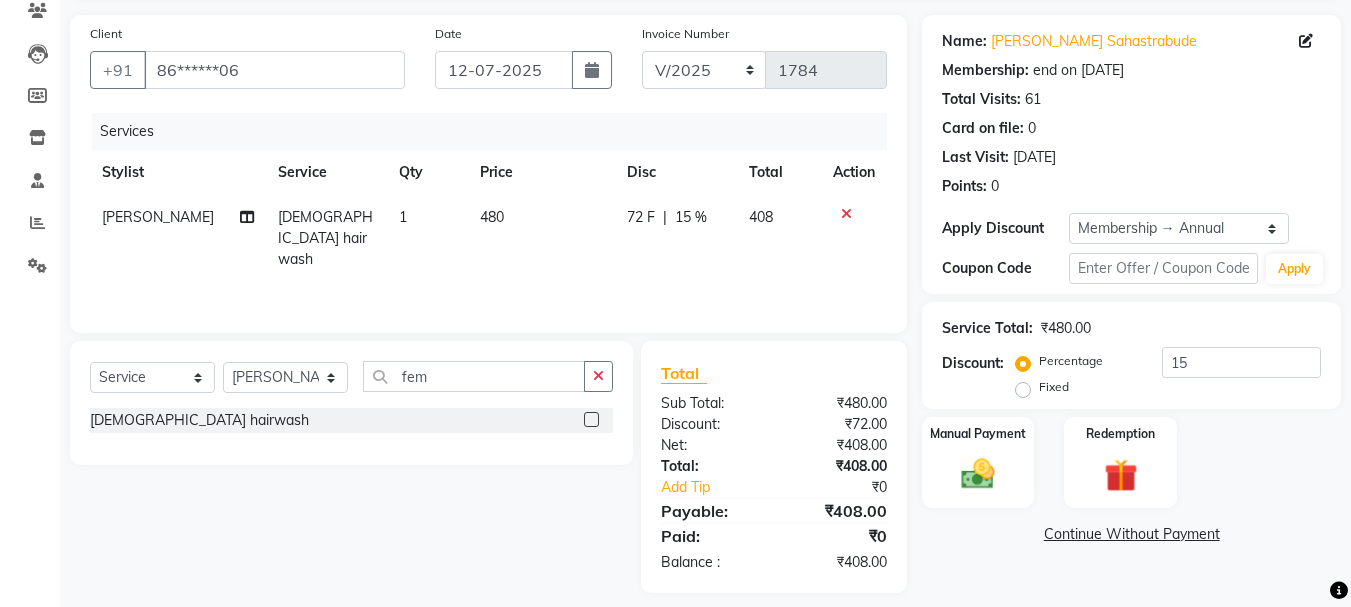 scroll, scrollTop: 136, scrollLeft: 0, axis: vertical 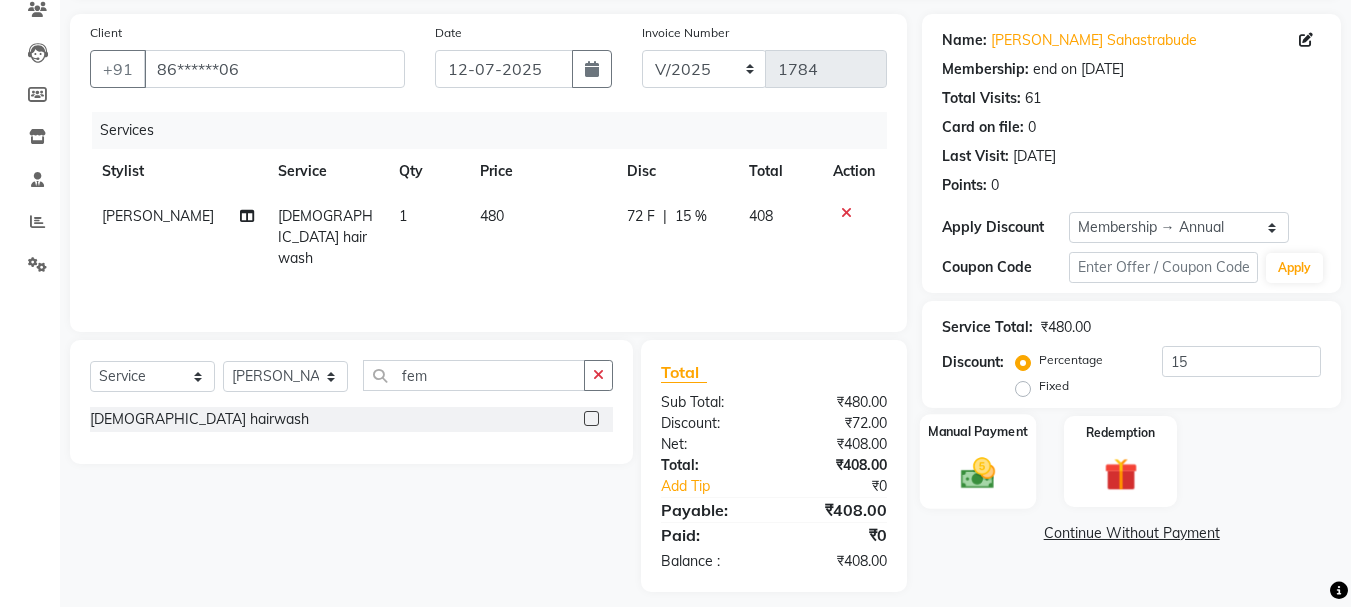 click 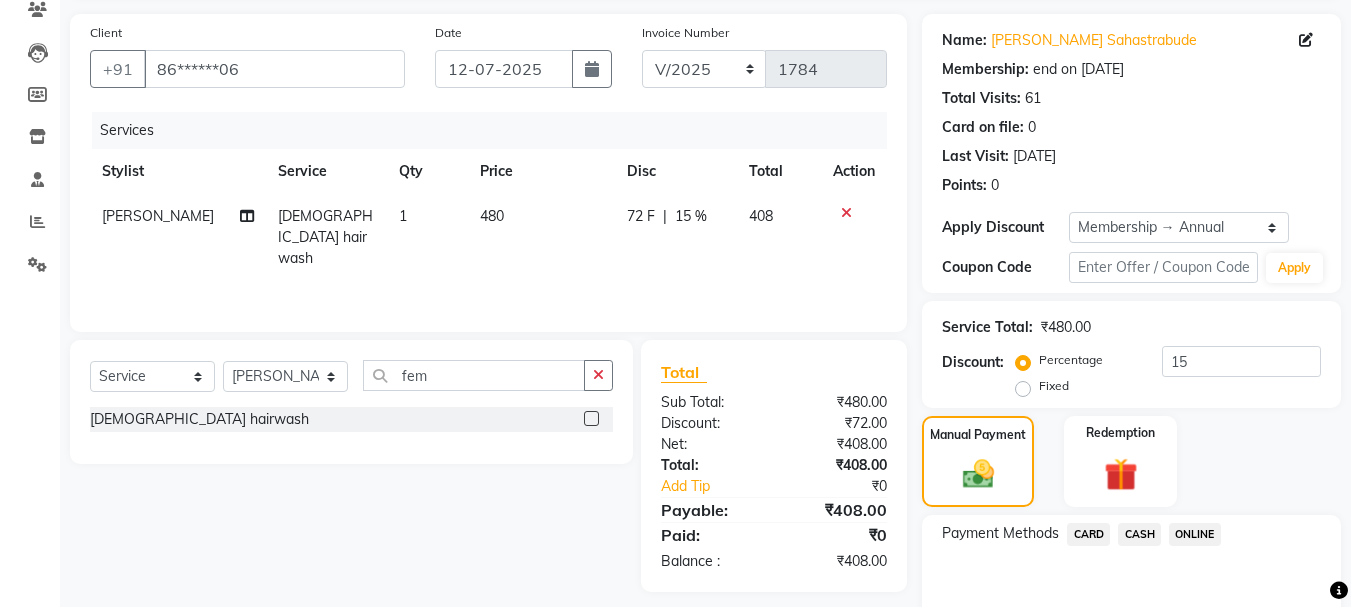 click on "ONLINE" 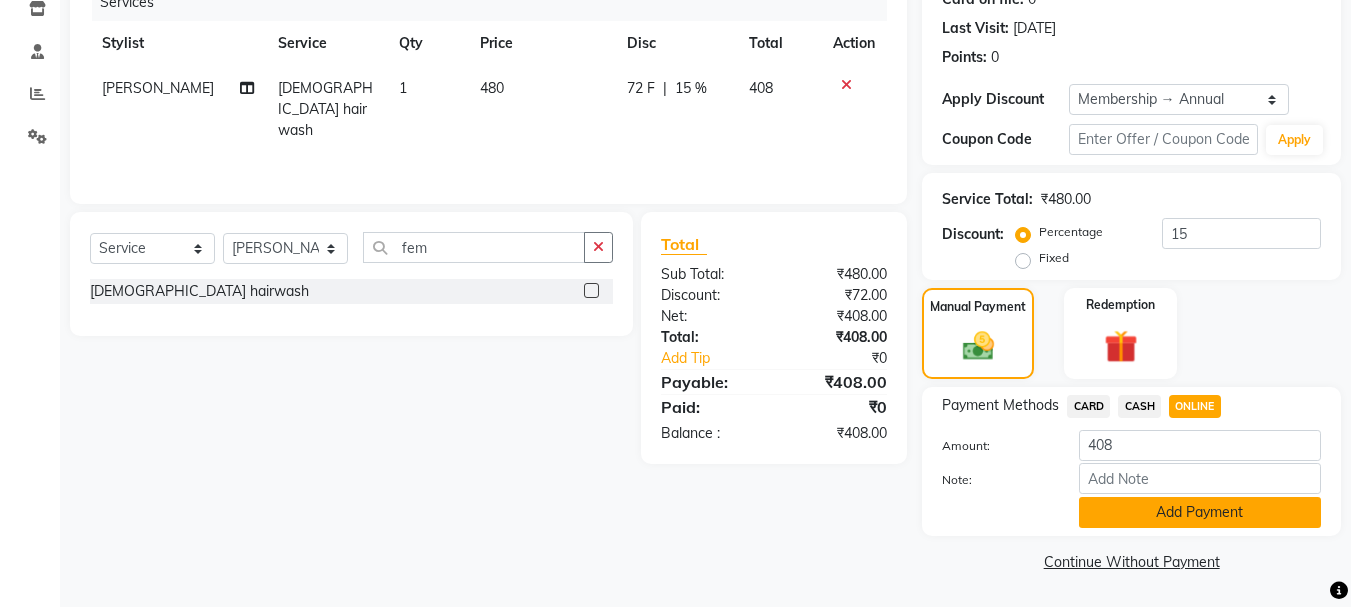 click on "Add Payment" 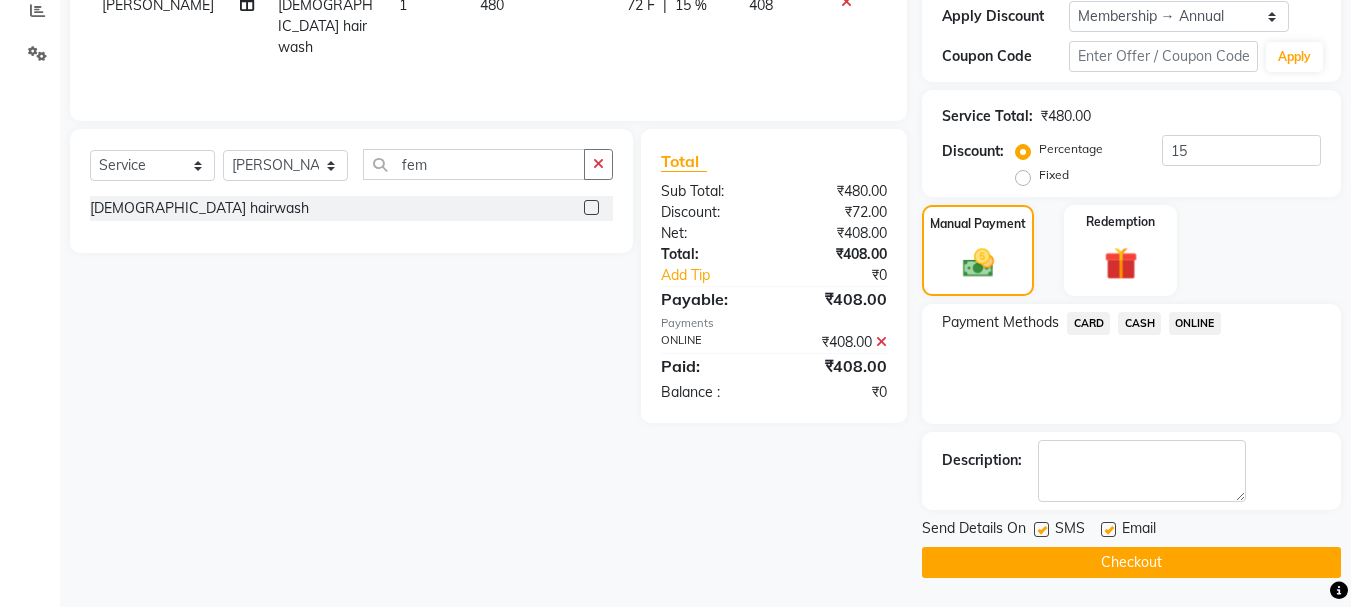 scroll, scrollTop: 348, scrollLeft: 0, axis: vertical 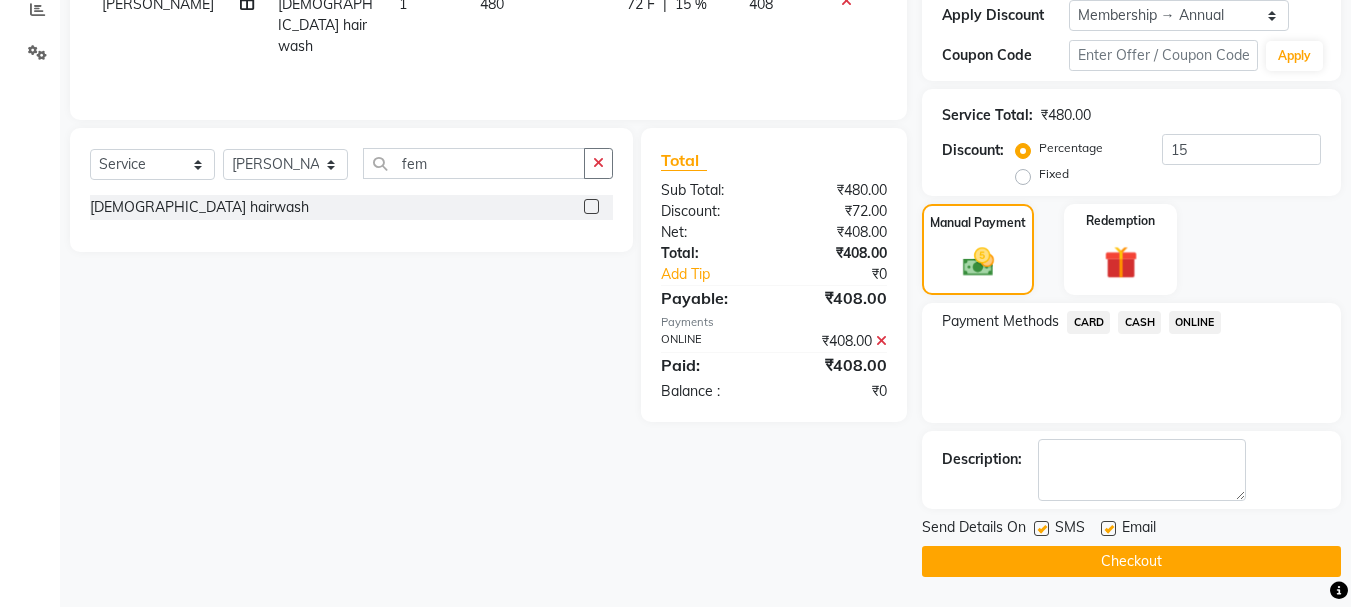 click on "Checkout" 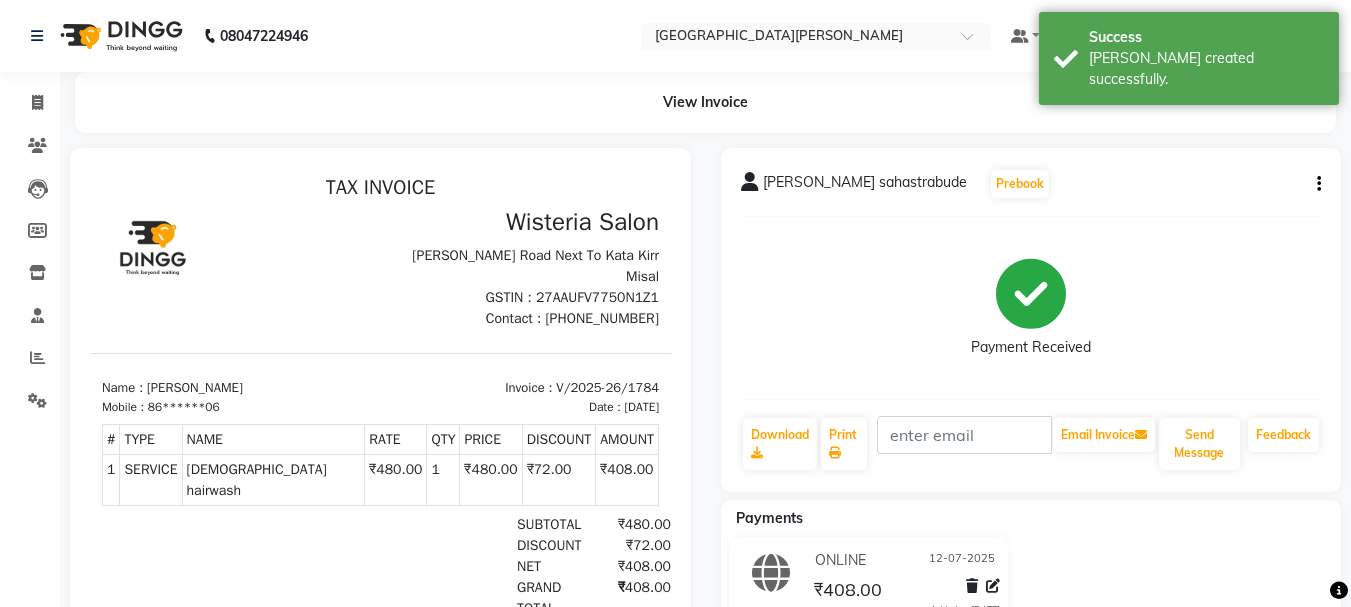 scroll, scrollTop: 0, scrollLeft: 0, axis: both 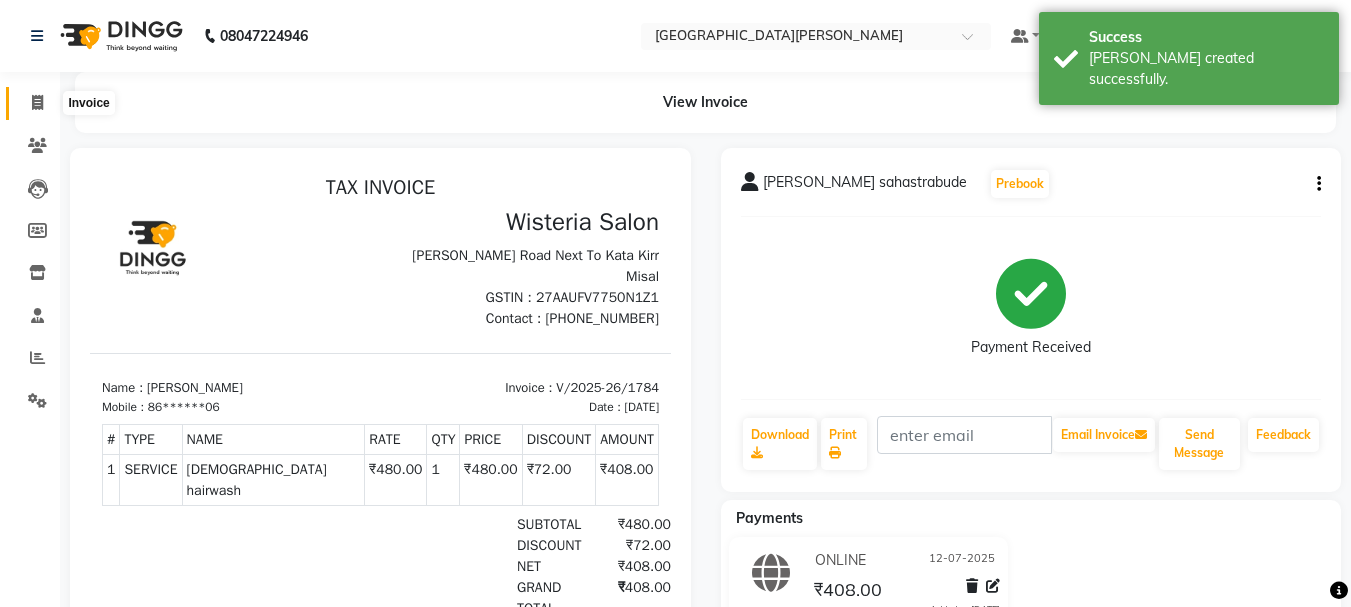 click 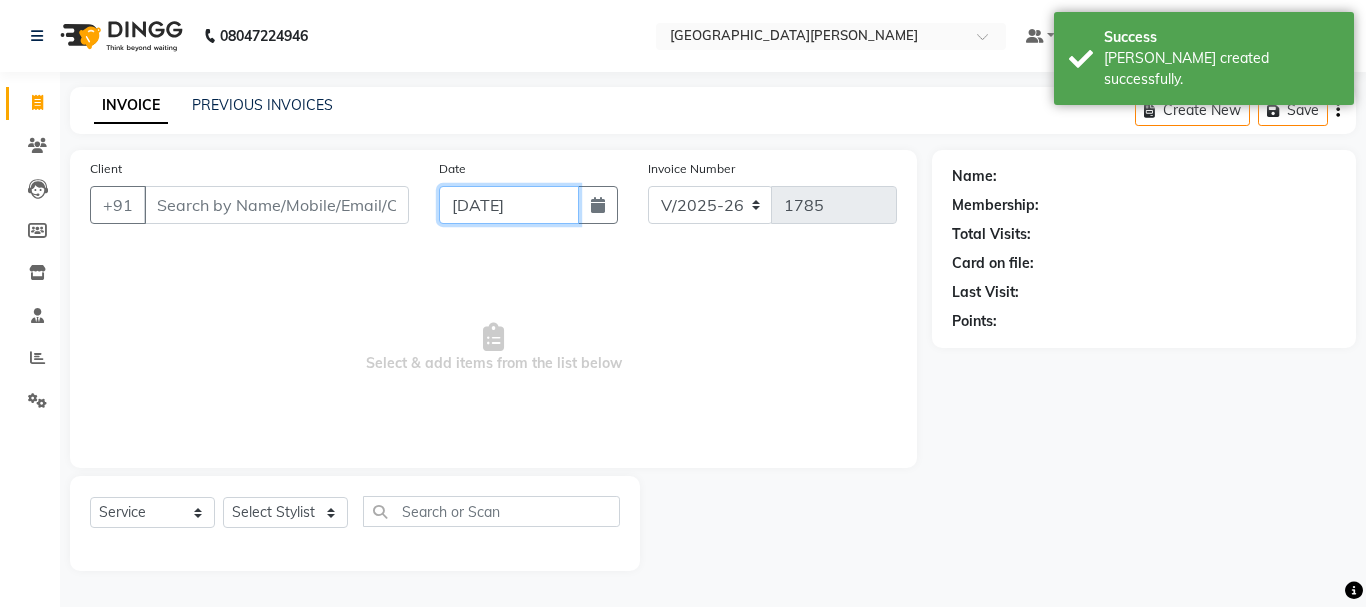 click on "[DATE]" 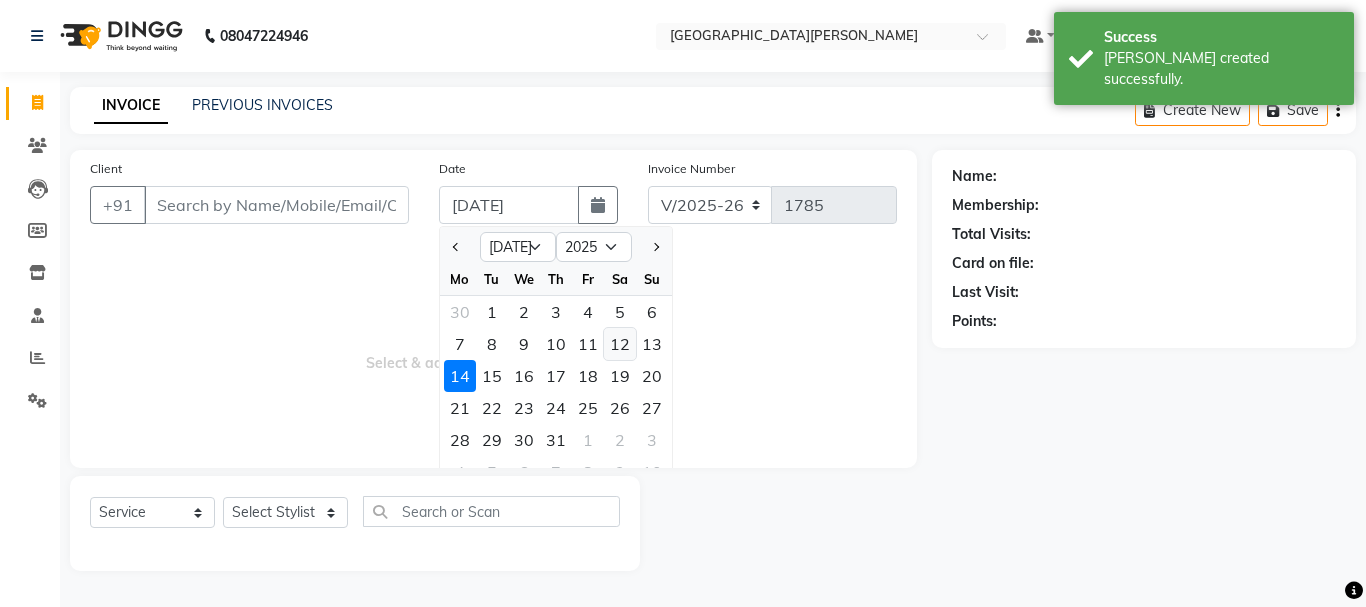 click on "12" 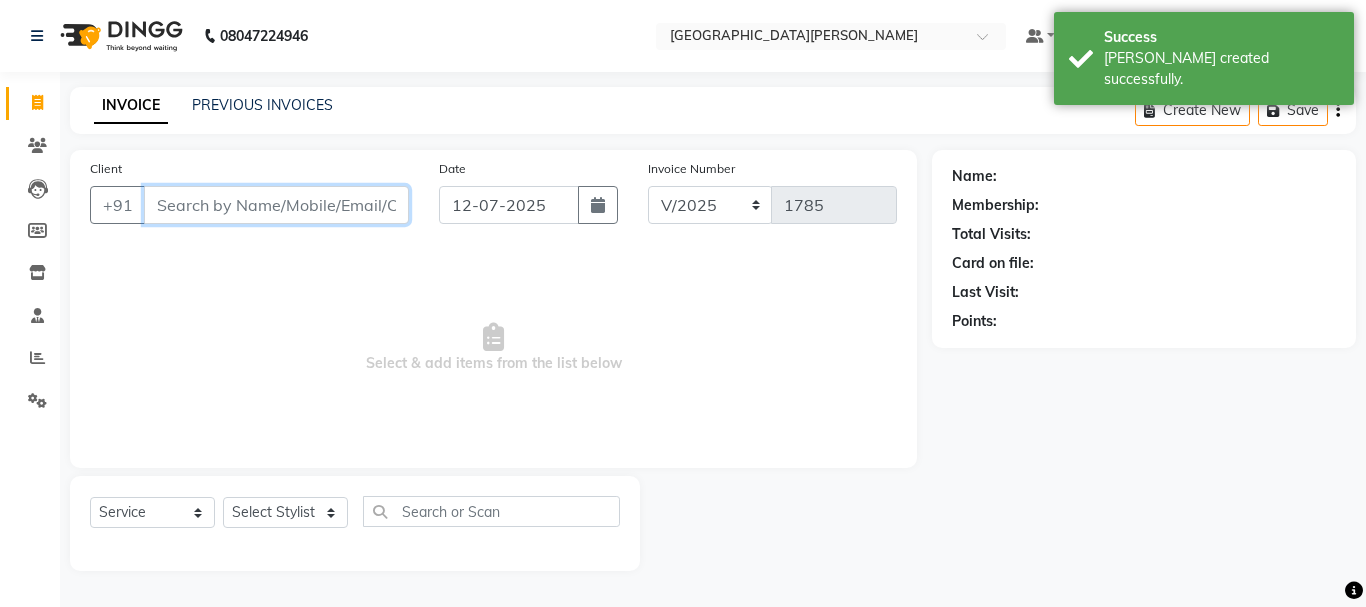 click on "Client" at bounding box center (276, 205) 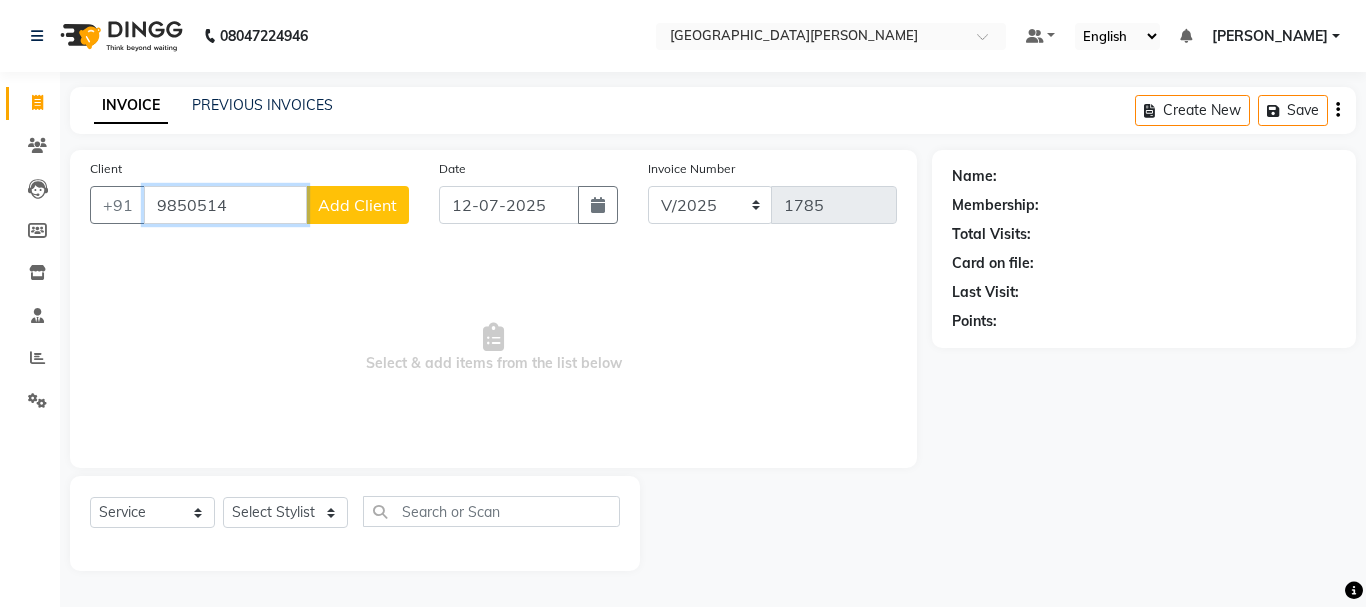 click on "9850514" at bounding box center (225, 205) 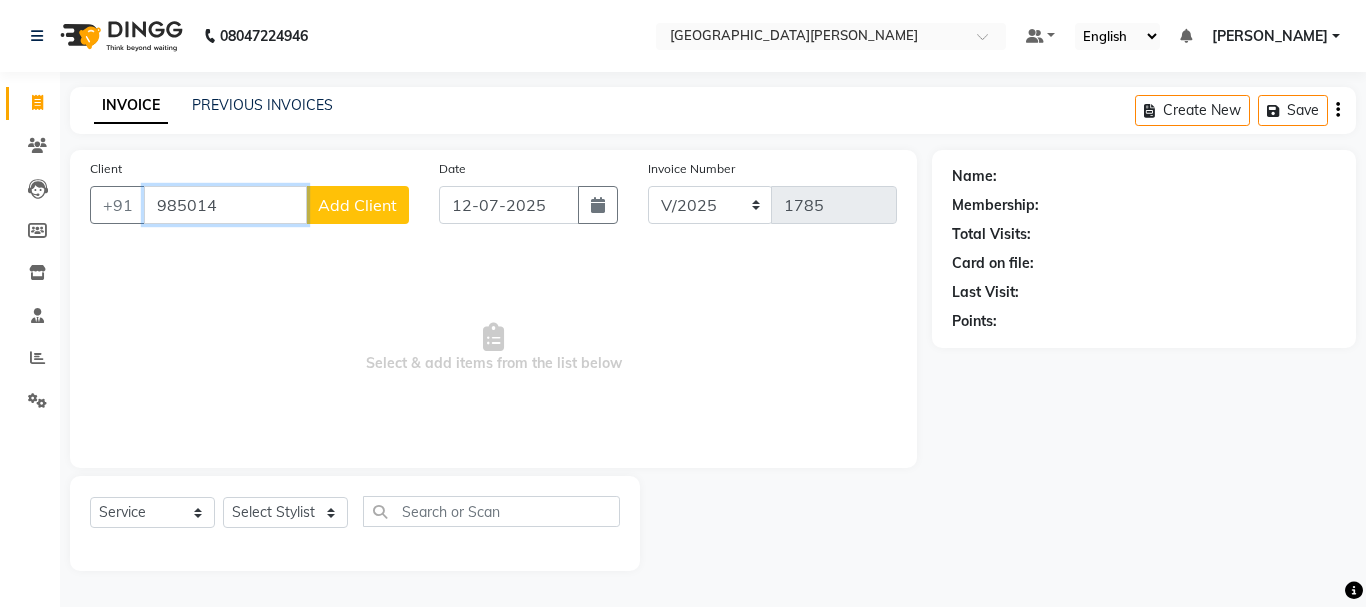 click on "985014" at bounding box center [225, 205] 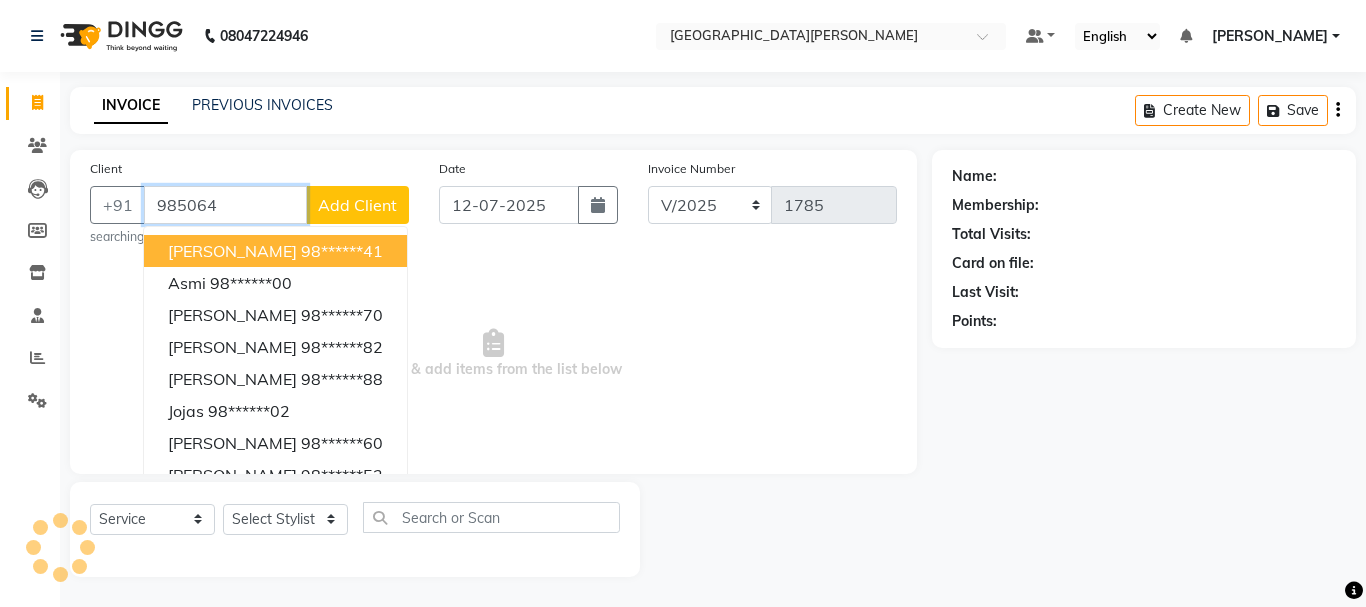 click on "985064" at bounding box center (225, 205) 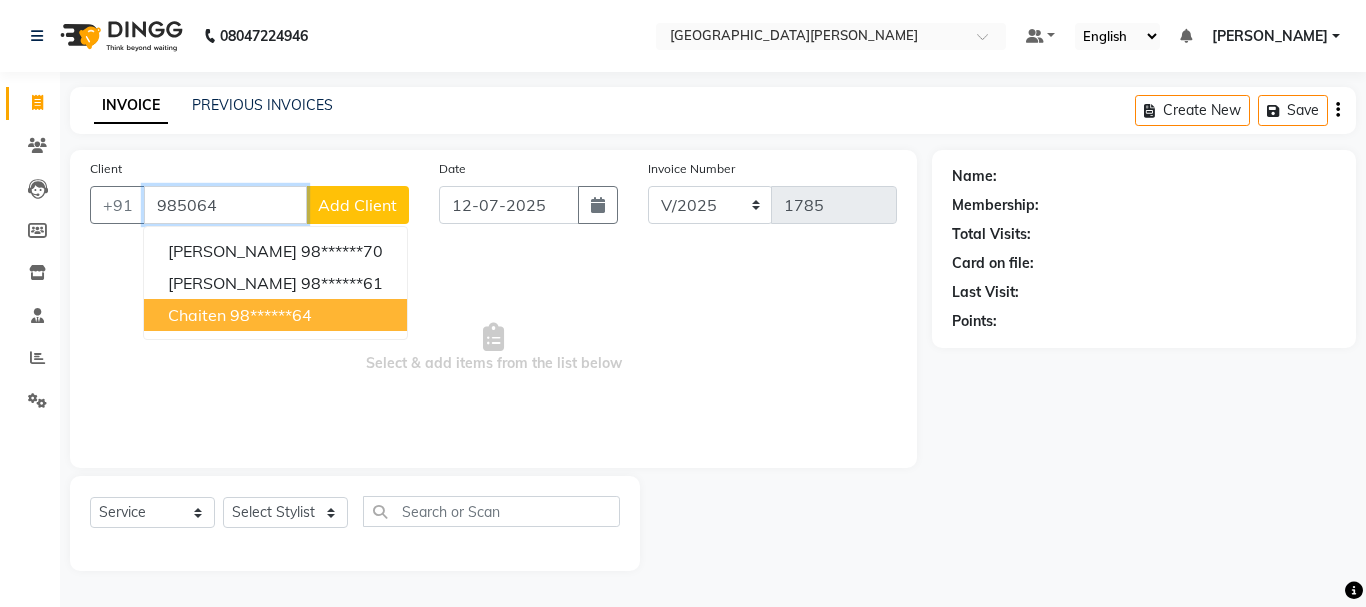 click on "chaiten  98******64" at bounding box center [275, 315] 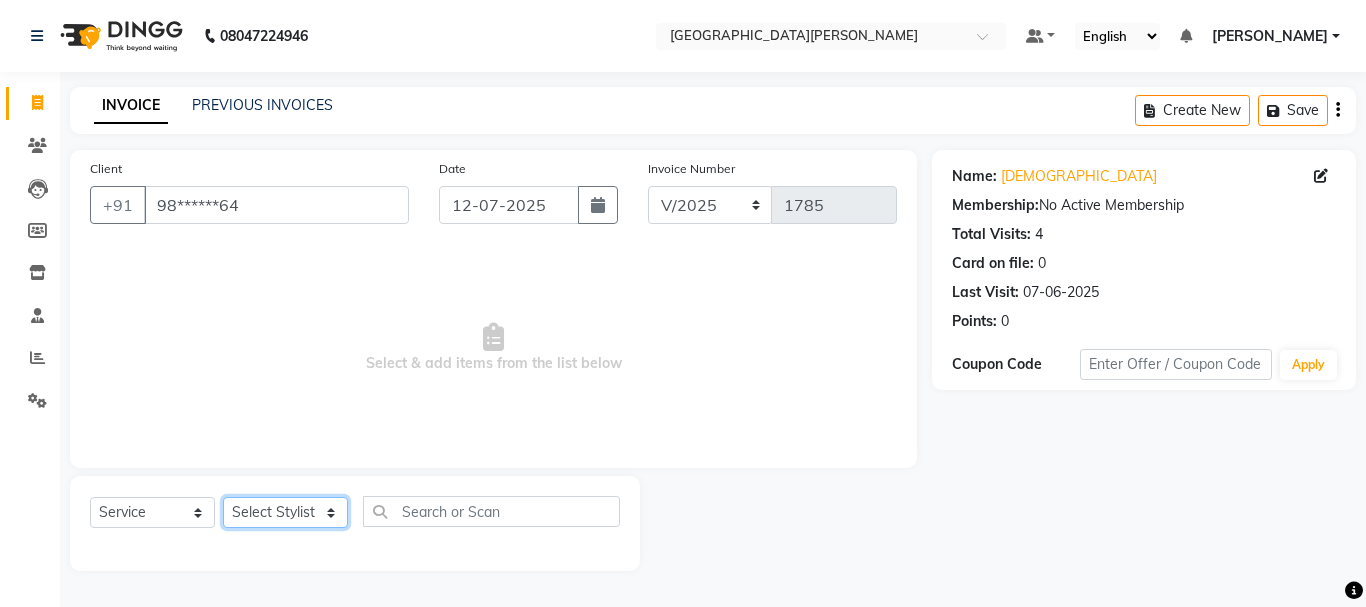 click on "Select Stylist Bharti [PERSON_NAME] [PERSON_NAME] [PERSON_NAME] [PERSON_NAME] more [PERSON_NAME] Partner id [PERSON_NAME] [PERSON_NAME]  Rahul [PERSON_NAME] [PERSON_NAME] [PERSON_NAME] [PERSON_NAME]" 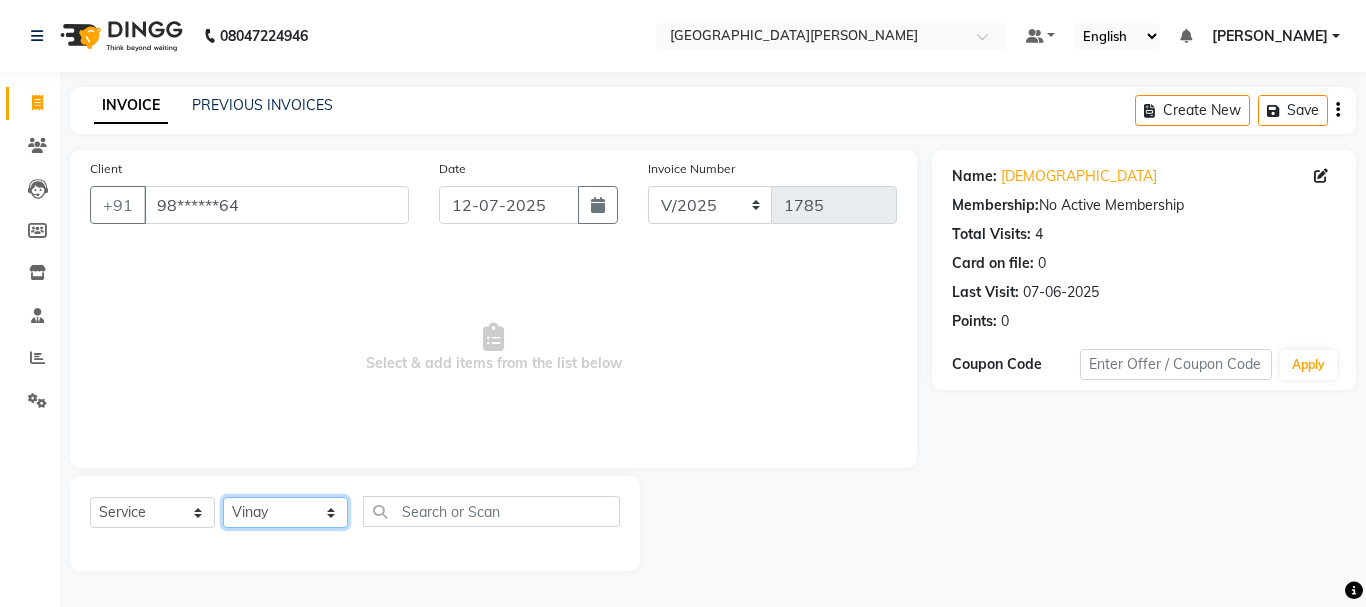 click on "Select Stylist Bharti [PERSON_NAME] [PERSON_NAME] [PERSON_NAME] [PERSON_NAME] more [PERSON_NAME] Partner id [PERSON_NAME] [PERSON_NAME]  Rahul [PERSON_NAME] [PERSON_NAME] [PERSON_NAME] [PERSON_NAME]" 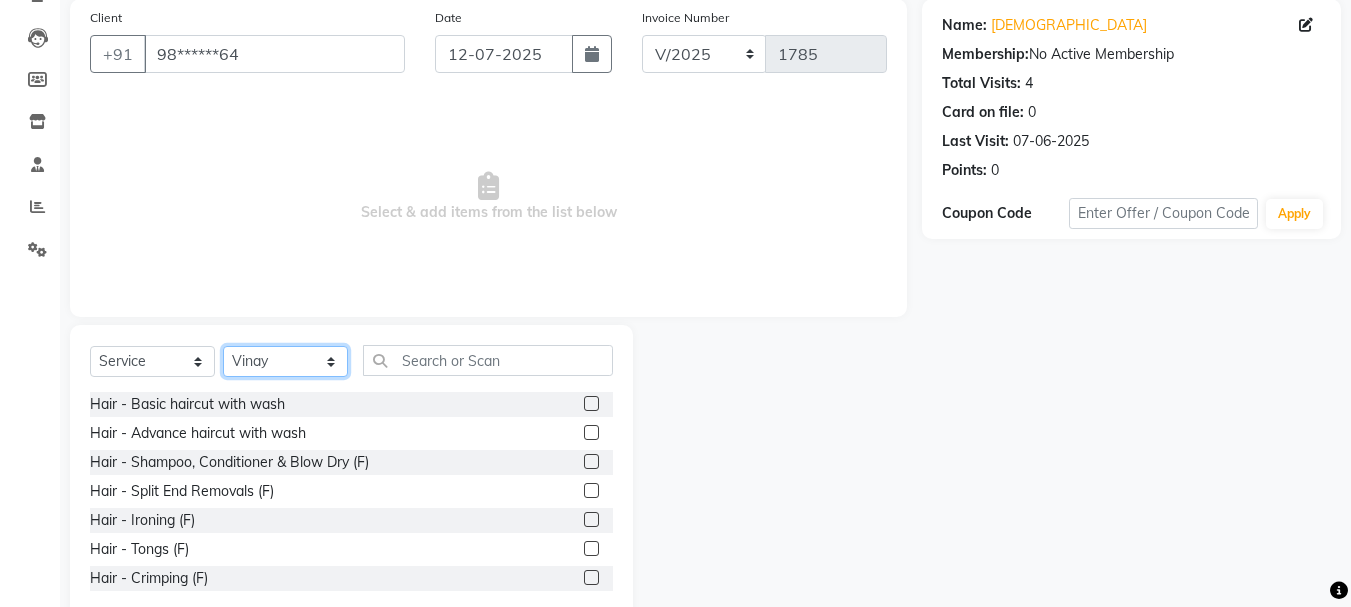 scroll, scrollTop: 194, scrollLeft: 0, axis: vertical 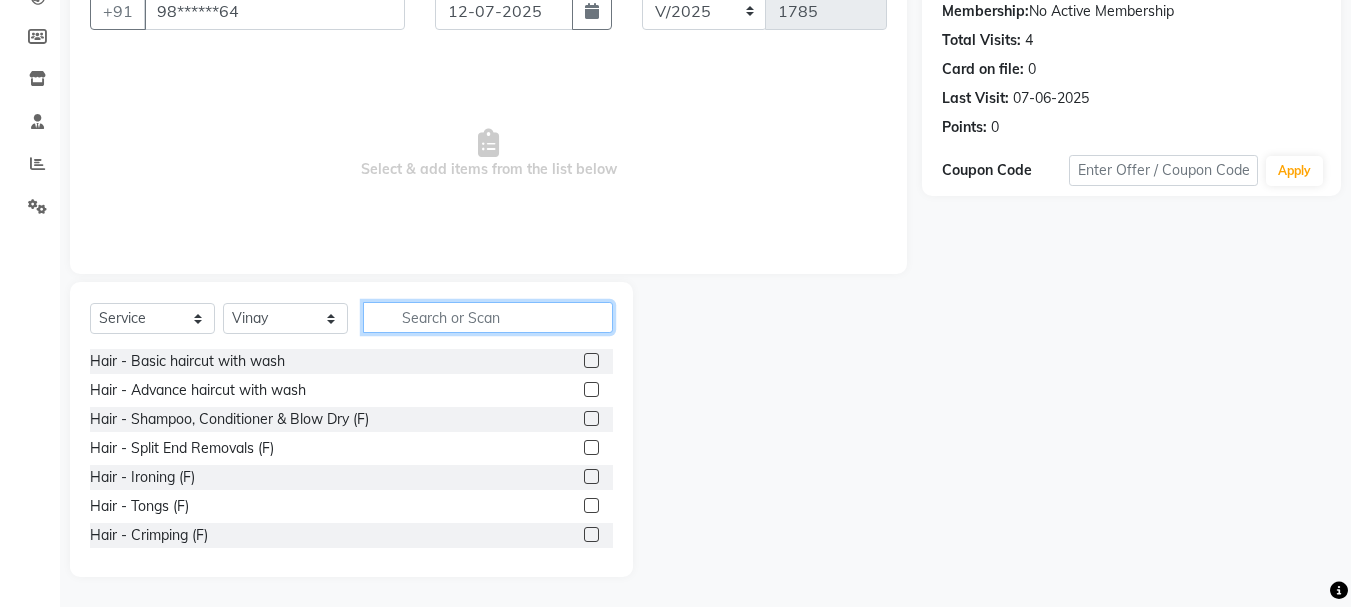 click 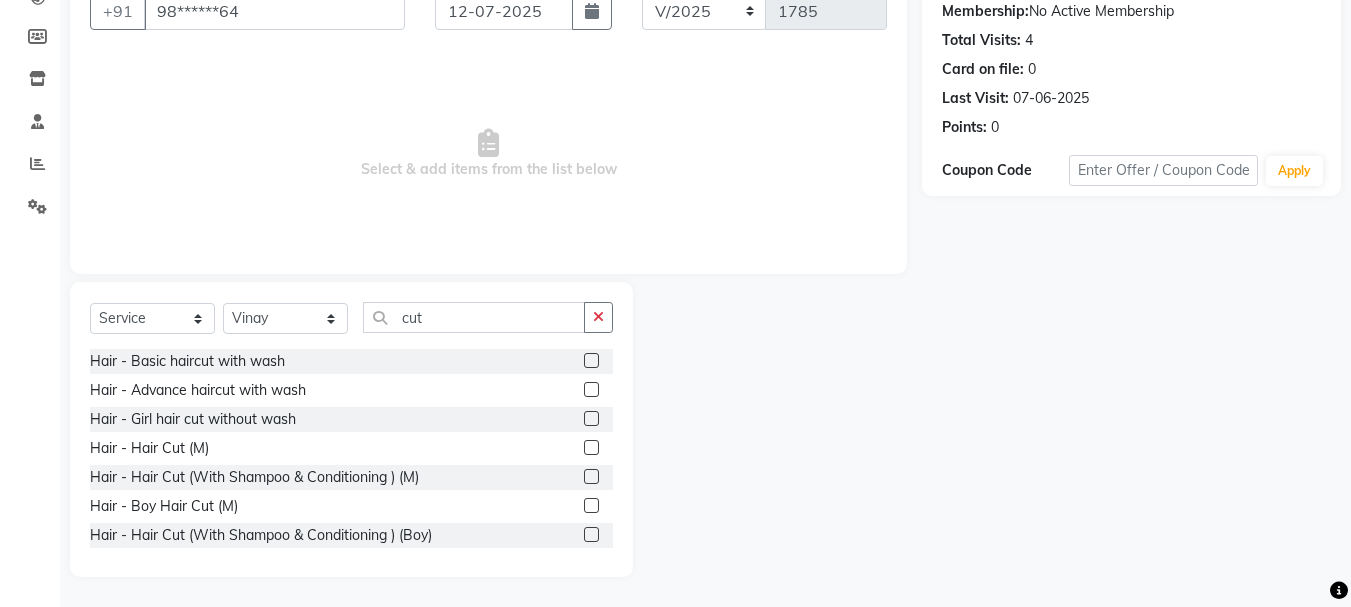 click 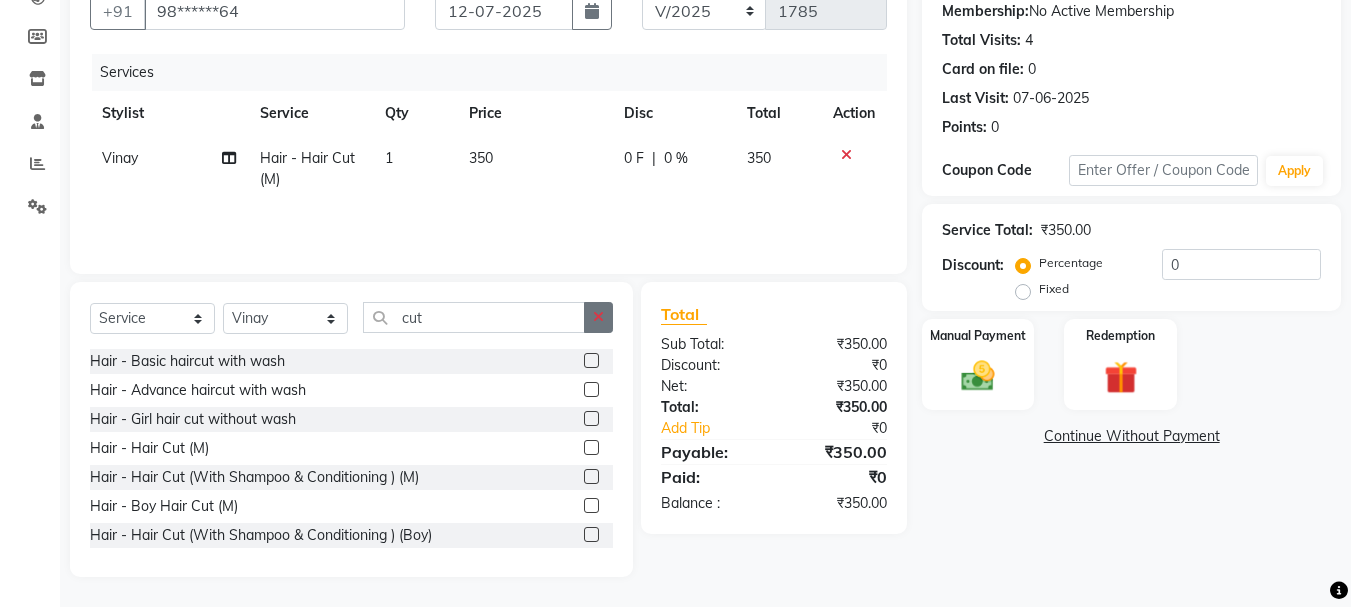 click 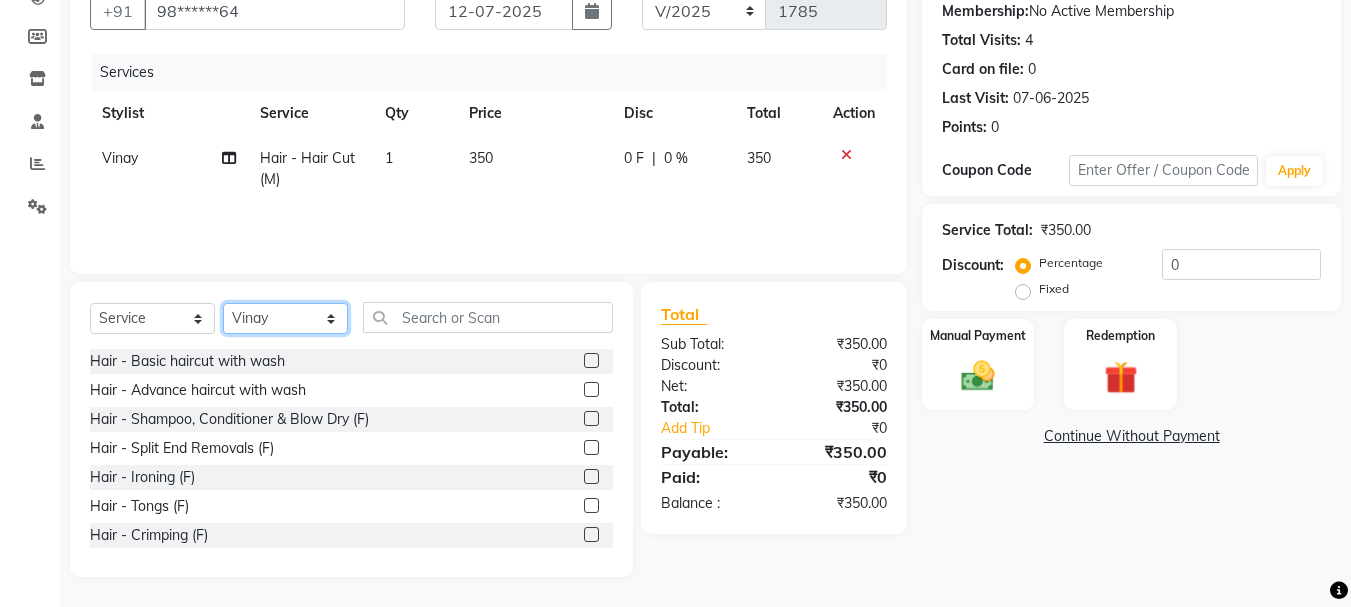 click on "Select Stylist Bharti [PERSON_NAME] [PERSON_NAME] [PERSON_NAME] [PERSON_NAME] more [PERSON_NAME] Partner id [PERSON_NAME] [PERSON_NAME]  Rahul [PERSON_NAME] [PERSON_NAME] [PERSON_NAME] [PERSON_NAME]" 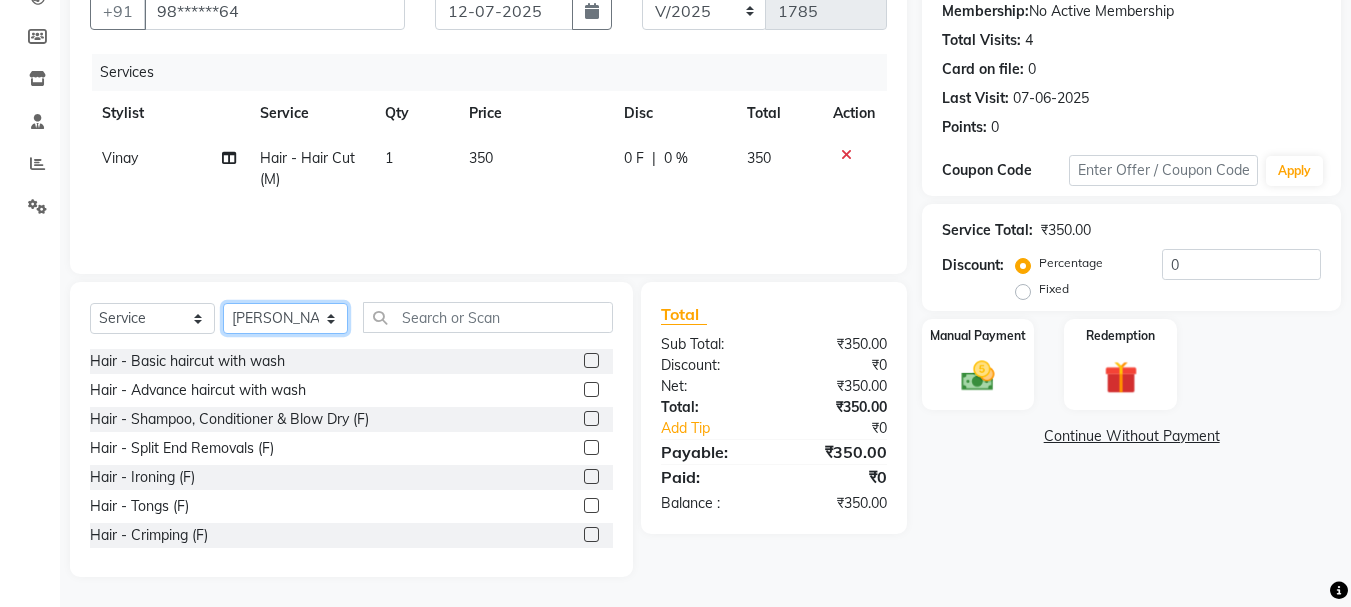 click on "Select Stylist Bharti [PERSON_NAME] [PERSON_NAME] [PERSON_NAME] [PERSON_NAME] more [PERSON_NAME] Partner id [PERSON_NAME] [PERSON_NAME]  Rahul [PERSON_NAME] [PERSON_NAME] [PERSON_NAME] [PERSON_NAME]" 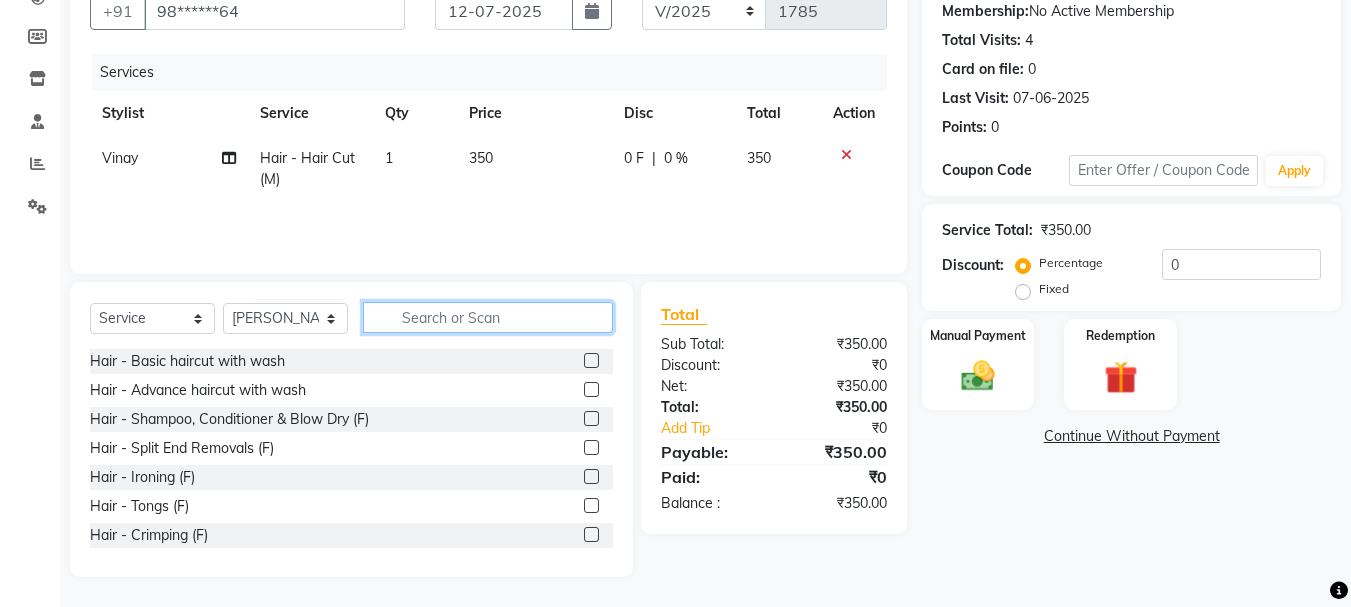 click 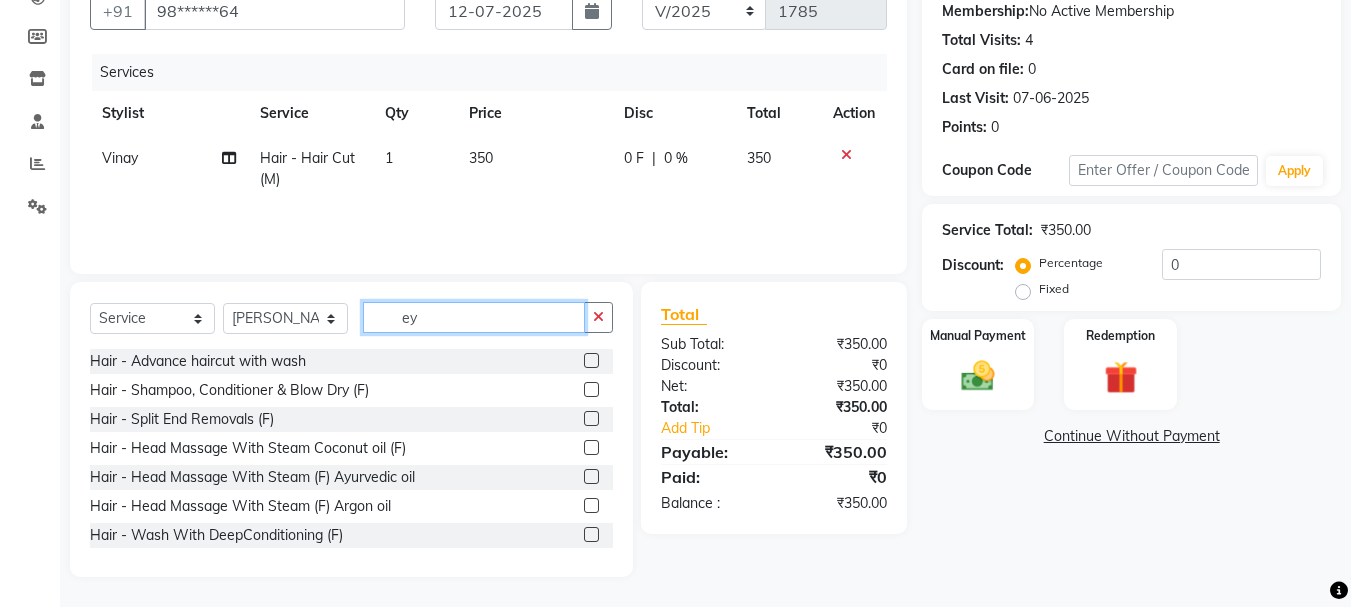 scroll, scrollTop: 151, scrollLeft: 0, axis: vertical 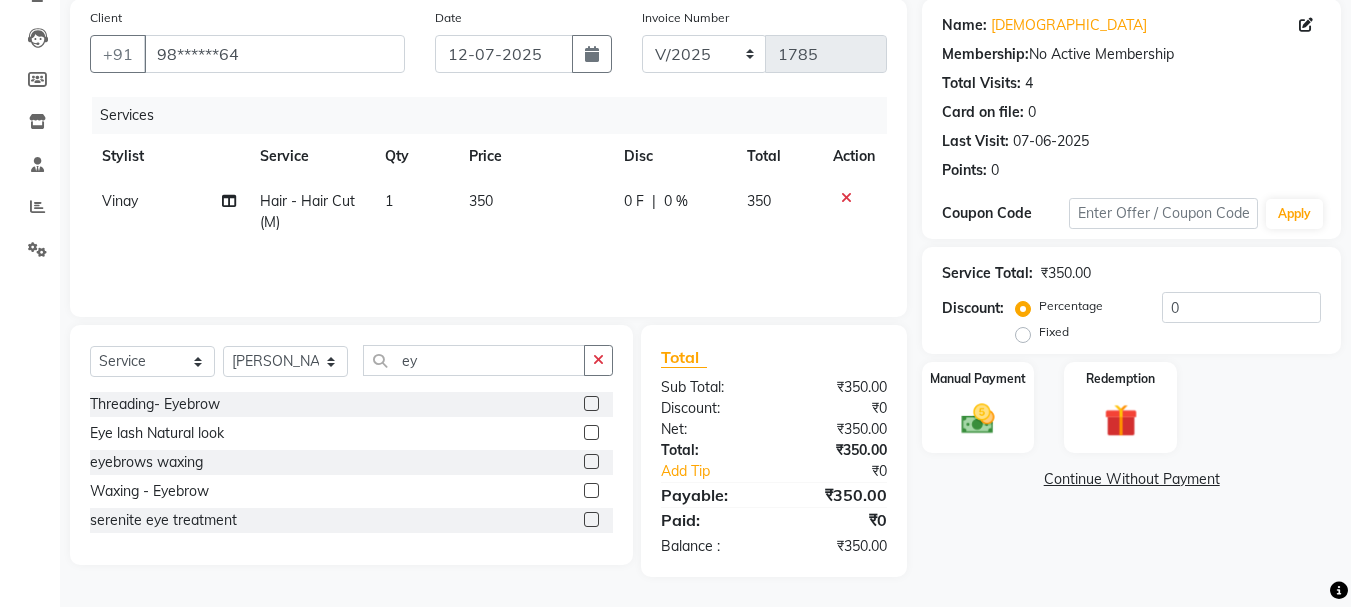 click 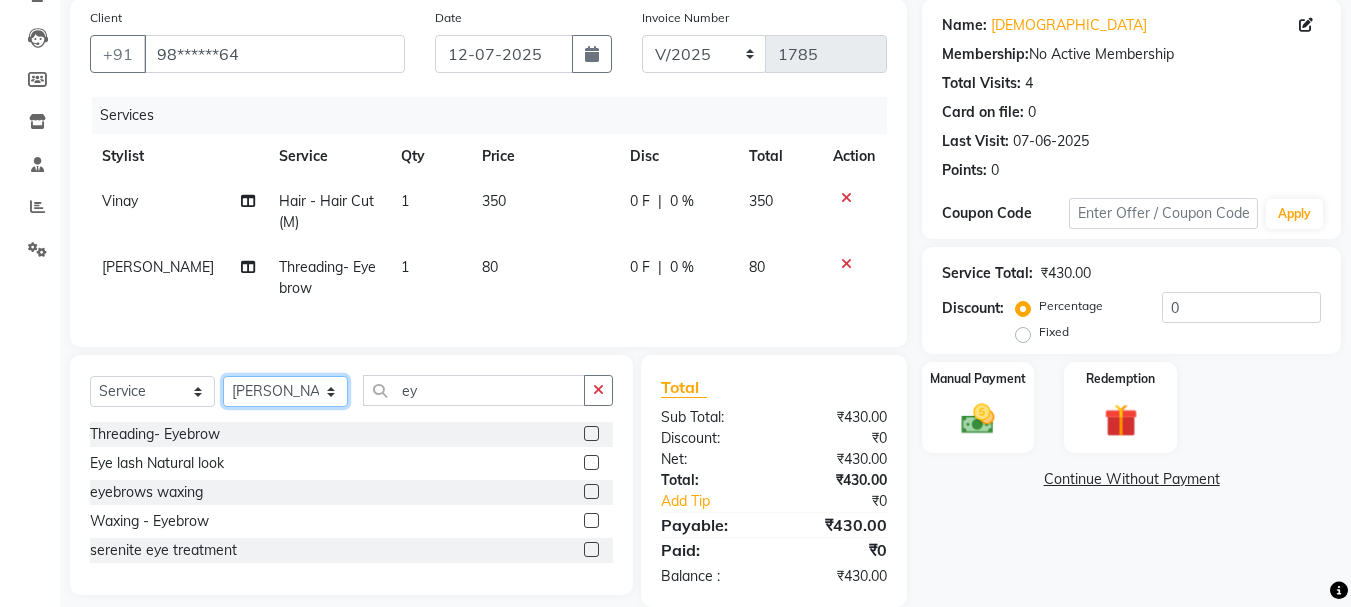 click on "Select Stylist Bharti [PERSON_NAME] [PERSON_NAME] [PERSON_NAME] [PERSON_NAME] more [PERSON_NAME] Partner id [PERSON_NAME] [PERSON_NAME]  Rahul [PERSON_NAME] [PERSON_NAME] [PERSON_NAME] [PERSON_NAME]" 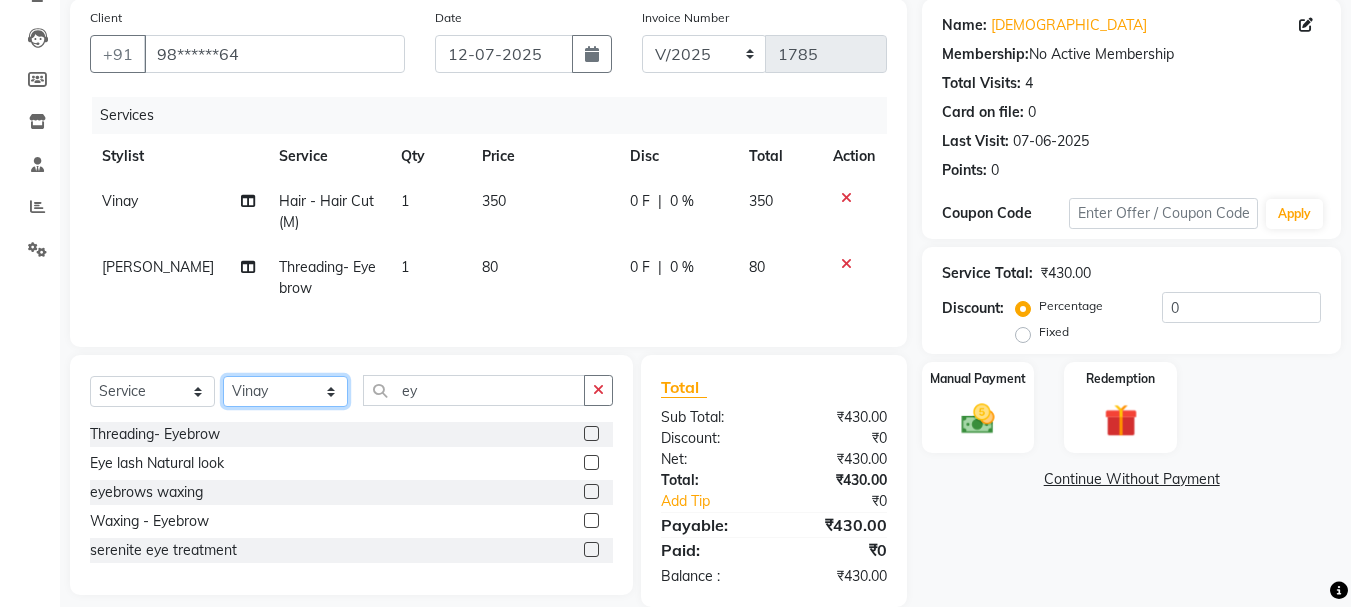 click on "Select Stylist Bharti [PERSON_NAME] [PERSON_NAME] [PERSON_NAME] [PERSON_NAME] more [PERSON_NAME] Partner id [PERSON_NAME] [PERSON_NAME]  Rahul [PERSON_NAME] [PERSON_NAME] [PERSON_NAME] [PERSON_NAME]" 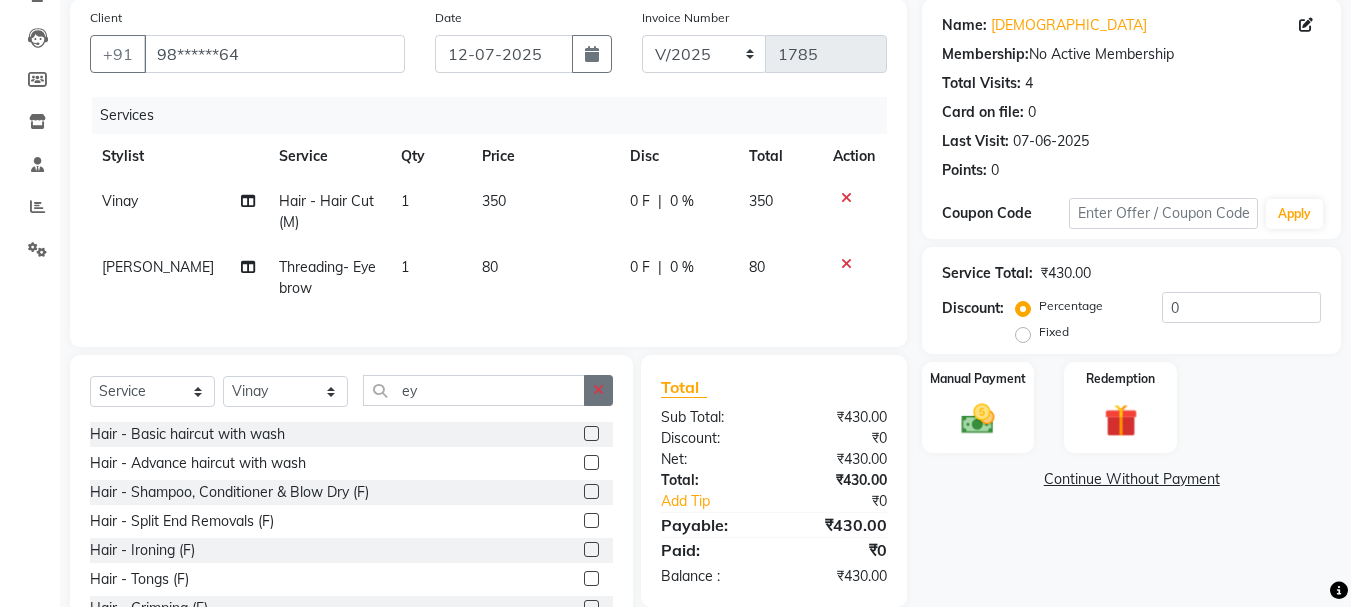click 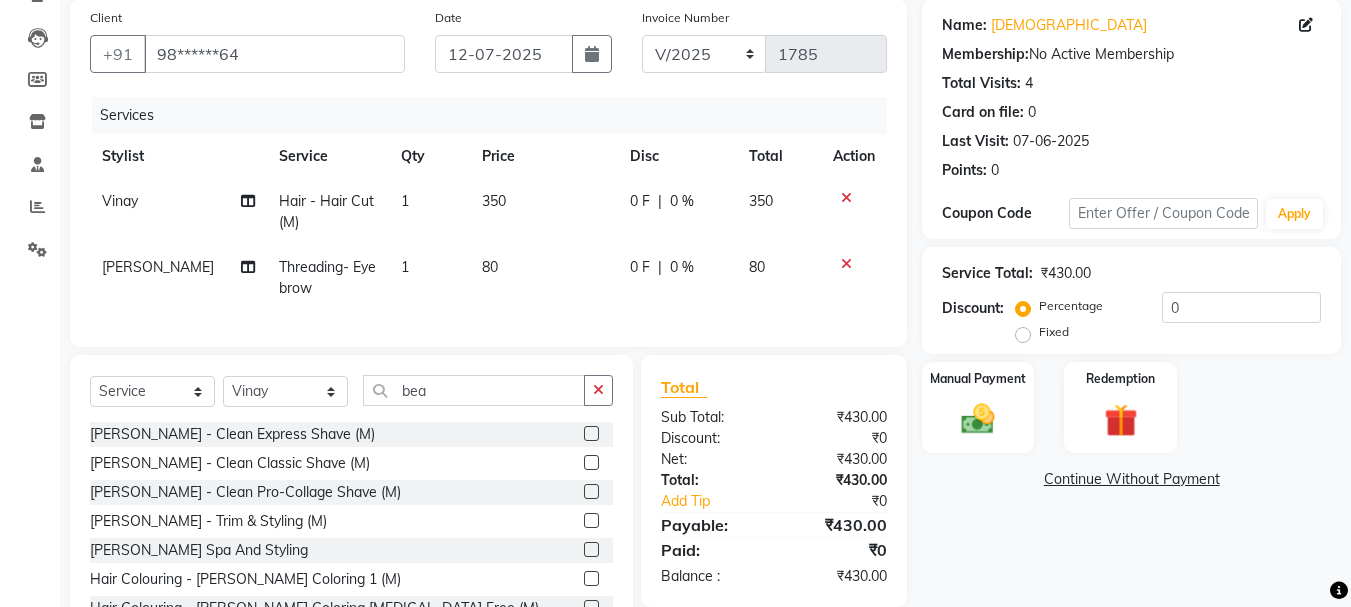 click 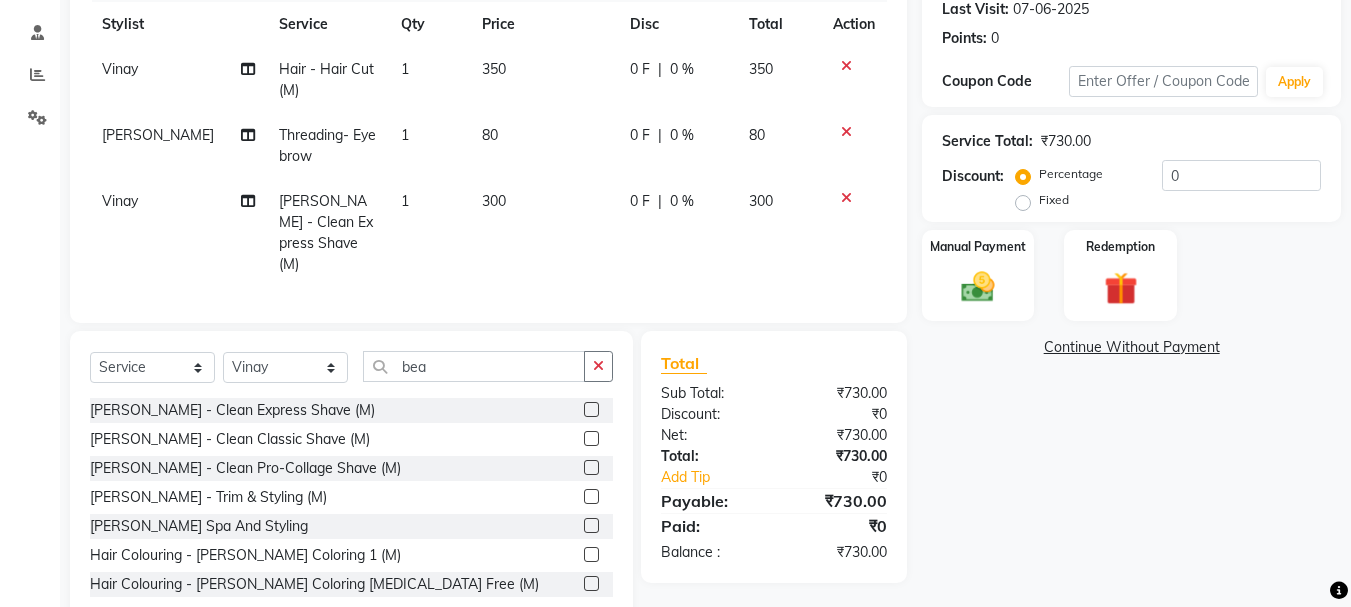 scroll, scrollTop: 304, scrollLeft: 0, axis: vertical 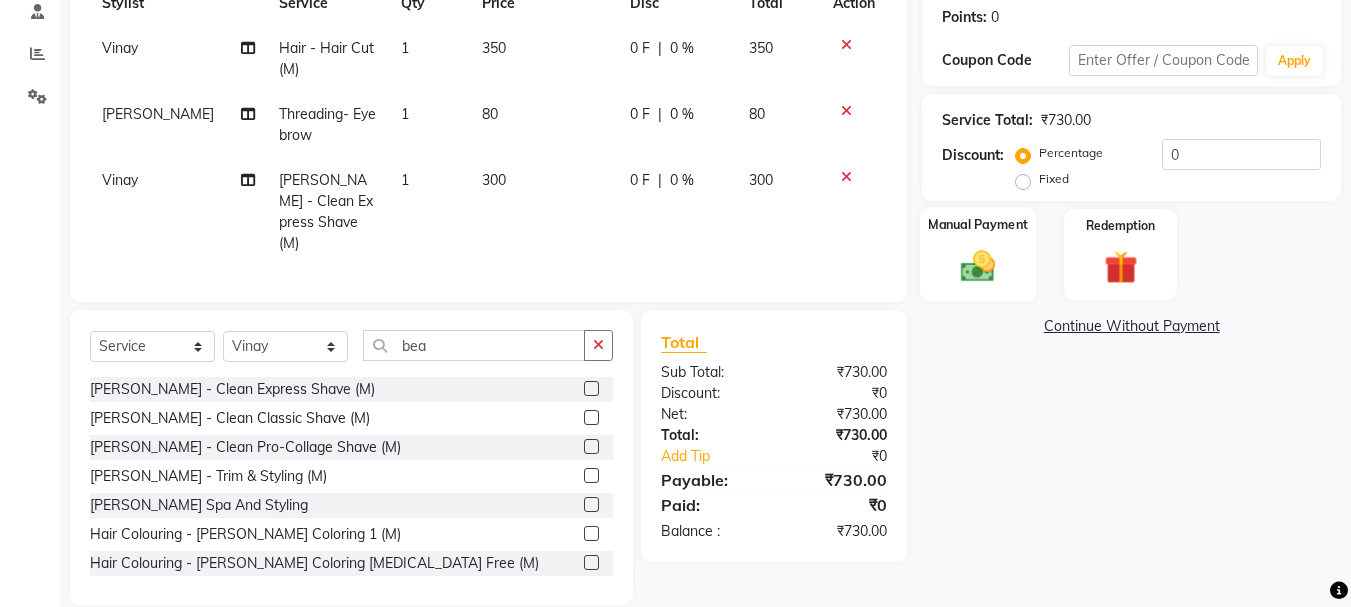 click 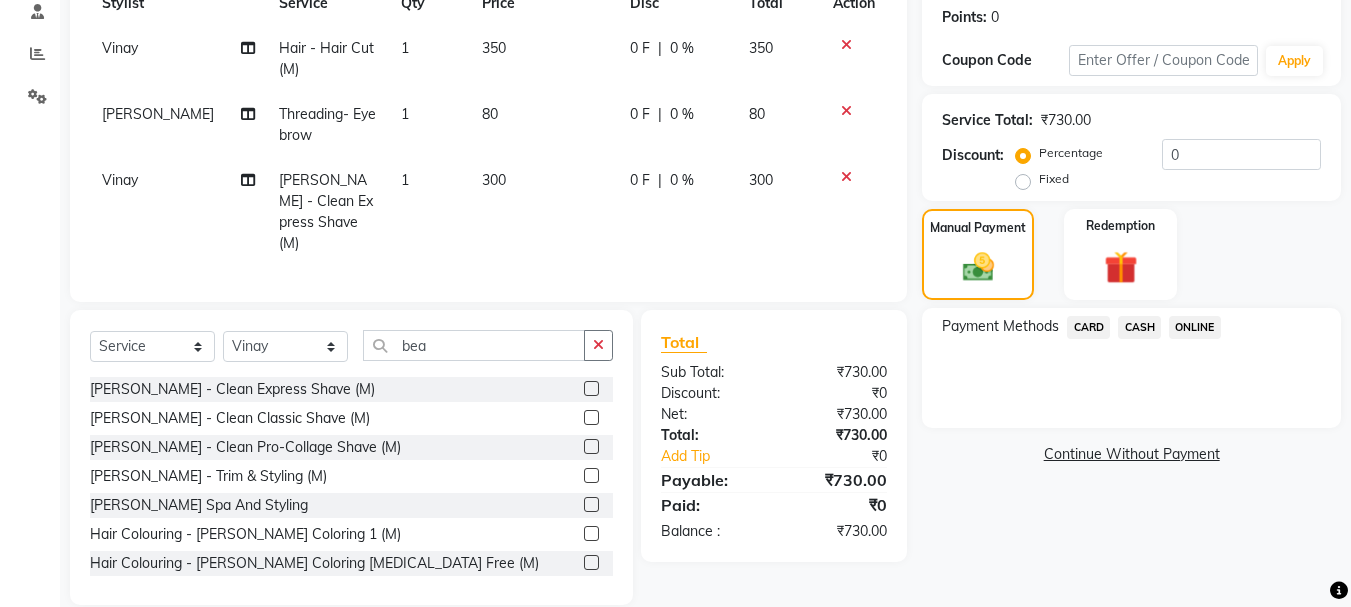 click on "CARD" 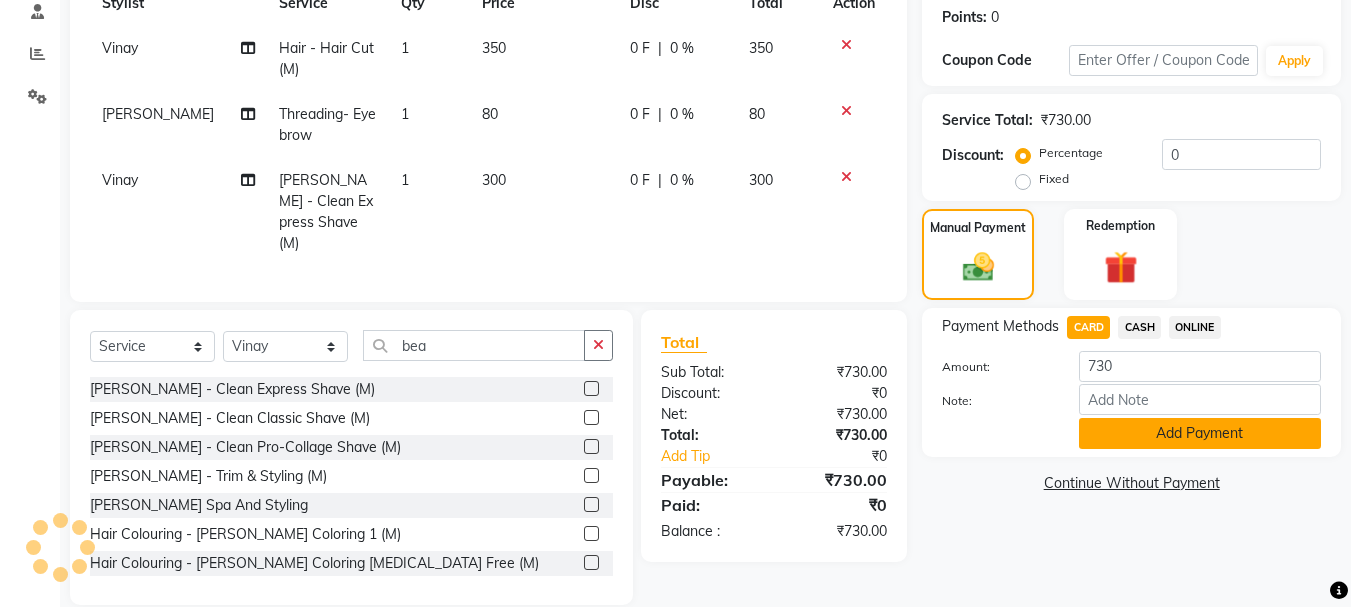 click on "Add Payment" 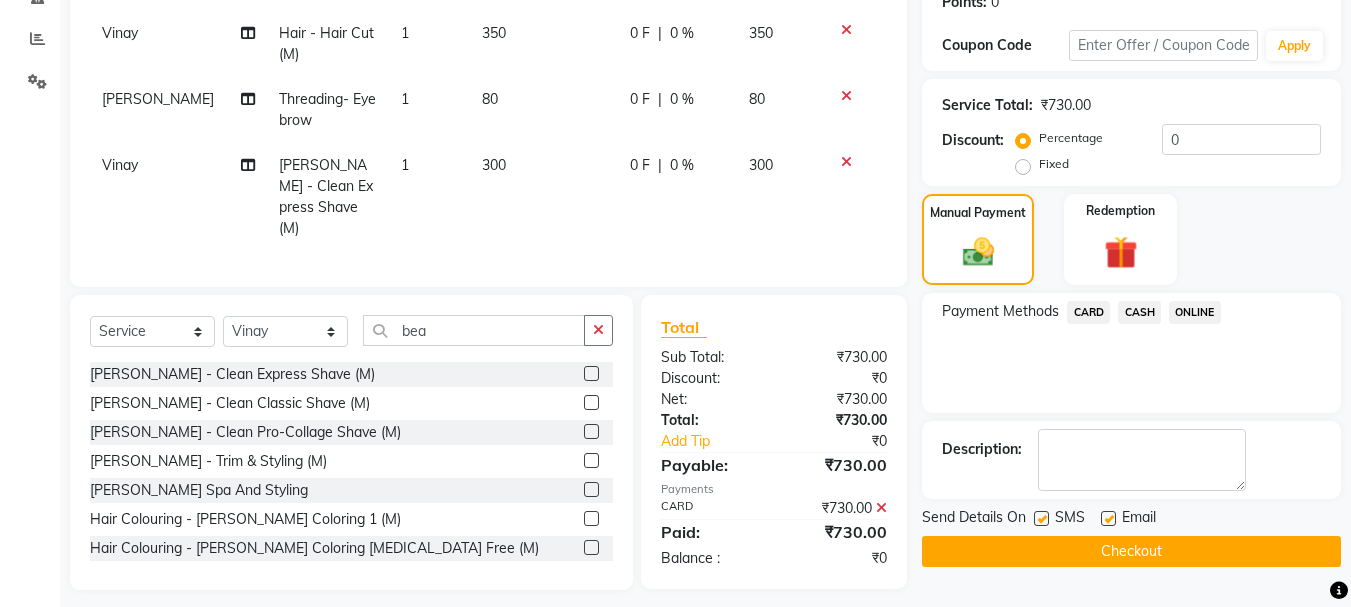 scroll, scrollTop: 326, scrollLeft: 0, axis: vertical 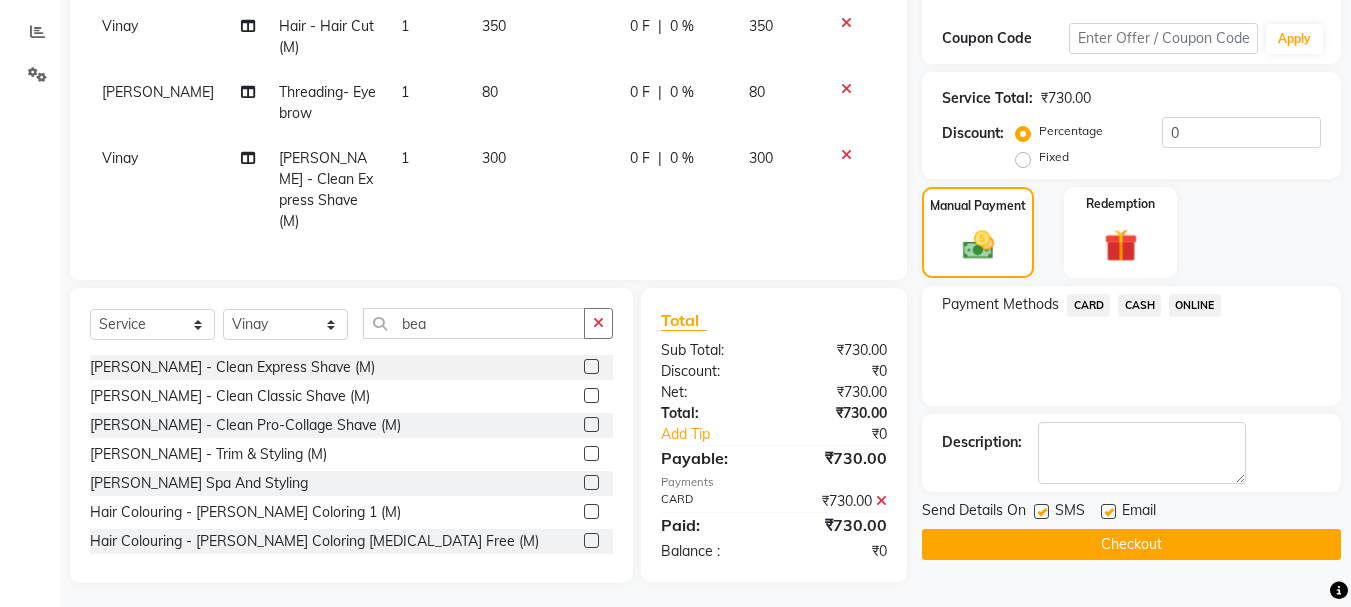 click on "Checkout" 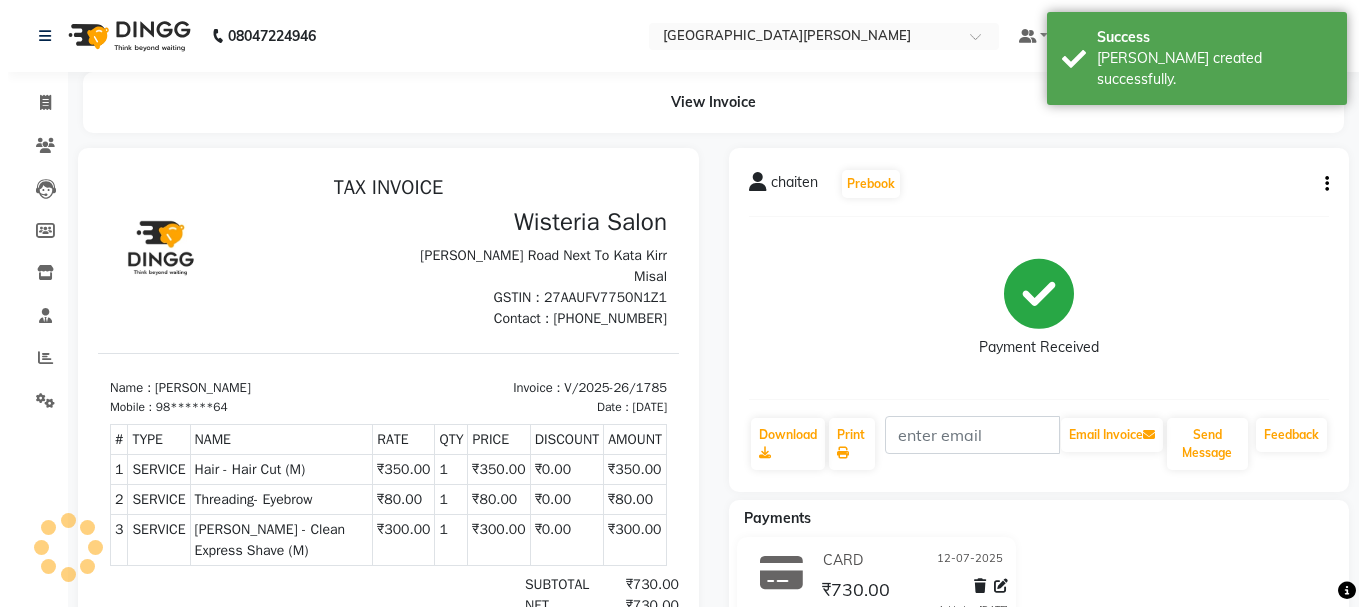 scroll, scrollTop: 0, scrollLeft: 0, axis: both 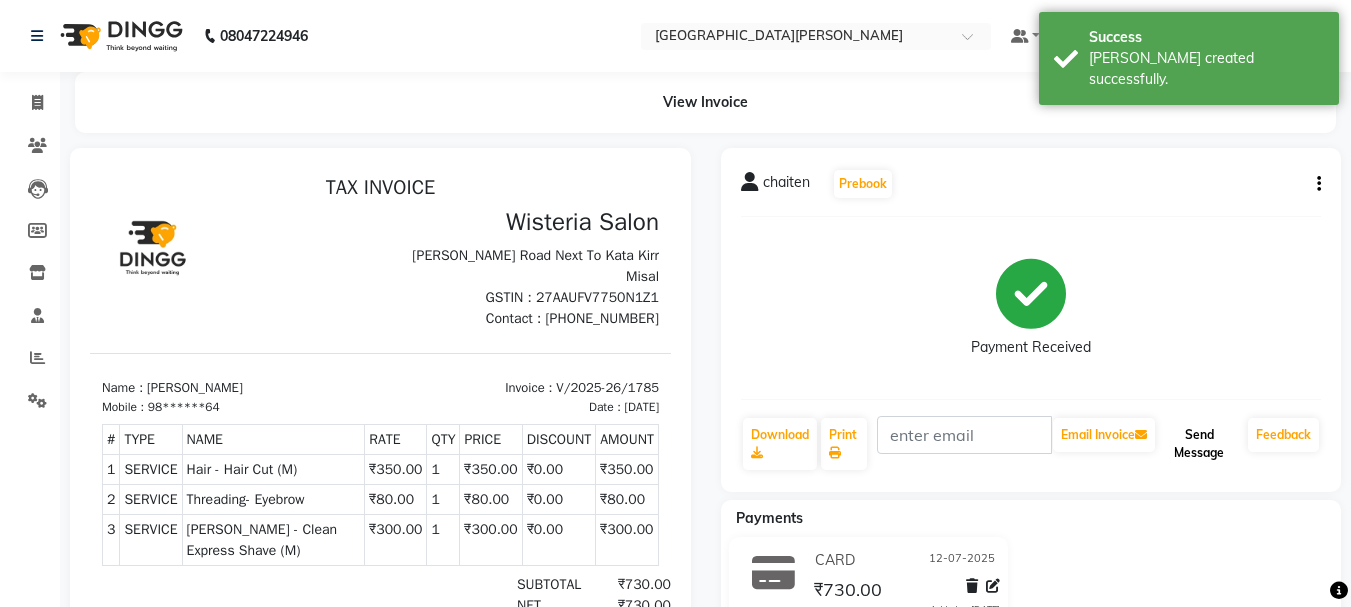 click on "Send Message" 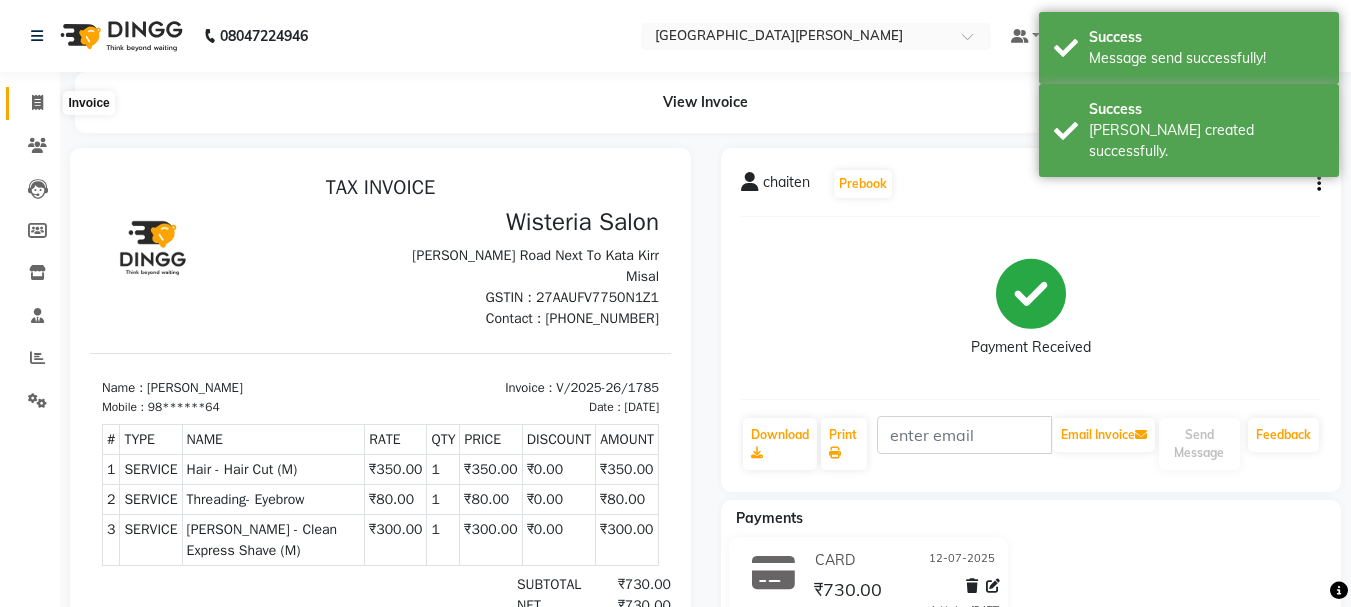 click 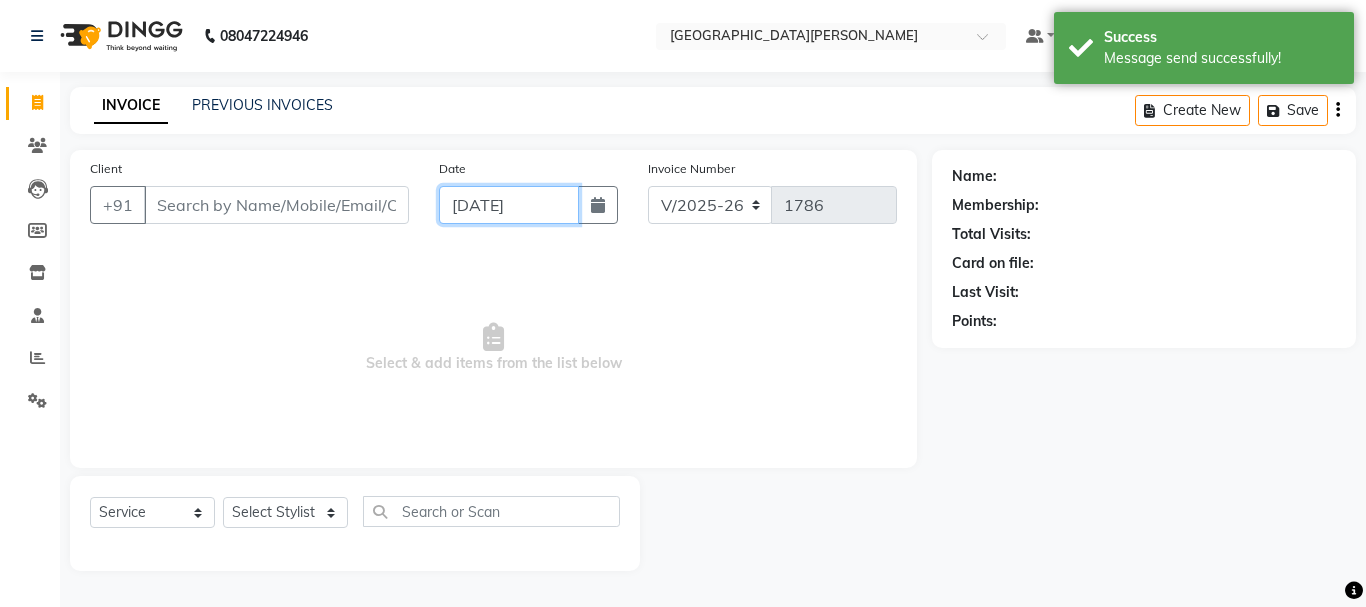click on "[DATE]" 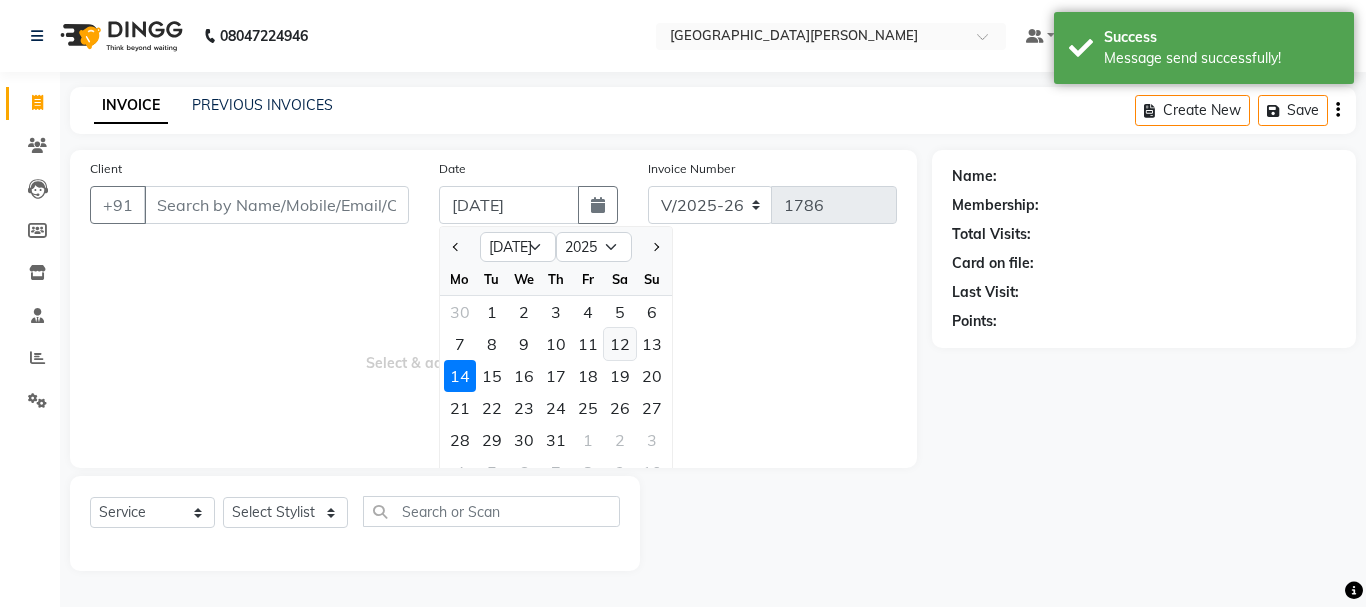 click on "12" 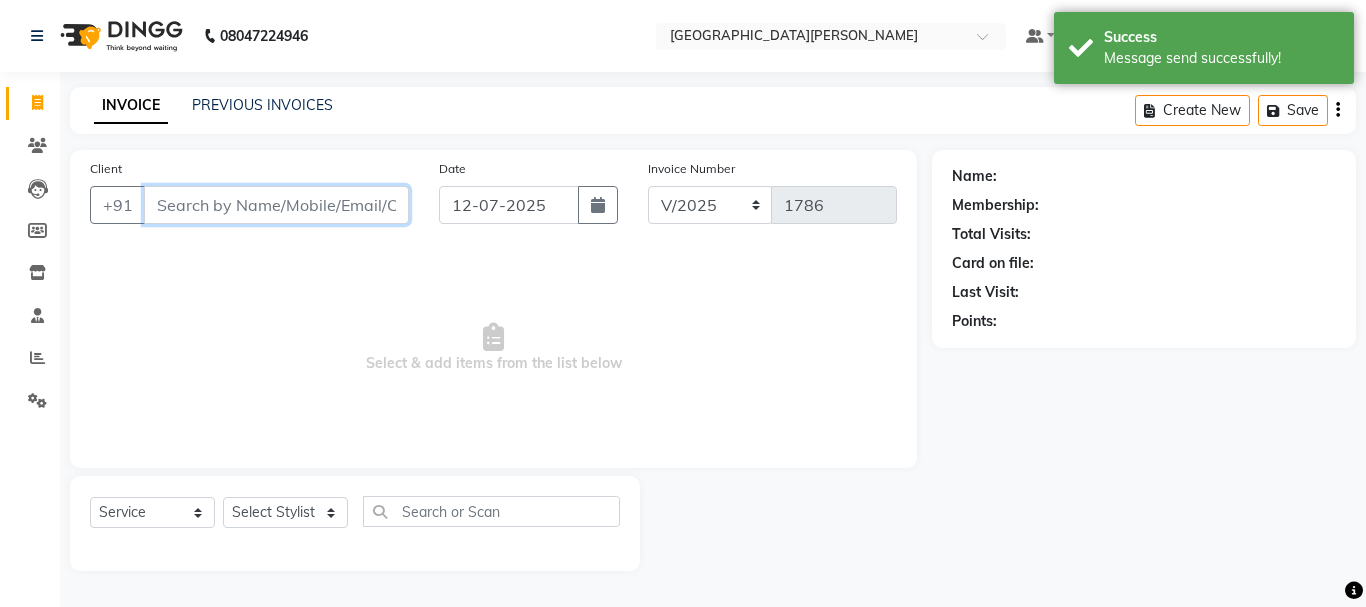 click on "Client" at bounding box center [276, 205] 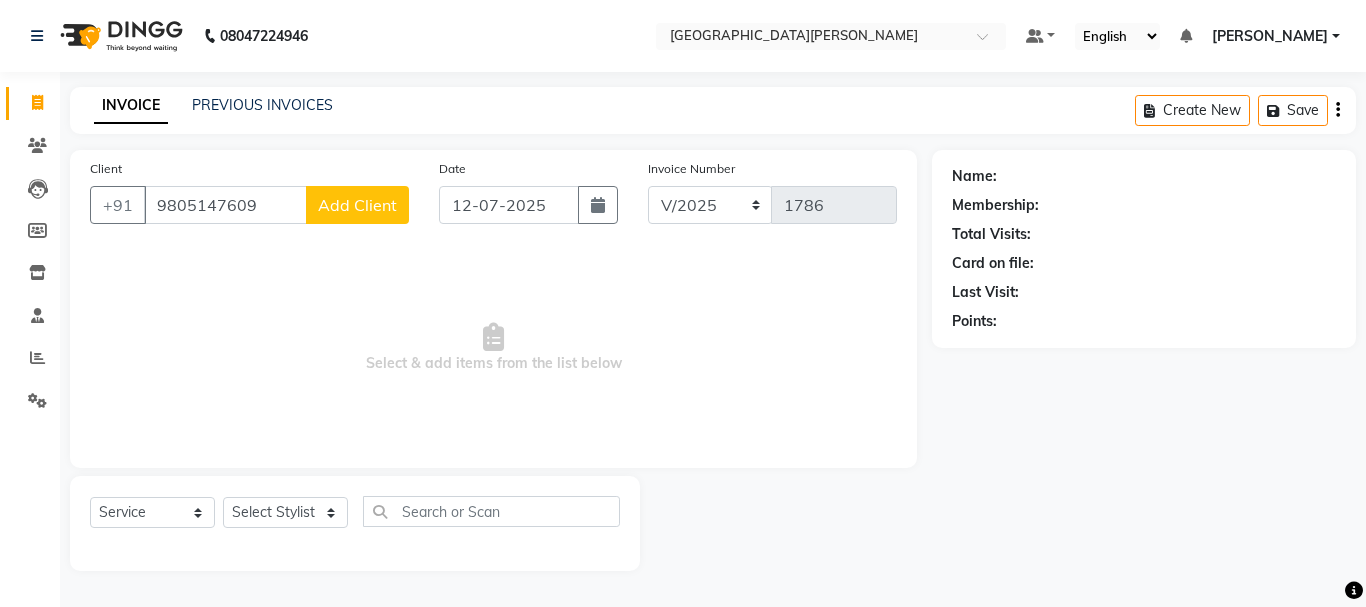 click on "Add Client" 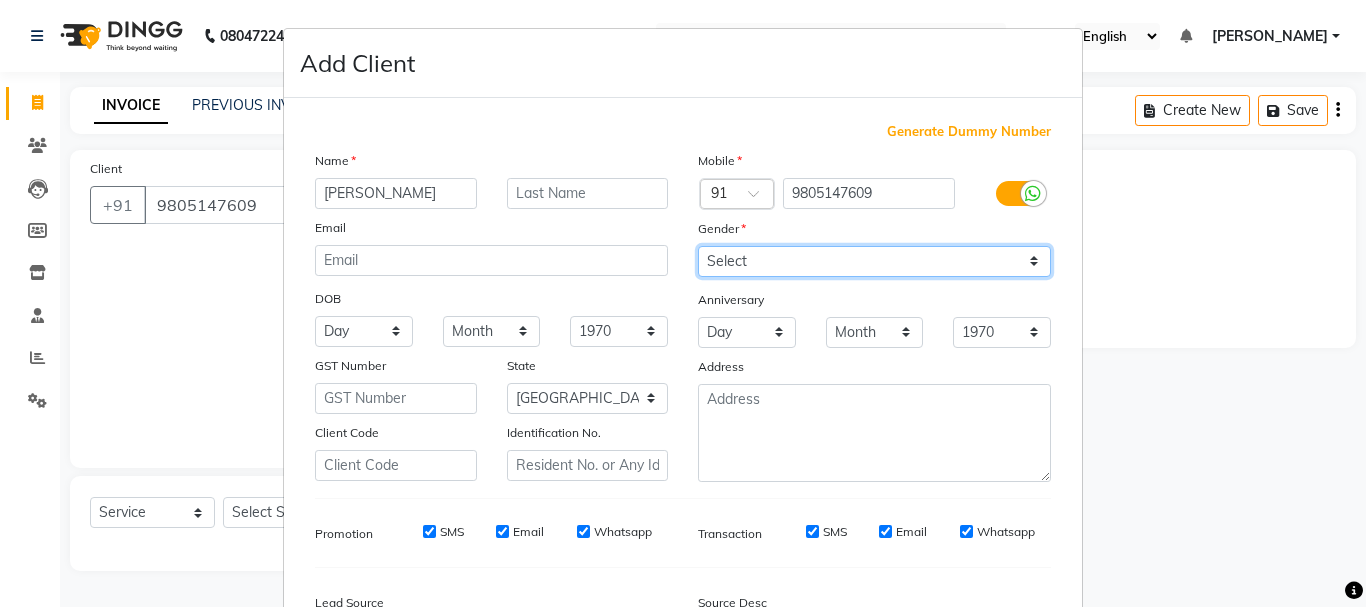 click on "Select [DEMOGRAPHIC_DATA] [DEMOGRAPHIC_DATA] Other Prefer Not To Say" at bounding box center [874, 261] 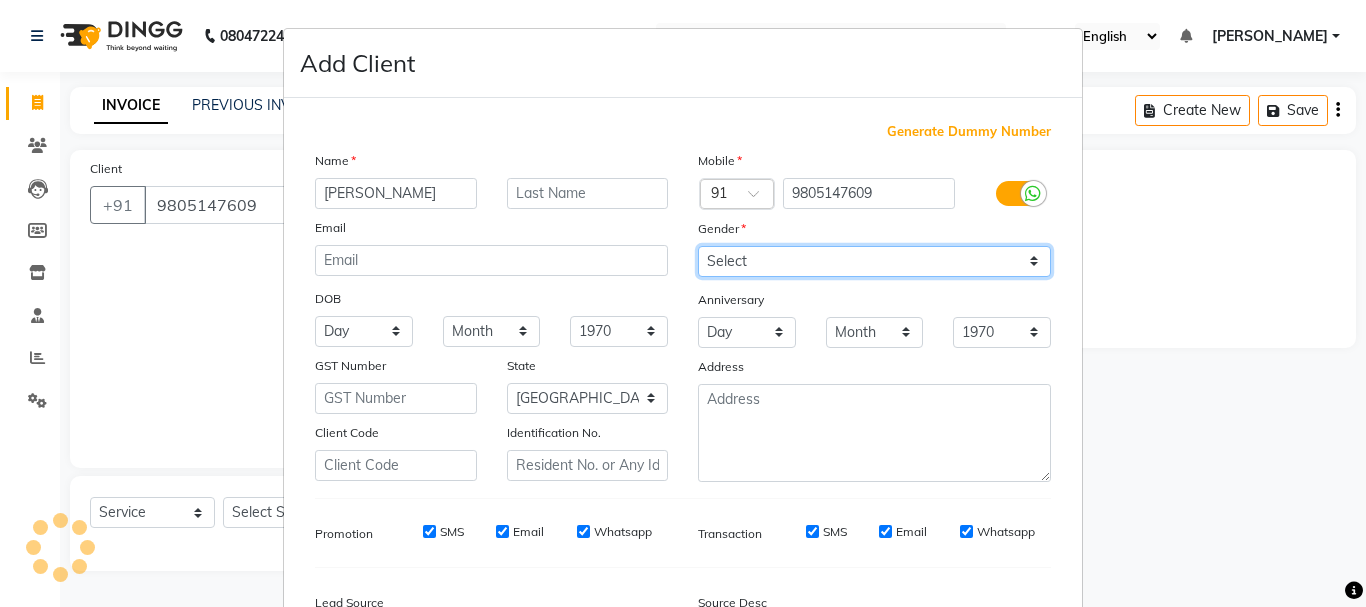 click on "Select [DEMOGRAPHIC_DATA] [DEMOGRAPHIC_DATA] Other Prefer Not To Say" at bounding box center [874, 261] 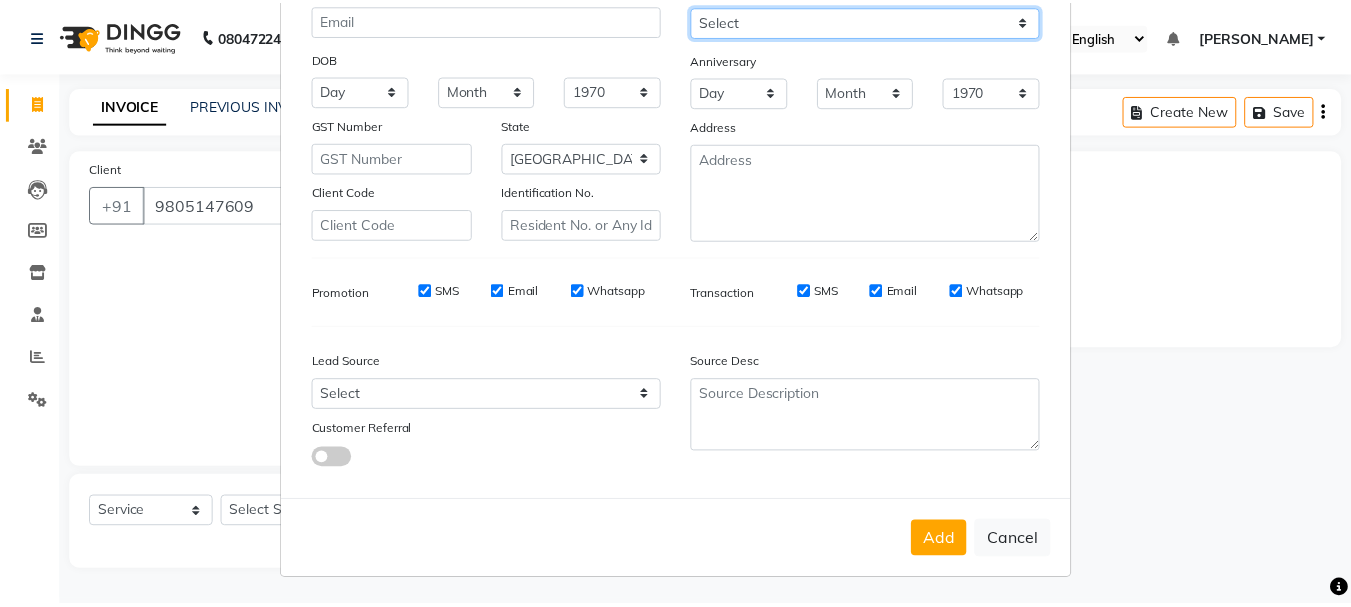 scroll, scrollTop: 242, scrollLeft: 0, axis: vertical 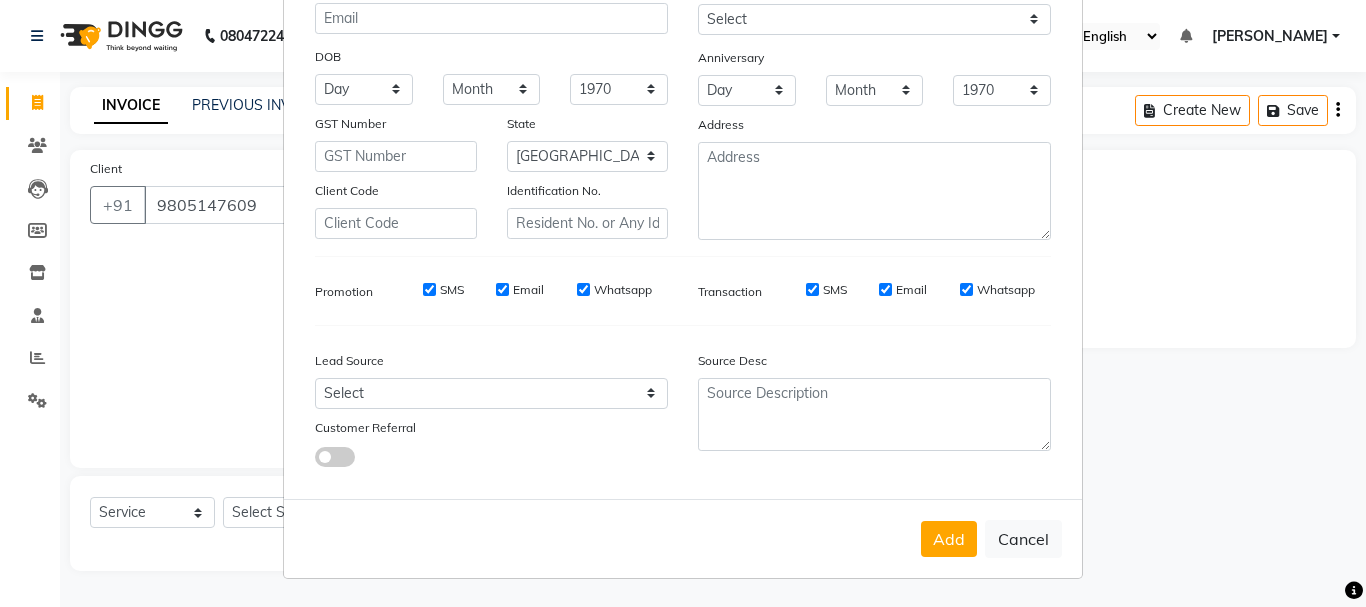 click on "Add   Cancel" at bounding box center (683, 538) 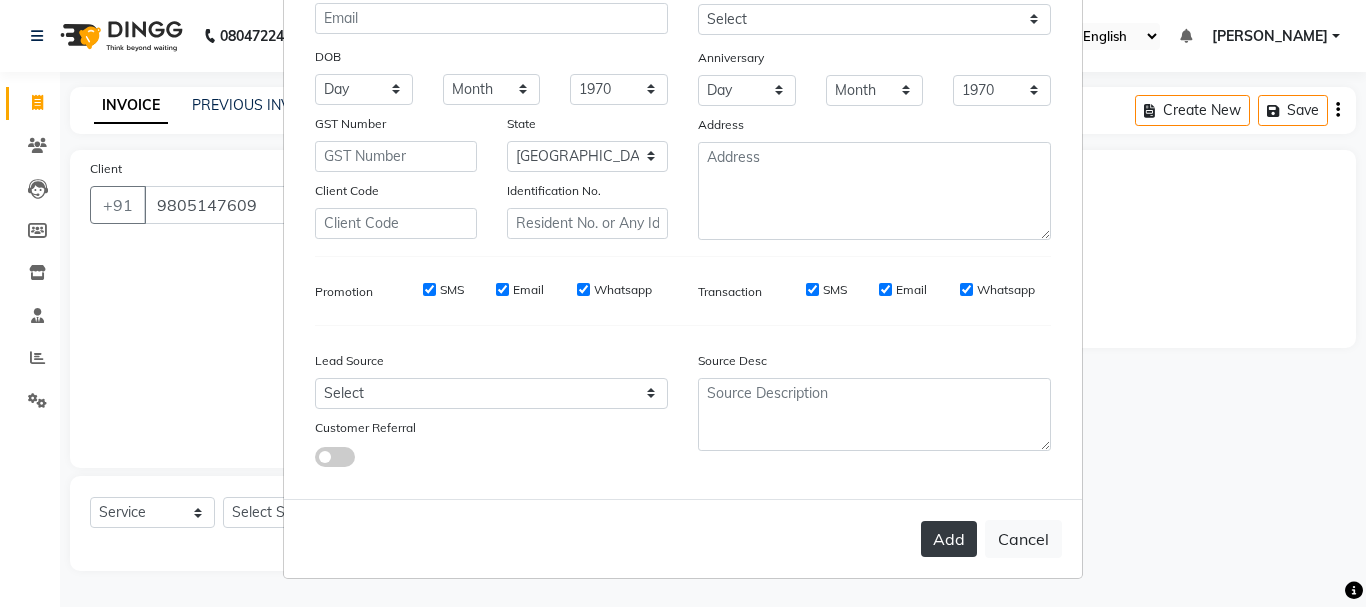 click on "Add" at bounding box center [949, 539] 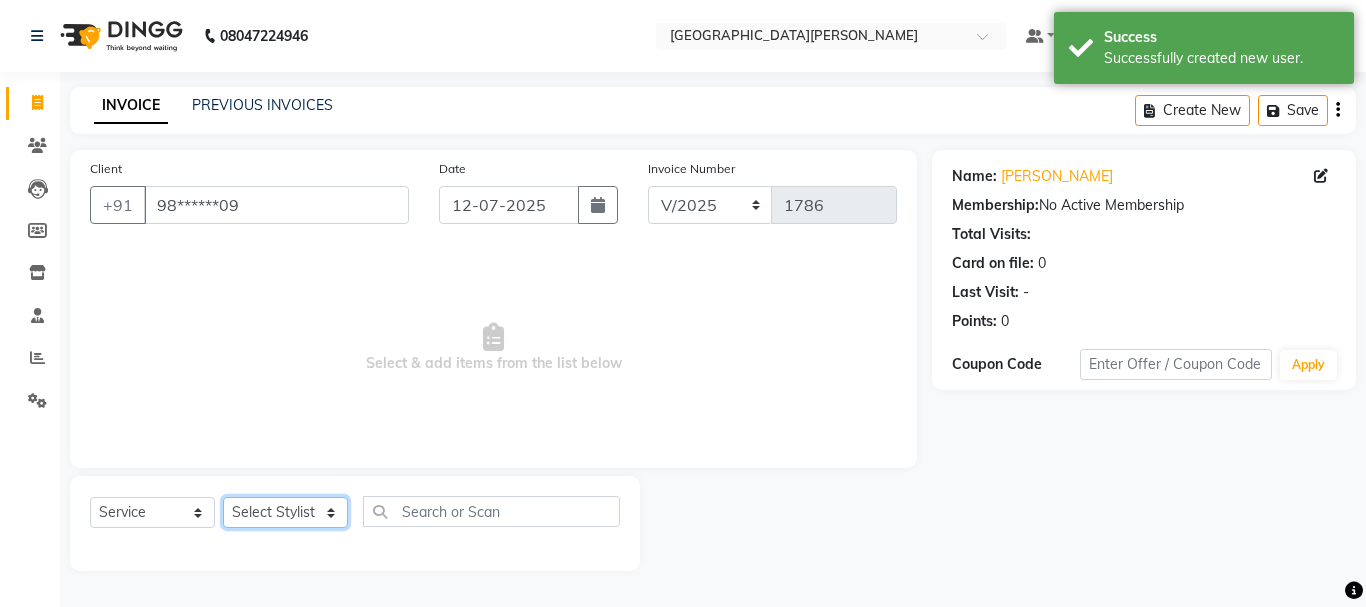 click on "Select Stylist Bharti [PERSON_NAME] [PERSON_NAME] [PERSON_NAME] [PERSON_NAME] more [PERSON_NAME] Partner id [PERSON_NAME] [PERSON_NAME]  Rahul [PERSON_NAME] [PERSON_NAME] [PERSON_NAME] [PERSON_NAME]" 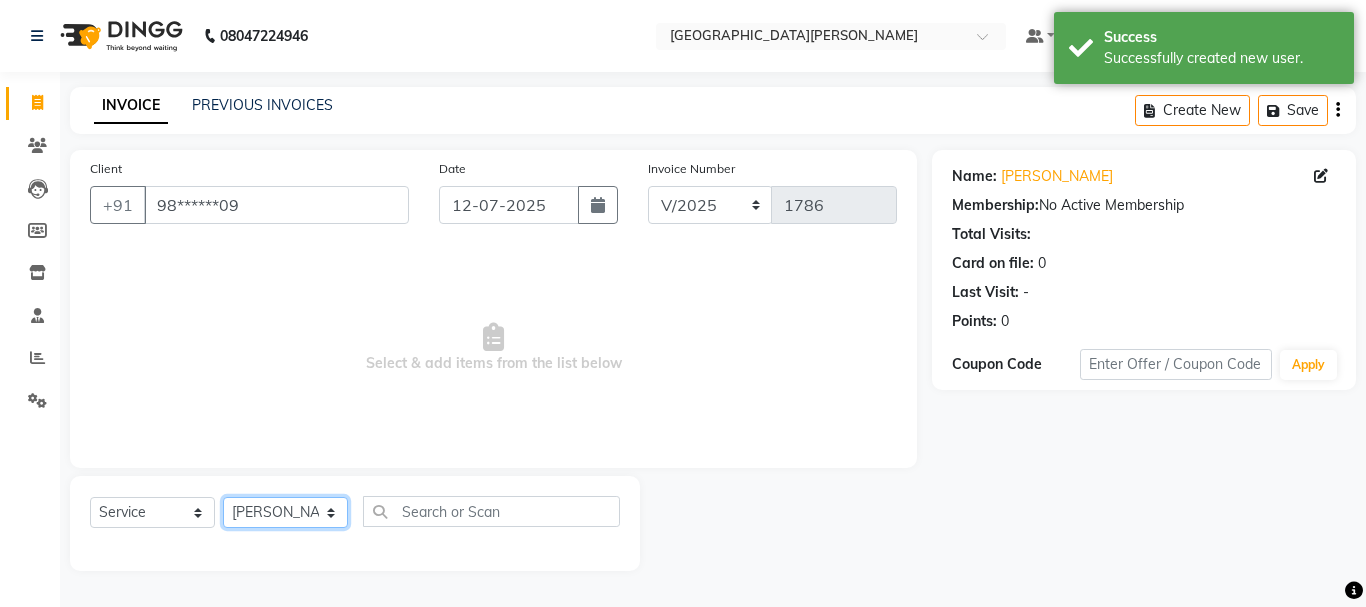 click on "Select Stylist Bharti [PERSON_NAME] [PERSON_NAME] [PERSON_NAME] [PERSON_NAME] more [PERSON_NAME] Partner id [PERSON_NAME] [PERSON_NAME]  Rahul [PERSON_NAME] [PERSON_NAME] [PERSON_NAME] [PERSON_NAME]" 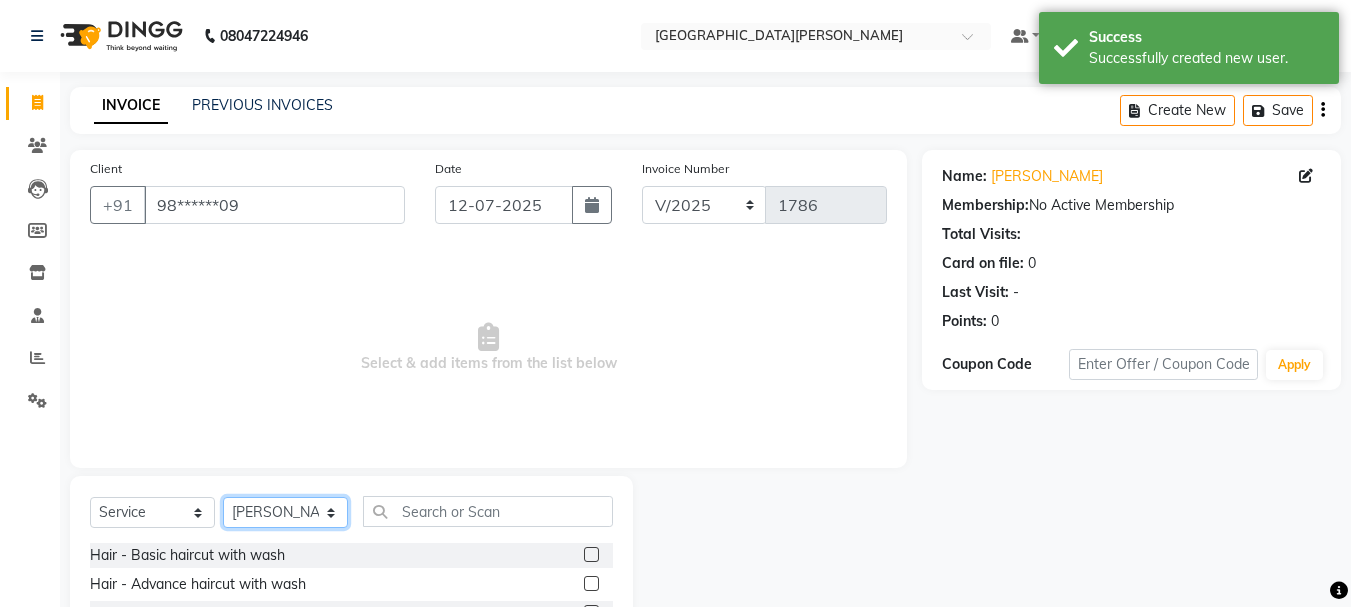 click on "Select Stylist Bharti [PERSON_NAME] [PERSON_NAME] [PERSON_NAME] [PERSON_NAME] more [PERSON_NAME] Partner id [PERSON_NAME] [PERSON_NAME]  Rahul [PERSON_NAME] [PERSON_NAME] [PERSON_NAME] [PERSON_NAME]" 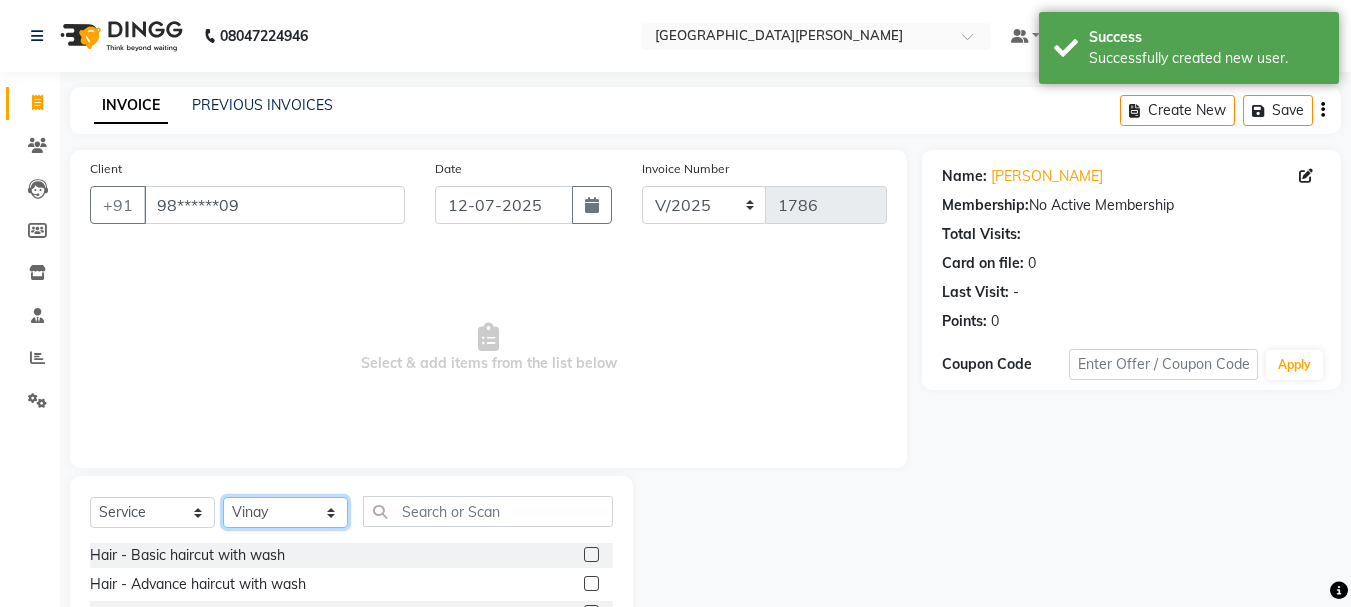 click on "Select Stylist Bharti [PERSON_NAME] [PERSON_NAME] [PERSON_NAME] [PERSON_NAME] more [PERSON_NAME] Partner id [PERSON_NAME] [PERSON_NAME]  Rahul [PERSON_NAME] [PERSON_NAME] [PERSON_NAME] [PERSON_NAME]" 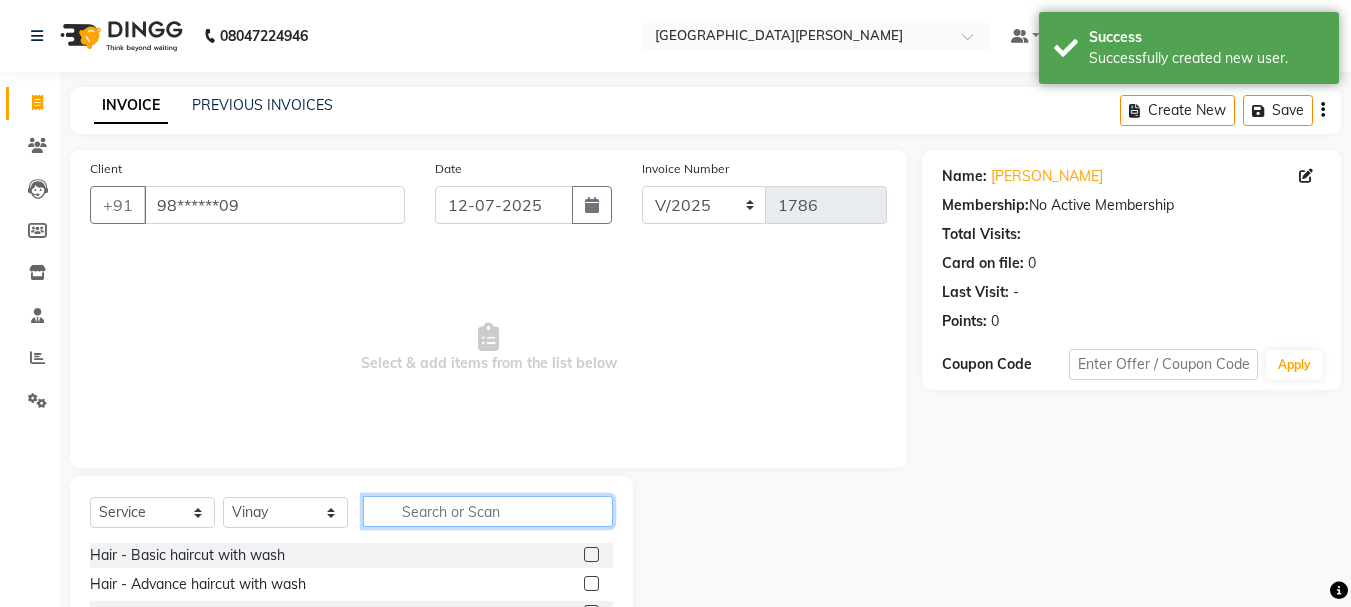 click 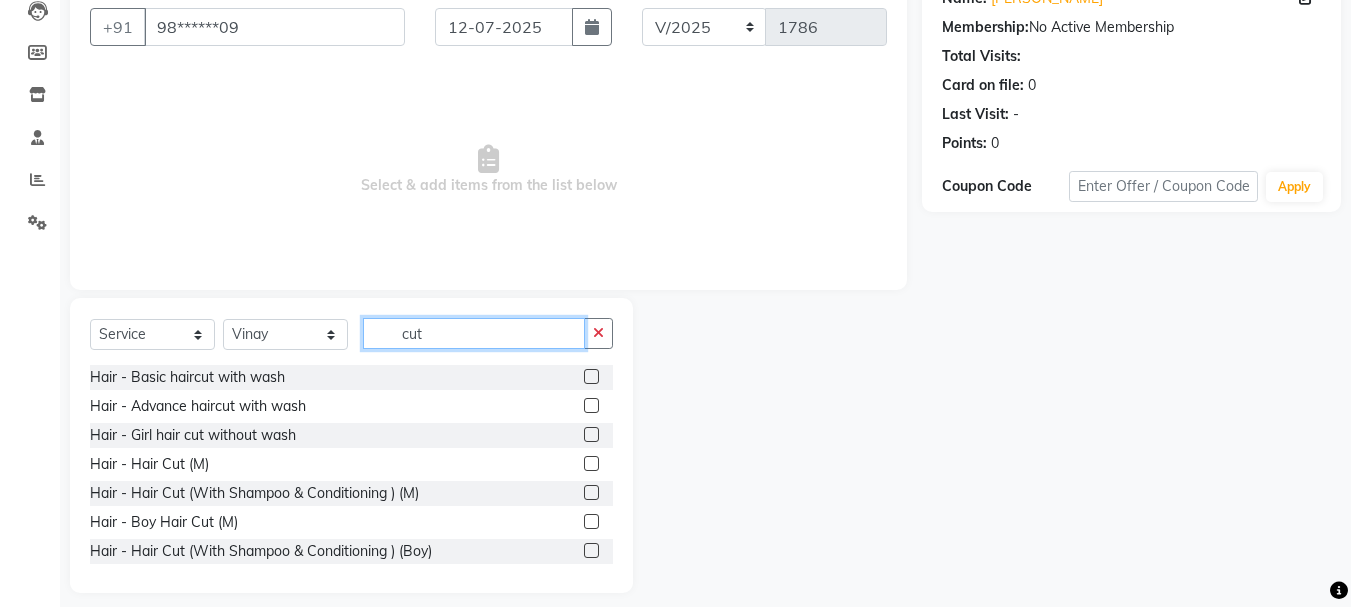 scroll, scrollTop: 194, scrollLeft: 0, axis: vertical 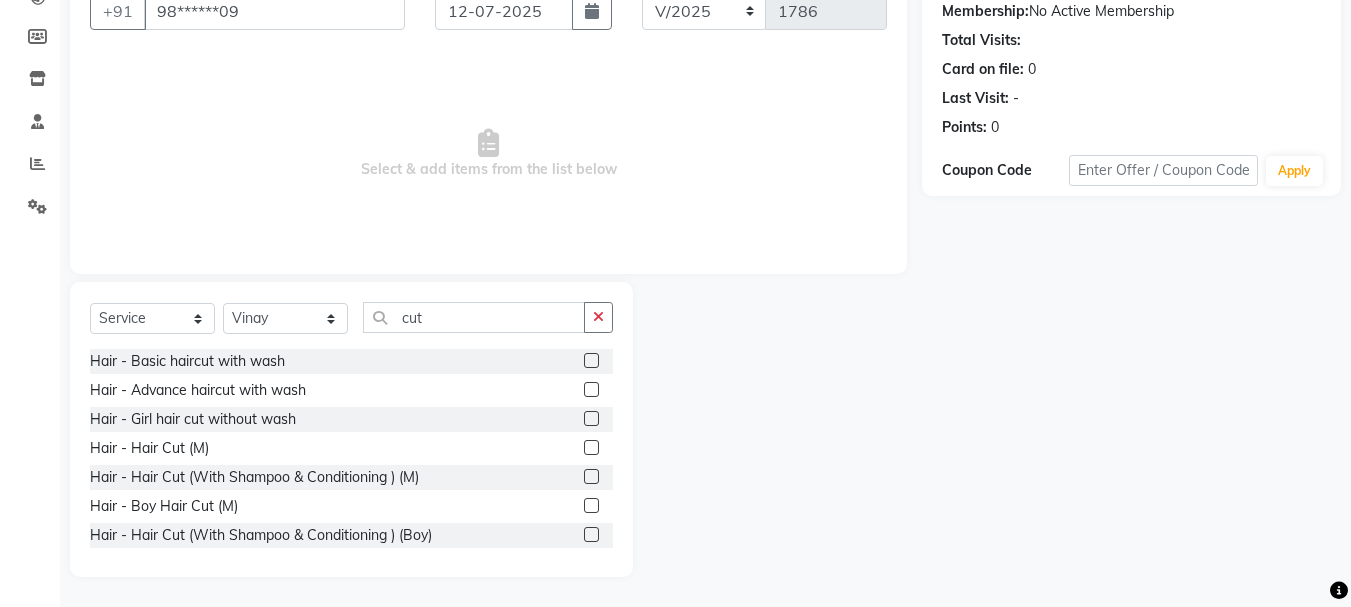 click 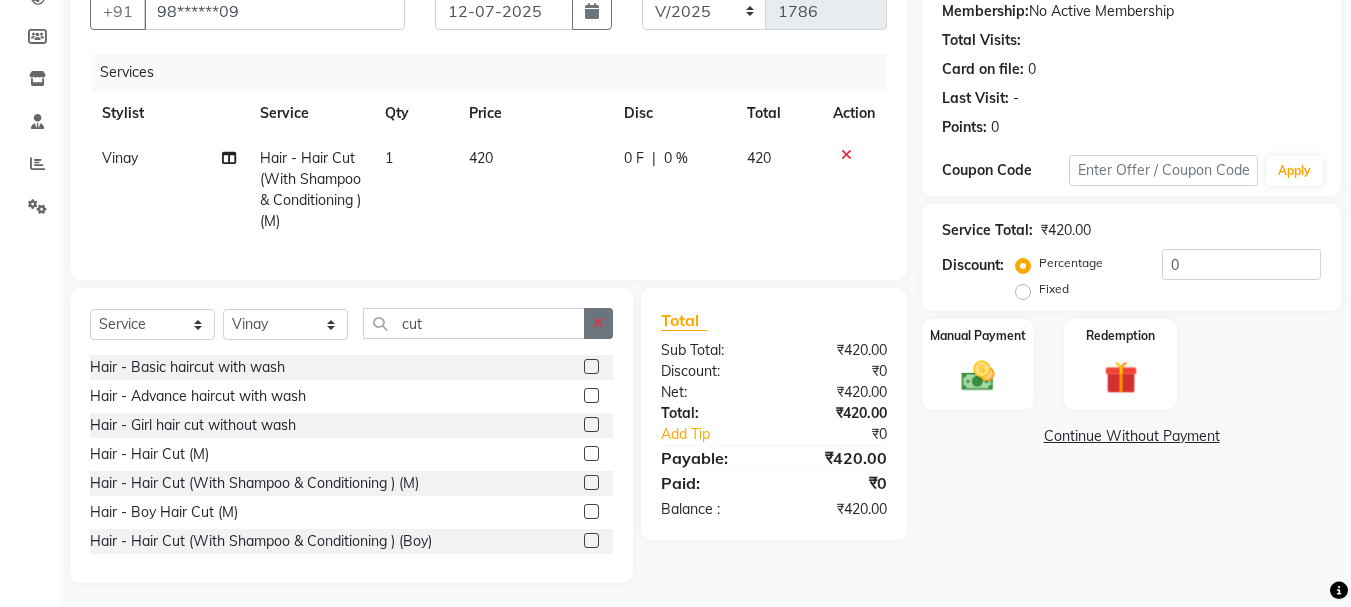 click 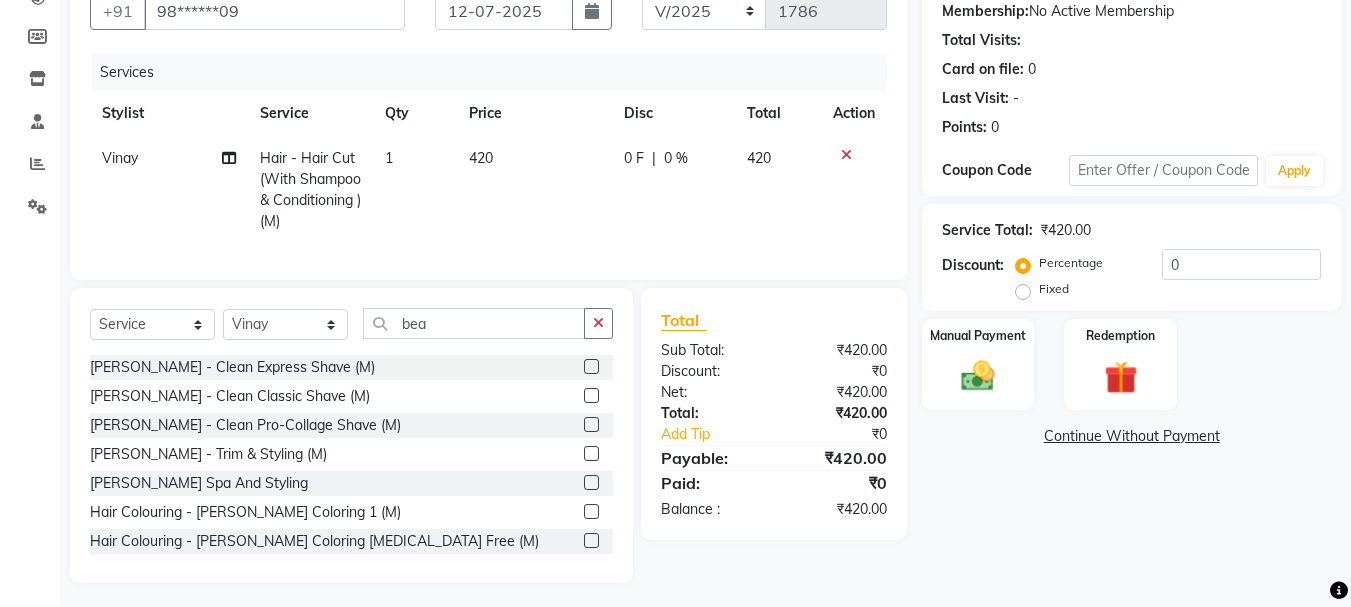 click 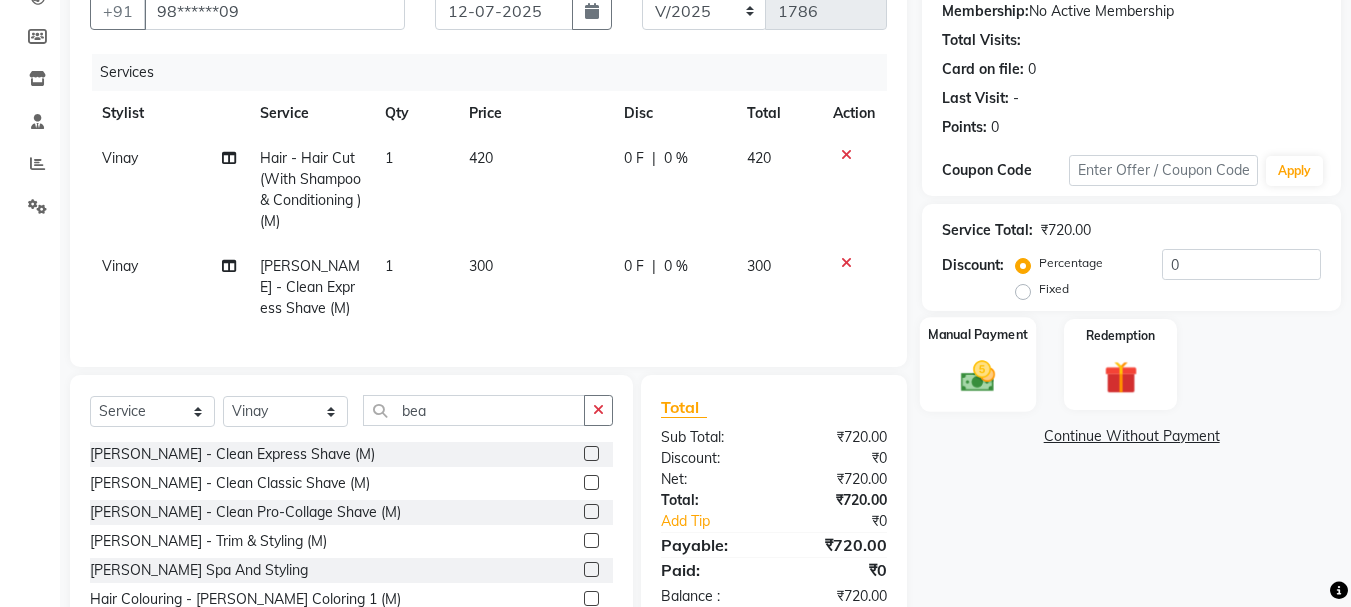 click on "Manual Payment" 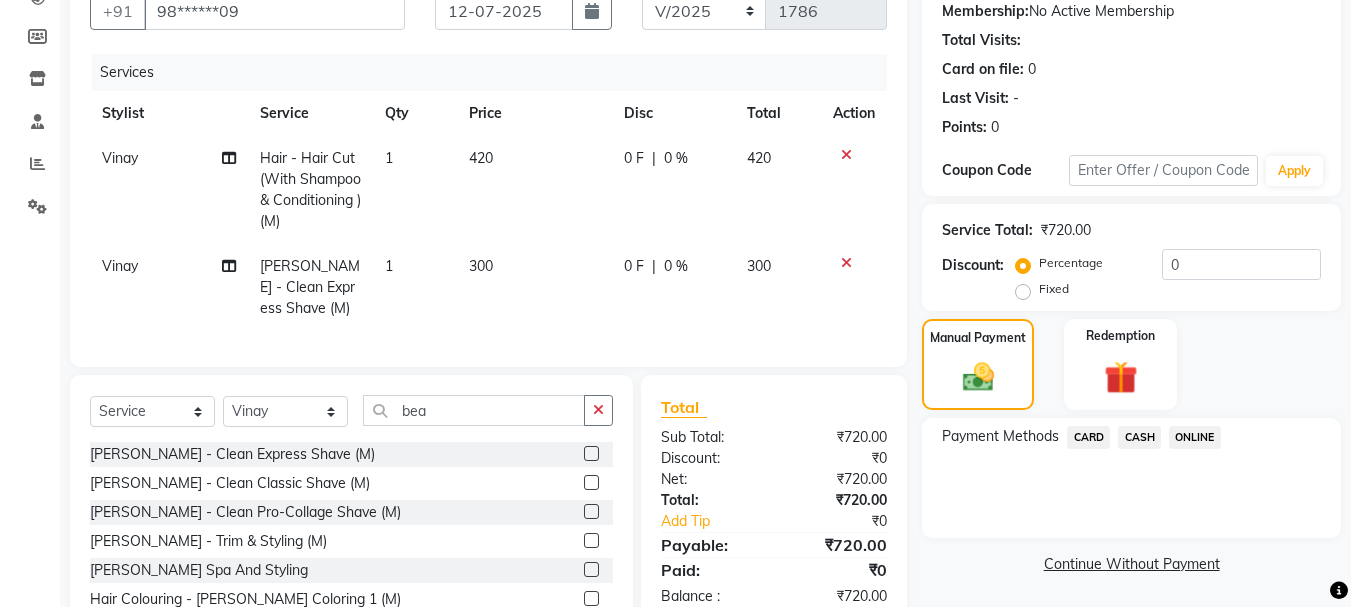 click on "ONLINE" 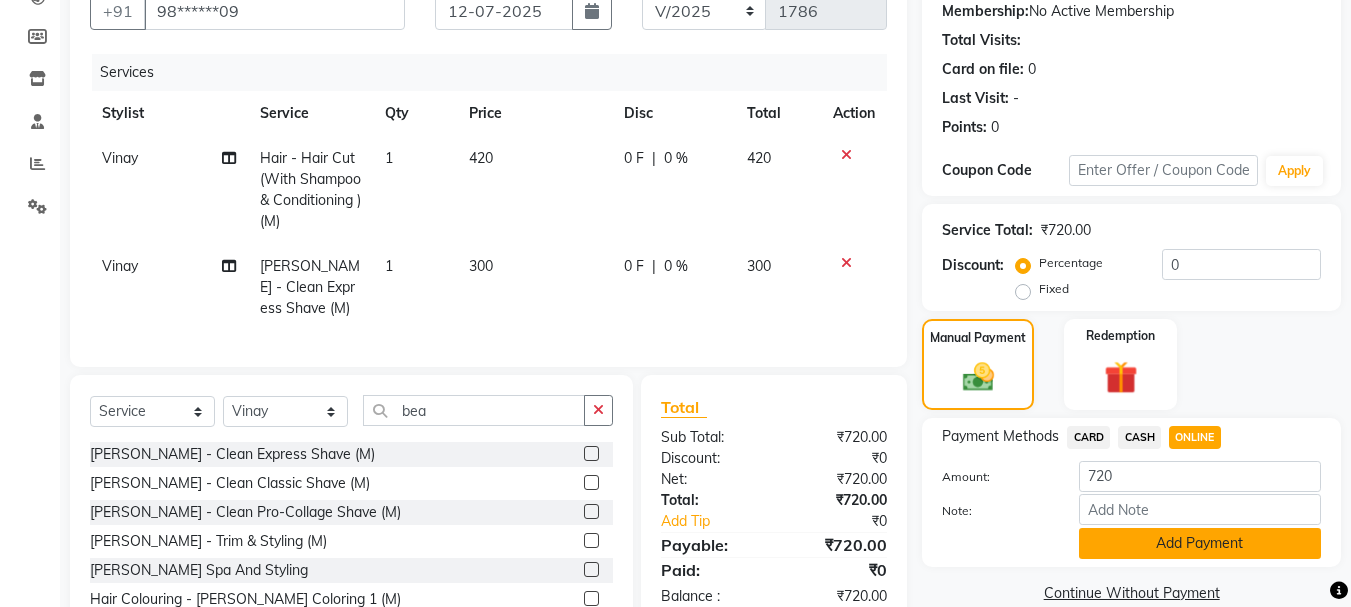 click on "Add Payment" 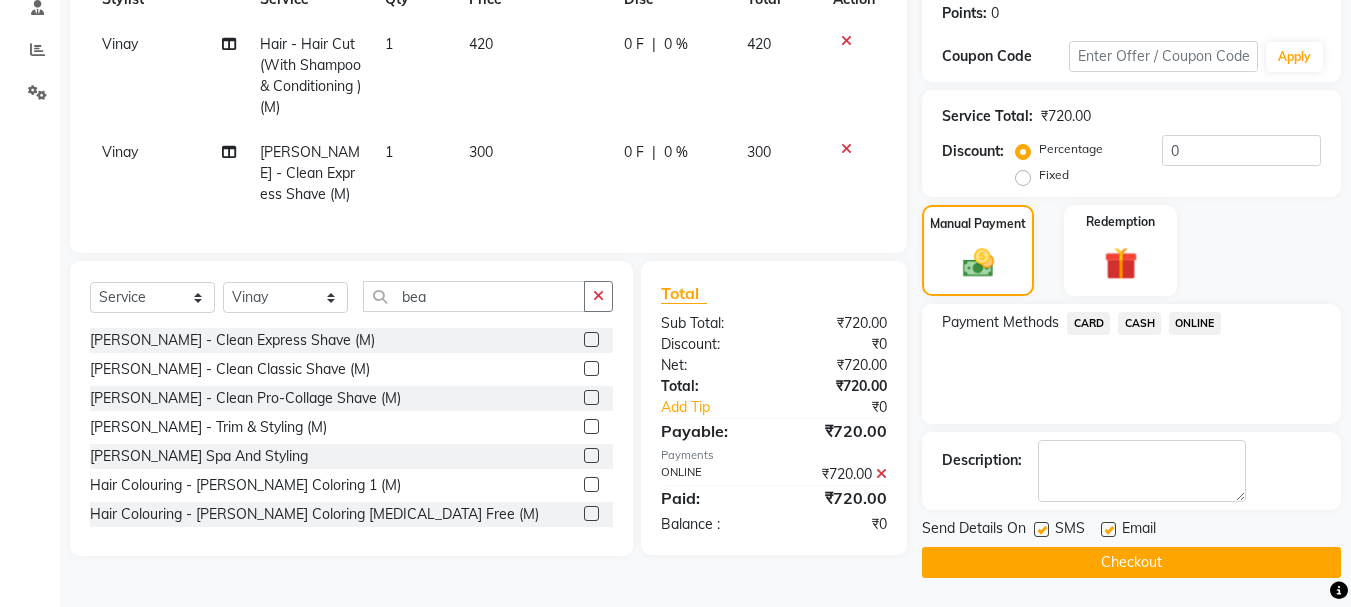 scroll, scrollTop: 309, scrollLeft: 0, axis: vertical 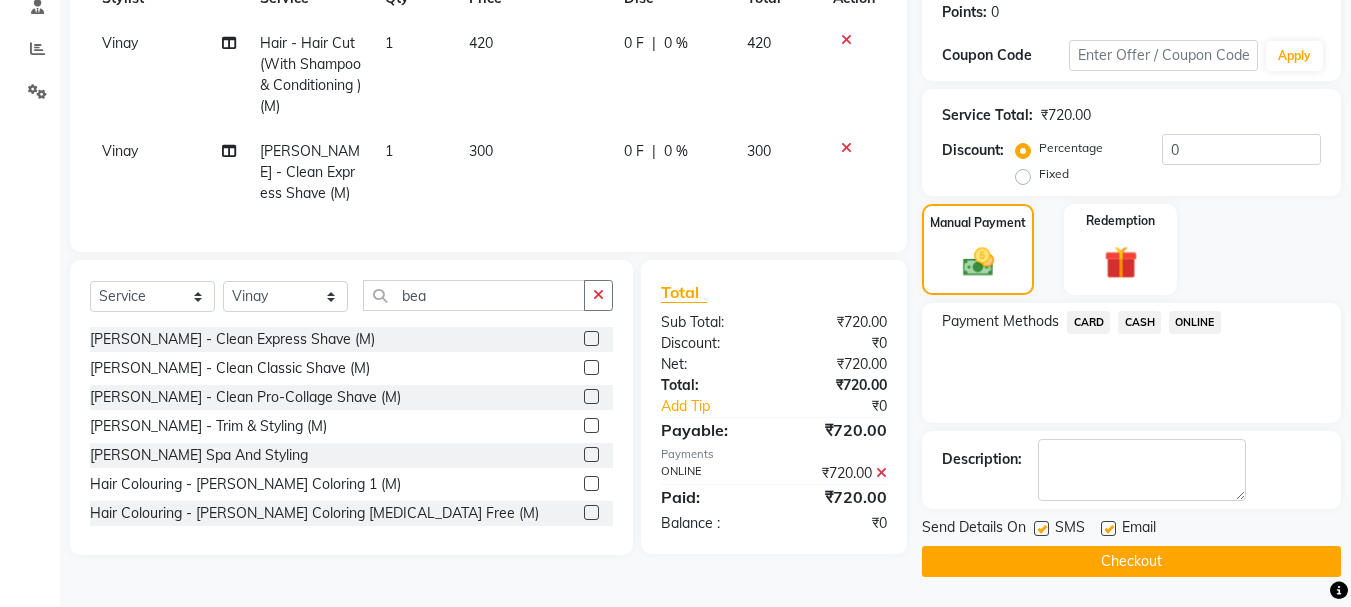 click on "Checkout" 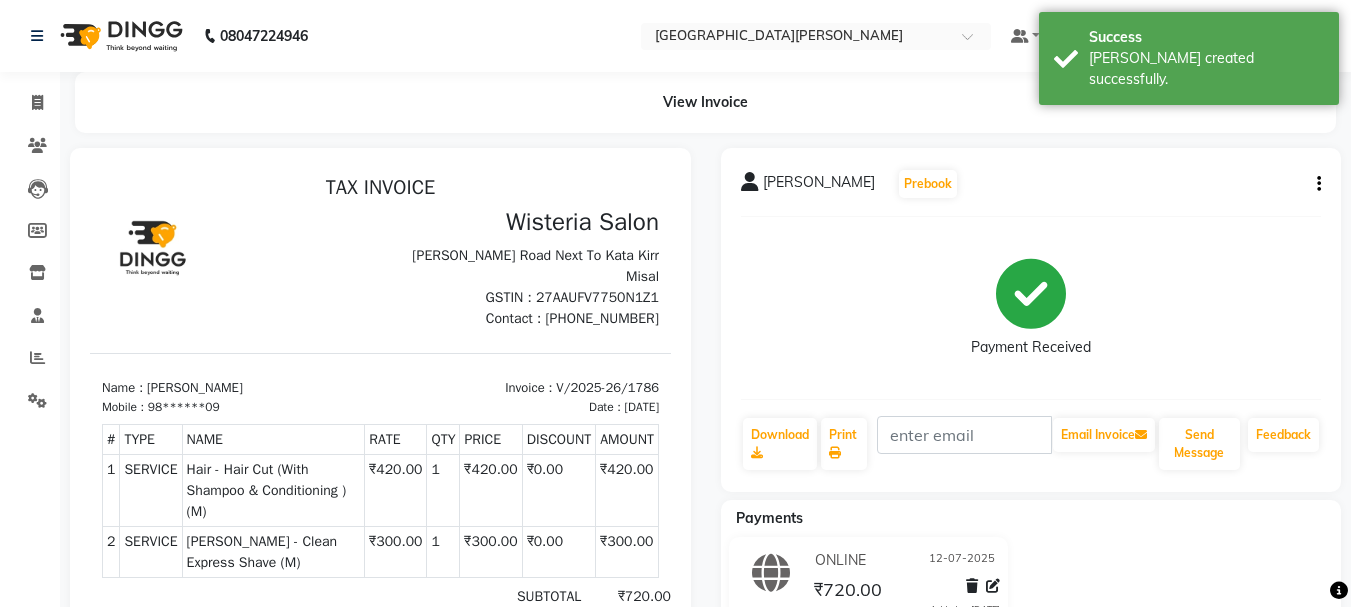 scroll, scrollTop: 0, scrollLeft: 0, axis: both 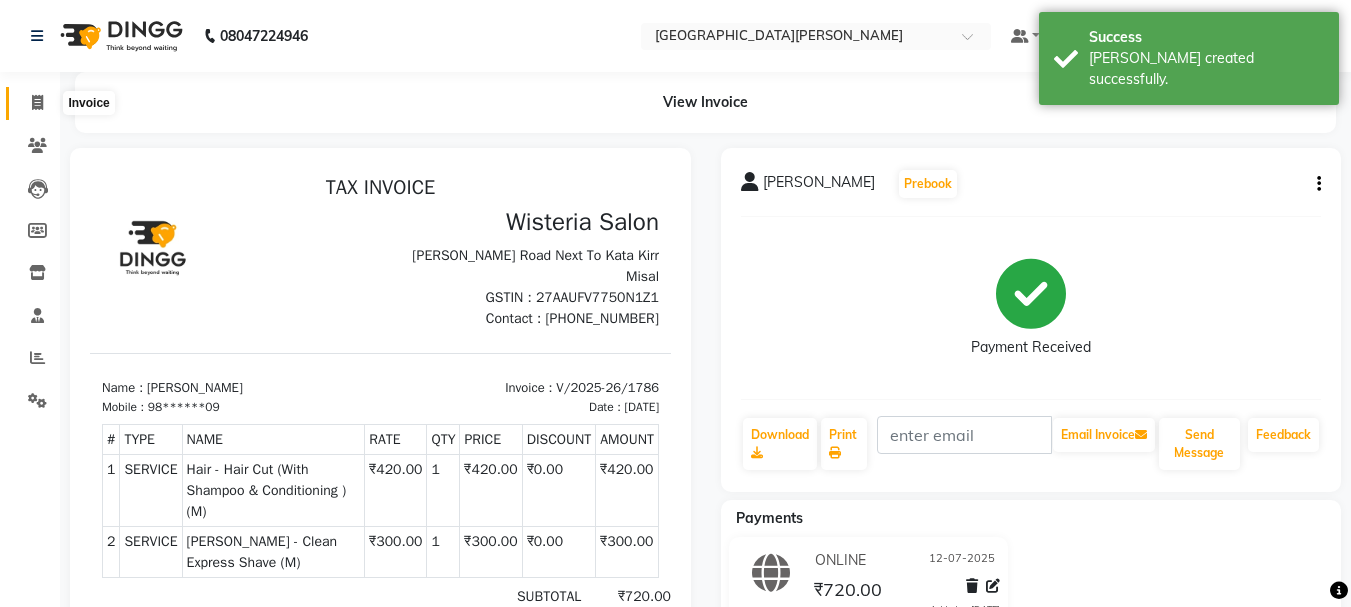 click 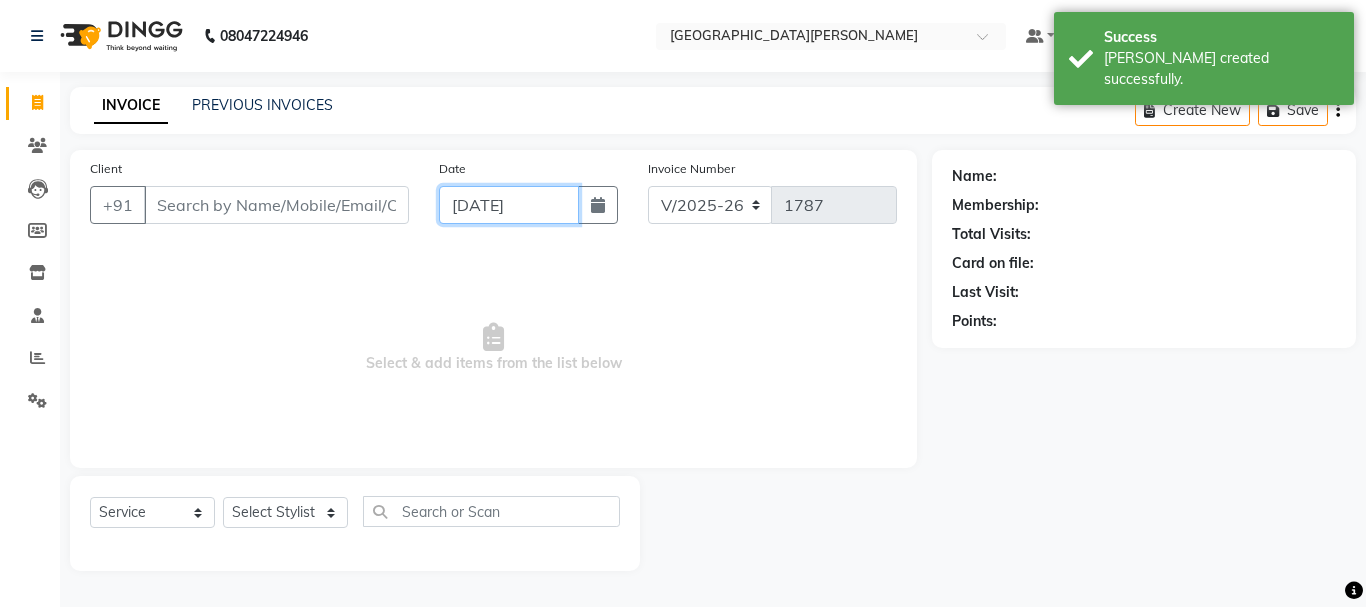 click on "[DATE]" 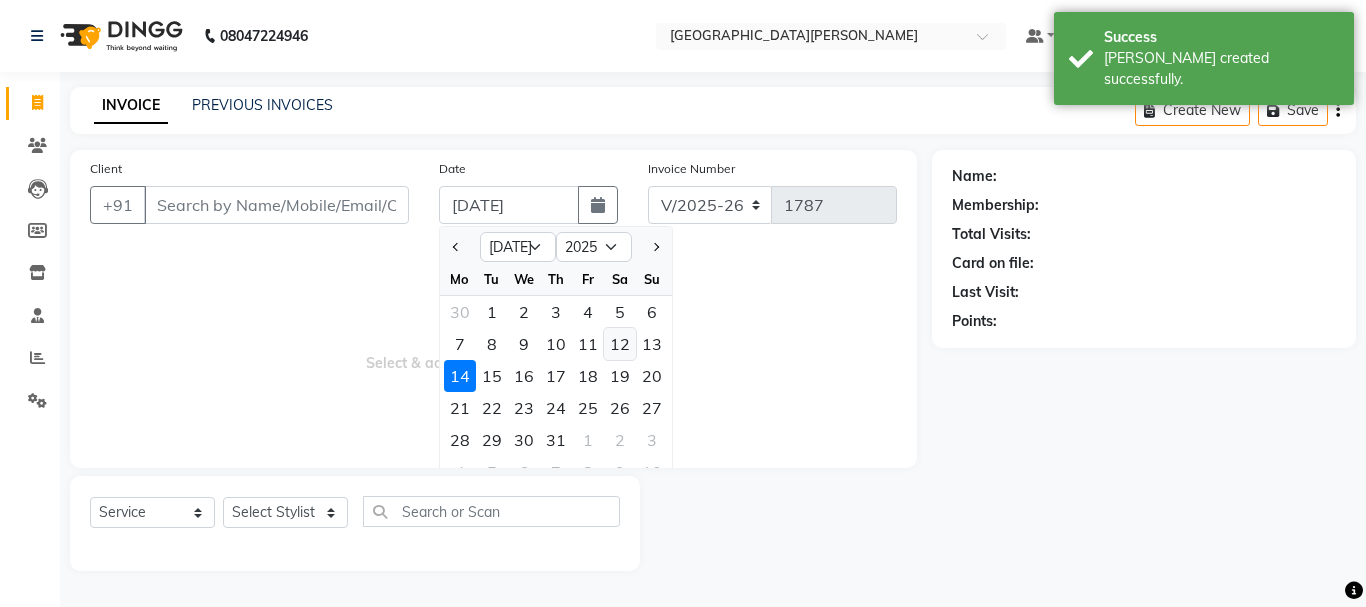 click on "12" 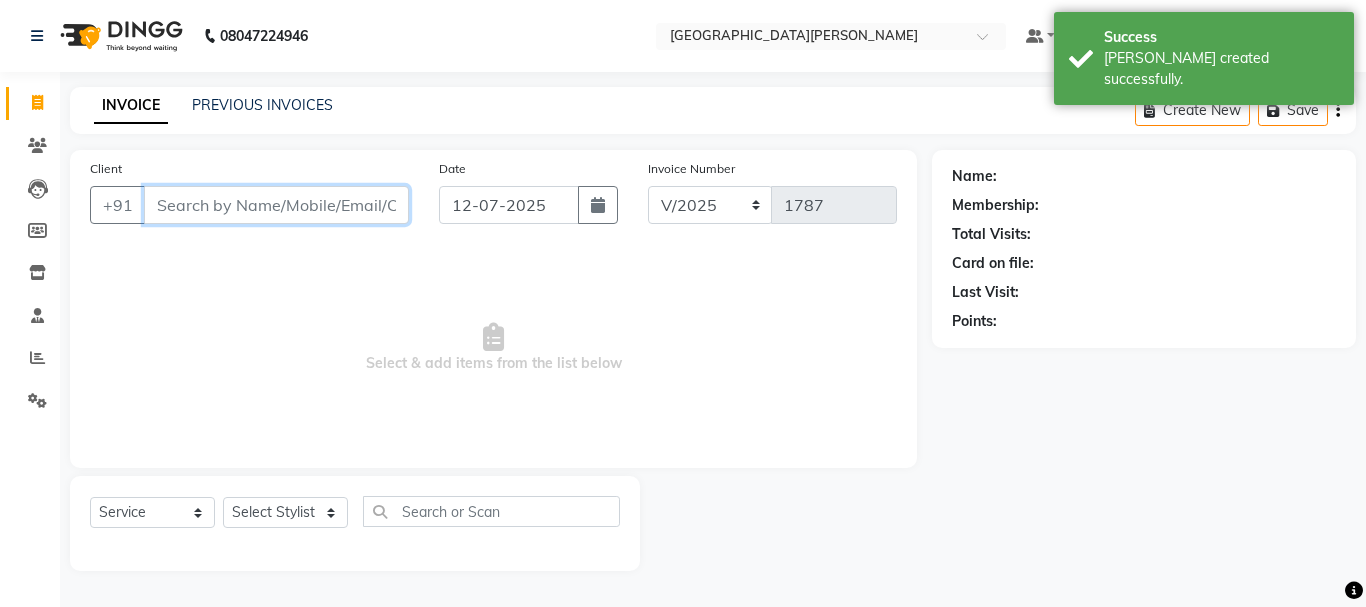click on "Client" at bounding box center (276, 205) 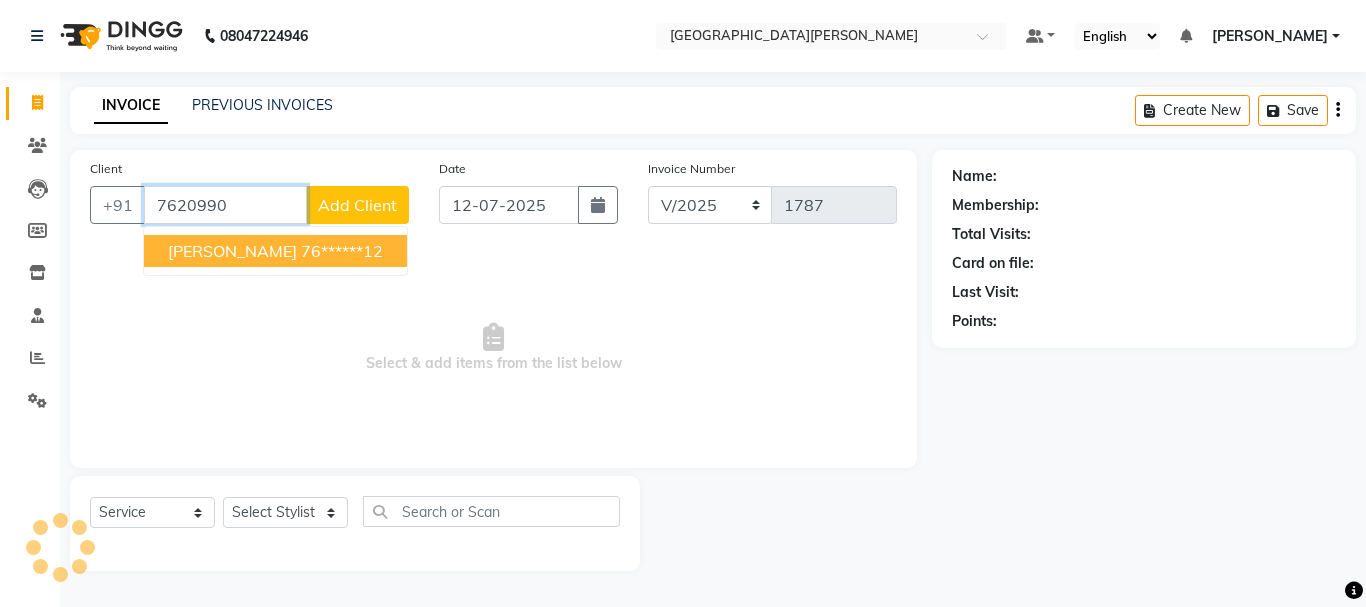 click on "76******12" at bounding box center [342, 251] 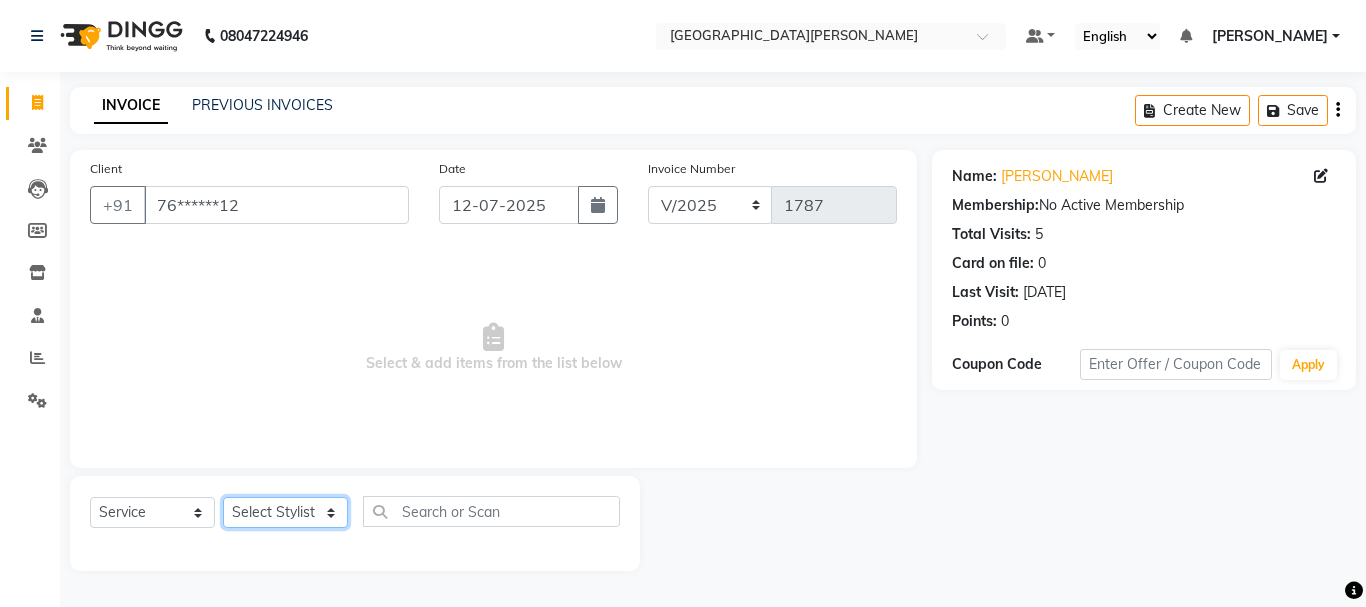 click on "Select Stylist Bharti [PERSON_NAME] [PERSON_NAME] [PERSON_NAME] [PERSON_NAME] more [PERSON_NAME] Partner id [PERSON_NAME] [PERSON_NAME]  Rahul [PERSON_NAME] [PERSON_NAME] [PERSON_NAME] [PERSON_NAME]" 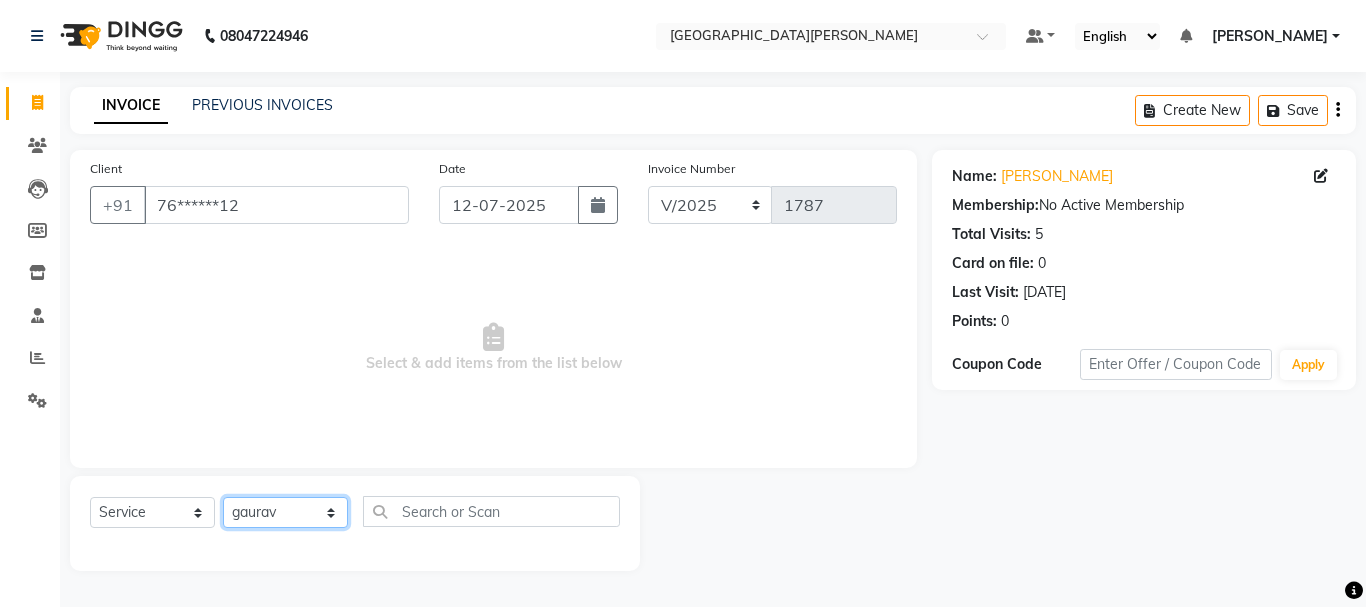 click on "Select Stylist Bharti [PERSON_NAME] [PERSON_NAME] [PERSON_NAME] [PERSON_NAME] more [PERSON_NAME] Partner id [PERSON_NAME] [PERSON_NAME]  Rahul [PERSON_NAME] [PERSON_NAME] [PERSON_NAME] [PERSON_NAME]" 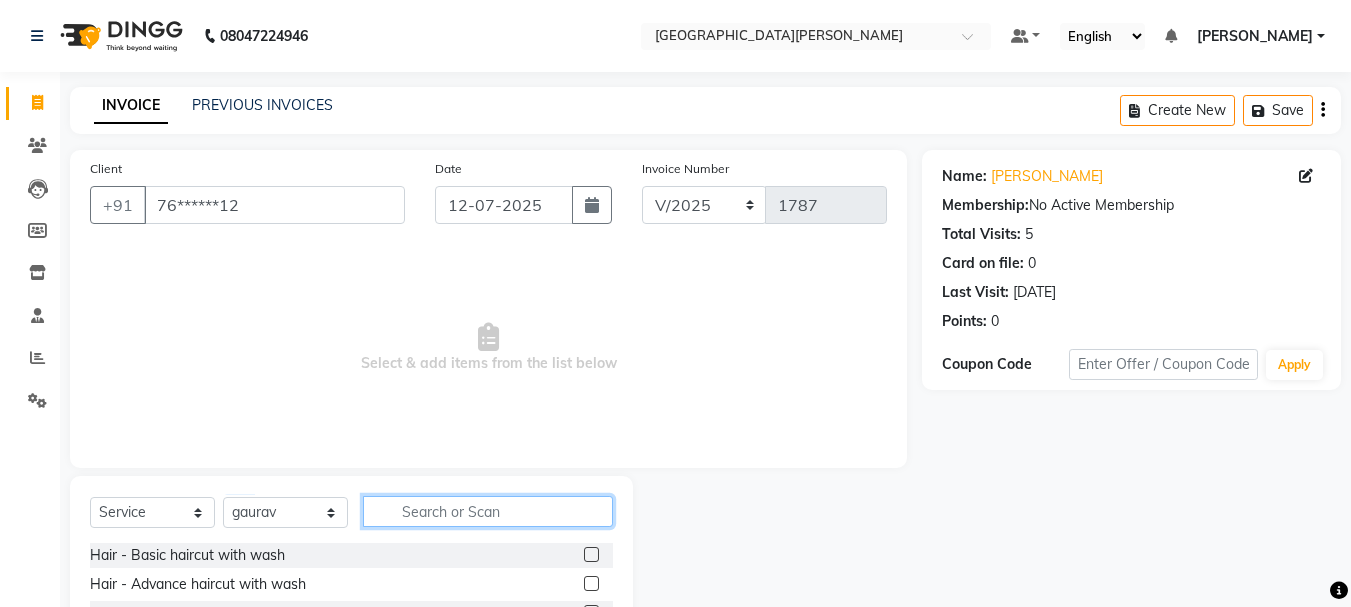 click 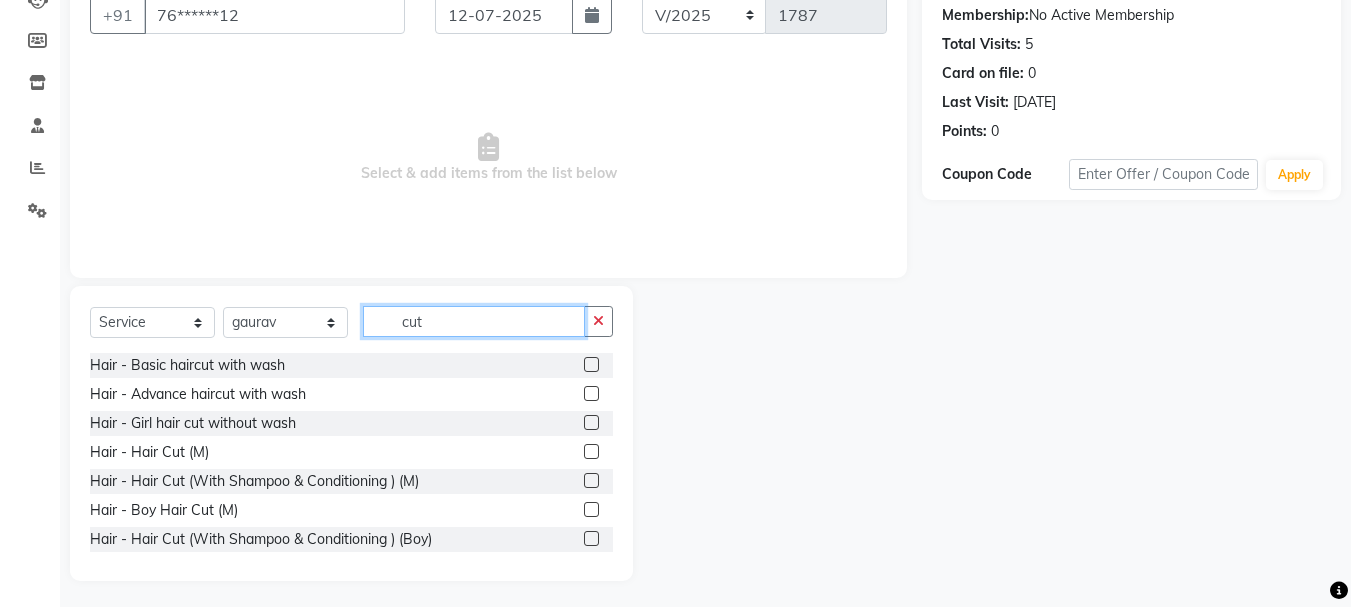 scroll, scrollTop: 194, scrollLeft: 0, axis: vertical 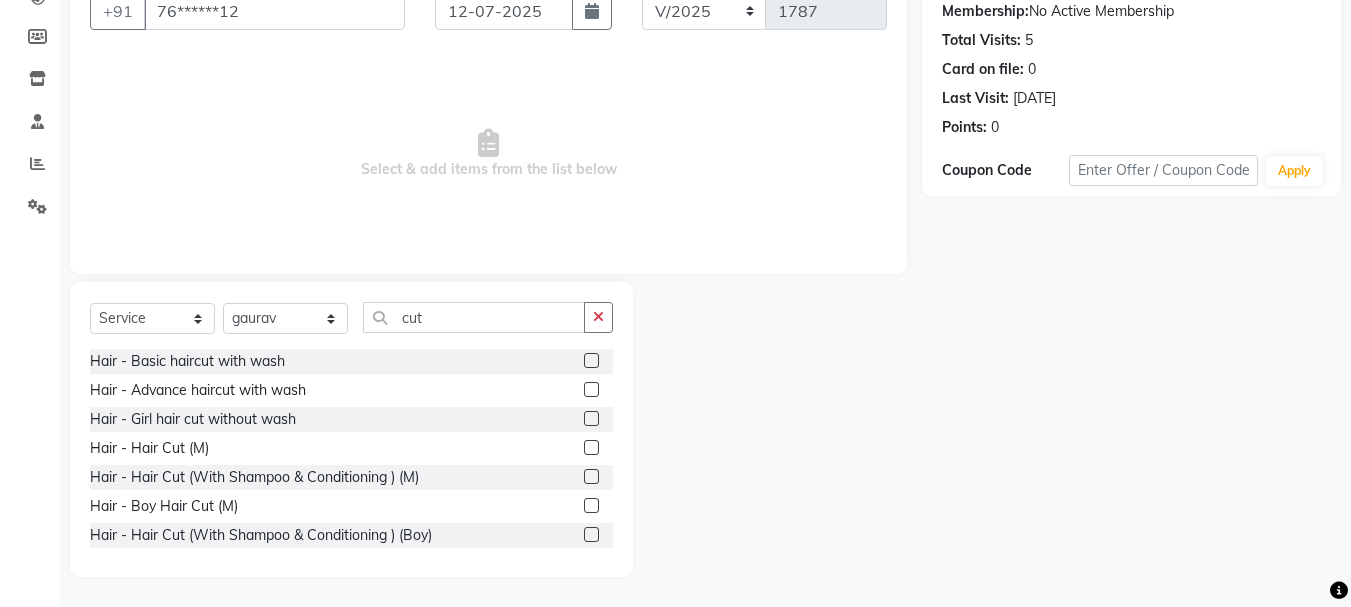 click 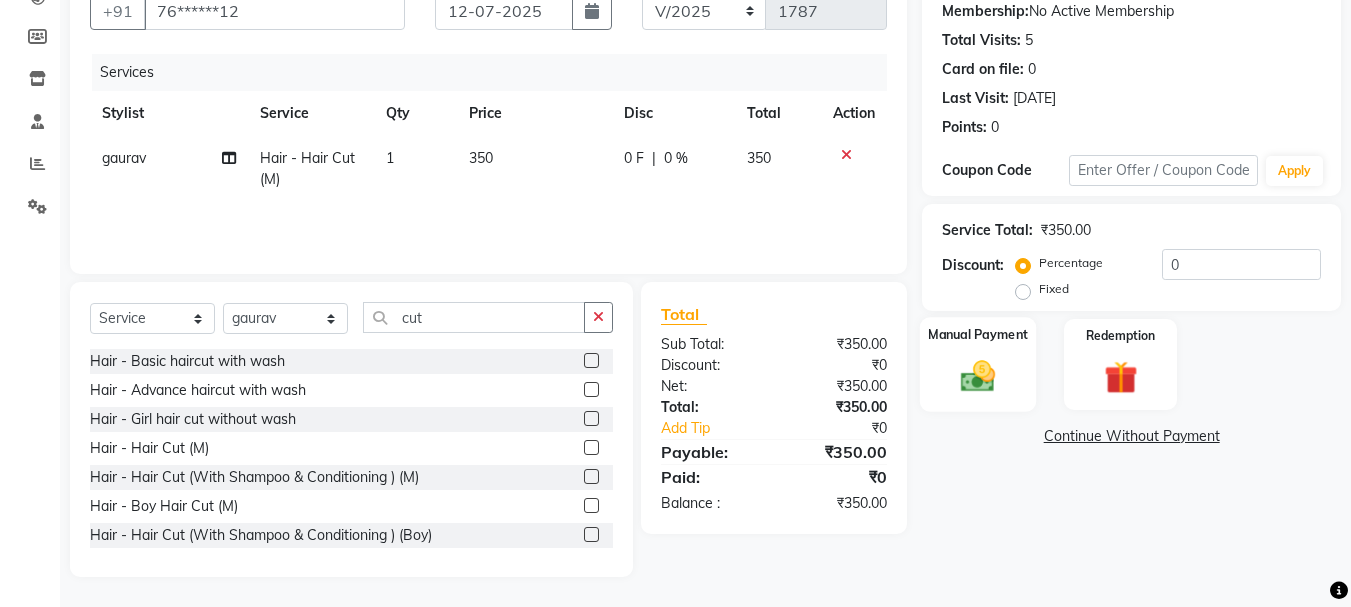click on "Manual Payment" 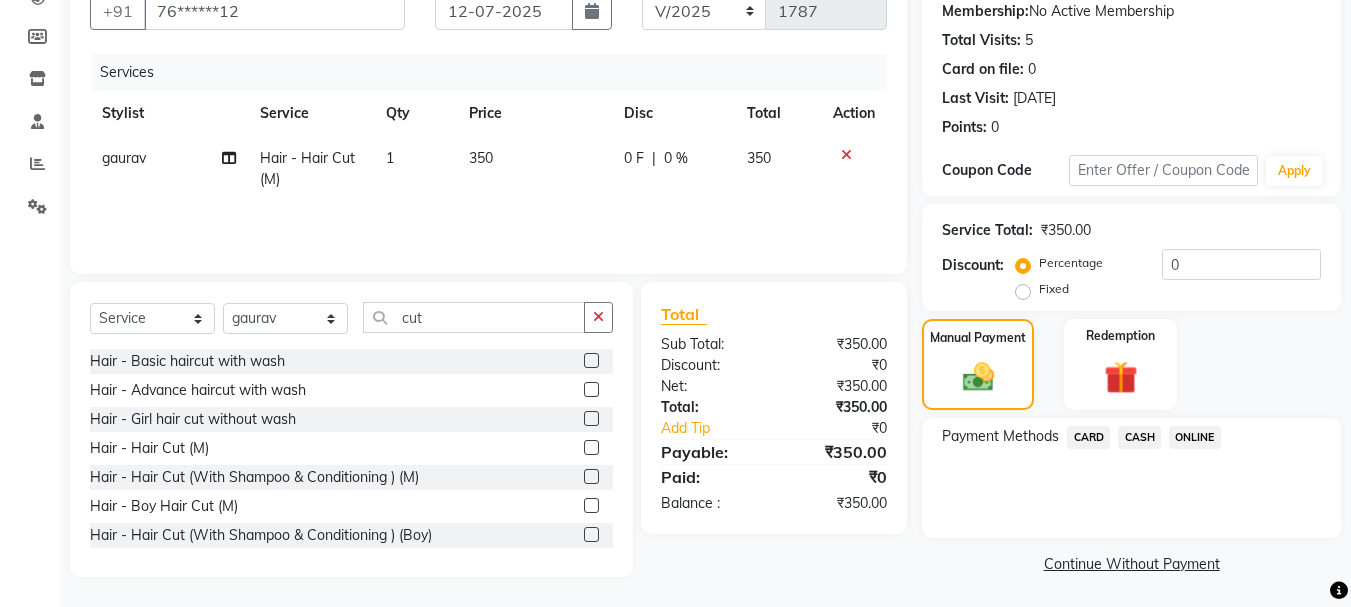 click on "CASH" 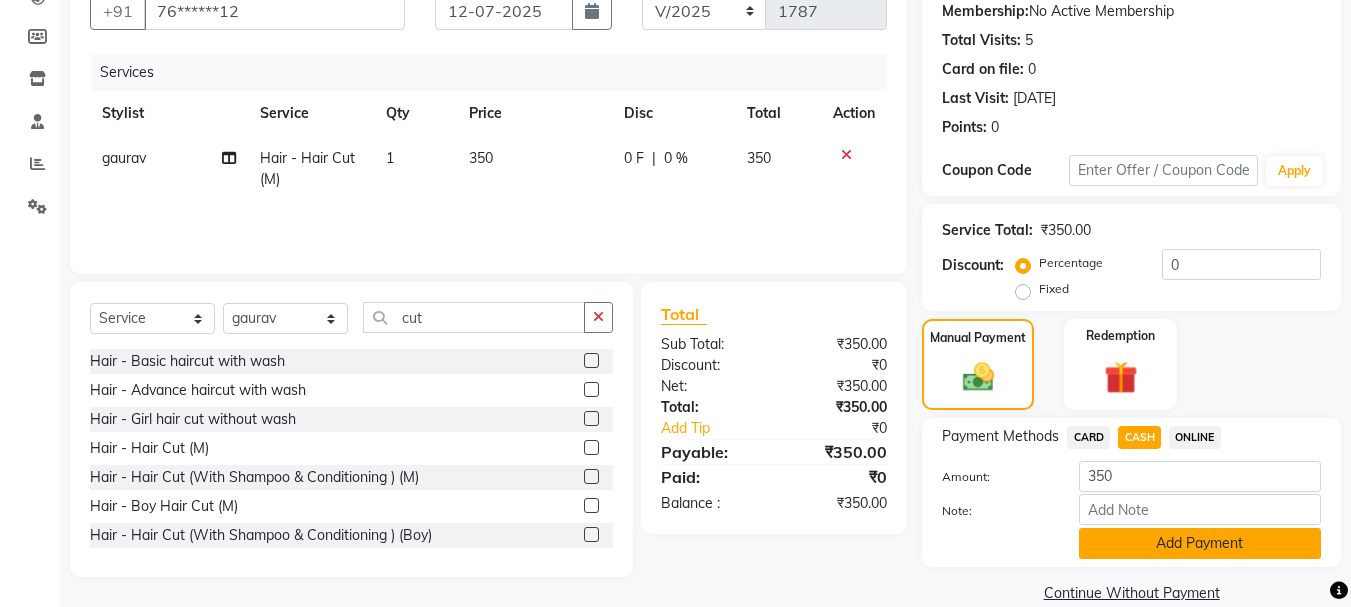 click on "Add Payment" 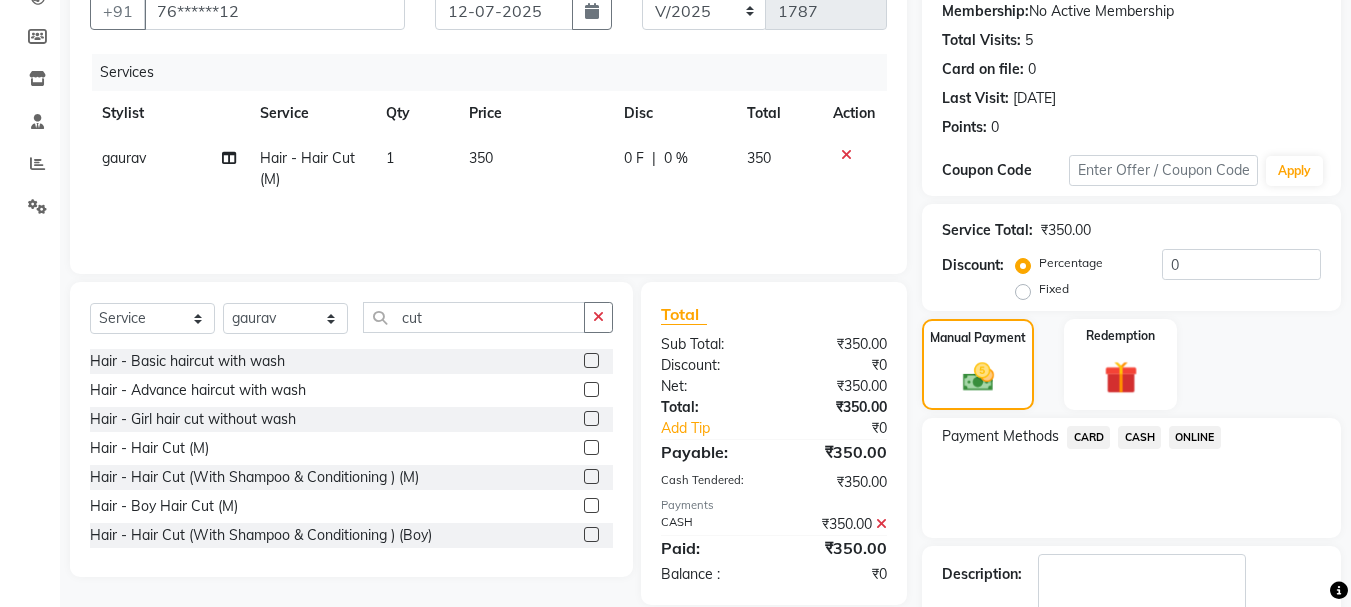 scroll, scrollTop: 309, scrollLeft: 0, axis: vertical 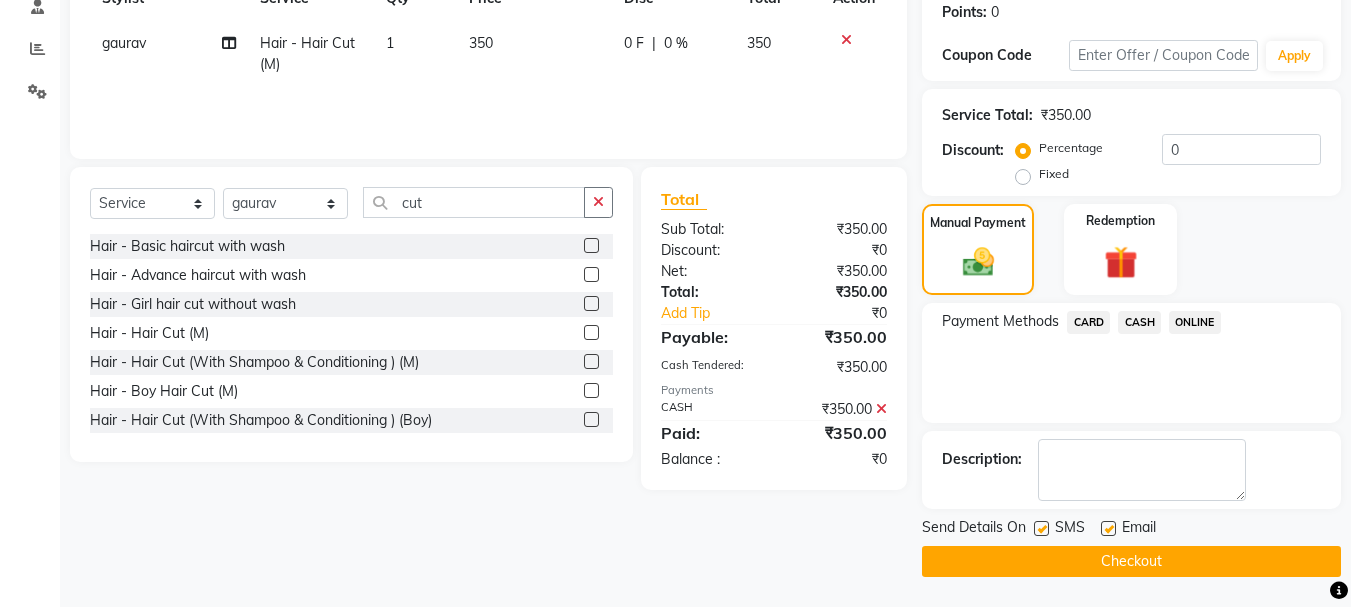 click on "Checkout" 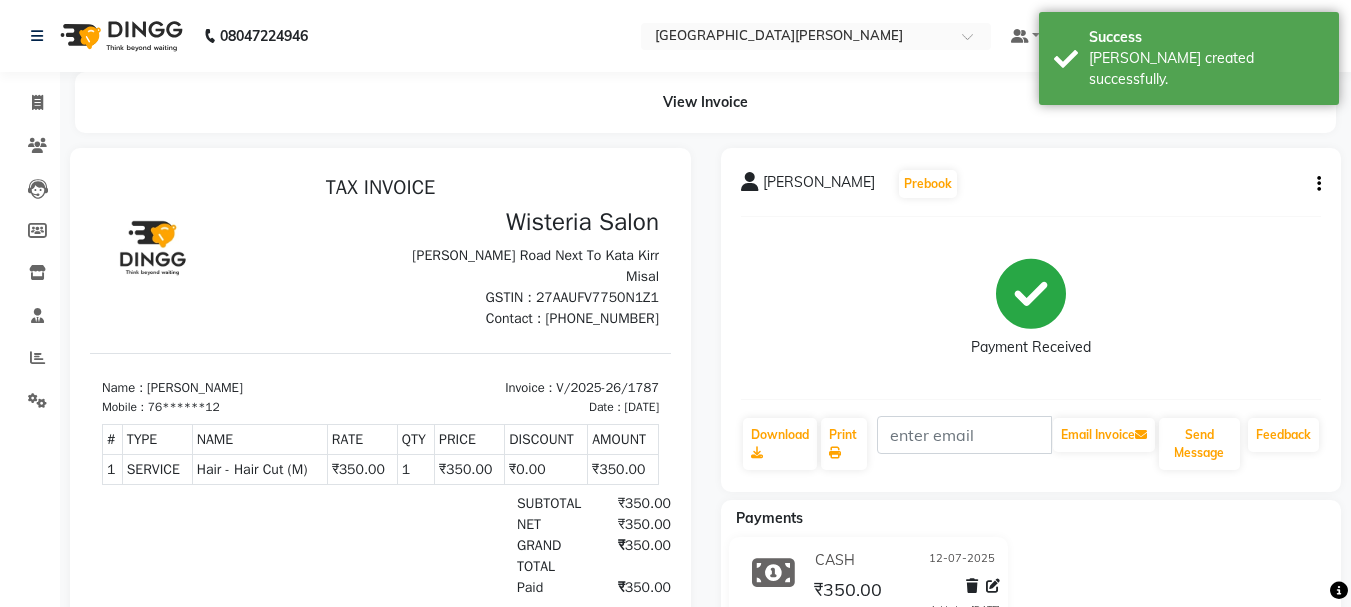 scroll, scrollTop: 0, scrollLeft: 0, axis: both 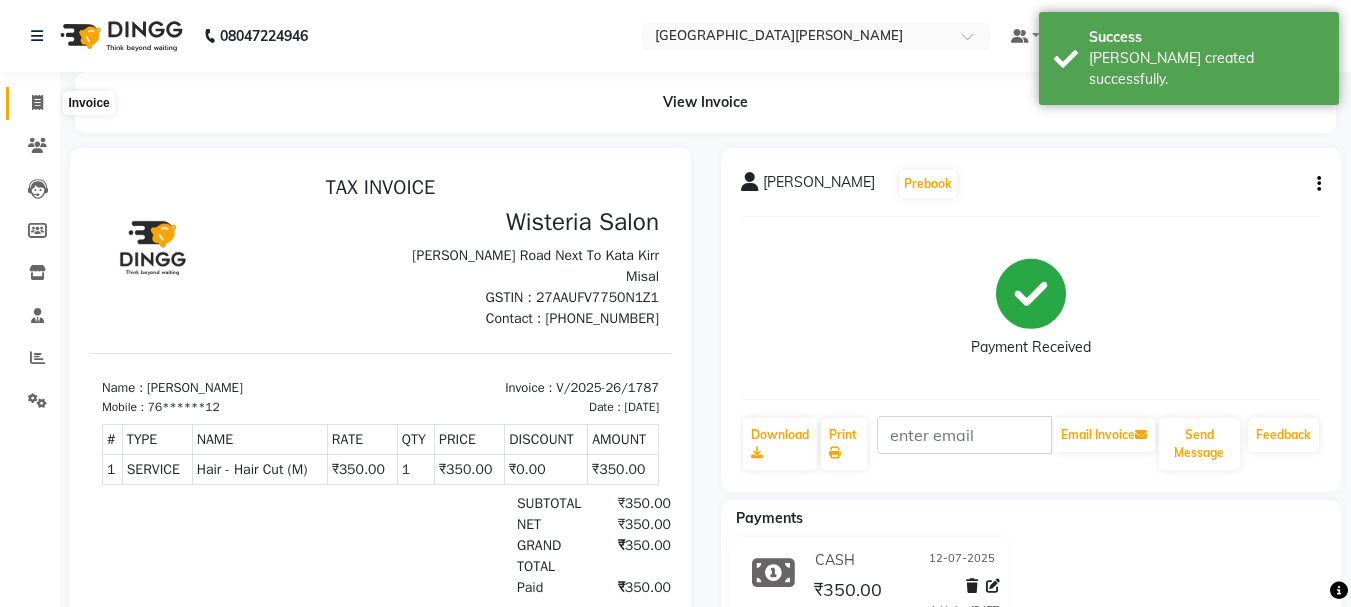 click 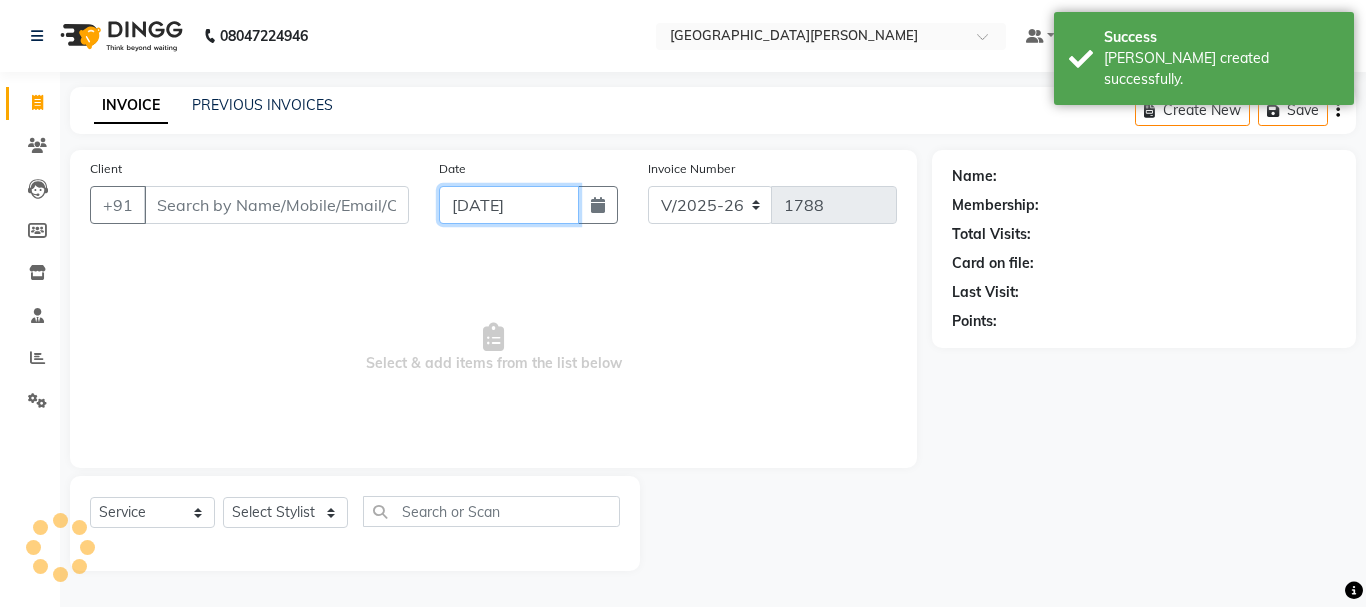 click on "[DATE]" 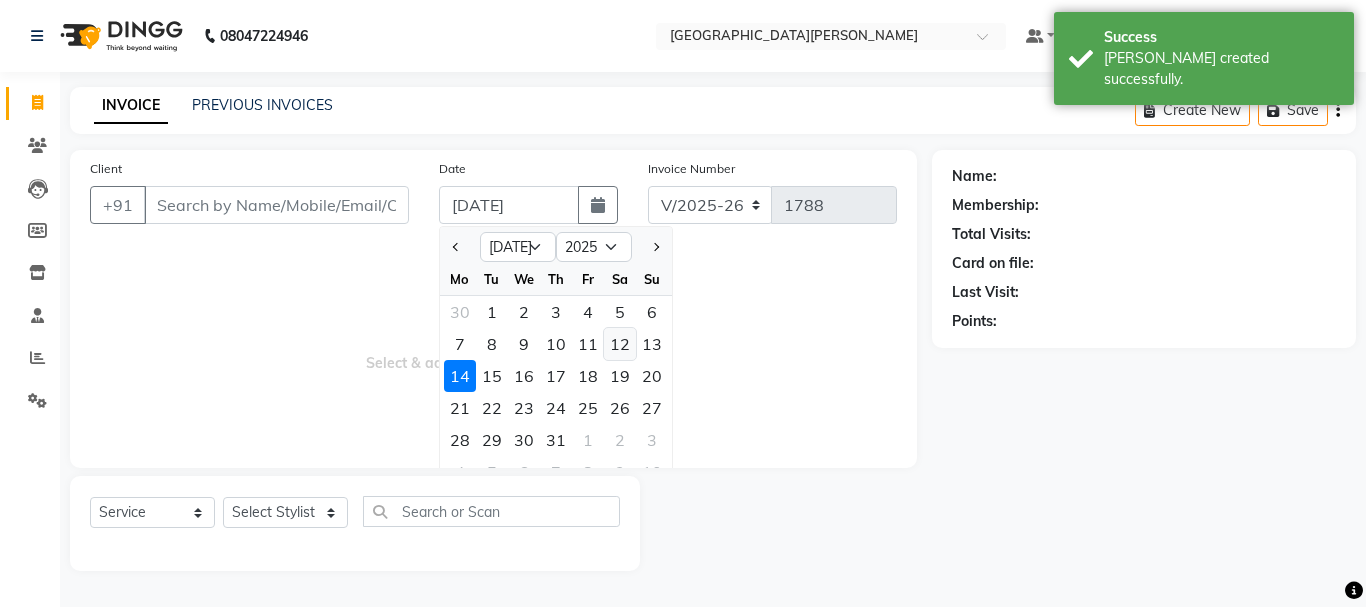 click on "12" 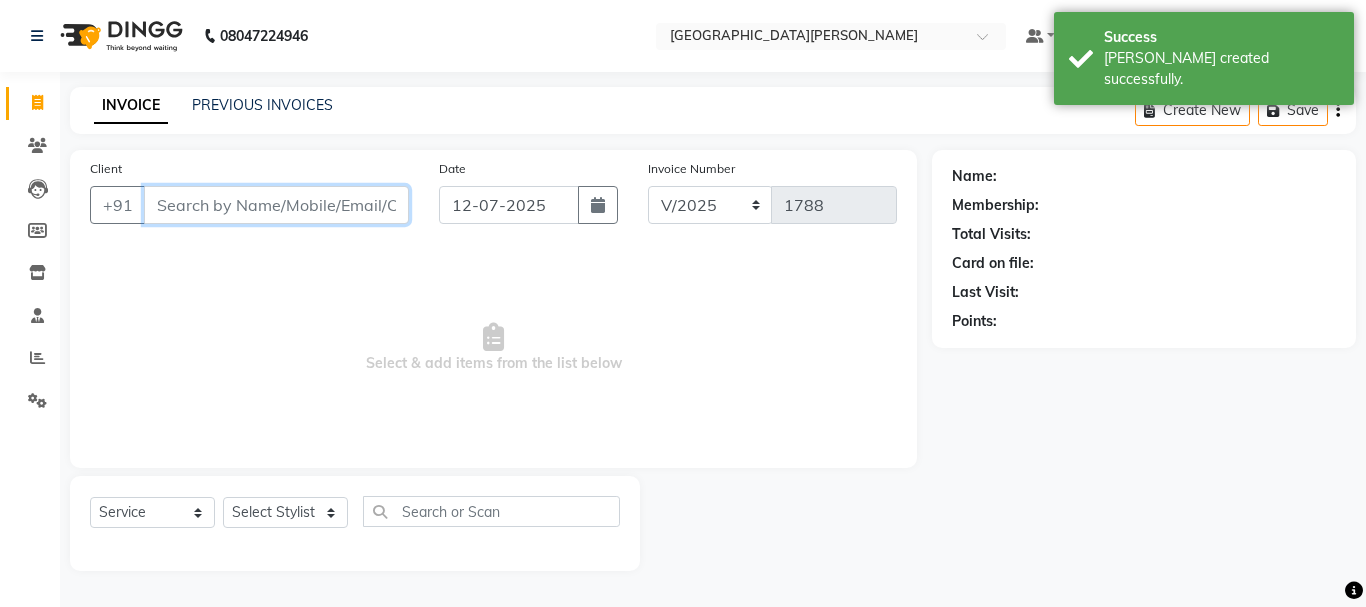 click on "Client" at bounding box center [276, 205] 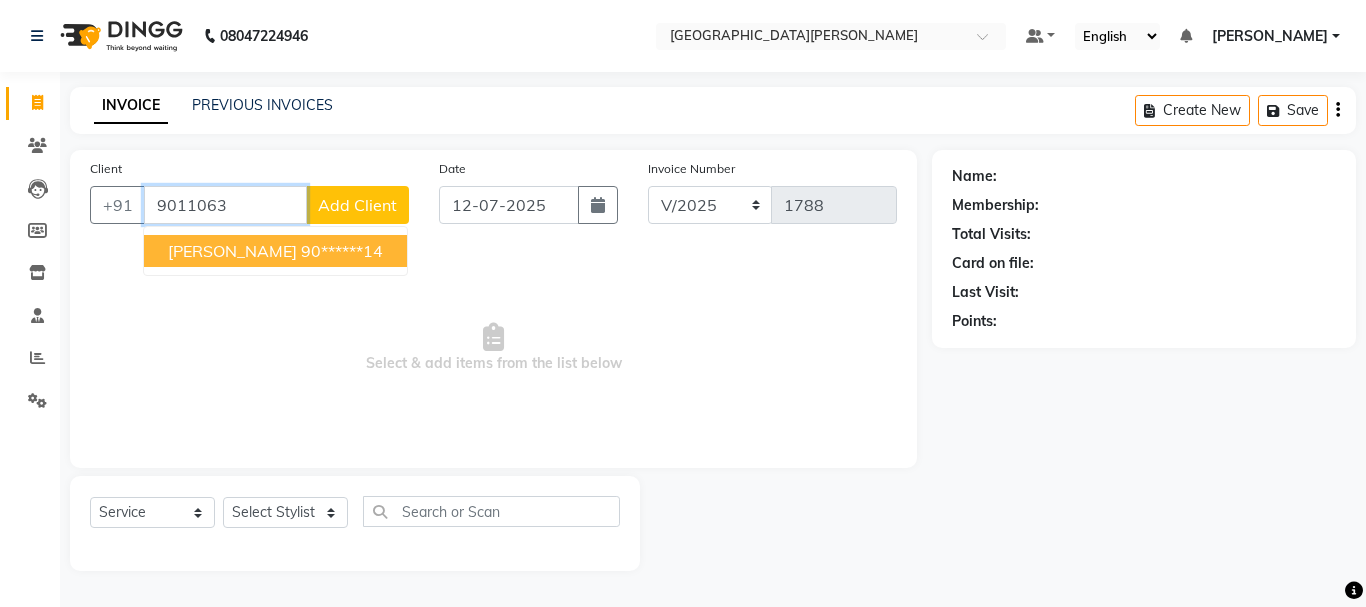 click on "[PERSON_NAME]" at bounding box center [232, 251] 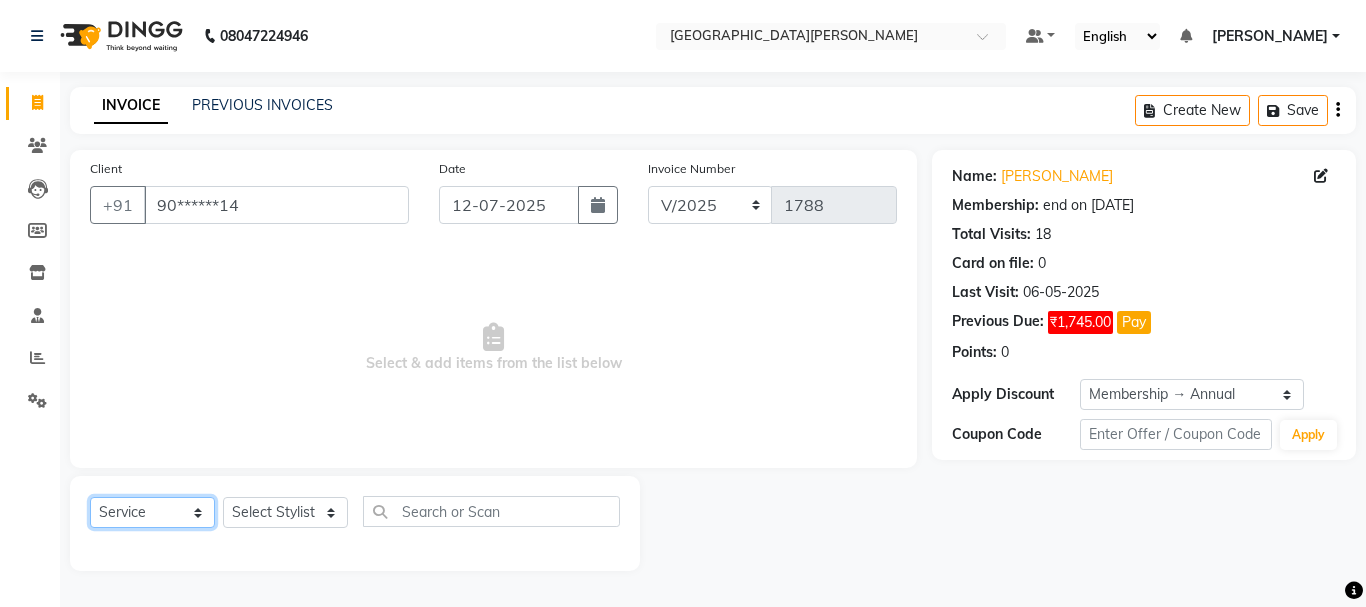 click on "Select  Service  Product  Membership  Package Voucher Prepaid Gift Card" 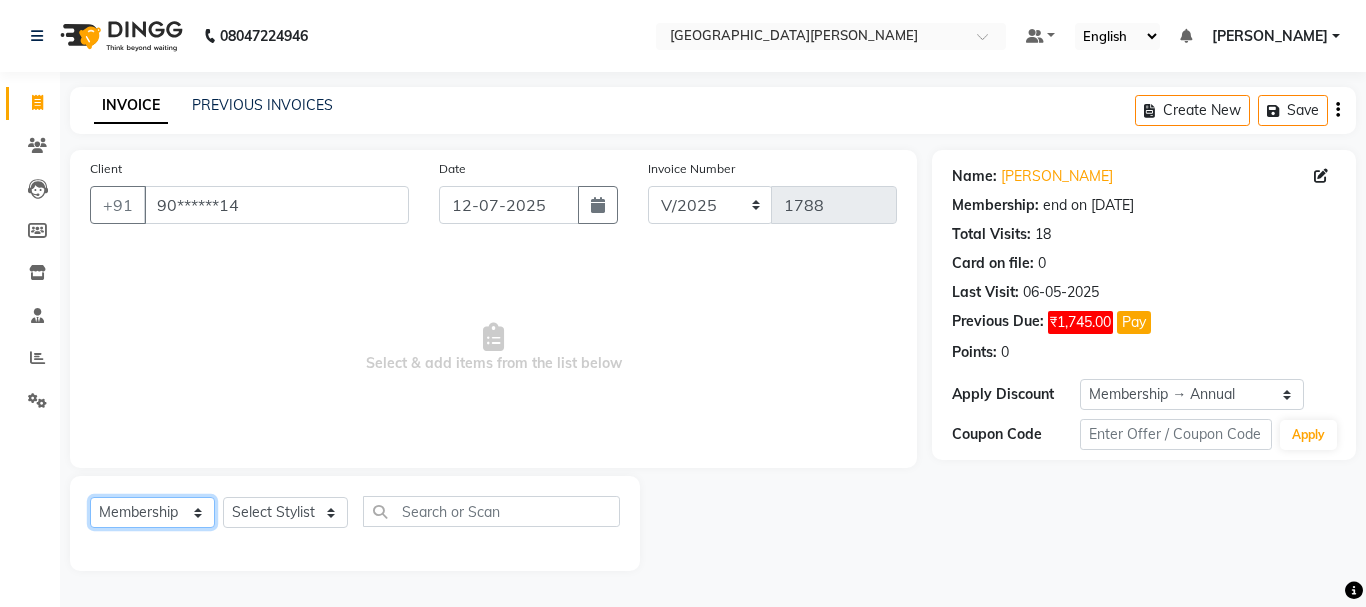 click on "Select  Service  Product  Membership  Package Voucher Prepaid Gift Card" 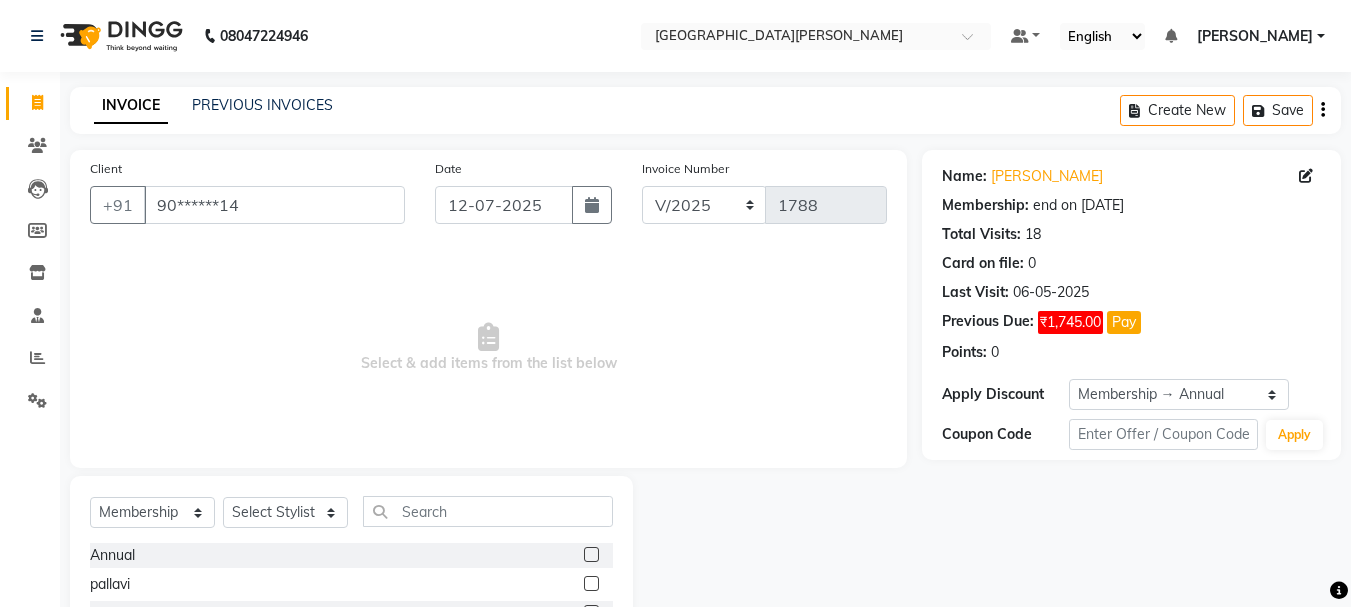 click 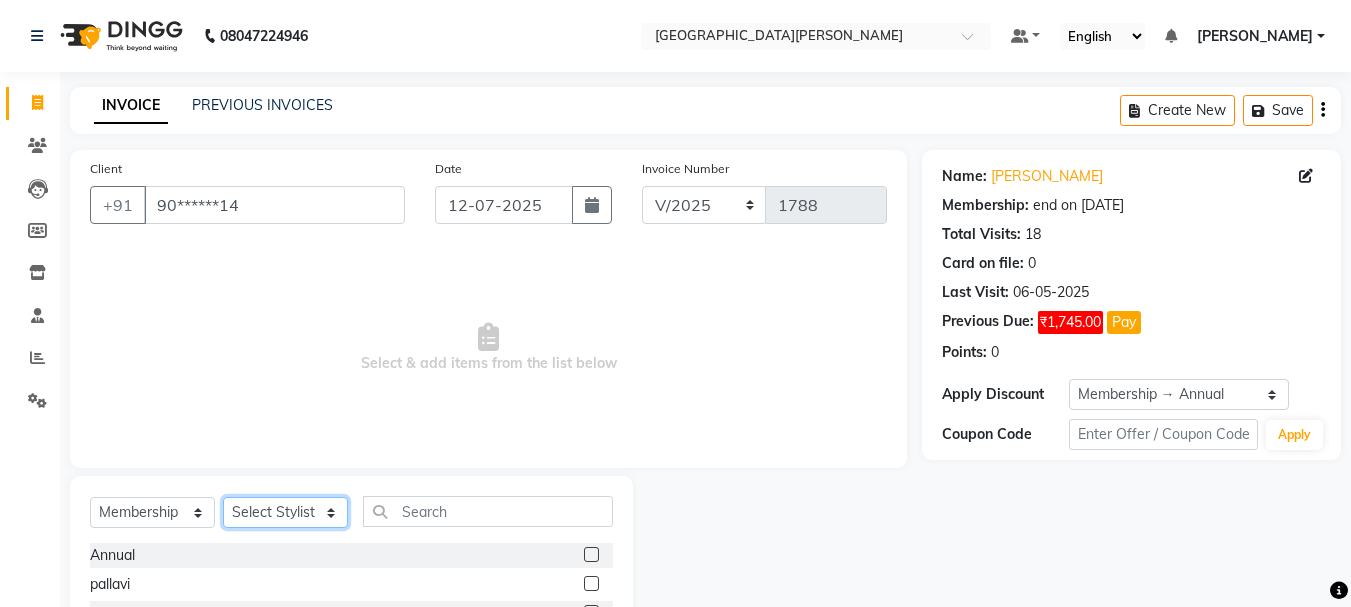 click on "Select Stylist Bharti [PERSON_NAME] [PERSON_NAME] [PERSON_NAME] [PERSON_NAME] more [PERSON_NAME] Partner id [PERSON_NAME] [PERSON_NAME]  Rahul [PERSON_NAME] [PERSON_NAME] [PERSON_NAME] [PERSON_NAME]" 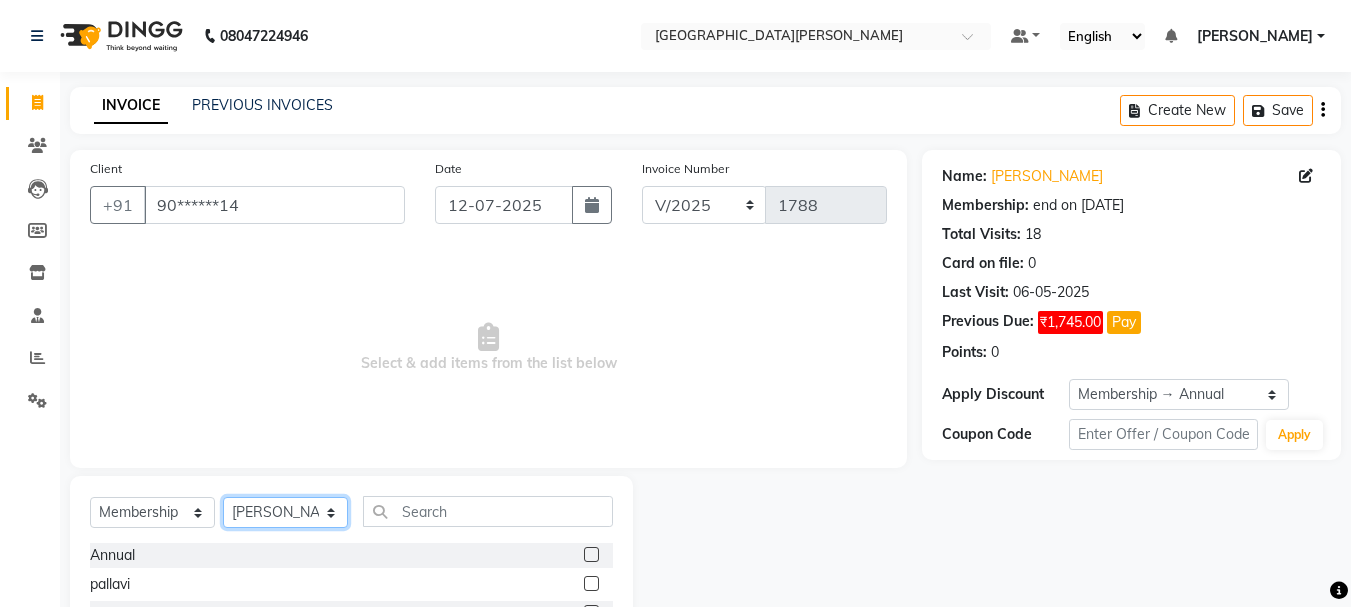 click on "Select Stylist Bharti [PERSON_NAME] [PERSON_NAME] [PERSON_NAME] [PERSON_NAME] more [PERSON_NAME] Partner id [PERSON_NAME] [PERSON_NAME]  Rahul [PERSON_NAME] [PERSON_NAME] [PERSON_NAME] [PERSON_NAME]" 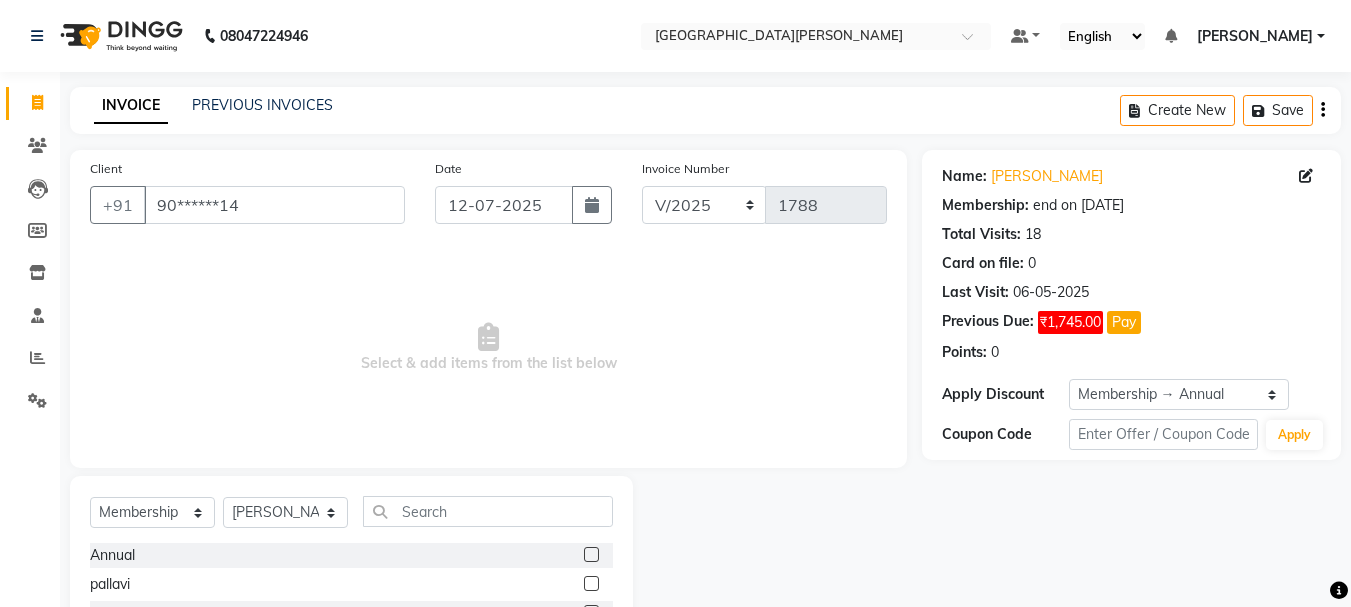 click 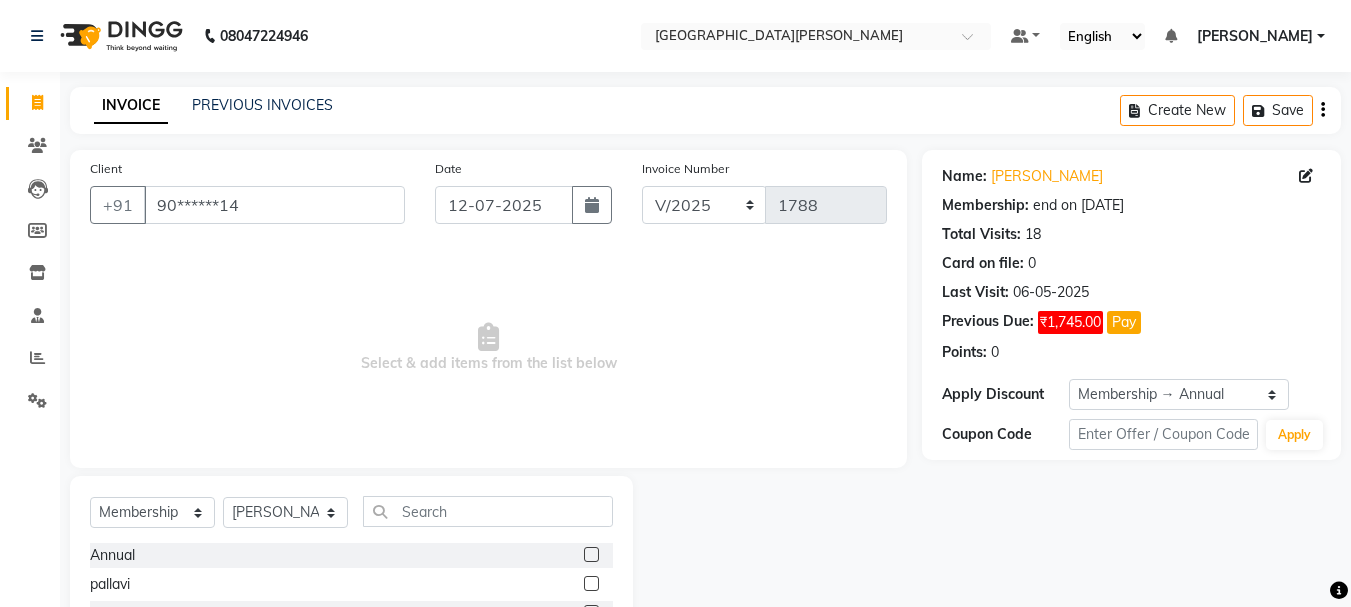 click at bounding box center (590, 555) 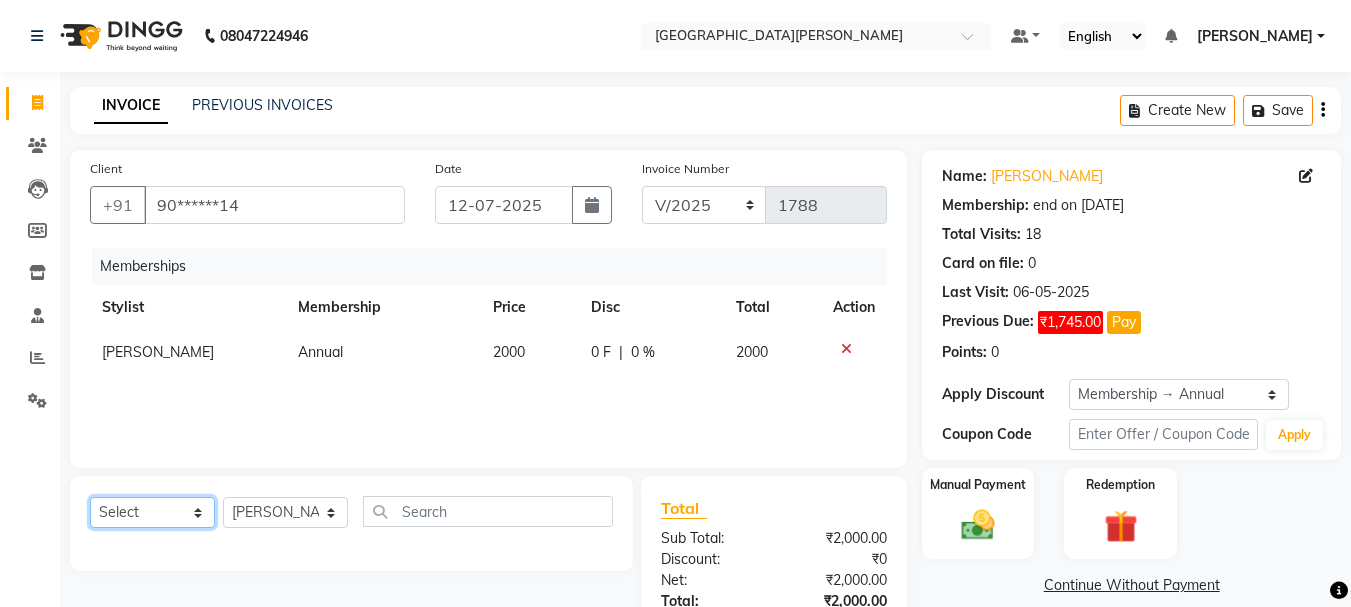 click on "Select  Service  Product  Package Voucher Prepaid Gift Card" 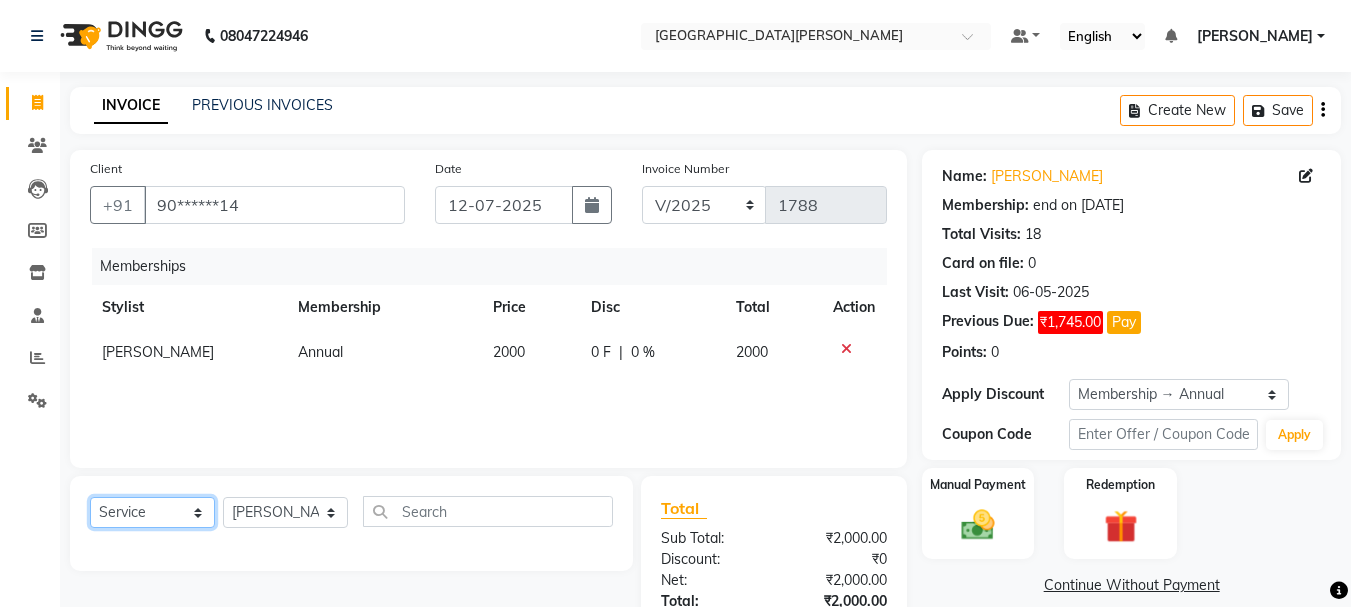 click on "Select  Service  Product  Package Voucher Prepaid Gift Card" 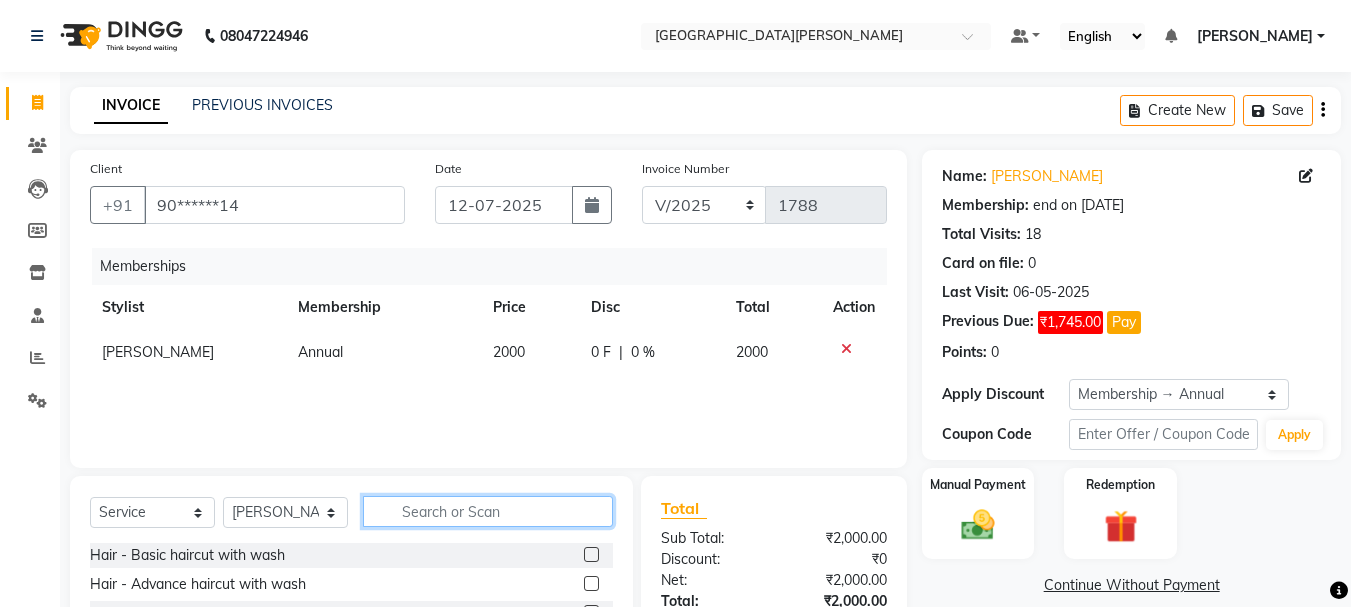 click 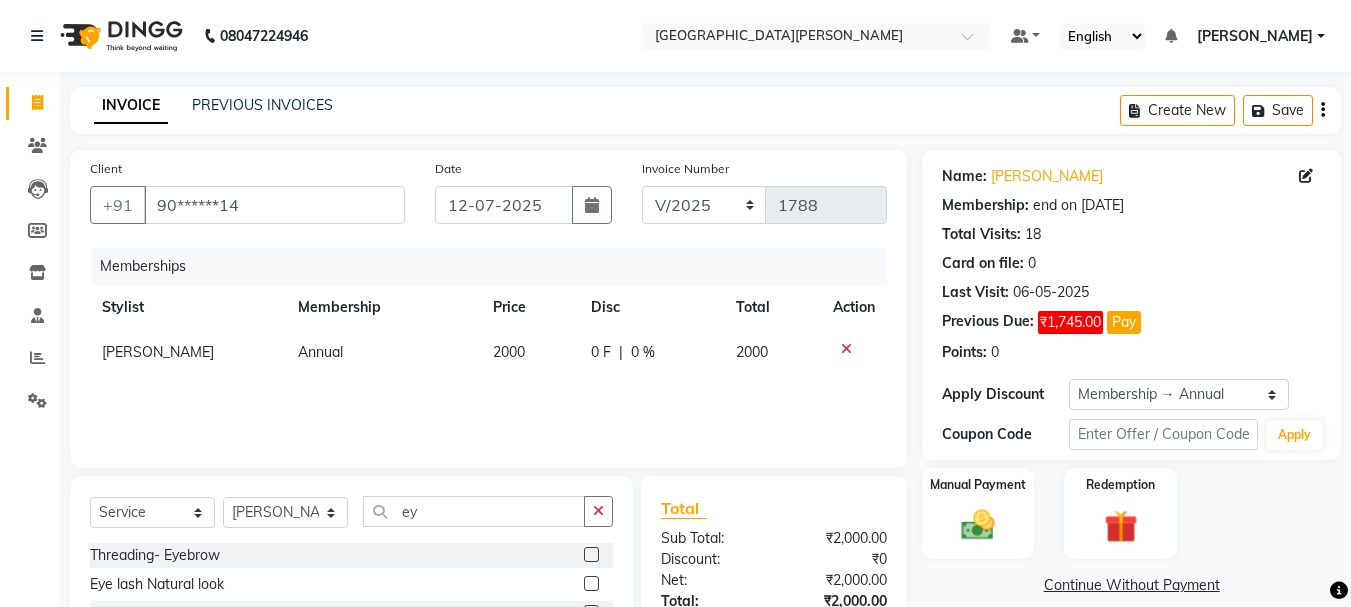 click 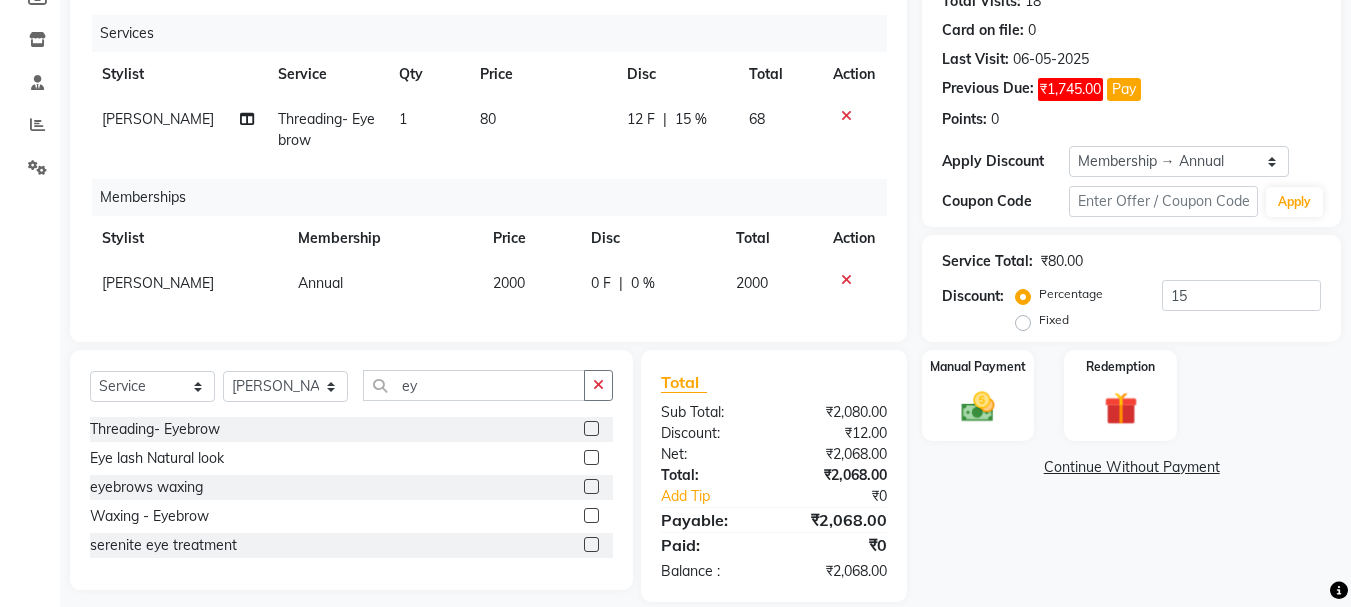 scroll, scrollTop: 246, scrollLeft: 0, axis: vertical 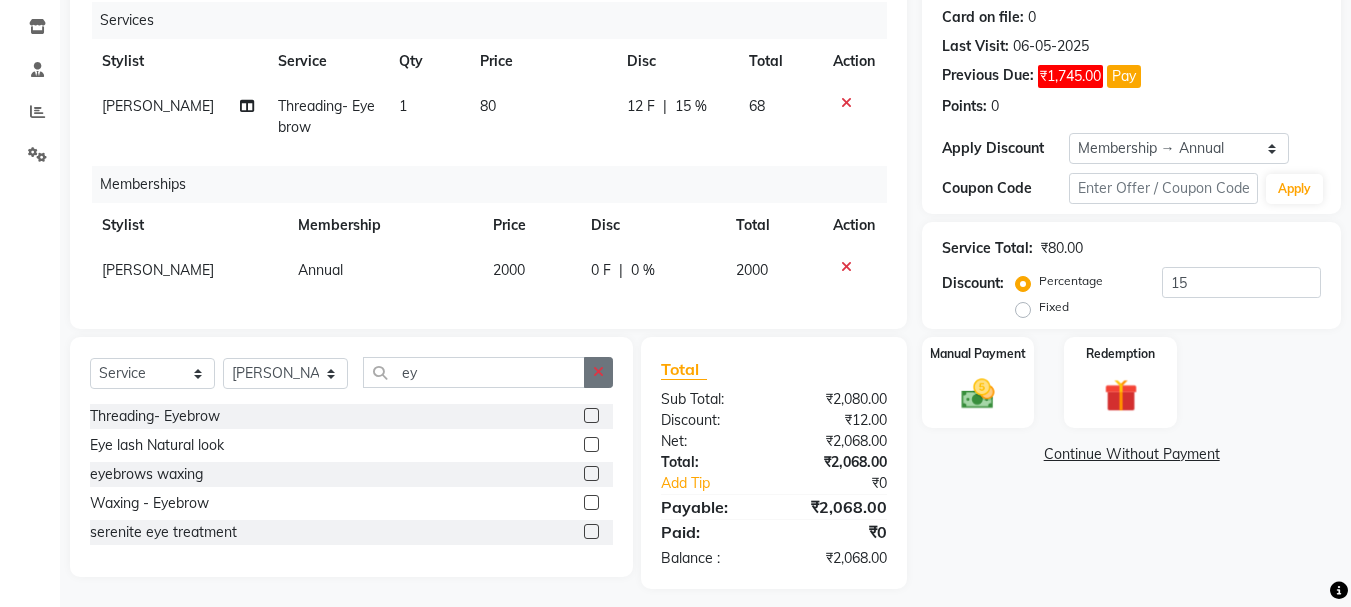 click 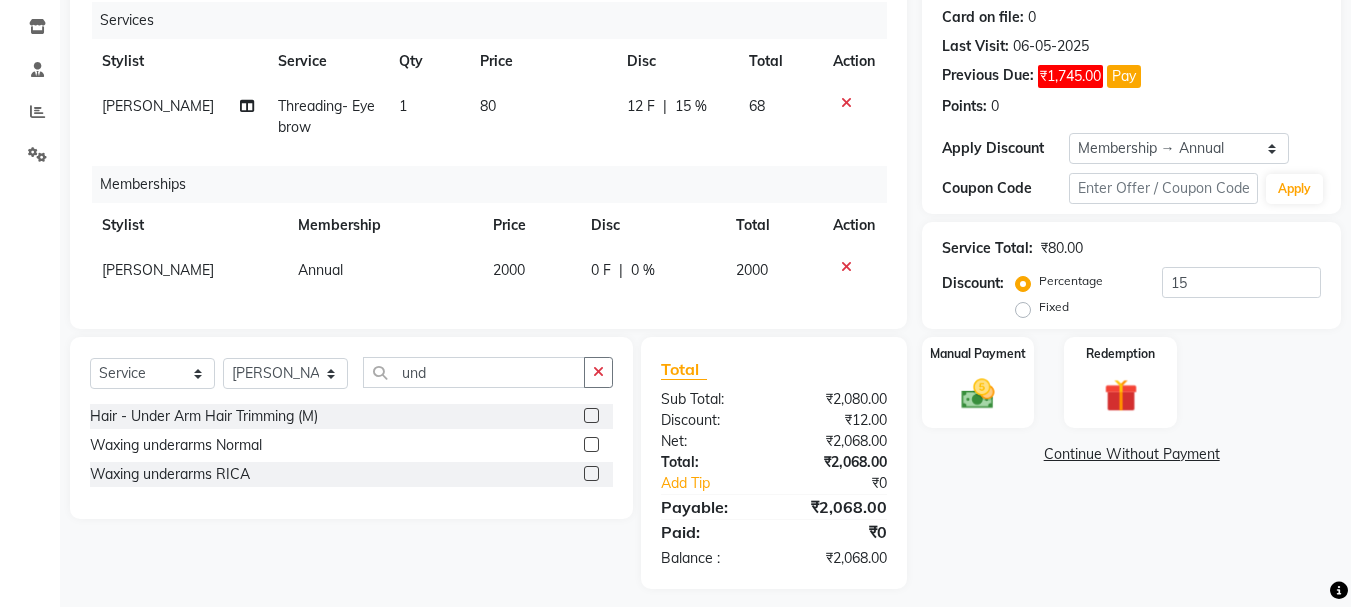 click 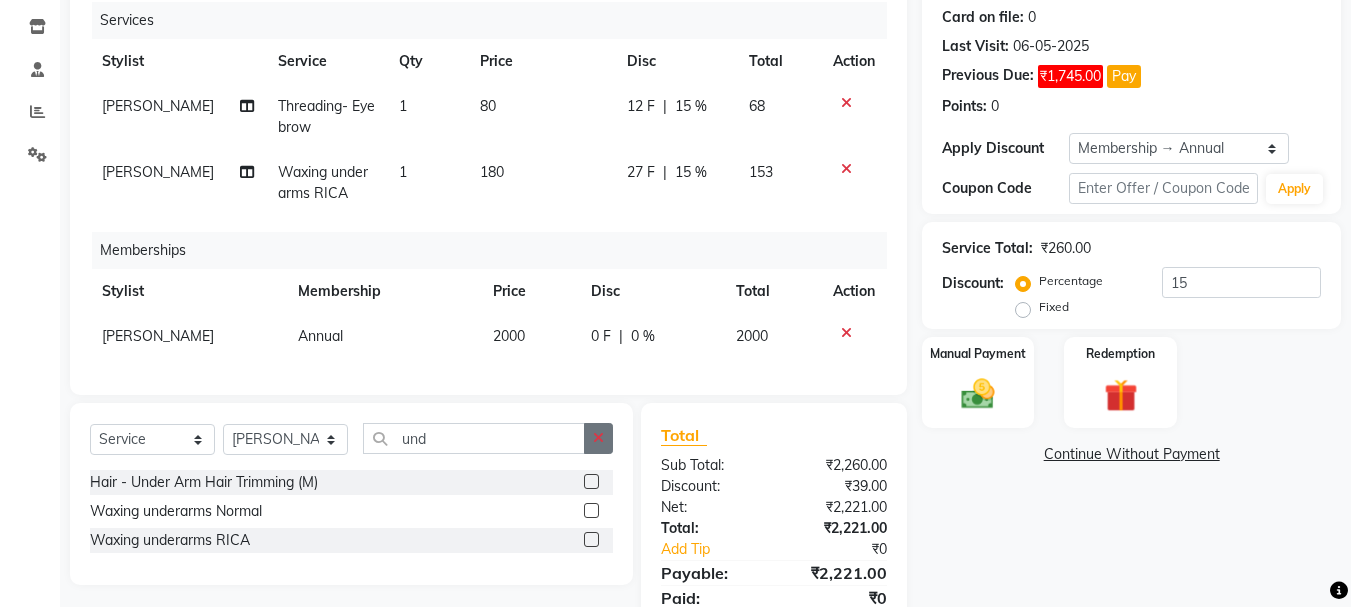 click 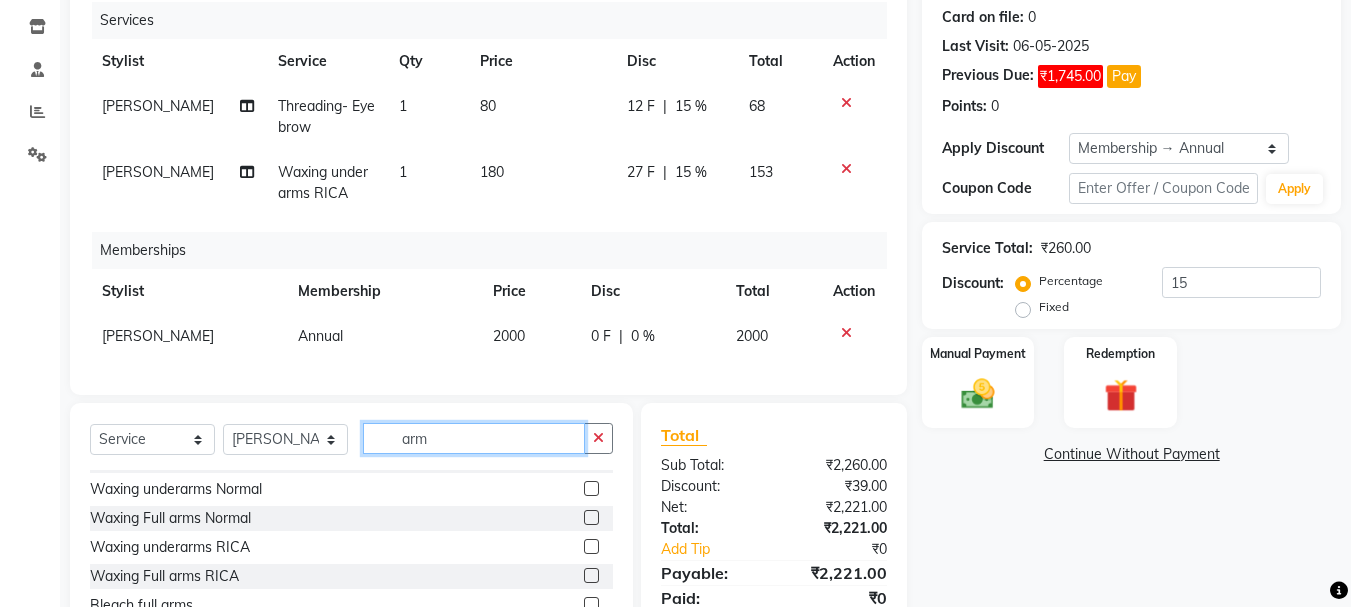 scroll, scrollTop: 32, scrollLeft: 0, axis: vertical 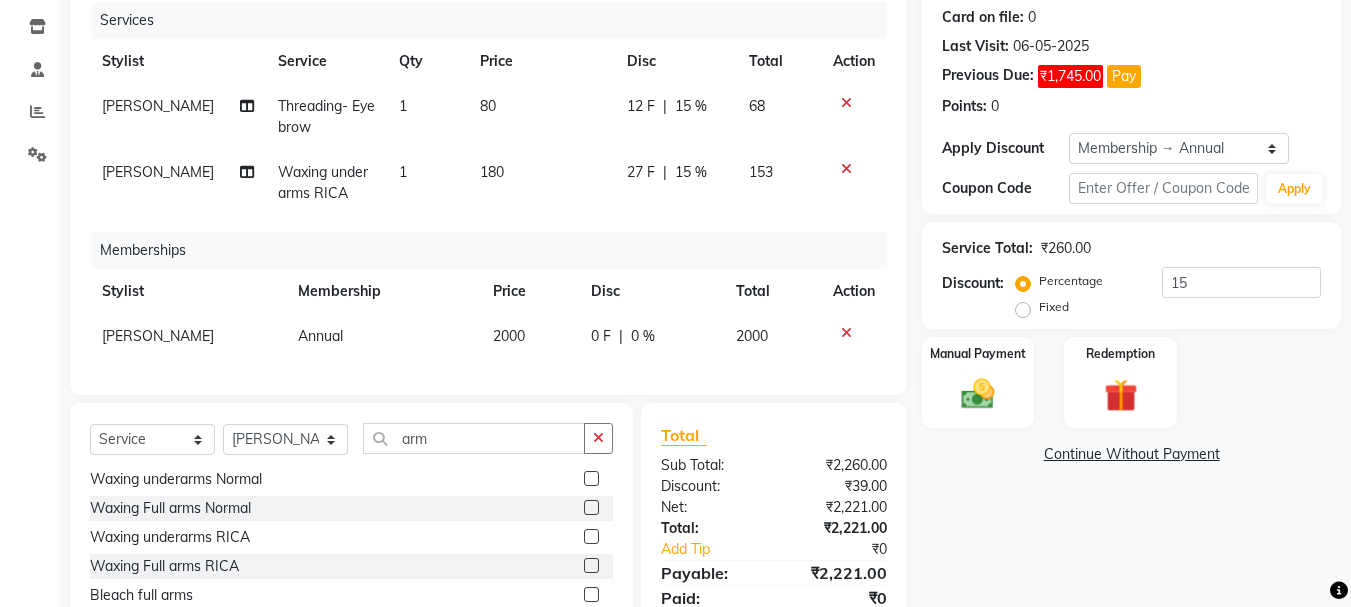 click 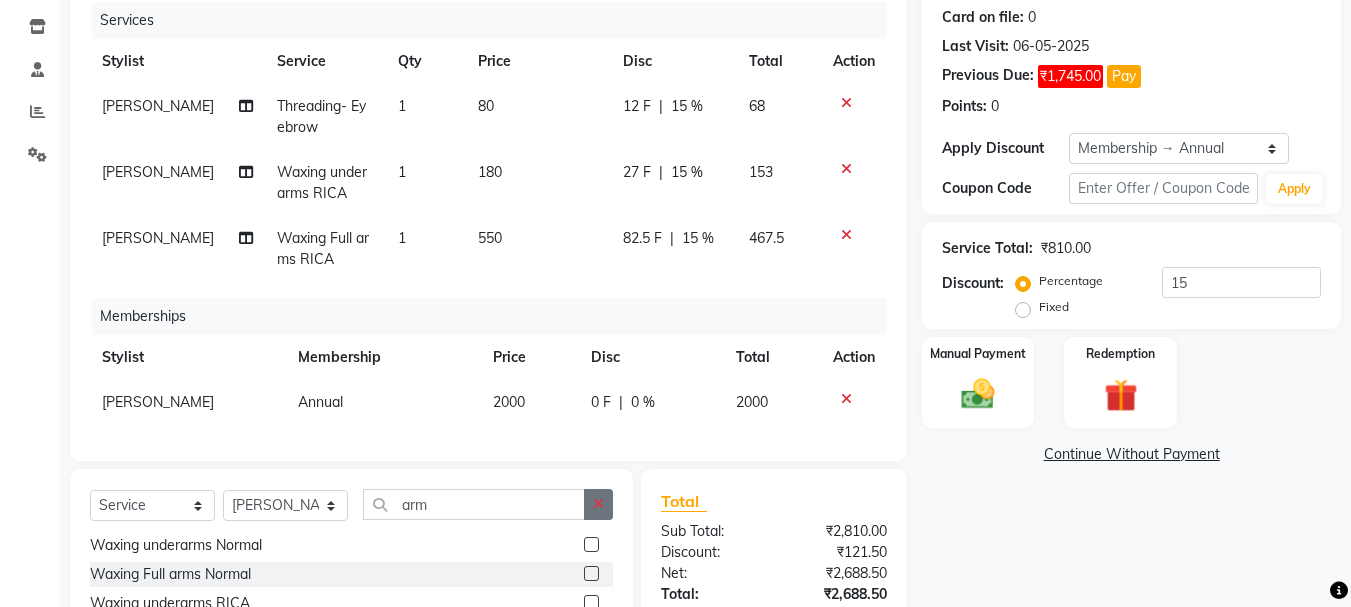 click 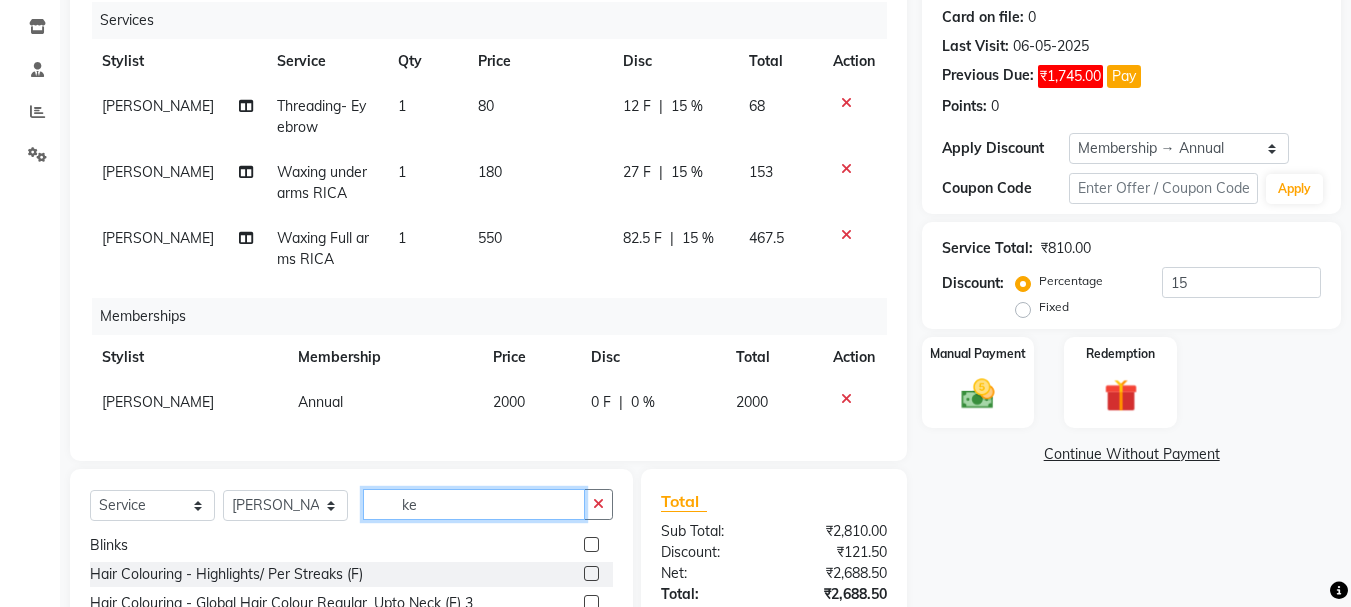 scroll, scrollTop: 0, scrollLeft: 0, axis: both 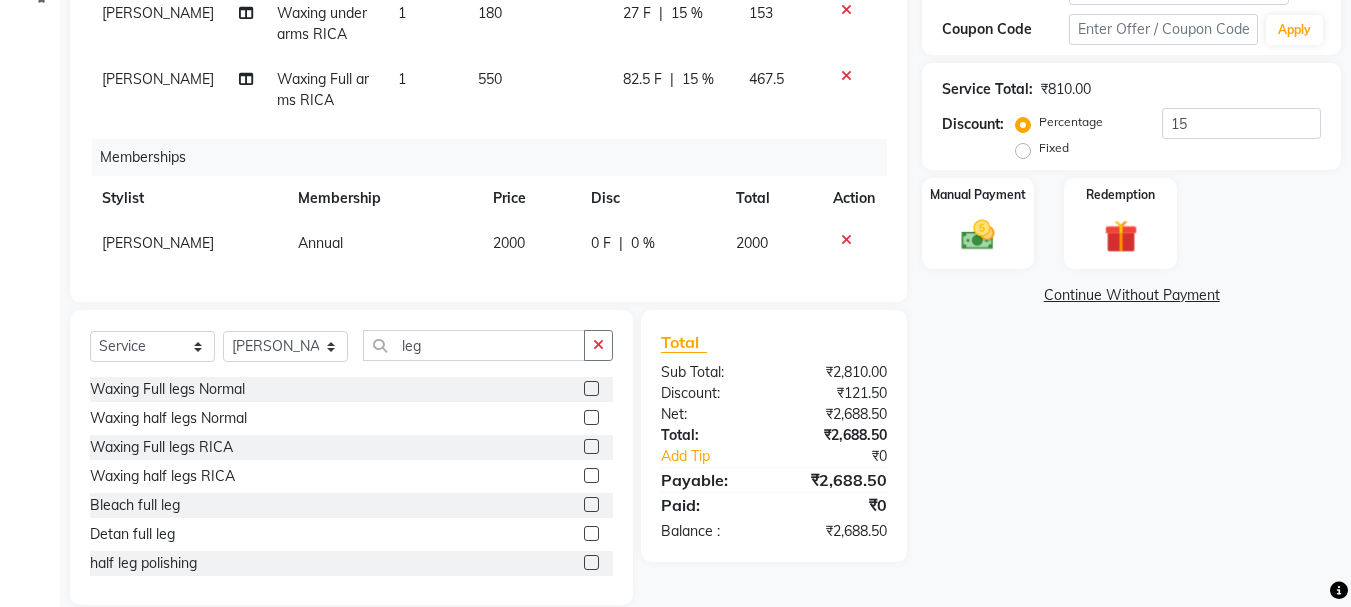 click 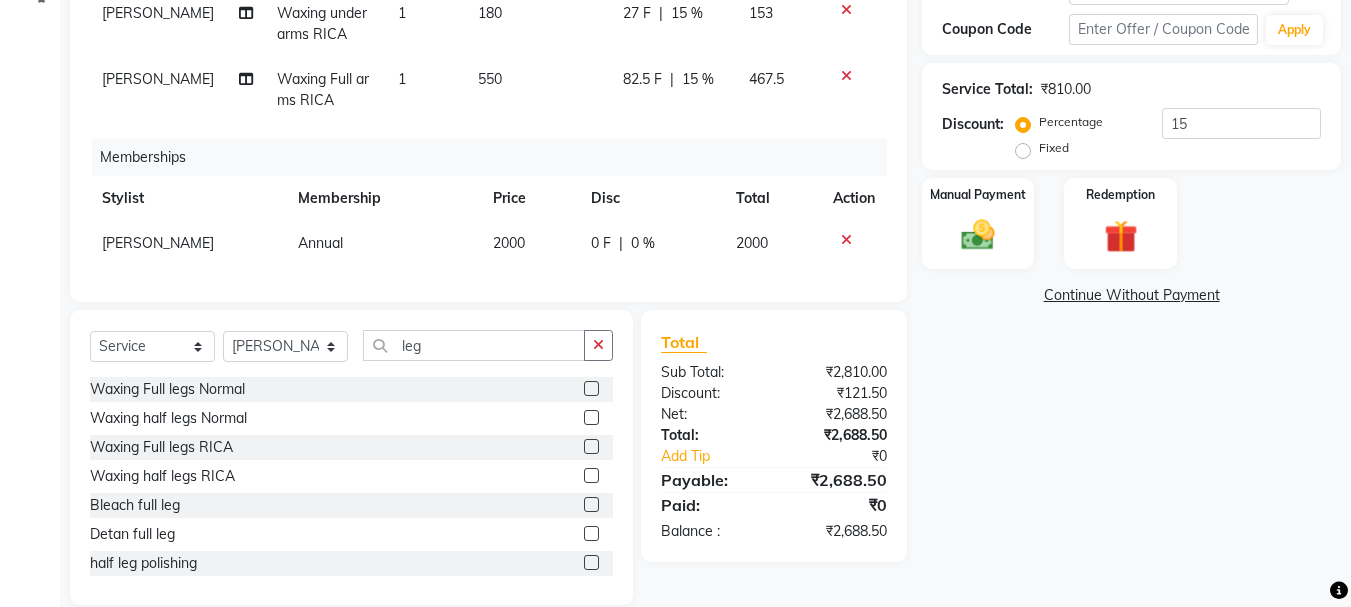 click at bounding box center [590, 476] 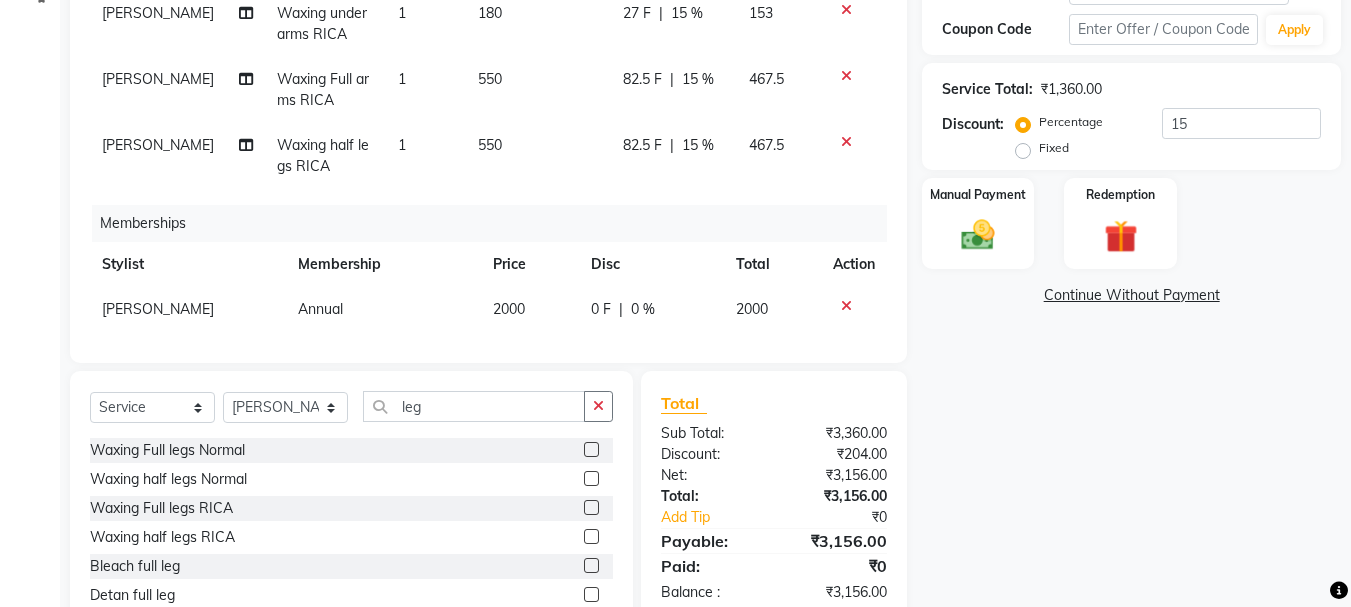 click 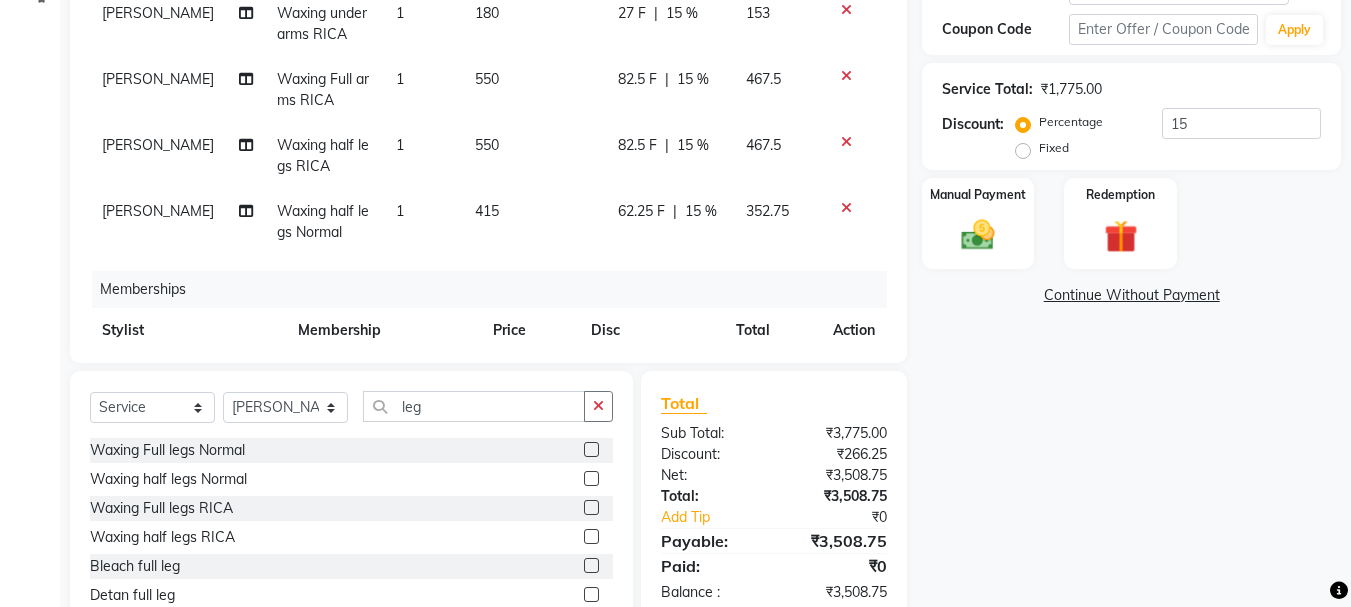 click 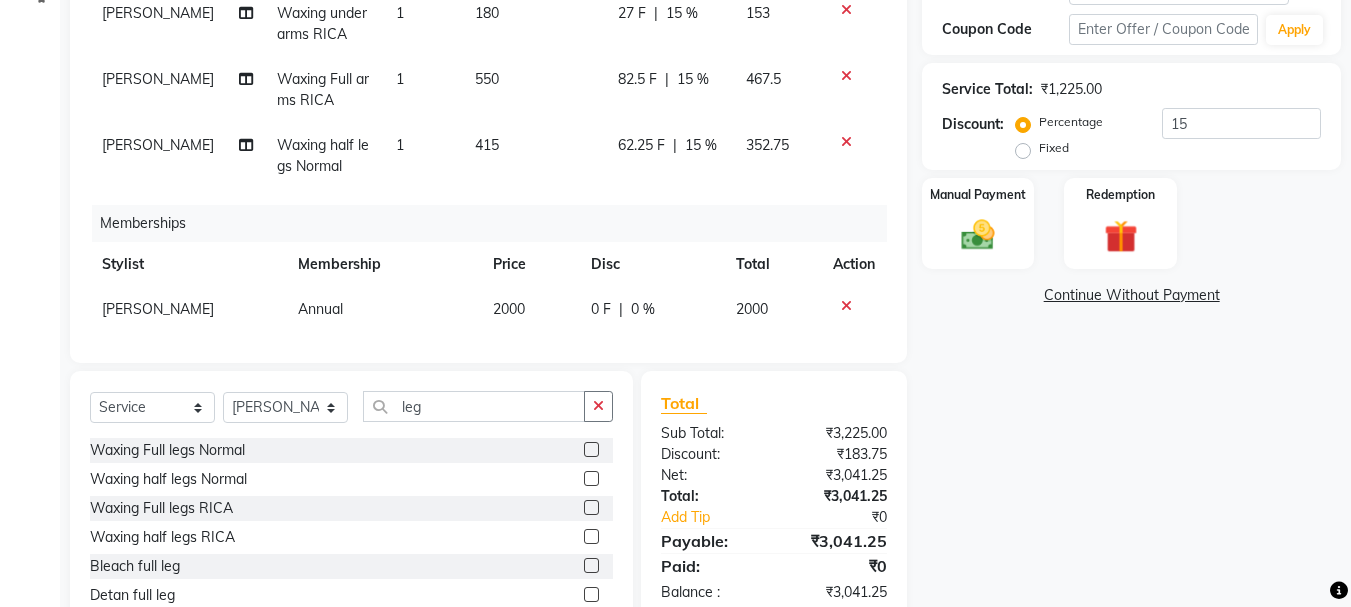 click 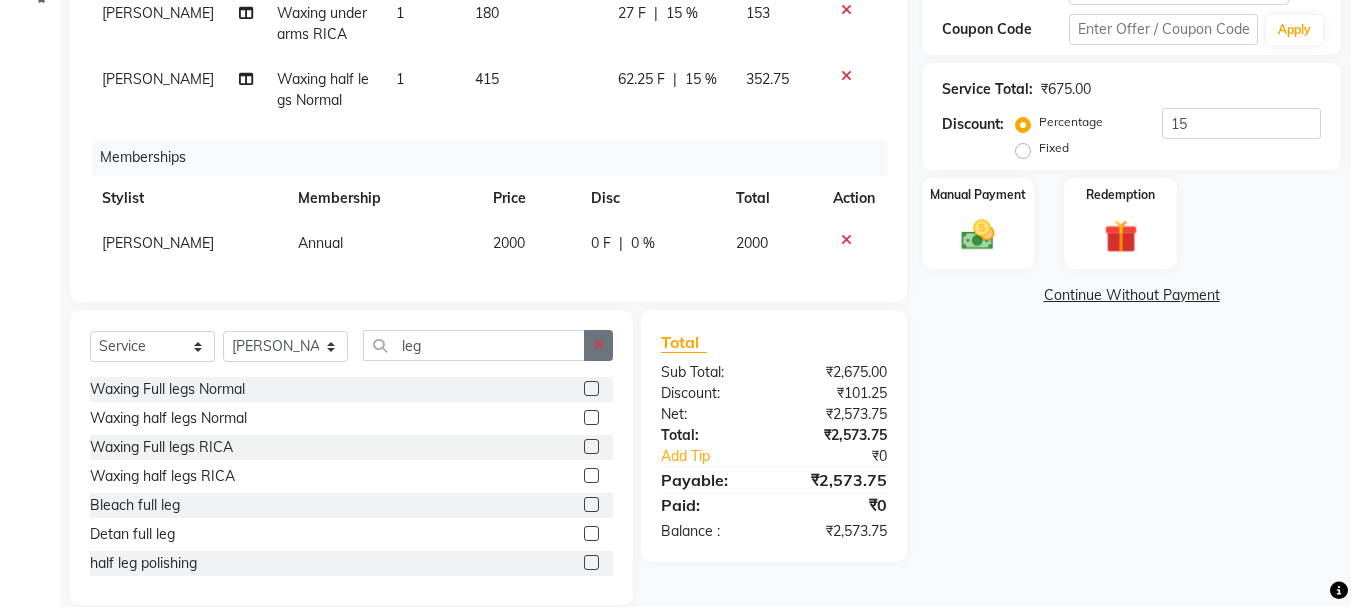 click 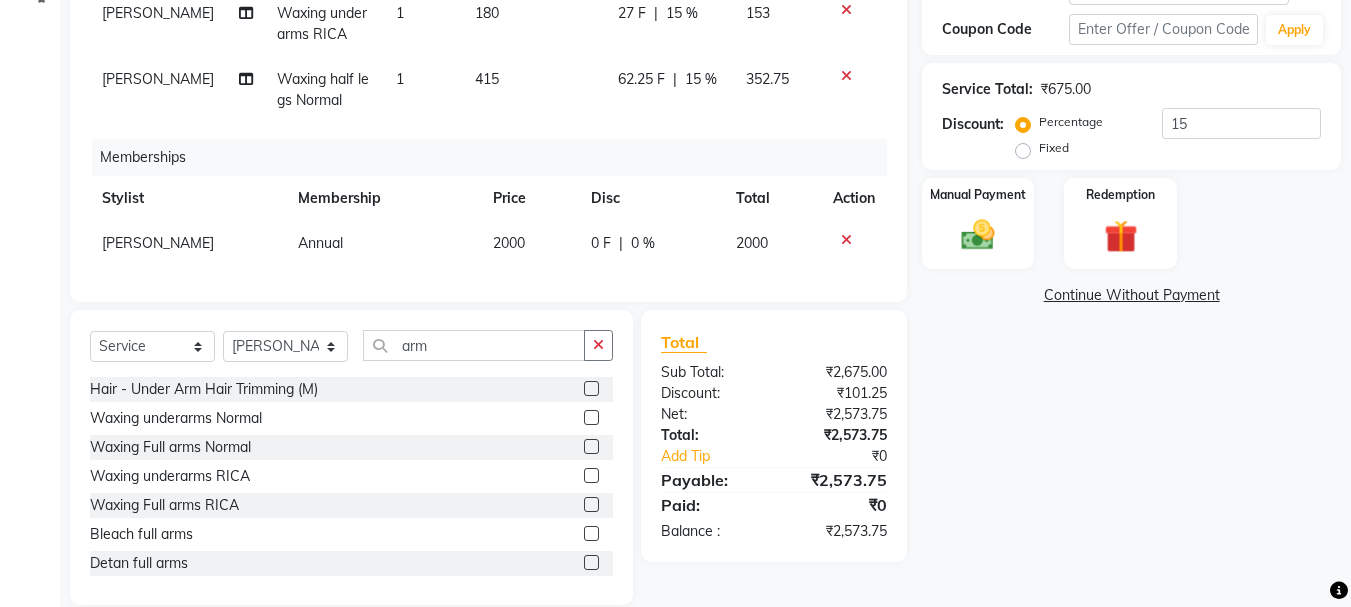 click 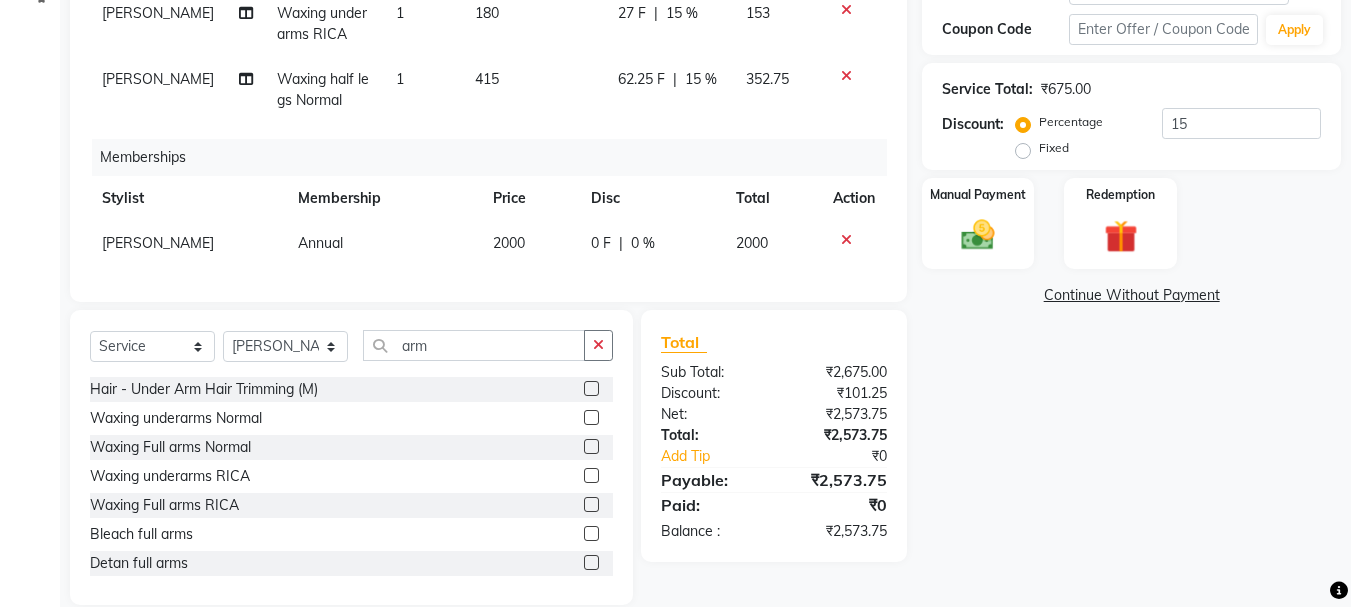 click at bounding box center (590, 418) 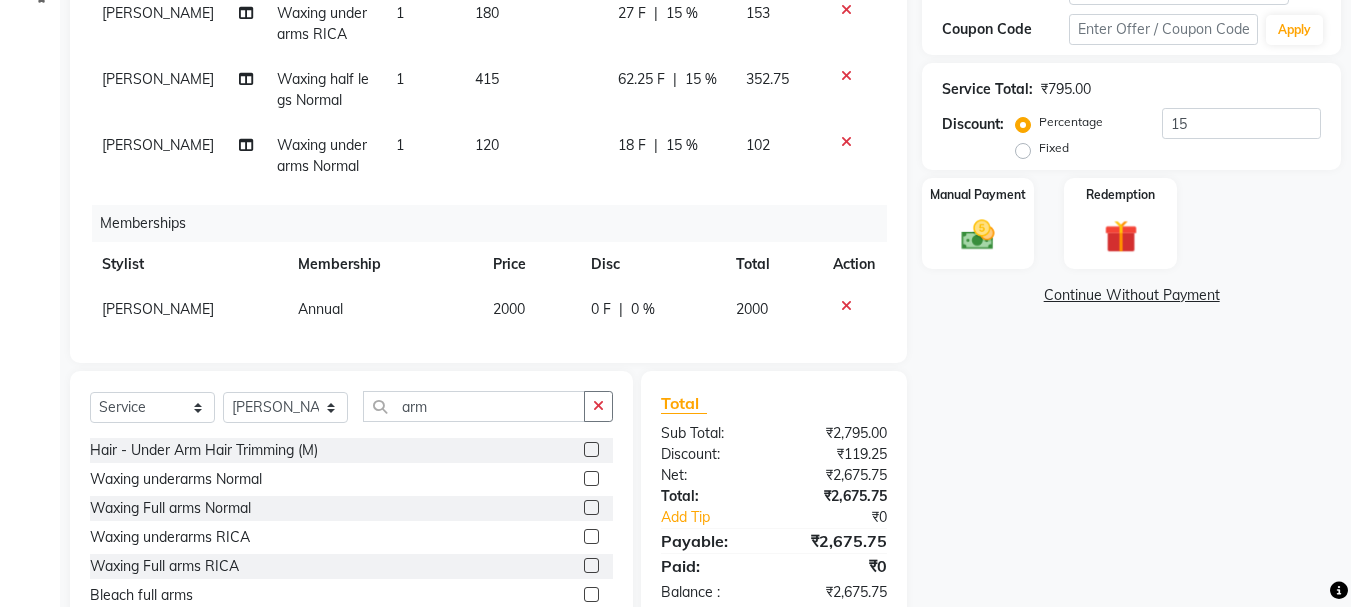 click 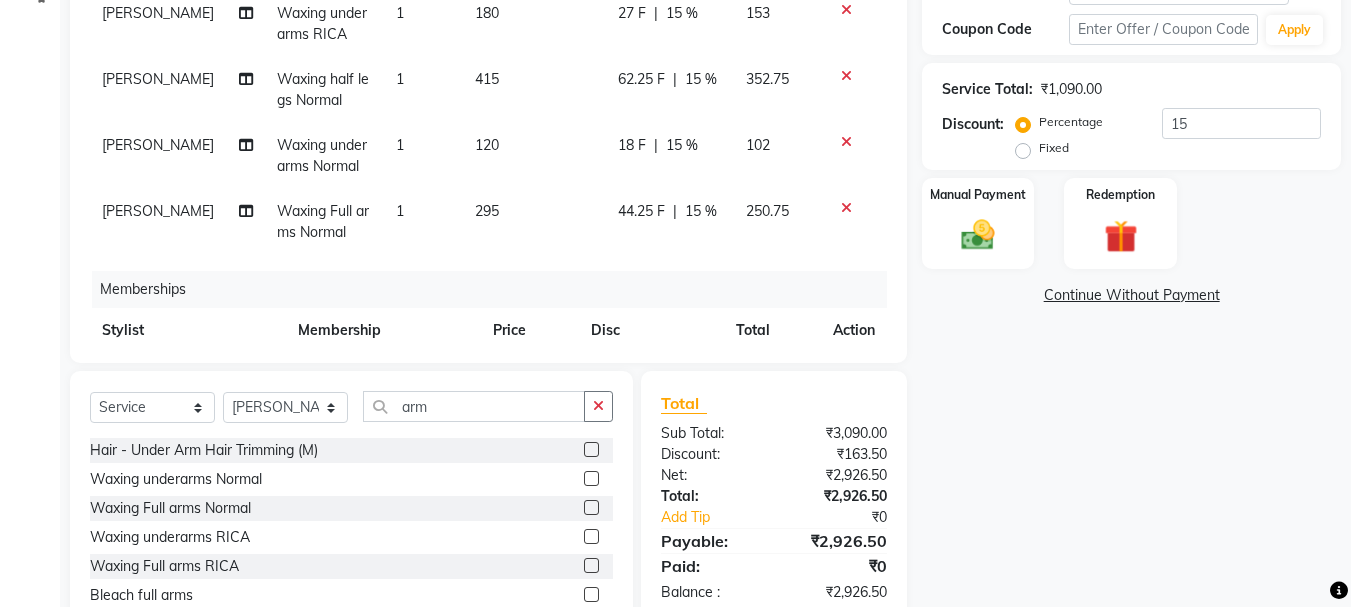 click 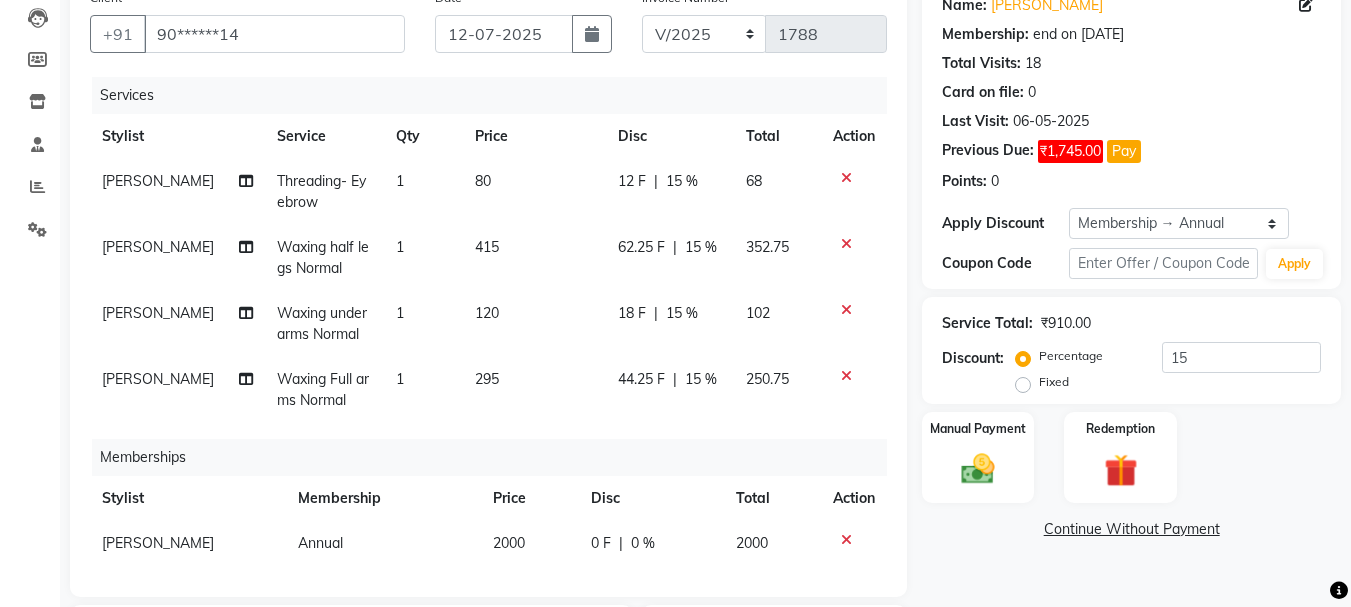 scroll, scrollTop: 172, scrollLeft: 0, axis: vertical 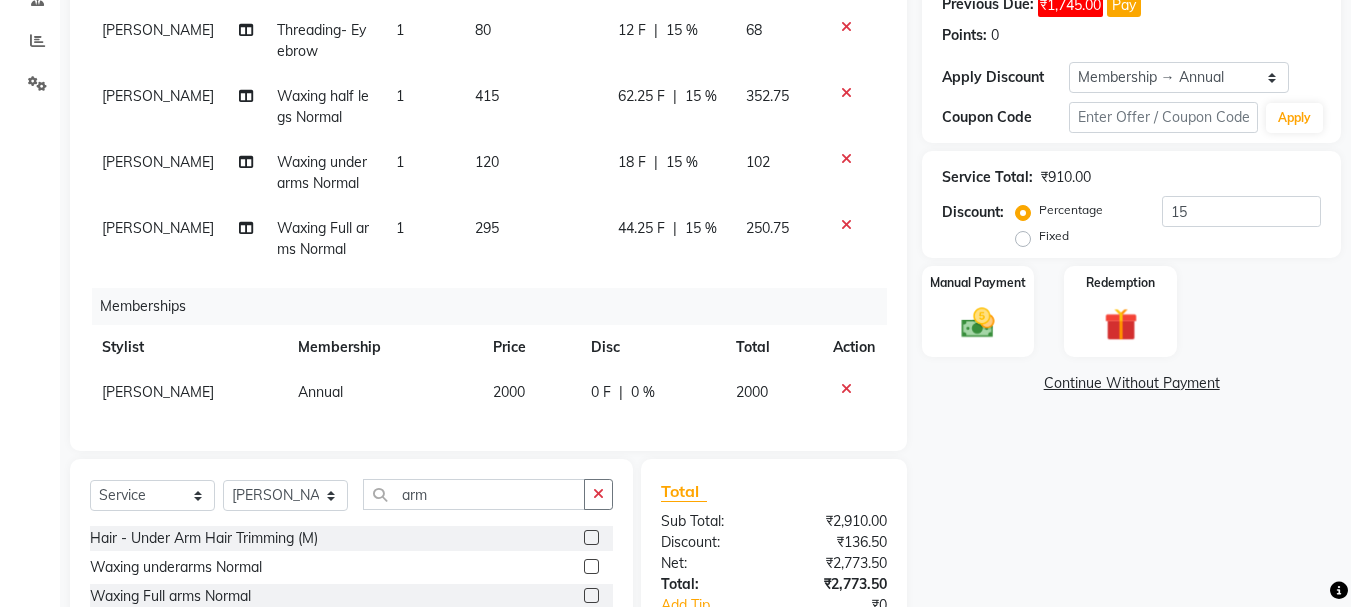 click 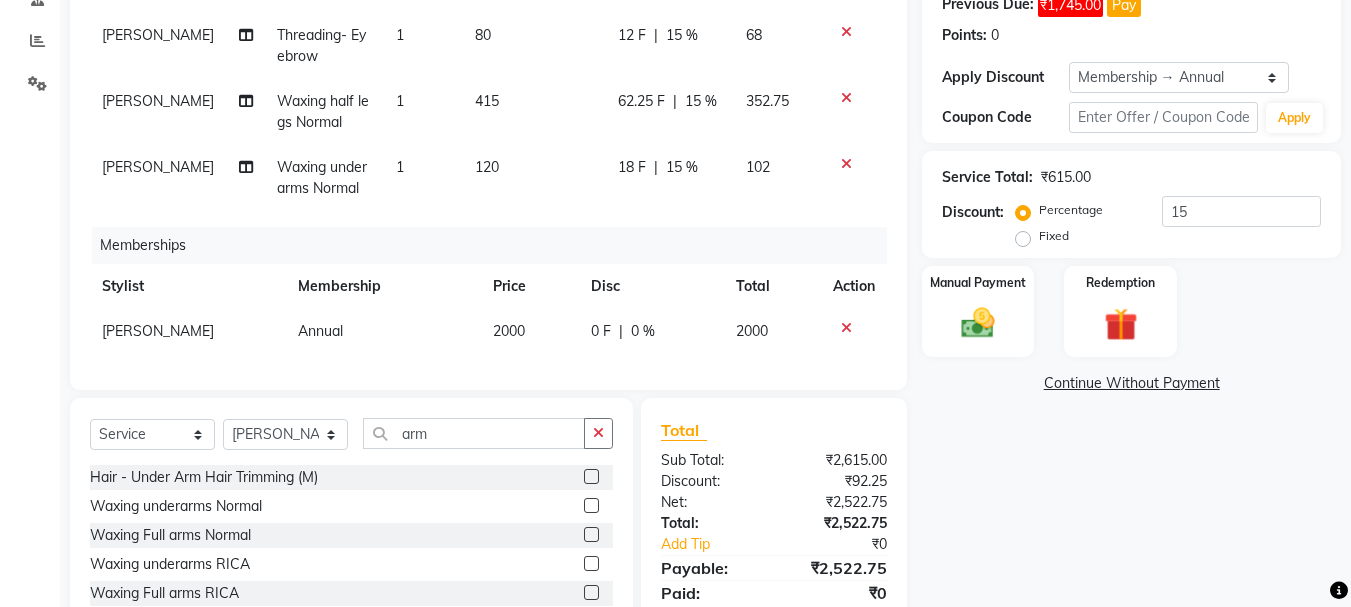 click 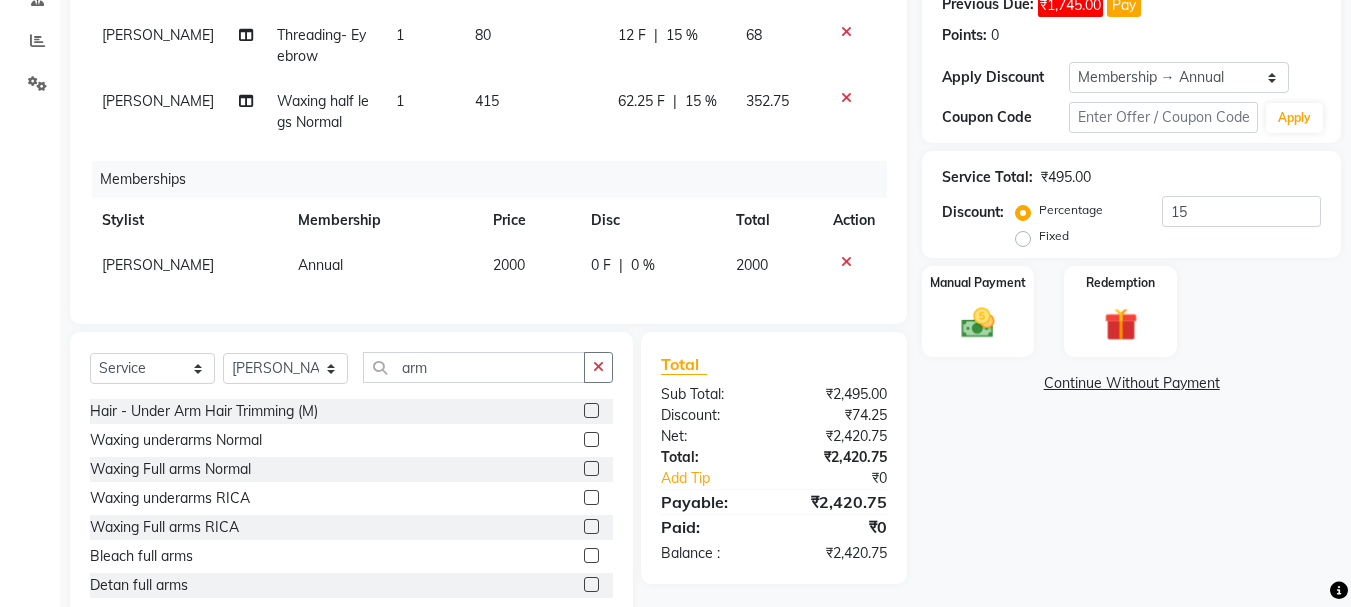 click 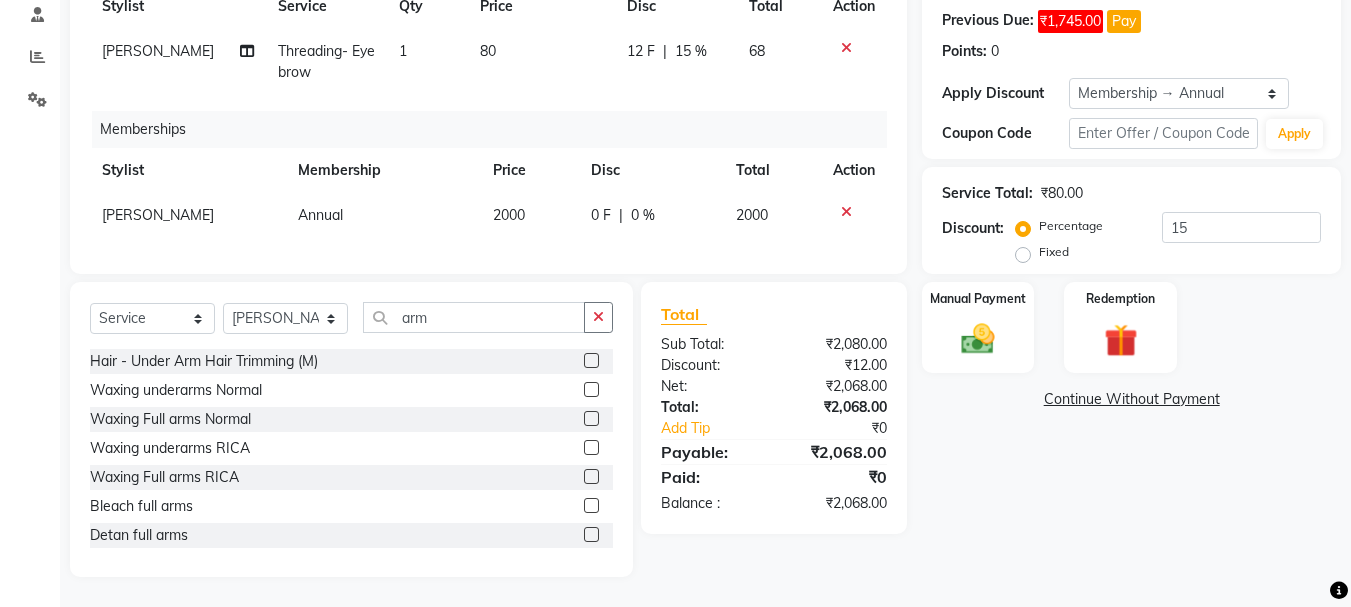 click 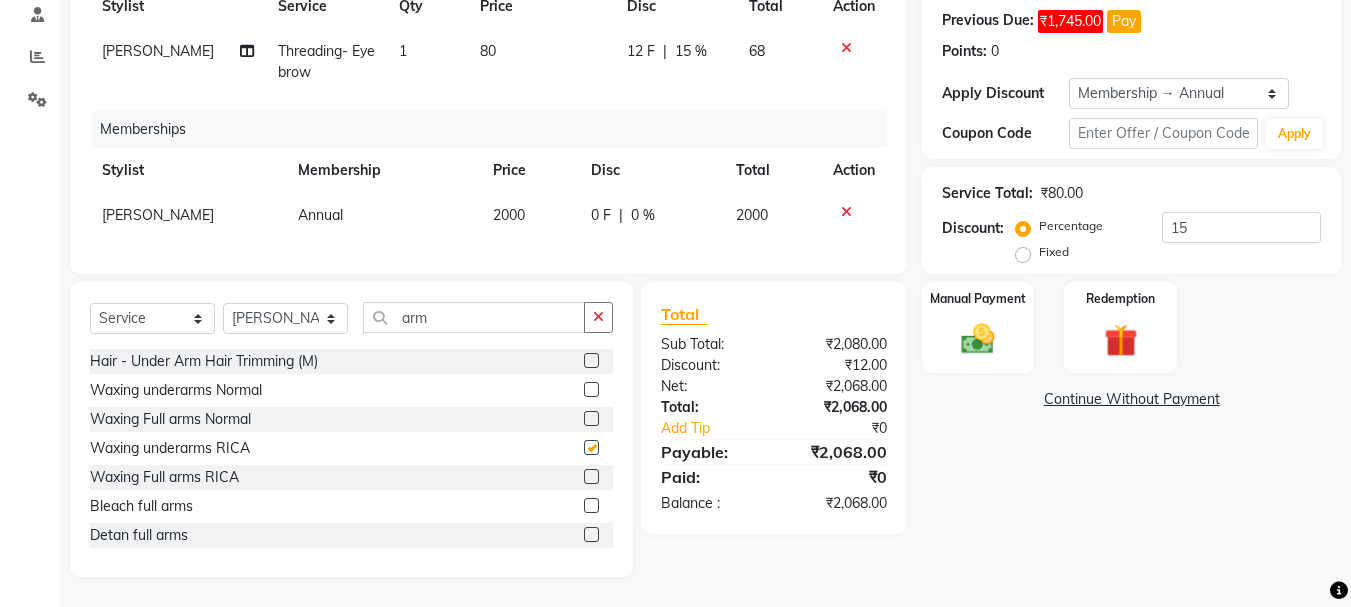 scroll, scrollTop: 317, scrollLeft: 0, axis: vertical 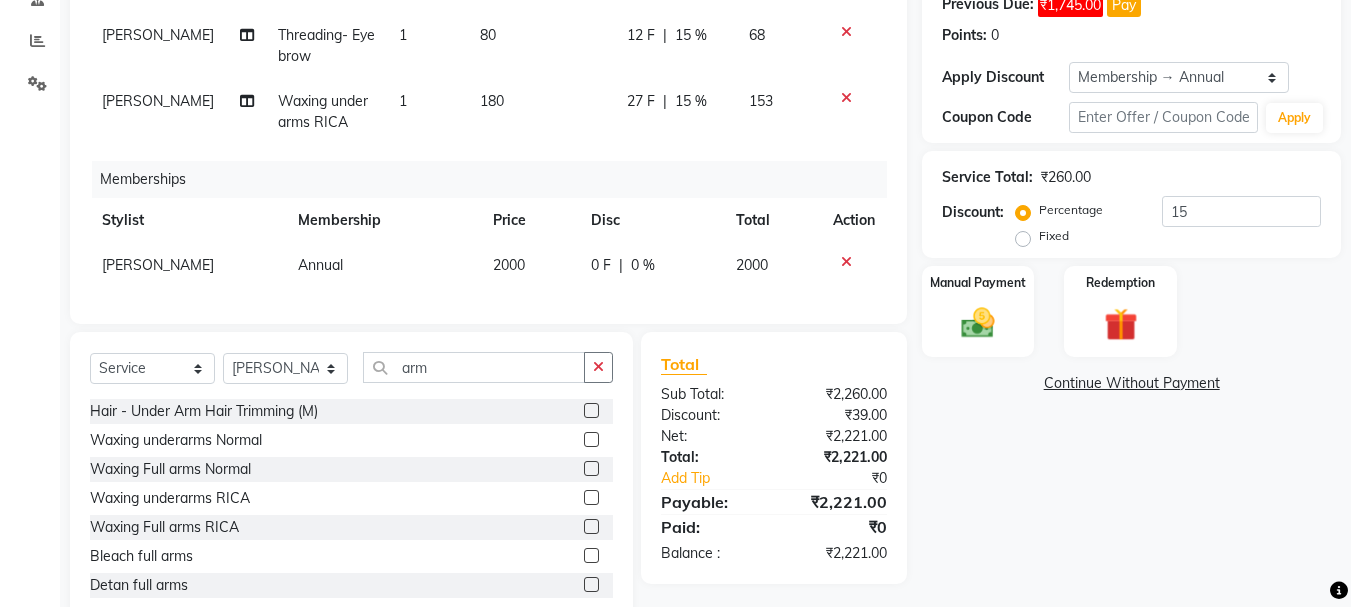click 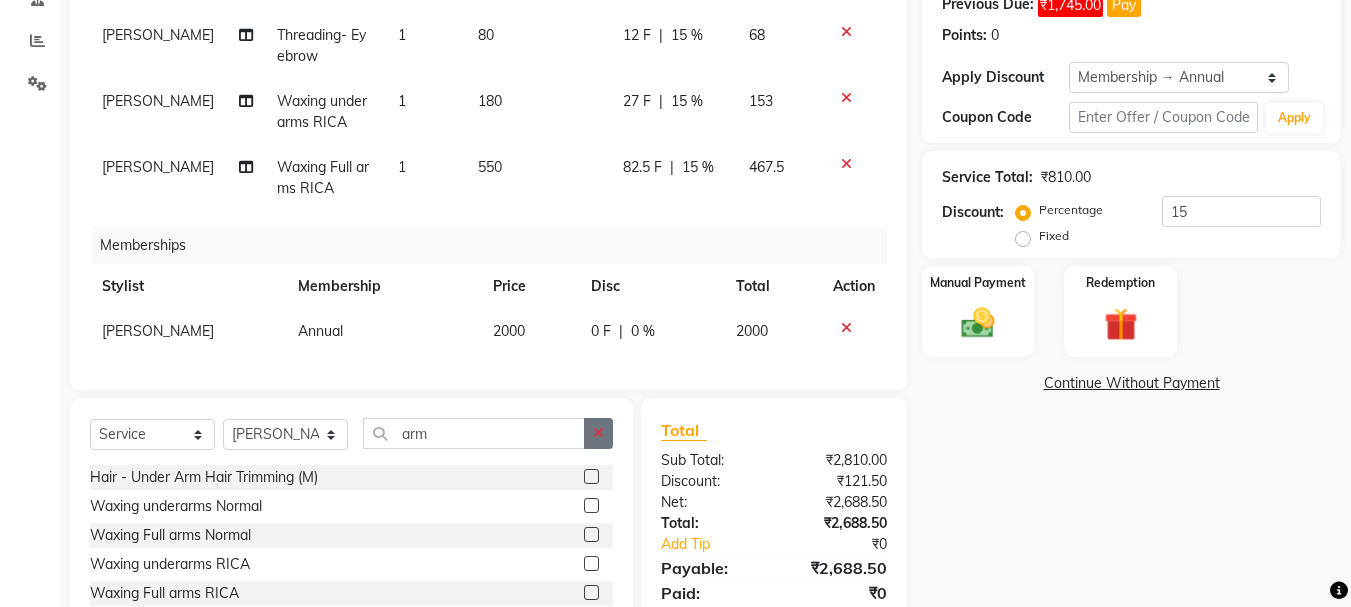 click 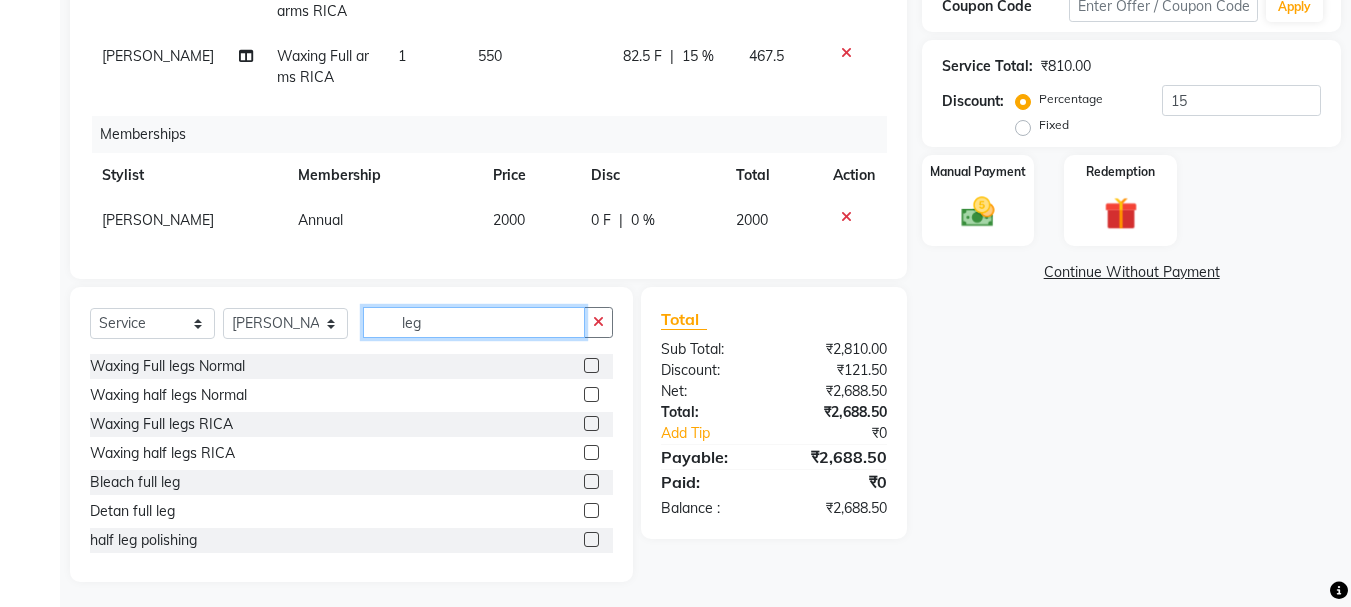 scroll, scrollTop: 447, scrollLeft: 0, axis: vertical 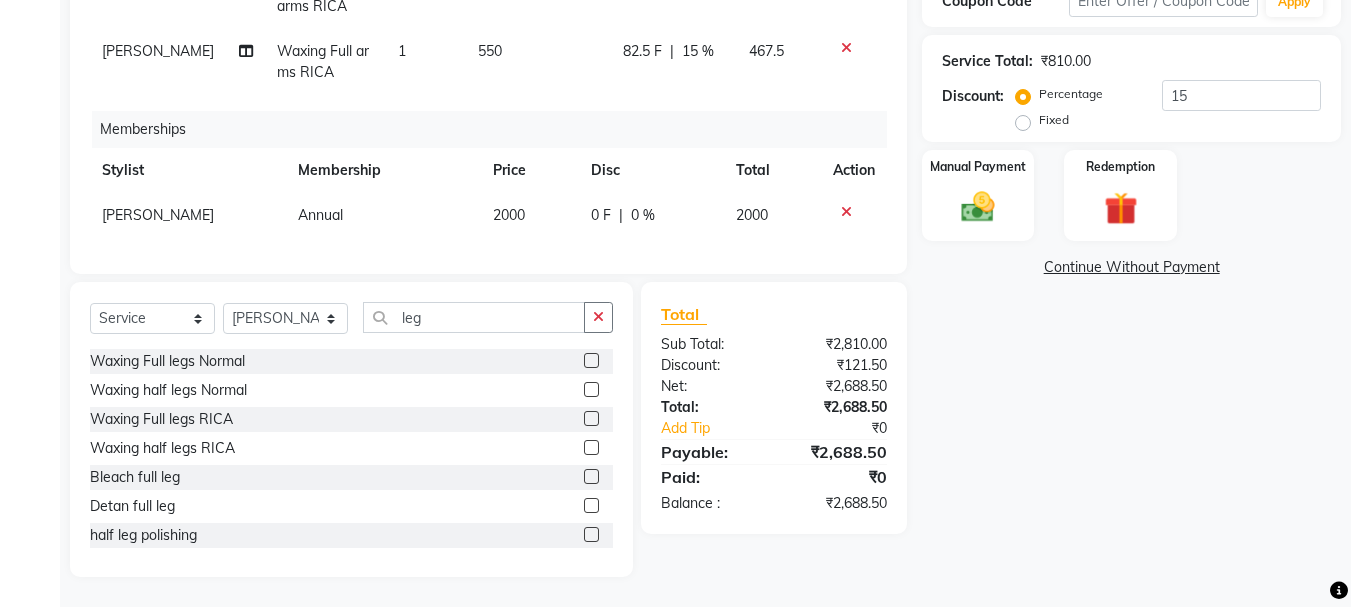 click 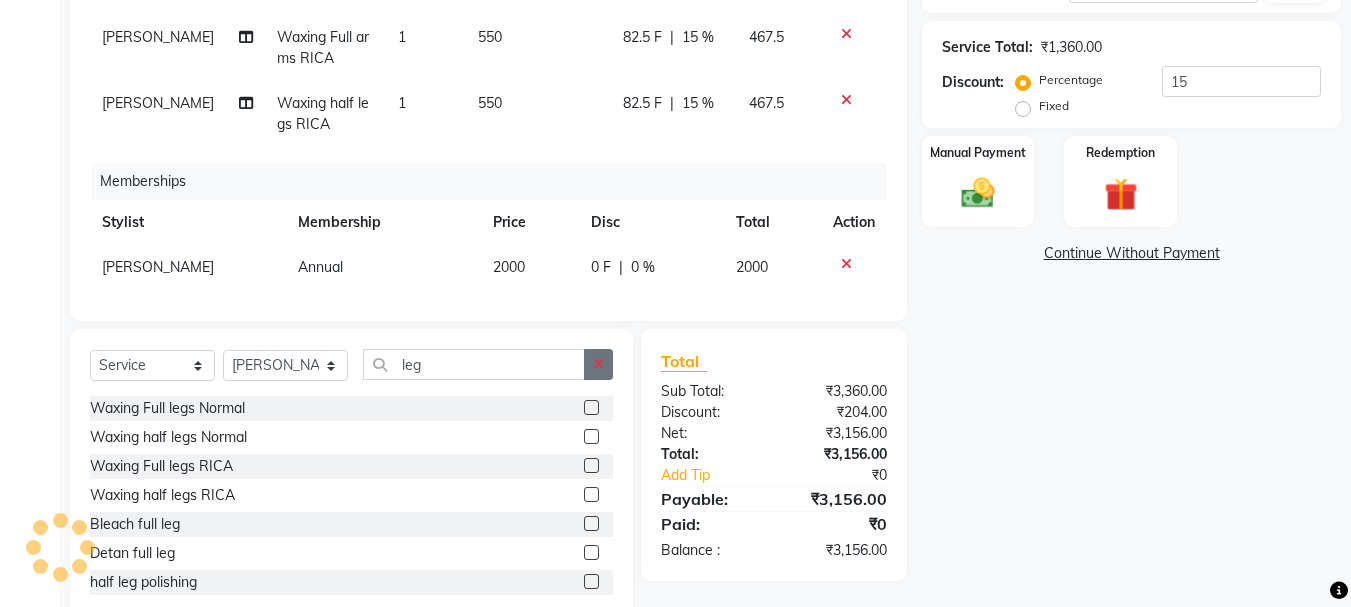 click 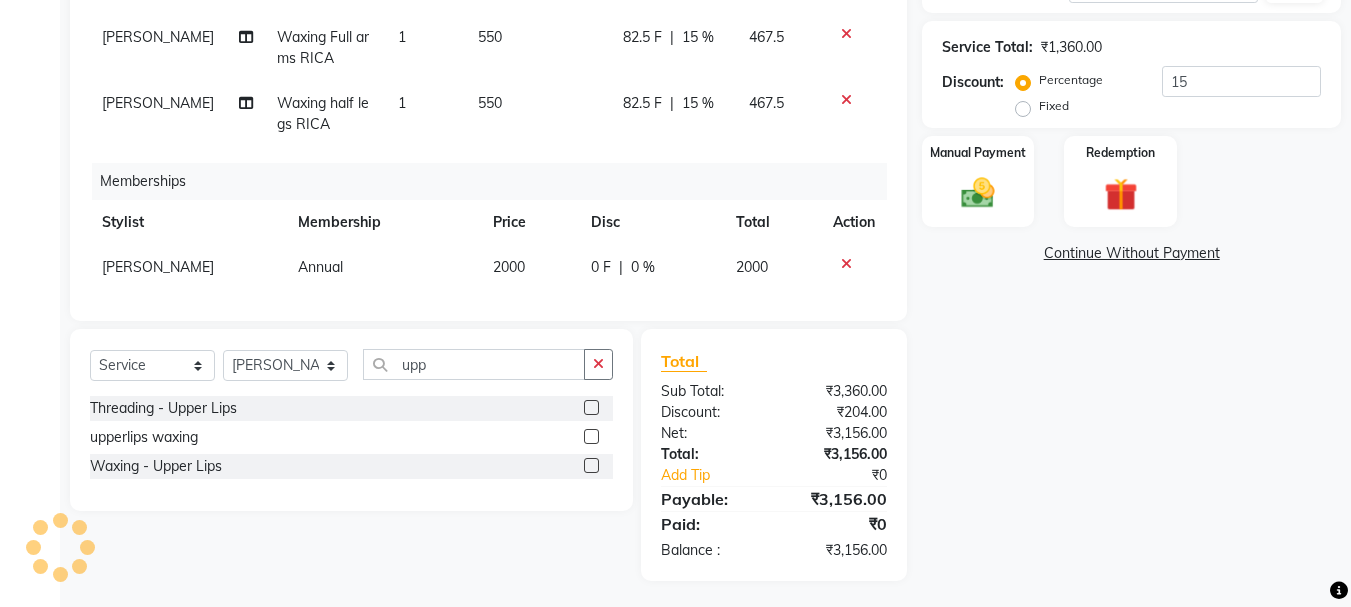 click 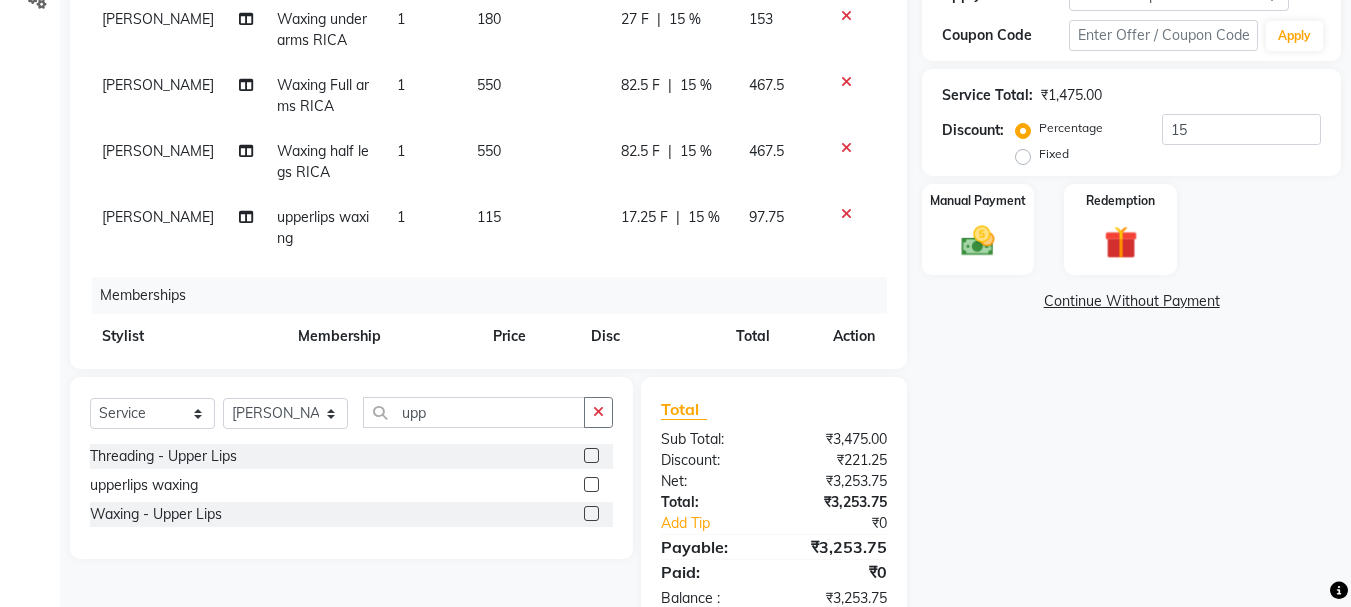 scroll, scrollTop: 409, scrollLeft: 0, axis: vertical 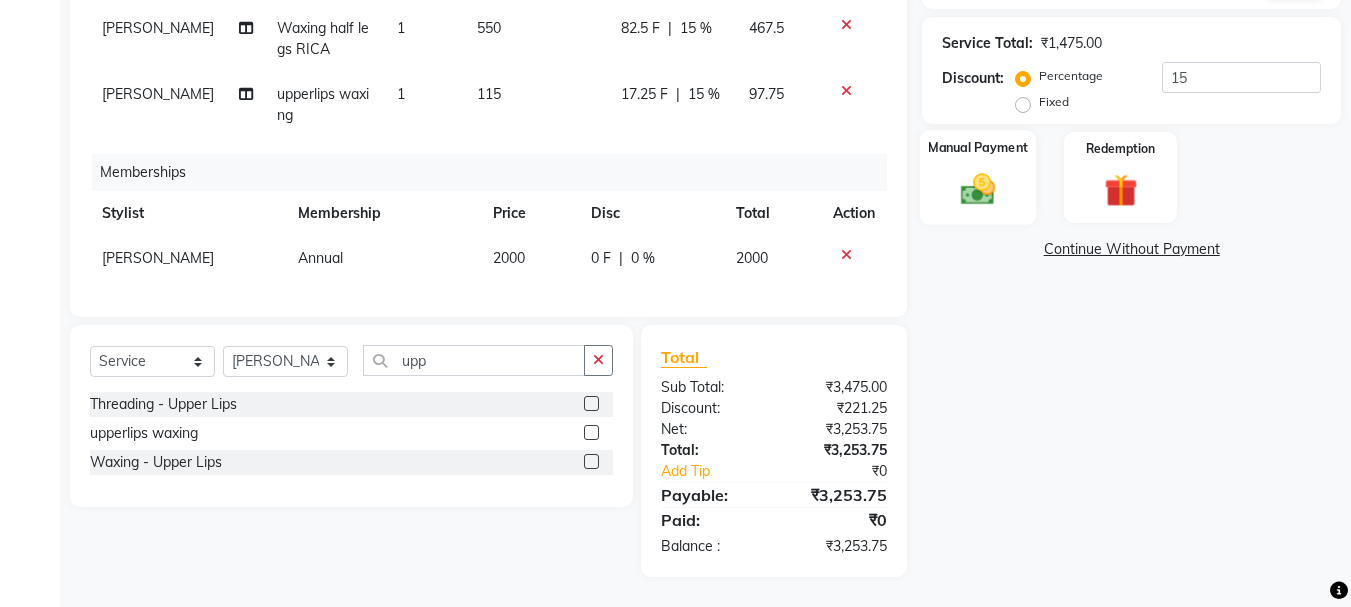 click on "Manual Payment" 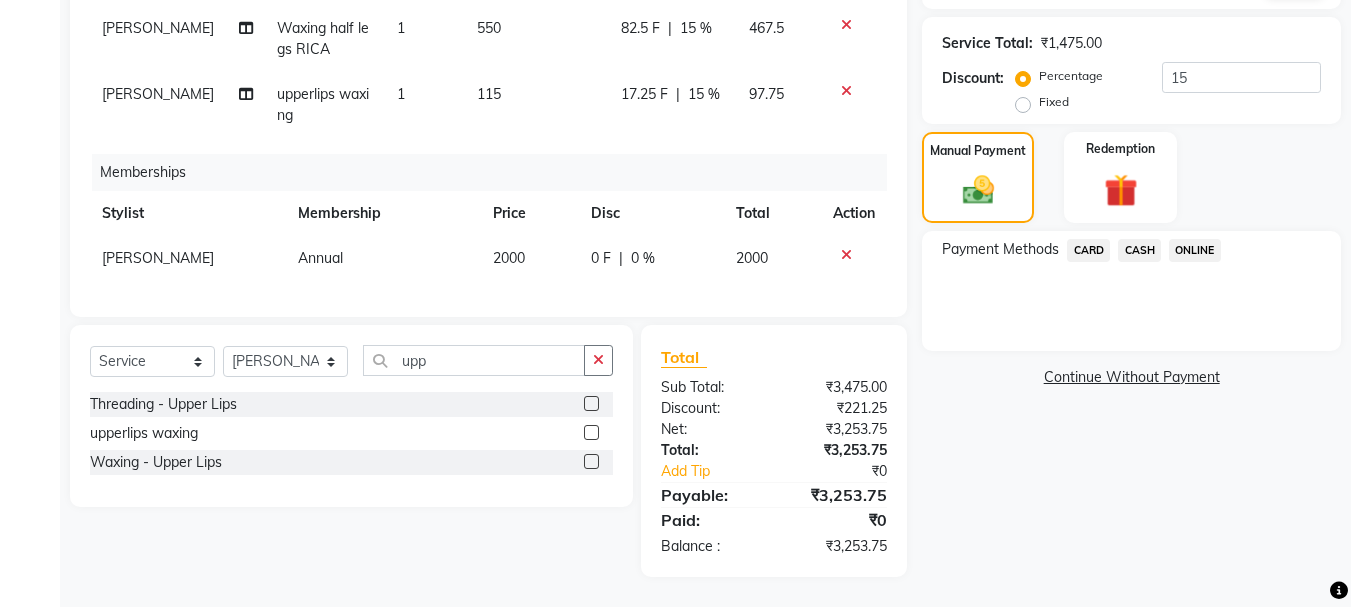 click on "ONLINE" 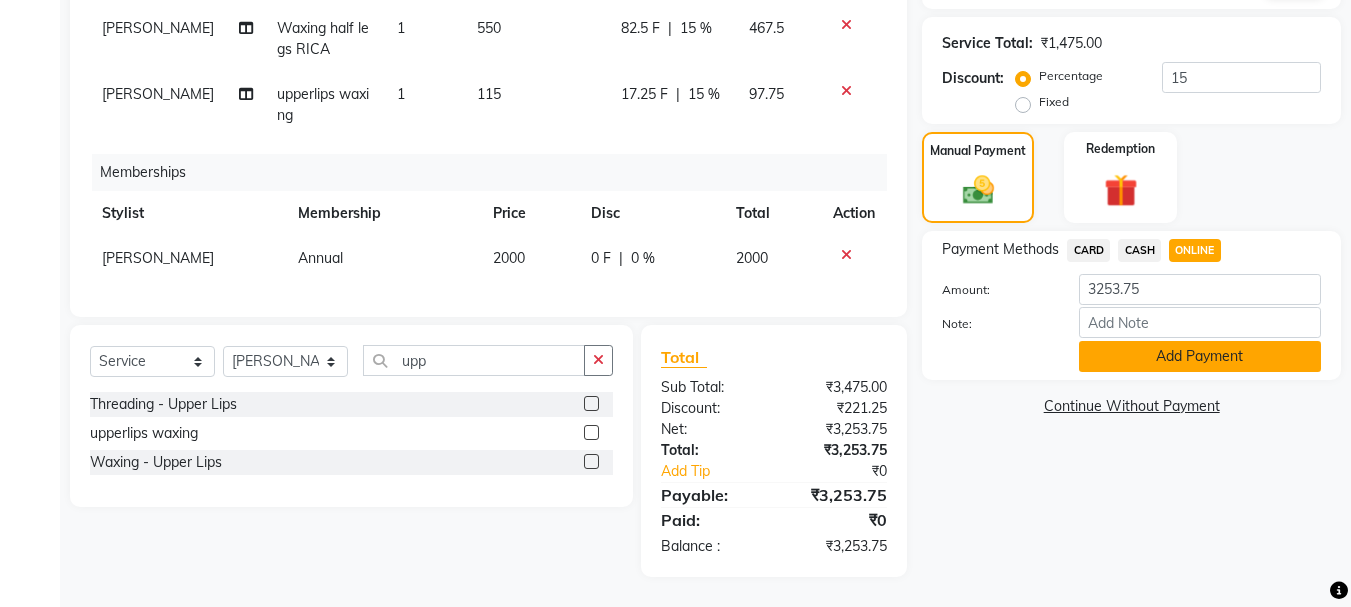 click on "Add Payment" 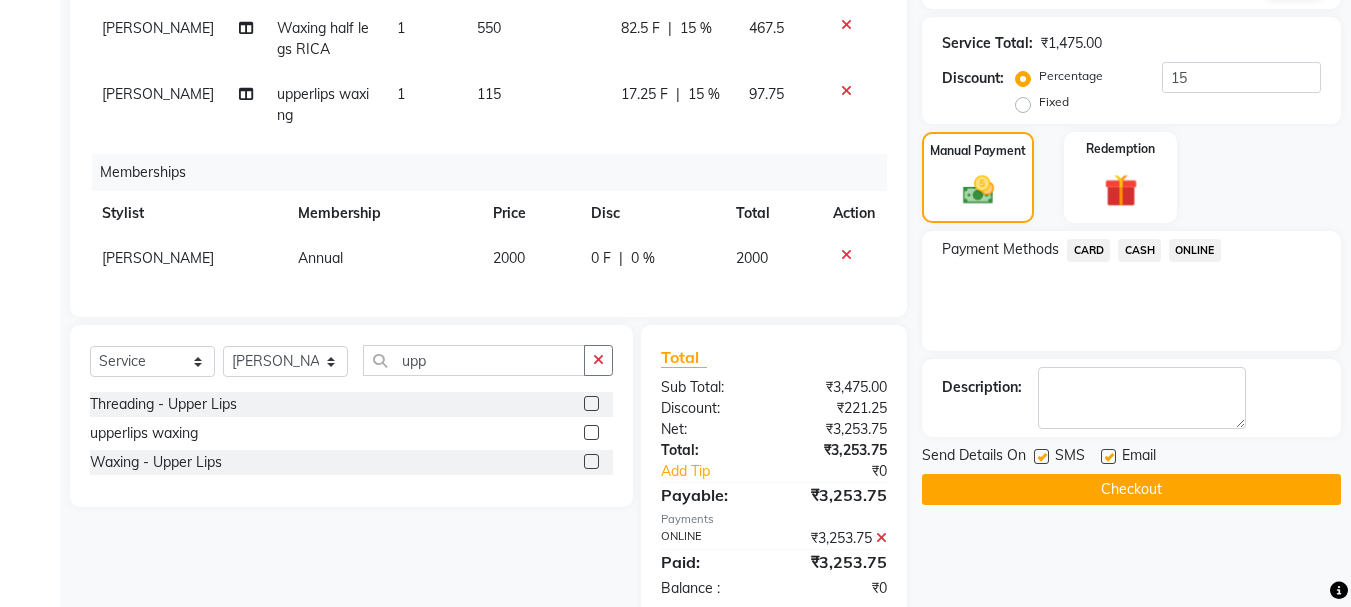 click on "Checkout" 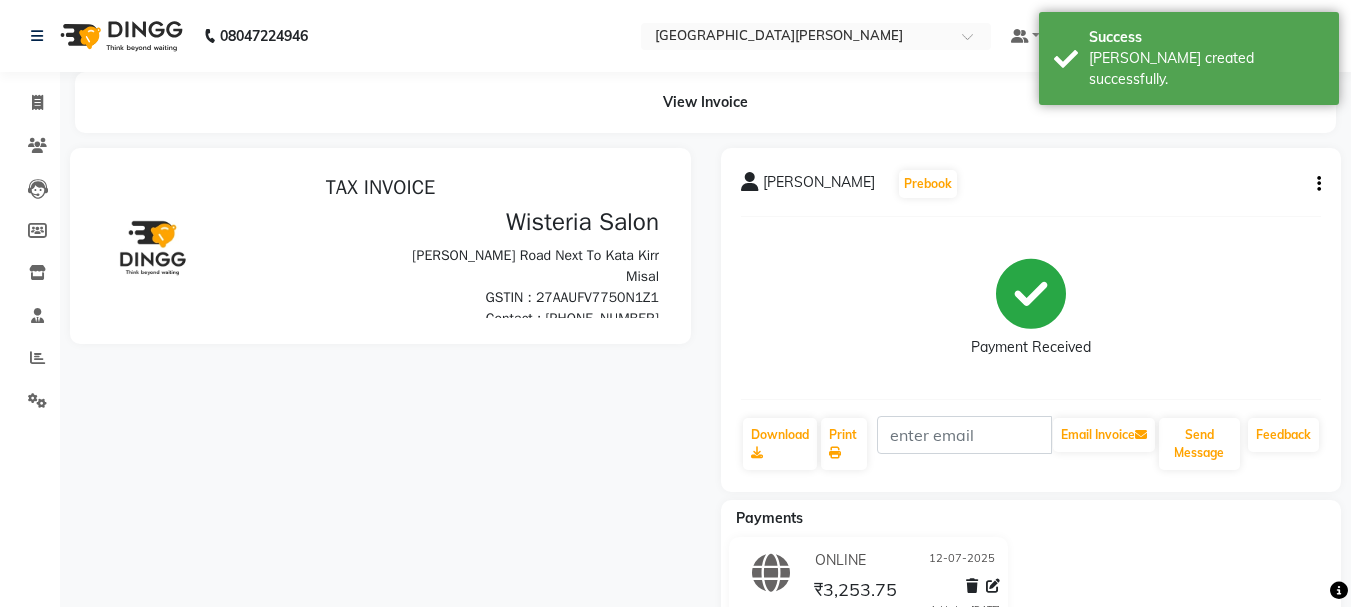 scroll, scrollTop: 0, scrollLeft: 0, axis: both 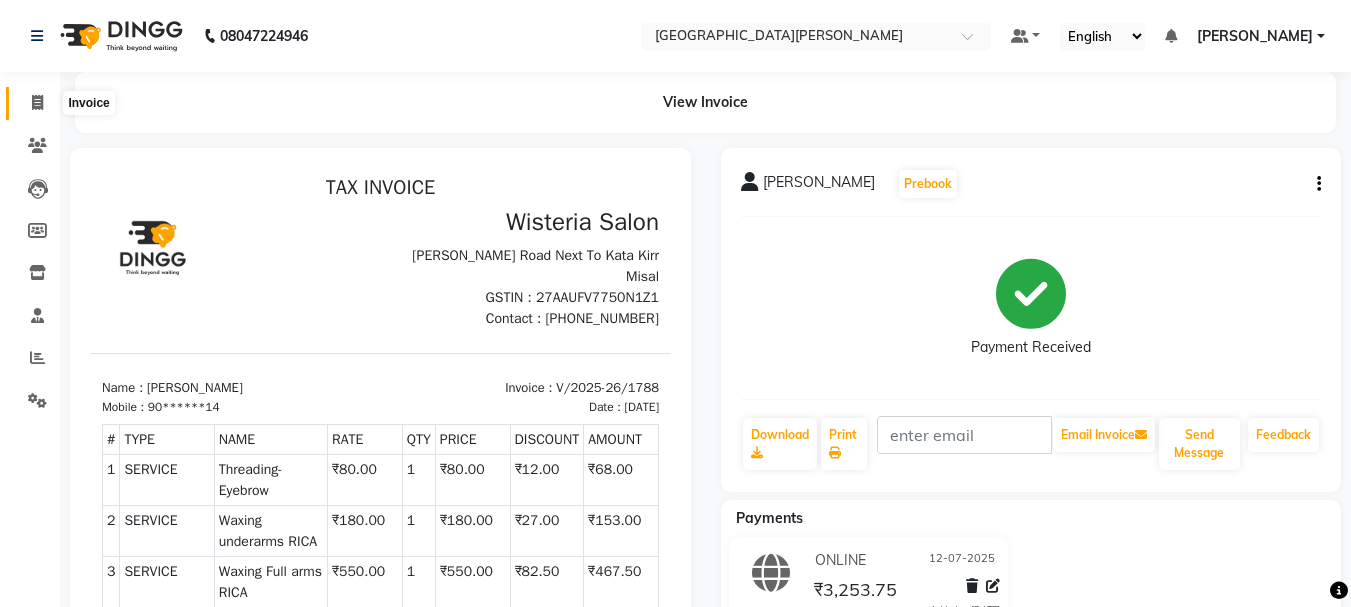 click 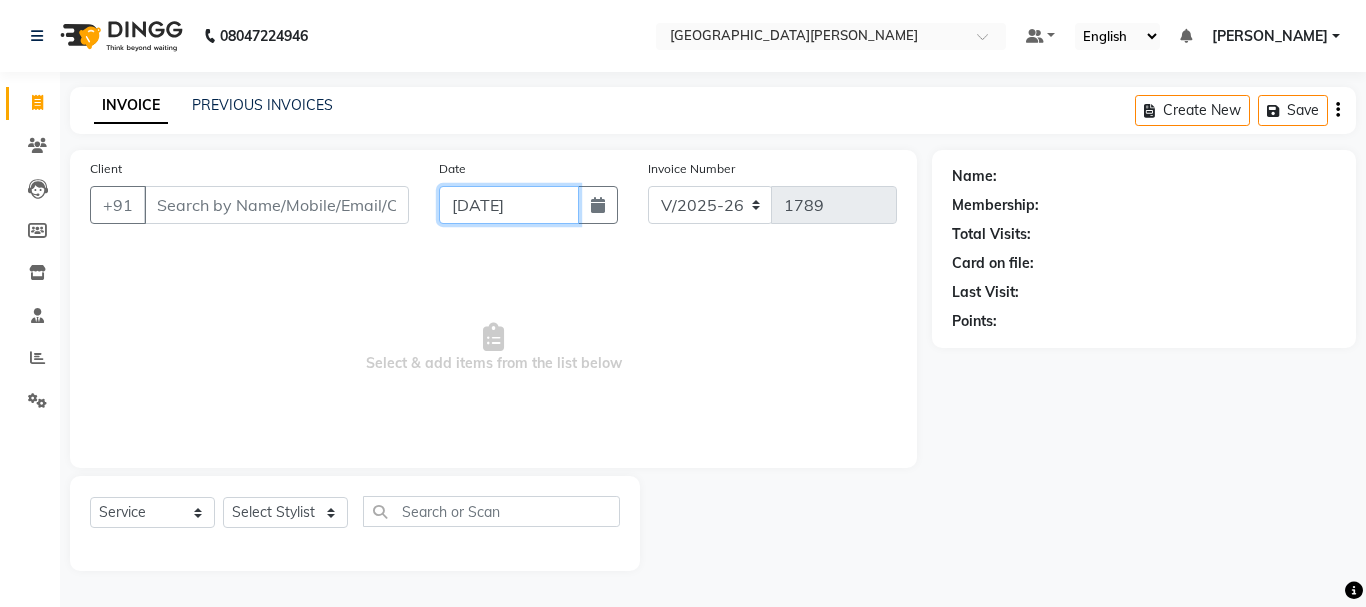 click on "[DATE]" 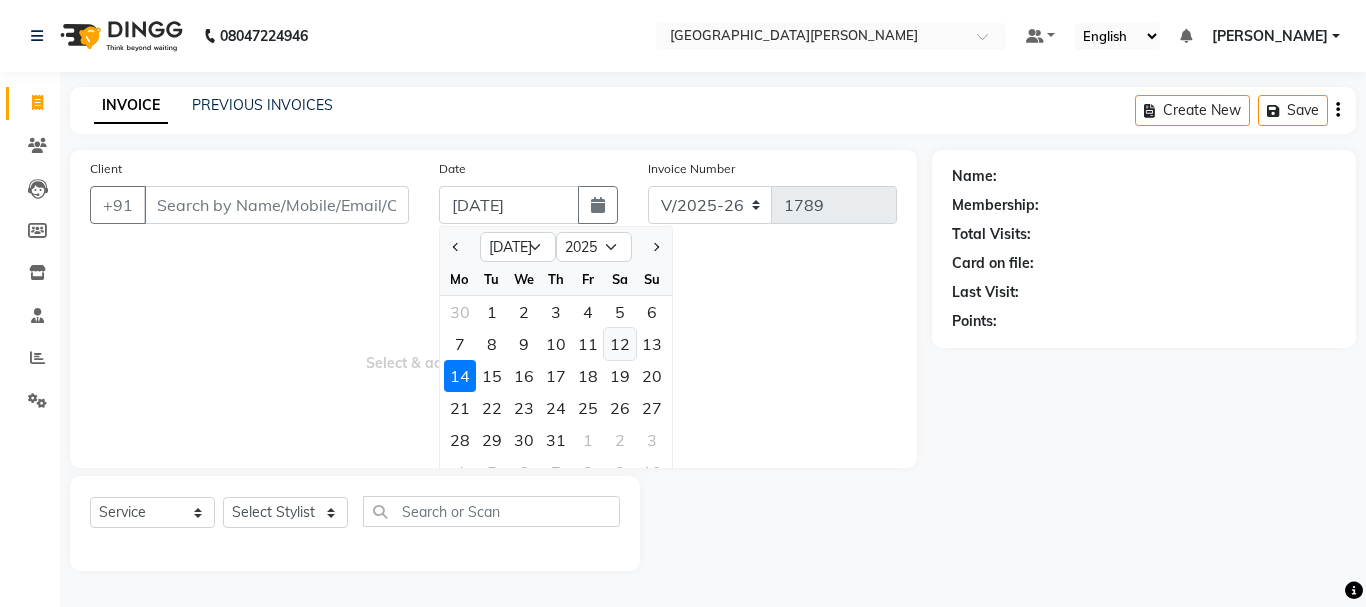 click on "12" 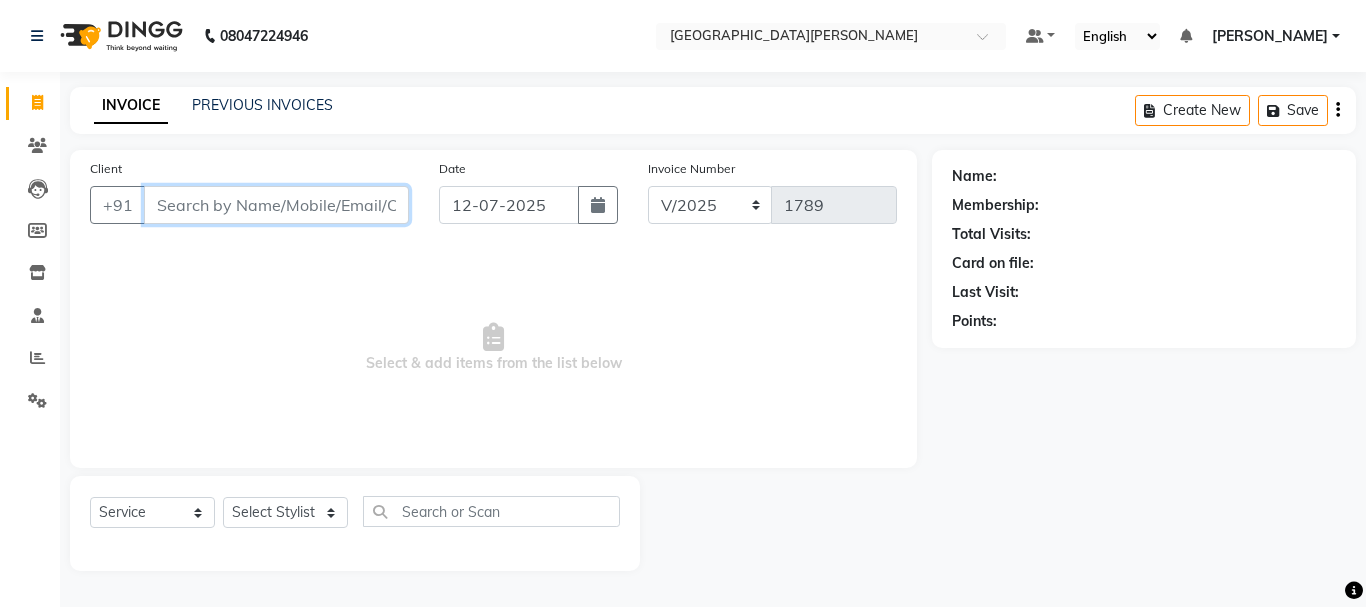 click on "Client" at bounding box center (276, 205) 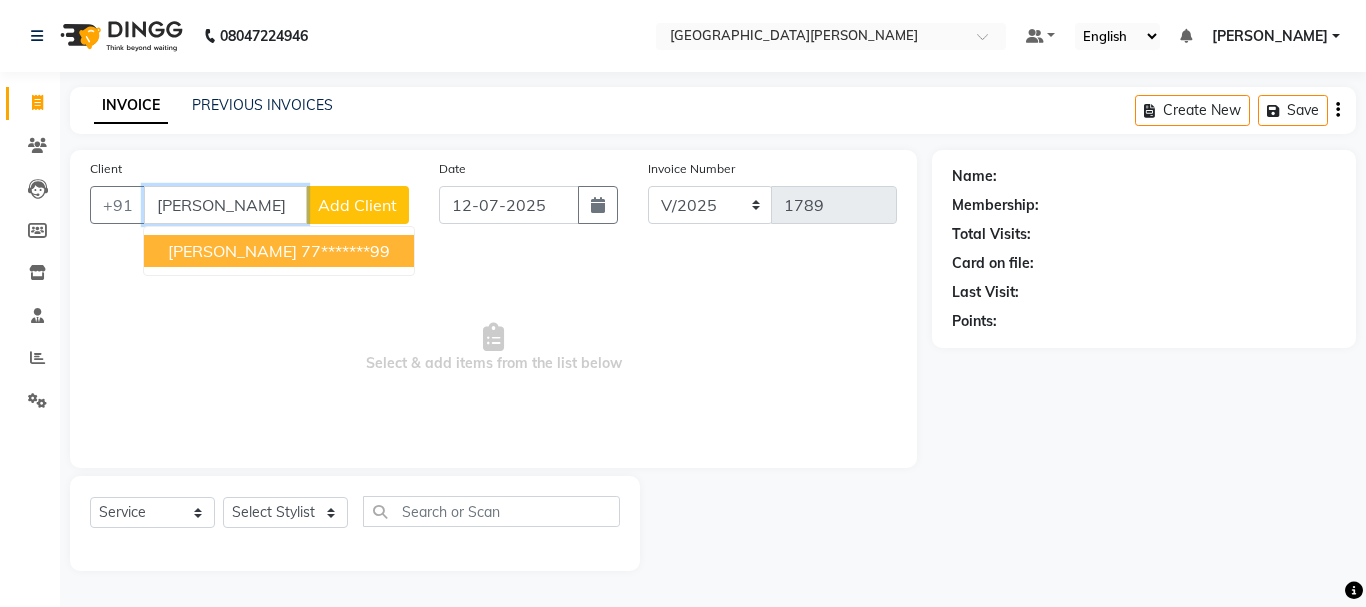 click on "[PERSON_NAME]" at bounding box center (232, 251) 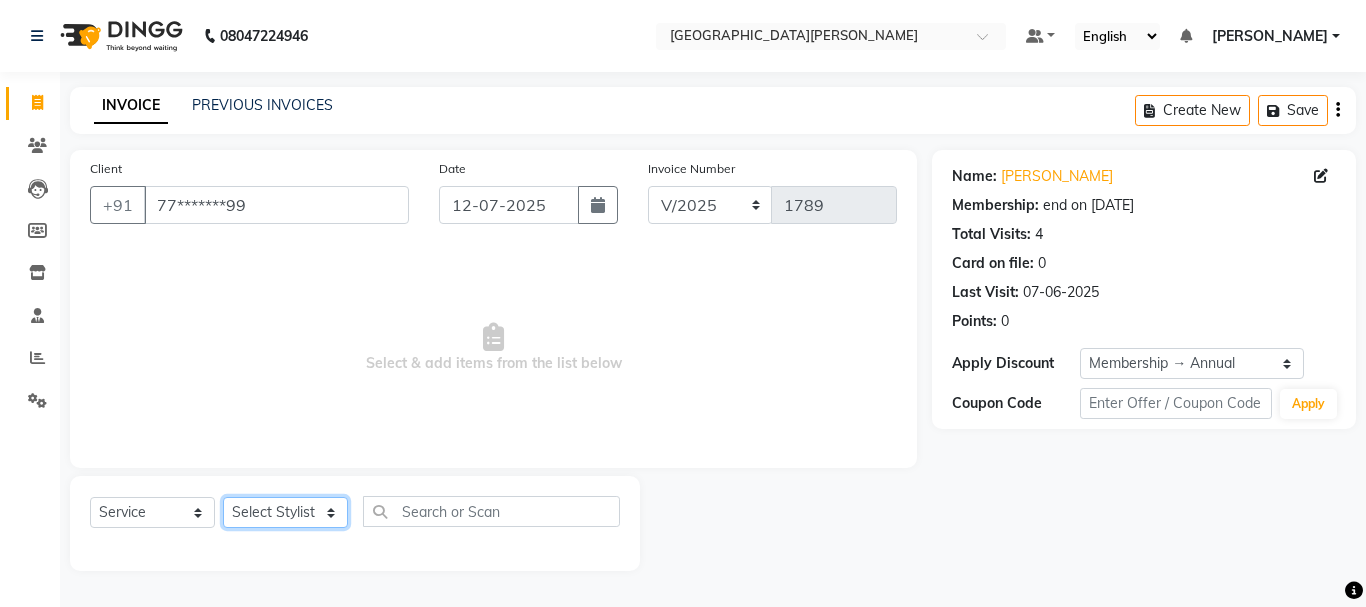click on "Select Stylist Bharti [PERSON_NAME] [PERSON_NAME] [PERSON_NAME] [PERSON_NAME] more [PERSON_NAME] Partner id [PERSON_NAME] [PERSON_NAME]  Rahul [PERSON_NAME] [PERSON_NAME] [PERSON_NAME] [PERSON_NAME]" 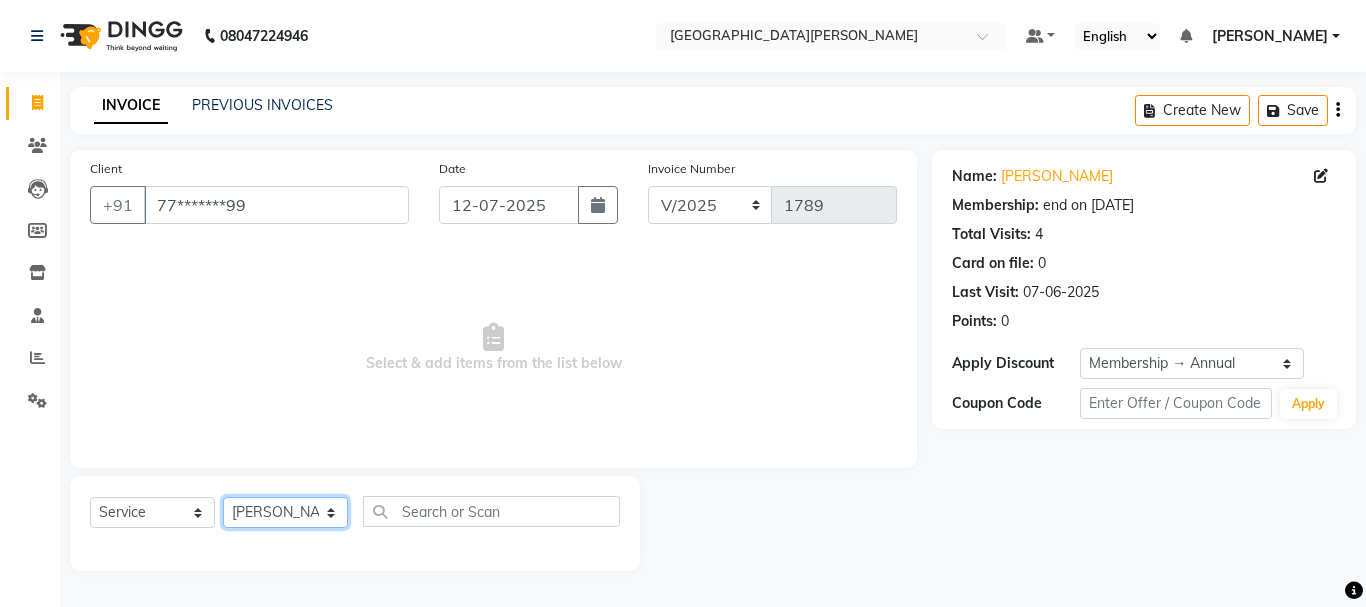 click on "Select Stylist Bharti [PERSON_NAME] [PERSON_NAME] [PERSON_NAME] [PERSON_NAME] more [PERSON_NAME] Partner id [PERSON_NAME] [PERSON_NAME]  Rahul [PERSON_NAME] [PERSON_NAME] [PERSON_NAME] [PERSON_NAME]" 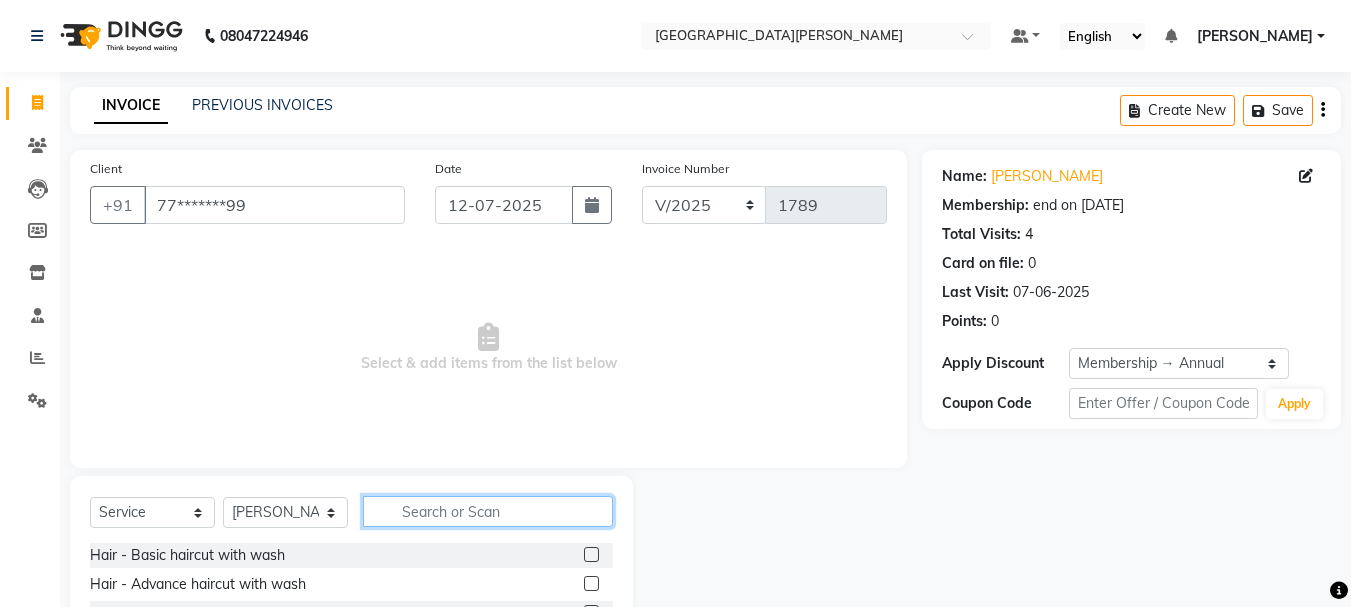 click 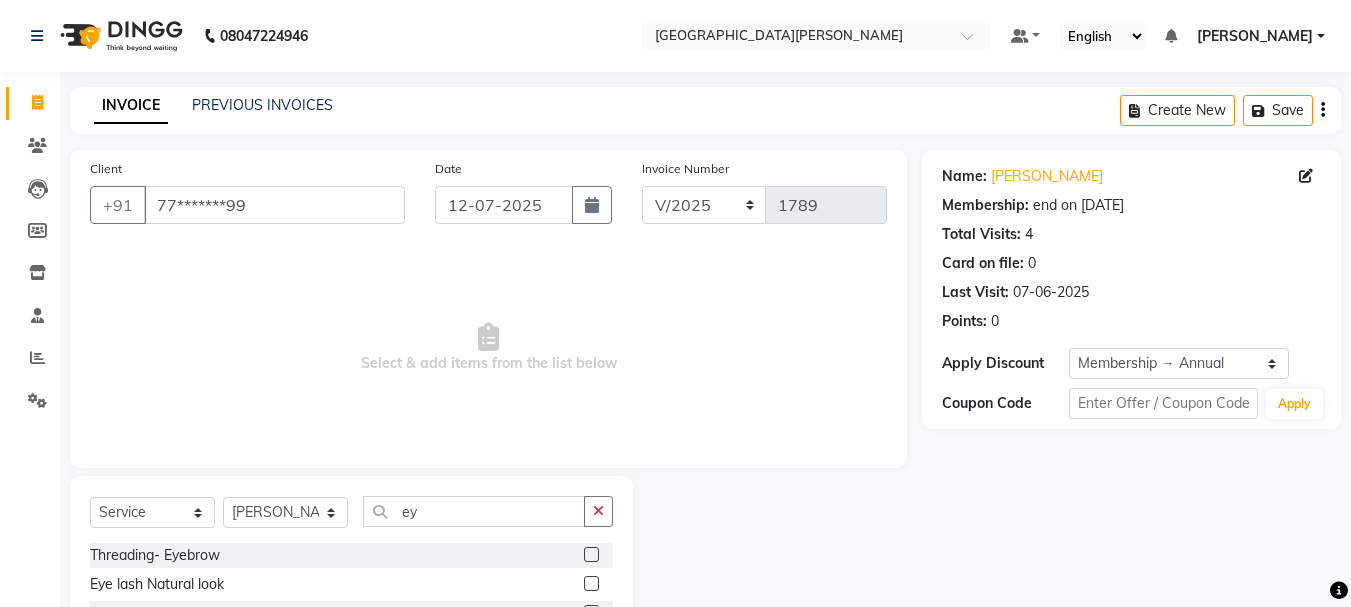 click 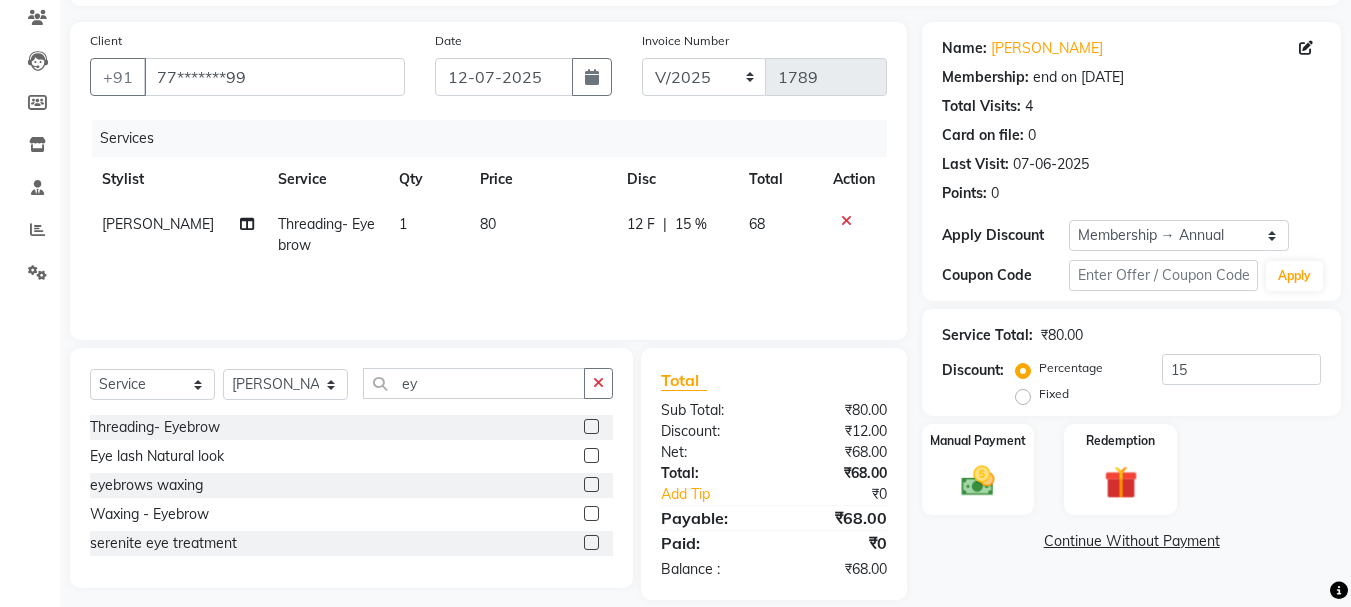 scroll, scrollTop: 151, scrollLeft: 0, axis: vertical 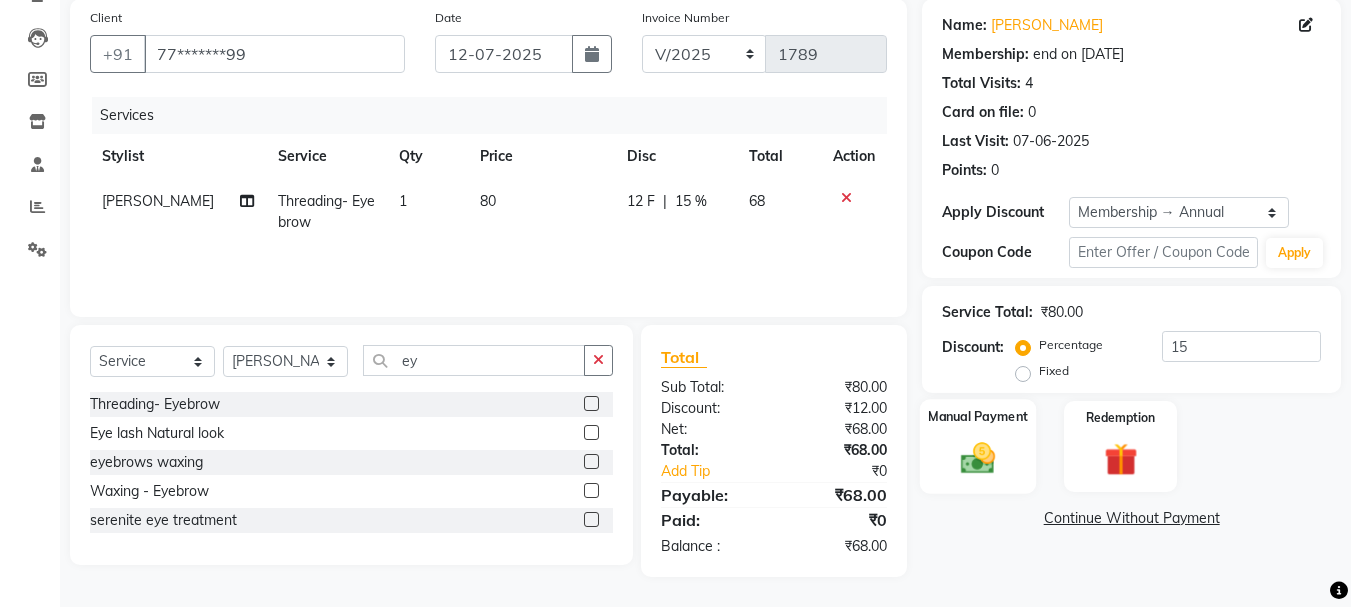 click on "Manual Payment" 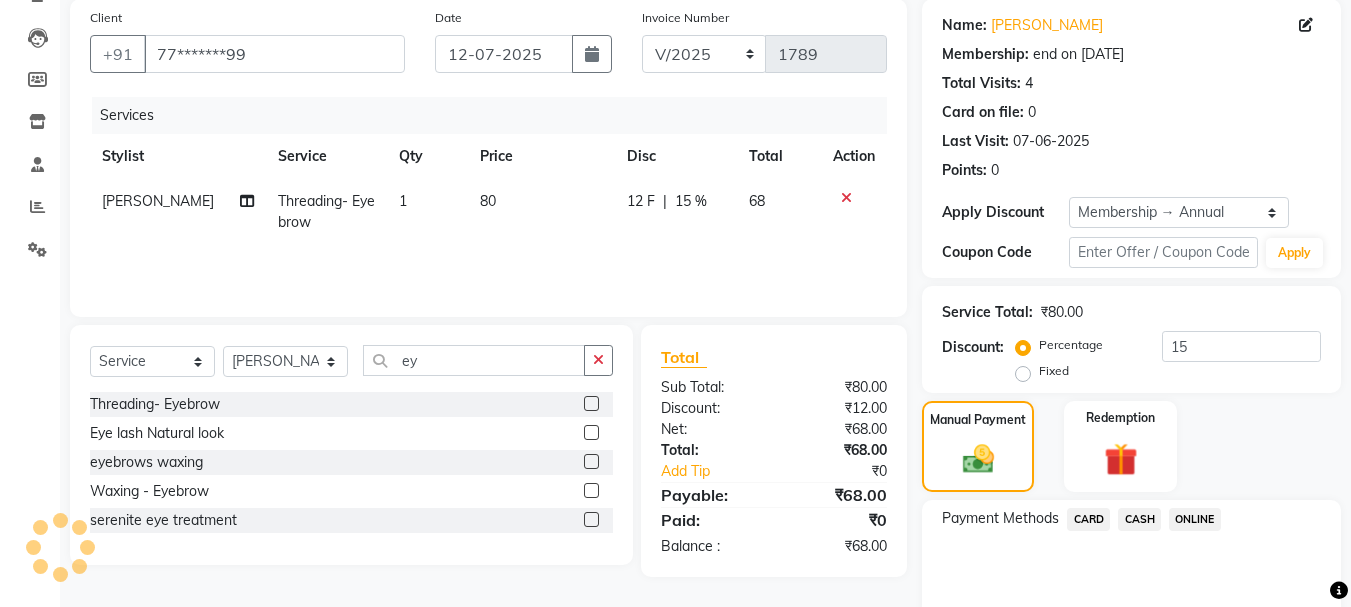 click on "ONLINE" 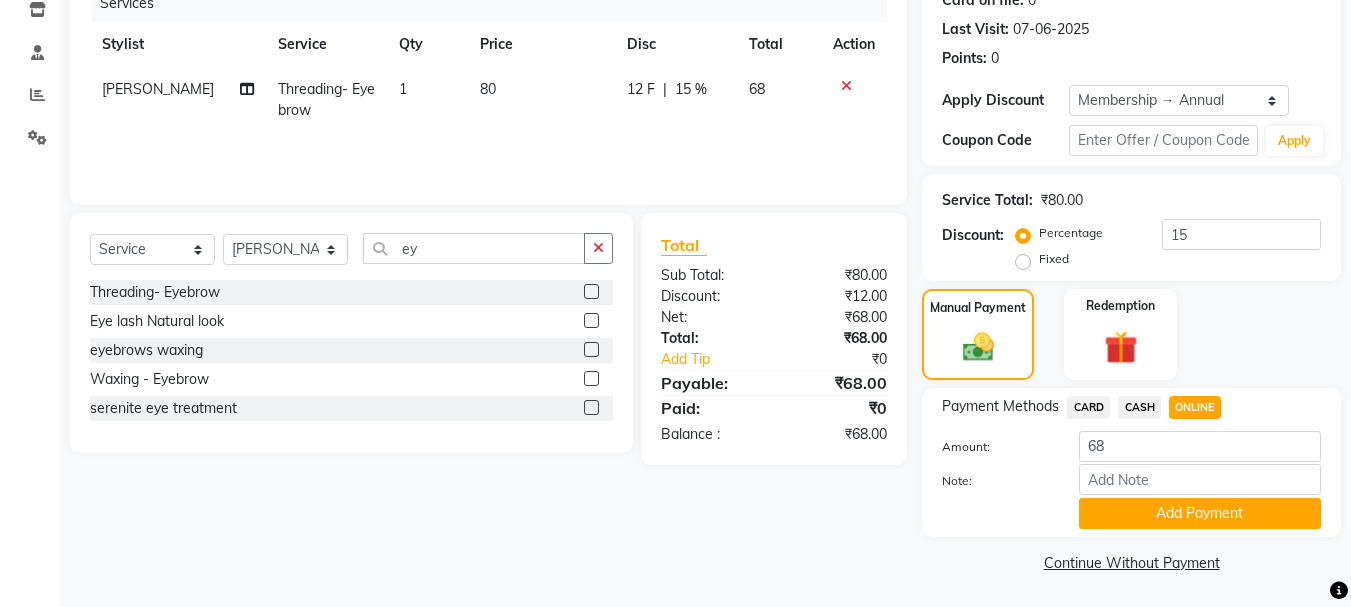scroll, scrollTop: 264, scrollLeft: 0, axis: vertical 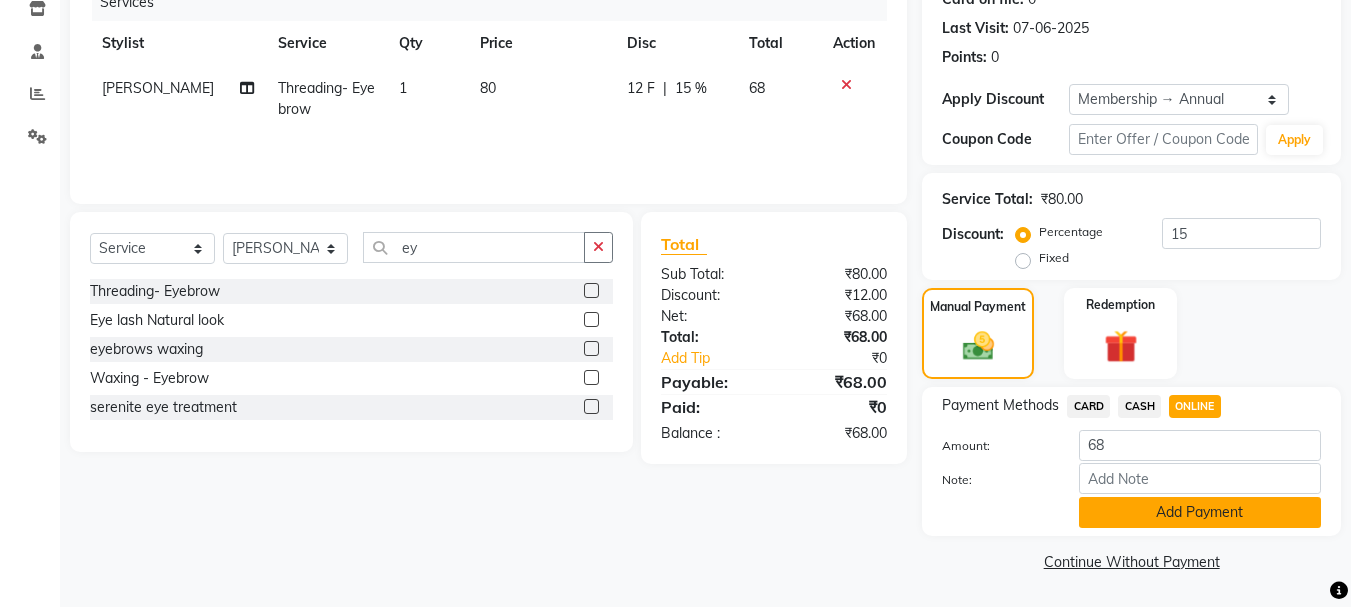click on "Add Payment" 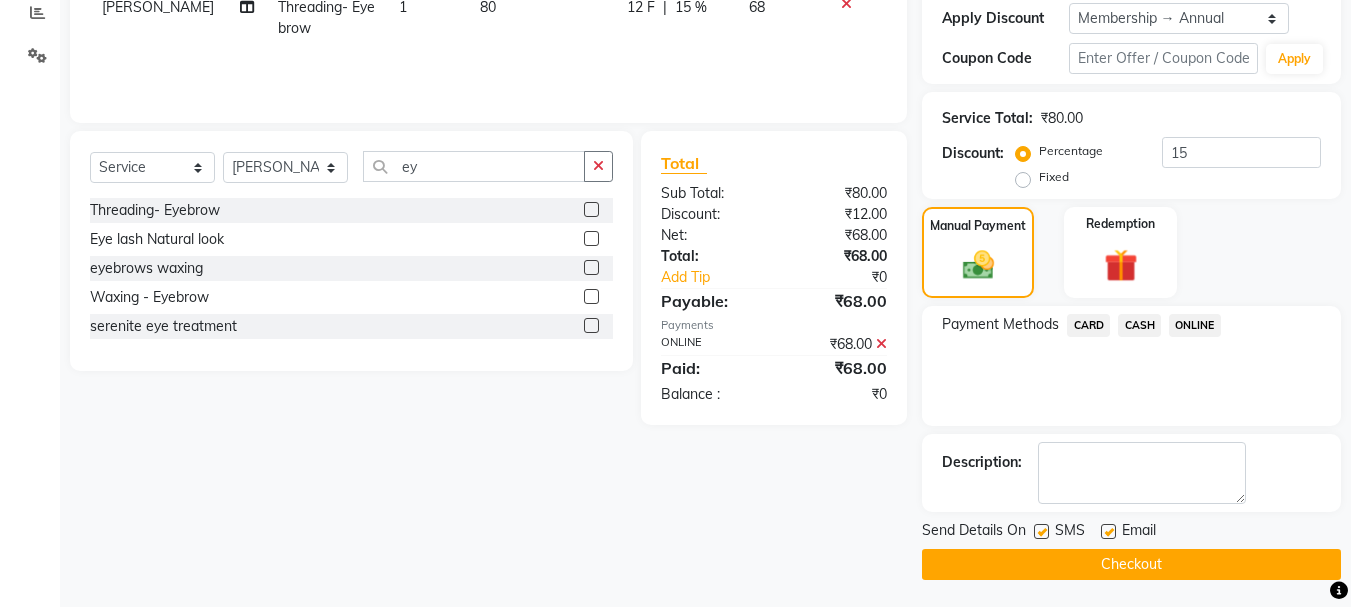 scroll, scrollTop: 348, scrollLeft: 0, axis: vertical 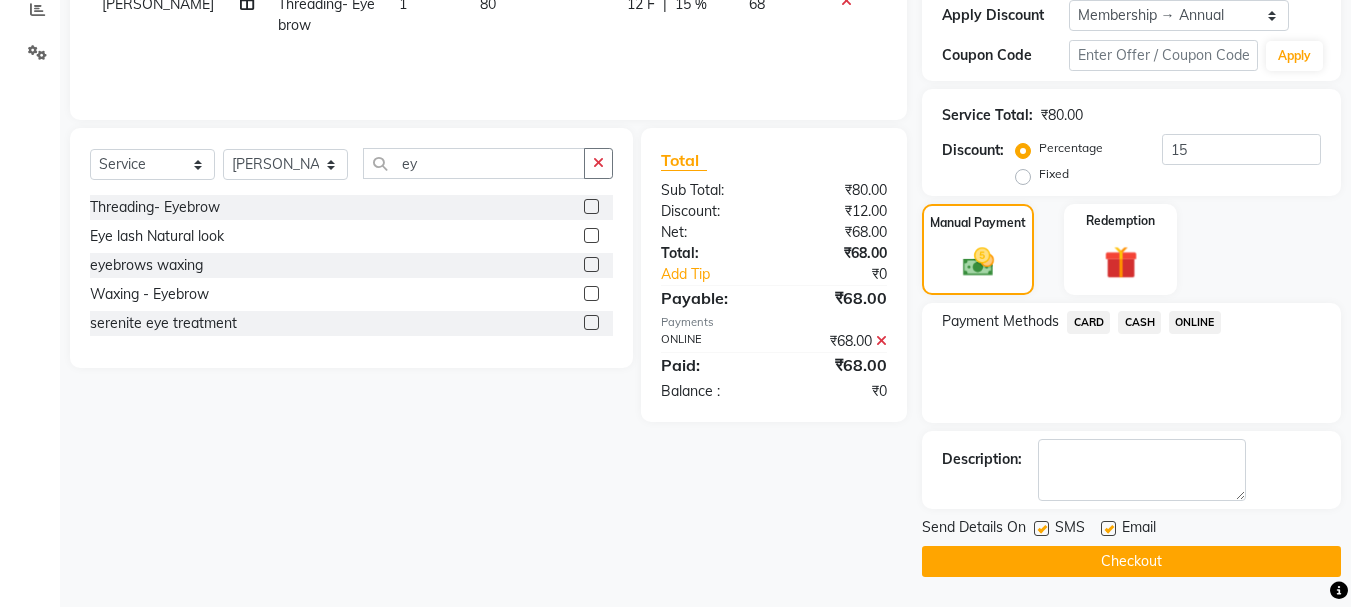 click on "Checkout" 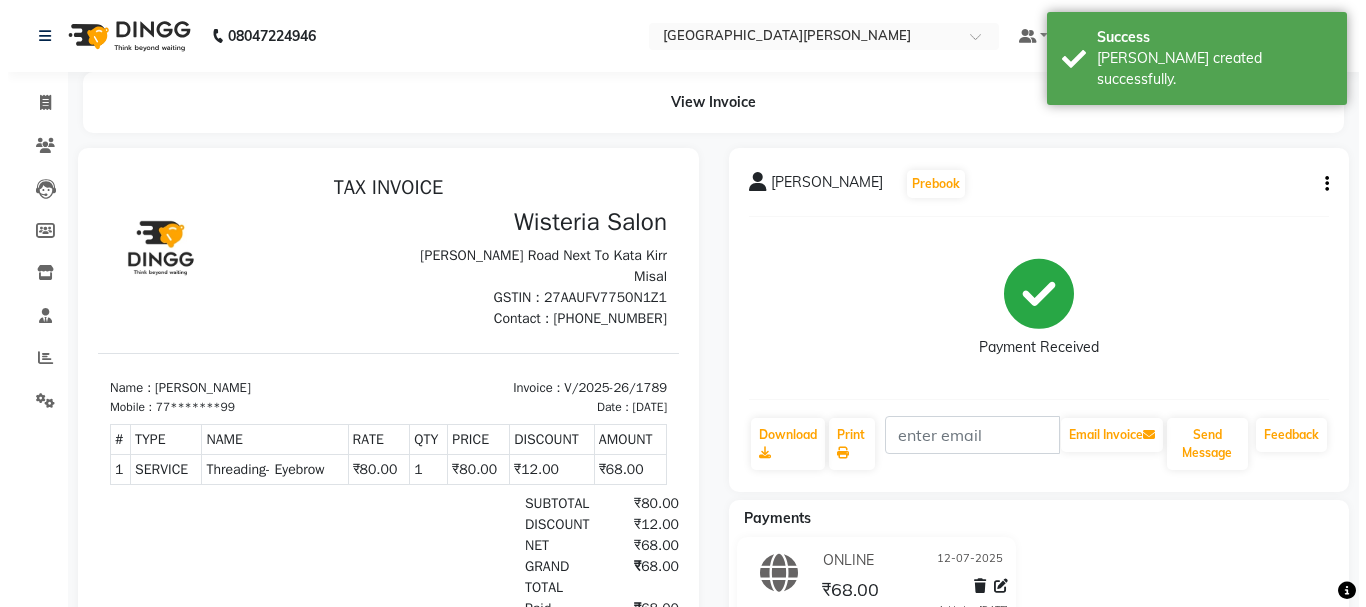 scroll, scrollTop: 0, scrollLeft: 0, axis: both 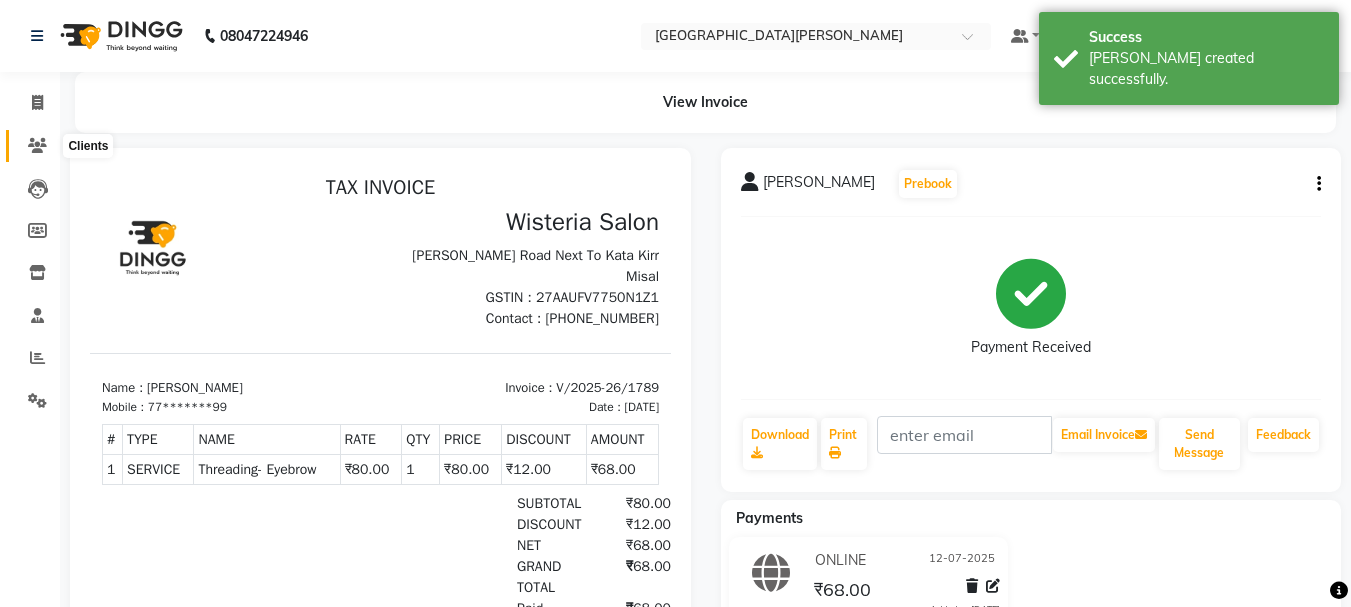 click 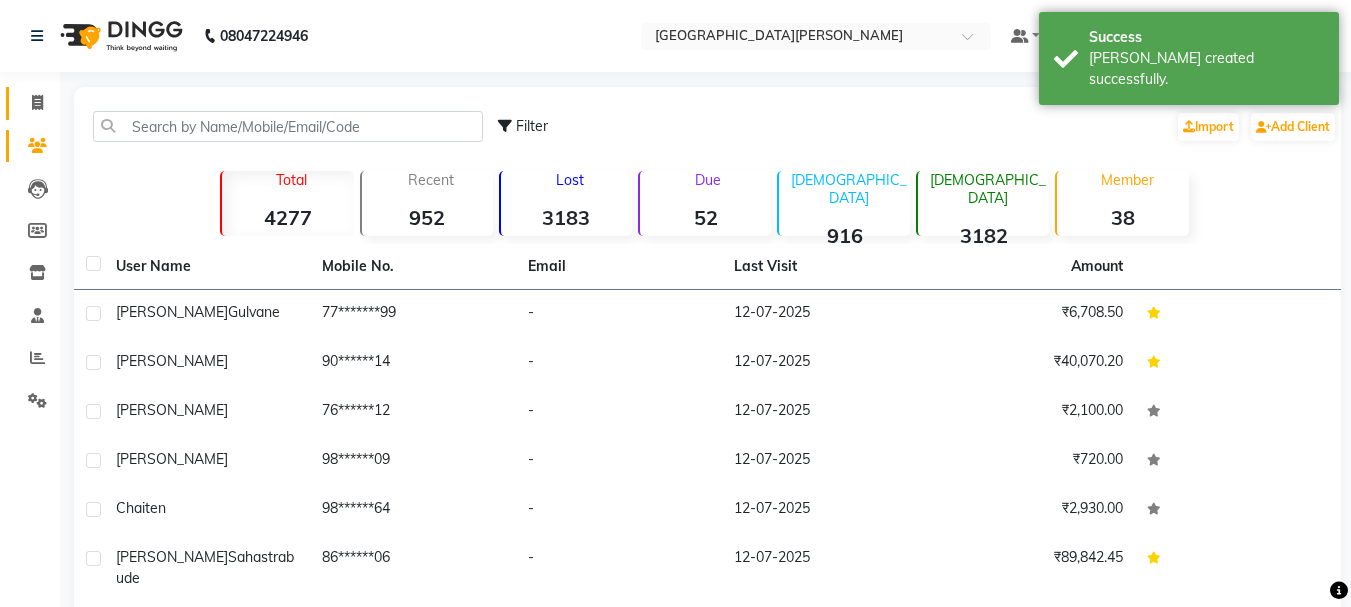 click 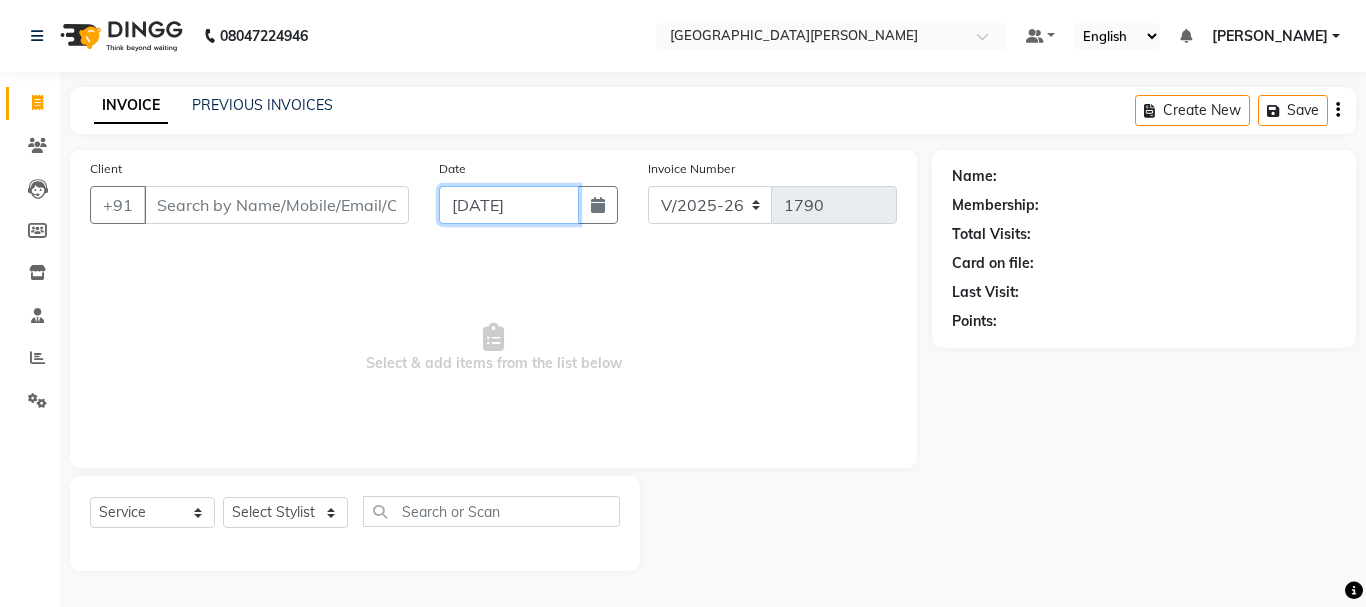 click on "[DATE]" 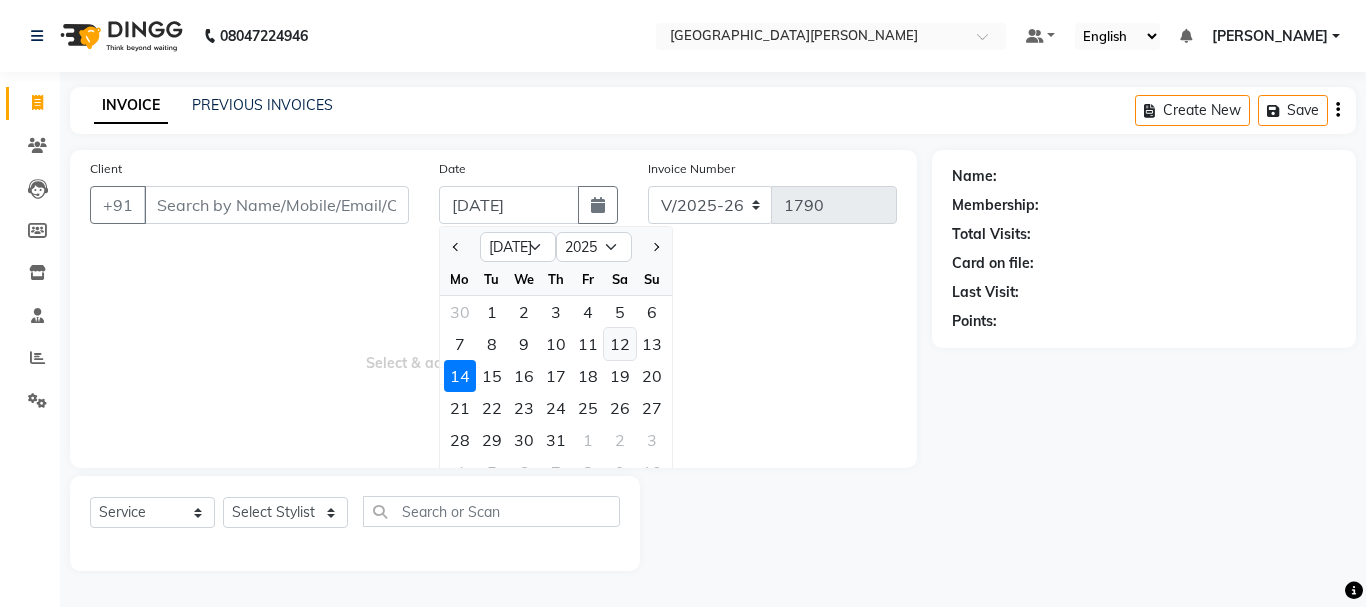 click on "12" 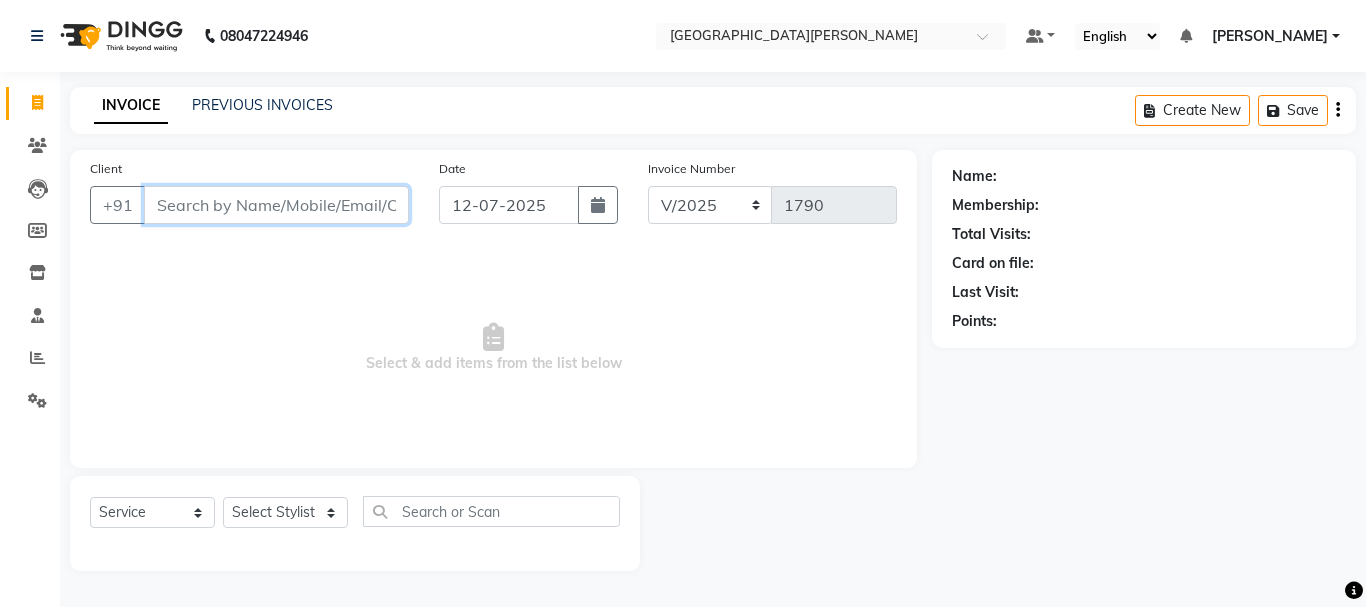 click on "Client" at bounding box center [276, 205] 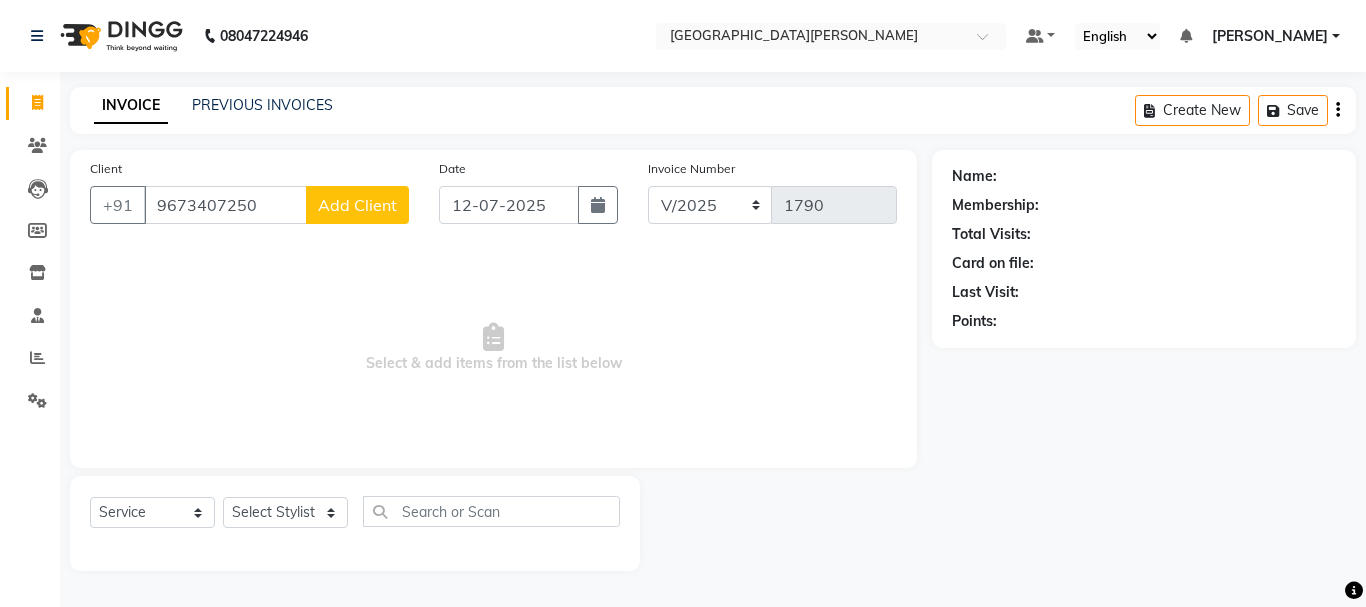 click on "Add Client" 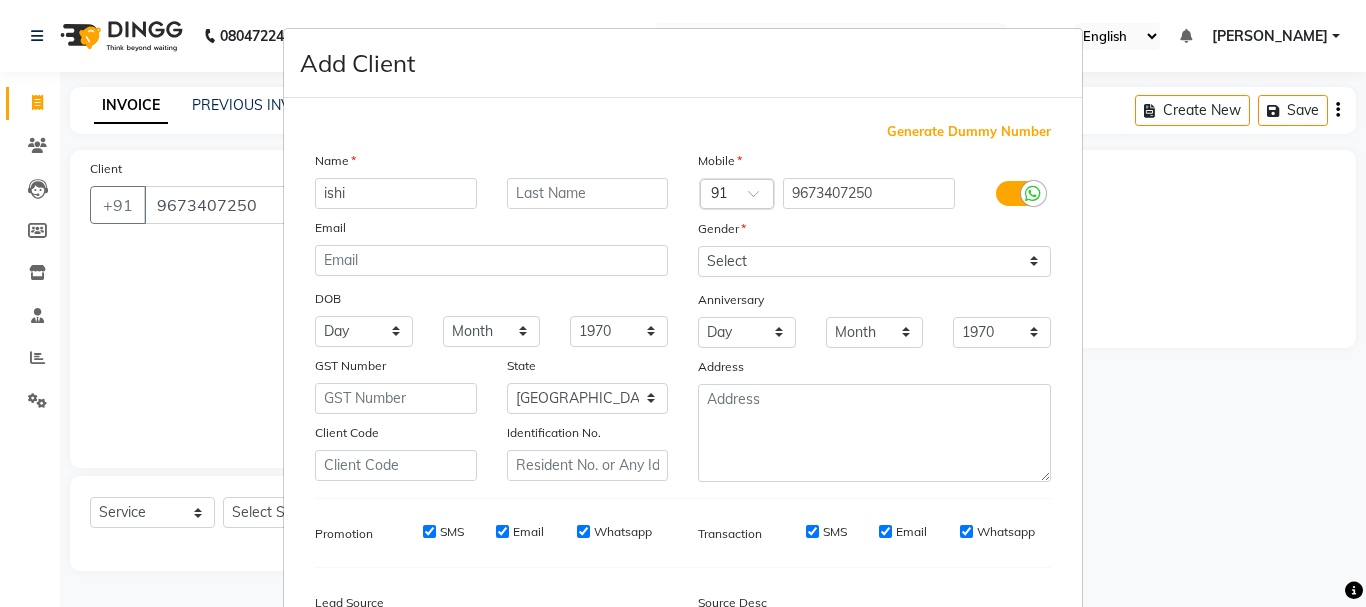 click on "ishi" at bounding box center [396, 193] 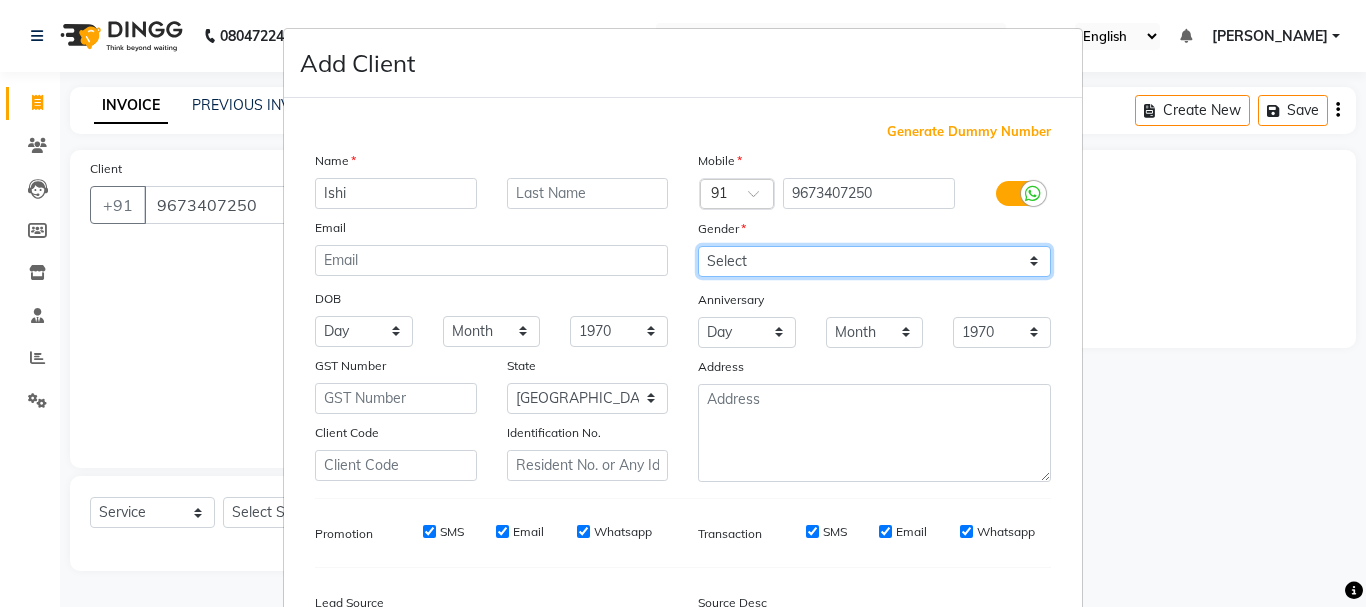 click on "Select [DEMOGRAPHIC_DATA] [DEMOGRAPHIC_DATA] Other Prefer Not To Say" at bounding box center [874, 261] 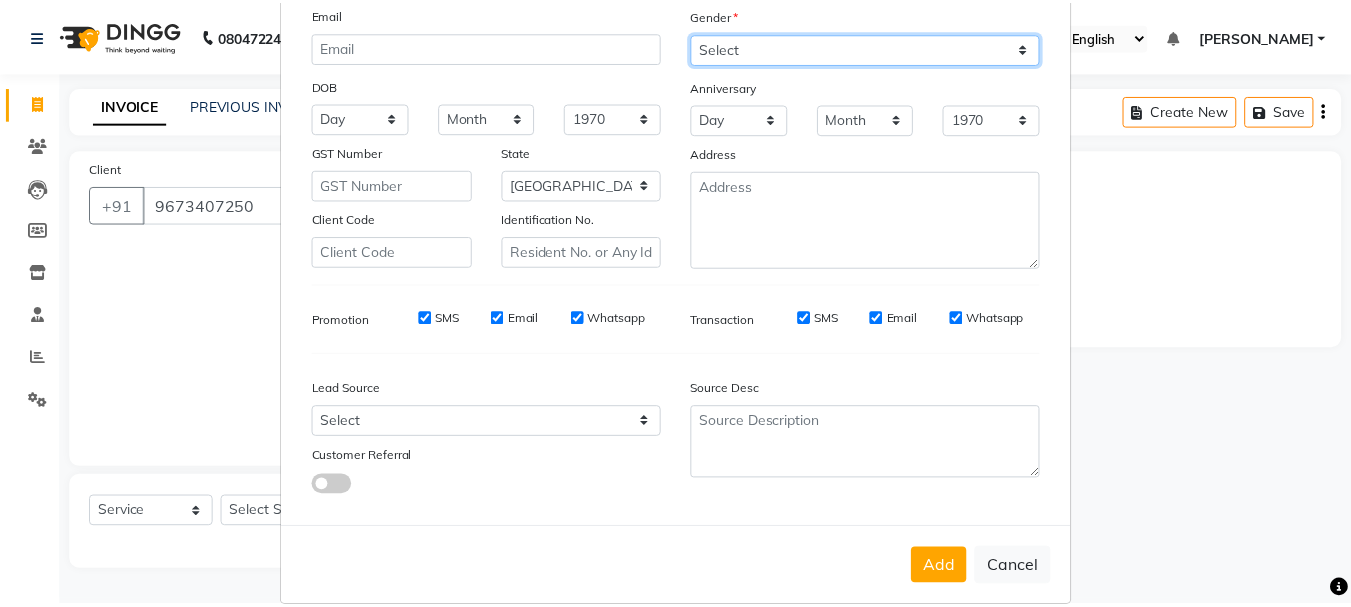 scroll, scrollTop: 242, scrollLeft: 0, axis: vertical 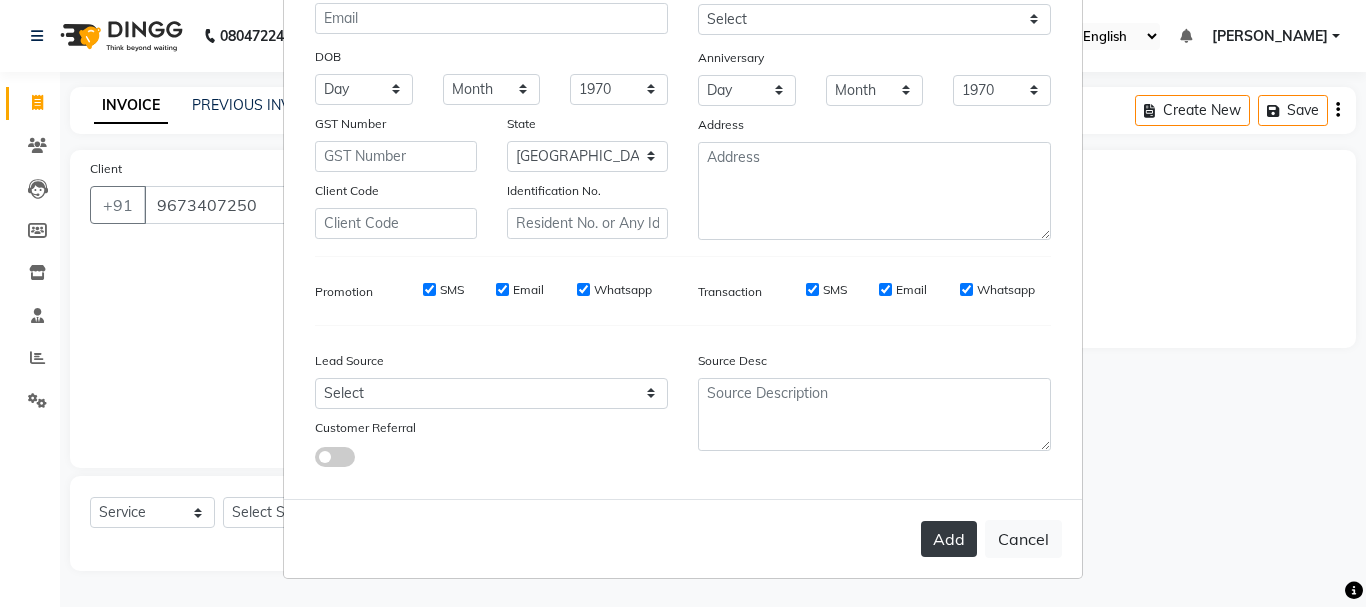 click on "Add" at bounding box center (949, 539) 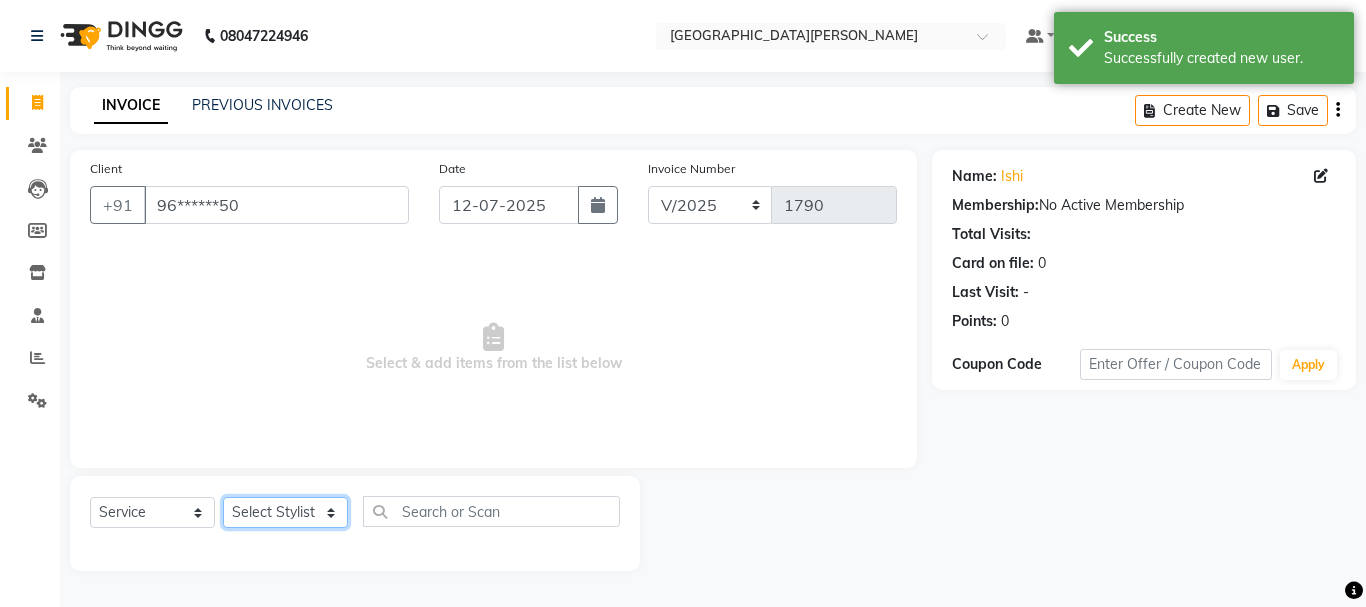 click on "Select Stylist Bharti [PERSON_NAME] [PERSON_NAME] [PERSON_NAME] [PERSON_NAME] more [PERSON_NAME] Partner id [PERSON_NAME] [PERSON_NAME]  Rahul [PERSON_NAME] [PERSON_NAME] [PERSON_NAME] [PERSON_NAME]" 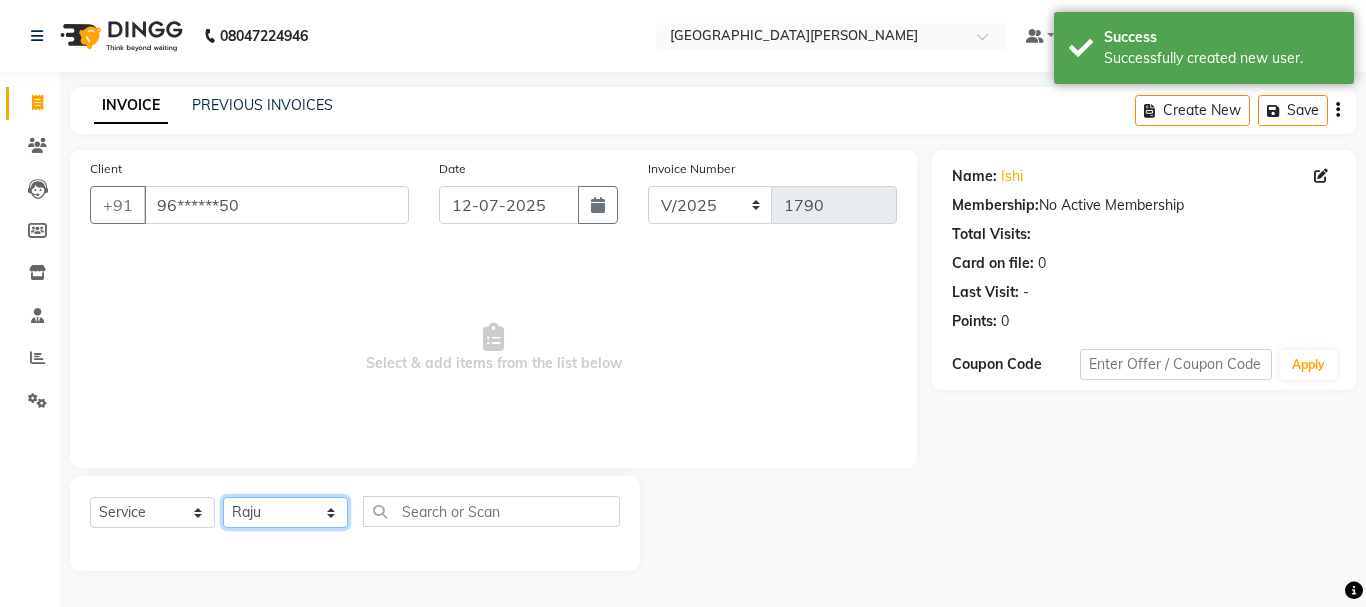 click on "Select Stylist Bharti [PERSON_NAME] [PERSON_NAME] [PERSON_NAME] [PERSON_NAME] more [PERSON_NAME] Partner id [PERSON_NAME] [PERSON_NAME]  Rahul [PERSON_NAME] [PERSON_NAME] [PERSON_NAME] [PERSON_NAME]" 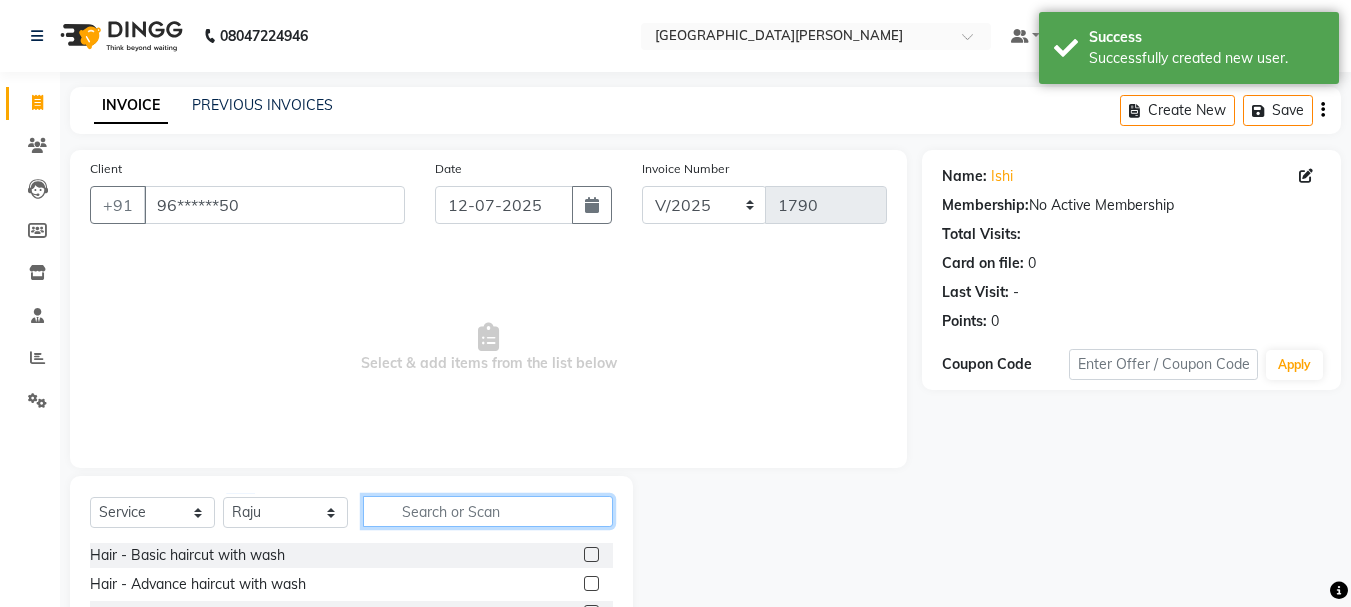click 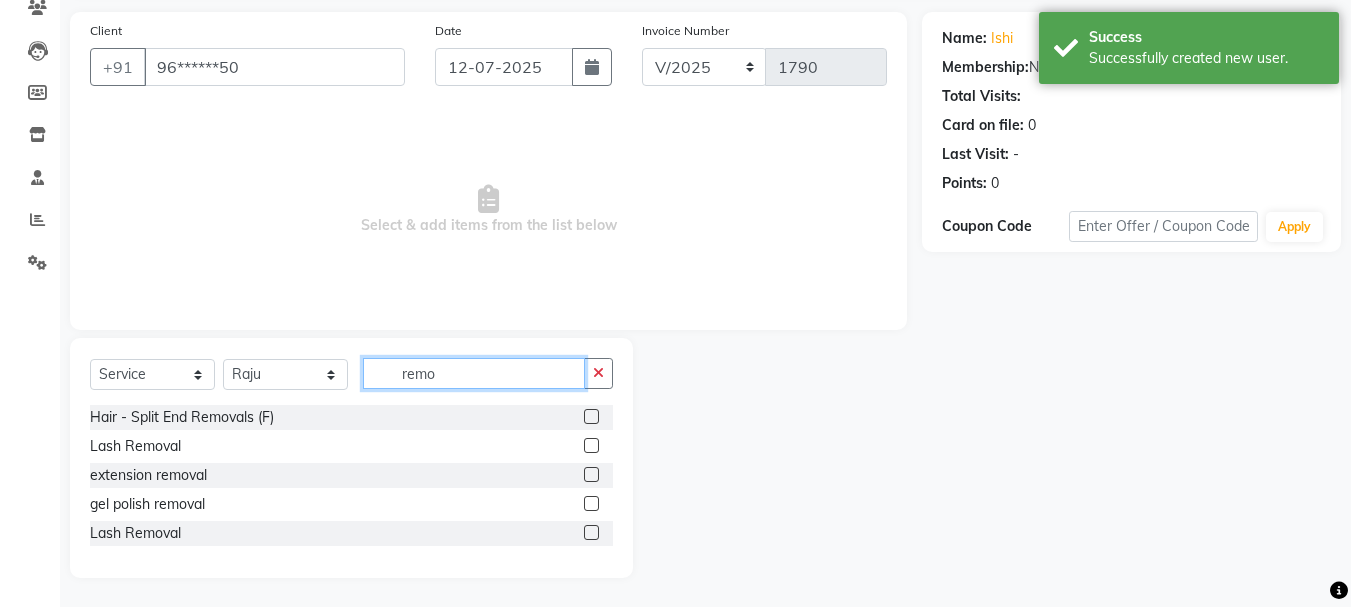 scroll, scrollTop: 139, scrollLeft: 0, axis: vertical 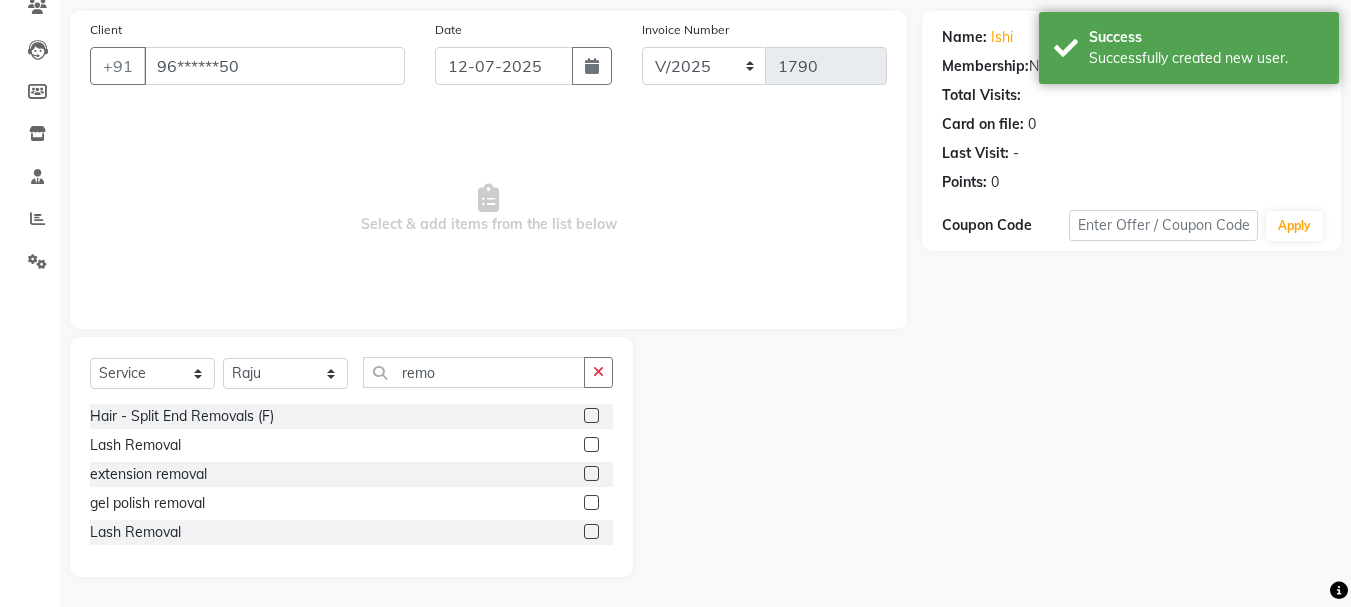 click 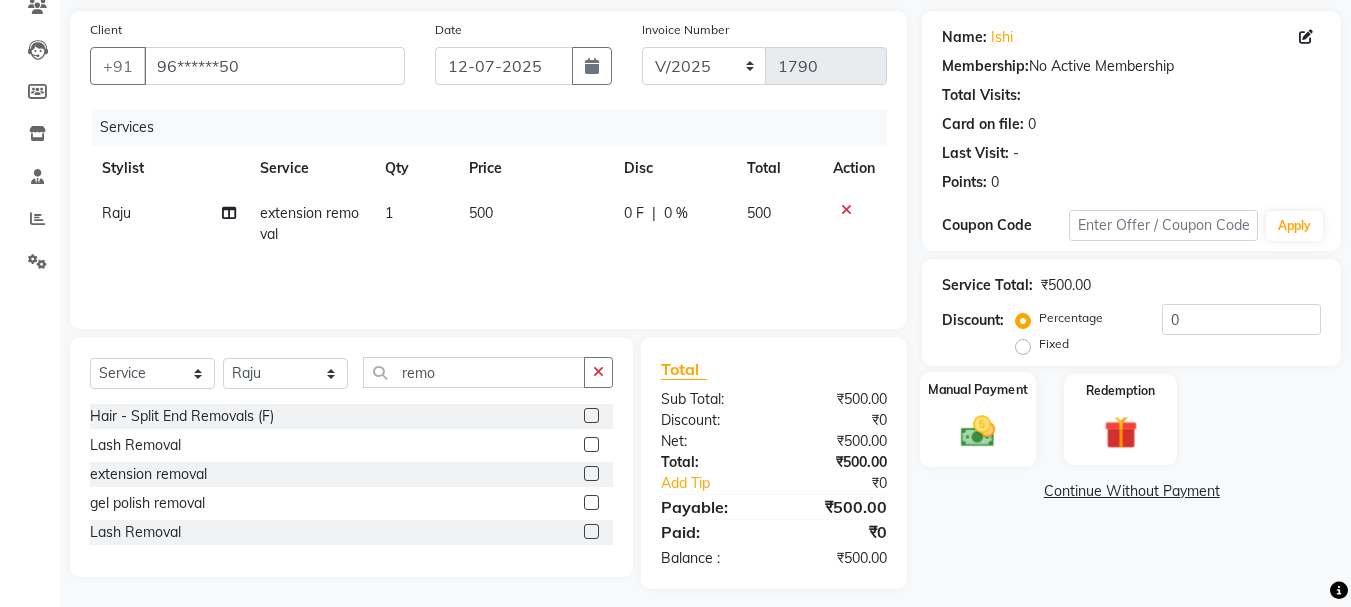 click on "Manual Payment" 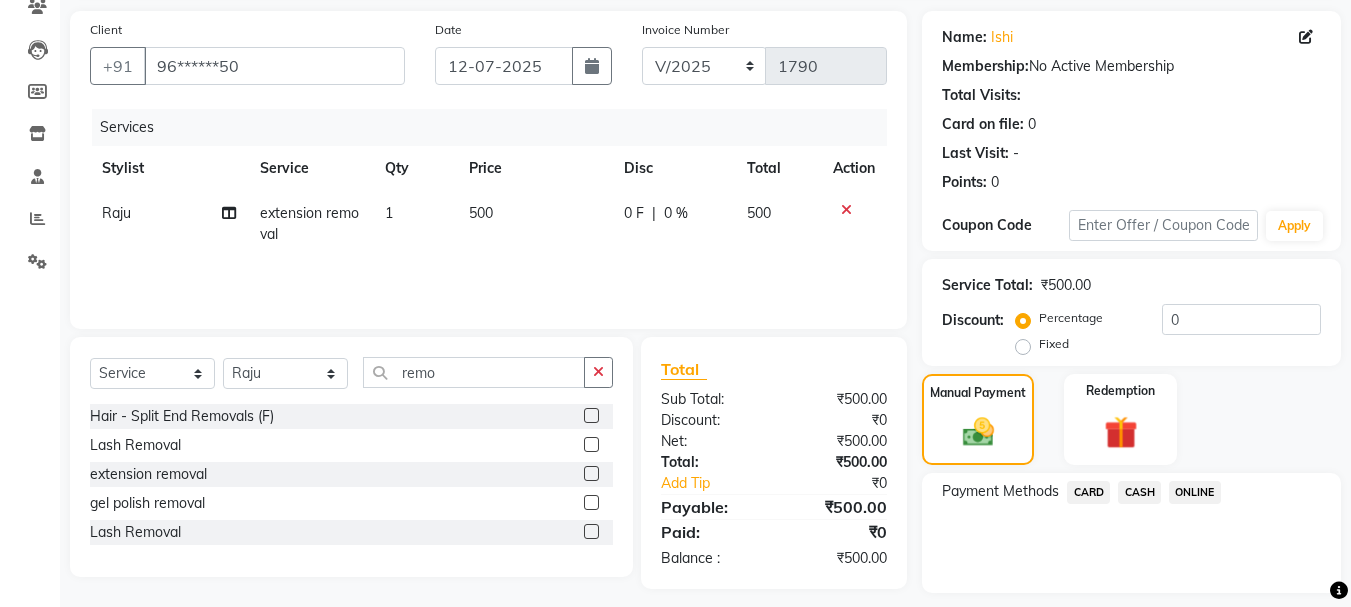 click on "CASH" 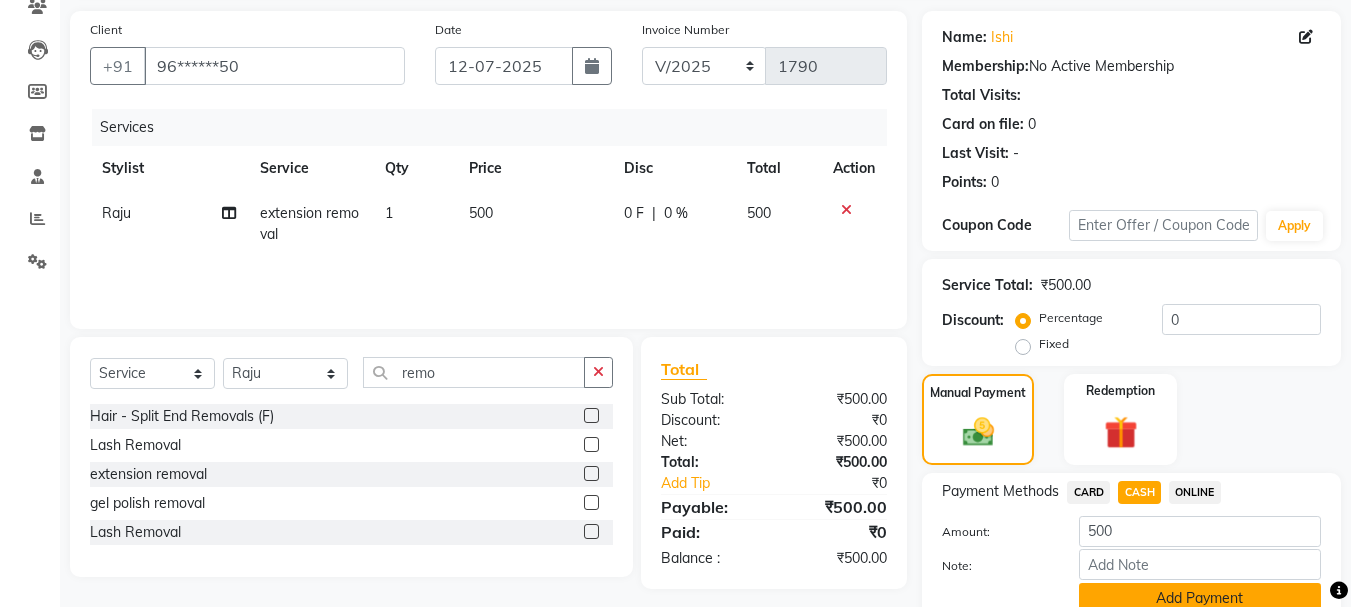 click on "Add Payment" 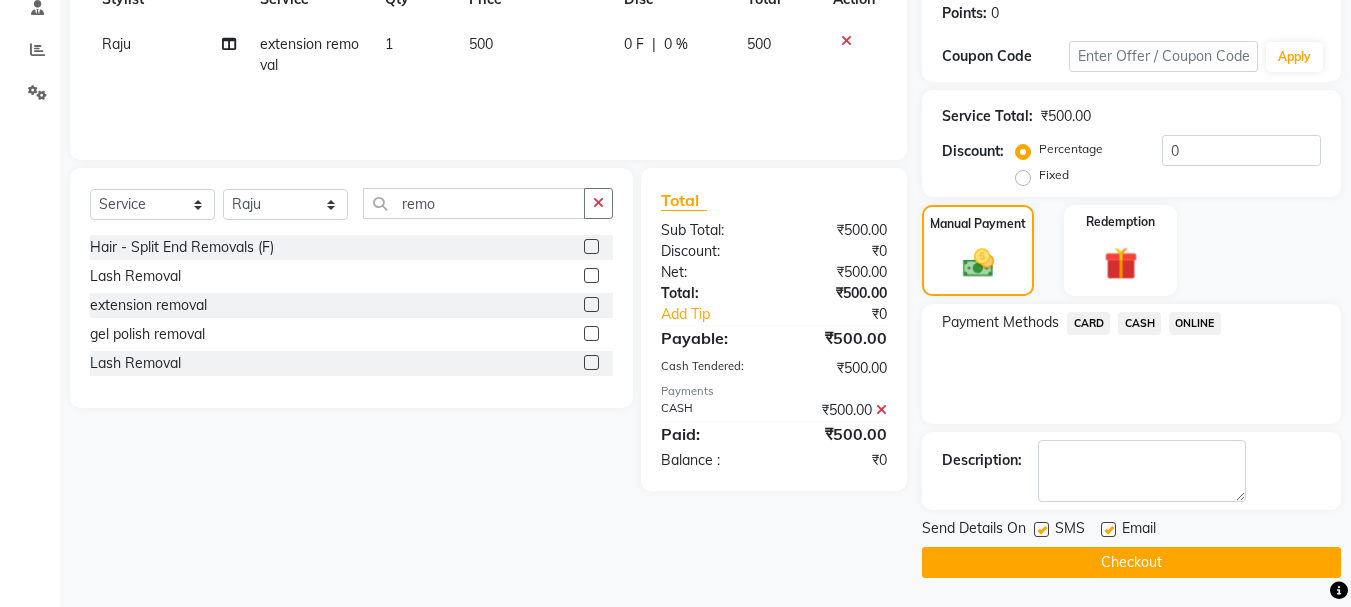scroll, scrollTop: 309, scrollLeft: 0, axis: vertical 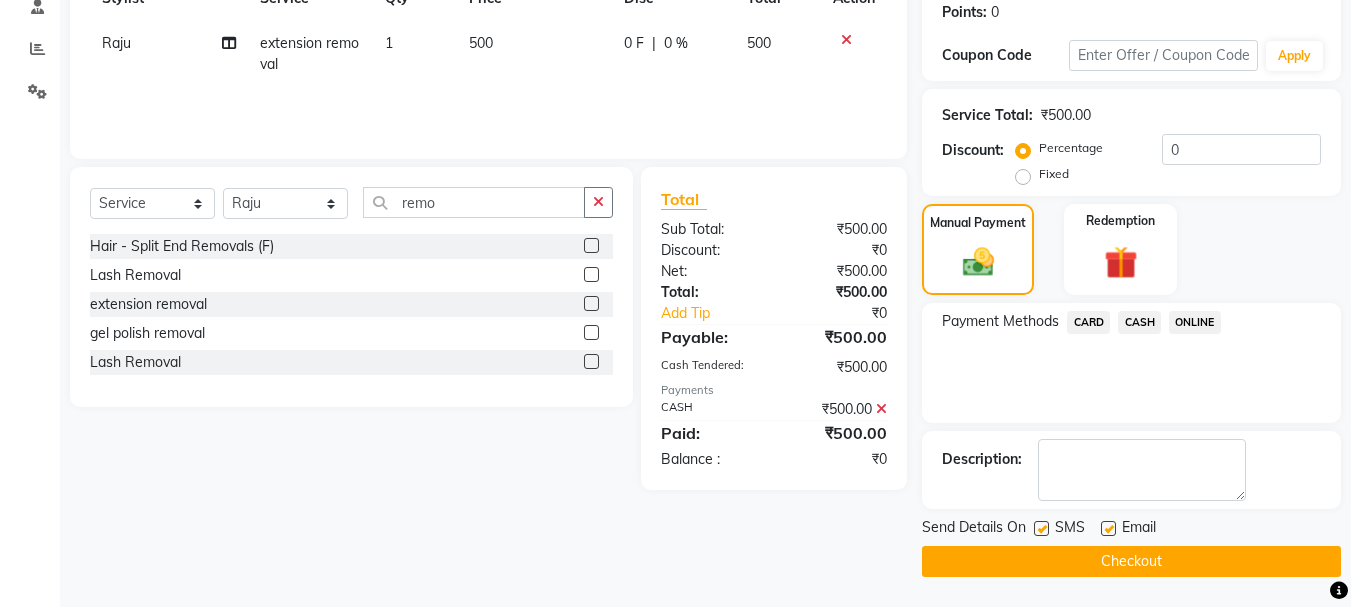 click on "Checkout" 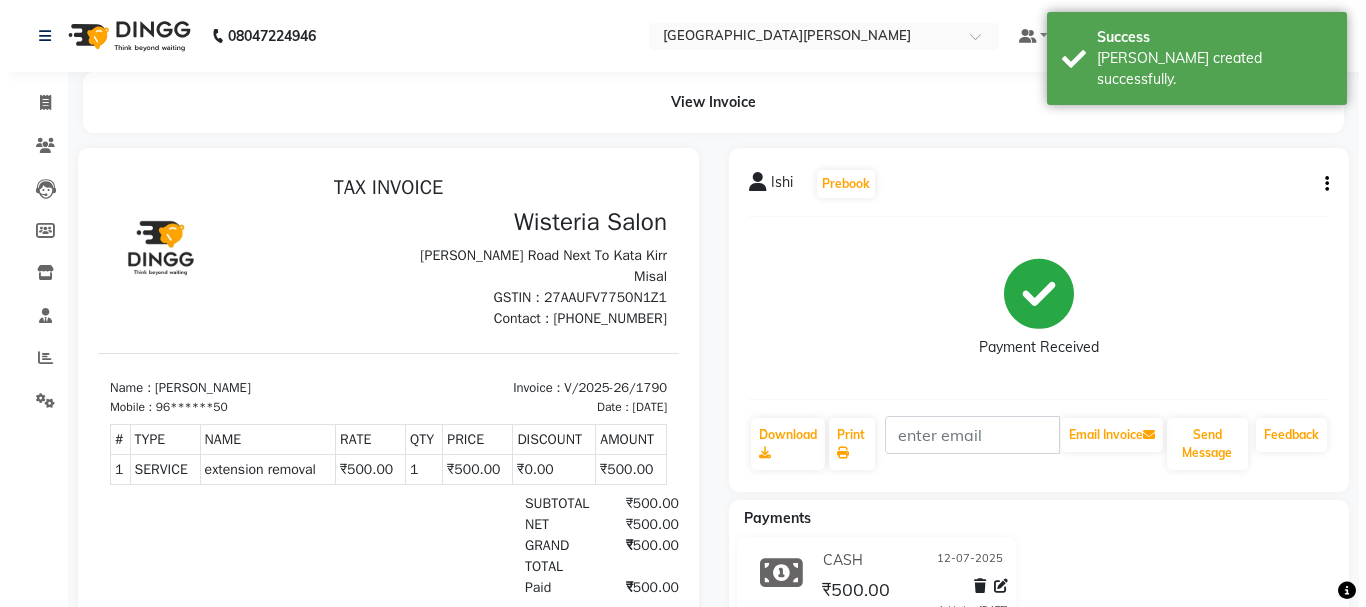 scroll, scrollTop: 0, scrollLeft: 0, axis: both 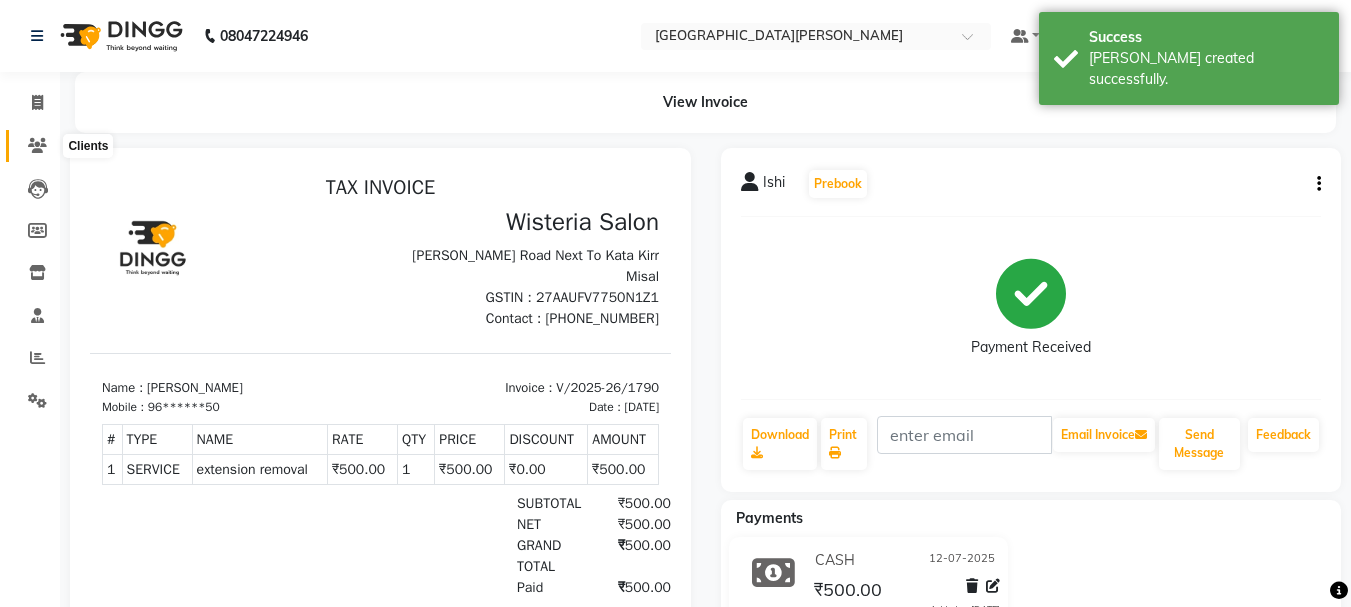 click 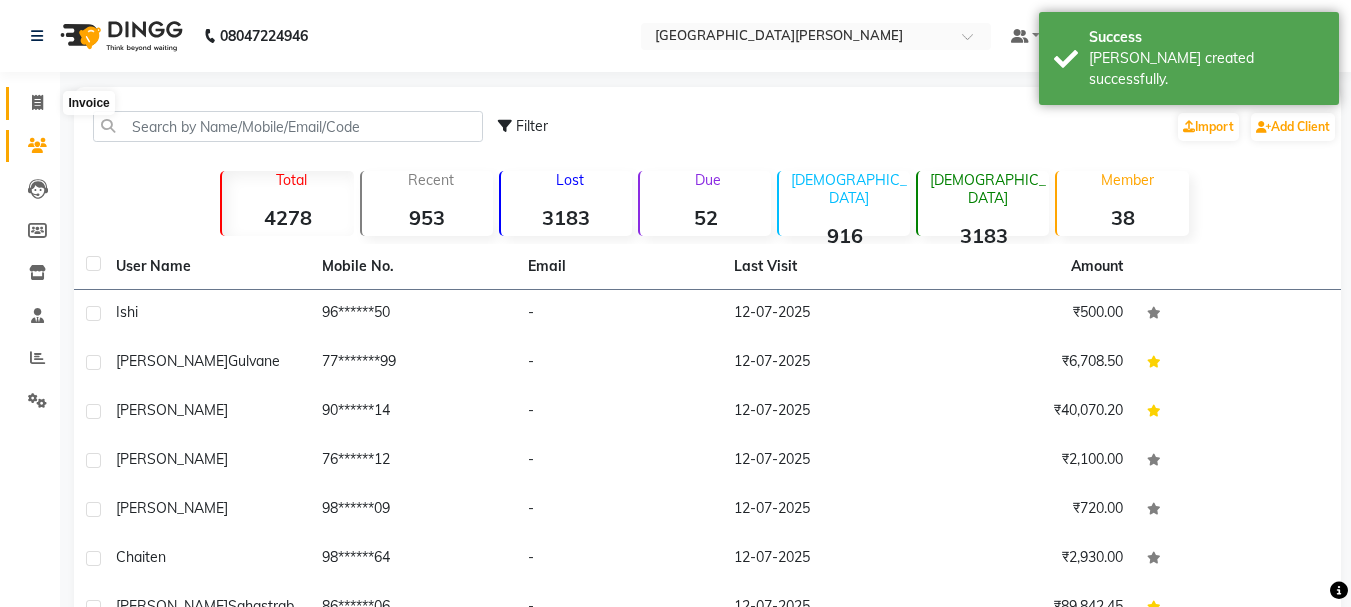 click 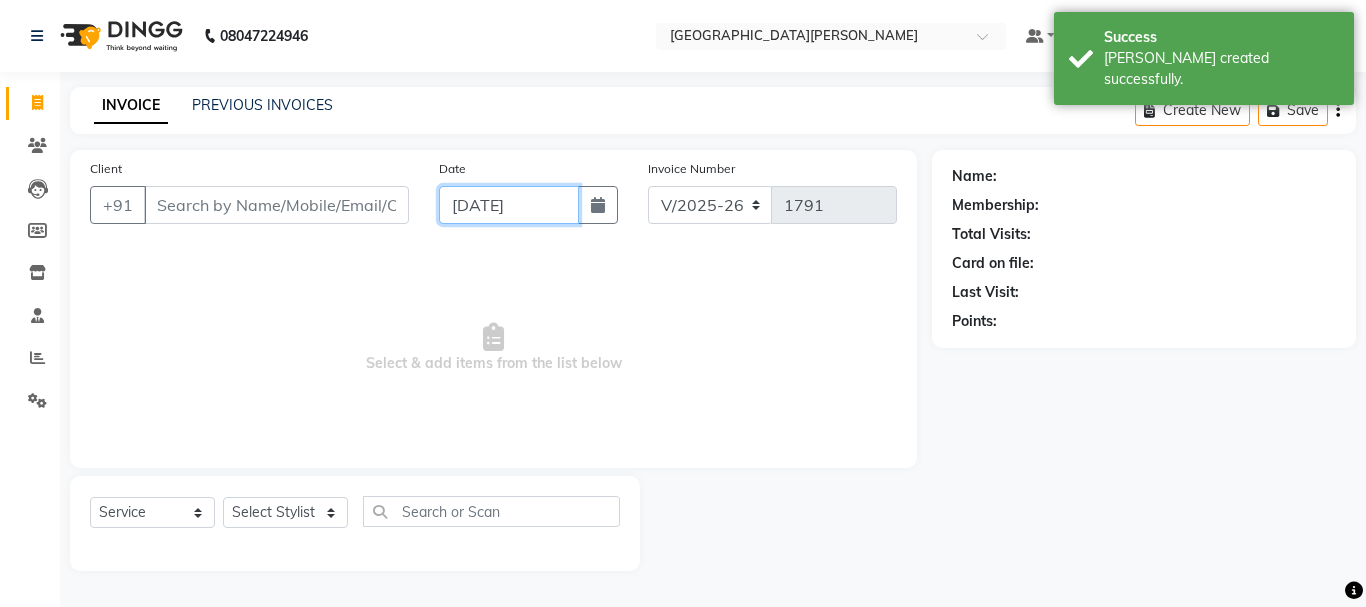 click on "[DATE]" 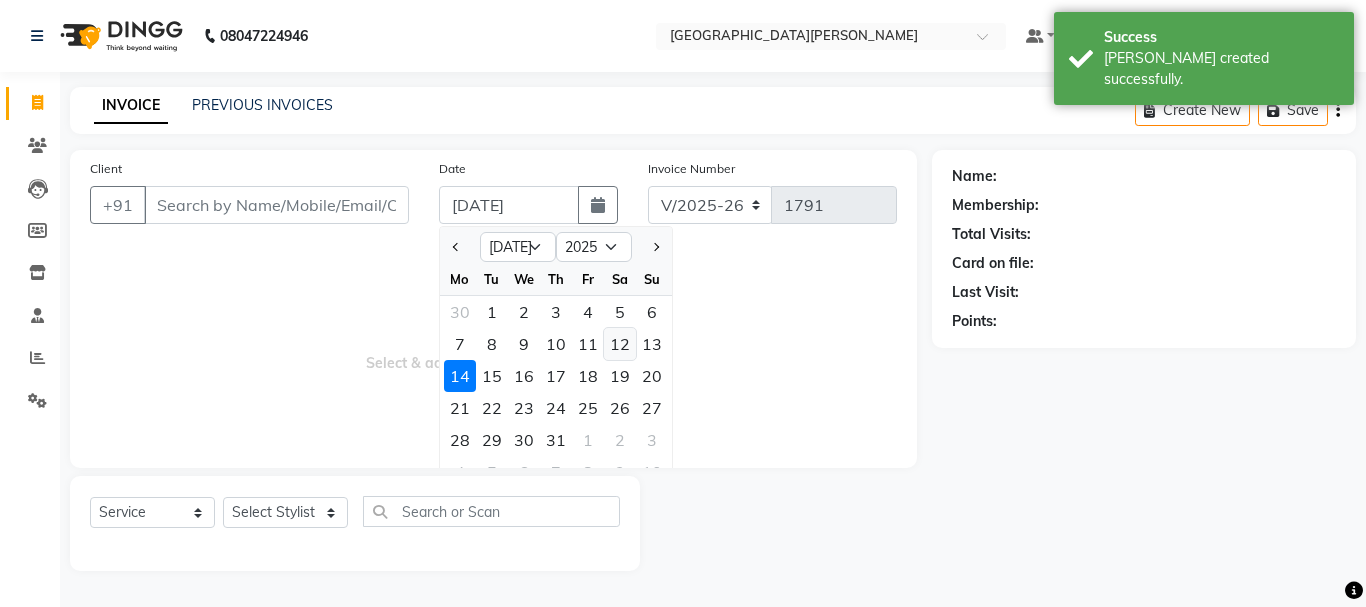 click on "12" 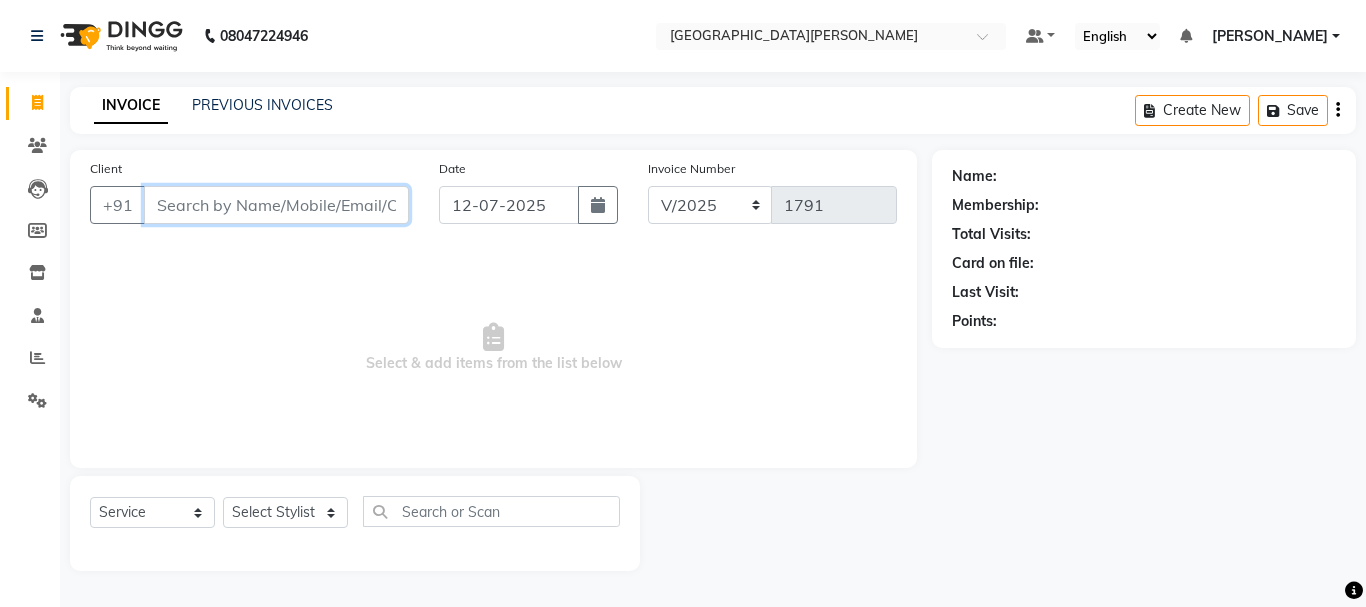 click on "Client" at bounding box center (276, 205) 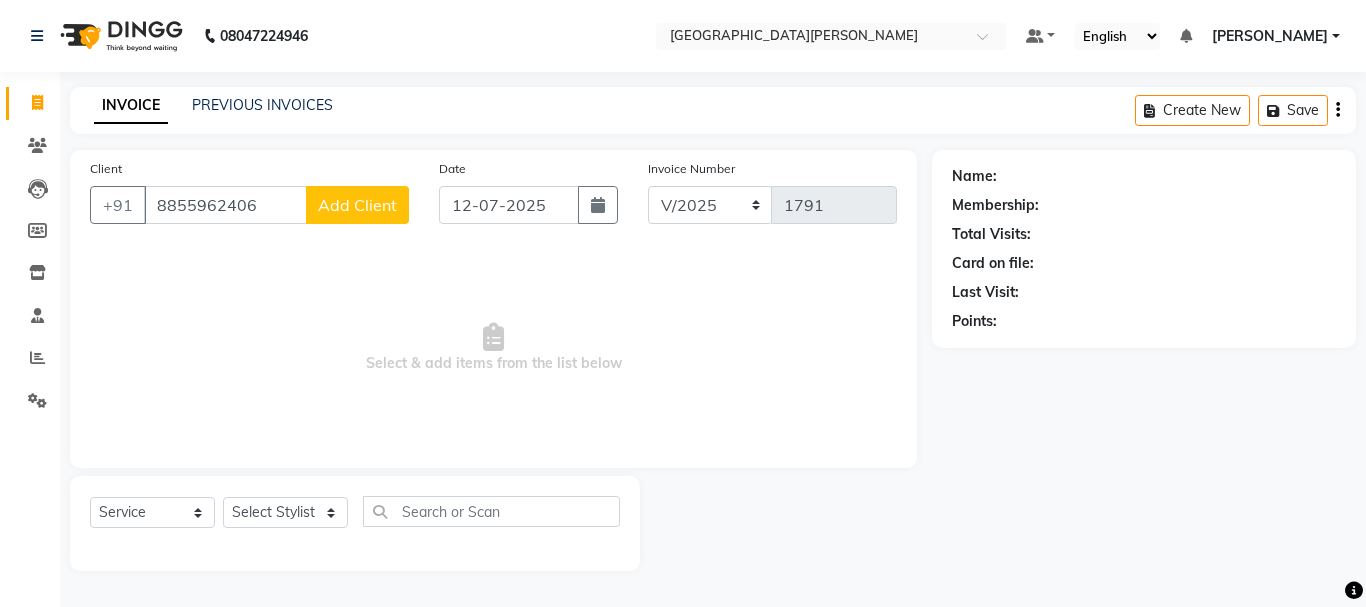 click on "Add Client" 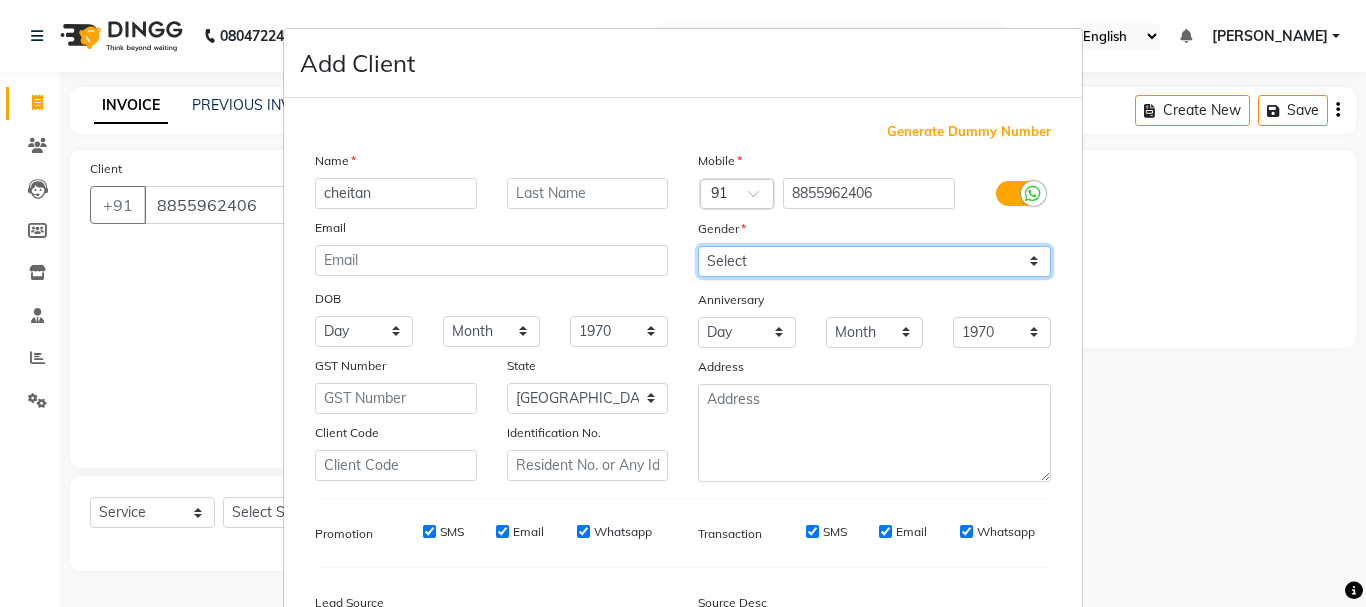 click on "Select [DEMOGRAPHIC_DATA] [DEMOGRAPHIC_DATA] Other Prefer Not To Say" at bounding box center [874, 261] 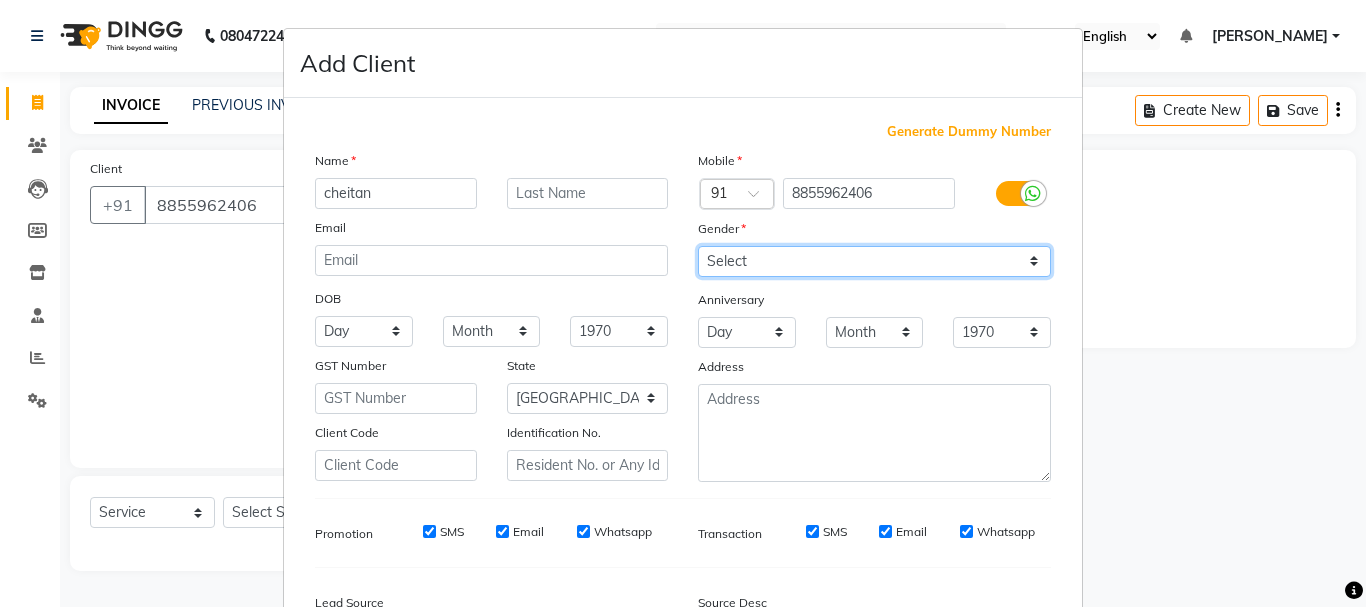 click on "Select [DEMOGRAPHIC_DATA] [DEMOGRAPHIC_DATA] Other Prefer Not To Say" at bounding box center (874, 261) 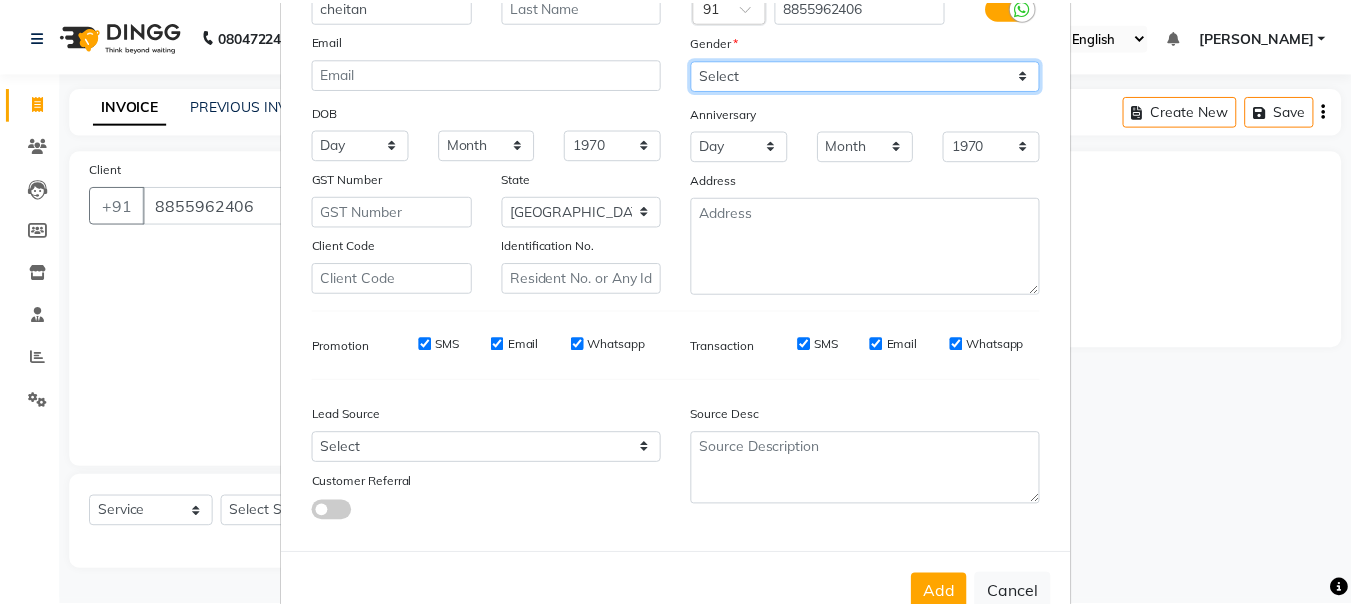 scroll, scrollTop: 242, scrollLeft: 0, axis: vertical 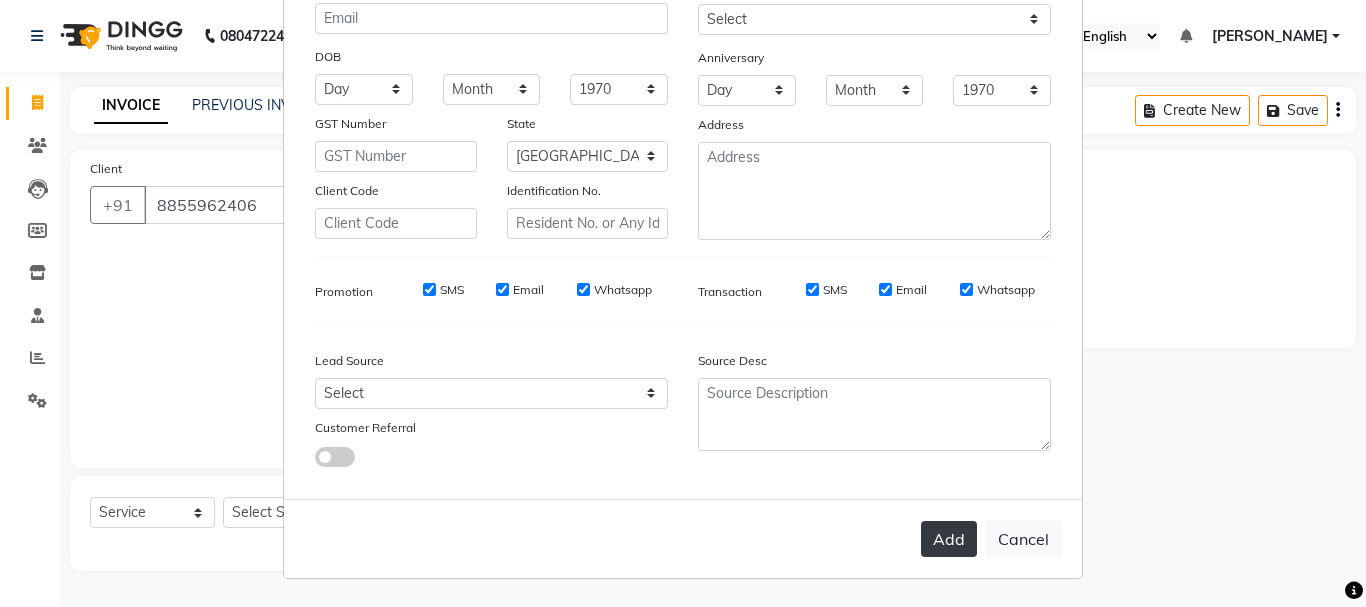 click on "Add" at bounding box center [949, 539] 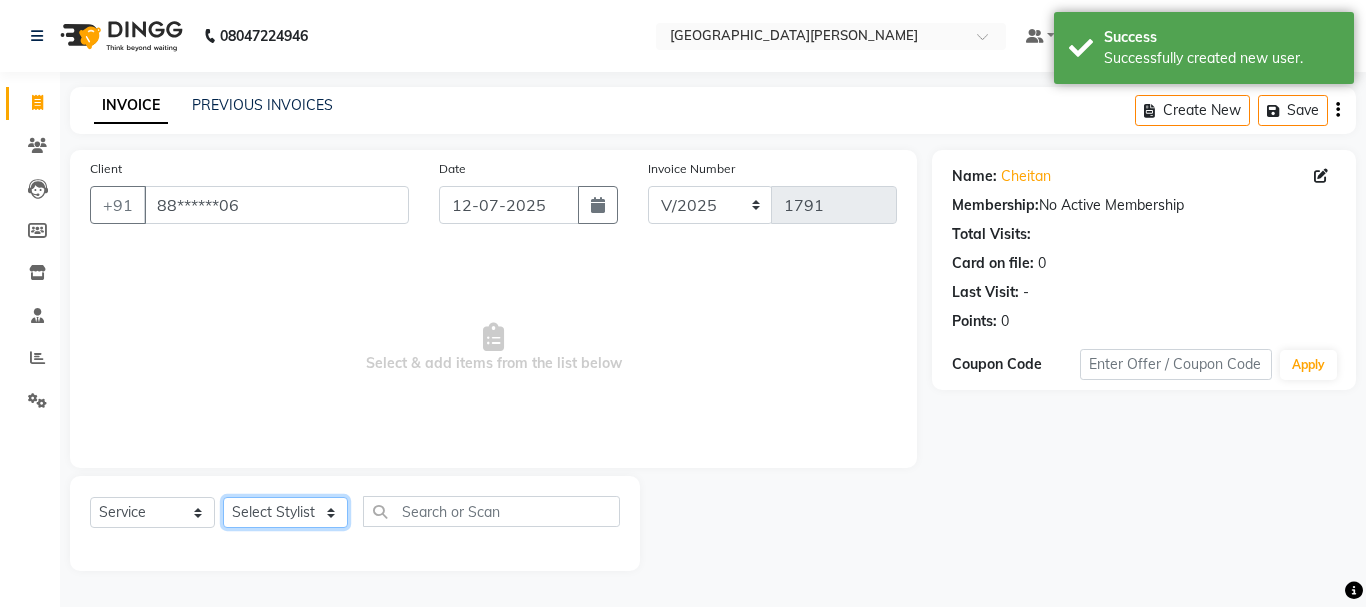 click on "Select Stylist Bharti [PERSON_NAME] [PERSON_NAME] [PERSON_NAME] [PERSON_NAME] more [PERSON_NAME] Partner id [PERSON_NAME] [PERSON_NAME]  Rahul [PERSON_NAME] [PERSON_NAME] [PERSON_NAME] [PERSON_NAME]" 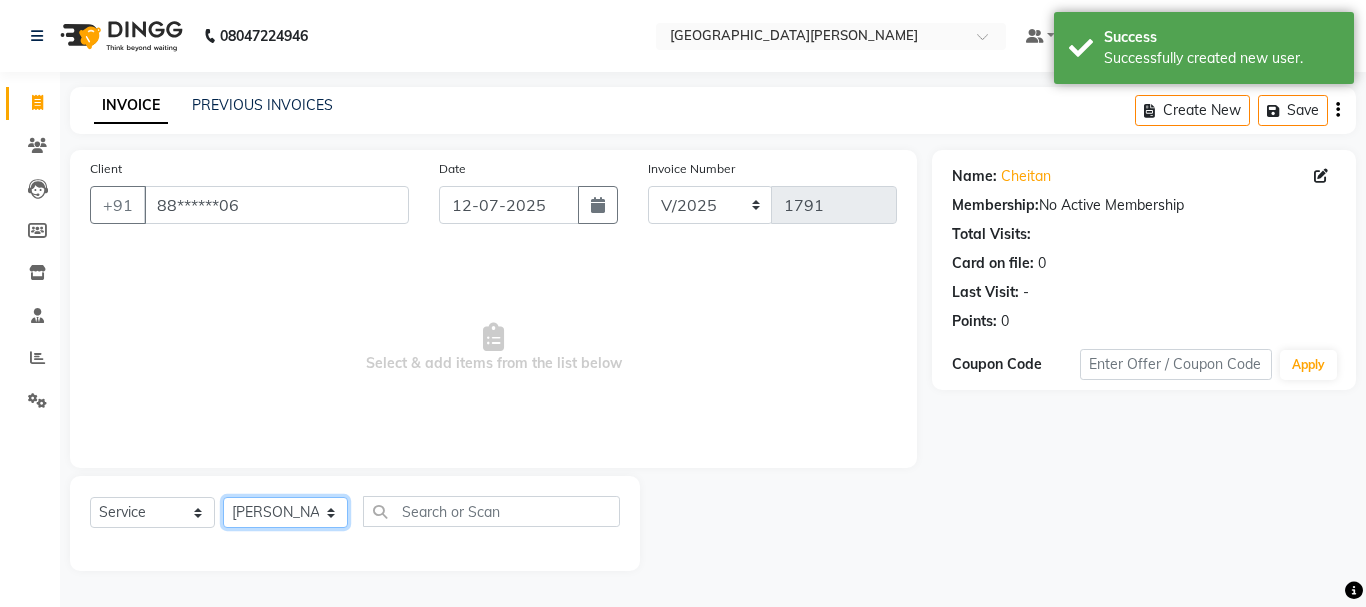 click on "Select Stylist Bharti [PERSON_NAME] [PERSON_NAME] [PERSON_NAME] [PERSON_NAME] more [PERSON_NAME] Partner id [PERSON_NAME] [PERSON_NAME]  Rahul [PERSON_NAME] [PERSON_NAME] [PERSON_NAME] [PERSON_NAME]" 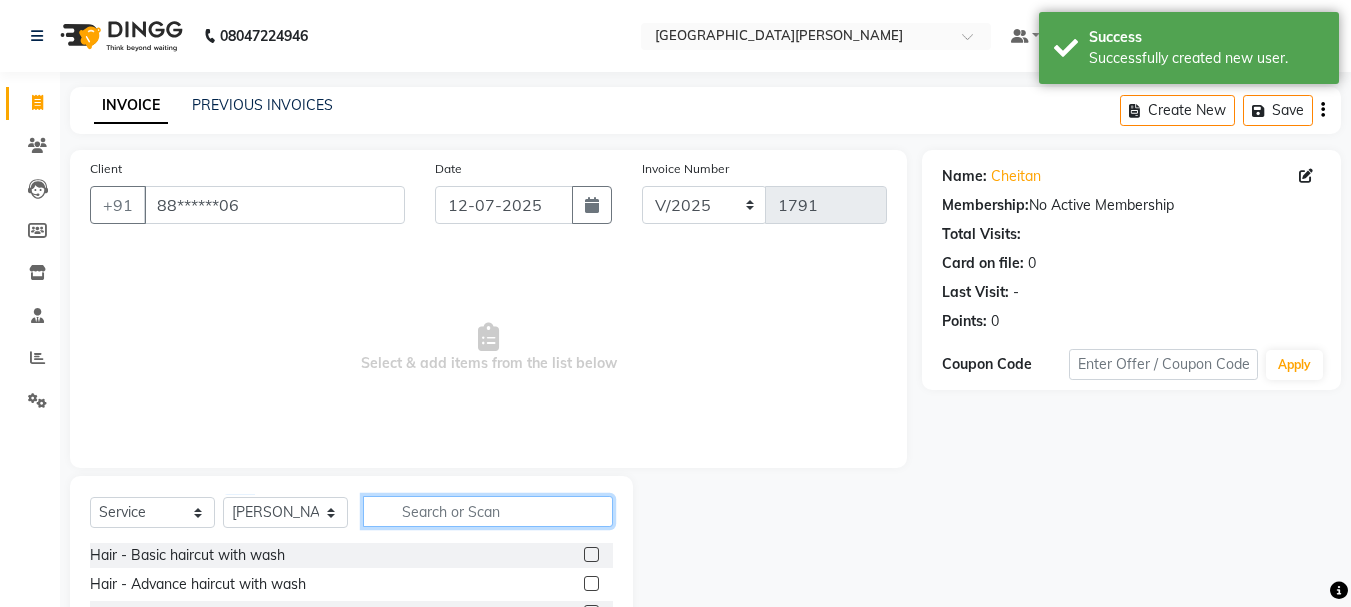 click 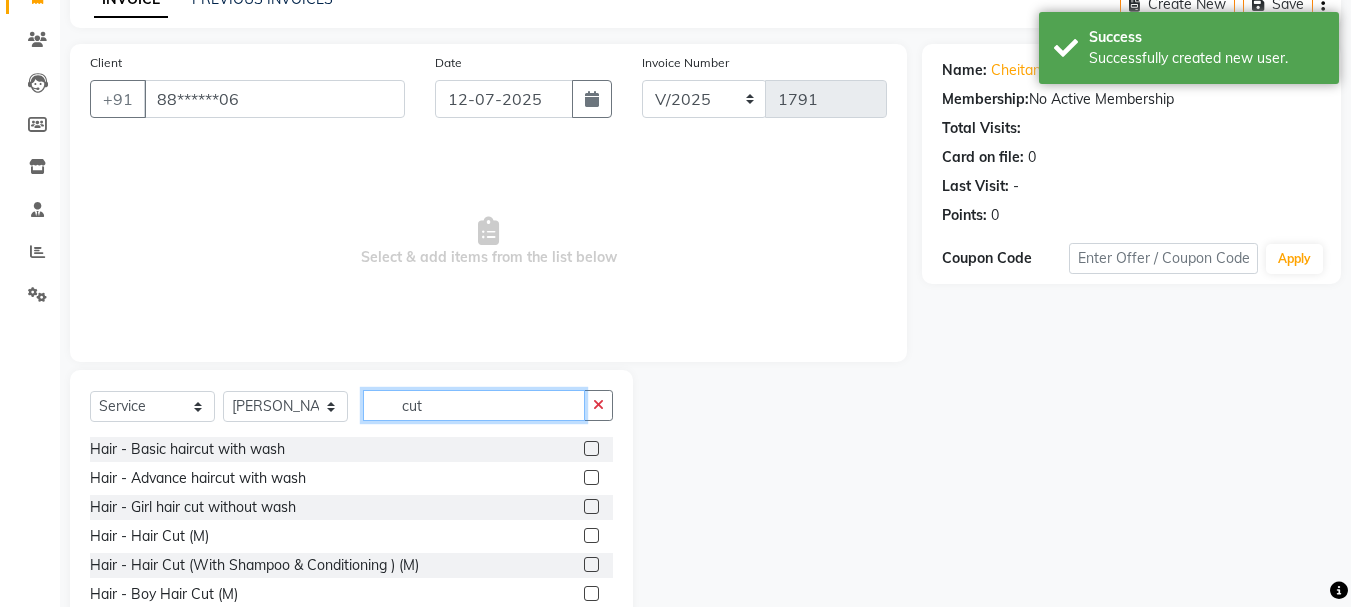 scroll, scrollTop: 107, scrollLeft: 0, axis: vertical 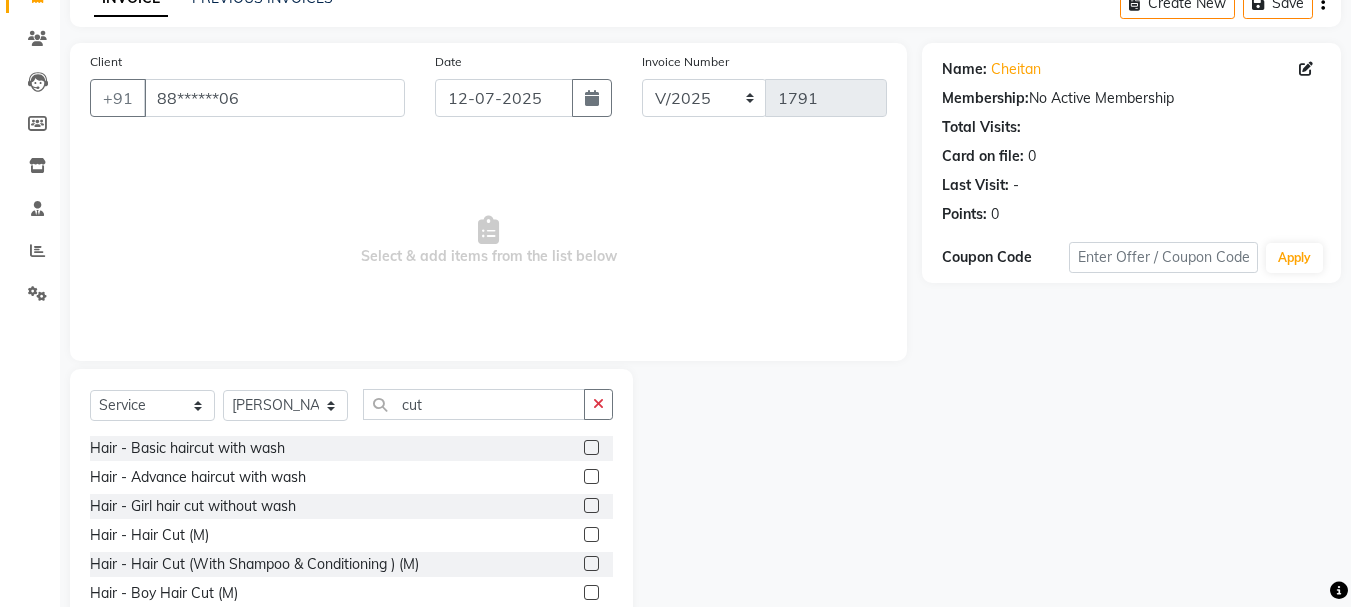 click 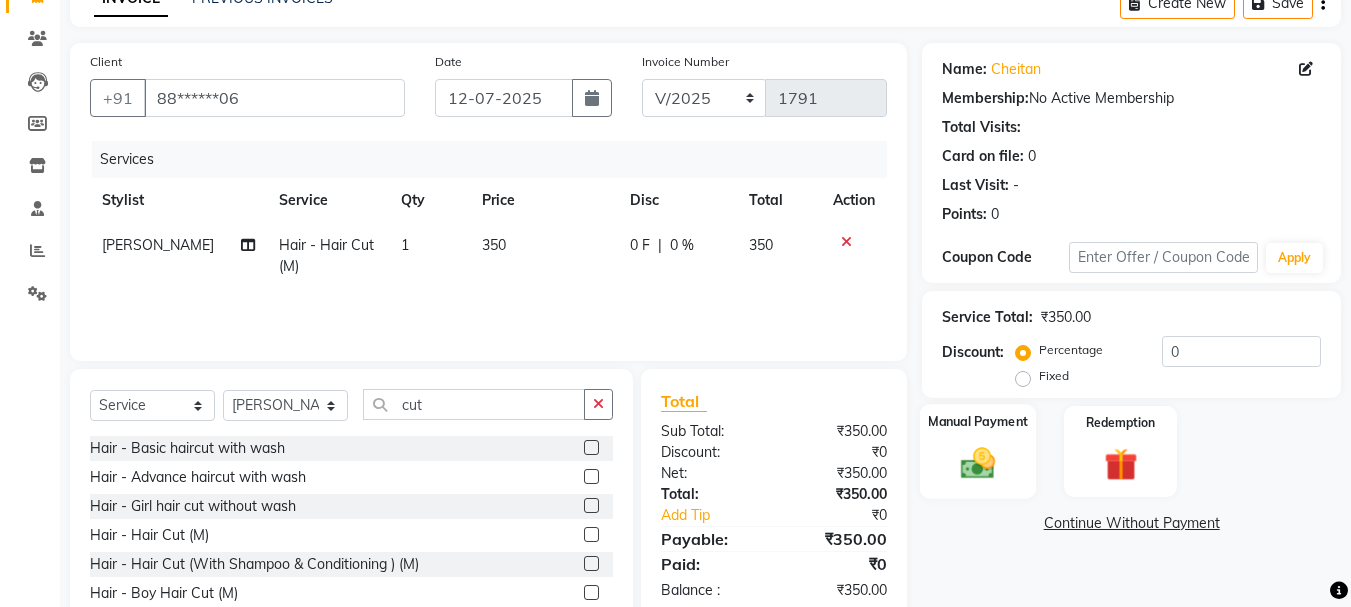 click 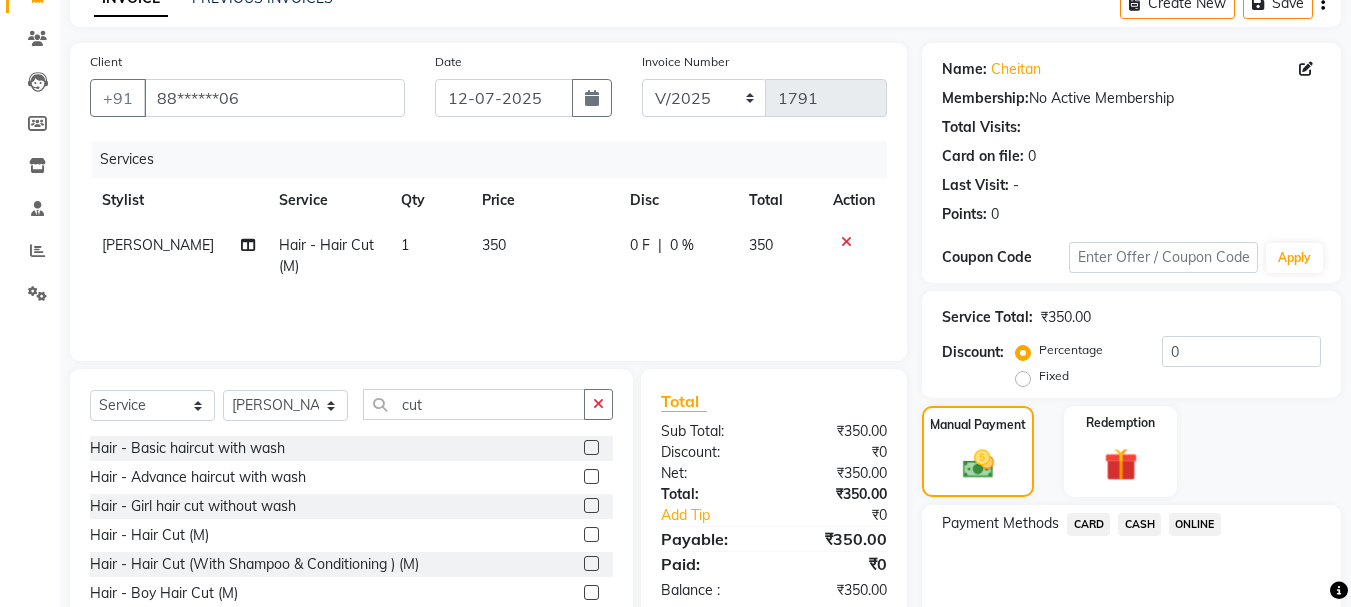 click on "CASH" 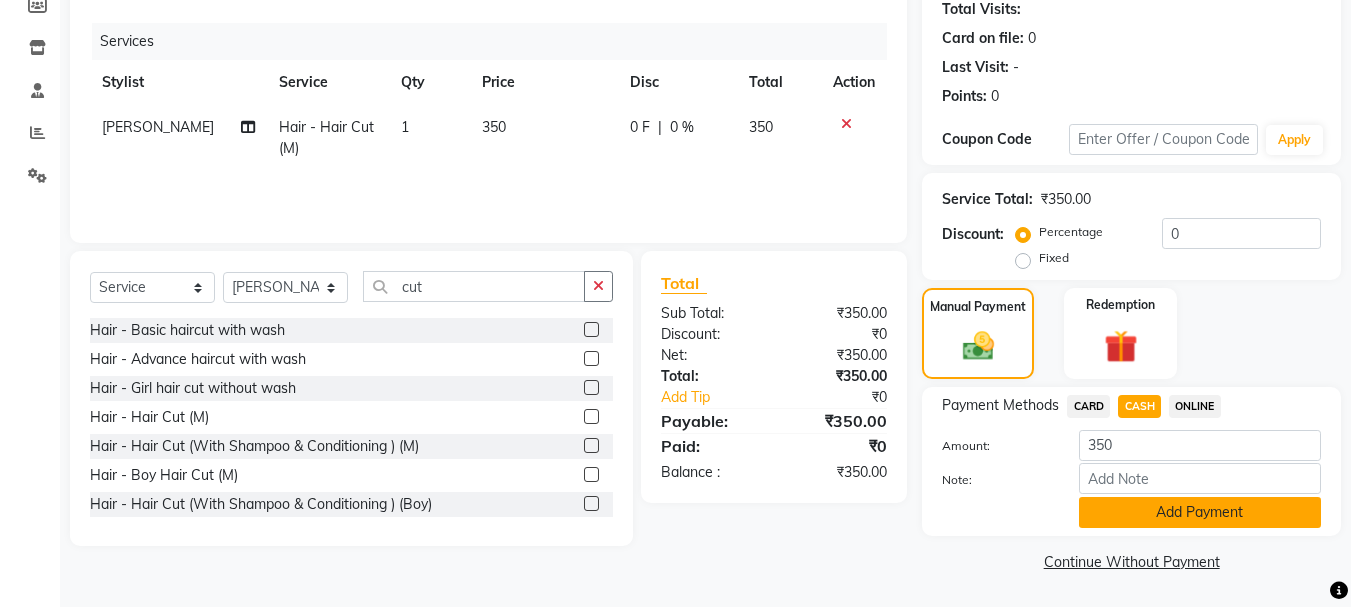 click on "Add Payment" 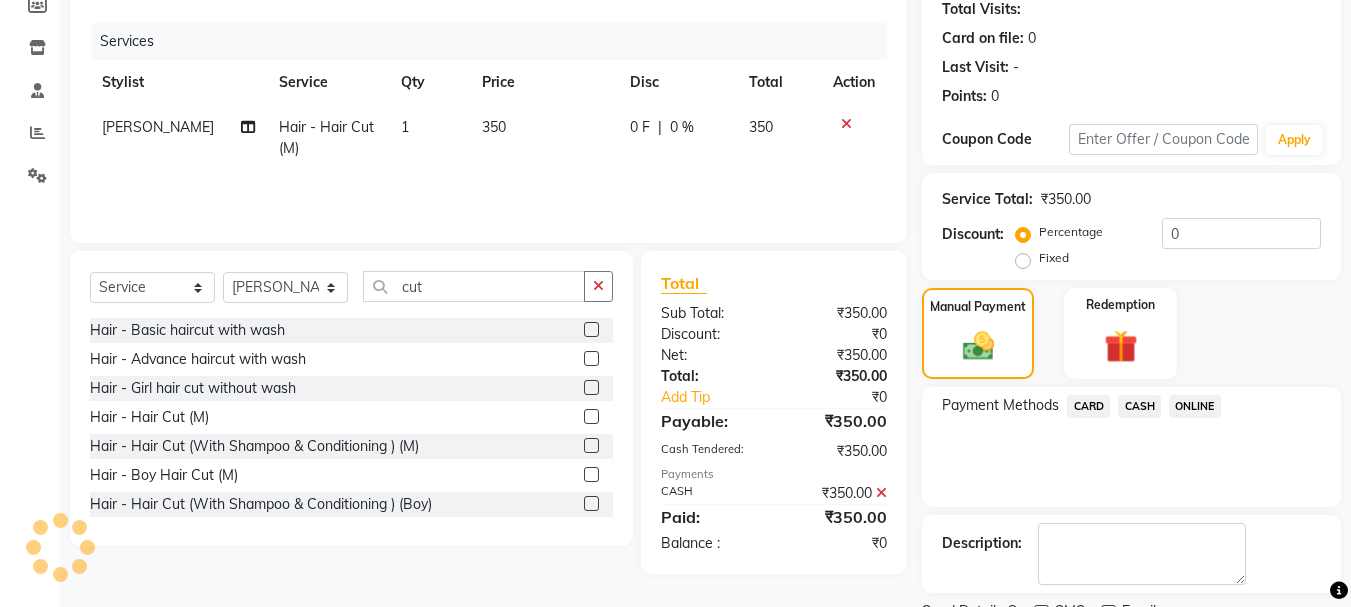 scroll, scrollTop: 309, scrollLeft: 0, axis: vertical 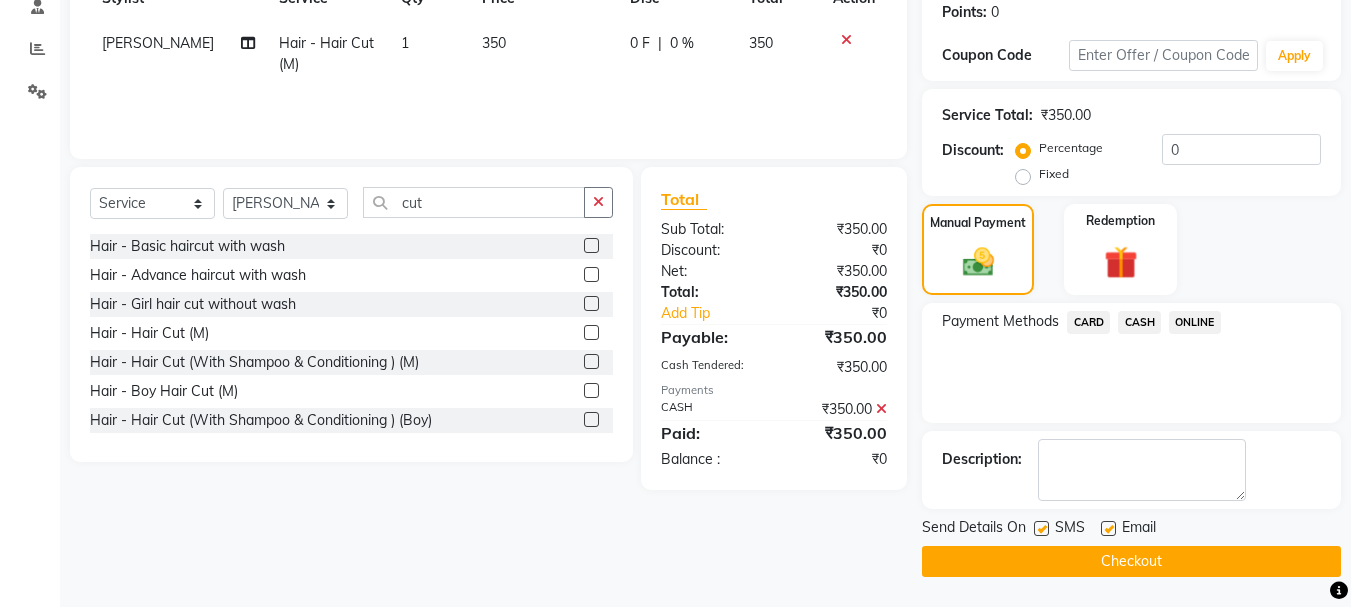click on "Checkout" 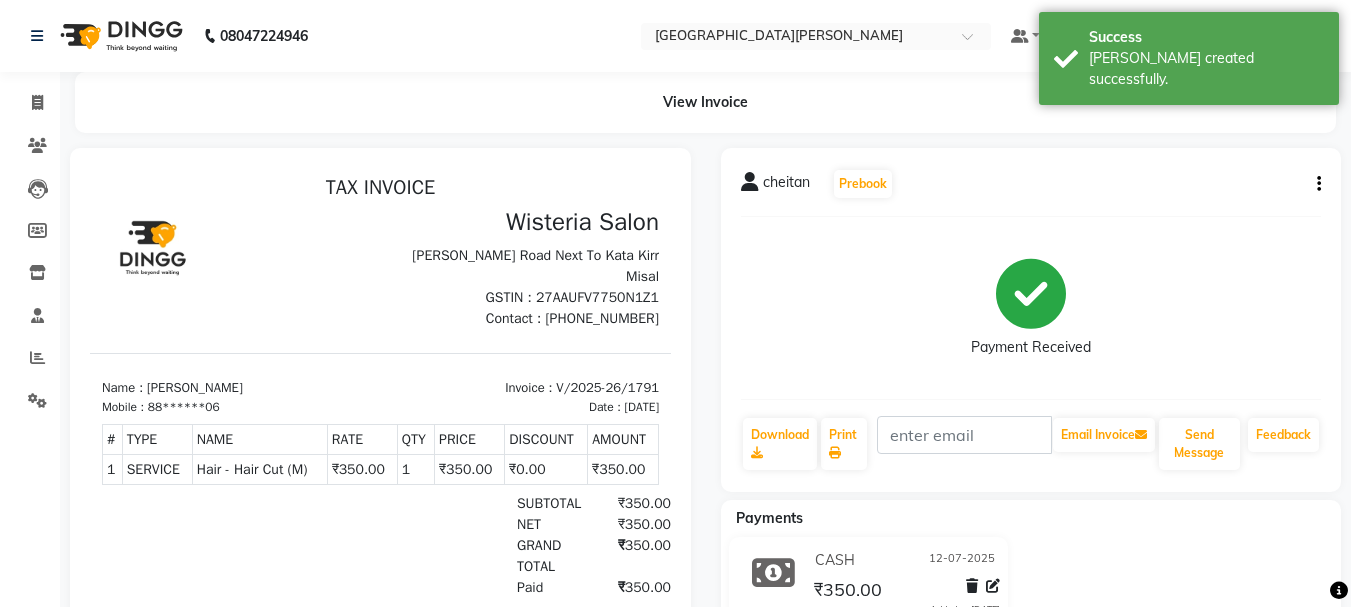 scroll, scrollTop: 0, scrollLeft: 0, axis: both 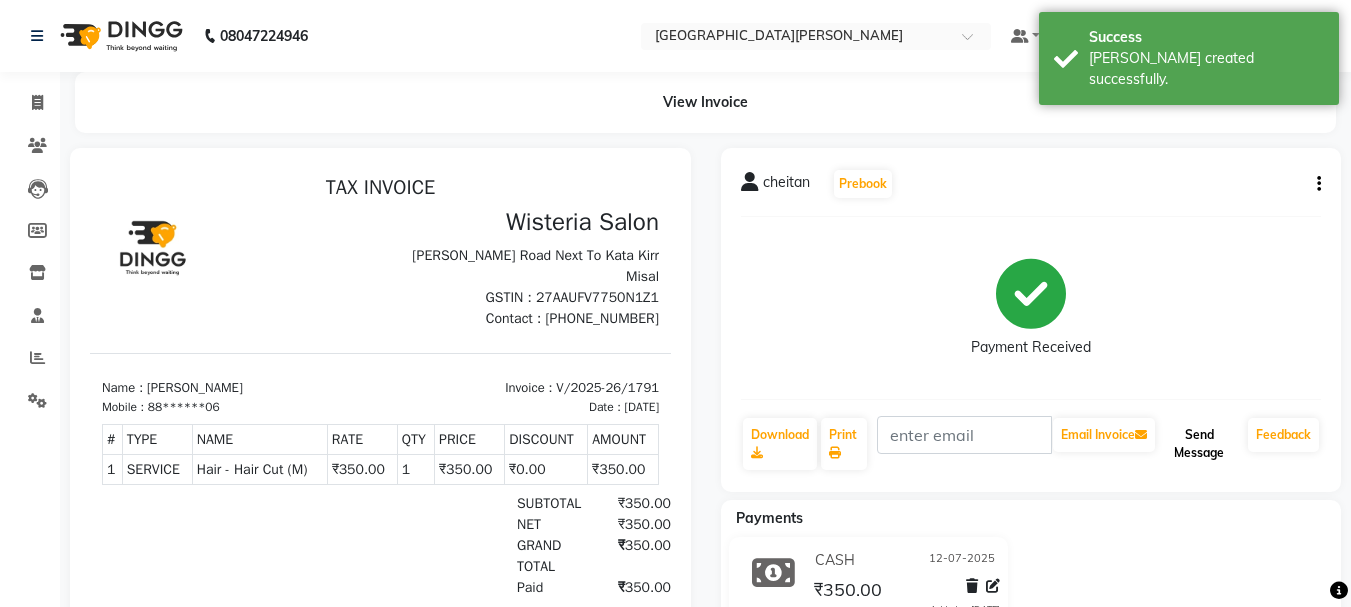 click on "Send Message" 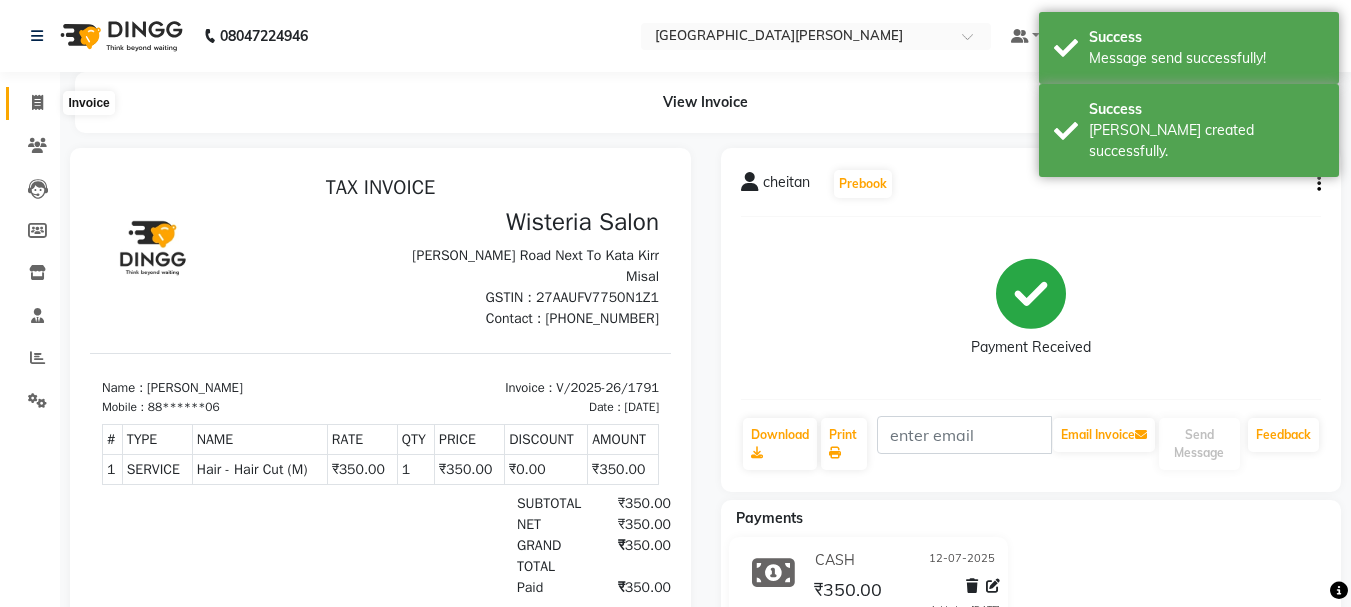 click 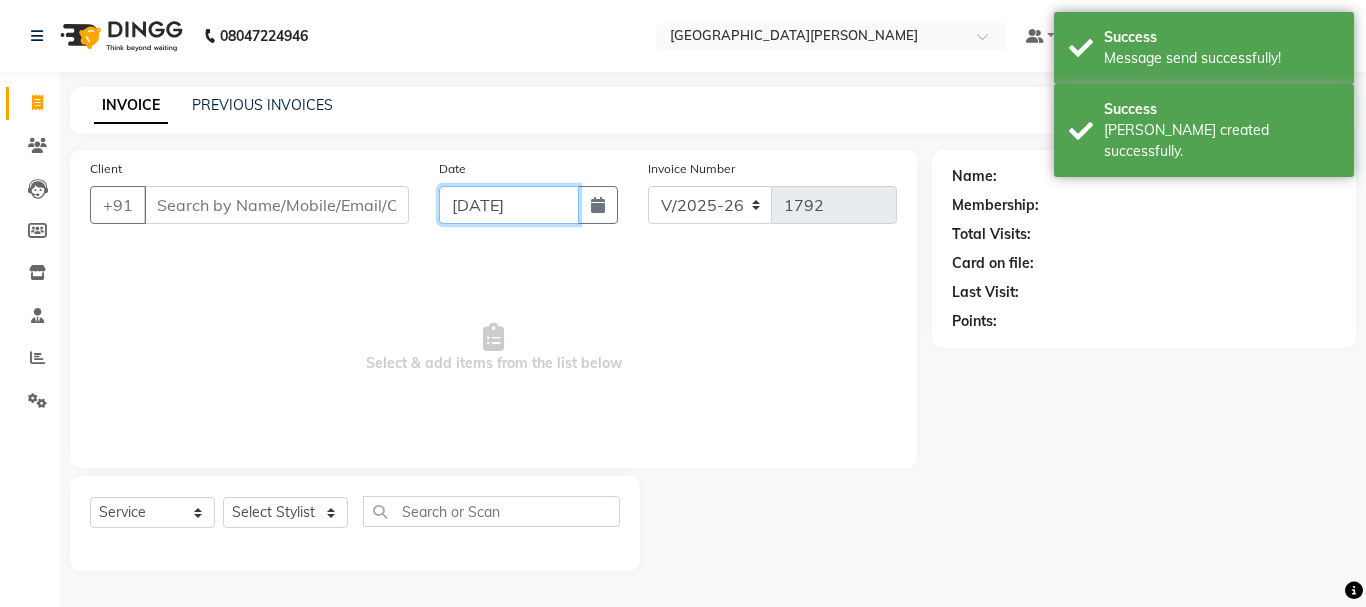 click on "[DATE]" 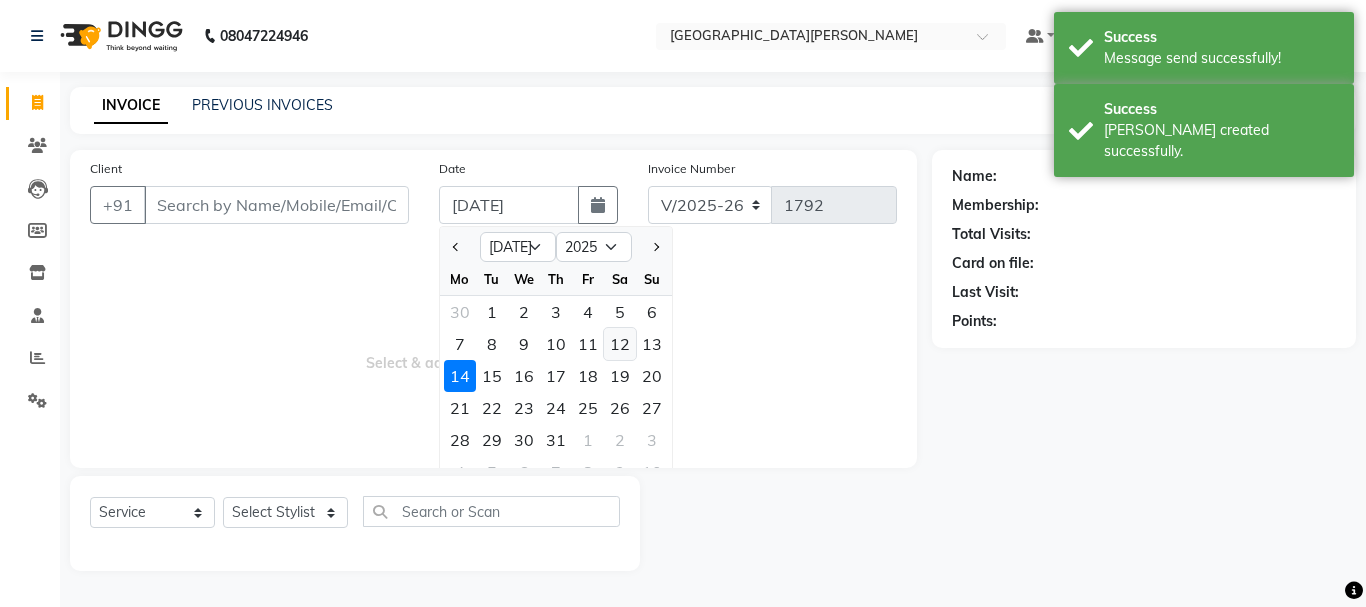 click on "12" 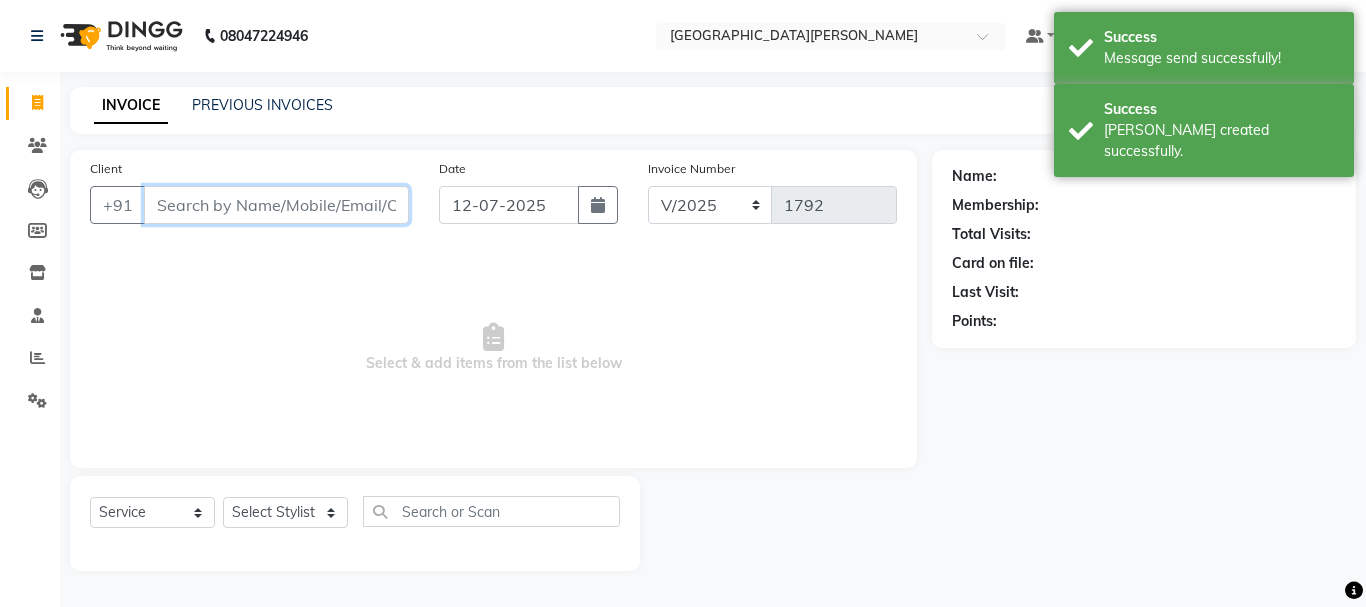 click on "Client" at bounding box center [276, 205] 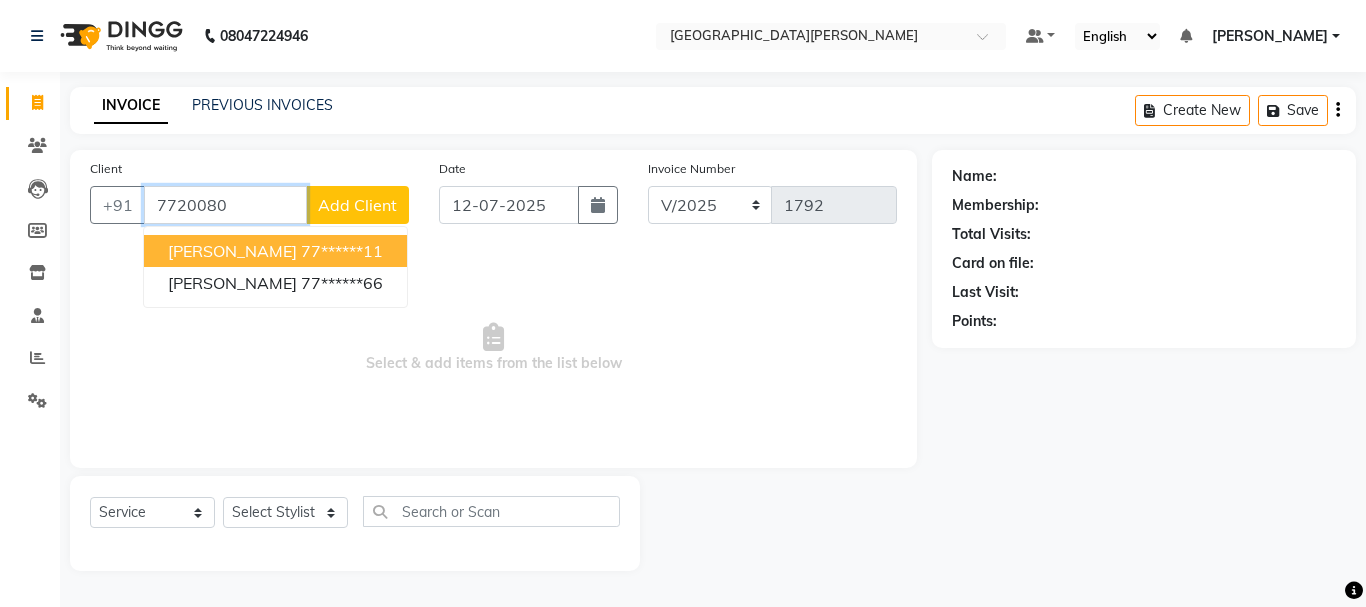 click on "[PERSON_NAME]" at bounding box center [232, 251] 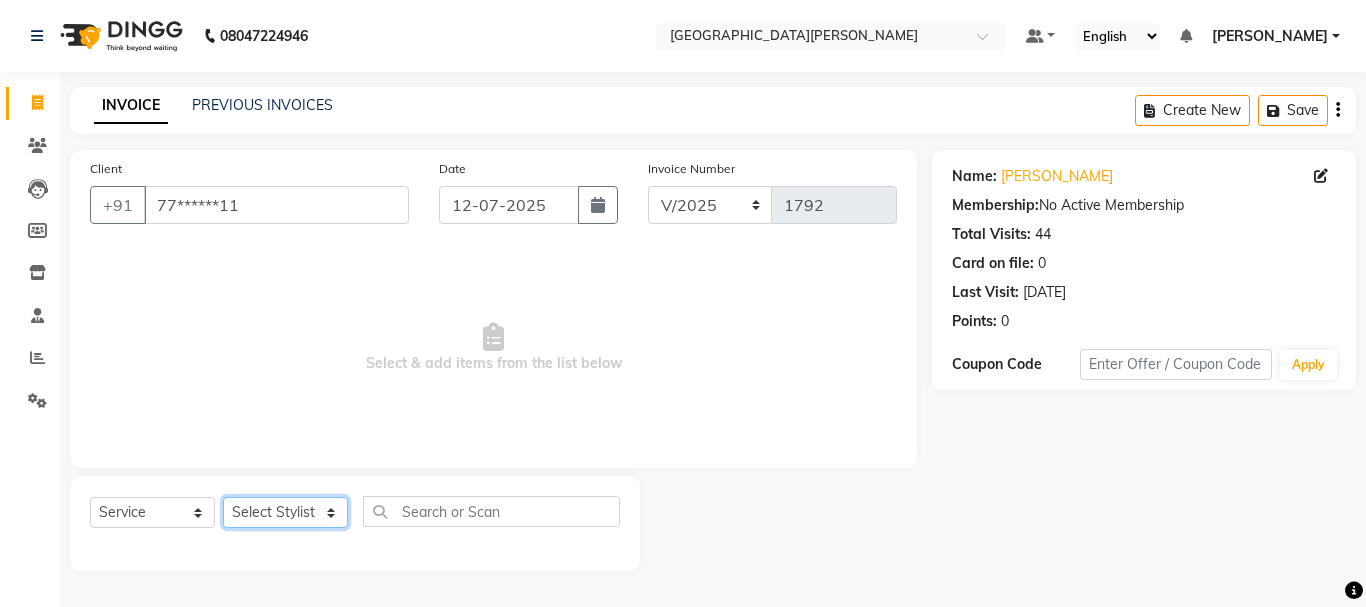 click on "Select Stylist Bharti [PERSON_NAME] [PERSON_NAME] [PERSON_NAME] [PERSON_NAME] more [PERSON_NAME] Partner id [PERSON_NAME] [PERSON_NAME]  Rahul [PERSON_NAME] [PERSON_NAME] [PERSON_NAME] [PERSON_NAME]" 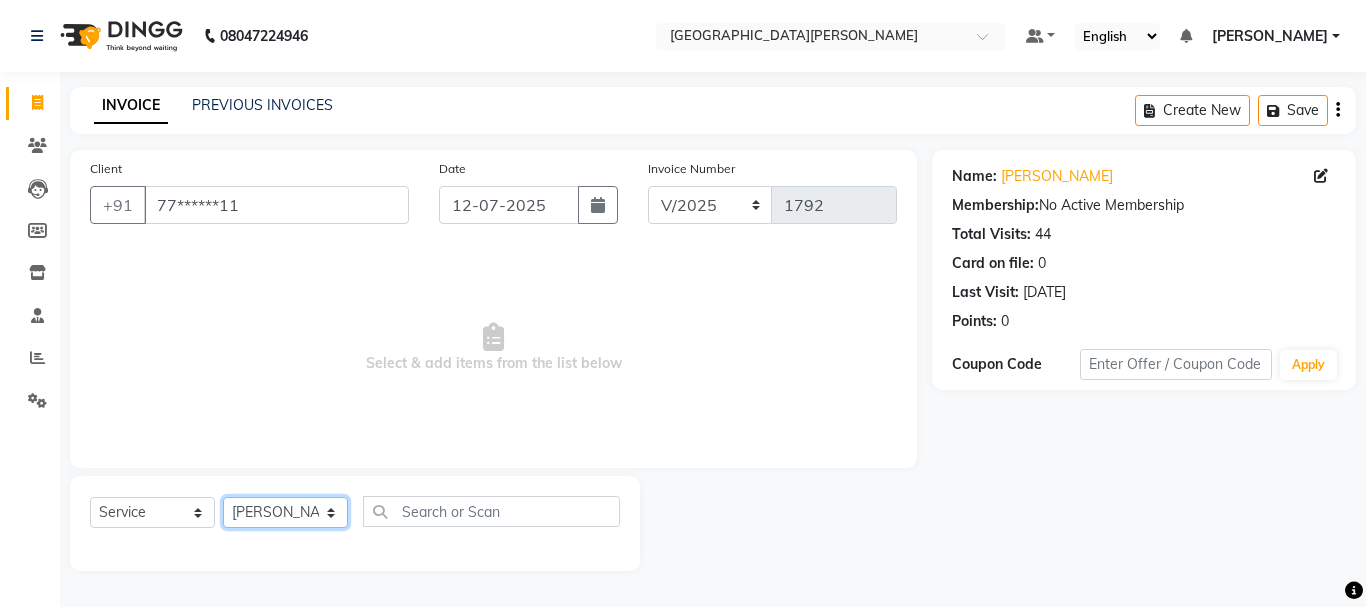 click on "Select Stylist Bharti [PERSON_NAME] [PERSON_NAME] [PERSON_NAME] [PERSON_NAME] more [PERSON_NAME] Partner id [PERSON_NAME] [PERSON_NAME]  Rahul [PERSON_NAME] [PERSON_NAME] [PERSON_NAME] [PERSON_NAME]" 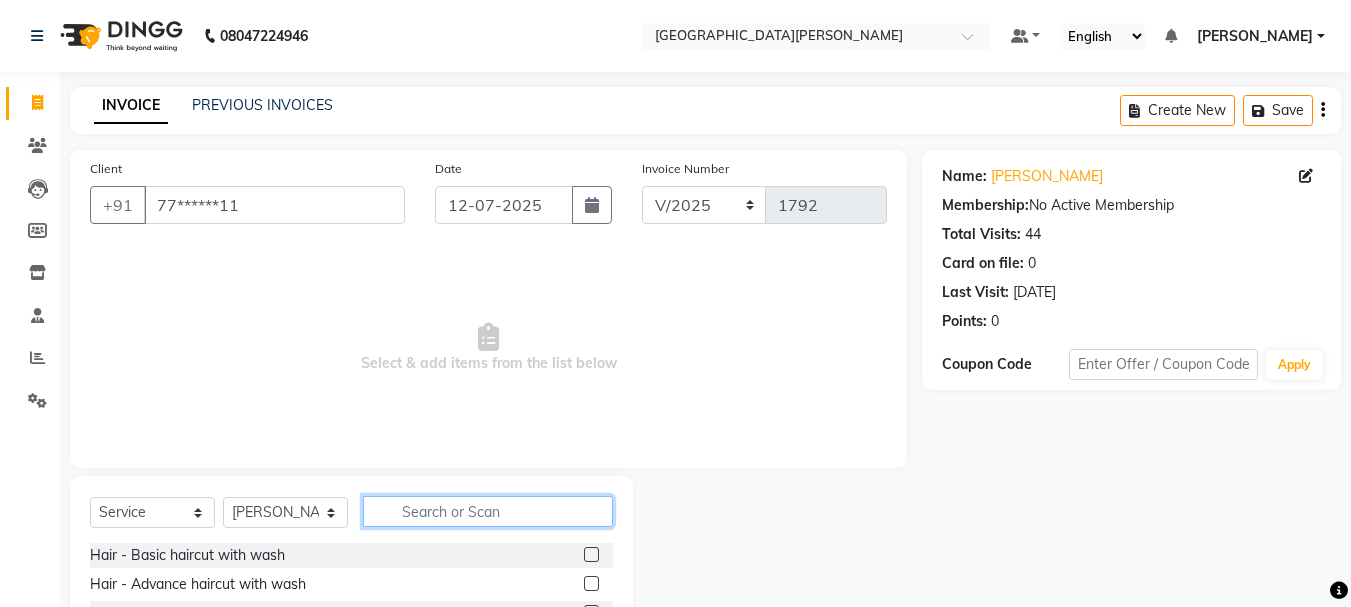 click 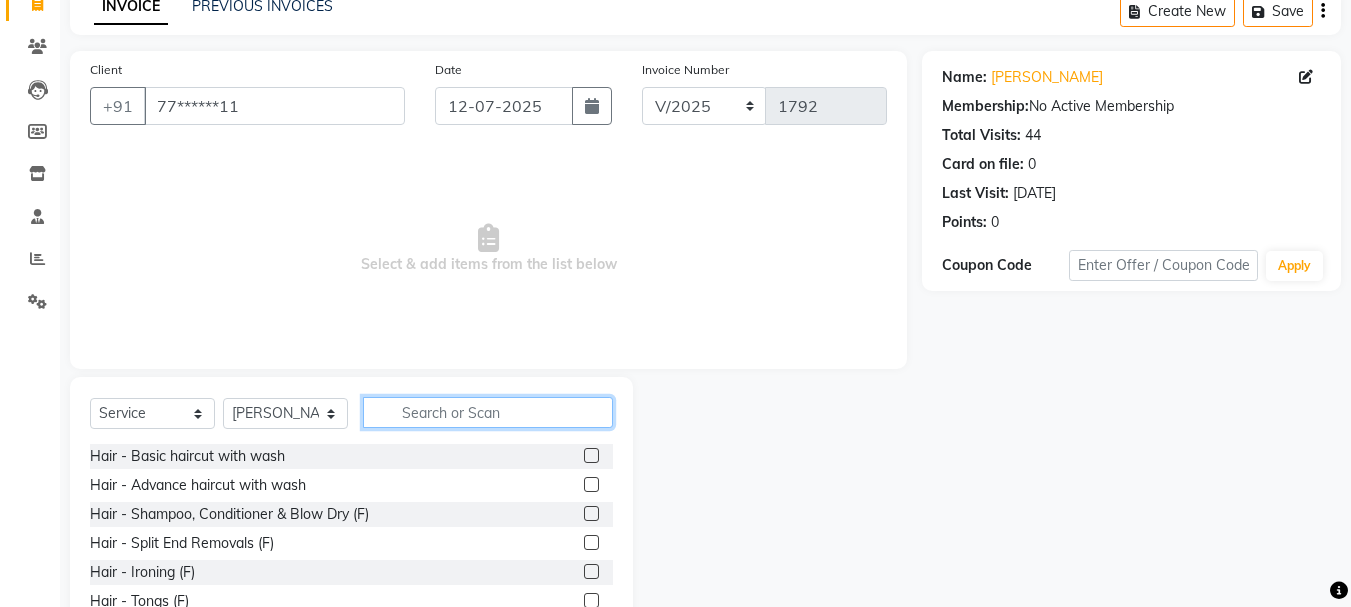scroll, scrollTop: 134, scrollLeft: 0, axis: vertical 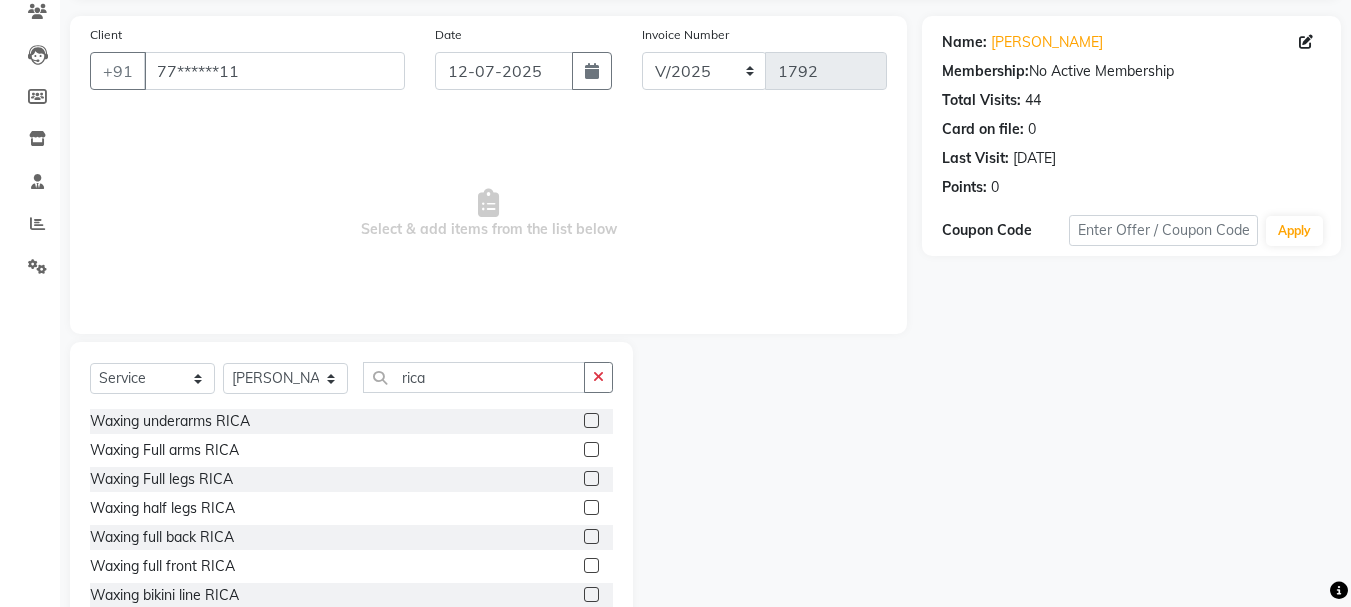 click 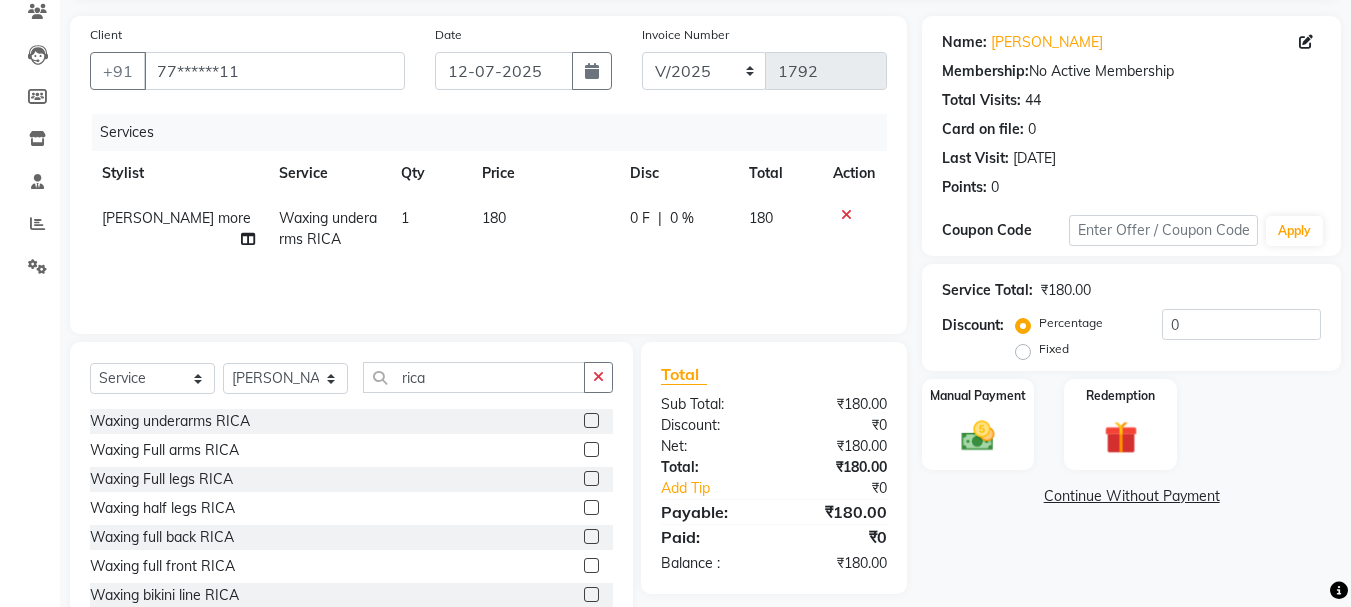 click 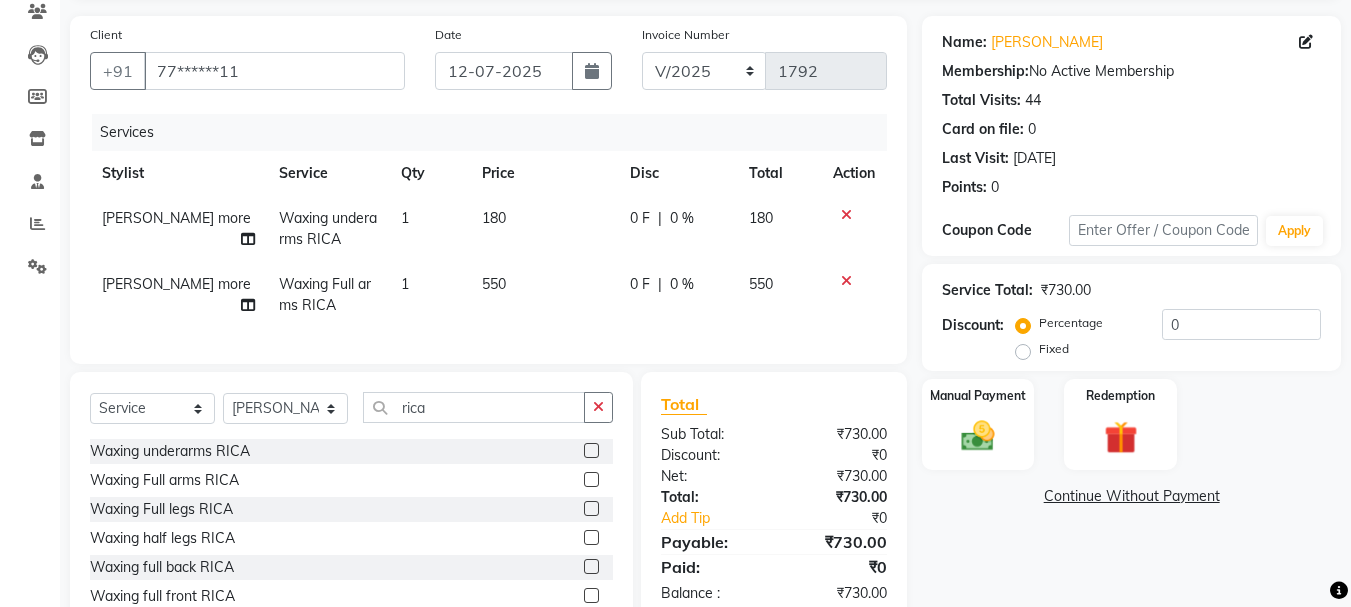 click 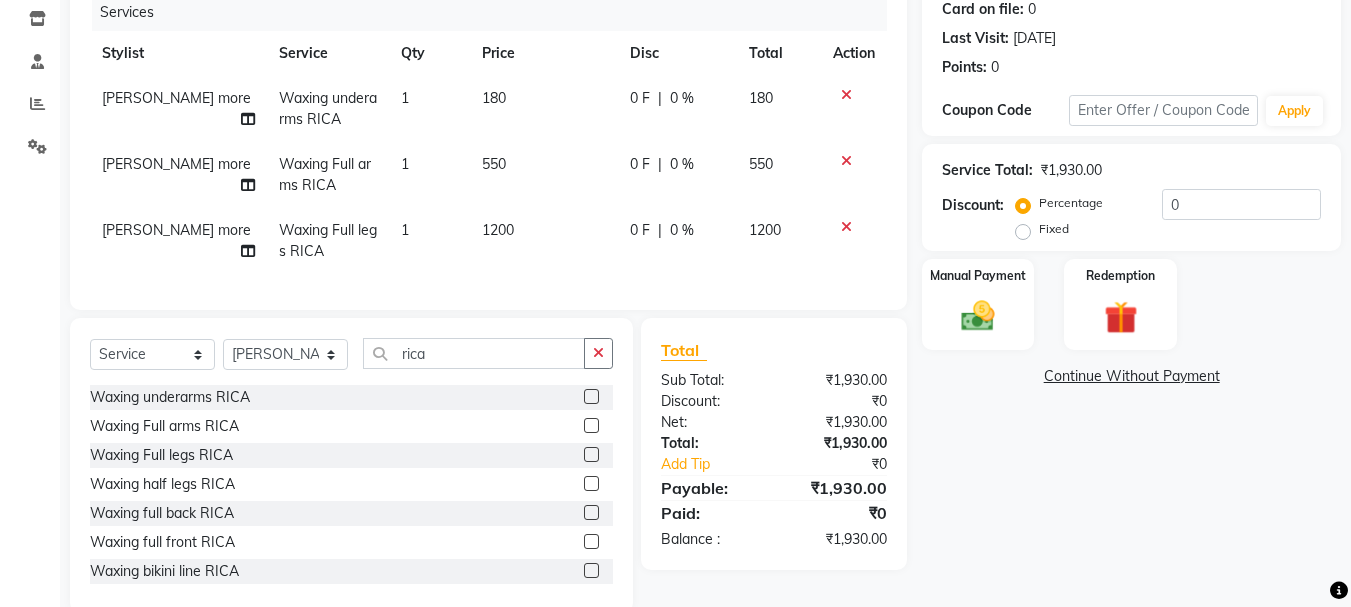 scroll, scrollTop: 305, scrollLeft: 0, axis: vertical 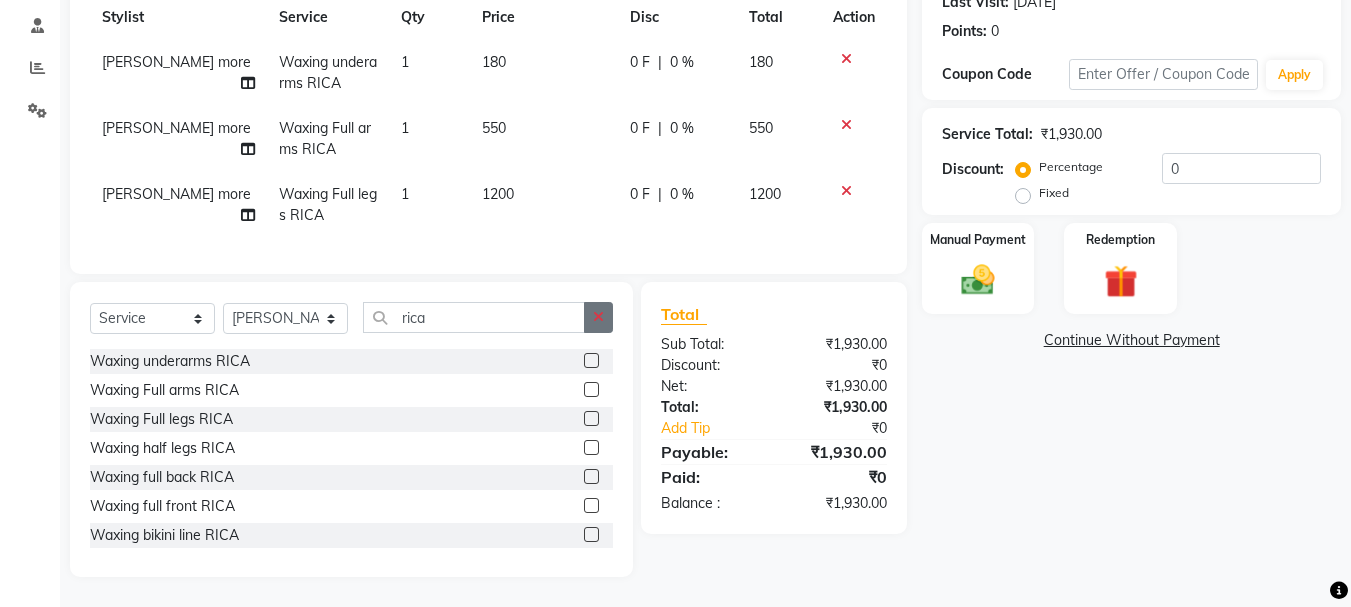 click 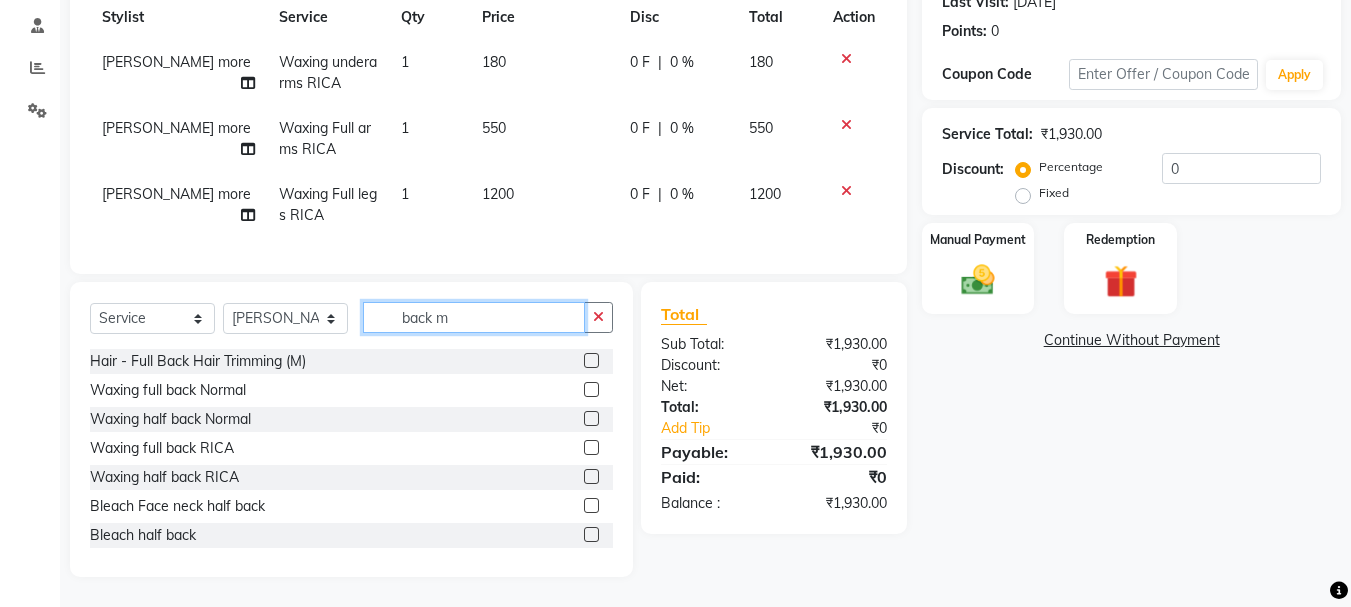scroll, scrollTop: 262, scrollLeft: 0, axis: vertical 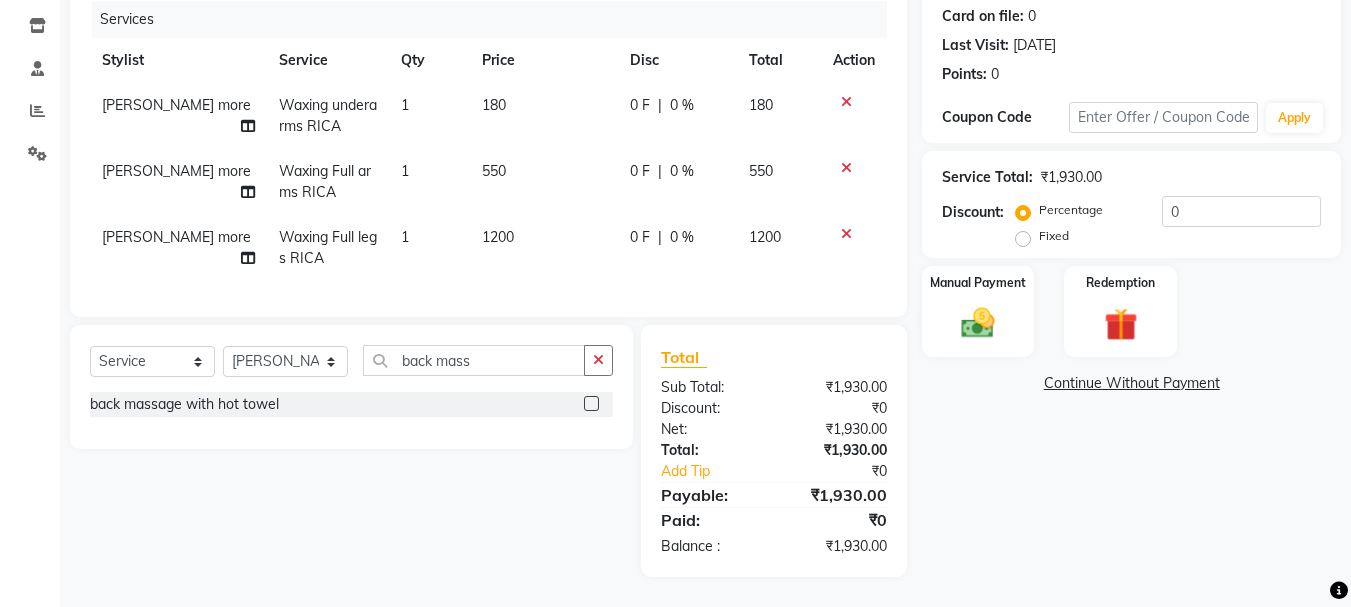 click 